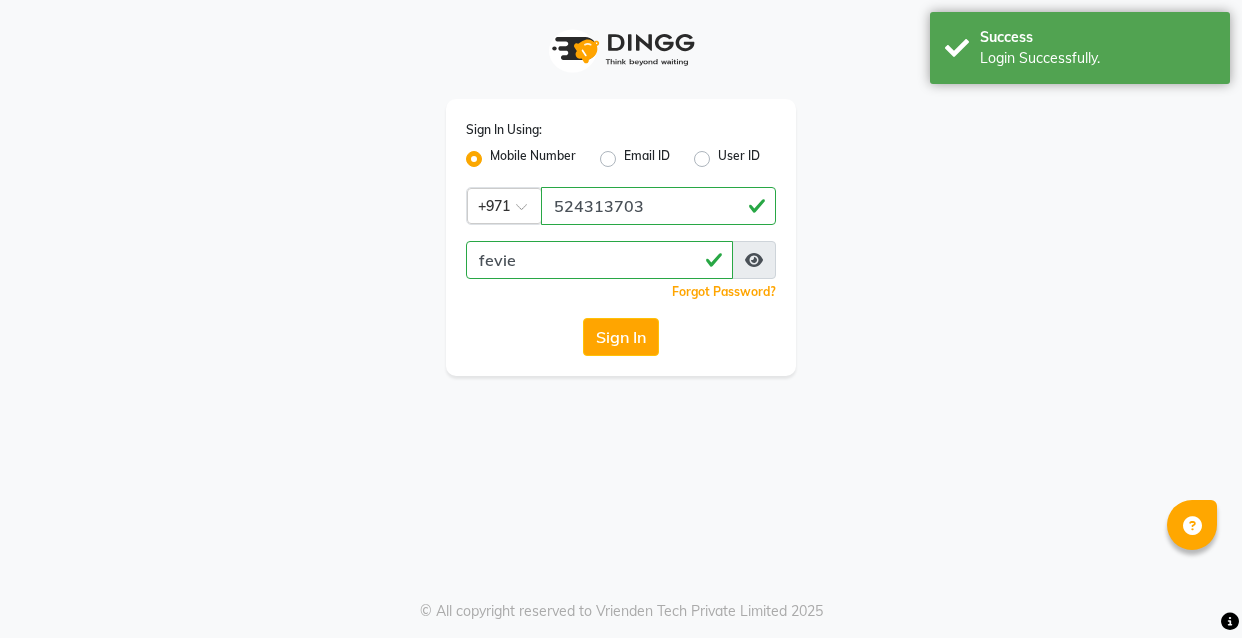 scroll, scrollTop: 0, scrollLeft: 0, axis: both 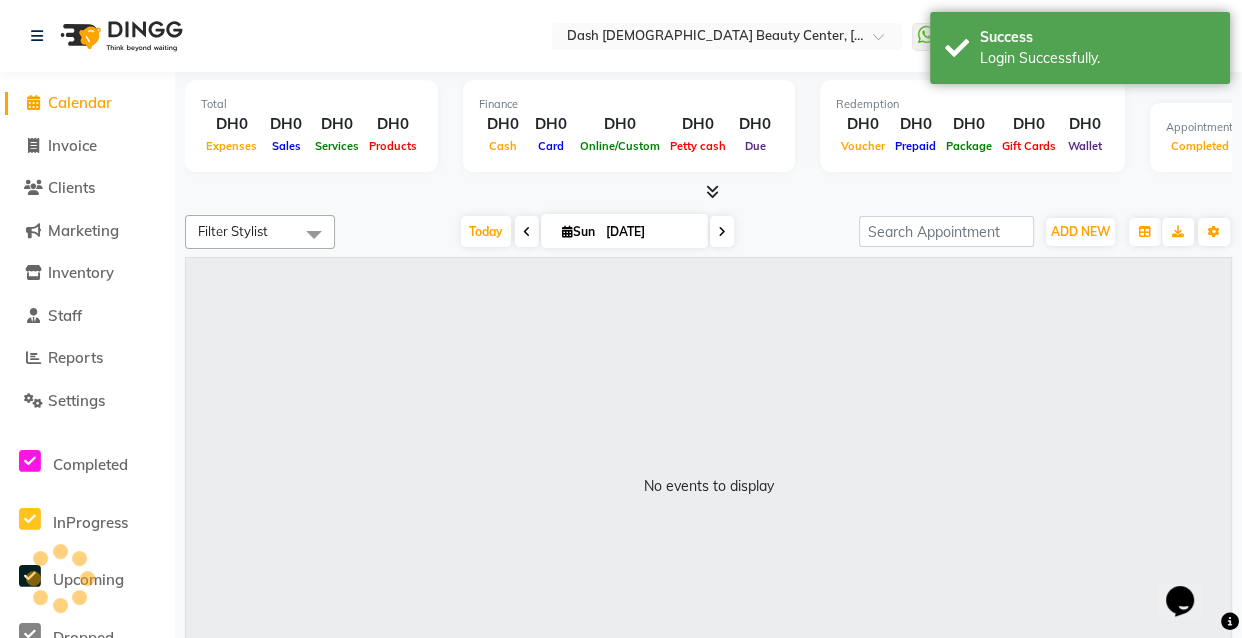 select on "en" 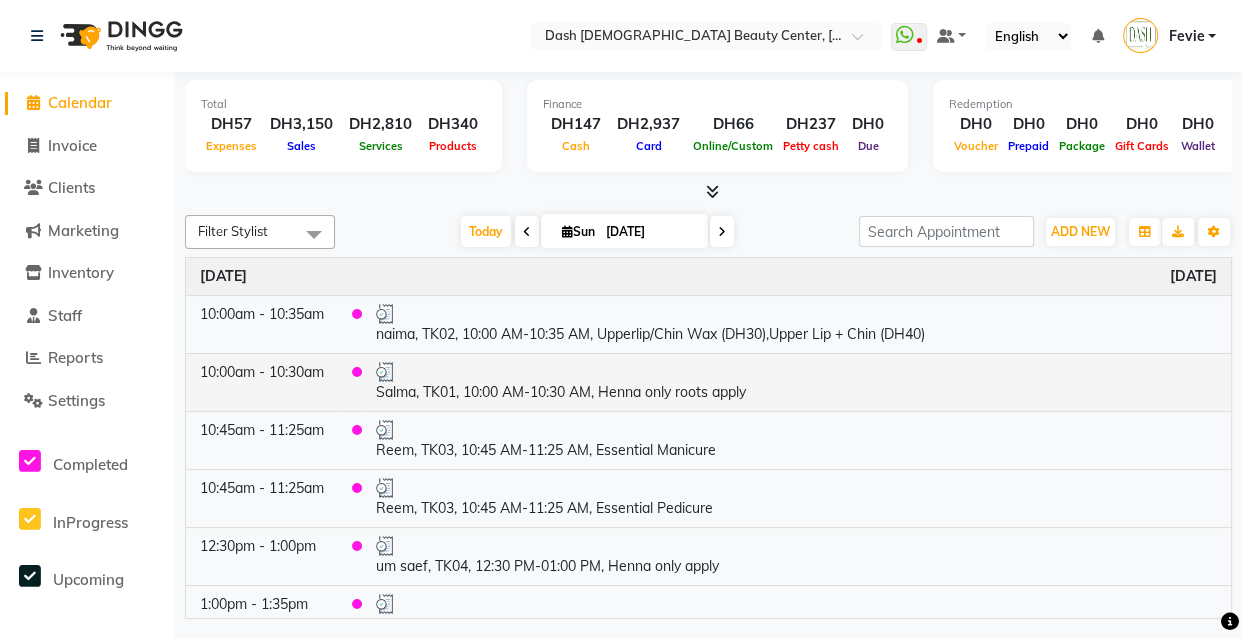 click on "Salma, TK01, 10:00 AM-10:30 AM, Henna only roots apply" at bounding box center (796, 382) 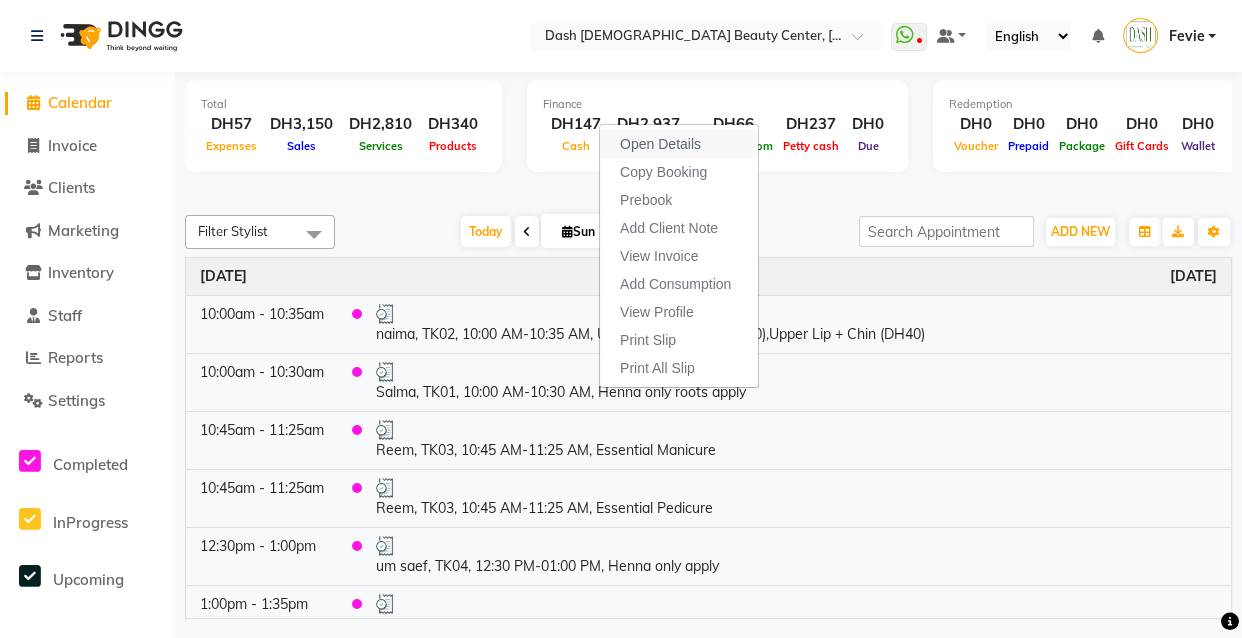click on "Open Details" at bounding box center (679, 144) 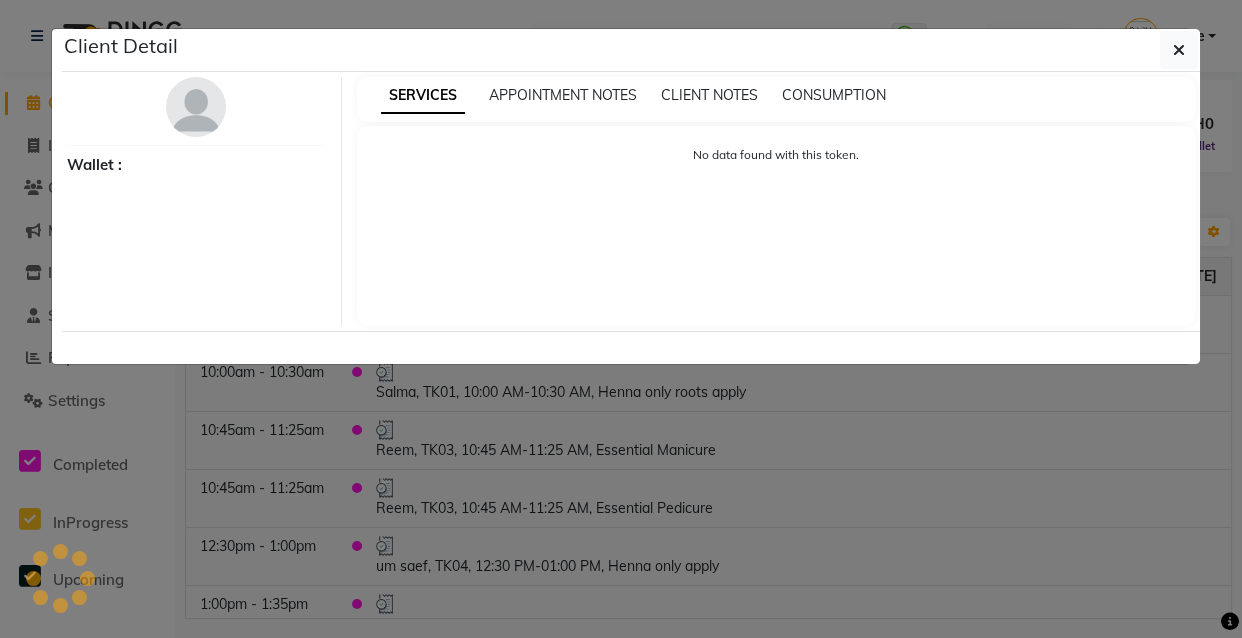 select on "3" 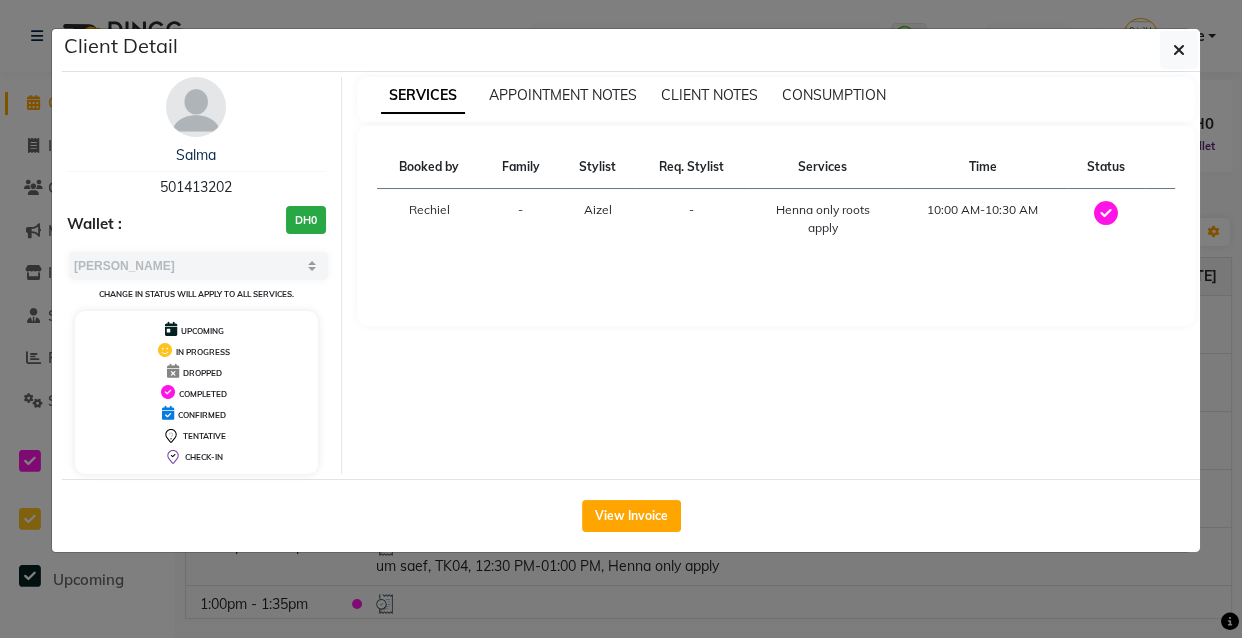 click on "Client Detail  Salma    501413202 Wallet : DH0 Select MARK DONE UPCOMING Change in status will apply to all services. UPCOMING IN PROGRESS DROPPED COMPLETED CONFIRMED TENTATIVE CHECK-IN SERVICES APPOINTMENT NOTES CLIENT NOTES CONSUMPTION Booked by Family Stylist Req. Stylist Services Time Status  Rechiel  - Aizel -  Henna only roots apply   10:00 AM-10:30 AM   View Invoice" 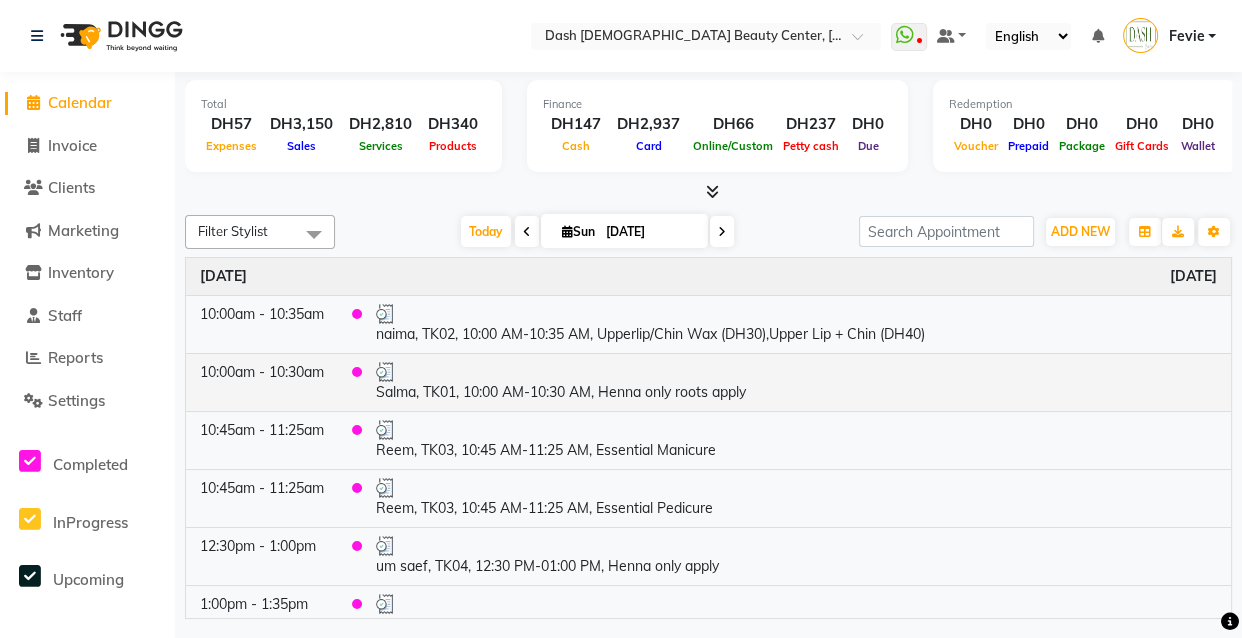 click on "Salma, TK01, 10:00 AM-10:30 AM, Henna only roots apply" at bounding box center (796, 382) 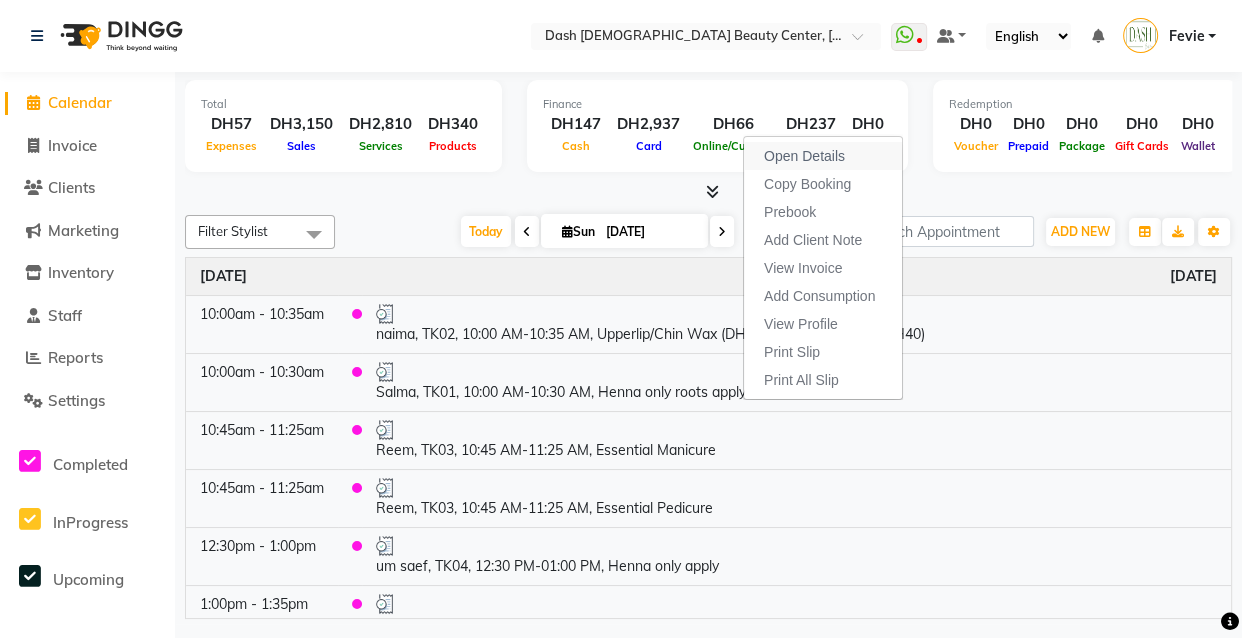 click on "Open Details" at bounding box center (804, 156) 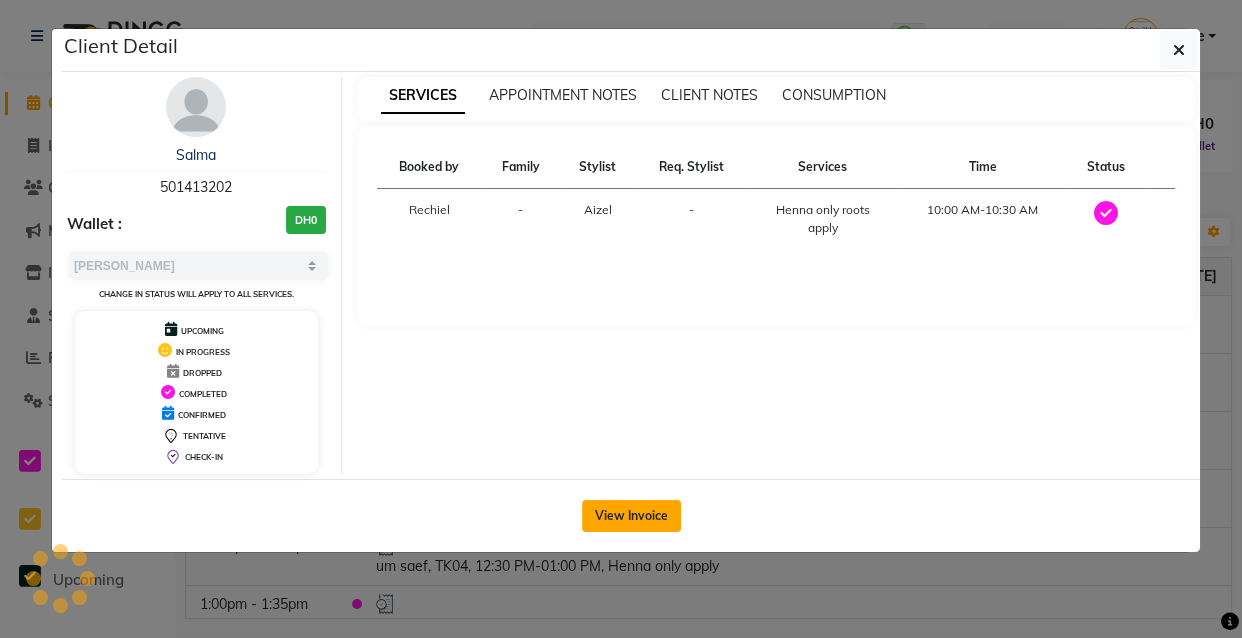 click on "View Invoice" 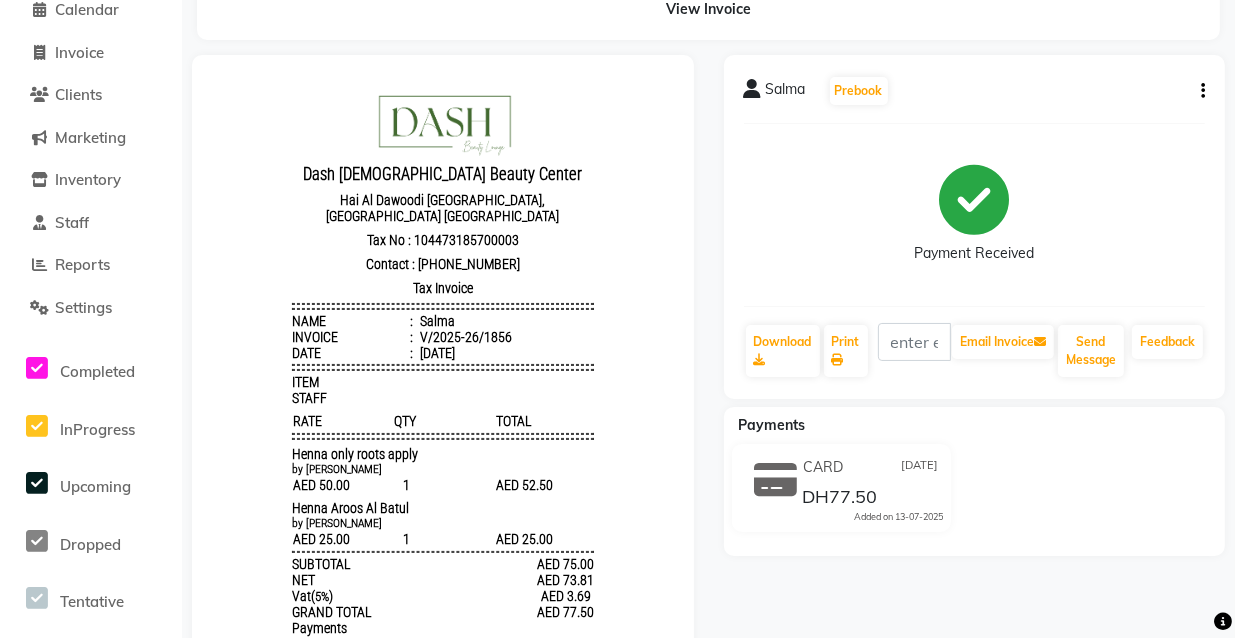 scroll, scrollTop: 0, scrollLeft: 0, axis: both 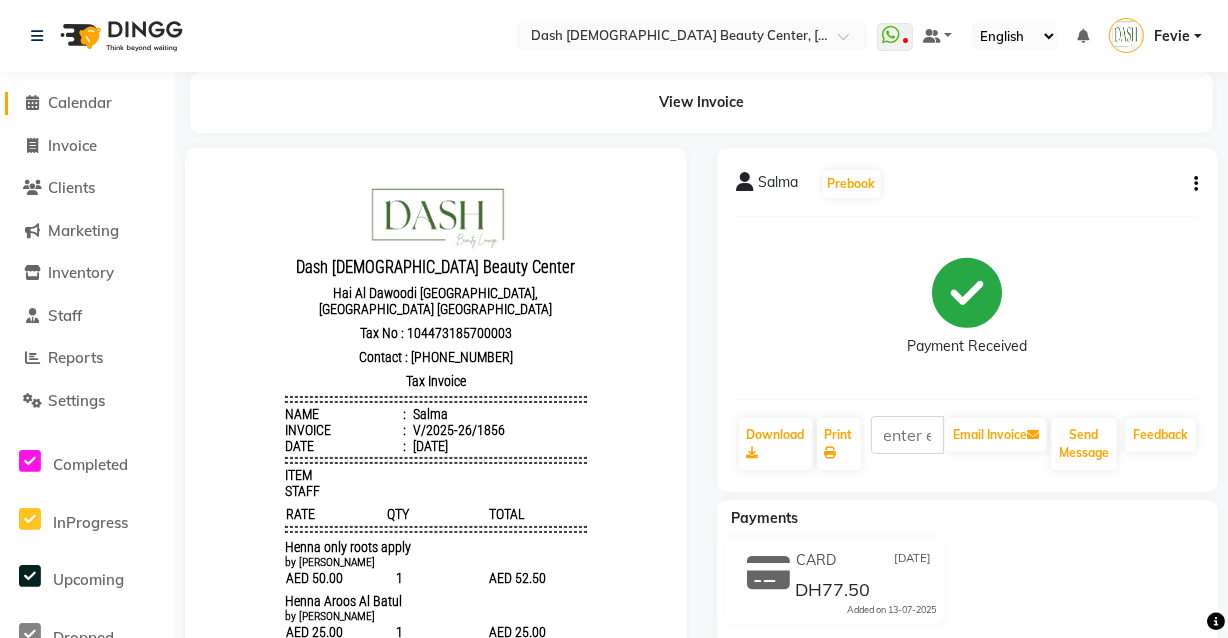 click on "Calendar" 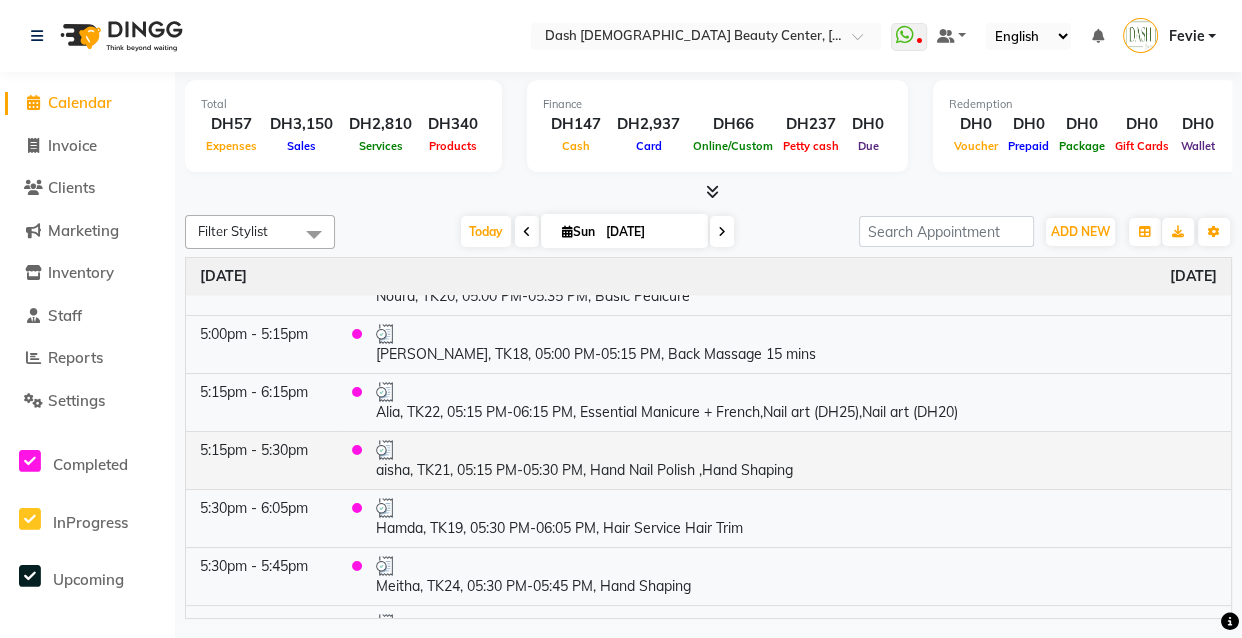 scroll, scrollTop: 2000, scrollLeft: 0, axis: vertical 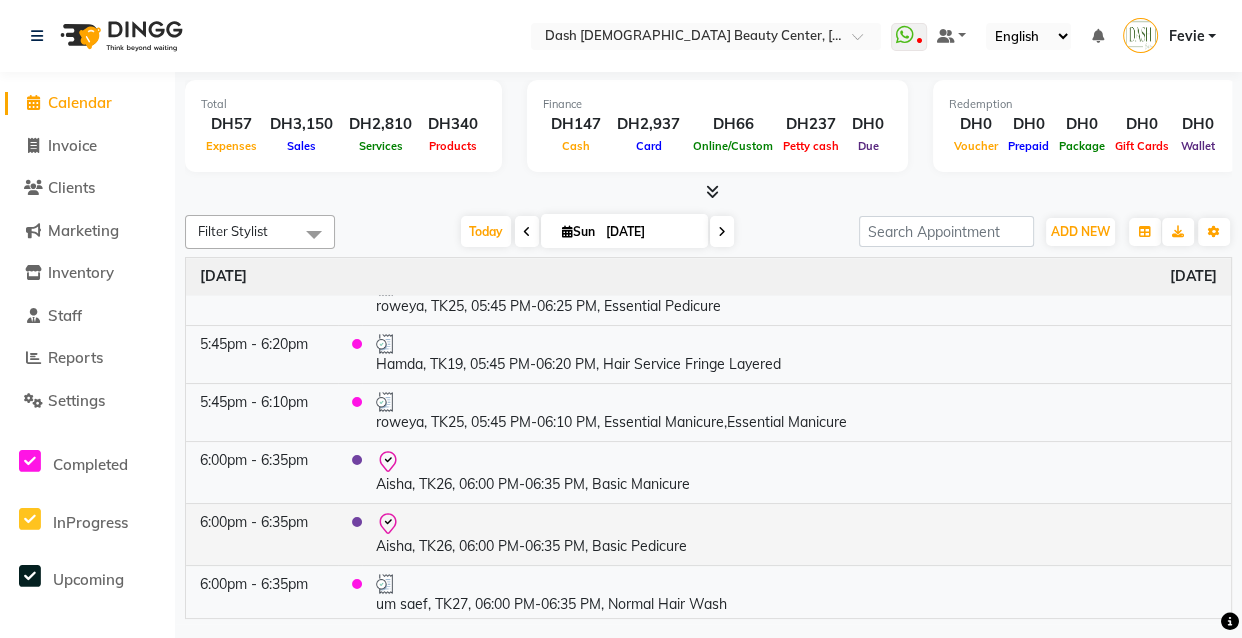 click at bounding box center [796, 524] 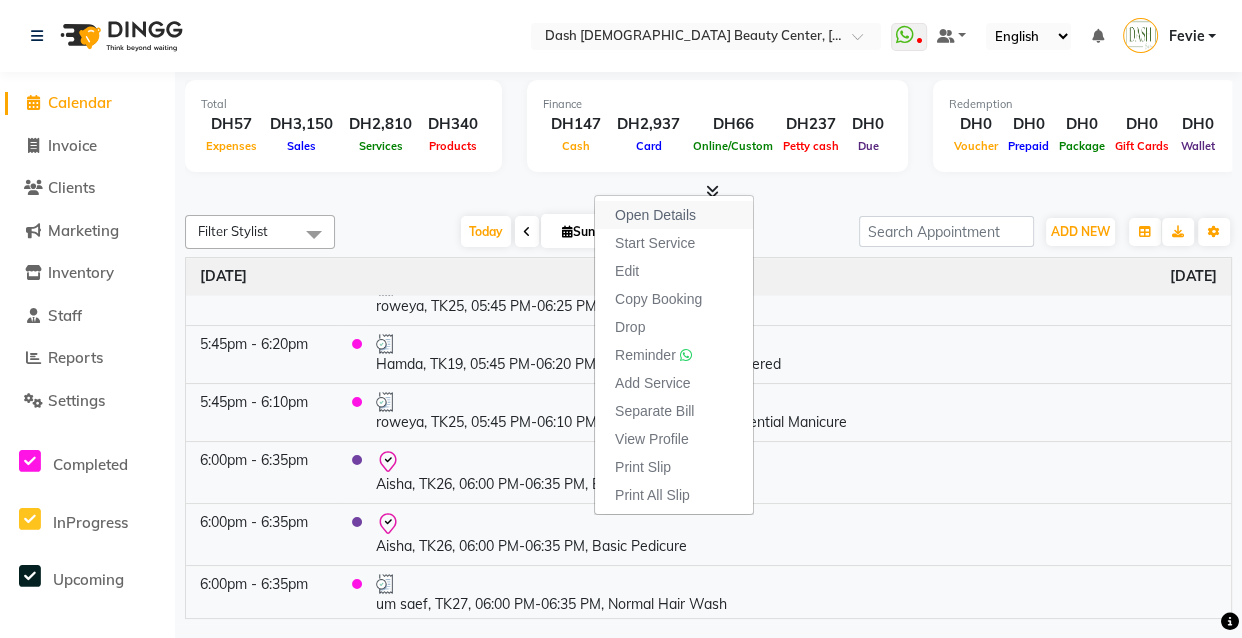 click on "Open Details" at bounding box center [655, 215] 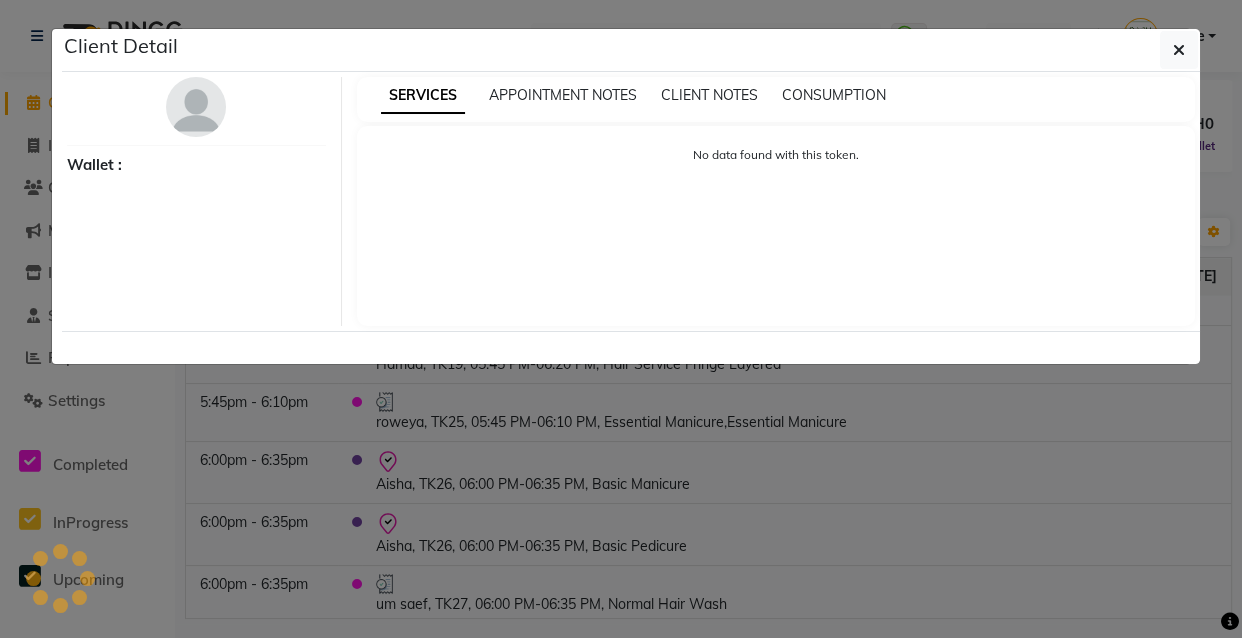 select on "8" 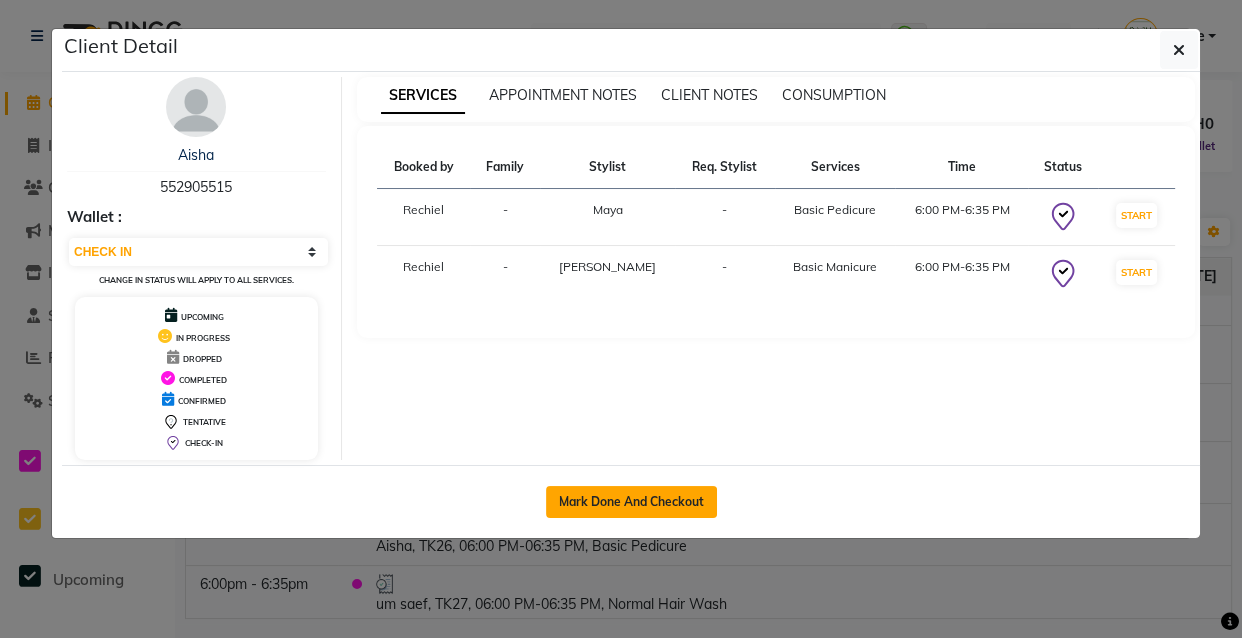 click on "Mark Done And Checkout" 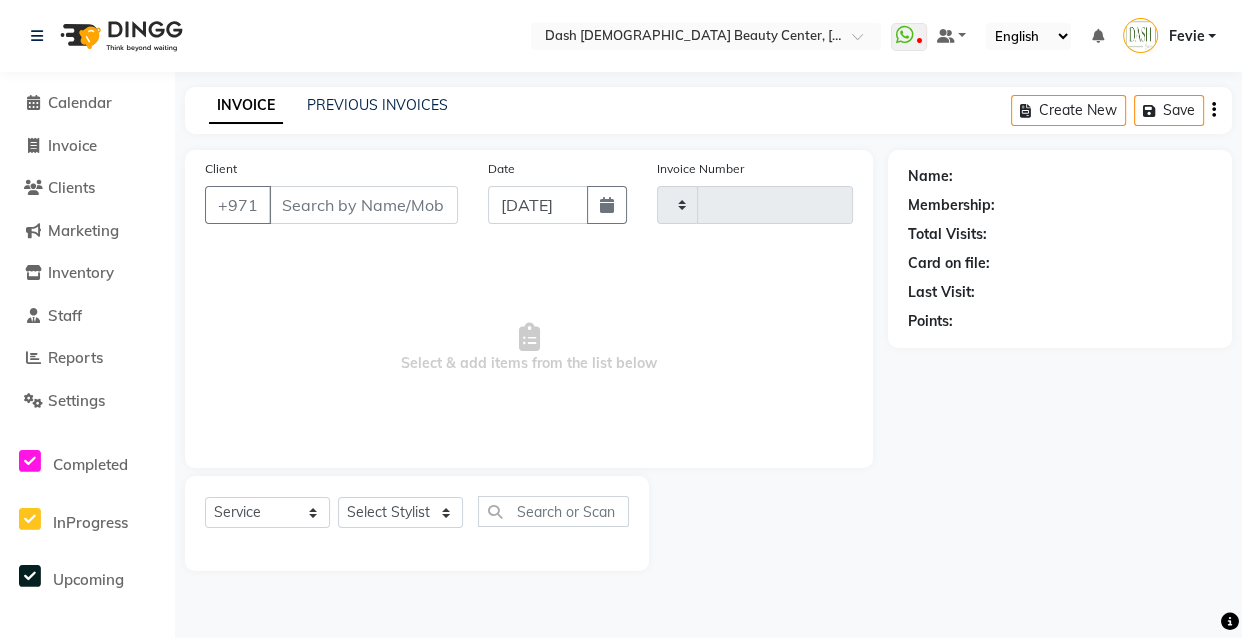 type on "1878" 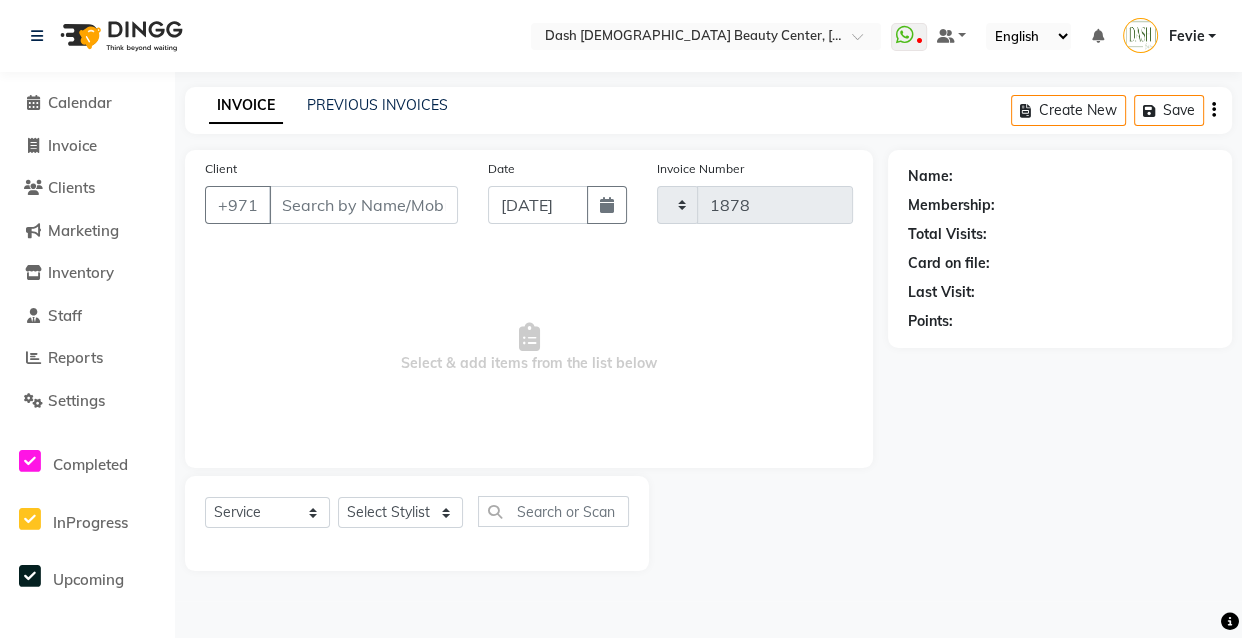 select on "8372" 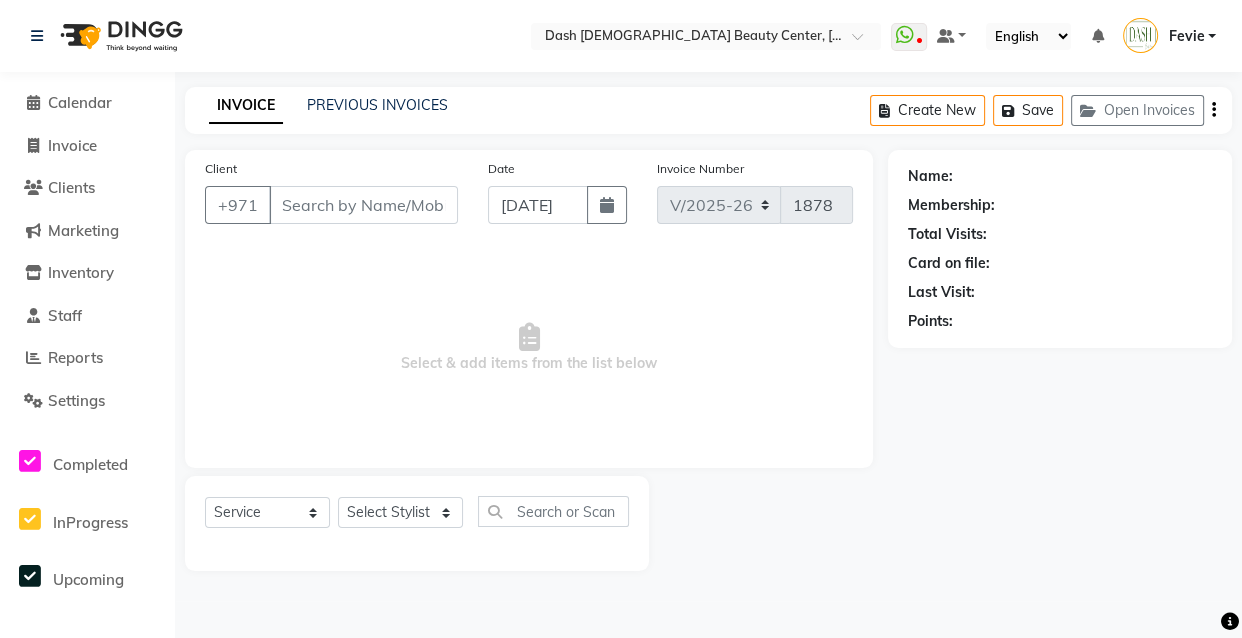 type on "552905515" 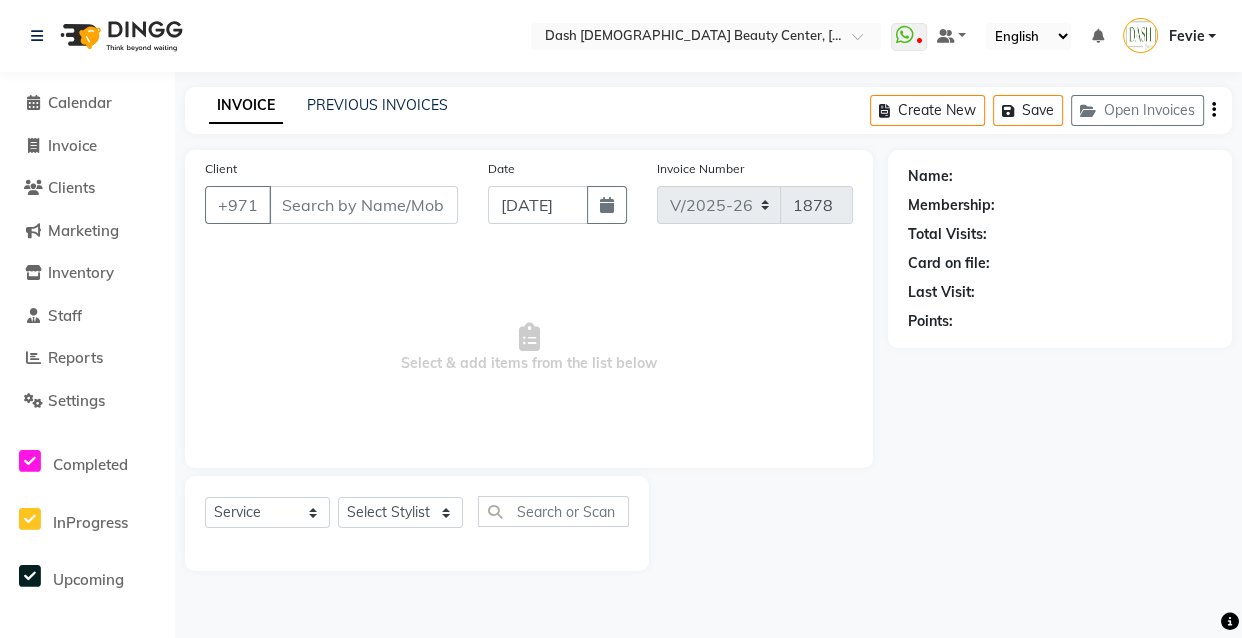 select on "82785" 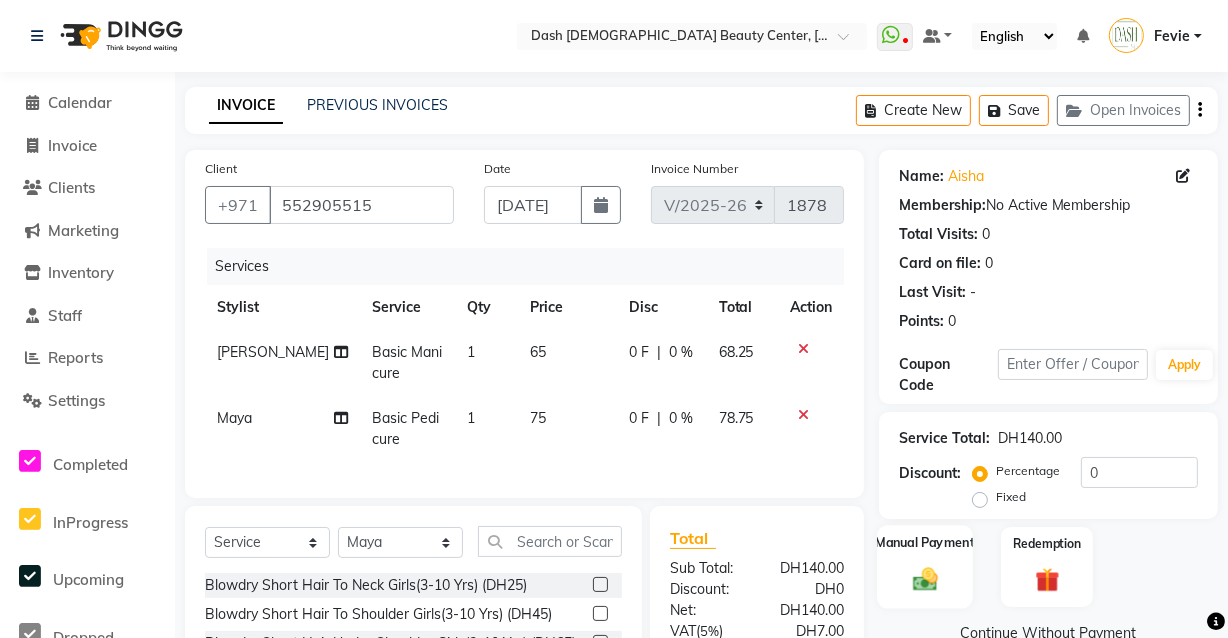click on "Manual Payment" 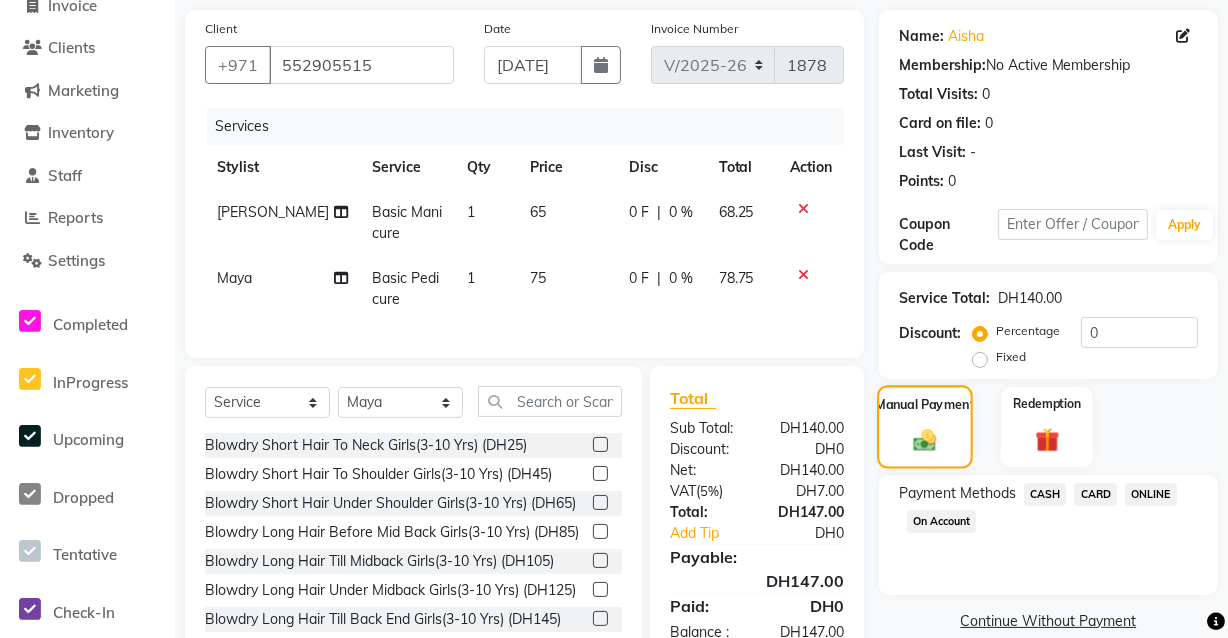 scroll, scrollTop: 172, scrollLeft: 0, axis: vertical 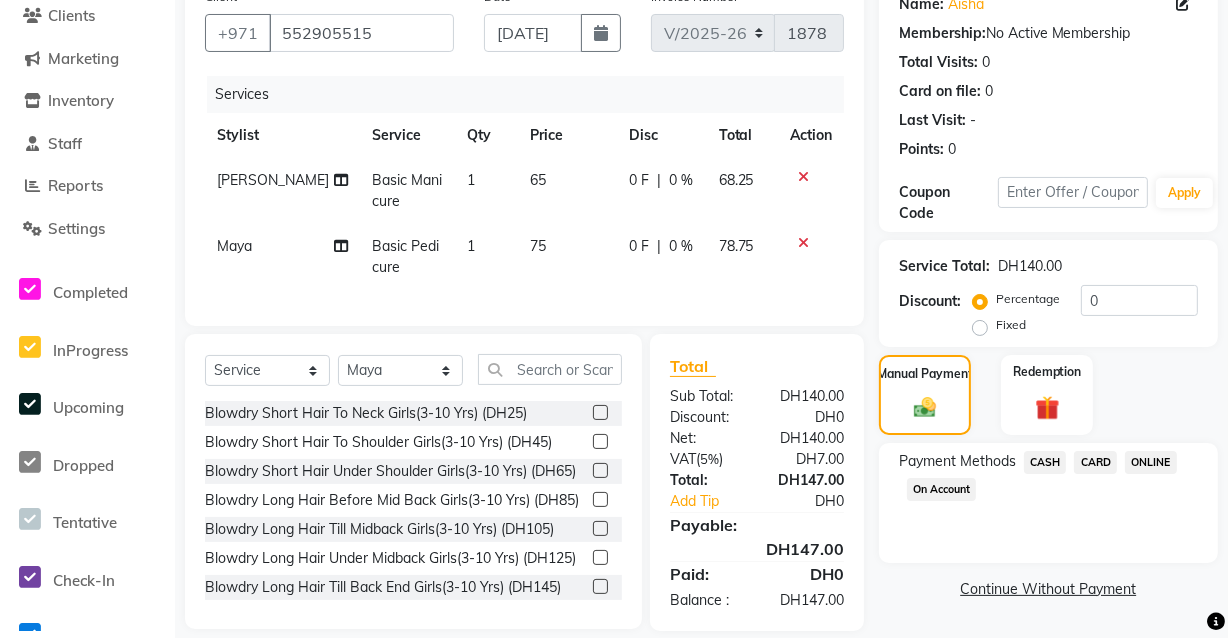 click on "CASH" 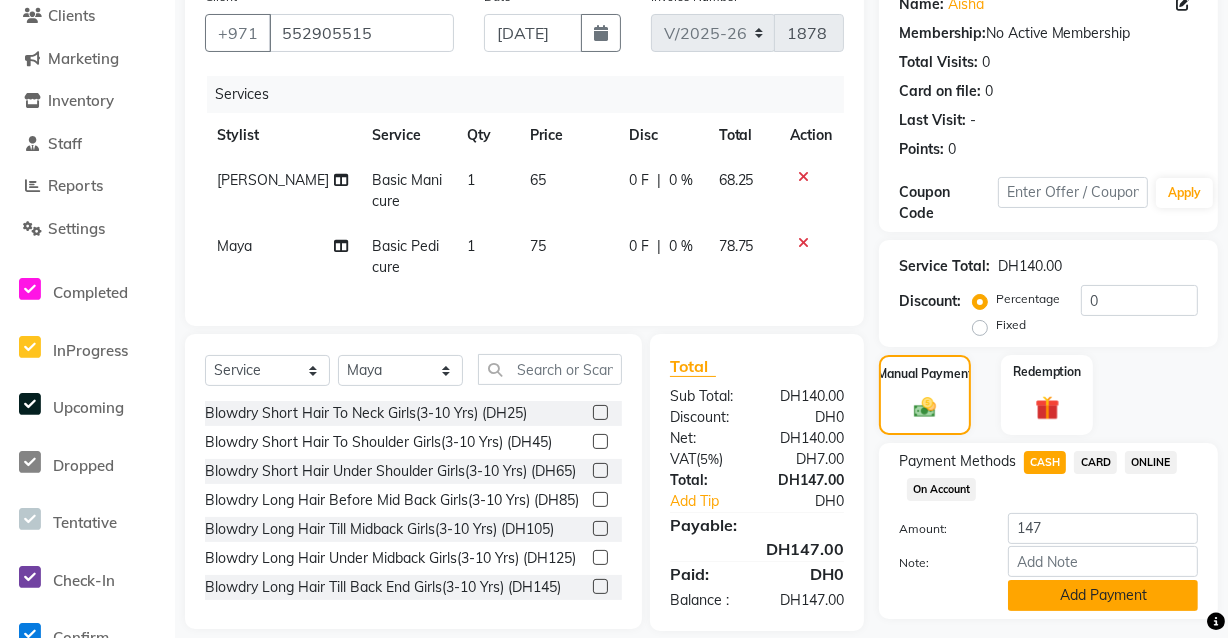 click on "Add Payment" 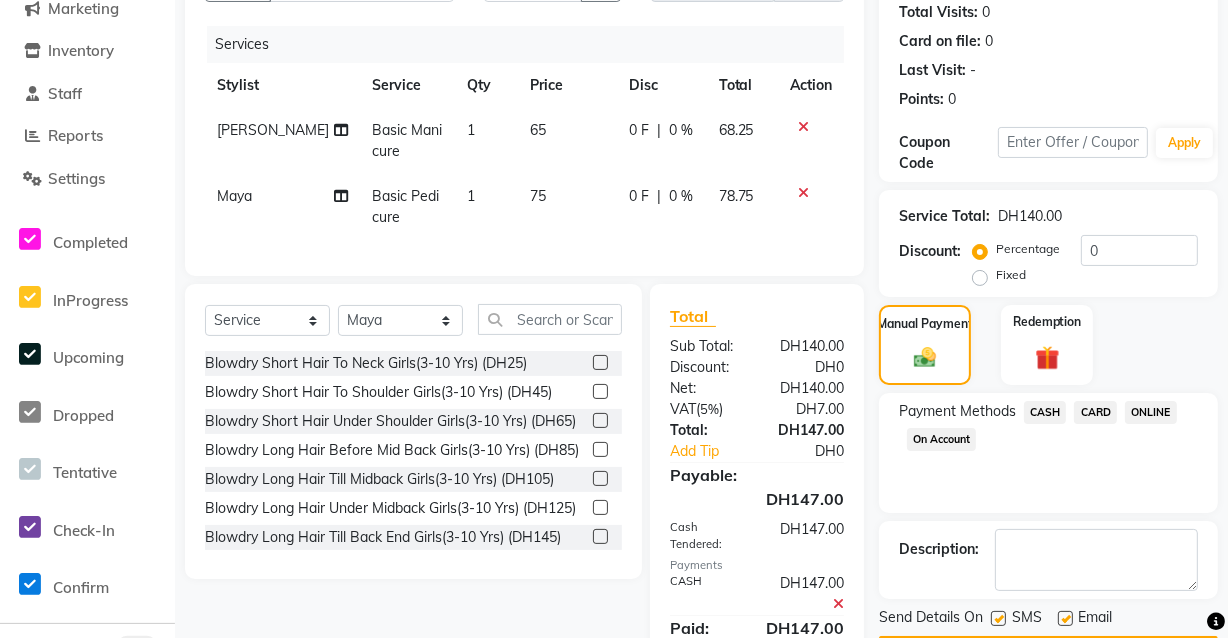 scroll, scrollTop: 289, scrollLeft: 0, axis: vertical 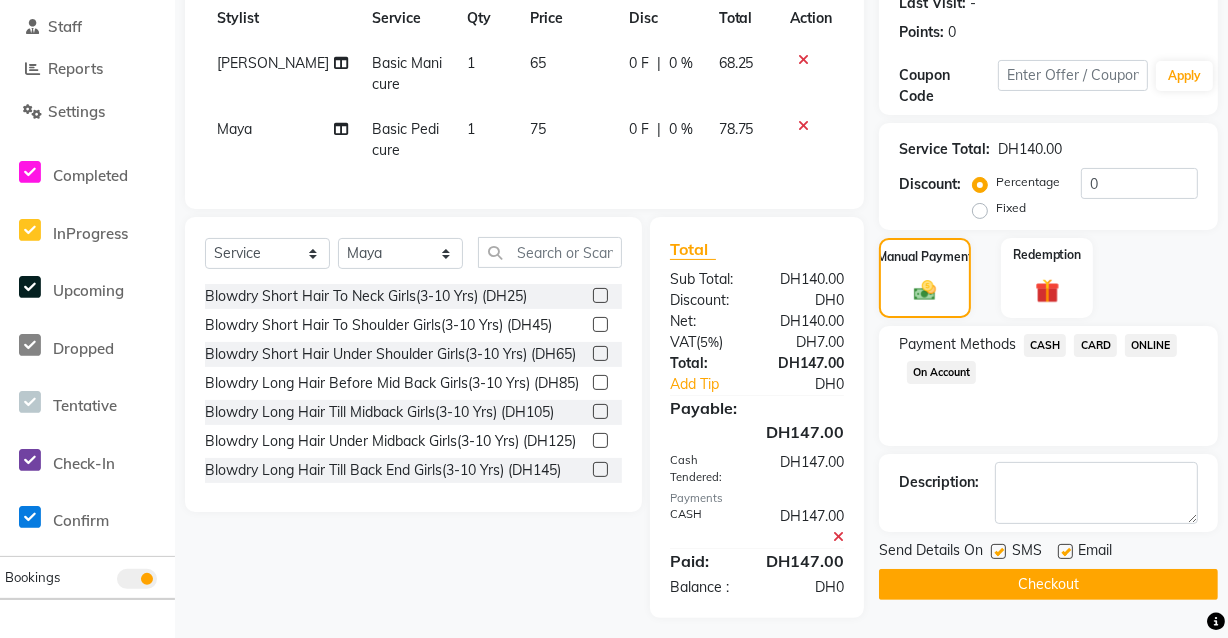 click on "Checkout" 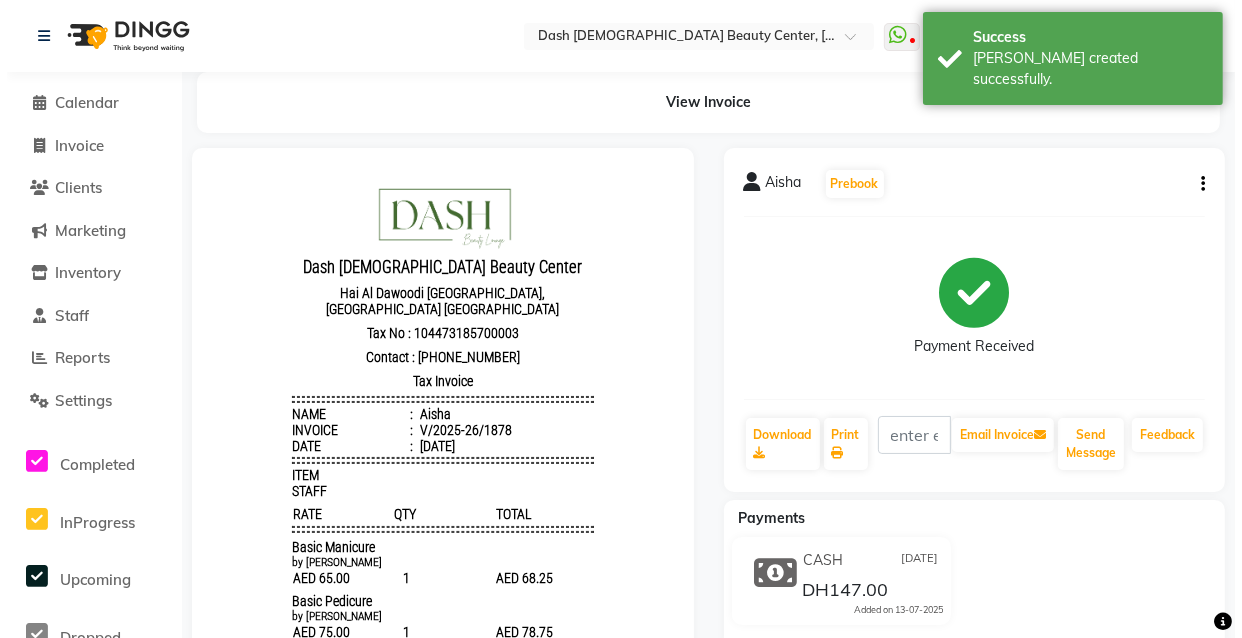 scroll, scrollTop: 0, scrollLeft: 0, axis: both 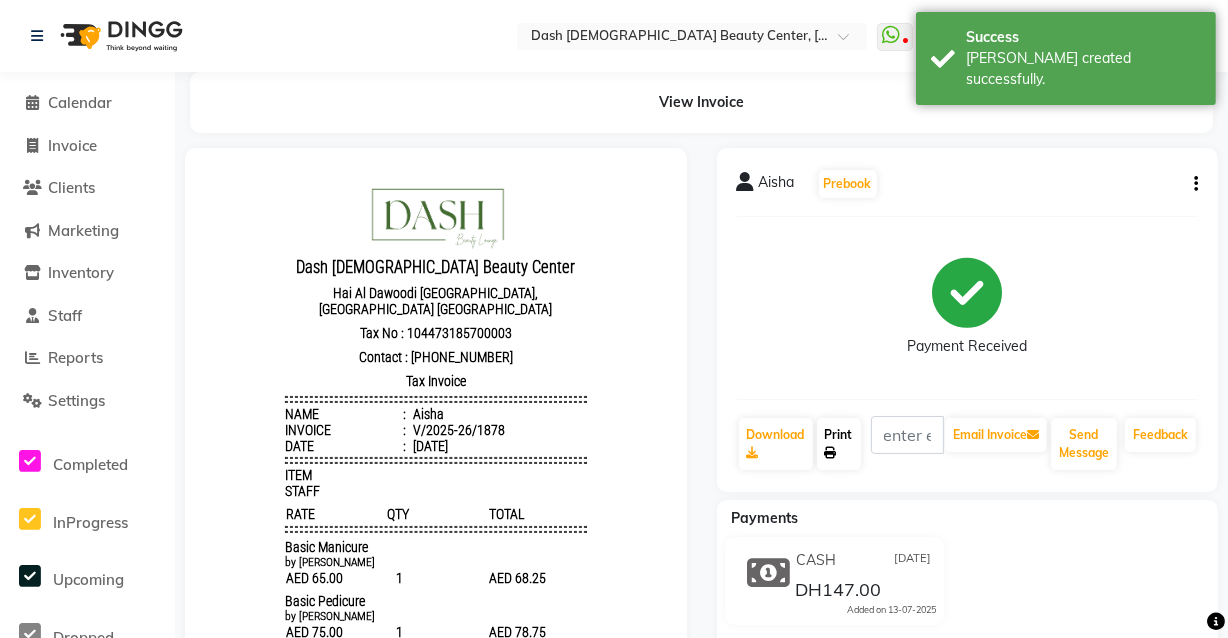 click on "Print" 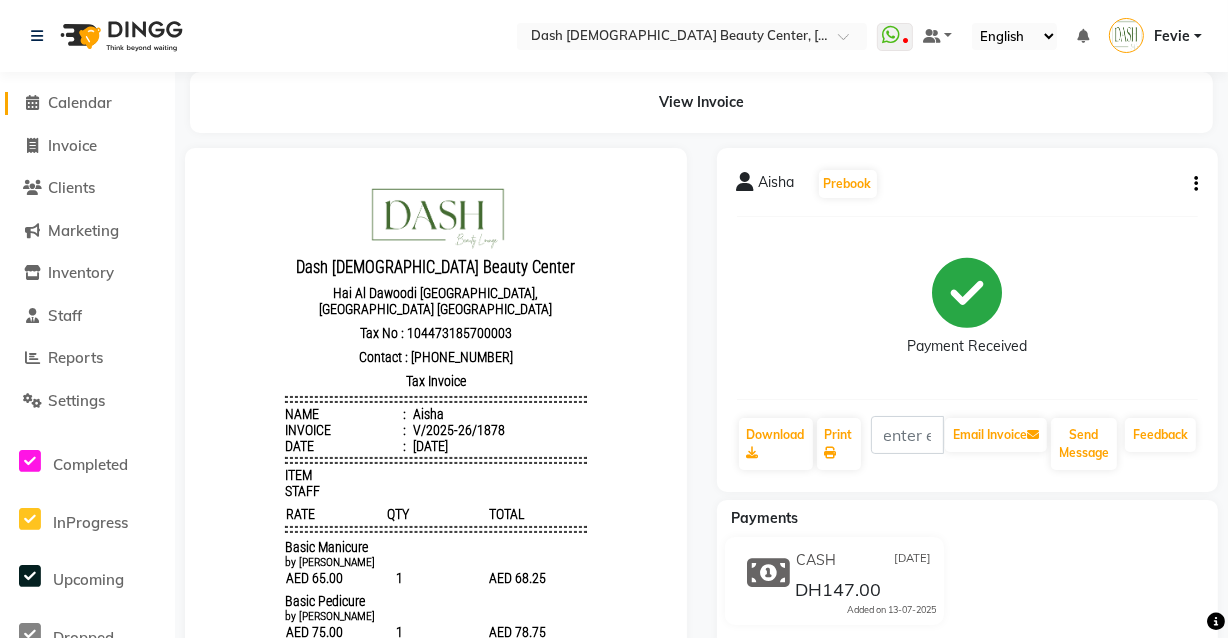 click on "Calendar" 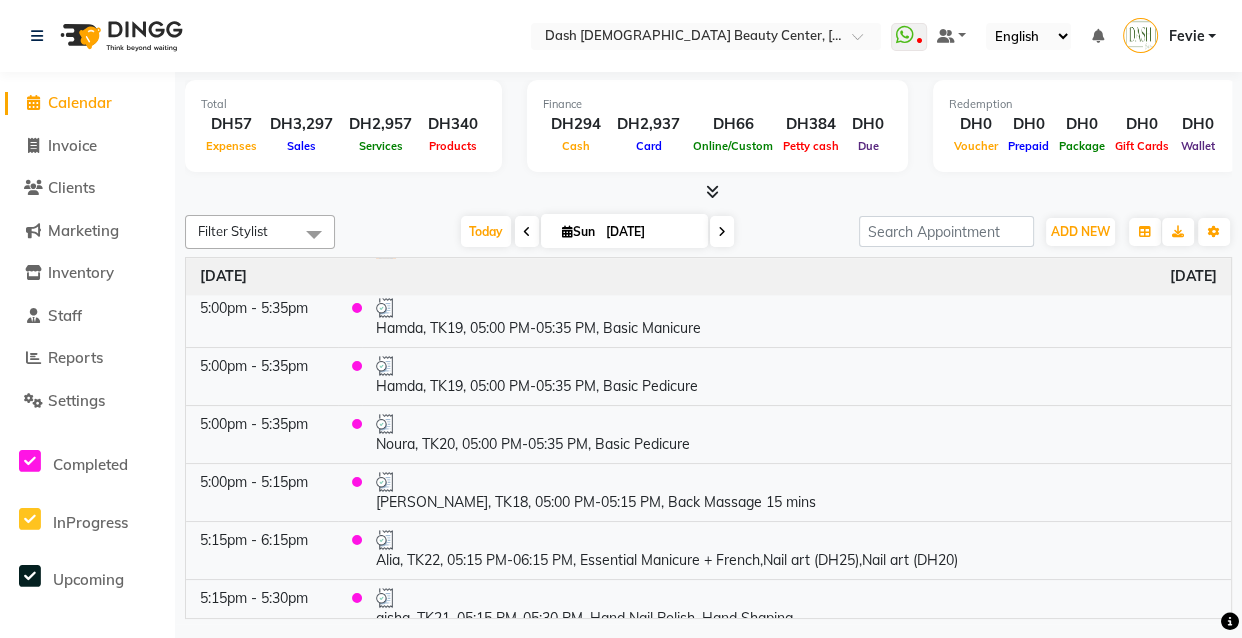scroll, scrollTop: 1993, scrollLeft: 0, axis: vertical 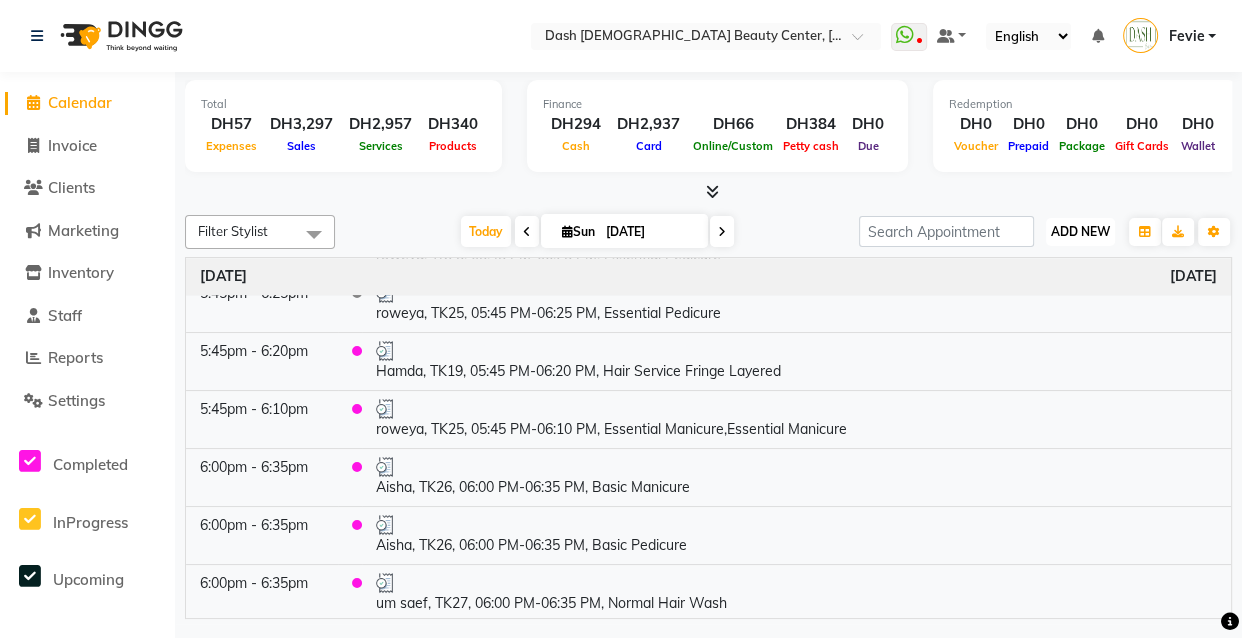 click on "ADD NEW" at bounding box center (1080, 231) 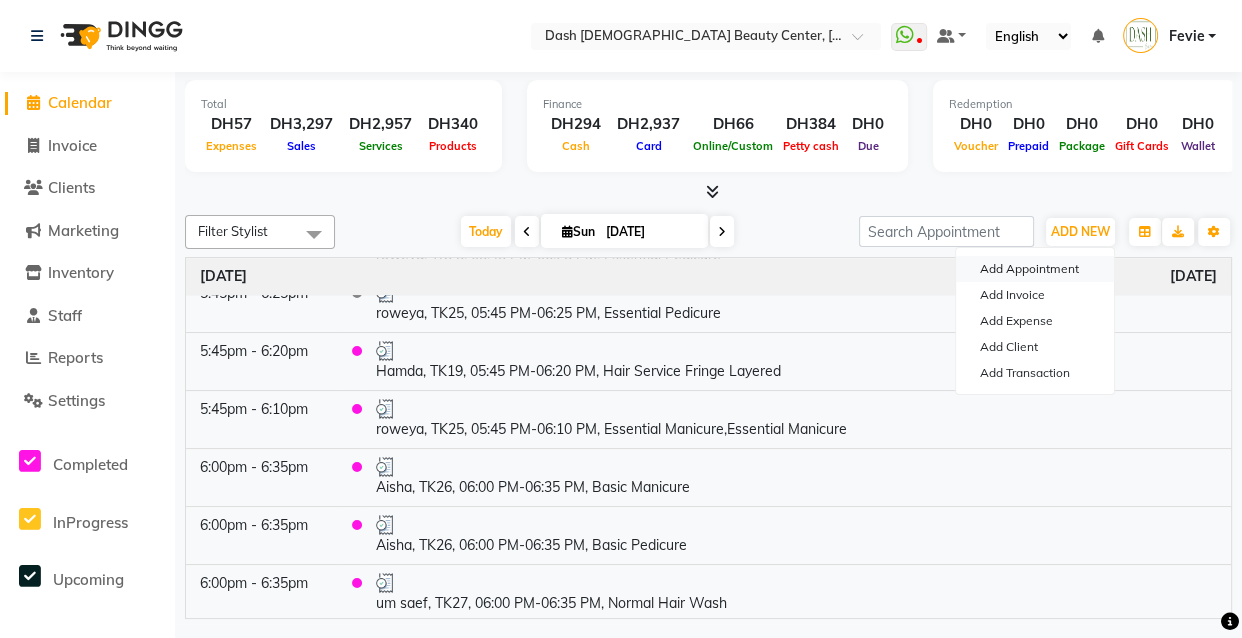 click on "Add Appointment" at bounding box center (1035, 269) 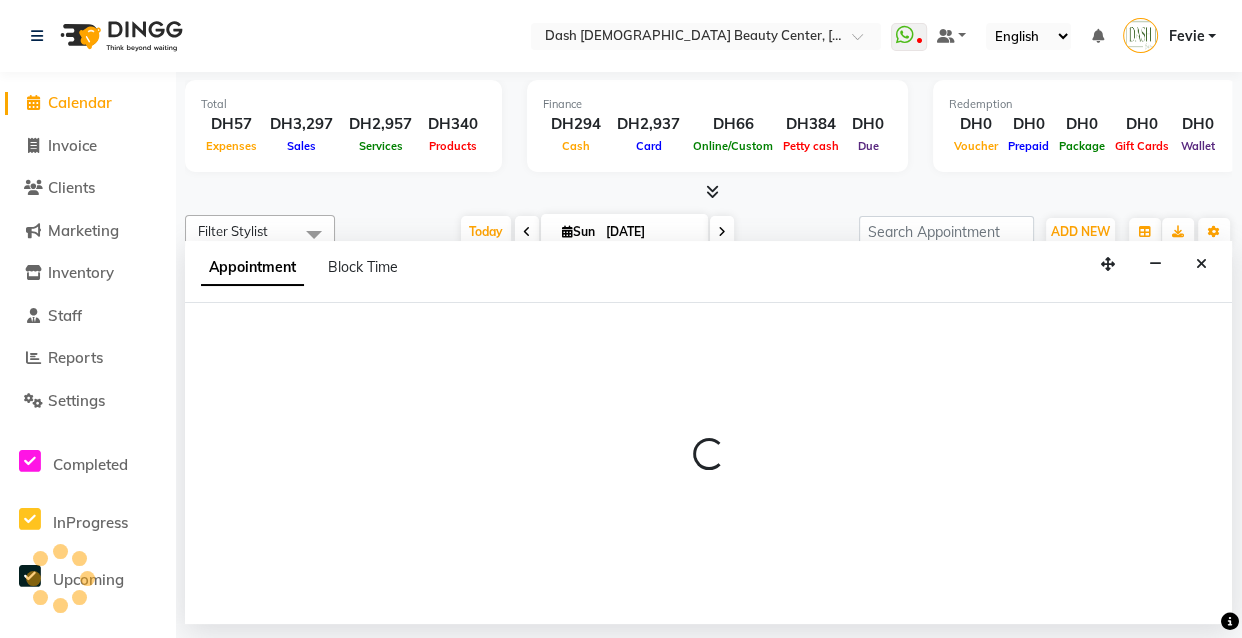 select on "tentative" 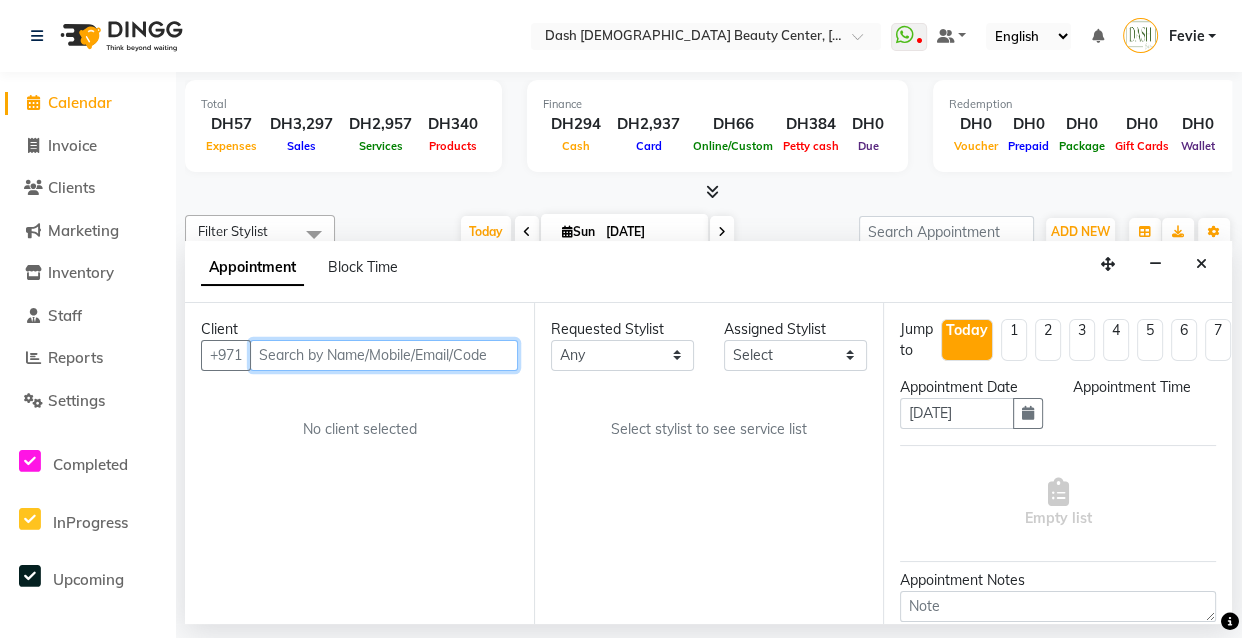 select on "600" 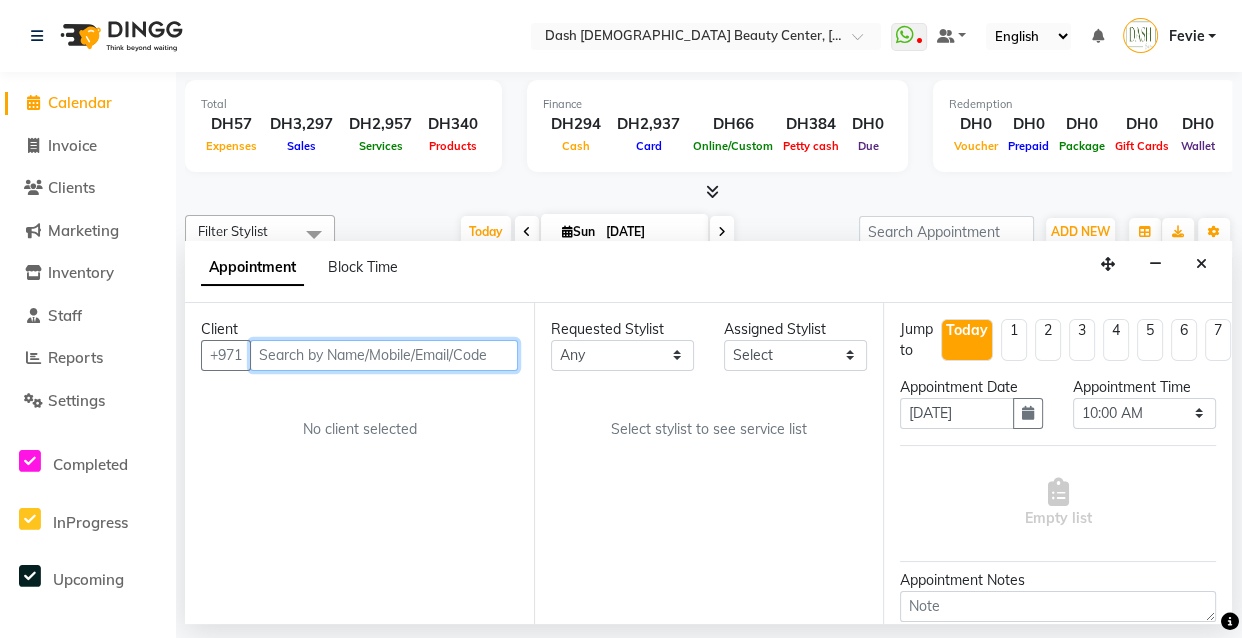 click at bounding box center (384, 355) 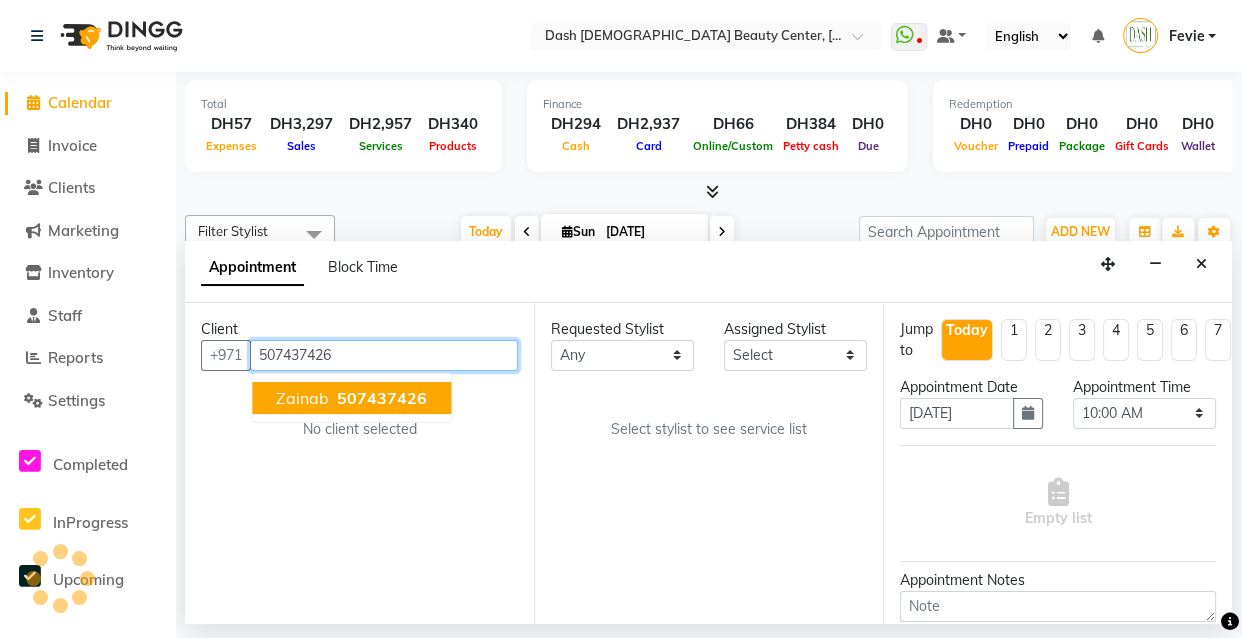 click on "Zainab   507437426" at bounding box center (351, 398) 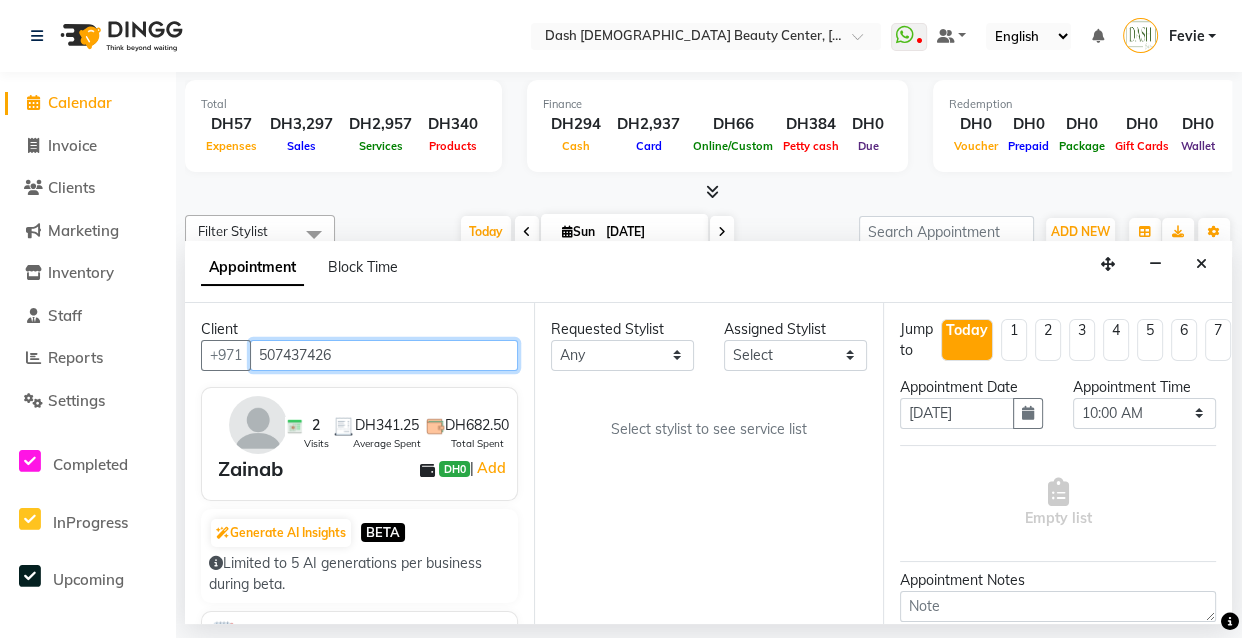 type on "507437426" 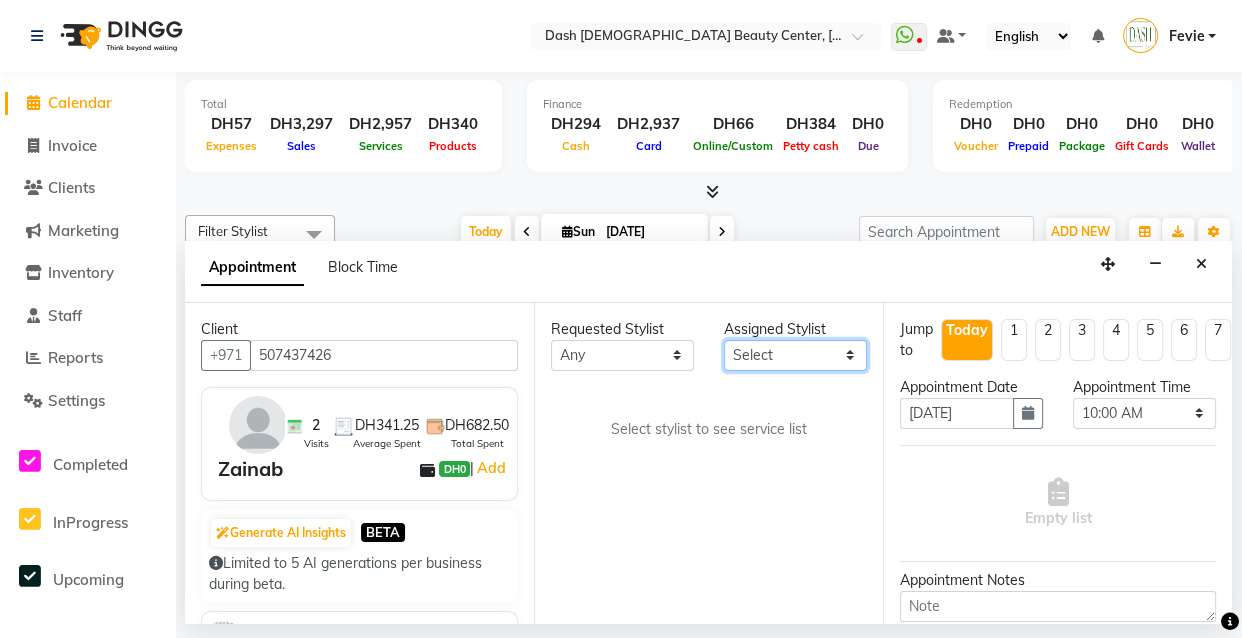 click on "Select [PERSON_NAME] [PERSON_NAME] [PERSON_NAME] [PERSON_NAME] [PERSON_NAME] [PERSON_NAME] [PERSON_NAME] [PERSON_NAME] [PERSON_NAME] Peace [PERSON_NAME] [PERSON_NAME]" at bounding box center (795, 355) 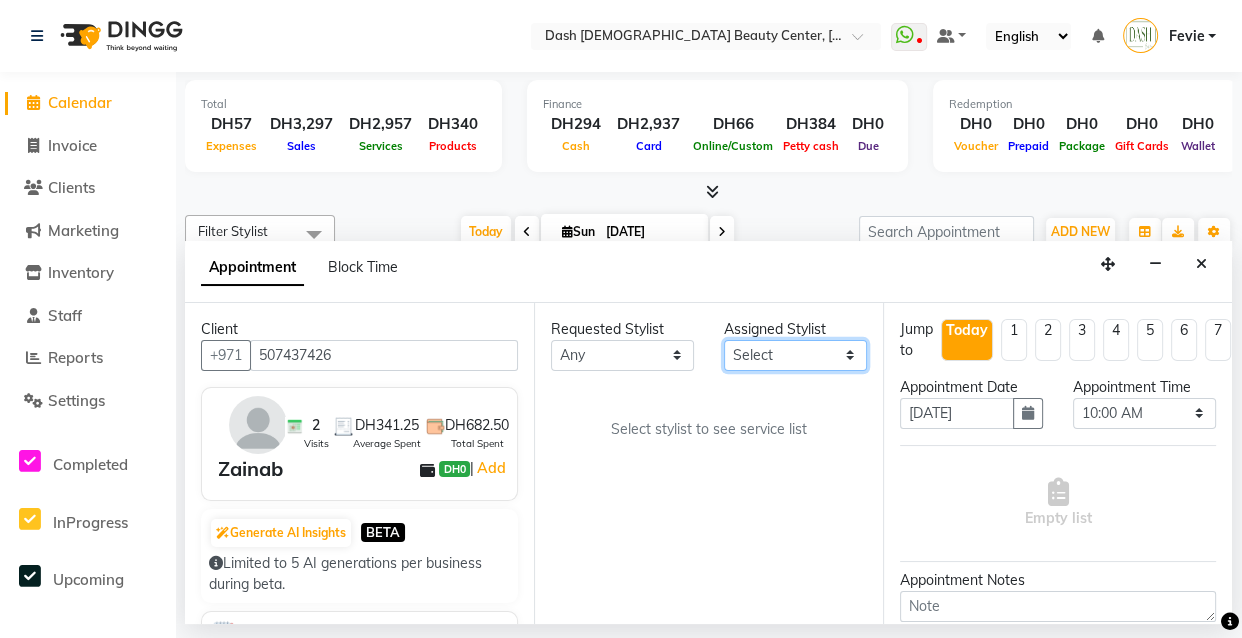 select on "81112" 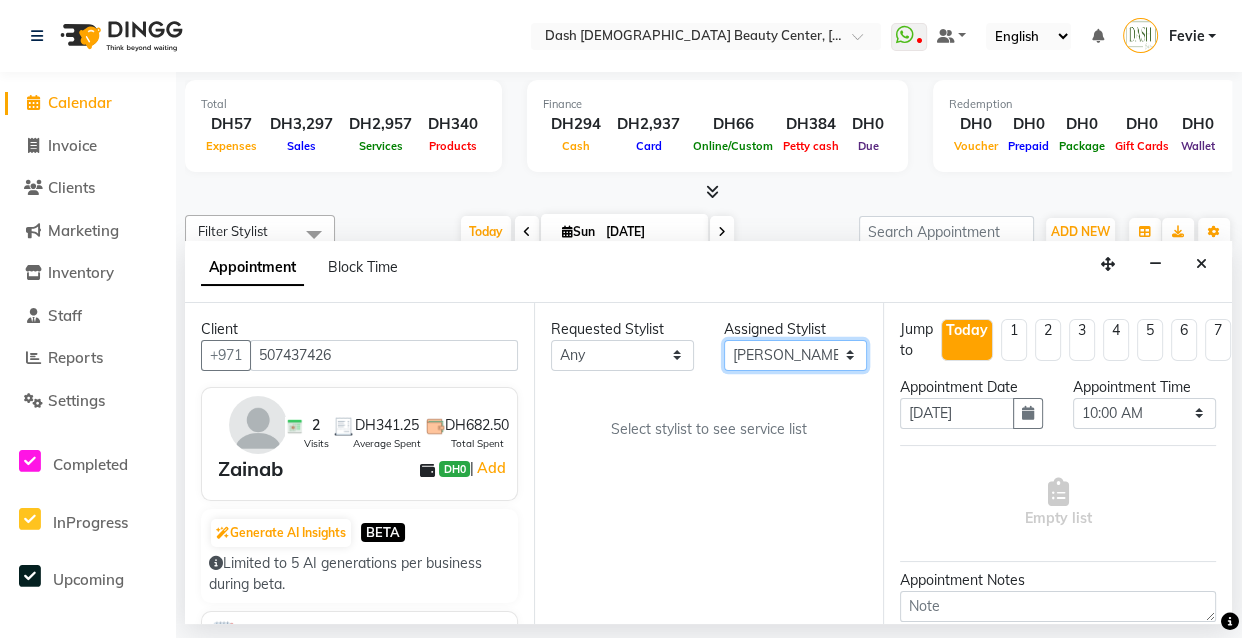 click on "Select [PERSON_NAME] [PERSON_NAME] [PERSON_NAME] [PERSON_NAME] [PERSON_NAME] [PERSON_NAME] [PERSON_NAME] [PERSON_NAME] [PERSON_NAME] Peace [PERSON_NAME] [PERSON_NAME]" at bounding box center [795, 355] 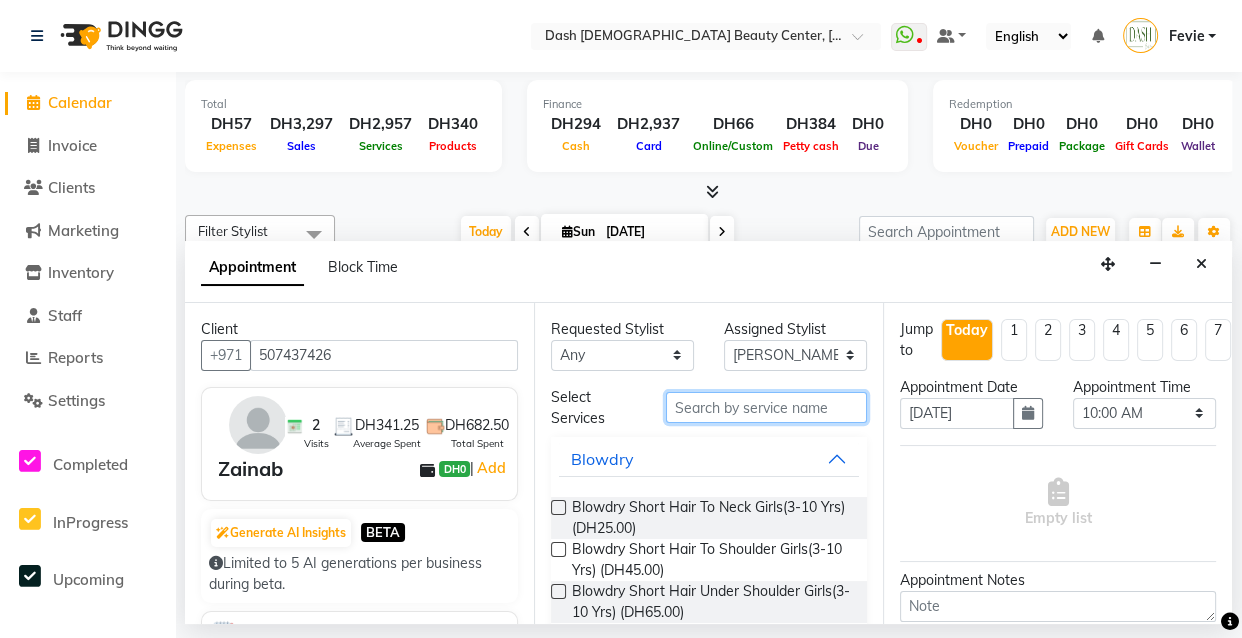 click at bounding box center (766, 407) 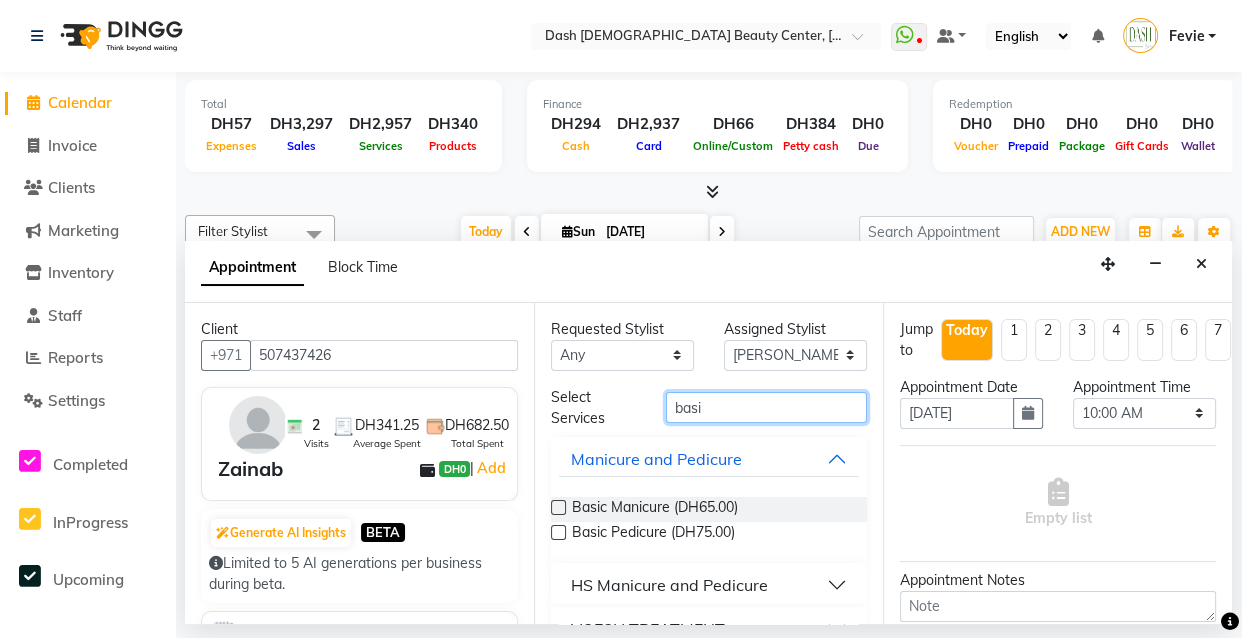 type on "basi" 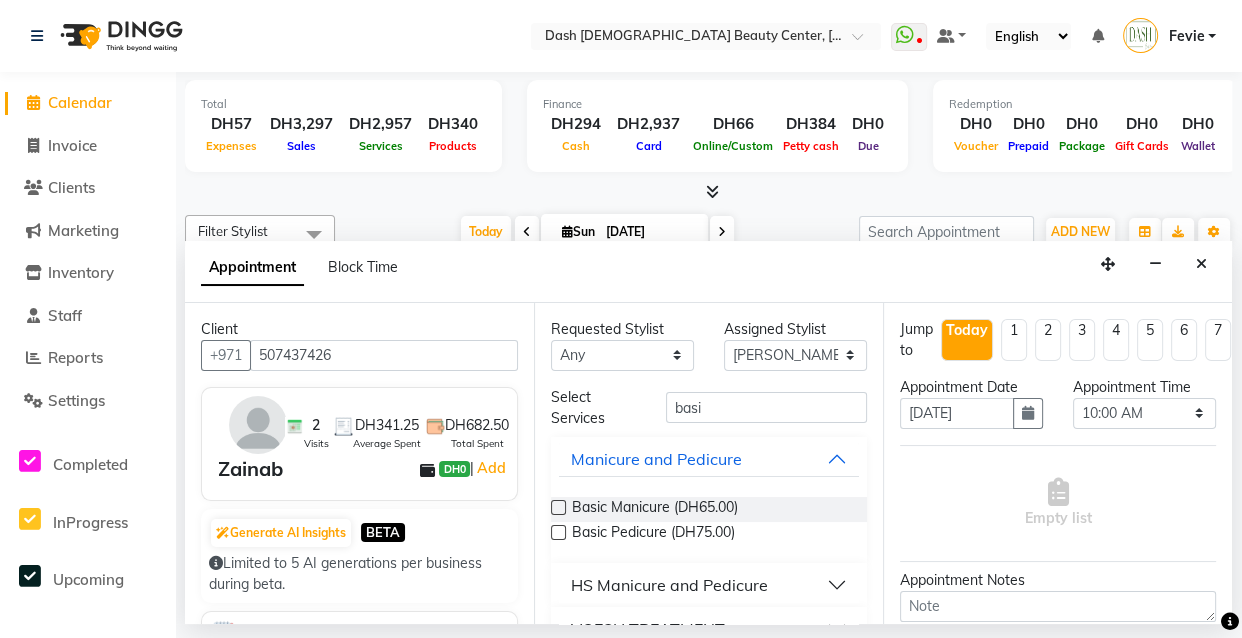 click at bounding box center (558, 507) 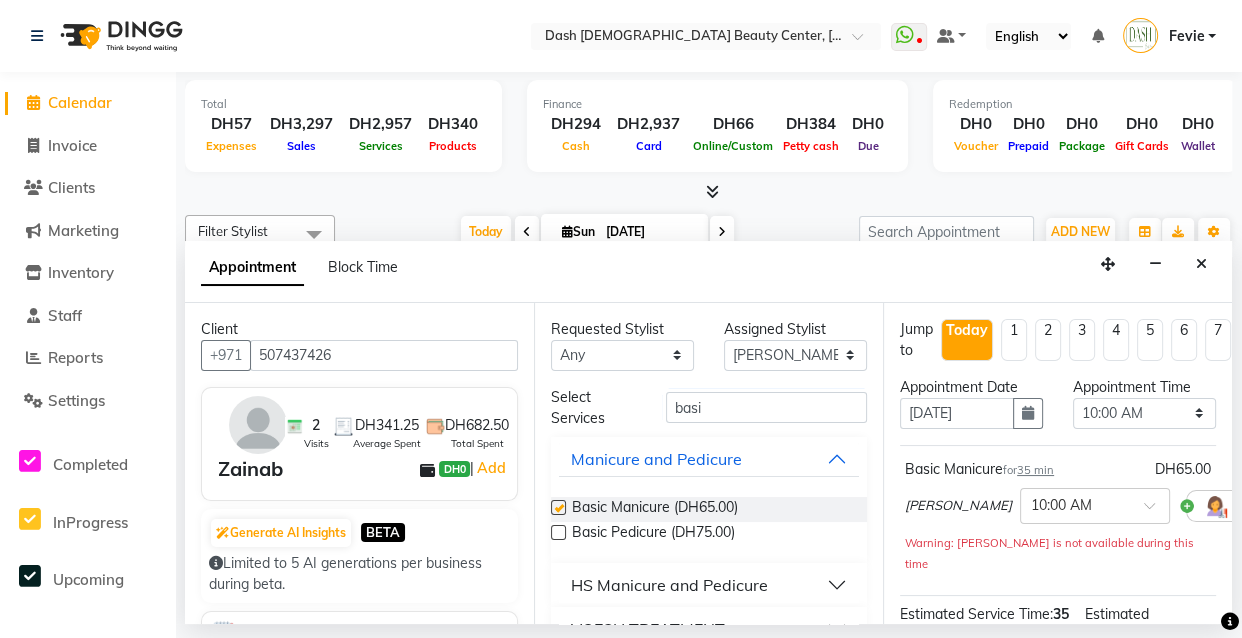 checkbox on "false" 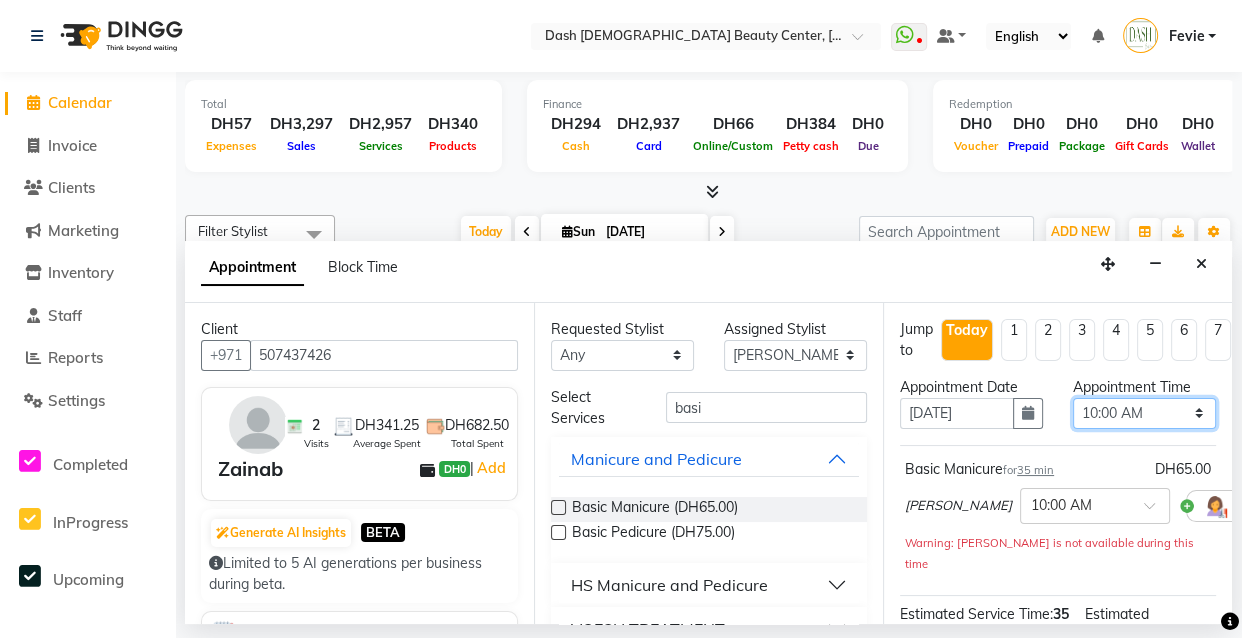click on "Select 10:00 AM 10:15 AM 10:30 AM 10:45 AM 11:00 AM 11:15 AM 11:30 AM 11:45 AM 12:00 PM 12:15 PM 12:30 PM 12:45 PM 01:00 PM 01:15 PM 01:30 PM 01:45 PM 02:00 PM 02:15 PM 02:30 PM 02:45 PM 03:00 PM 03:15 PM 03:30 PM 03:45 PM 04:00 PM 04:15 PM 04:30 PM 04:45 PM 05:00 PM 05:15 PM 05:30 PM 05:45 PM 06:00 PM 06:15 PM 06:30 PM 06:45 PM 07:00 PM 07:15 PM 07:30 PM 07:45 PM 08:00 PM 08:15 PM 08:30 PM 08:45 PM 09:00 PM 09:15 PM 09:30 PM 09:45 PM 10:00 PM" at bounding box center (1144, 413) 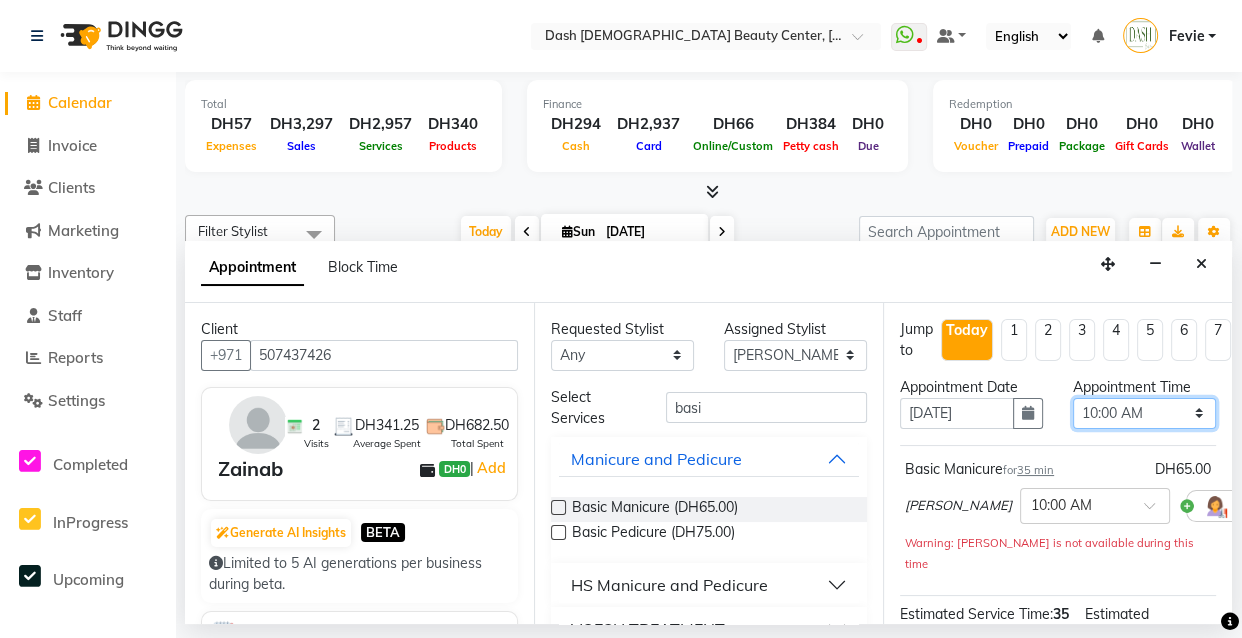 select on "1155" 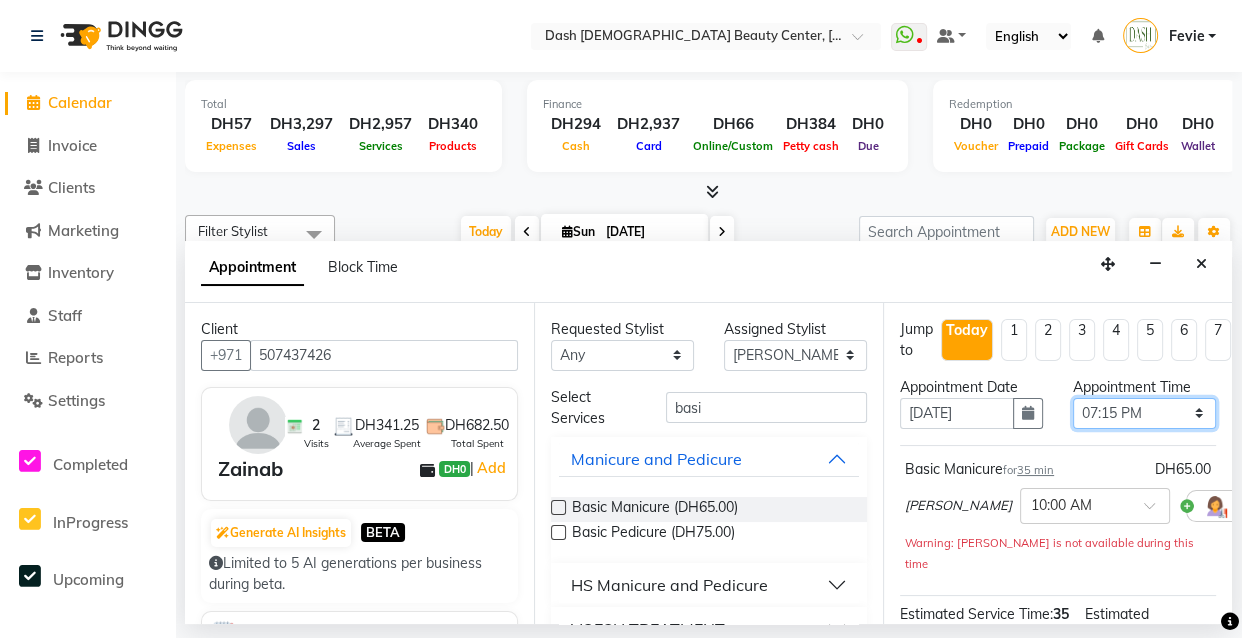 click on "Select 10:00 AM 10:15 AM 10:30 AM 10:45 AM 11:00 AM 11:15 AM 11:30 AM 11:45 AM 12:00 PM 12:15 PM 12:30 PM 12:45 PM 01:00 PM 01:15 PM 01:30 PM 01:45 PM 02:00 PM 02:15 PM 02:30 PM 02:45 PM 03:00 PM 03:15 PM 03:30 PM 03:45 PM 04:00 PM 04:15 PM 04:30 PM 04:45 PM 05:00 PM 05:15 PM 05:30 PM 05:45 PM 06:00 PM 06:15 PM 06:30 PM 06:45 PM 07:00 PM 07:15 PM 07:30 PM 07:45 PM 08:00 PM 08:15 PM 08:30 PM 08:45 PM 09:00 PM 09:15 PM 09:30 PM 09:45 PM 10:00 PM" at bounding box center [1144, 413] 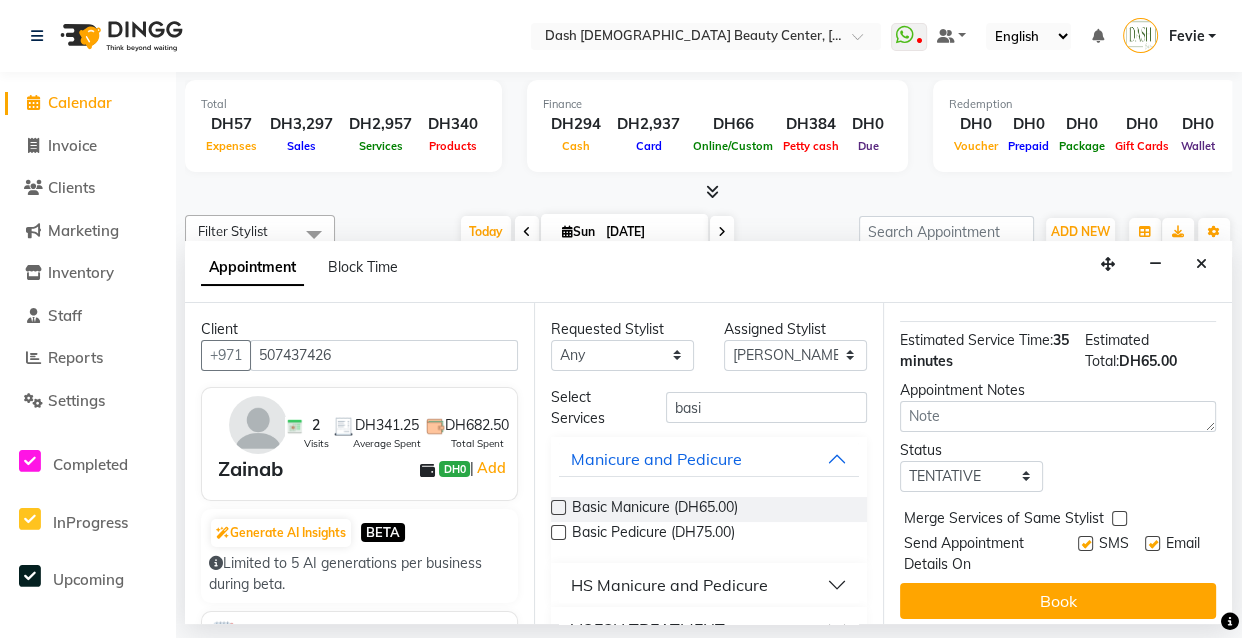 scroll, scrollTop: 256, scrollLeft: 0, axis: vertical 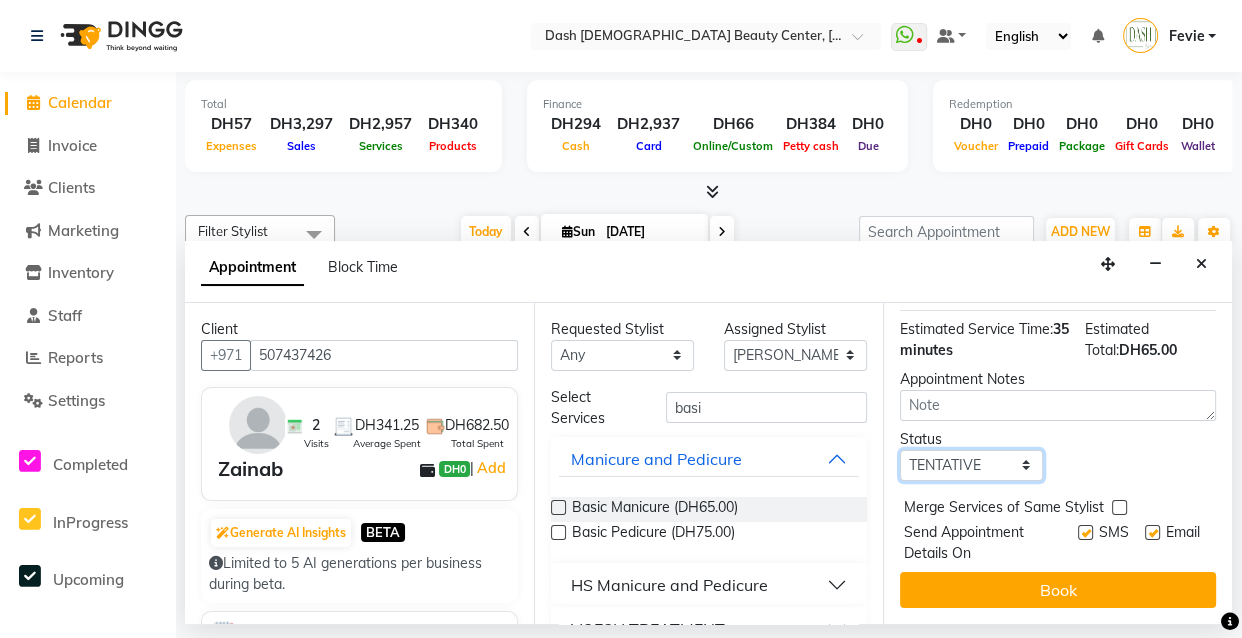 click on "Select TENTATIVE CONFIRM CHECK-IN UPCOMING" at bounding box center [971, 465] 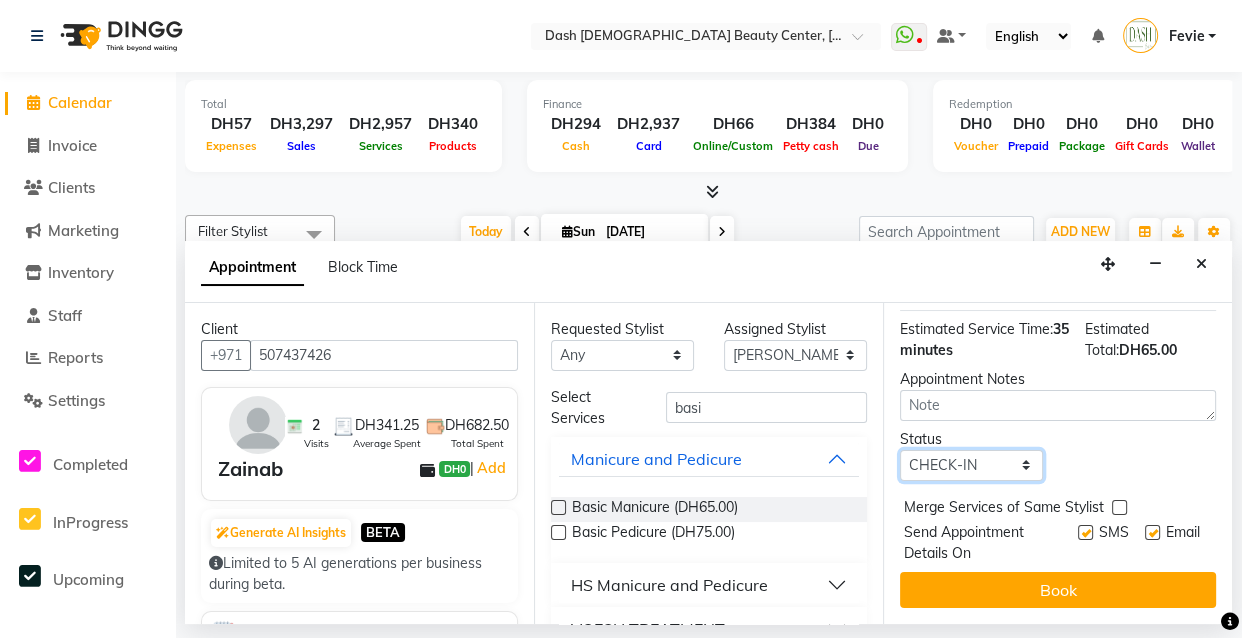 click on "Select TENTATIVE CONFIRM CHECK-IN UPCOMING" at bounding box center [971, 465] 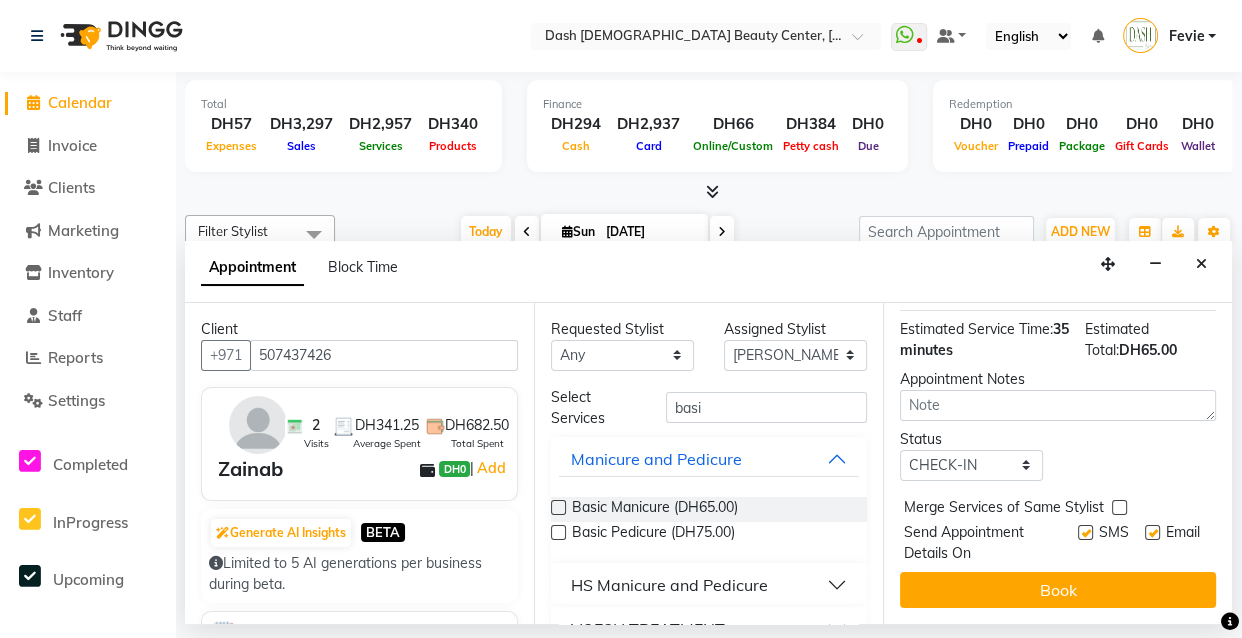 click at bounding box center (1119, 507) 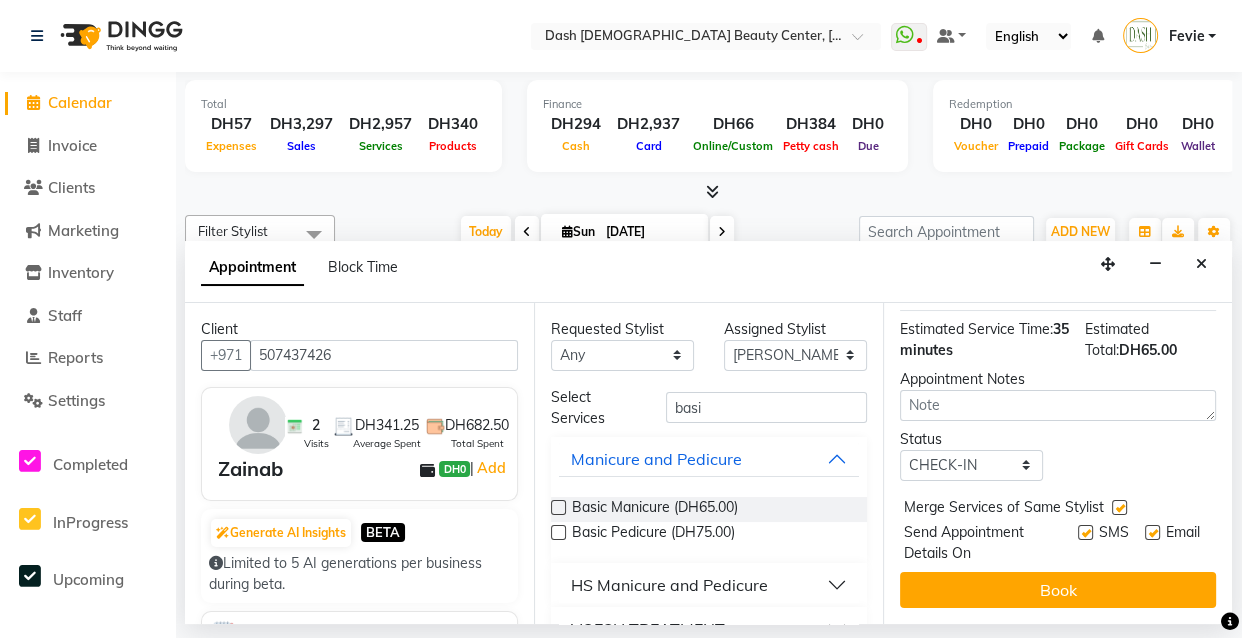 click at bounding box center (1085, 532) 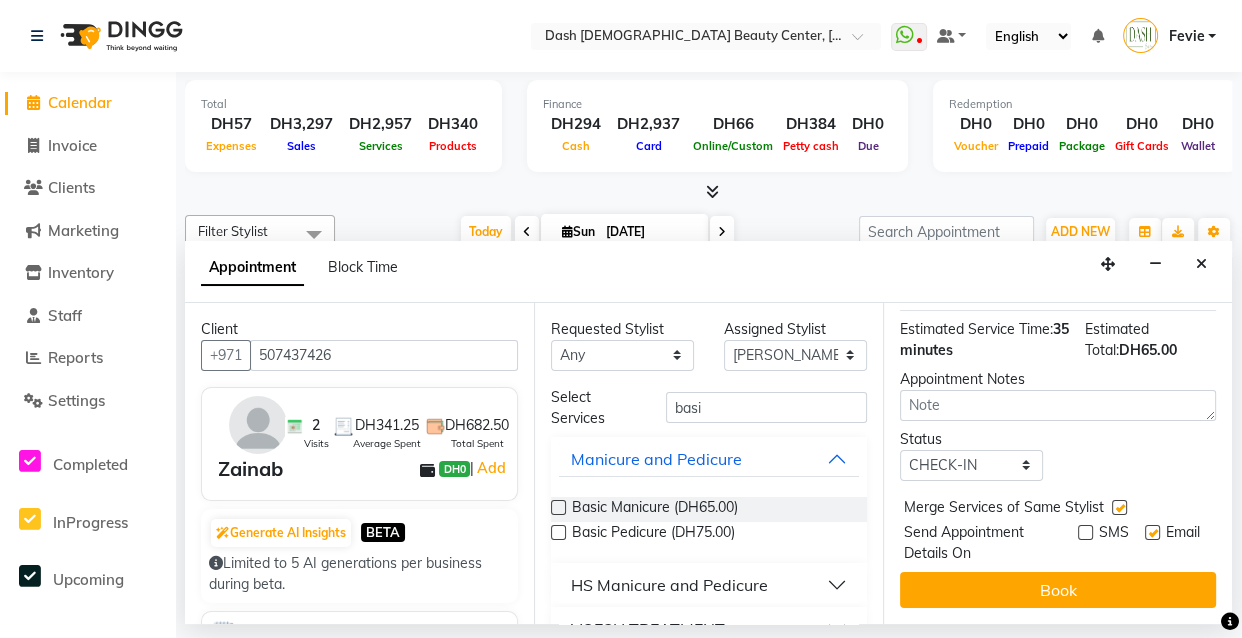 click at bounding box center [1152, 532] 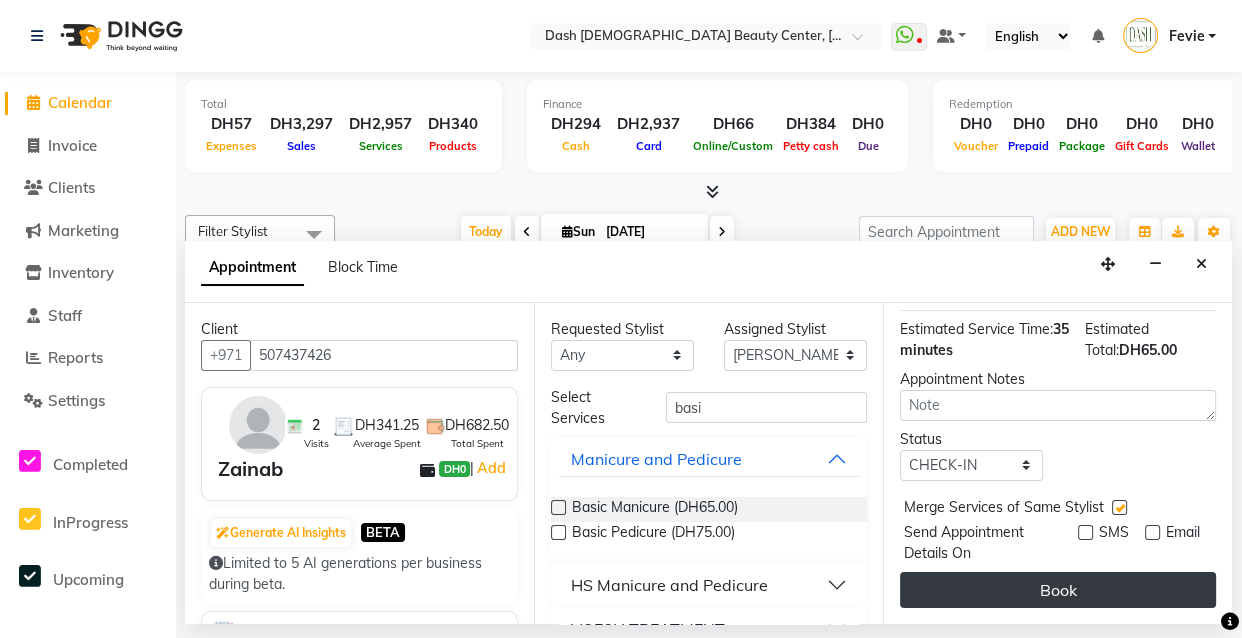 click on "Book" at bounding box center [1058, 590] 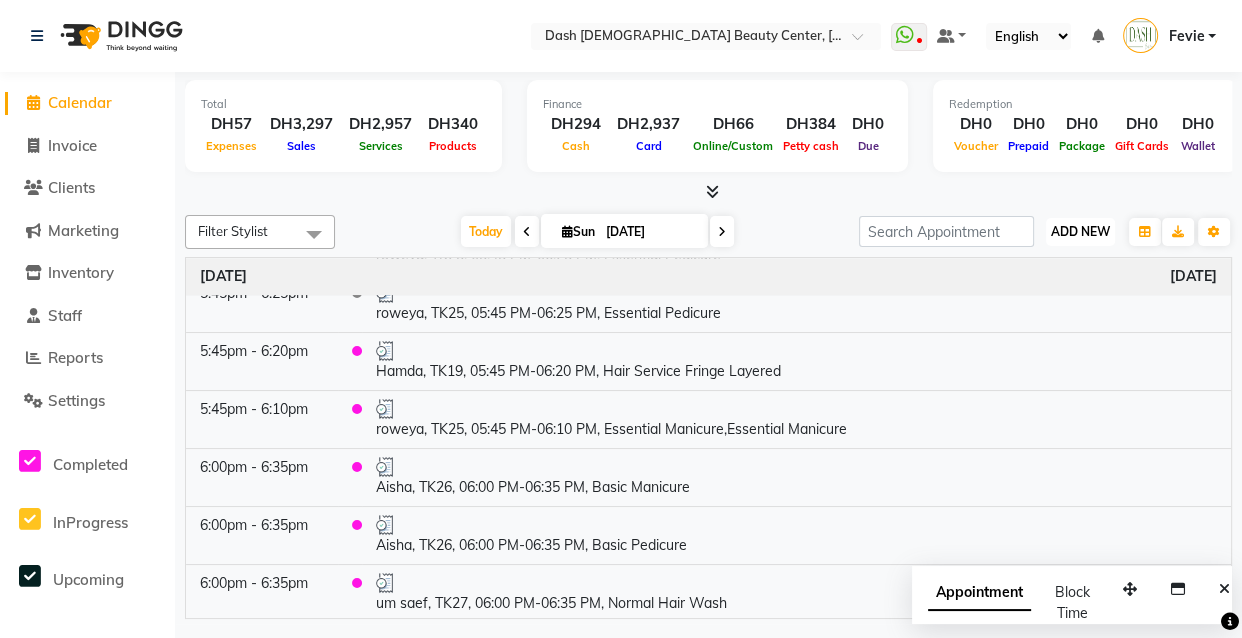 click on "ADD NEW" at bounding box center (1080, 231) 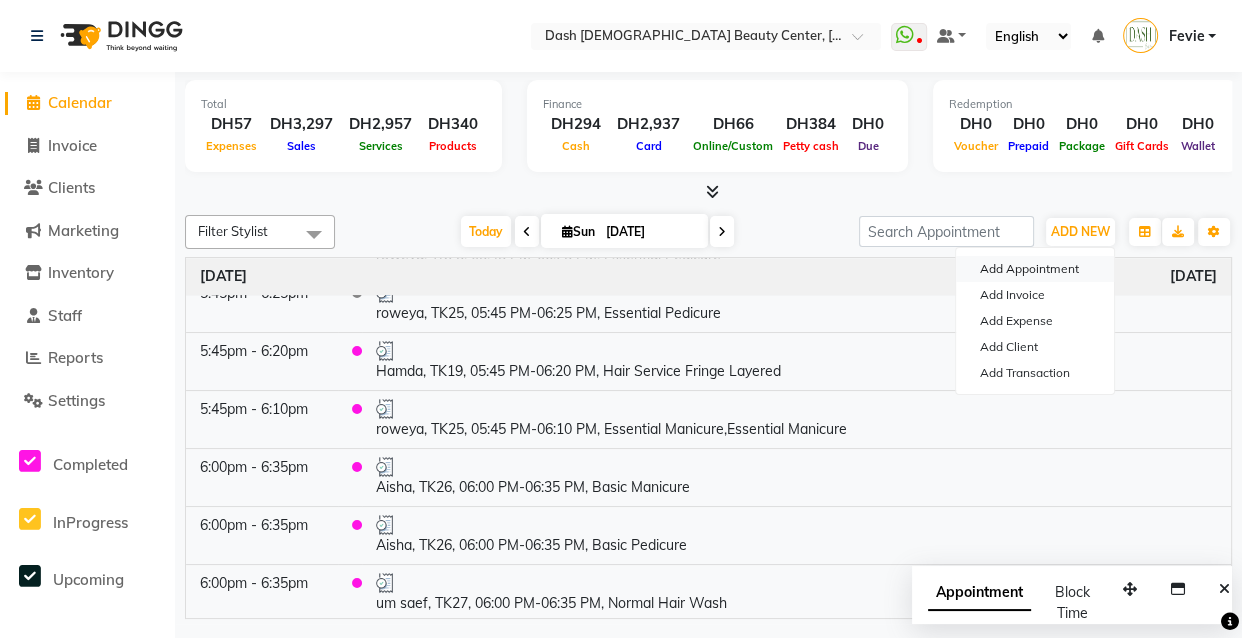 click on "Add Appointment" at bounding box center [1035, 269] 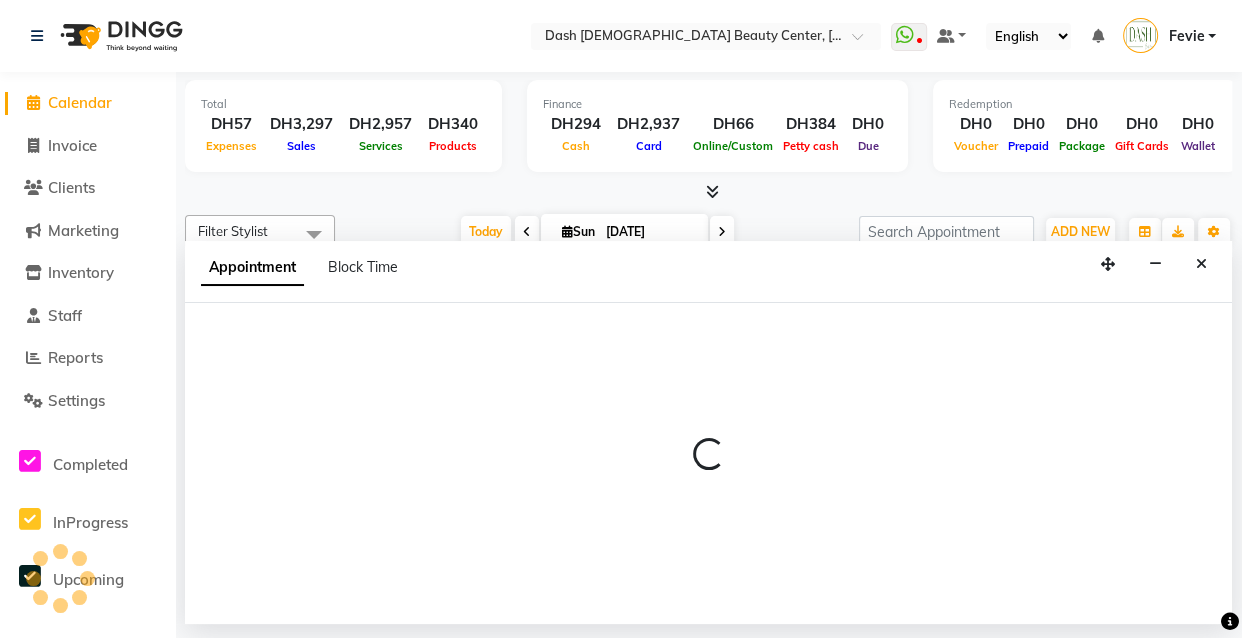 select on "600" 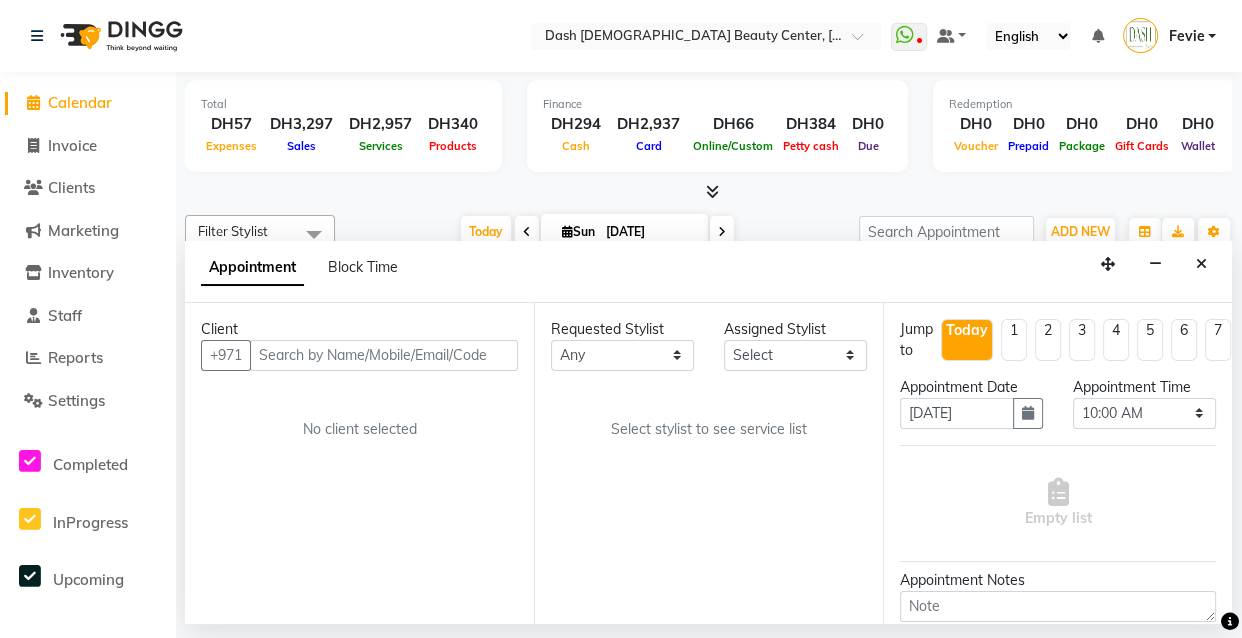 click at bounding box center [384, 355] 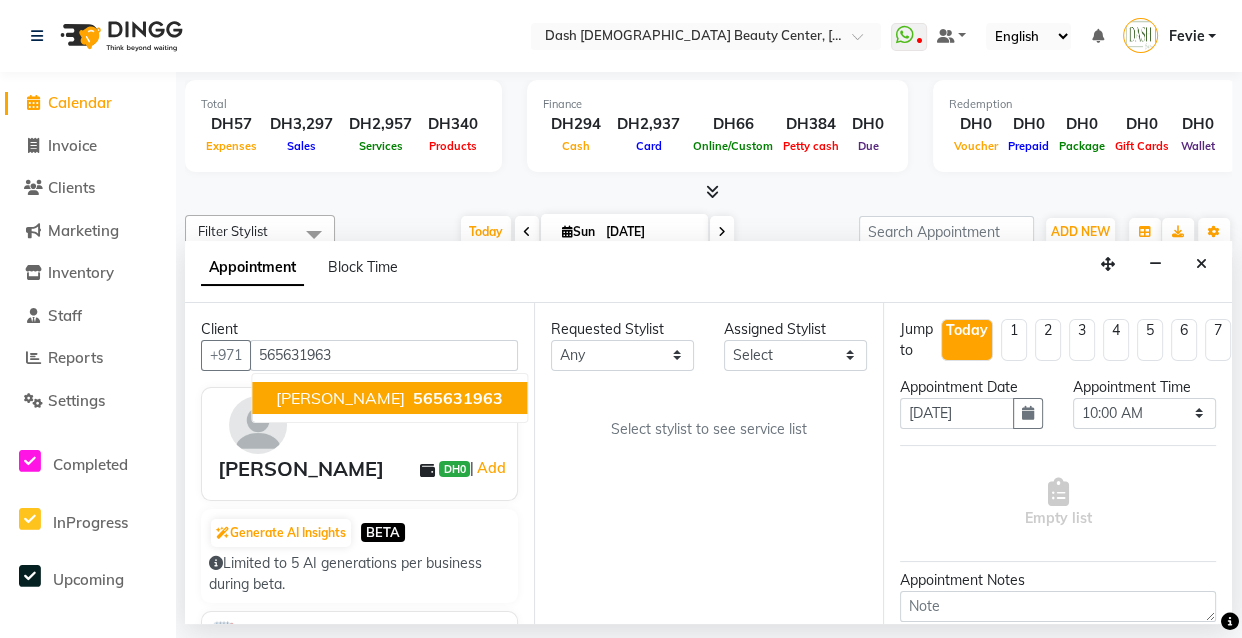 click on "565631963" at bounding box center [458, 398] 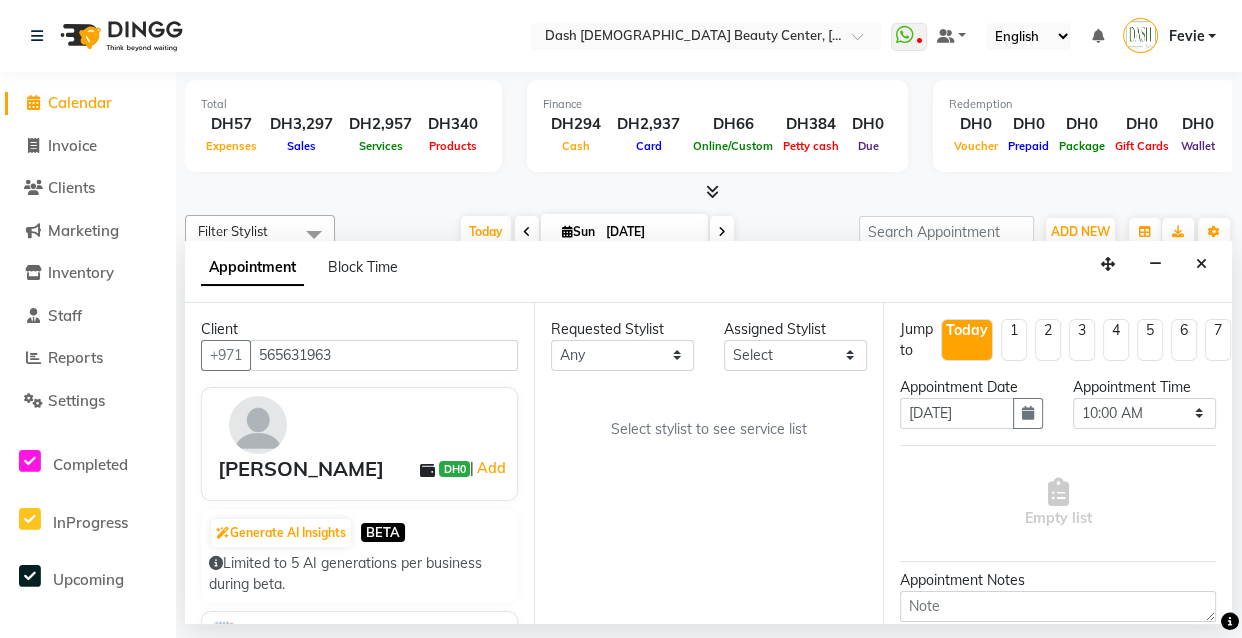 type on "565631963" 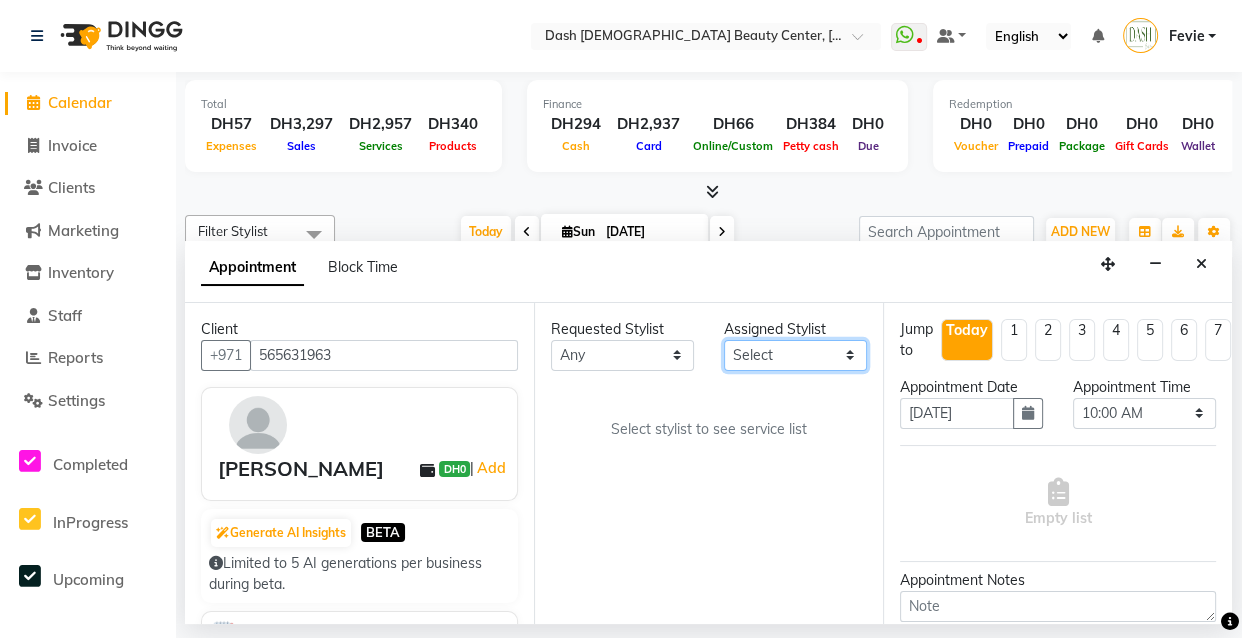 click on "Select [PERSON_NAME] [PERSON_NAME] [PERSON_NAME] [PERSON_NAME] [PERSON_NAME] [PERSON_NAME] [PERSON_NAME] [PERSON_NAME] [PERSON_NAME] Peace [PERSON_NAME] [PERSON_NAME]" at bounding box center [795, 355] 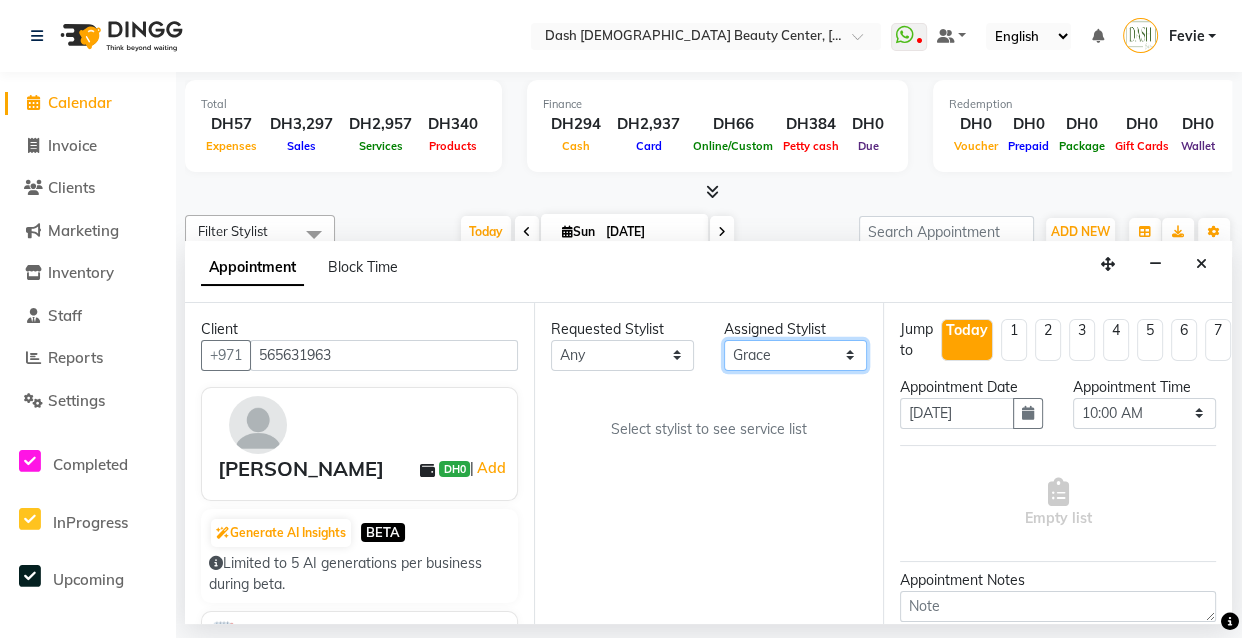 click on "Select [PERSON_NAME] [PERSON_NAME] [PERSON_NAME] [PERSON_NAME] [PERSON_NAME] [PERSON_NAME] [PERSON_NAME] [PERSON_NAME] [PERSON_NAME] Peace [PERSON_NAME] [PERSON_NAME]" at bounding box center [795, 355] 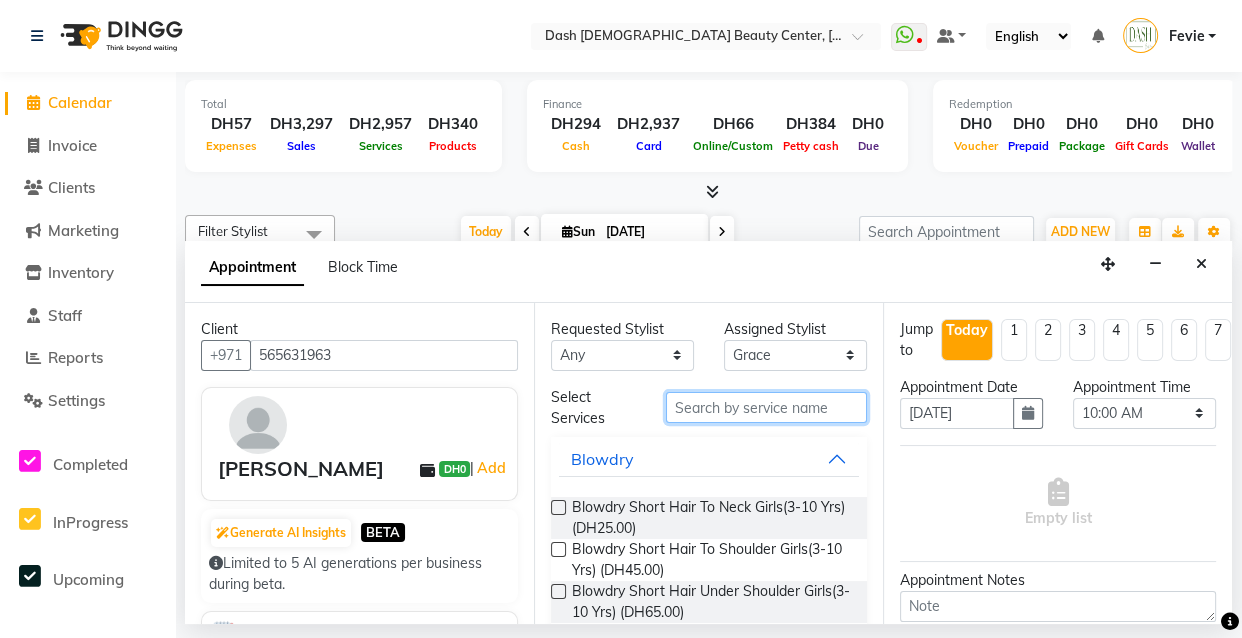 click at bounding box center [766, 407] 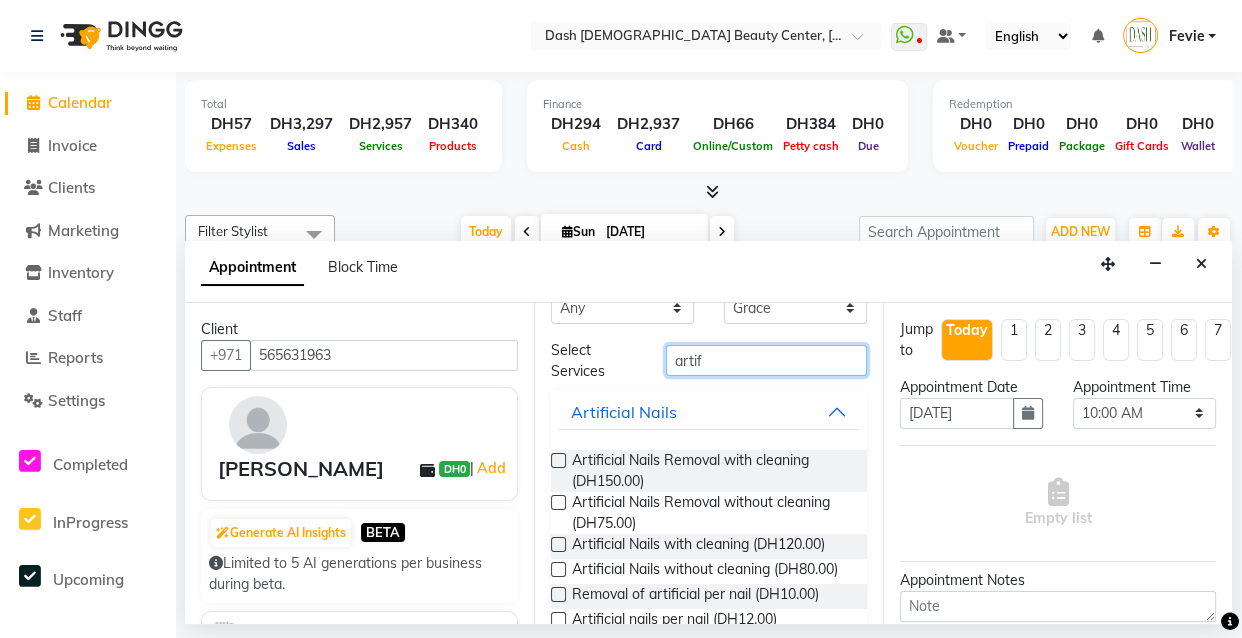 scroll, scrollTop: 65, scrollLeft: 0, axis: vertical 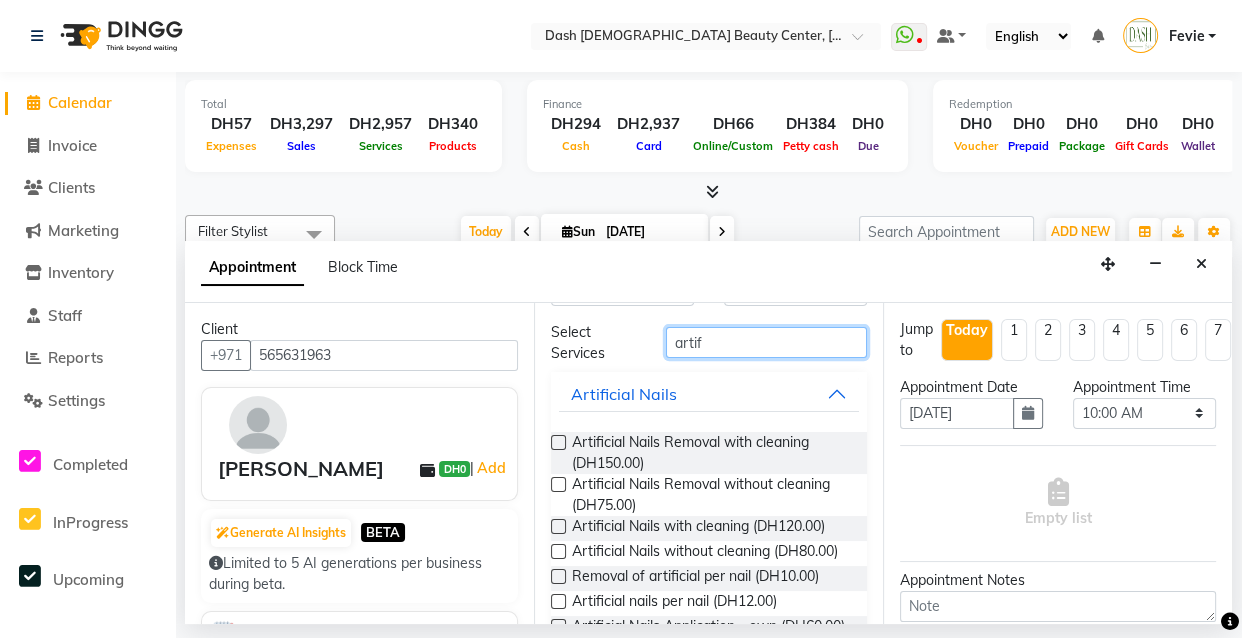 type on "artif" 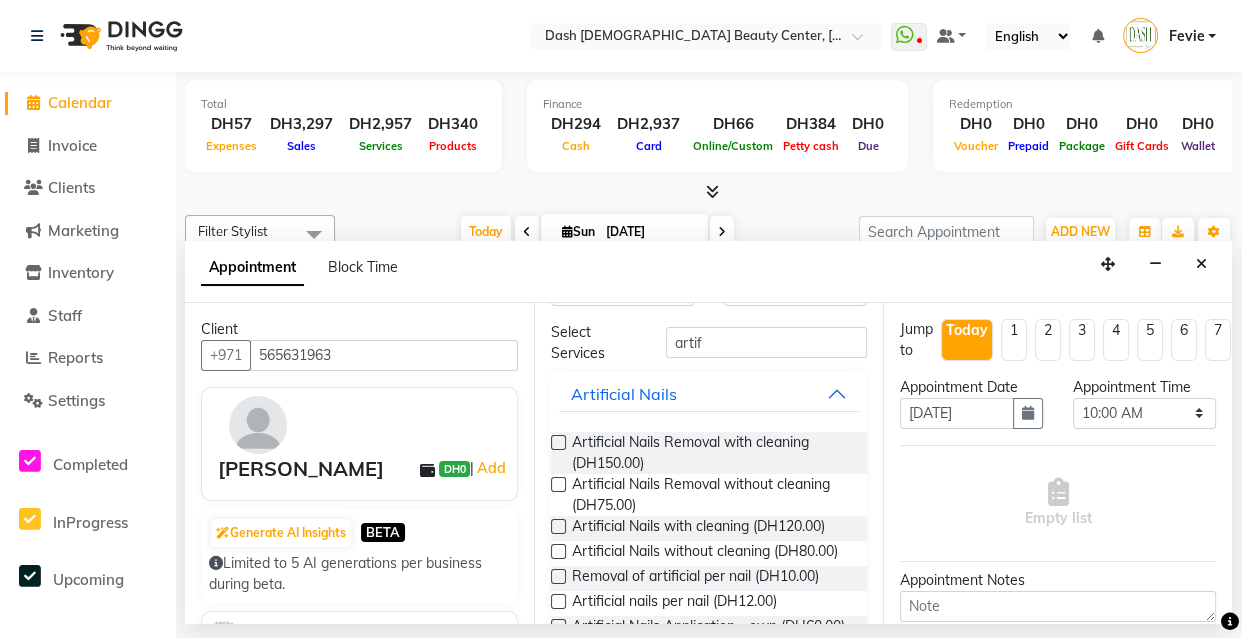 click at bounding box center (558, 526) 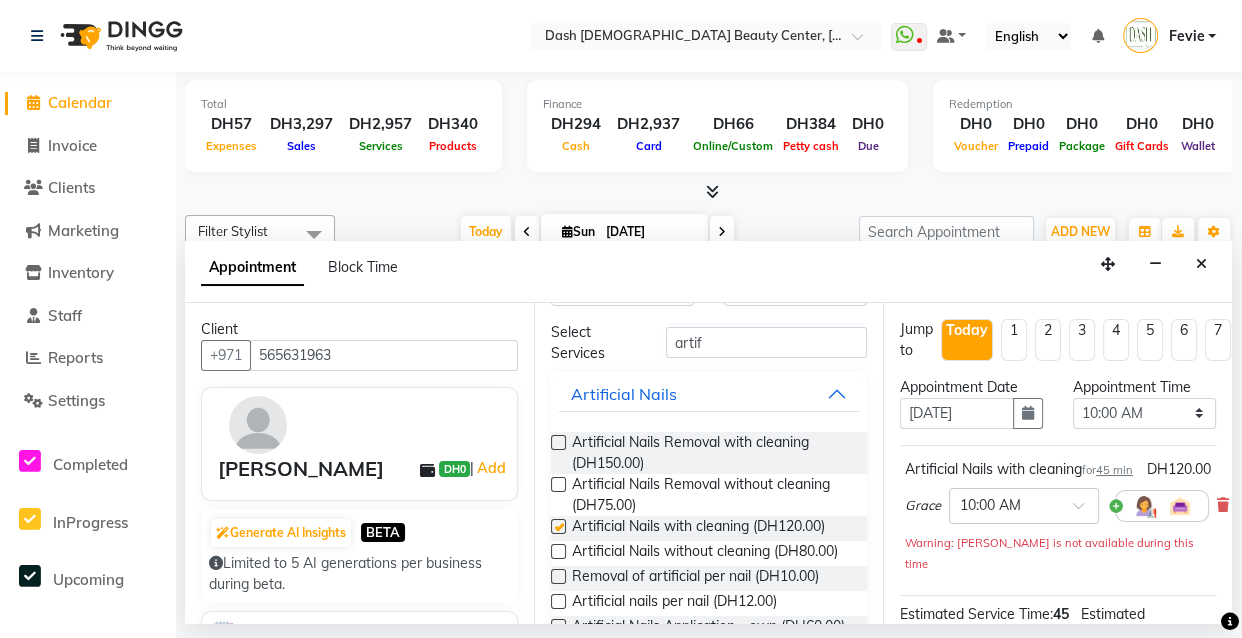 checkbox on "false" 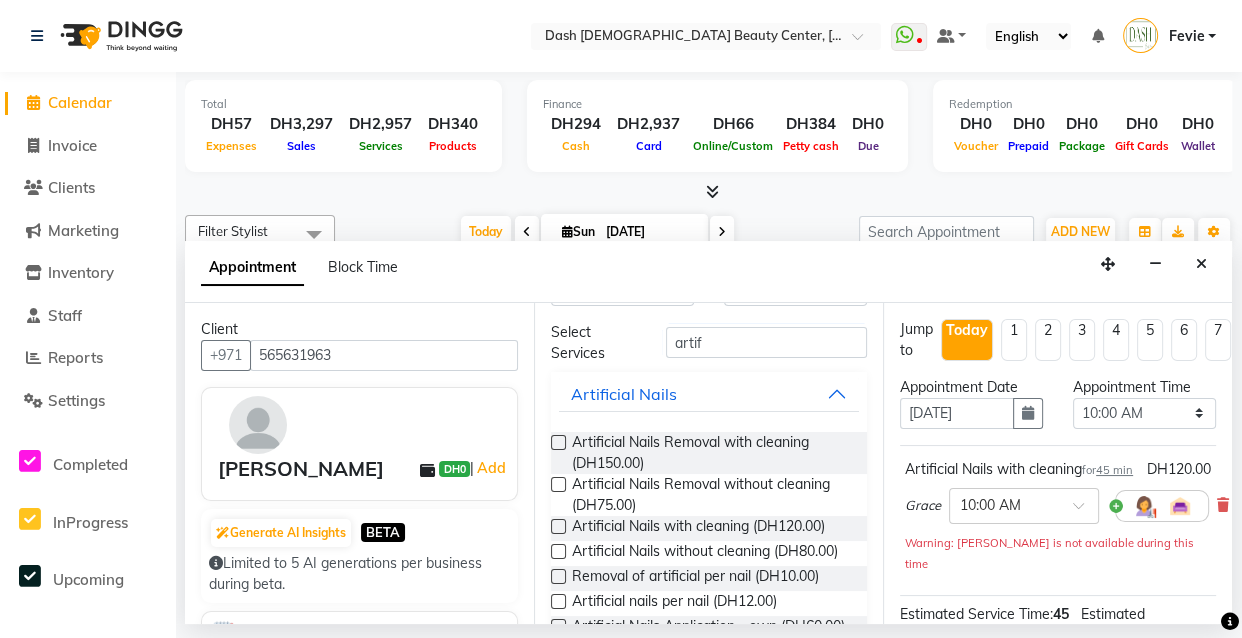 scroll, scrollTop: 0, scrollLeft: 0, axis: both 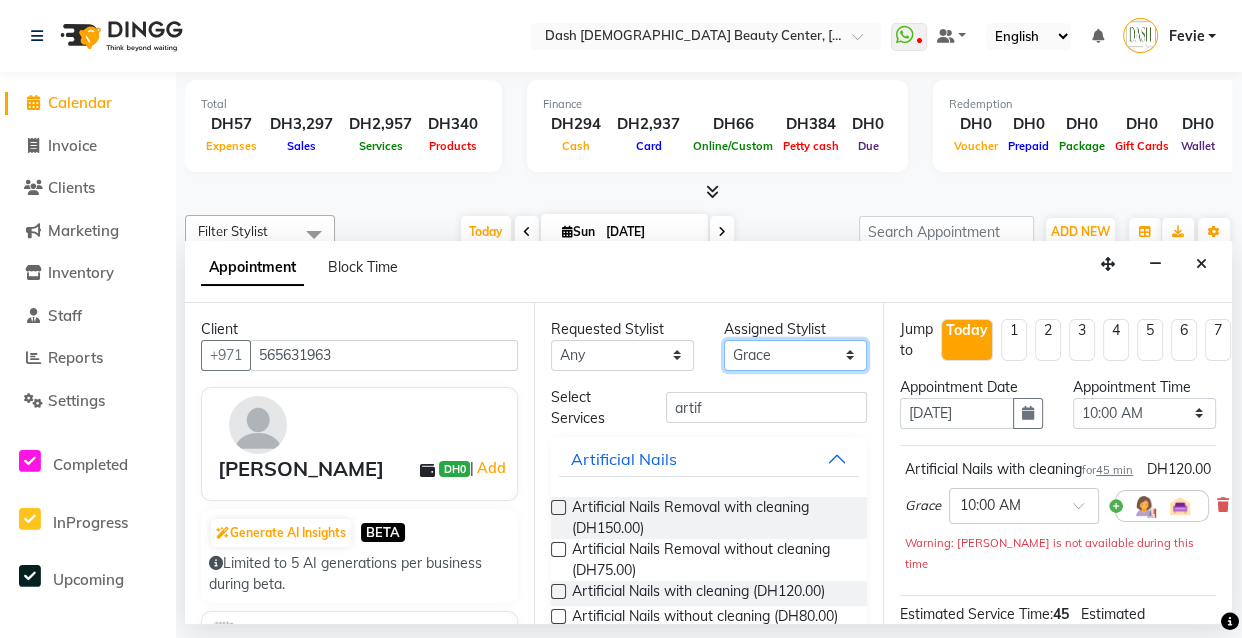 click on "Select [PERSON_NAME] [PERSON_NAME] [PERSON_NAME] [PERSON_NAME] [PERSON_NAME] [PERSON_NAME] [PERSON_NAME] [PERSON_NAME] [PERSON_NAME] Peace [PERSON_NAME] [PERSON_NAME]" at bounding box center [795, 355] 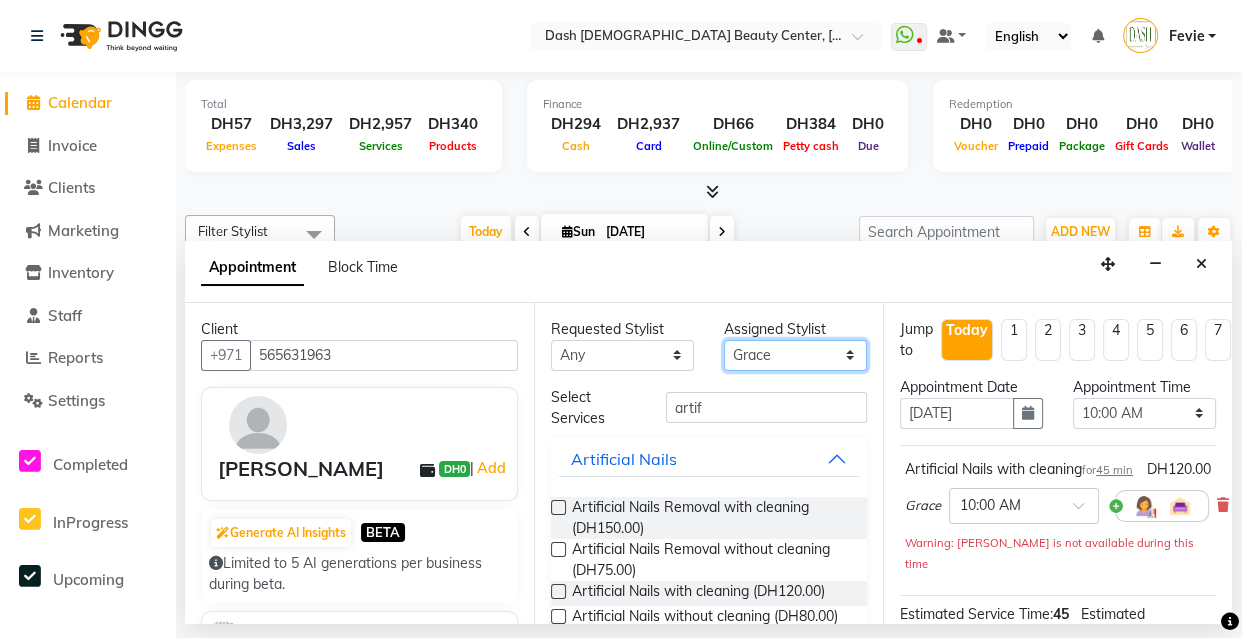 select on "82379" 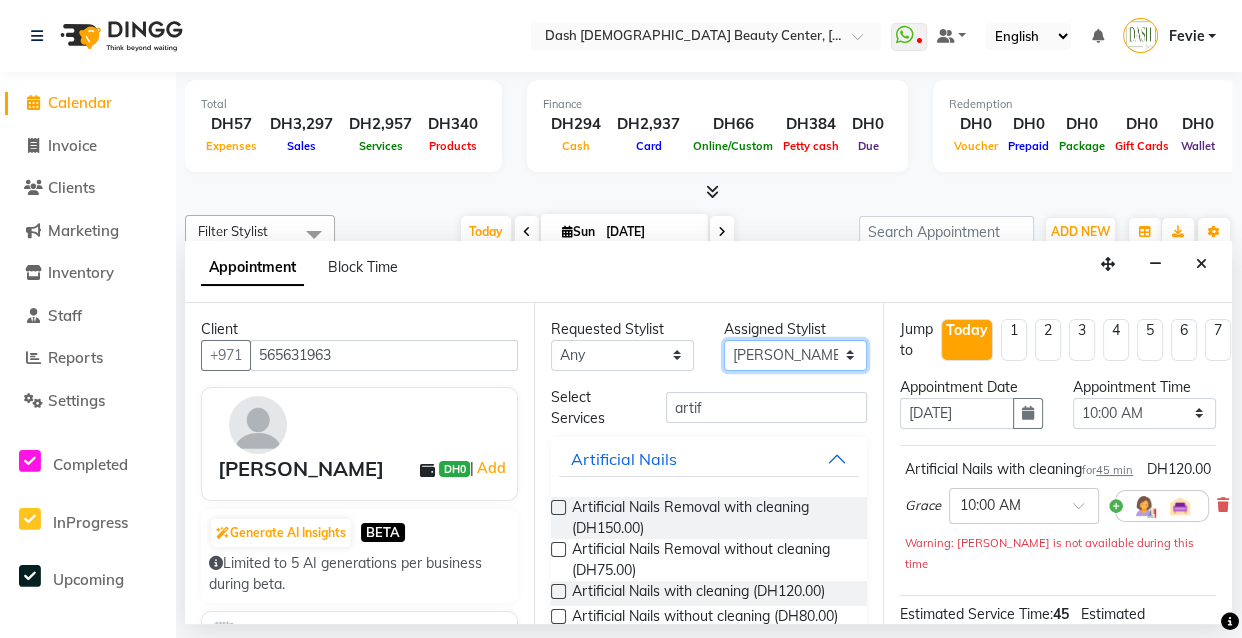 click on "Select [PERSON_NAME] [PERSON_NAME] [PERSON_NAME] [PERSON_NAME] [PERSON_NAME] [PERSON_NAME] [PERSON_NAME] [PERSON_NAME] [PERSON_NAME] Peace [PERSON_NAME] [PERSON_NAME]" at bounding box center [795, 355] 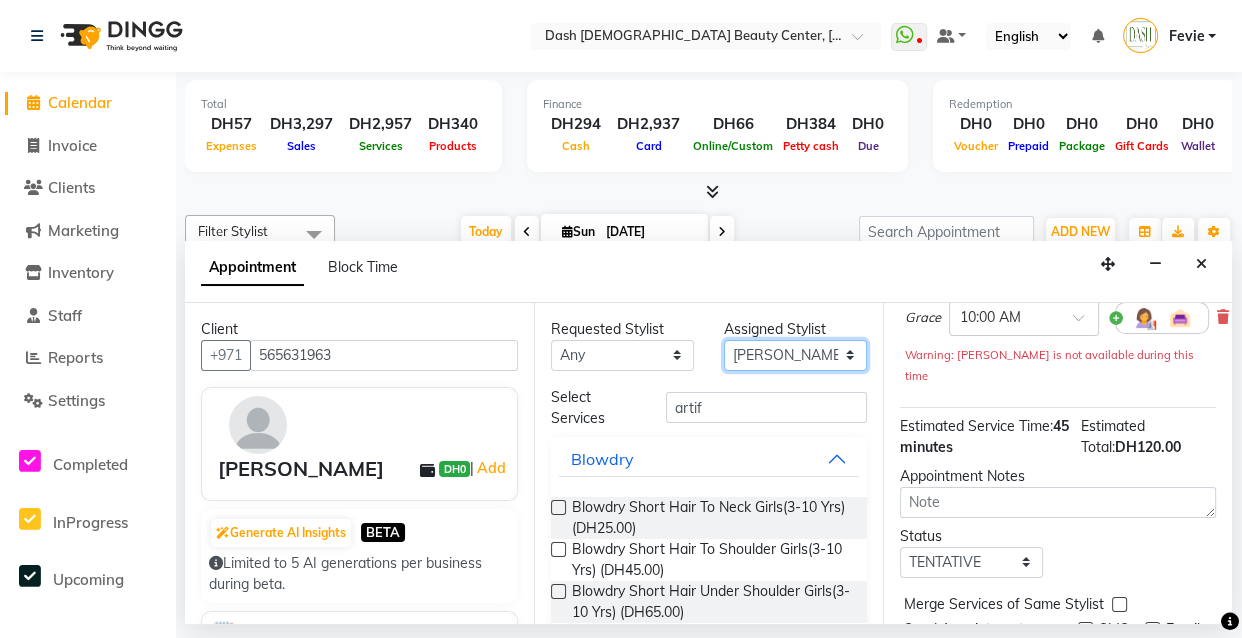 scroll, scrollTop: 200, scrollLeft: 0, axis: vertical 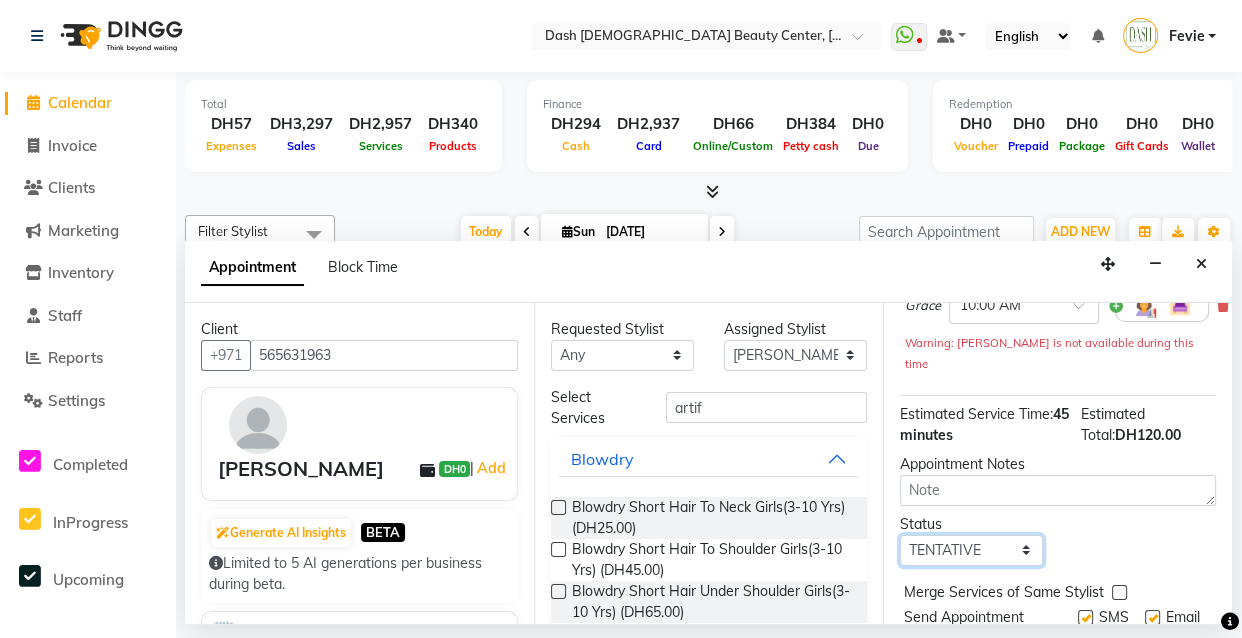 click on "Select TENTATIVE CONFIRM CHECK-IN UPCOMING" at bounding box center [971, 550] 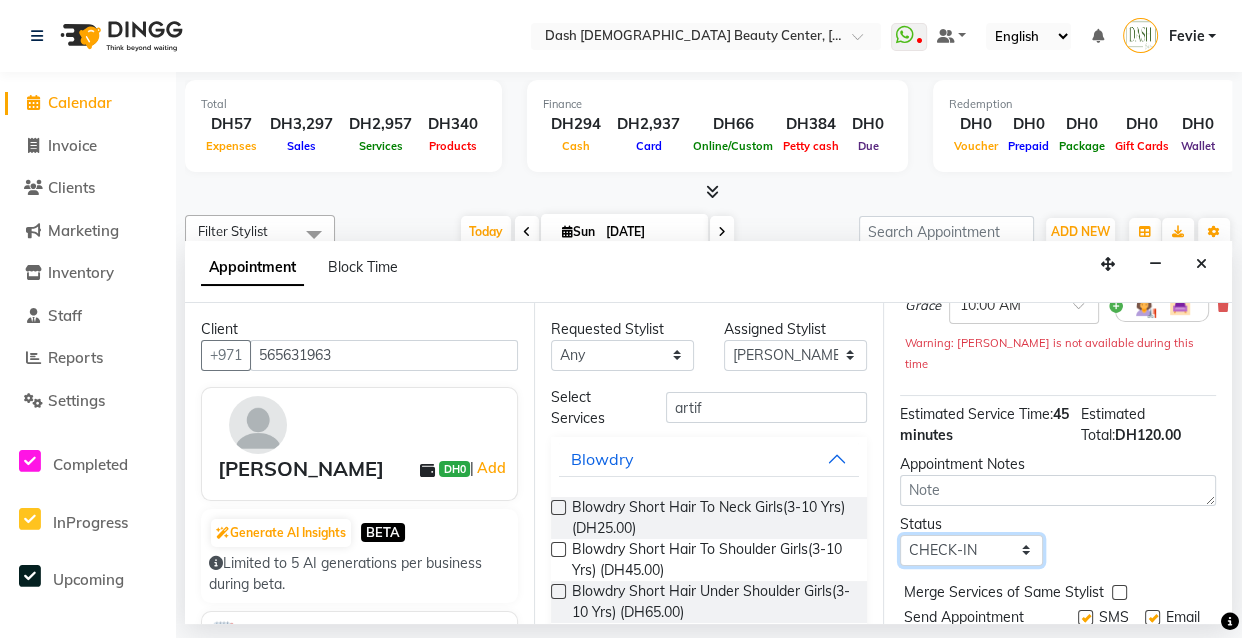 click on "Select TENTATIVE CONFIRM CHECK-IN UPCOMING" at bounding box center (971, 550) 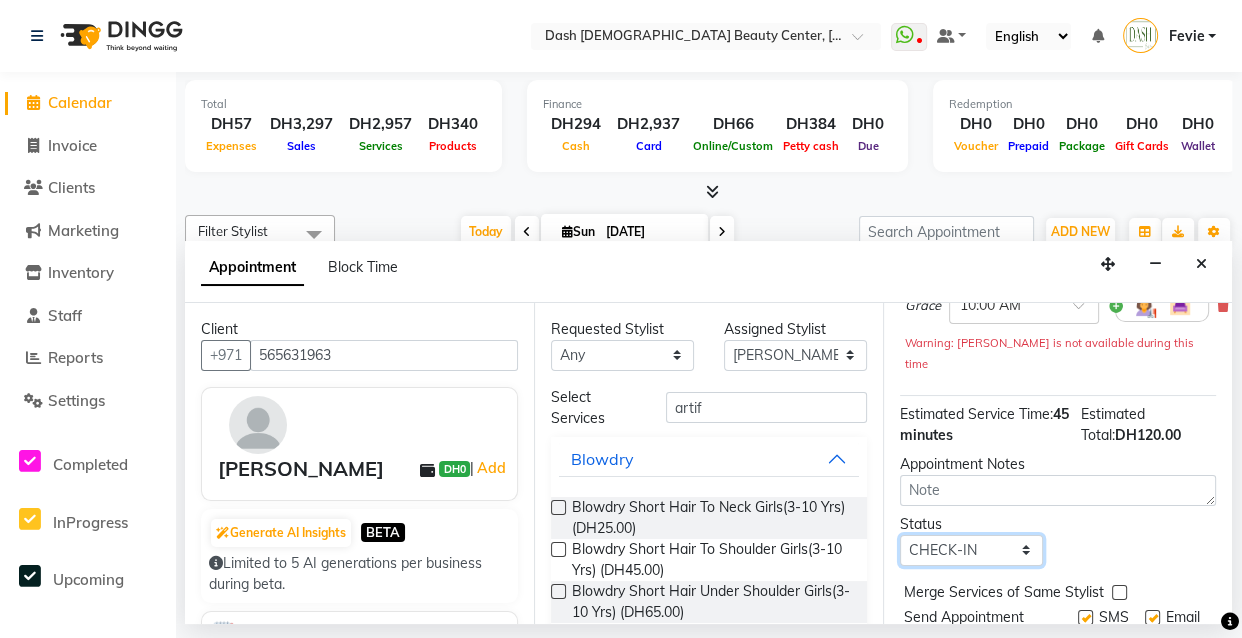 scroll, scrollTop: 298, scrollLeft: 0, axis: vertical 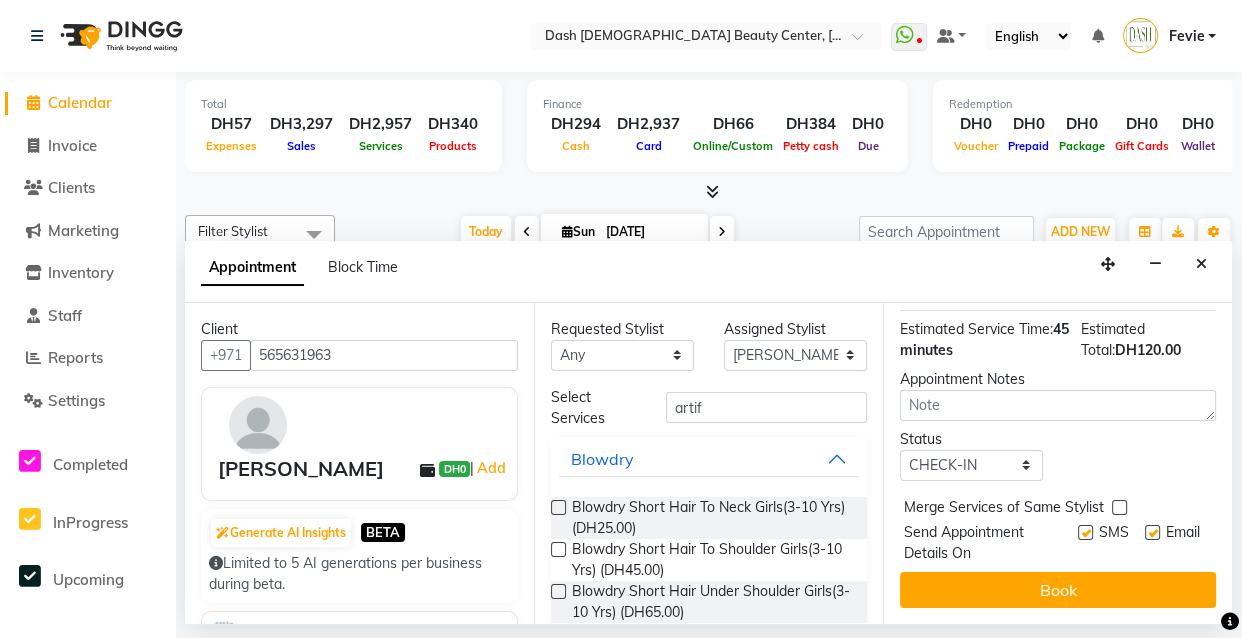 click at bounding box center [1119, 507] 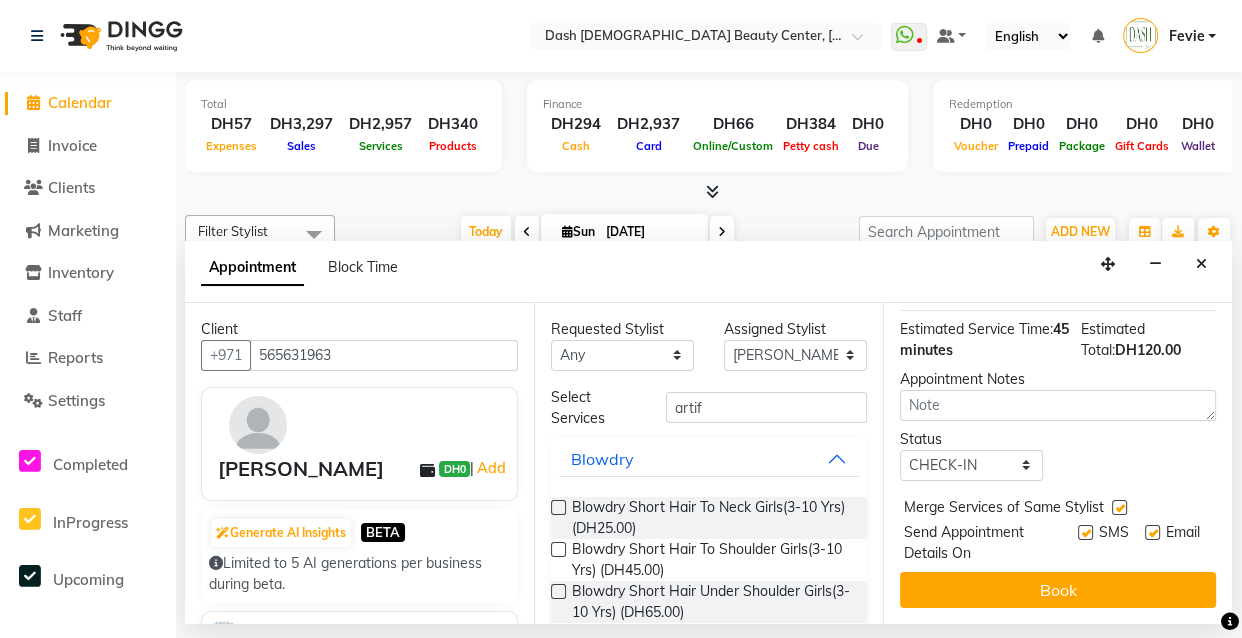 click at bounding box center (1085, 532) 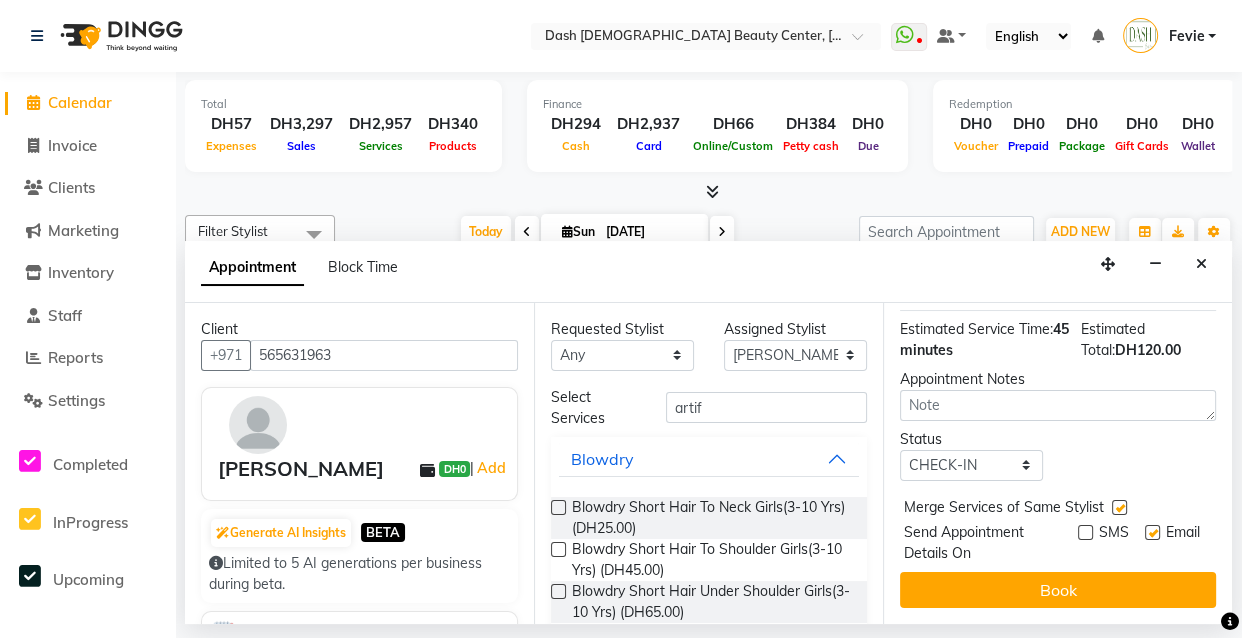 click at bounding box center [1152, 532] 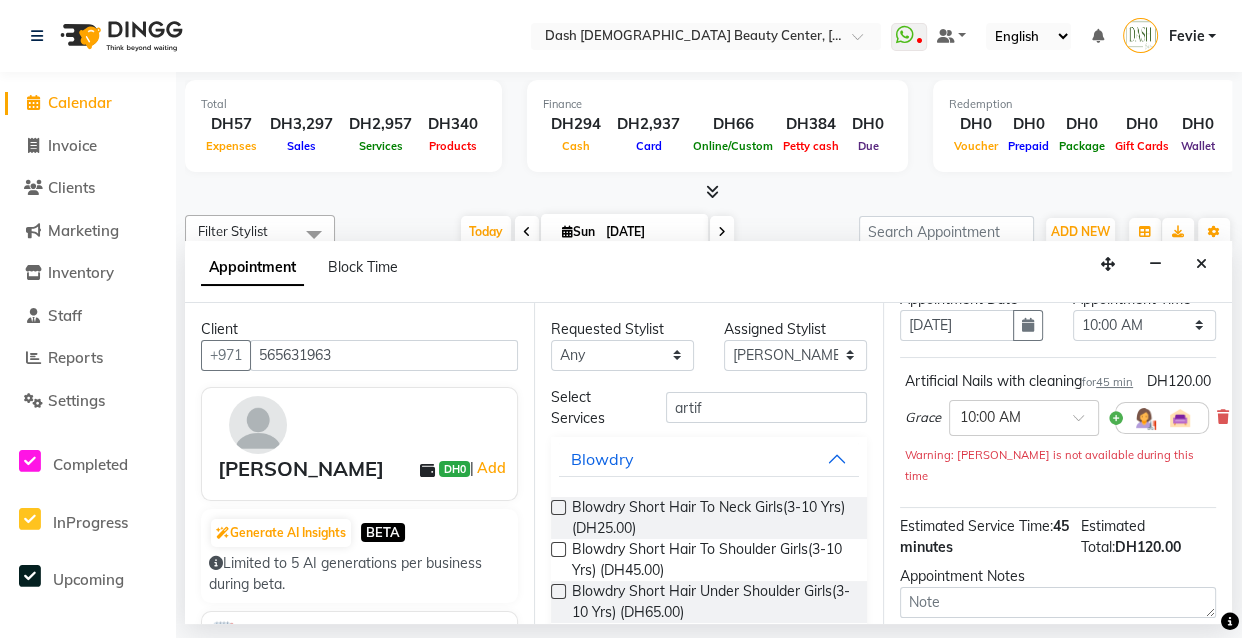 scroll, scrollTop: 90, scrollLeft: 0, axis: vertical 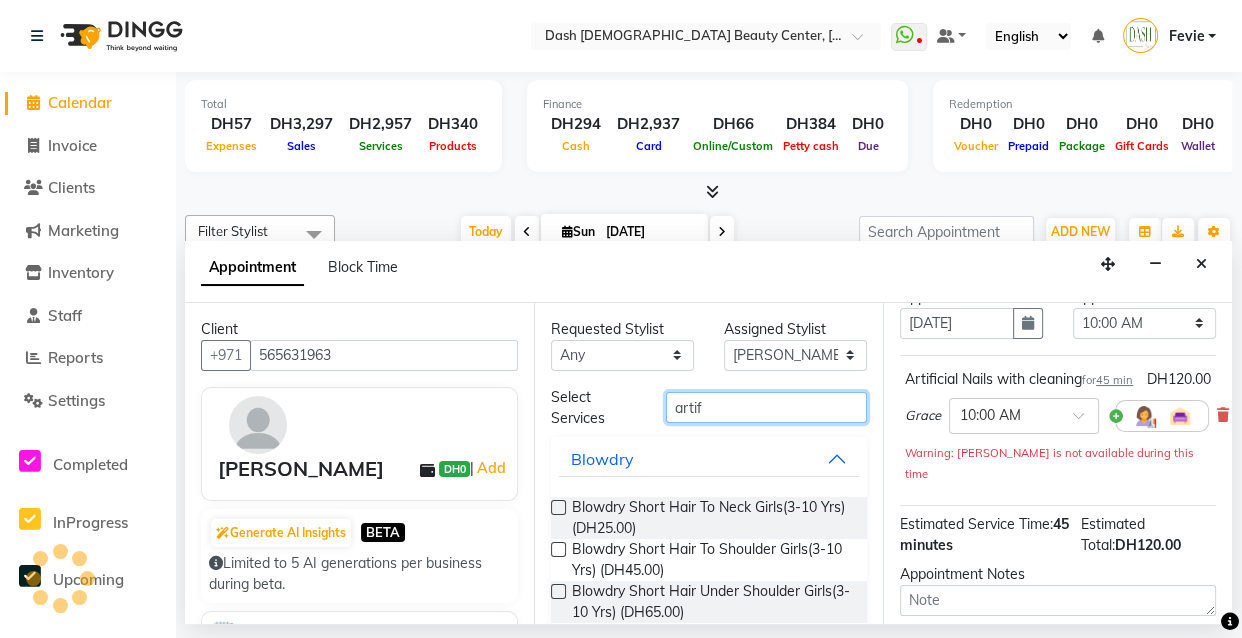 click on "artif" at bounding box center [766, 407] 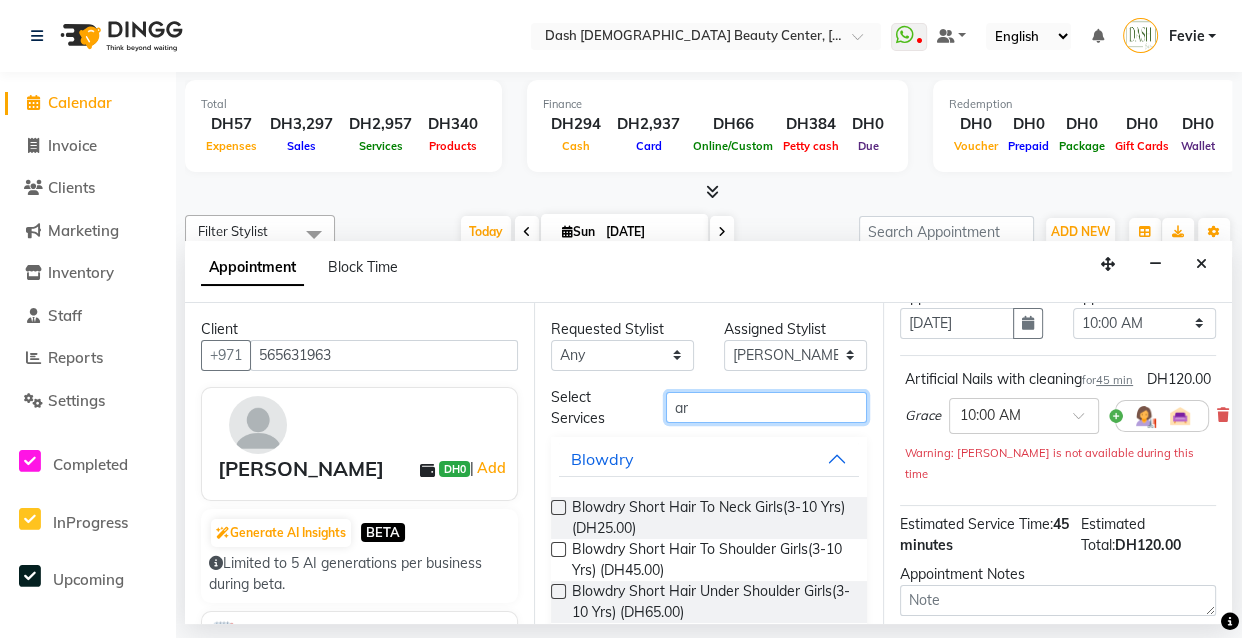 type on "a" 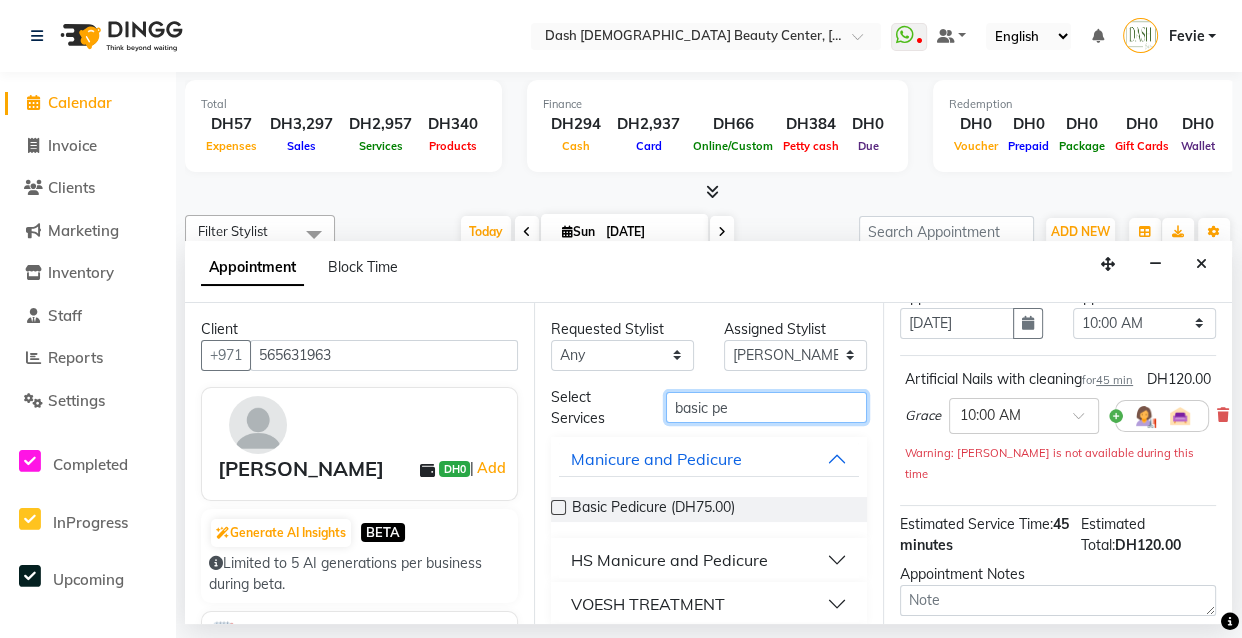 type on "basic pe" 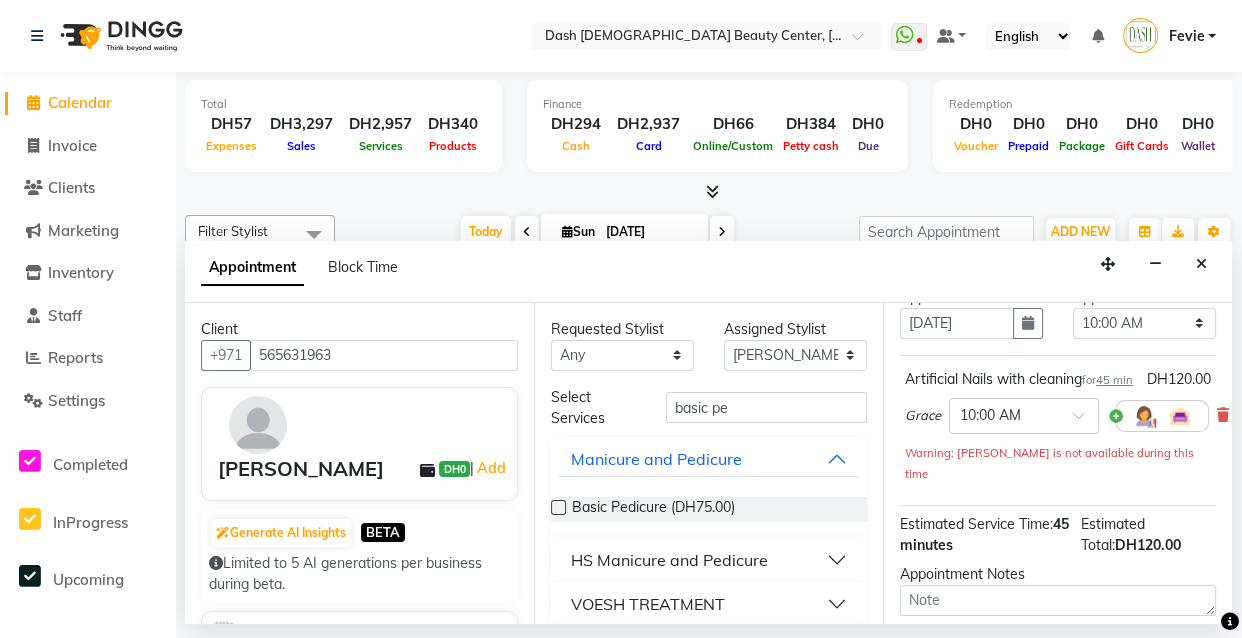 click at bounding box center (558, 507) 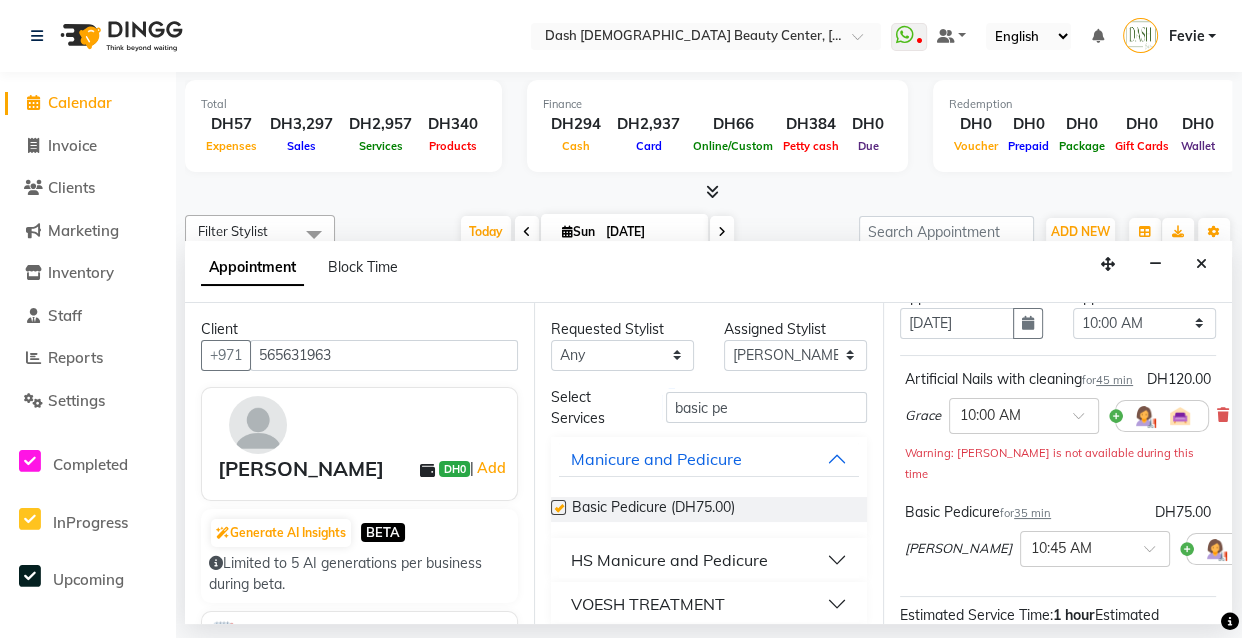 checkbox on "false" 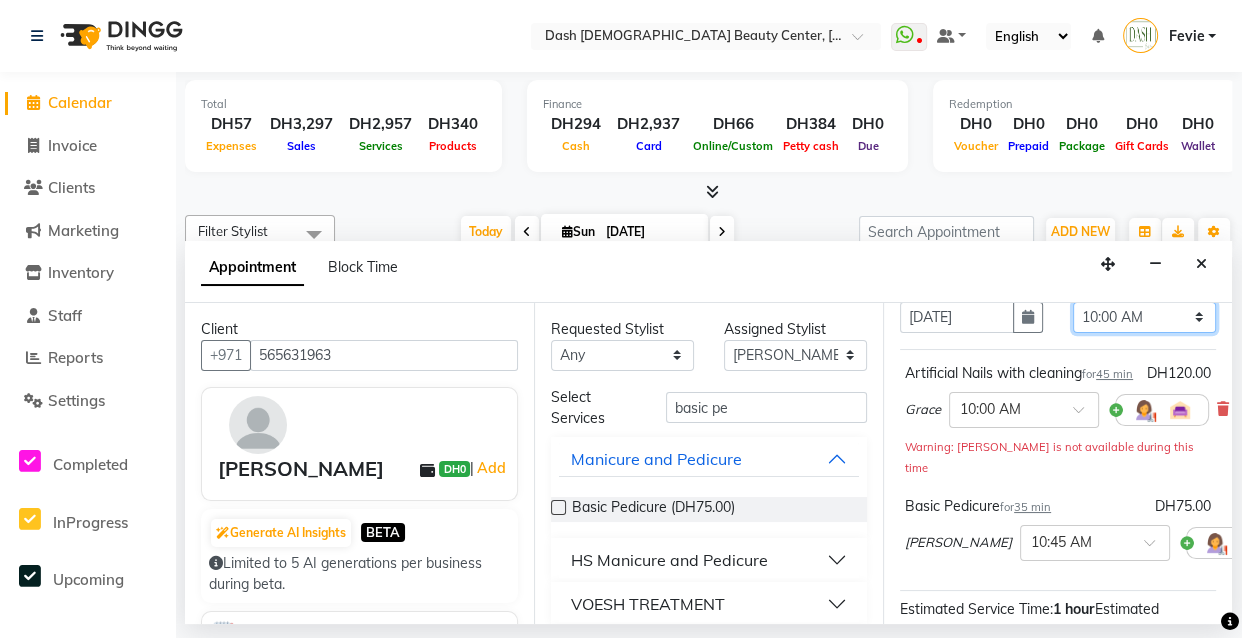 click on "Select 10:00 AM 10:15 AM 10:30 AM 10:45 AM 11:00 AM 11:15 AM 11:30 AM 11:45 AM 12:00 PM 12:15 PM 12:30 PM 12:45 PM 01:00 PM 01:15 PM 01:30 PM 01:45 PM 02:00 PM 02:15 PM 02:30 PM 02:45 PM 03:00 PM 03:15 PM 03:30 PM 03:45 PM 04:00 PM 04:15 PM 04:30 PM 04:45 PM 05:00 PM 05:15 PM 05:30 PM 05:45 PM 06:00 PM 06:15 PM 06:30 PM 06:45 PM 07:00 PM 07:15 PM 07:30 PM 07:45 PM 08:00 PM 08:15 PM 08:30 PM 08:45 PM 09:00 PM 09:15 PM 09:30 PM 09:45 PM 10:00 PM" at bounding box center [1144, 317] 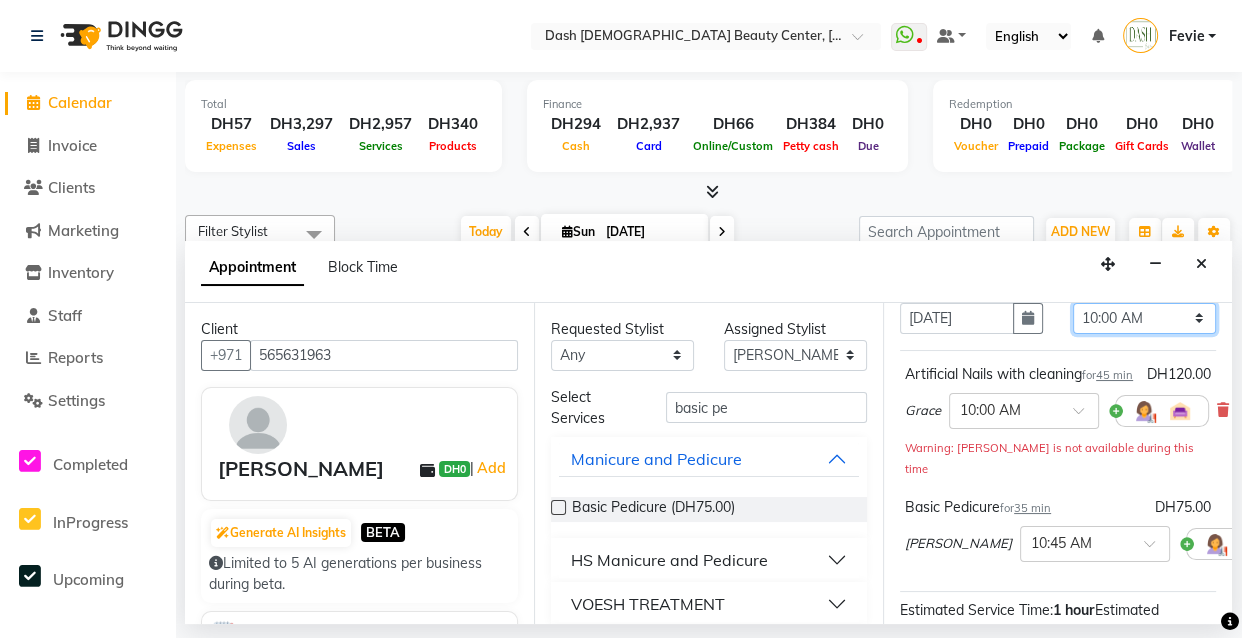 select on "1170" 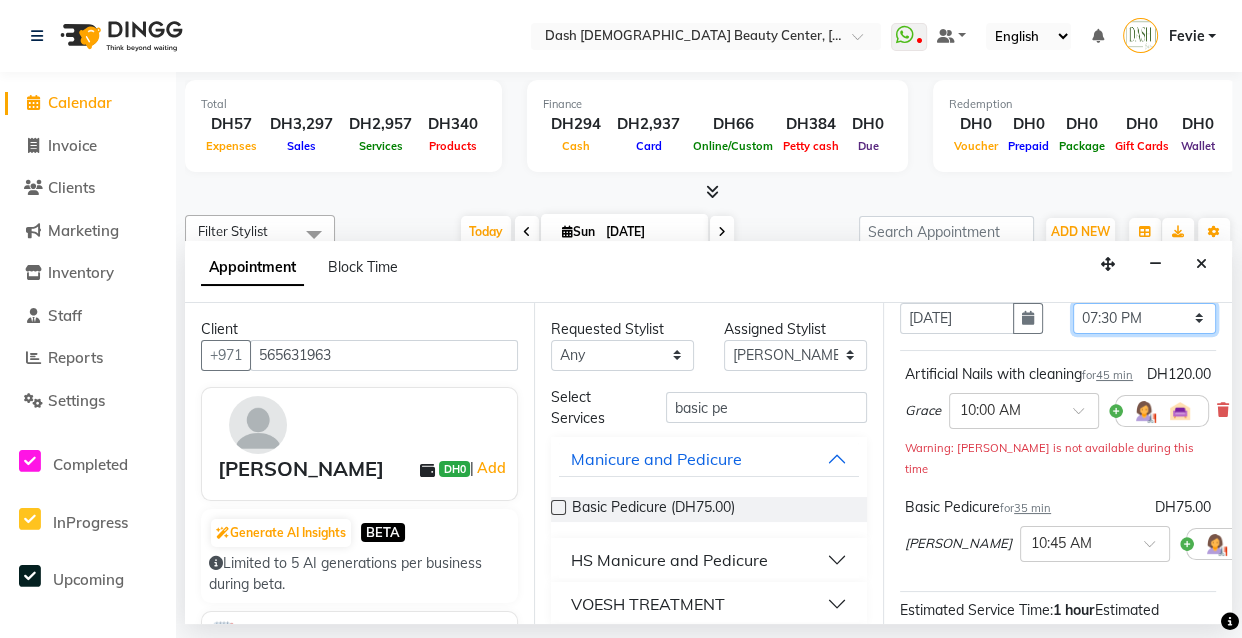 click on "Select 10:00 AM 10:15 AM 10:30 AM 10:45 AM 11:00 AM 11:15 AM 11:30 AM 11:45 AM 12:00 PM 12:15 PM 12:30 PM 12:45 PM 01:00 PM 01:15 PM 01:30 PM 01:45 PM 02:00 PM 02:15 PM 02:30 PM 02:45 PM 03:00 PM 03:15 PM 03:30 PM 03:45 PM 04:00 PM 04:15 PM 04:30 PM 04:45 PM 05:00 PM 05:15 PM 05:30 PM 05:45 PM 06:00 PM 06:15 PM 06:30 PM 06:45 PM 07:00 PM 07:15 PM 07:30 PM 07:45 PM 08:00 PM 08:15 PM 08:30 PM 08:45 PM 09:00 PM 09:15 PM 09:30 PM 09:45 PM 10:00 PM" at bounding box center [1144, 318] 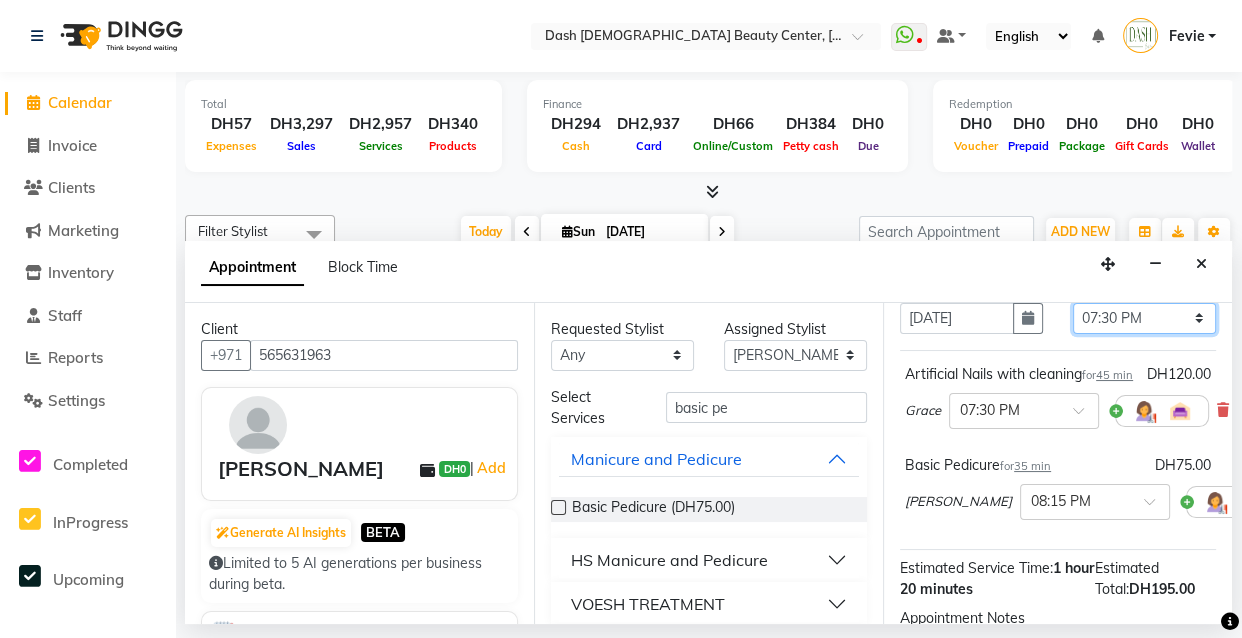 scroll, scrollTop: 175, scrollLeft: 0, axis: vertical 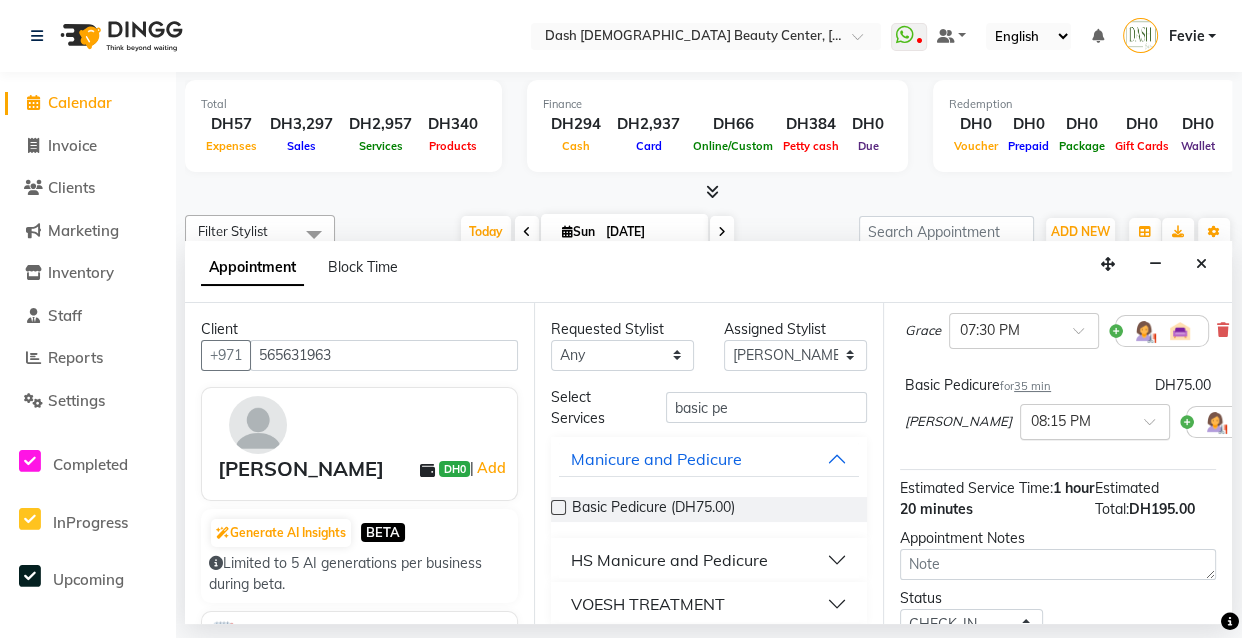 click at bounding box center [1075, 420] 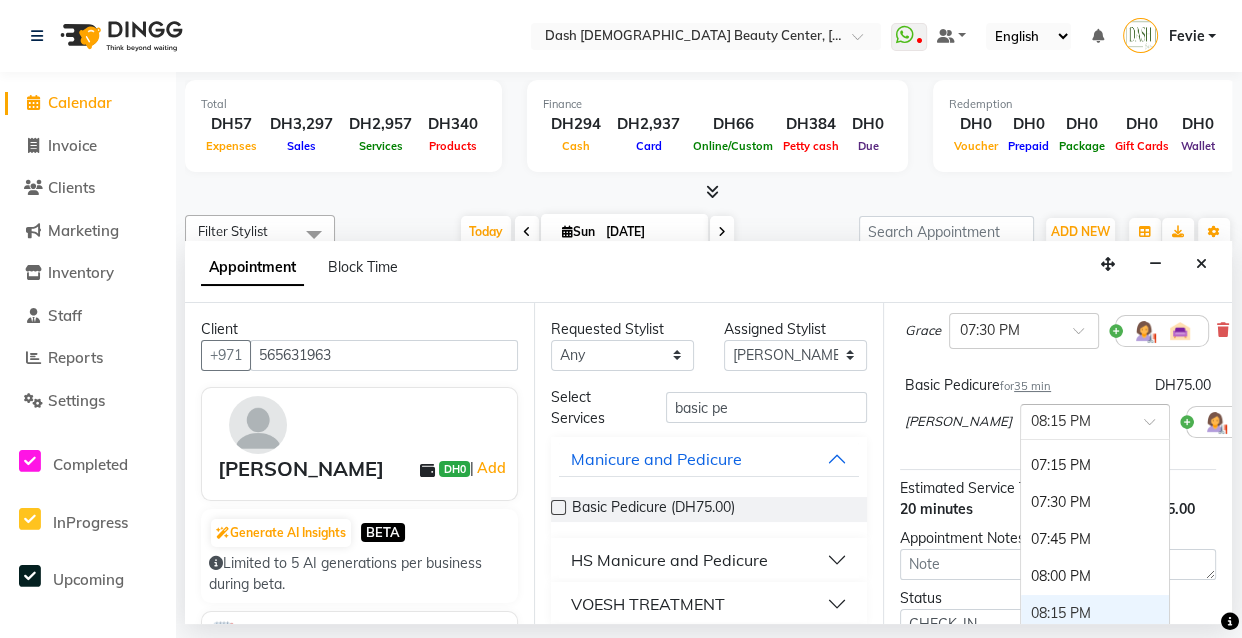 scroll, scrollTop: 1372, scrollLeft: 0, axis: vertical 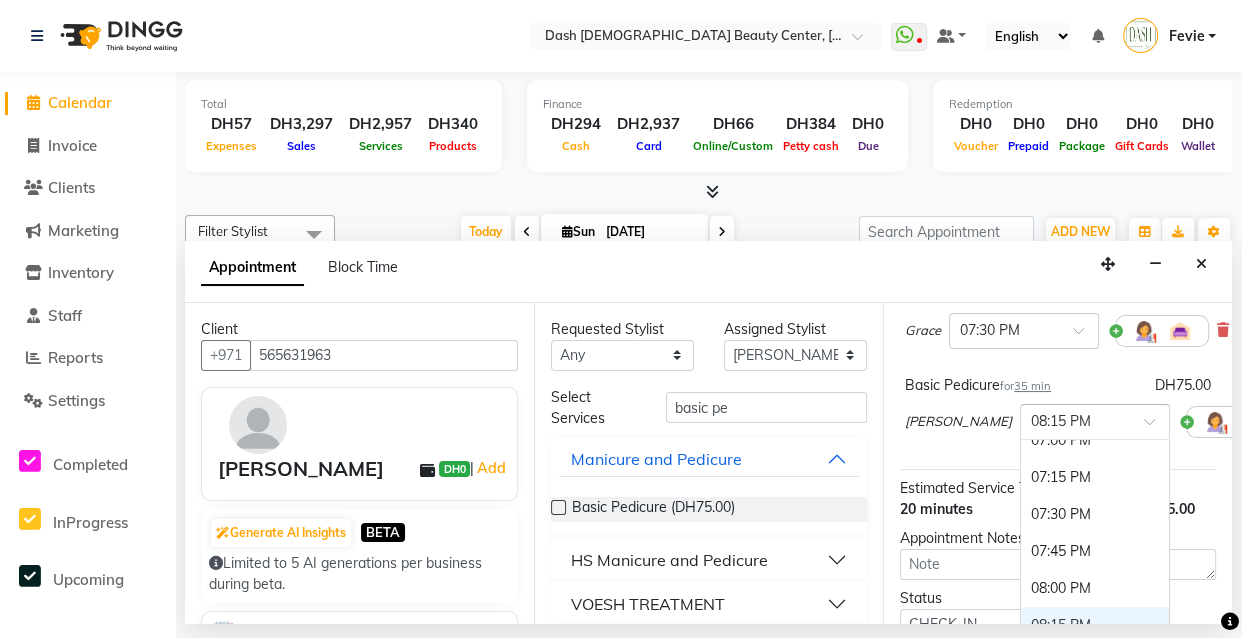 click on "07:30 PM" at bounding box center (1095, 514) 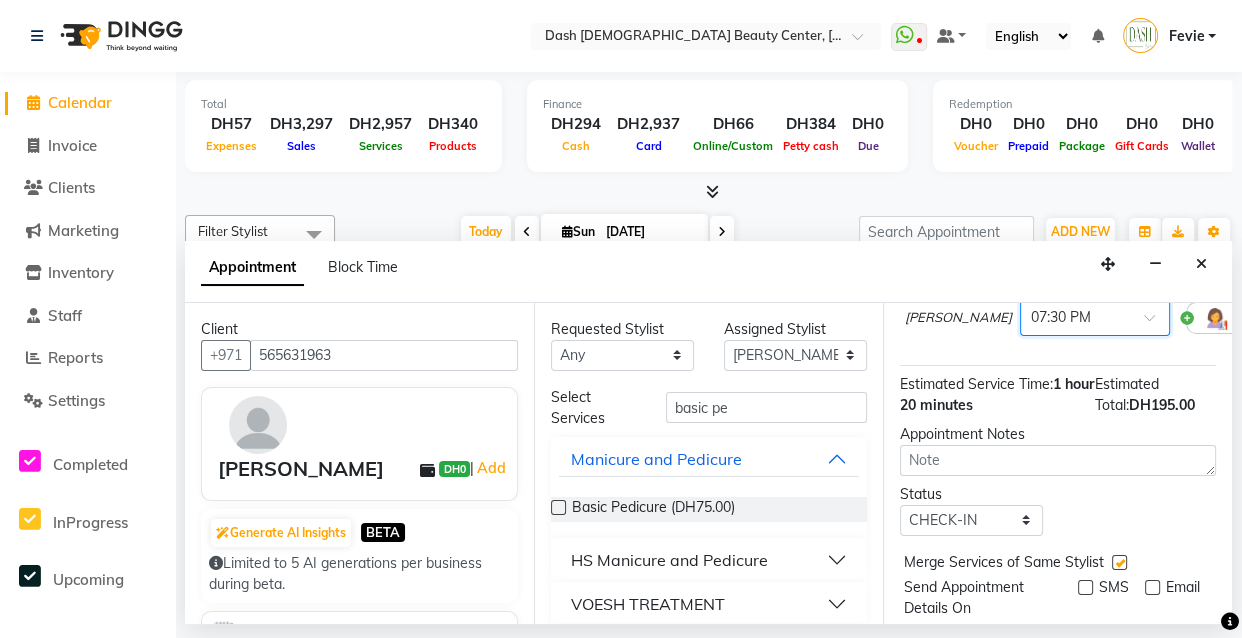 scroll, scrollTop: 390, scrollLeft: 0, axis: vertical 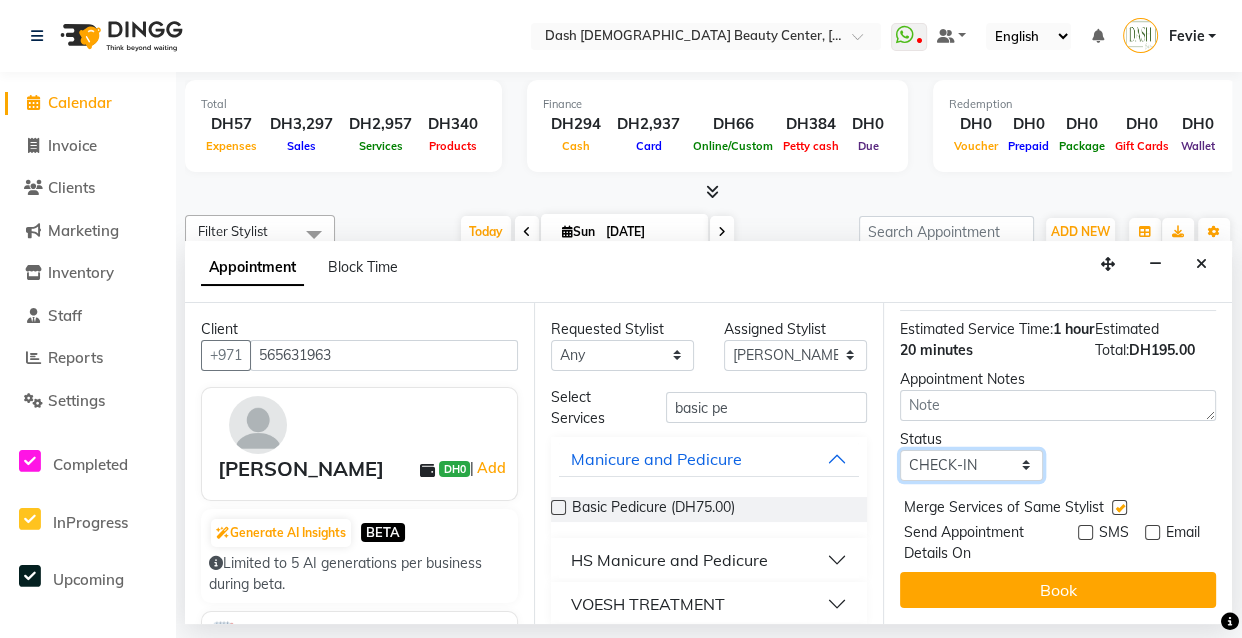 click on "Select TENTATIVE CONFIRM CHECK-IN UPCOMING" at bounding box center [971, 465] 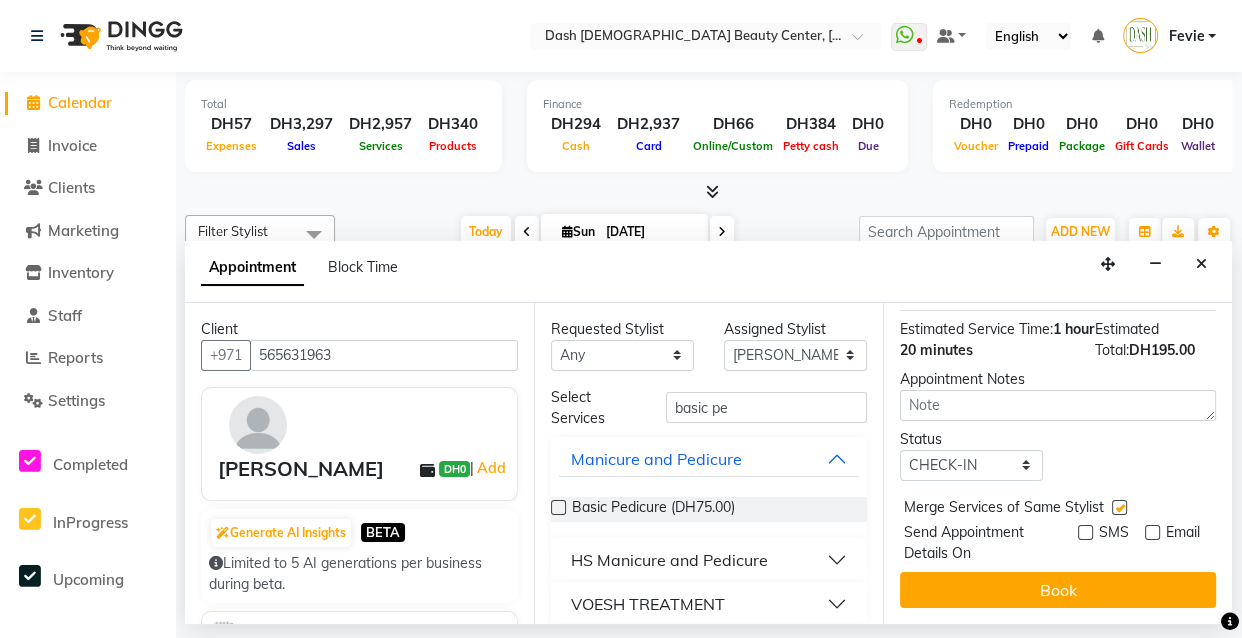 click on "Status Select TENTATIVE CONFIRM CHECK-IN UPCOMING" at bounding box center (1058, 455) 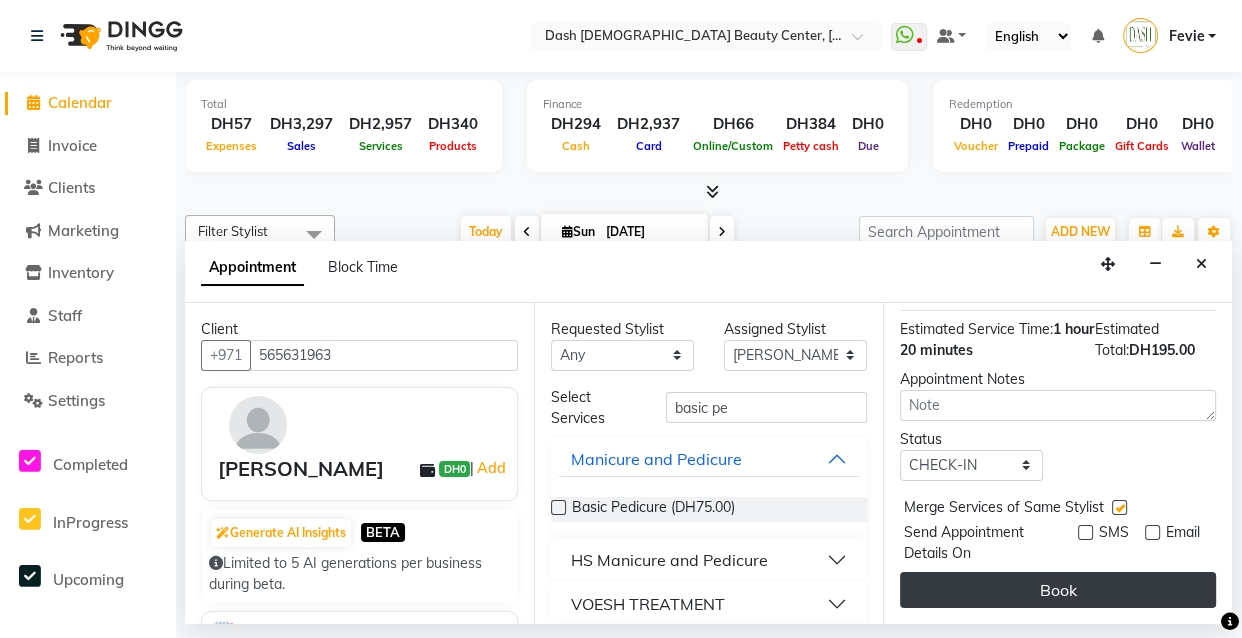 click on "Book" at bounding box center (1058, 590) 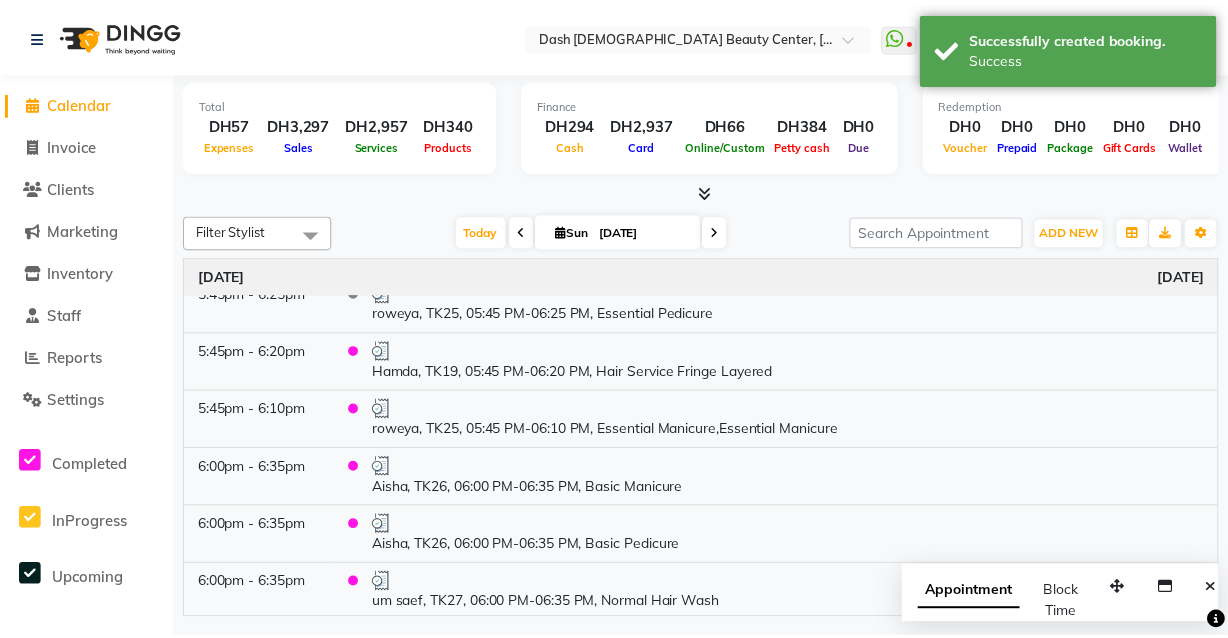 scroll, scrollTop: 2179, scrollLeft: 0, axis: vertical 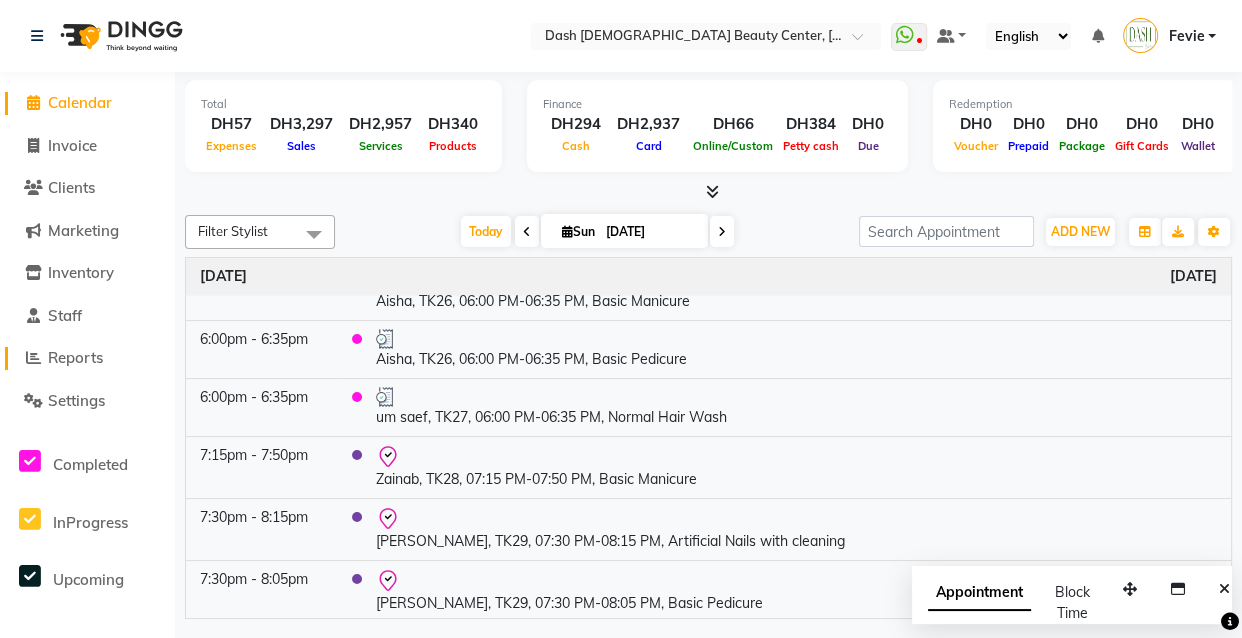 click on "Reports" 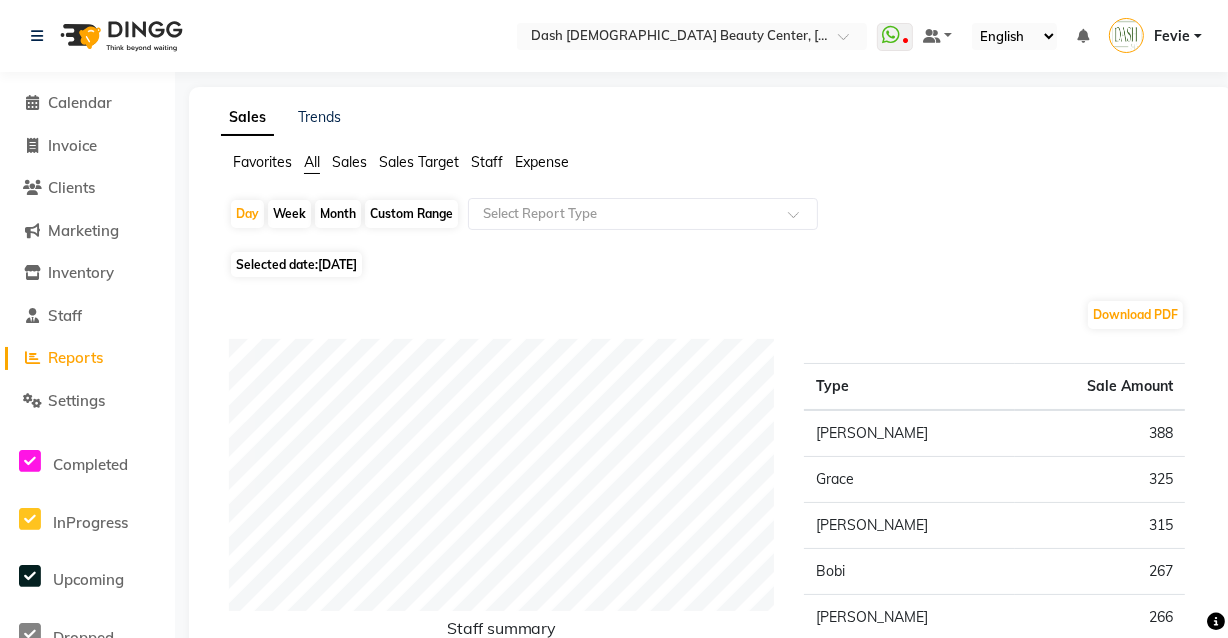 click on "Expense" 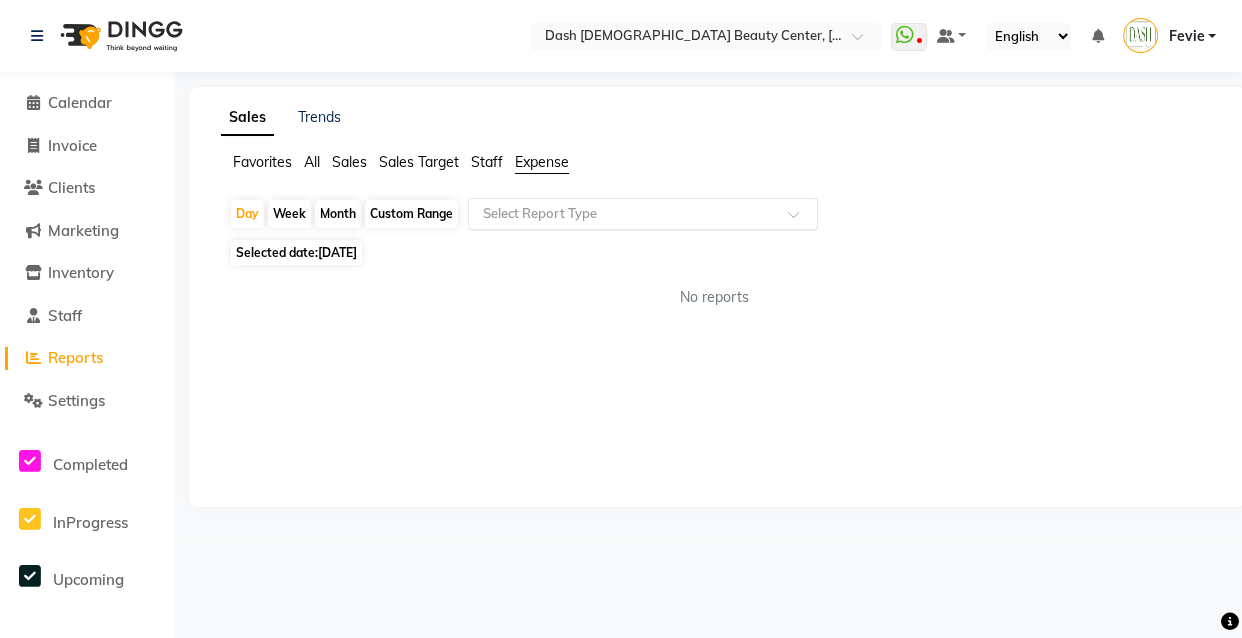 click 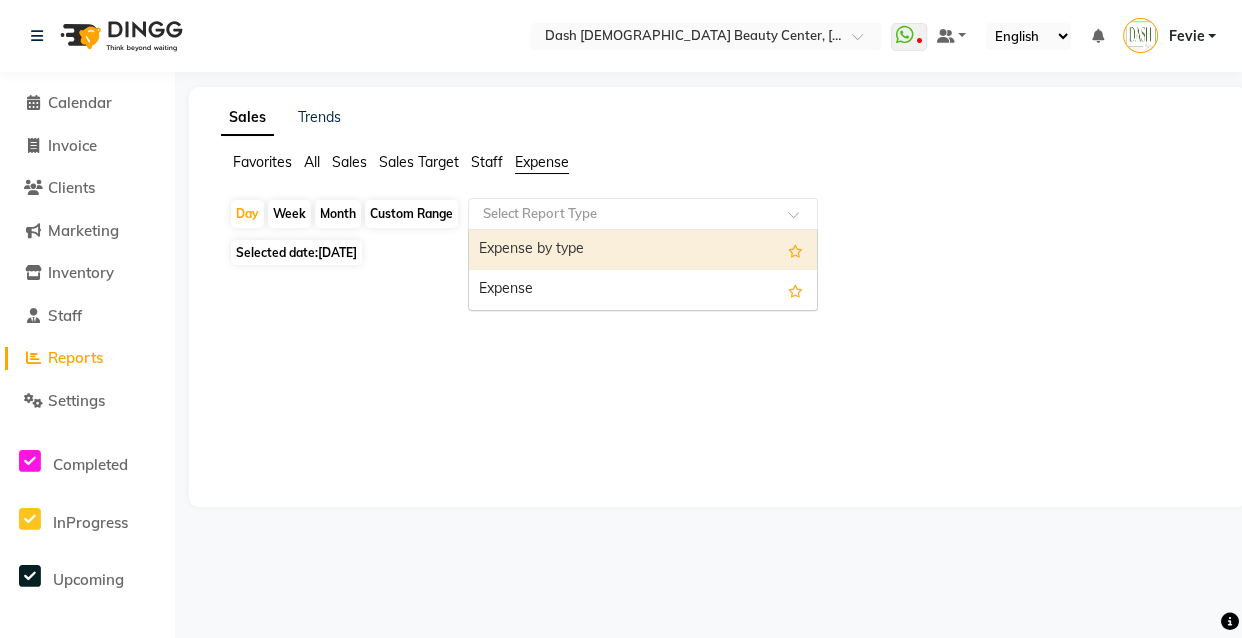 click on "Expense" at bounding box center (643, 290) 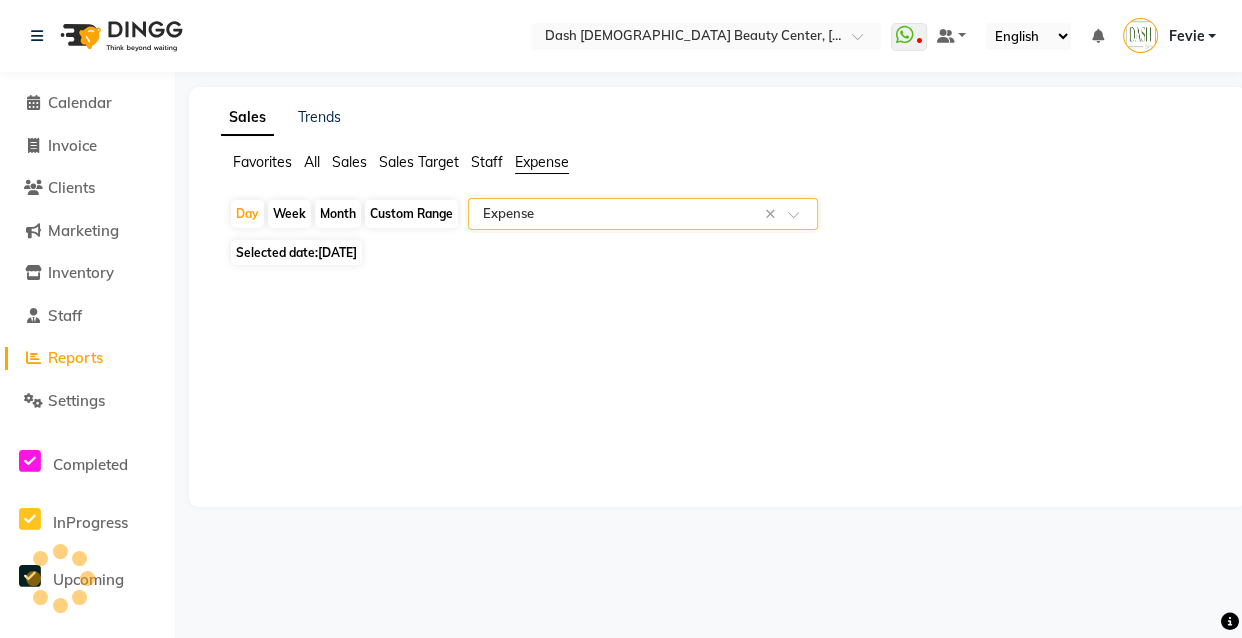 select on "full_report" 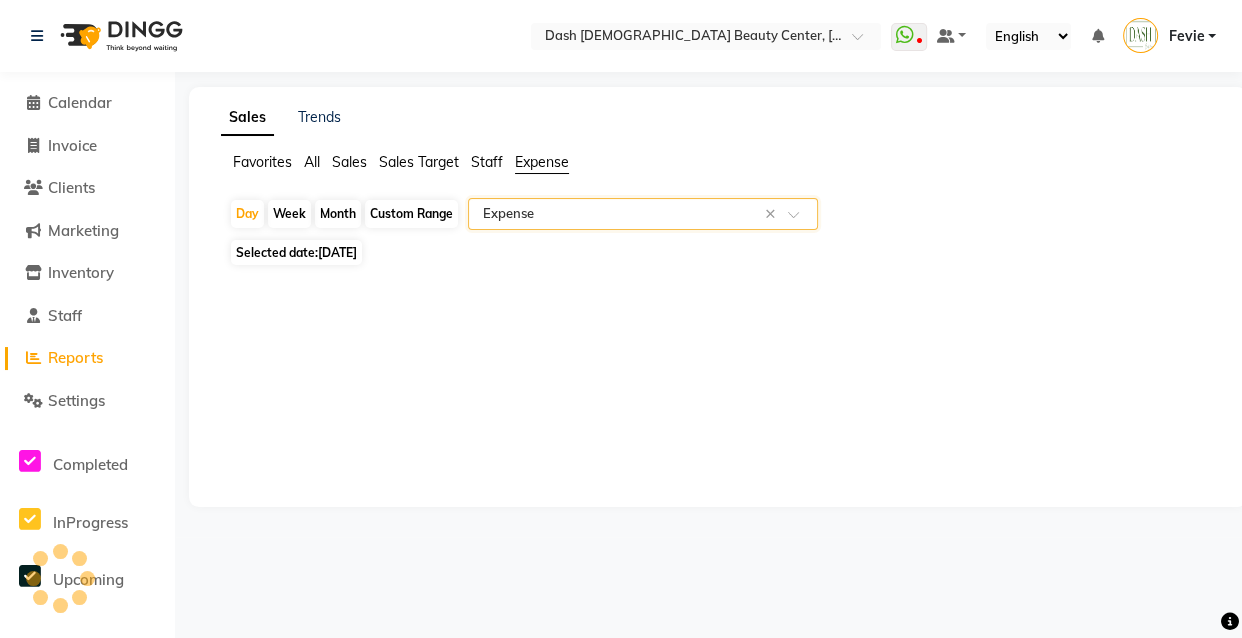 select on "pdf" 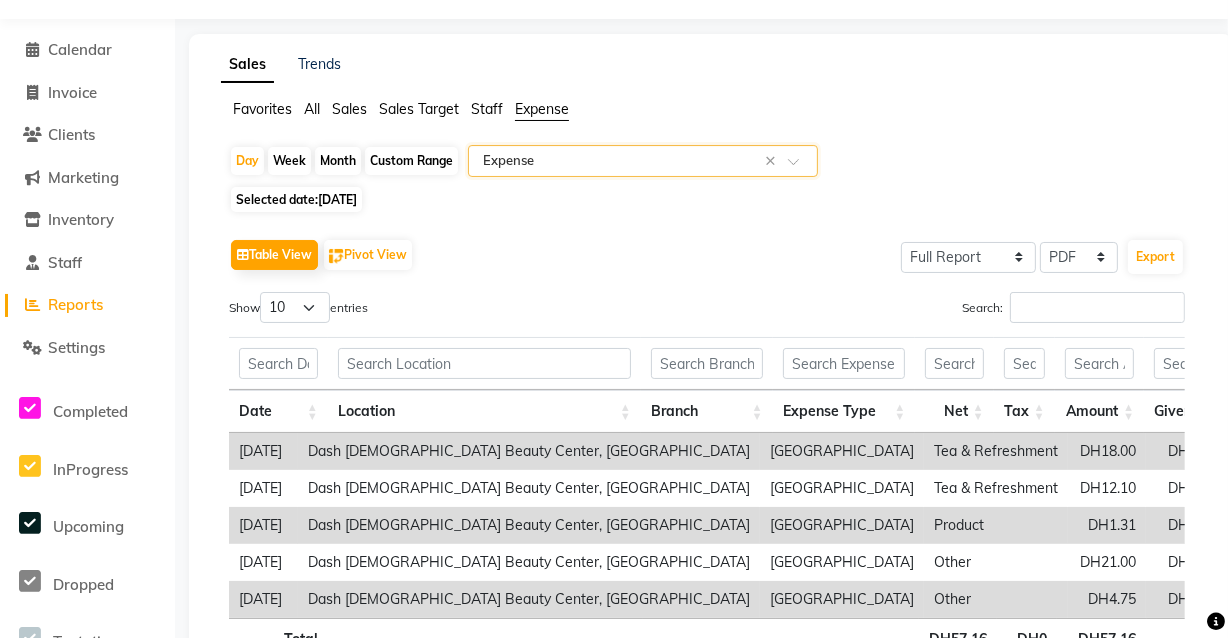 scroll, scrollTop: 75, scrollLeft: 0, axis: vertical 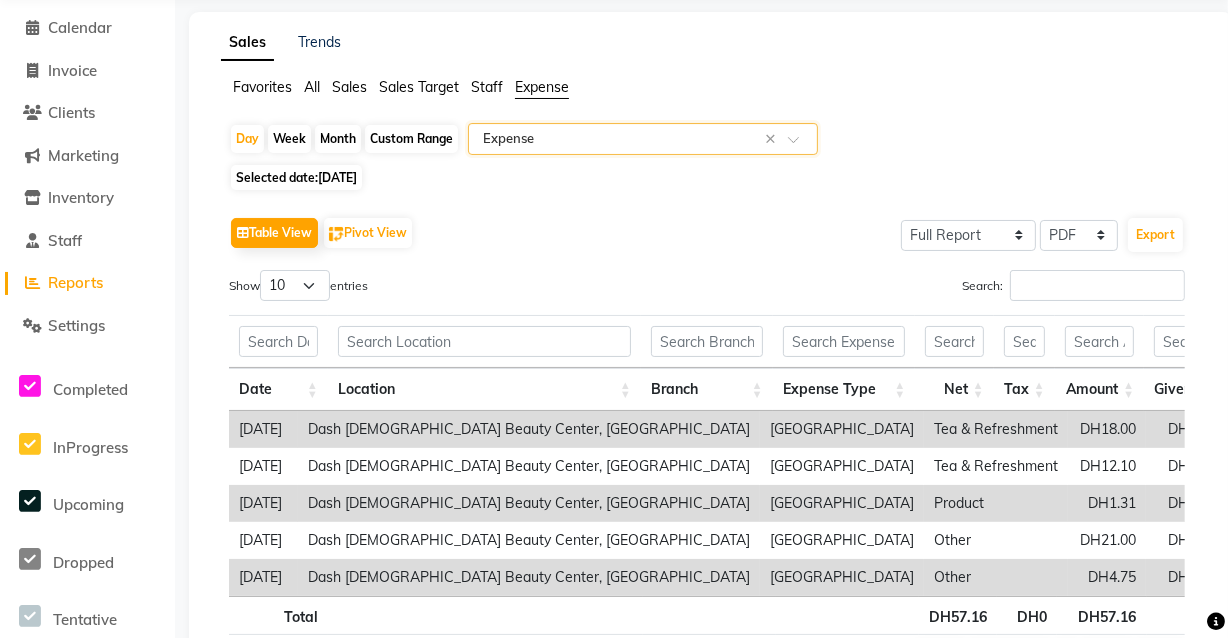 click on "All" 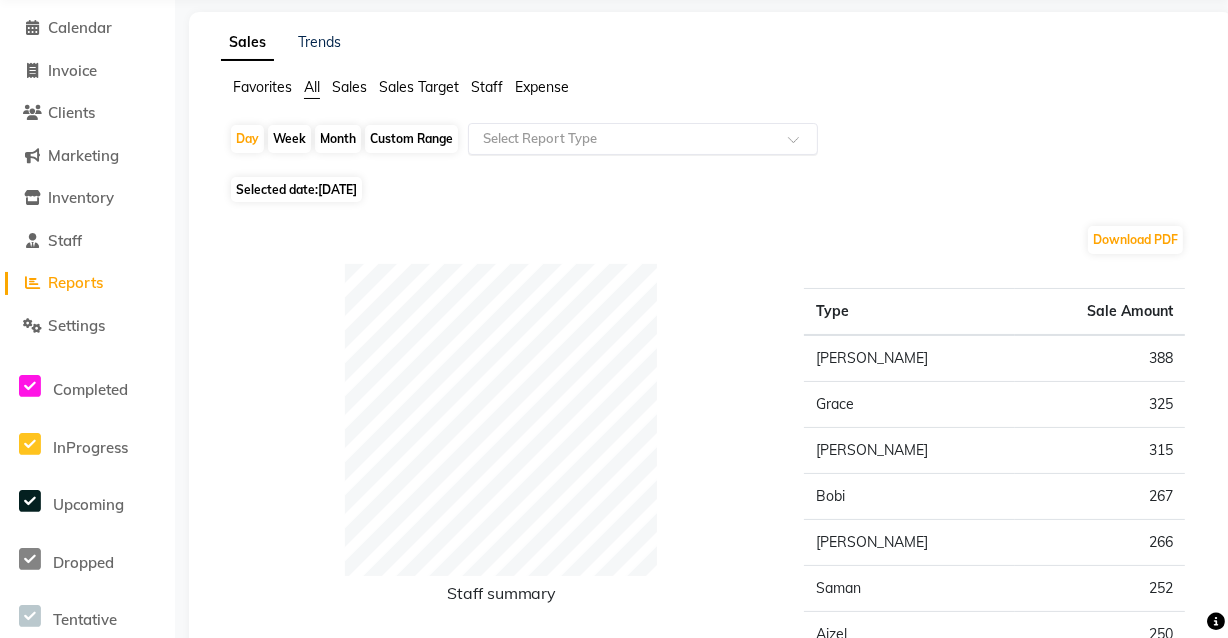click 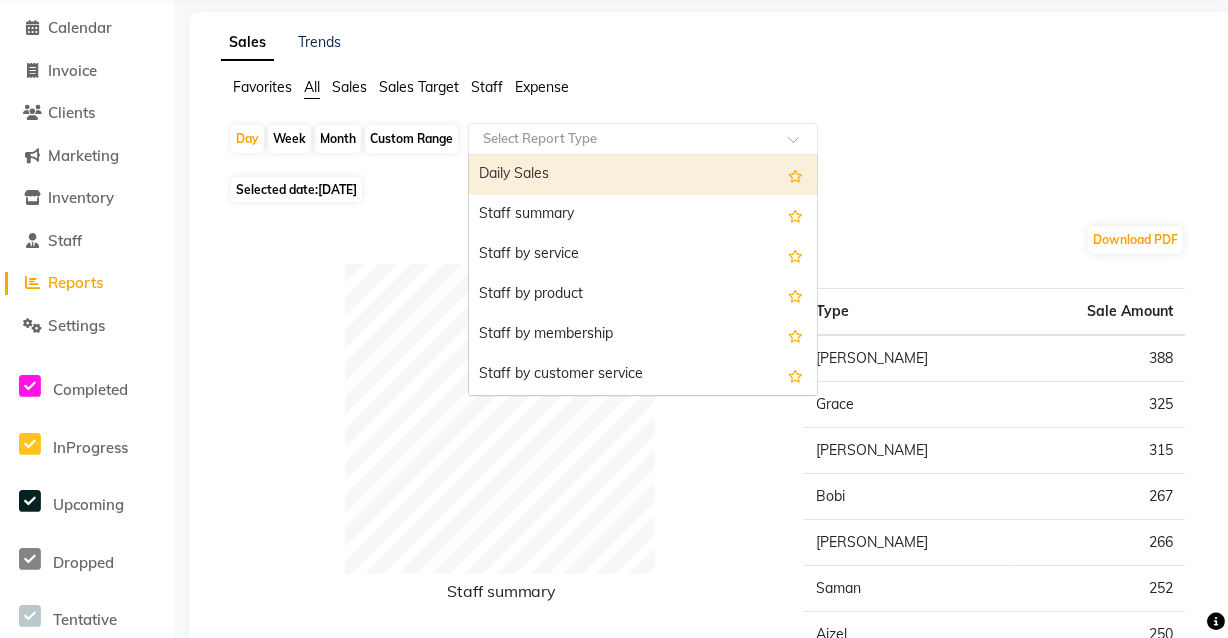 click on "Daily Sales" at bounding box center [643, 175] 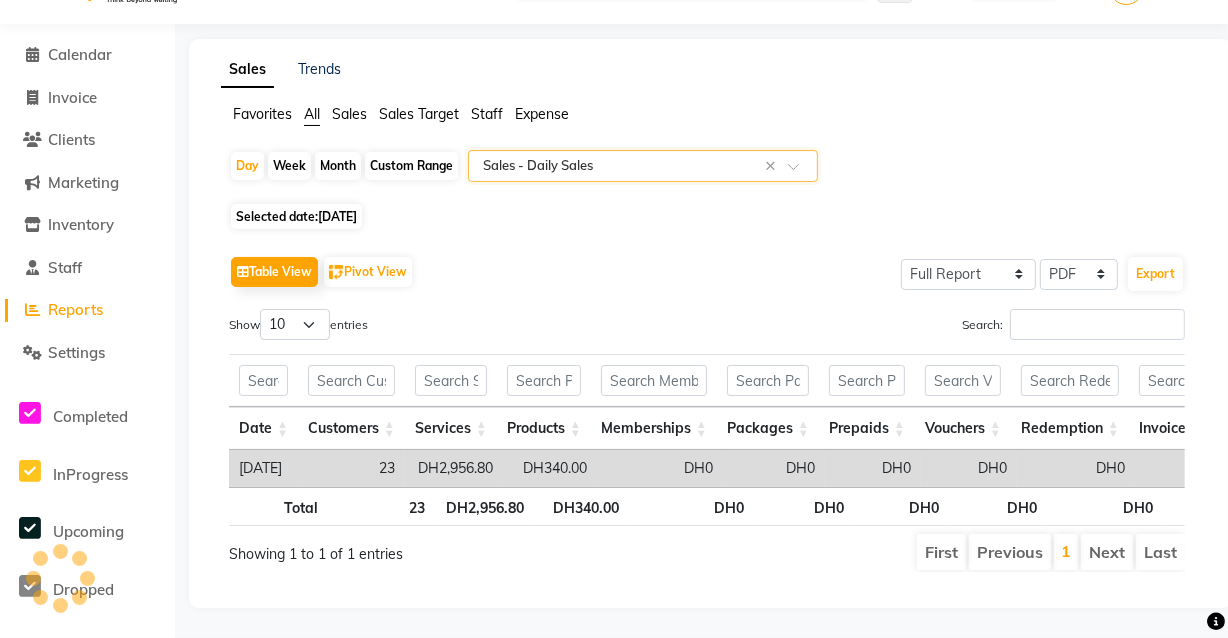 scroll, scrollTop: 0, scrollLeft: 0, axis: both 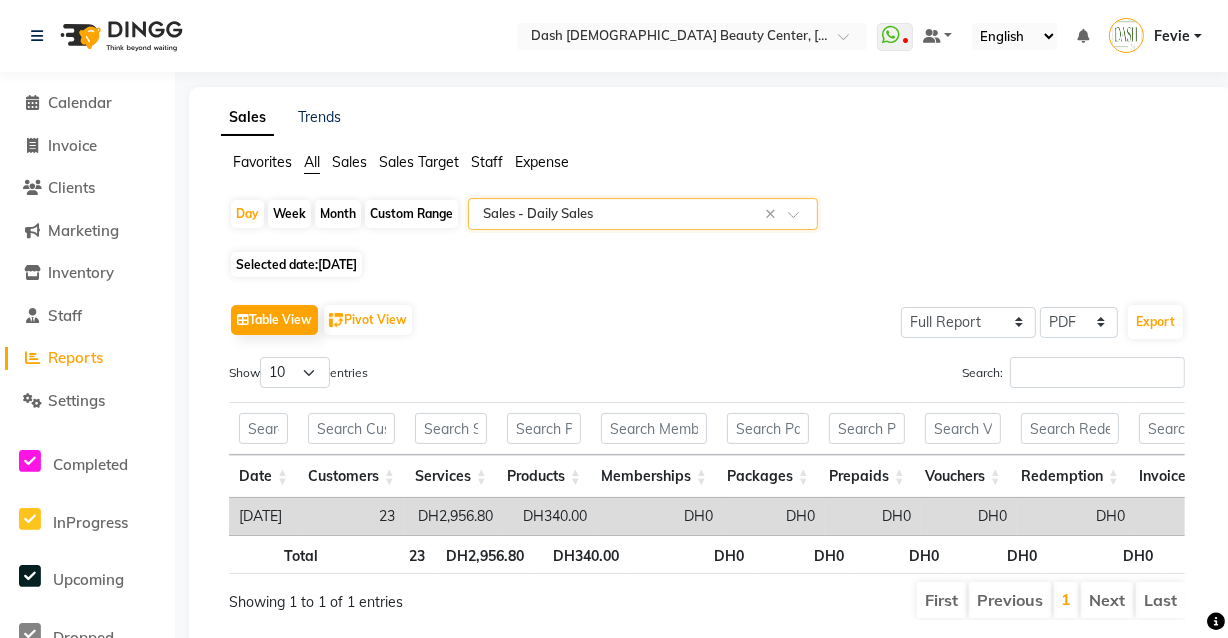 click on "DH0" at bounding box center [660, 516] 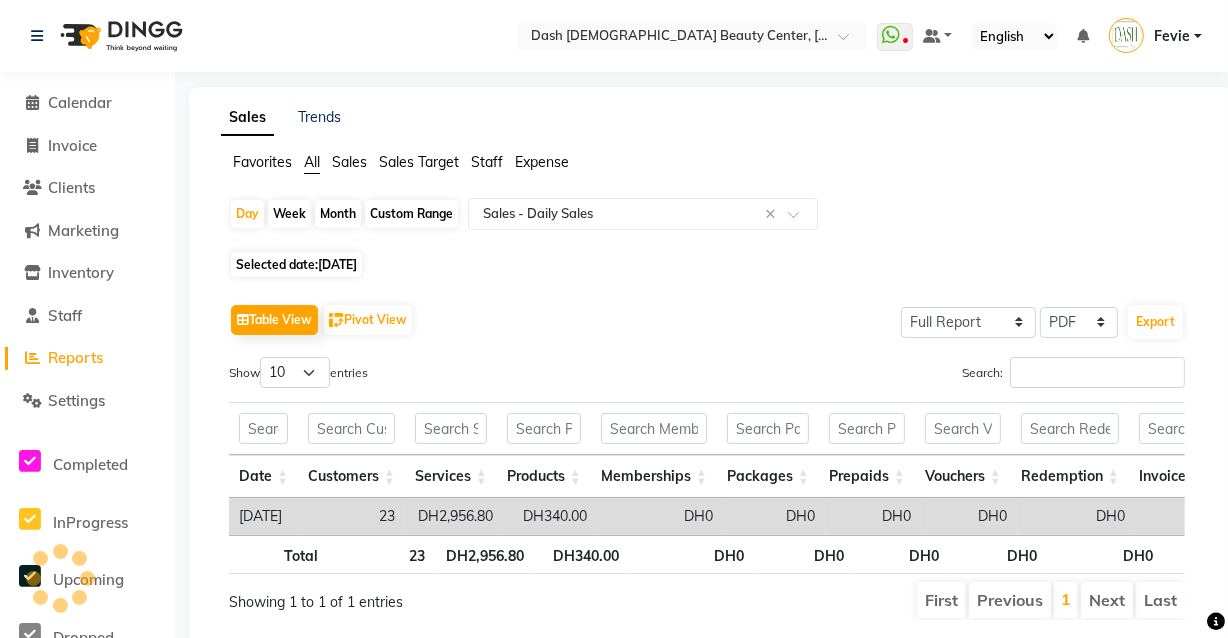 scroll, scrollTop: 0, scrollLeft: 41, axis: horizontal 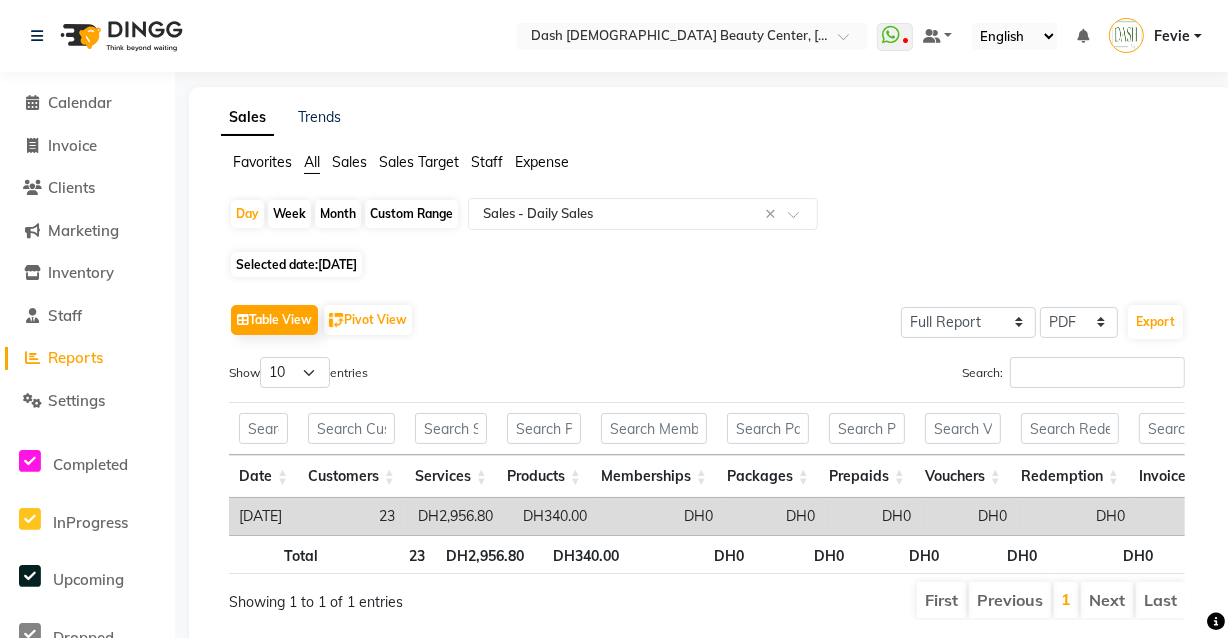 click on "Expense" 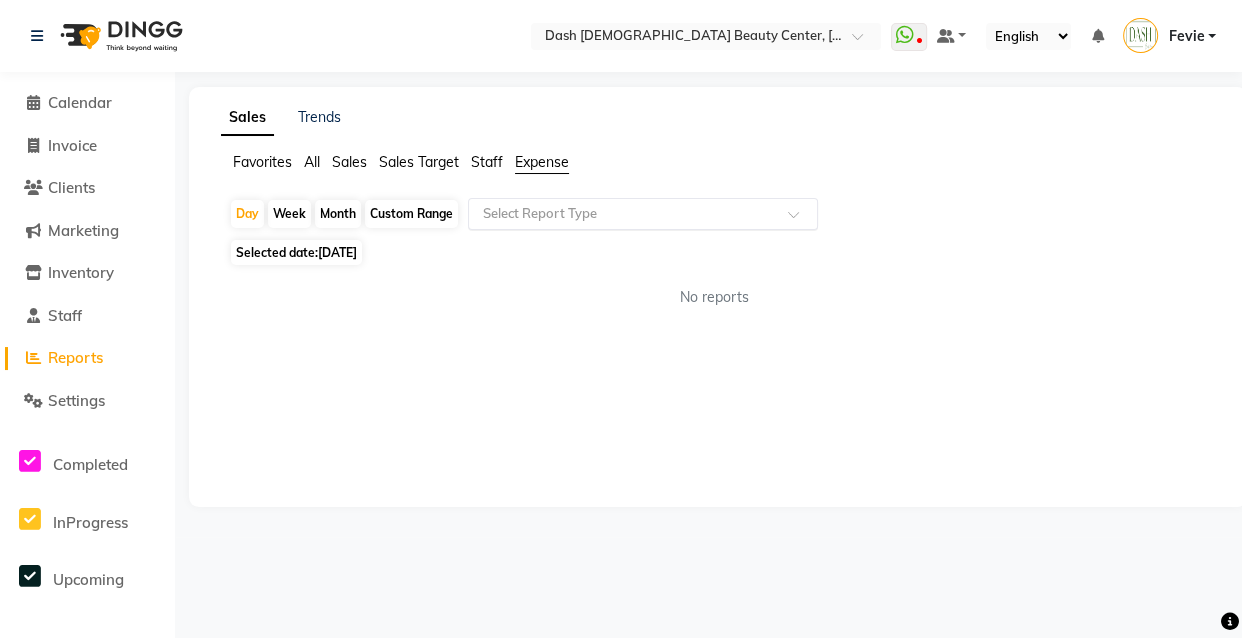 click 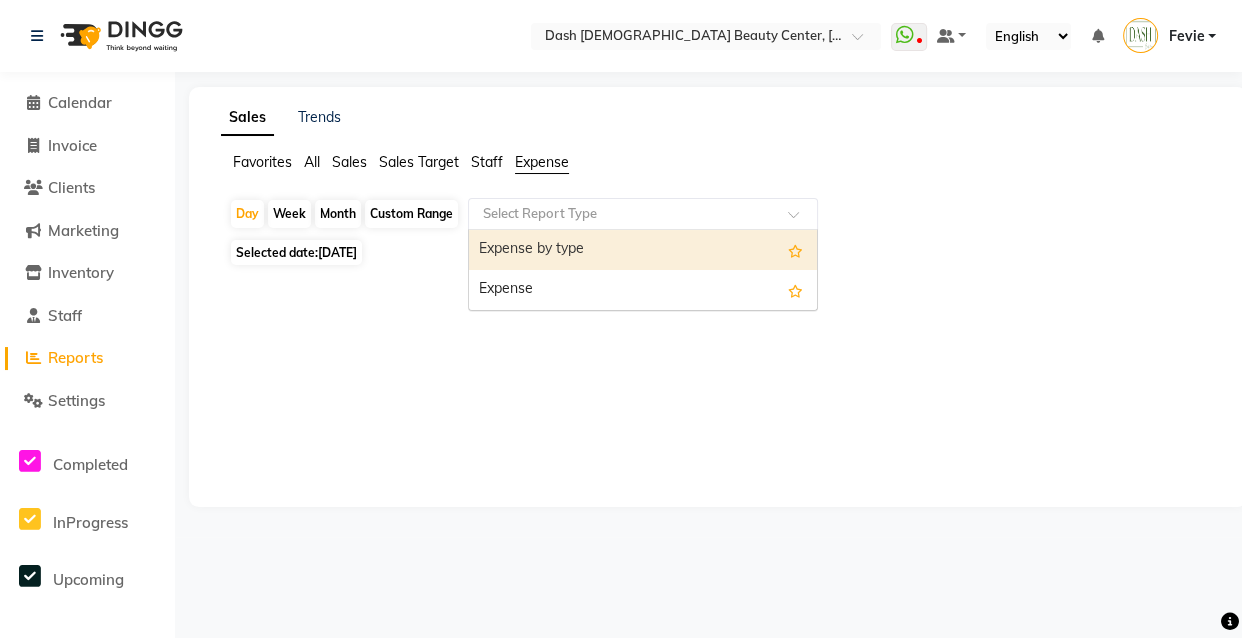 click on "Expense" at bounding box center [643, 290] 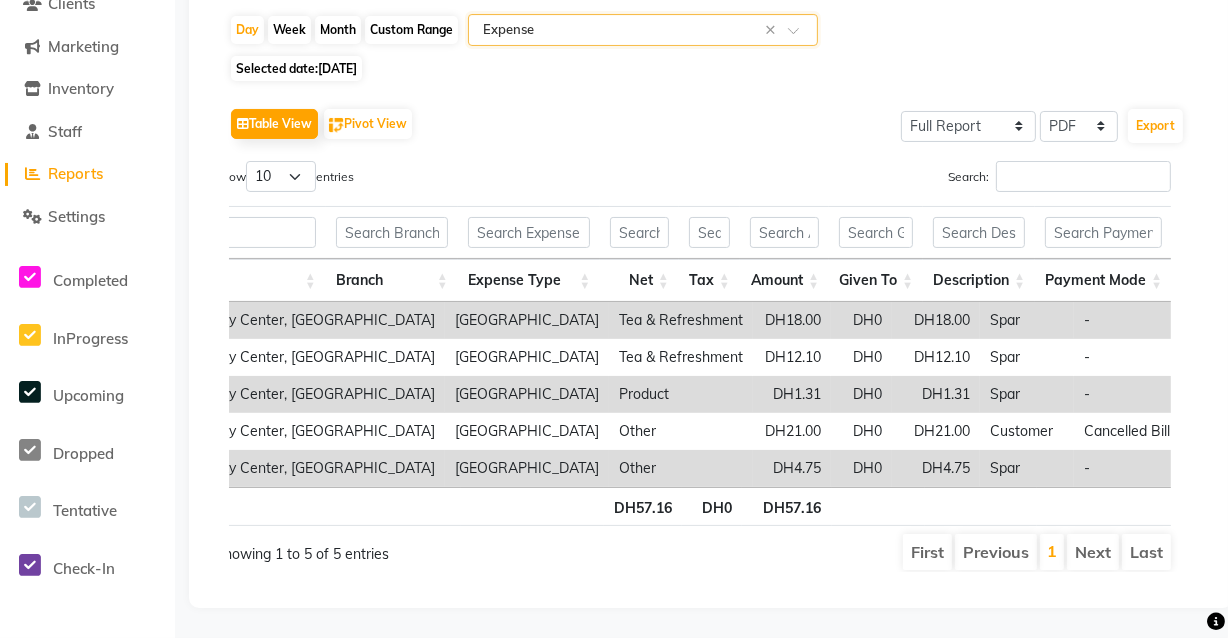 scroll, scrollTop: 0, scrollLeft: 9, axis: horizontal 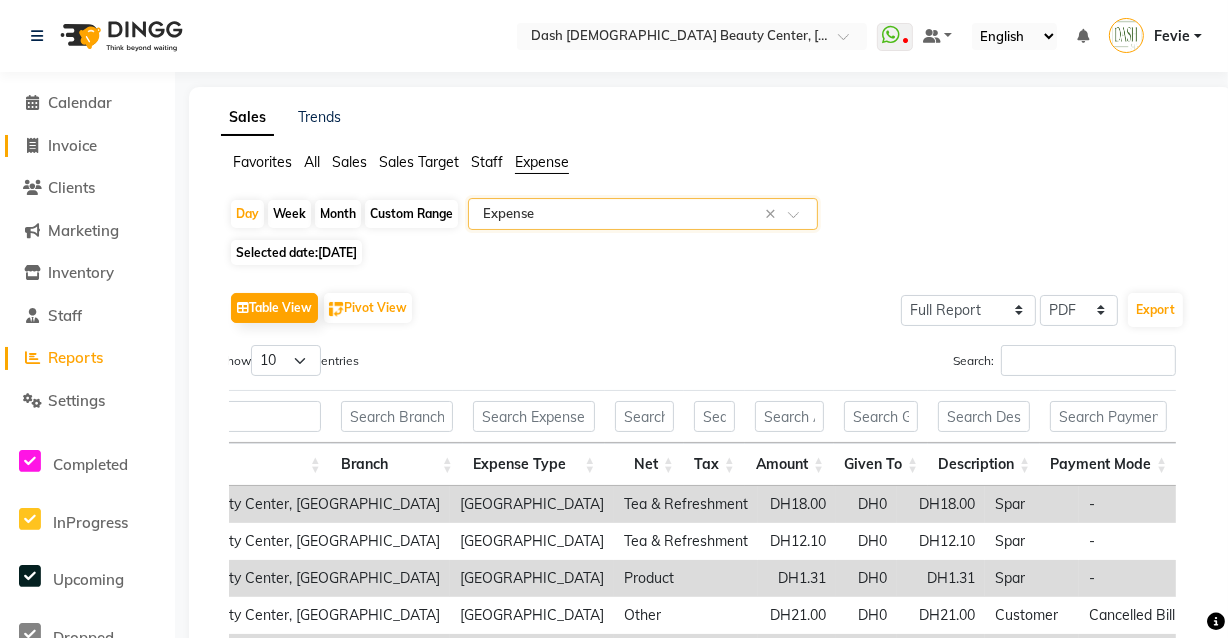 click on "Invoice" 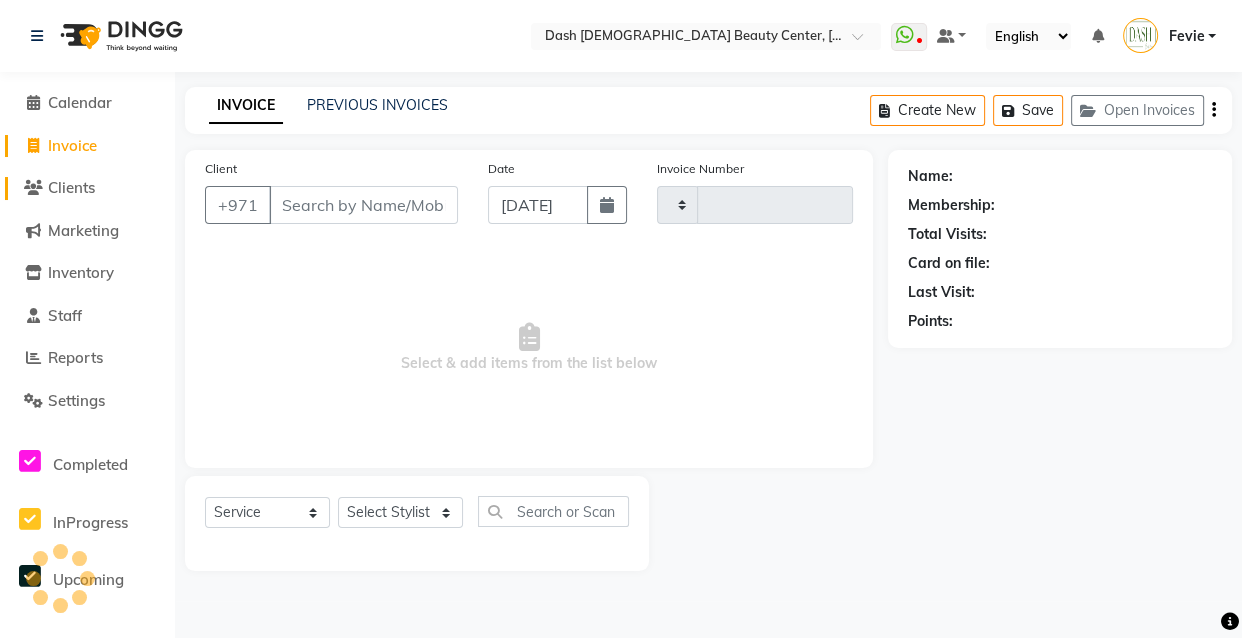 click on "Clients" 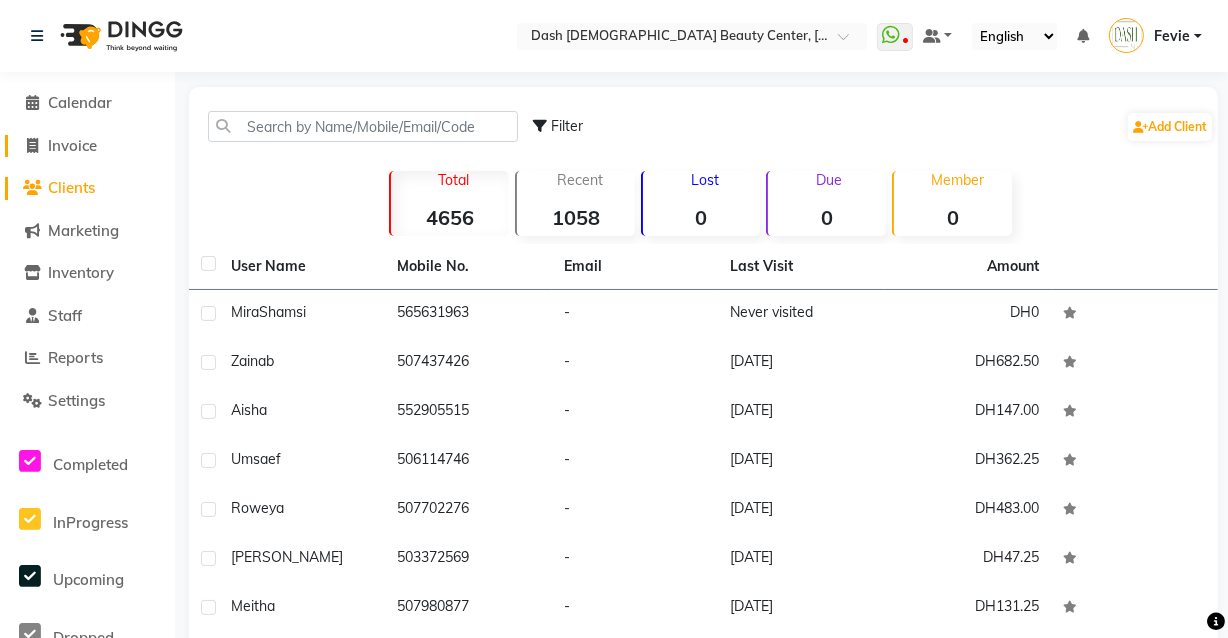 click on "Invoice" 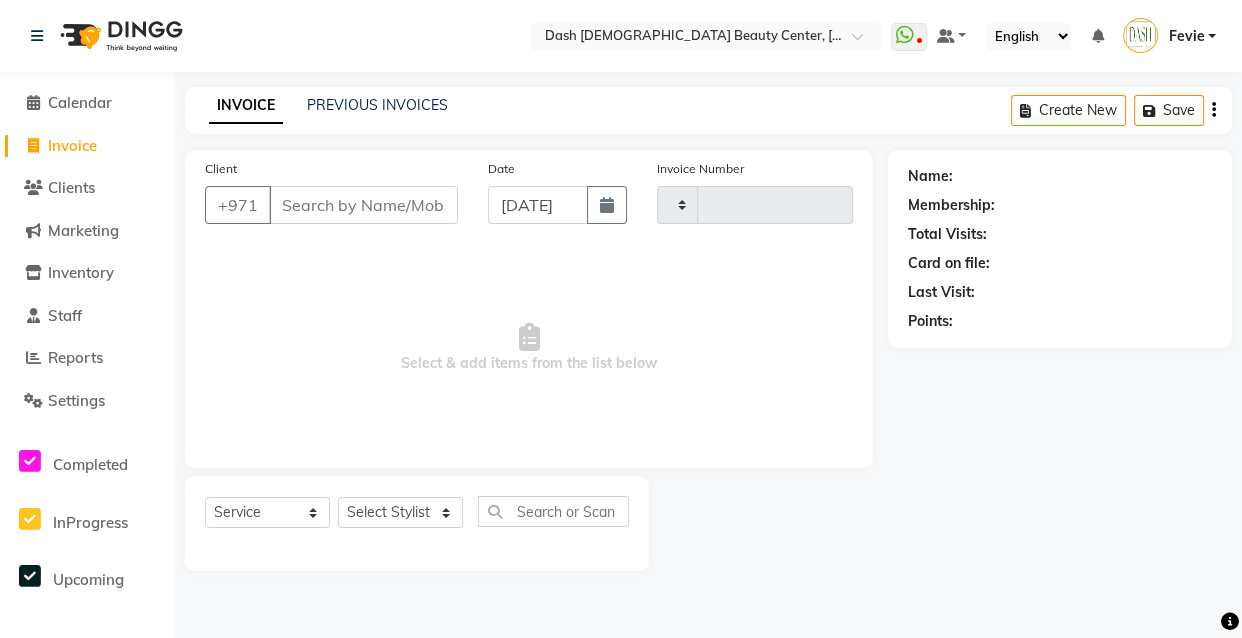 type on "1879" 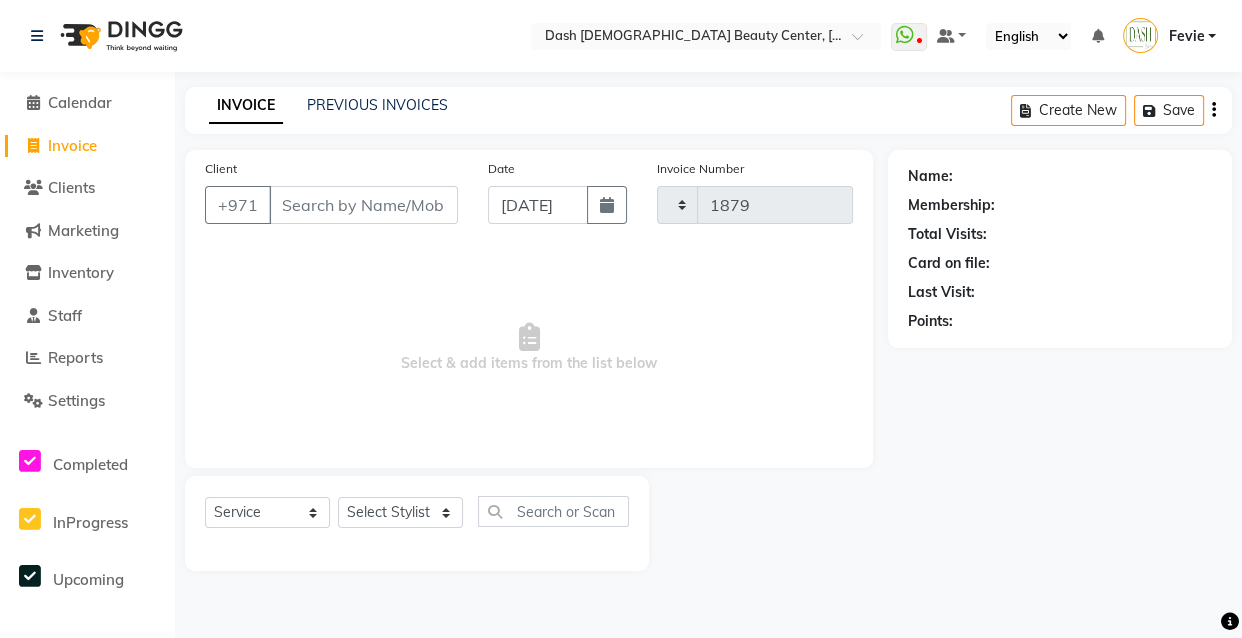 select on "8372" 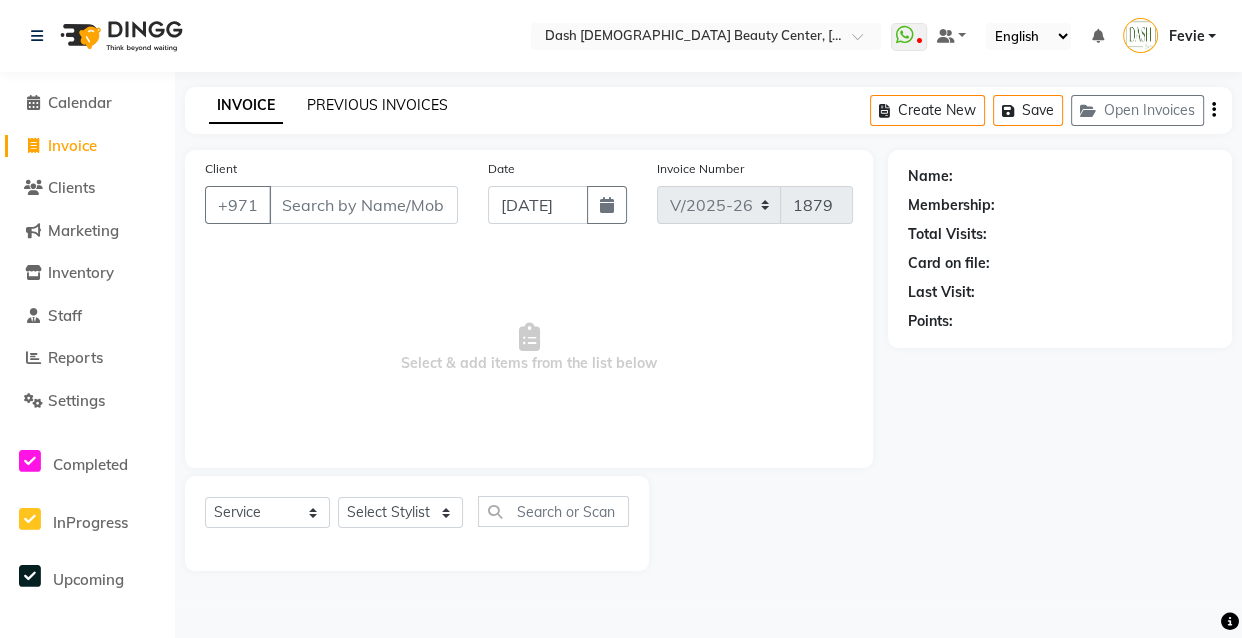 click on "PREVIOUS INVOICES" 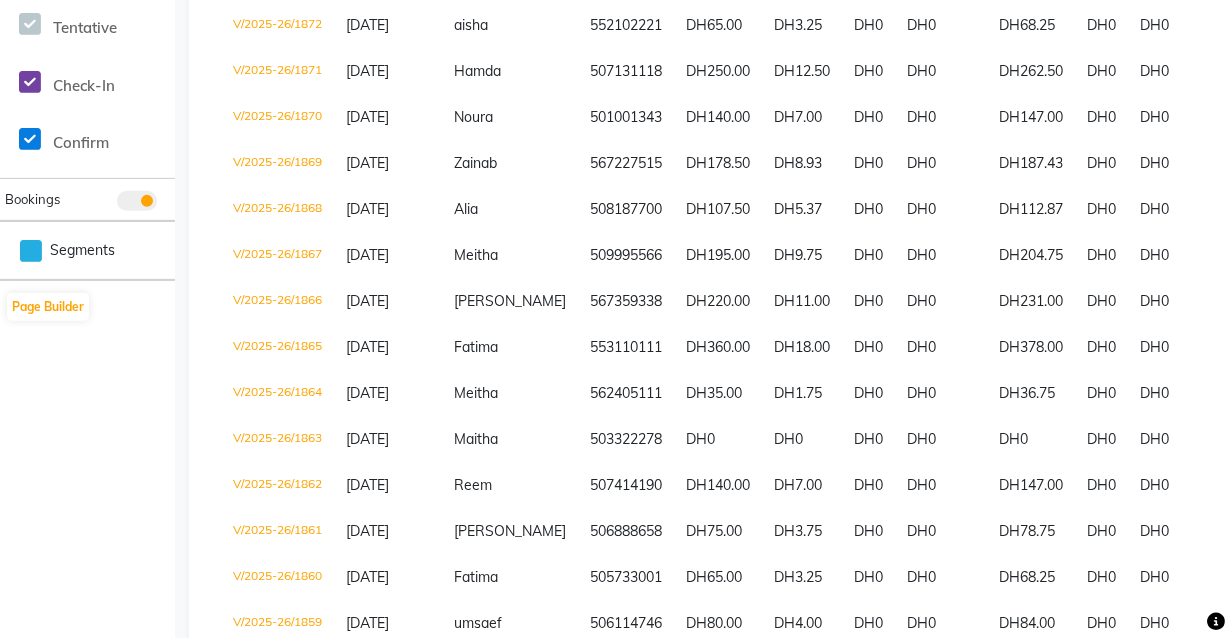 scroll, scrollTop: 680, scrollLeft: 0, axis: vertical 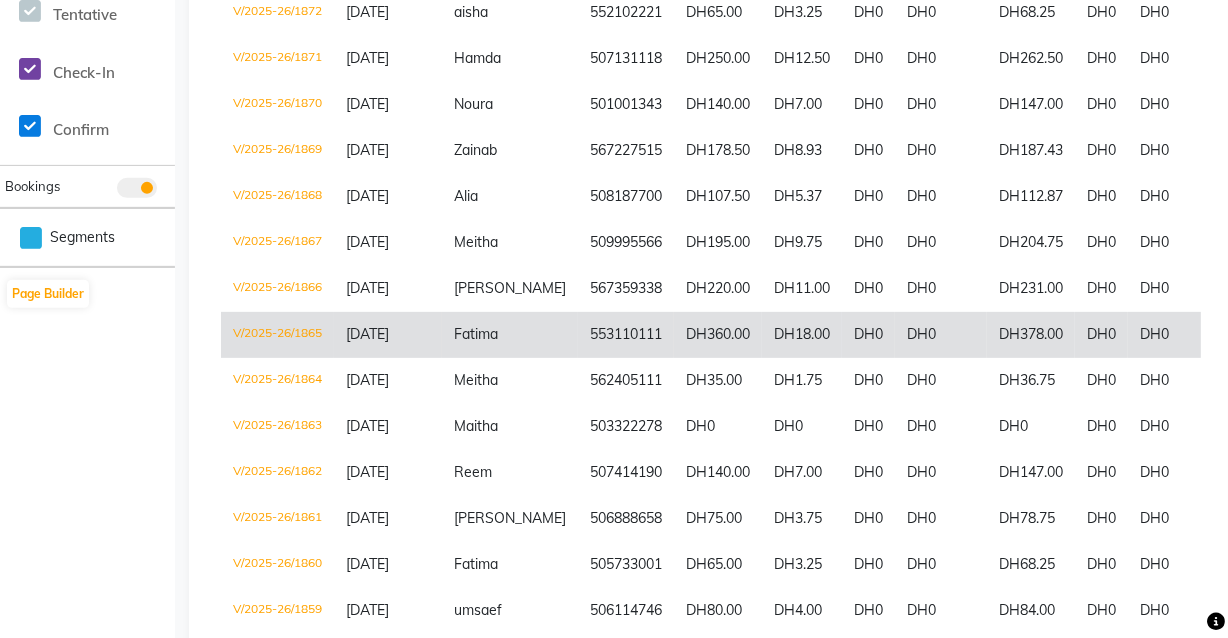 click on "DH378.00" 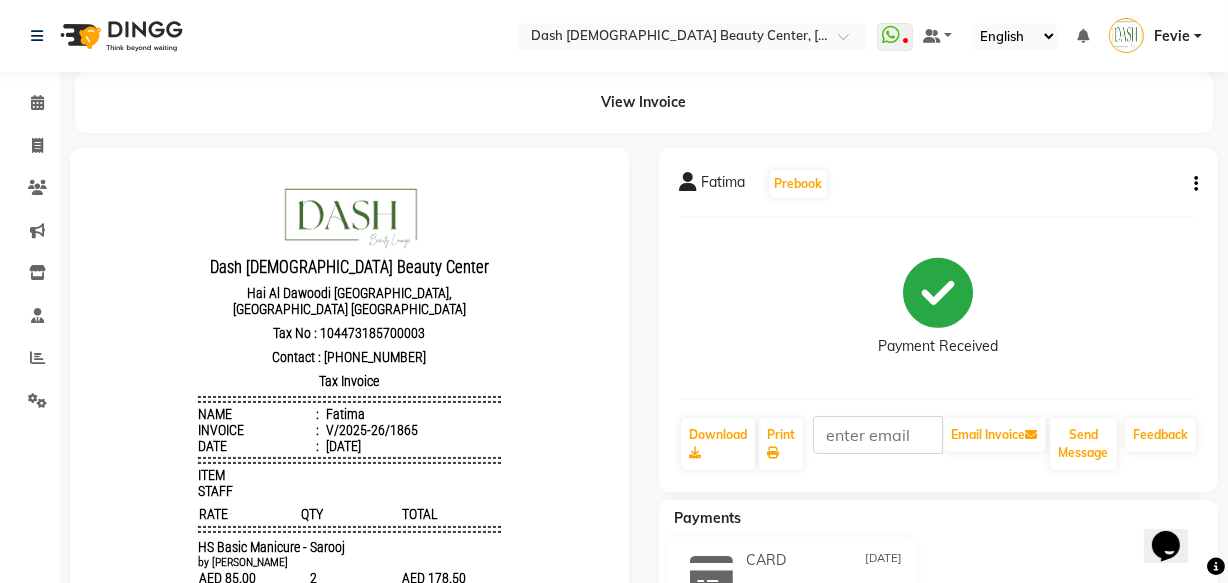 scroll, scrollTop: 0, scrollLeft: 0, axis: both 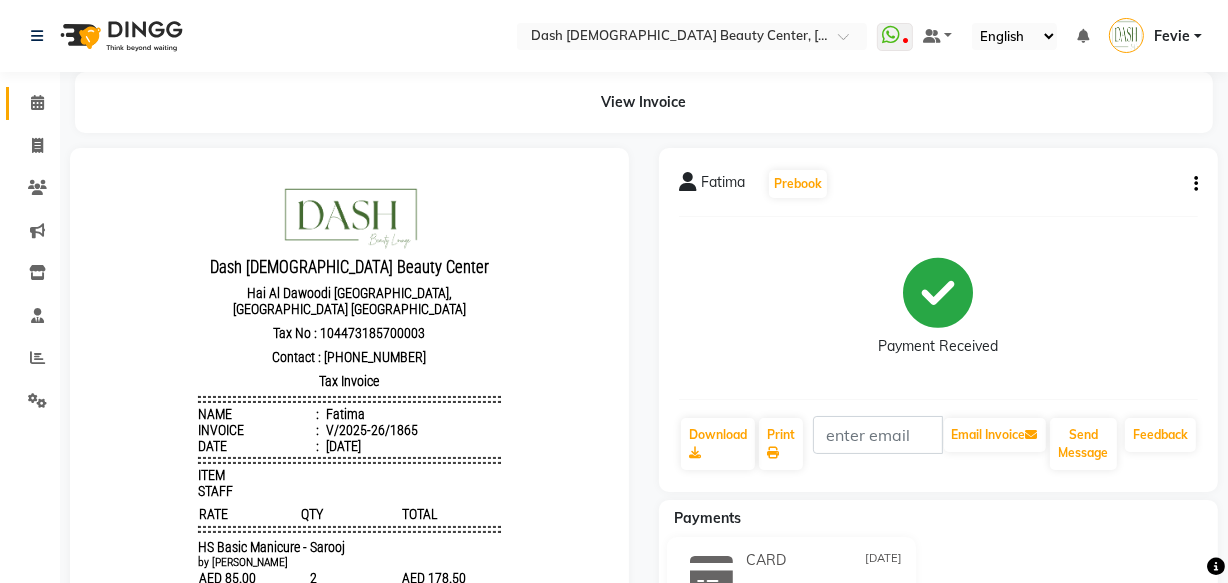 click 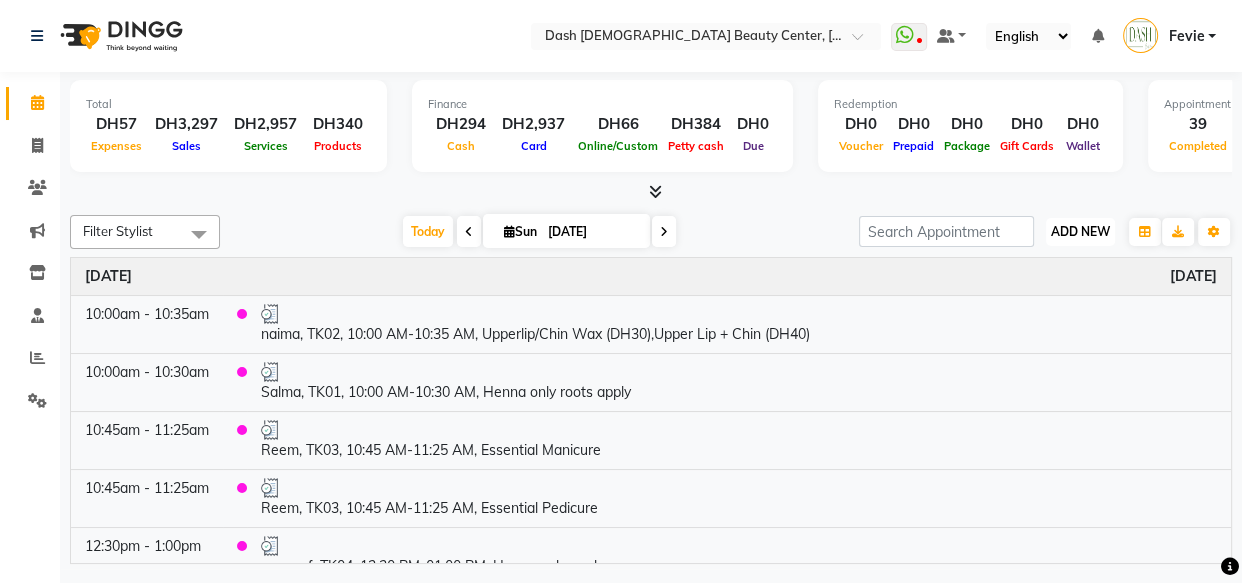 click on "ADD NEW" at bounding box center [1080, 231] 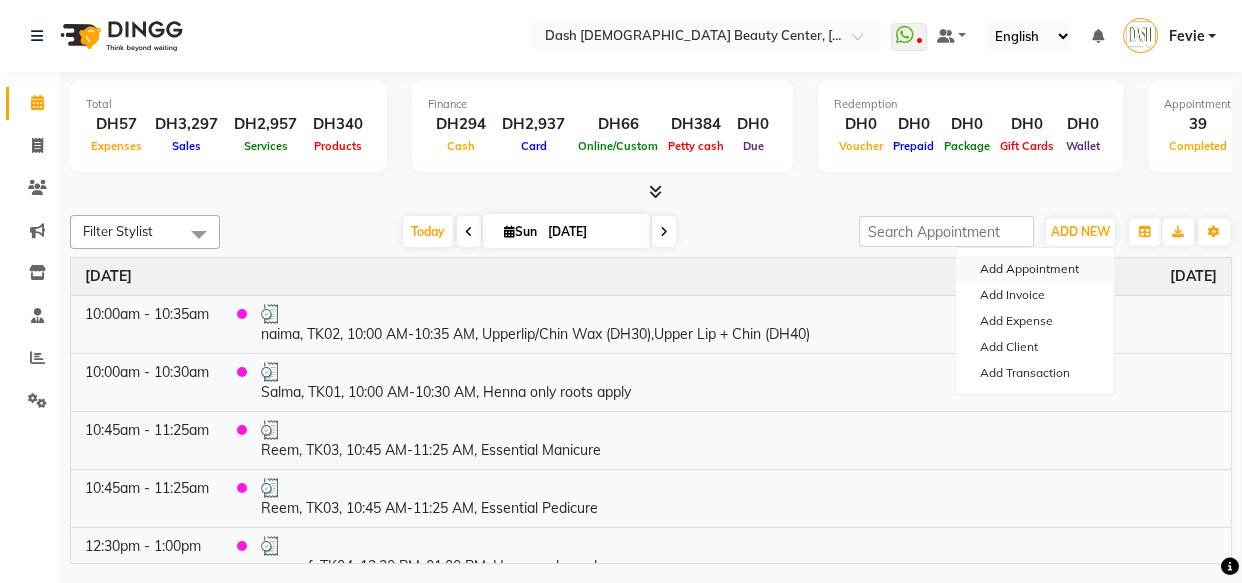 click on "Add Appointment" at bounding box center [1035, 269] 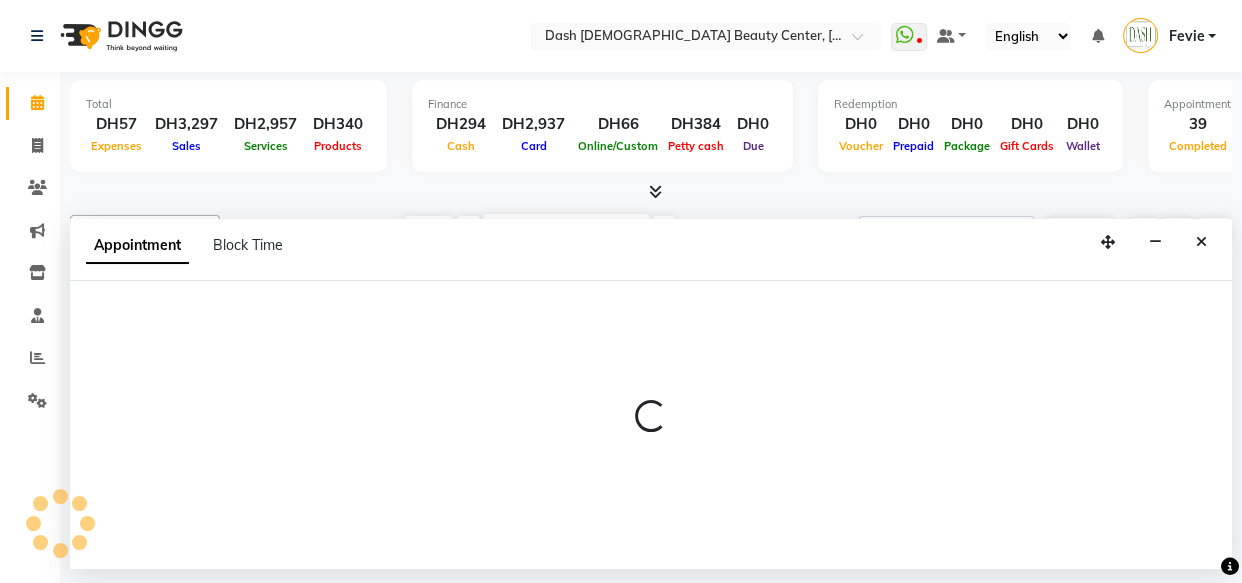 select on "600" 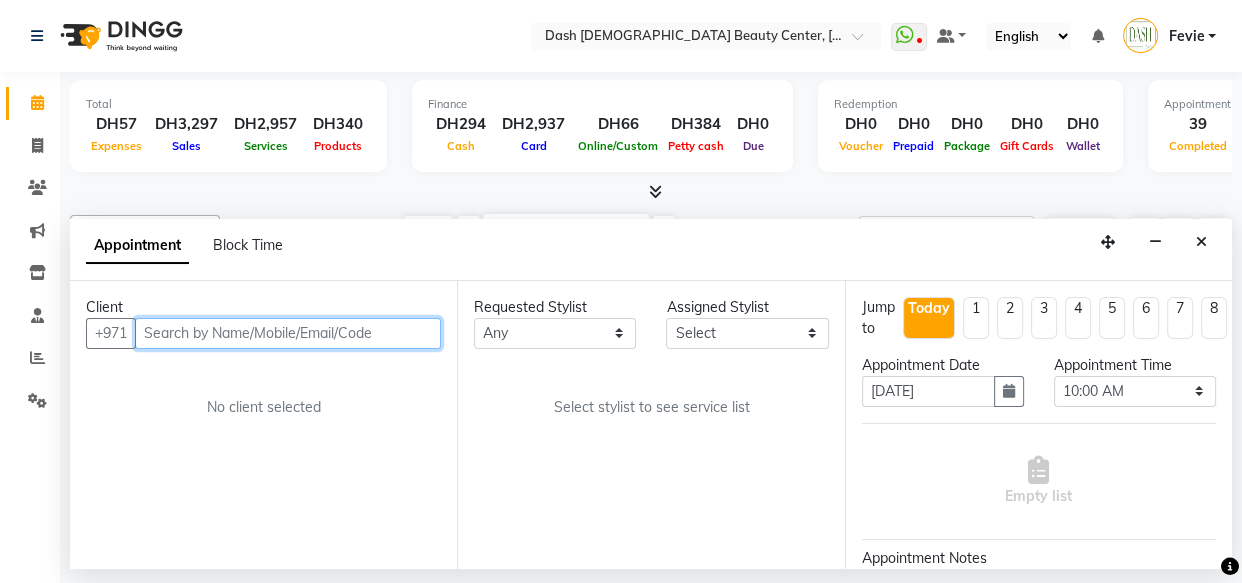 click at bounding box center (288, 333) 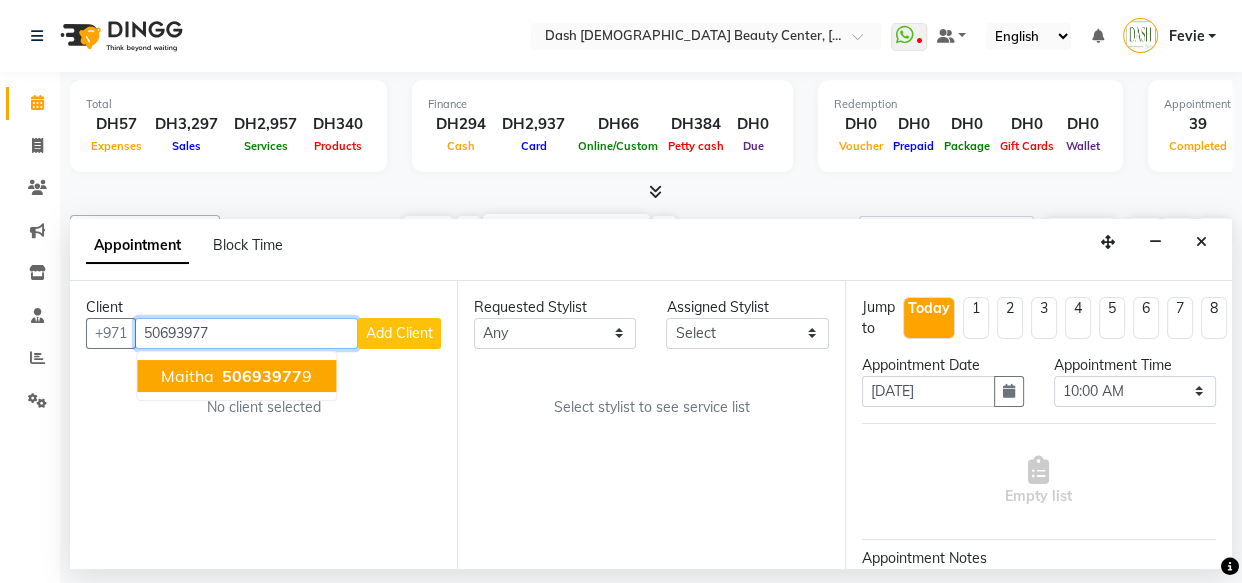 click on "50693977" at bounding box center (262, 376) 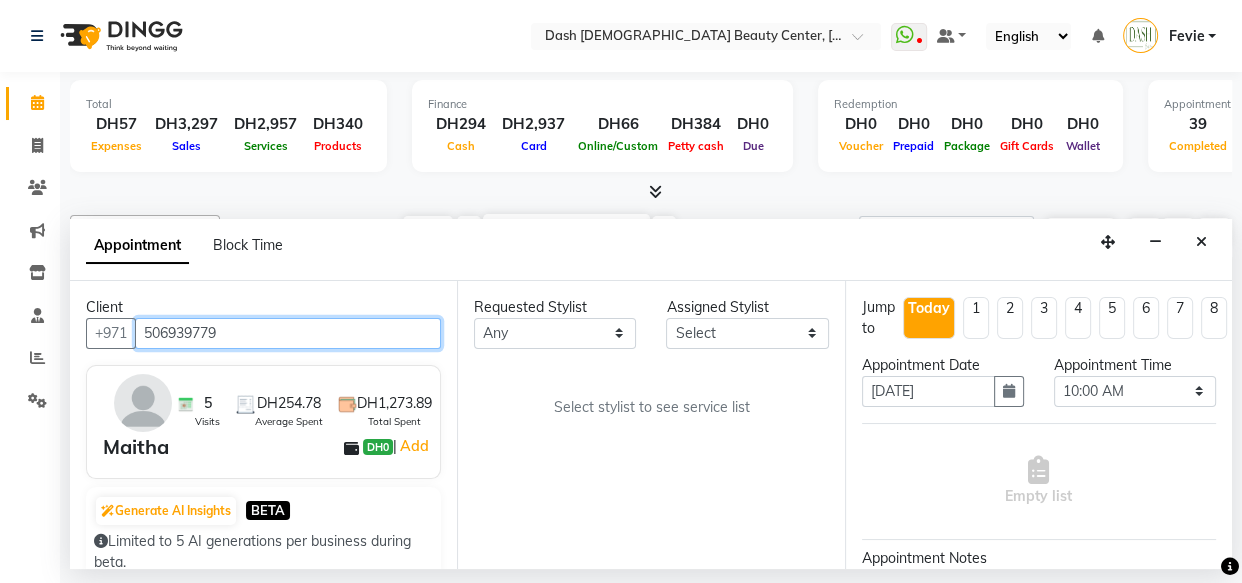 type on "506939779" 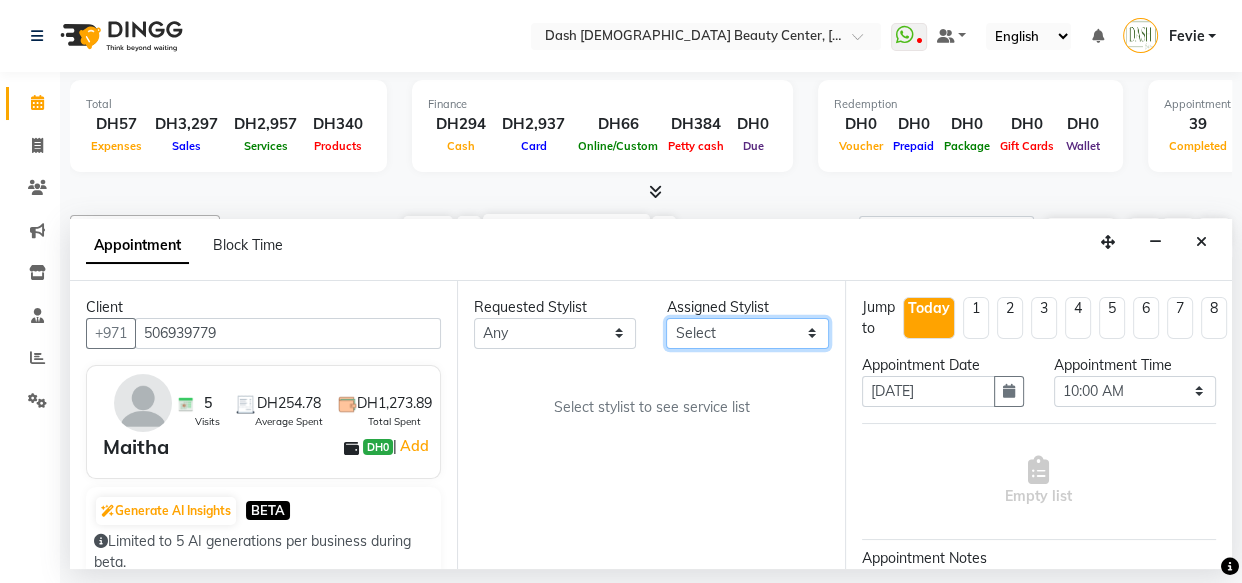 click on "Select [PERSON_NAME] [PERSON_NAME] [PERSON_NAME] [PERSON_NAME] [PERSON_NAME] [PERSON_NAME] [PERSON_NAME] [PERSON_NAME] [PERSON_NAME] Peace [PERSON_NAME] [PERSON_NAME]" at bounding box center (747, 333) 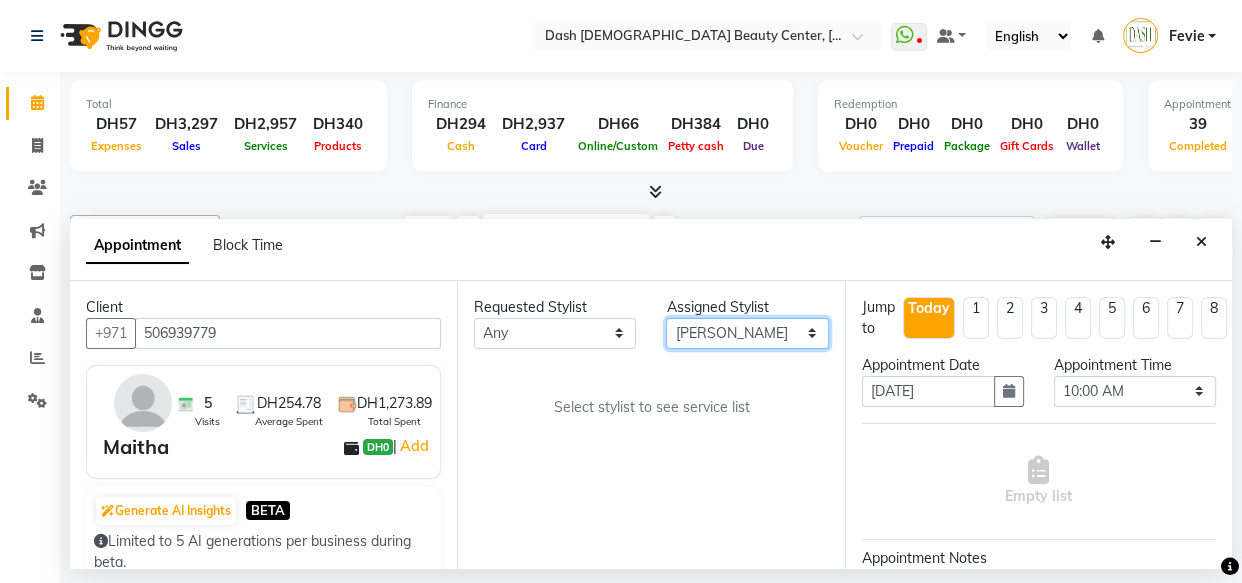 click on "Select [PERSON_NAME] [PERSON_NAME] [PERSON_NAME] [PERSON_NAME] [PERSON_NAME] [PERSON_NAME] [PERSON_NAME] [PERSON_NAME] [PERSON_NAME] Peace [PERSON_NAME] [PERSON_NAME]" at bounding box center (747, 333) 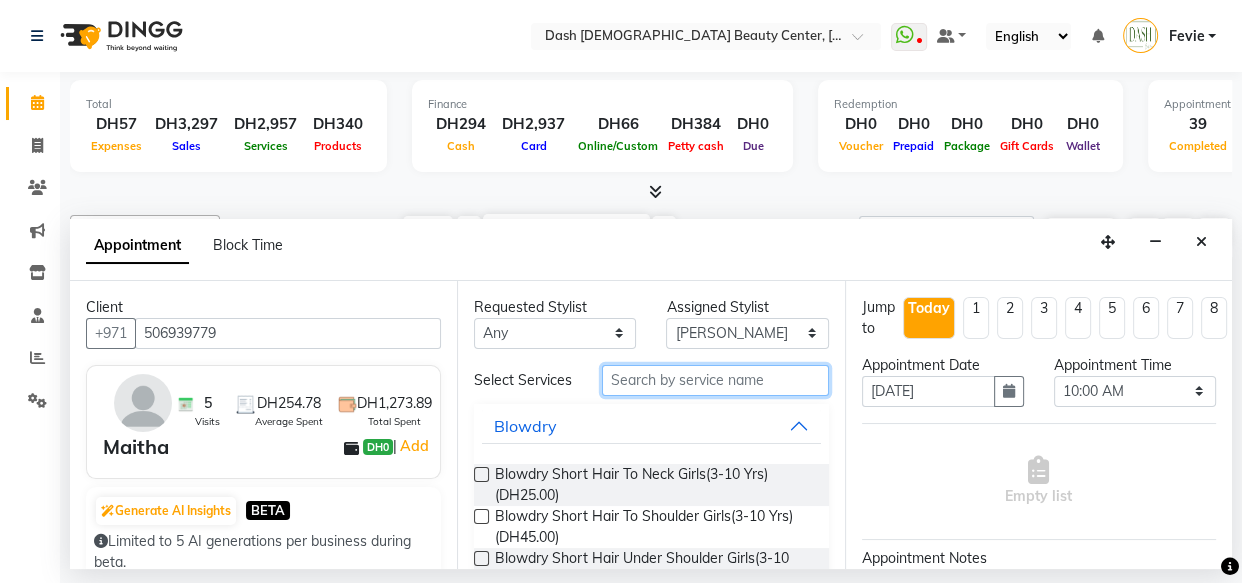 click at bounding box center (715, 380) 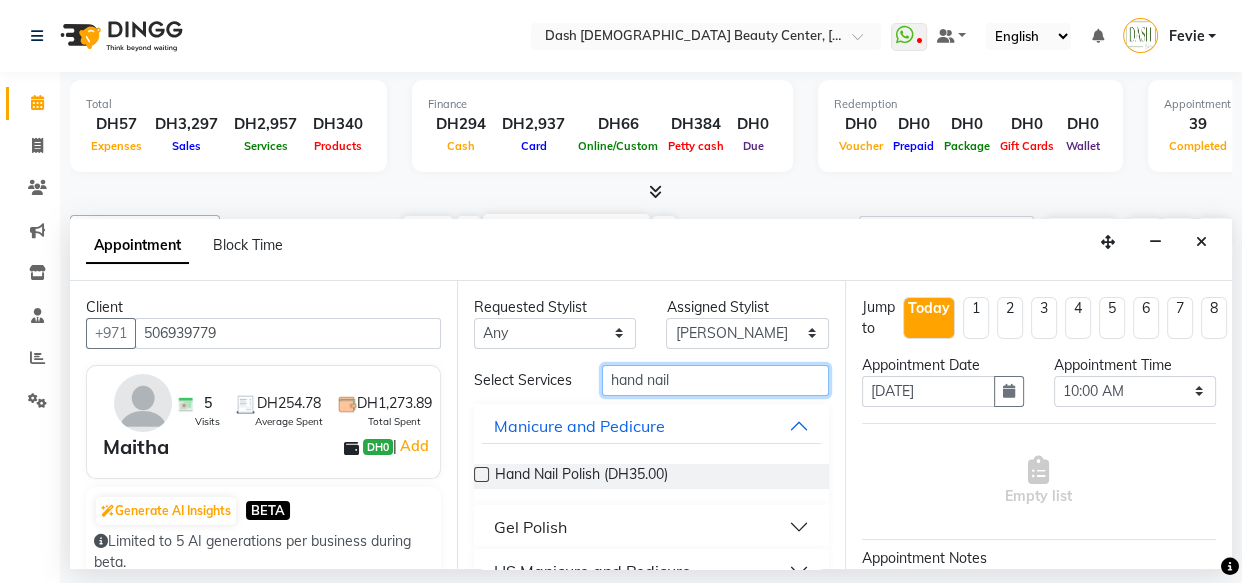 type on "hand nail" 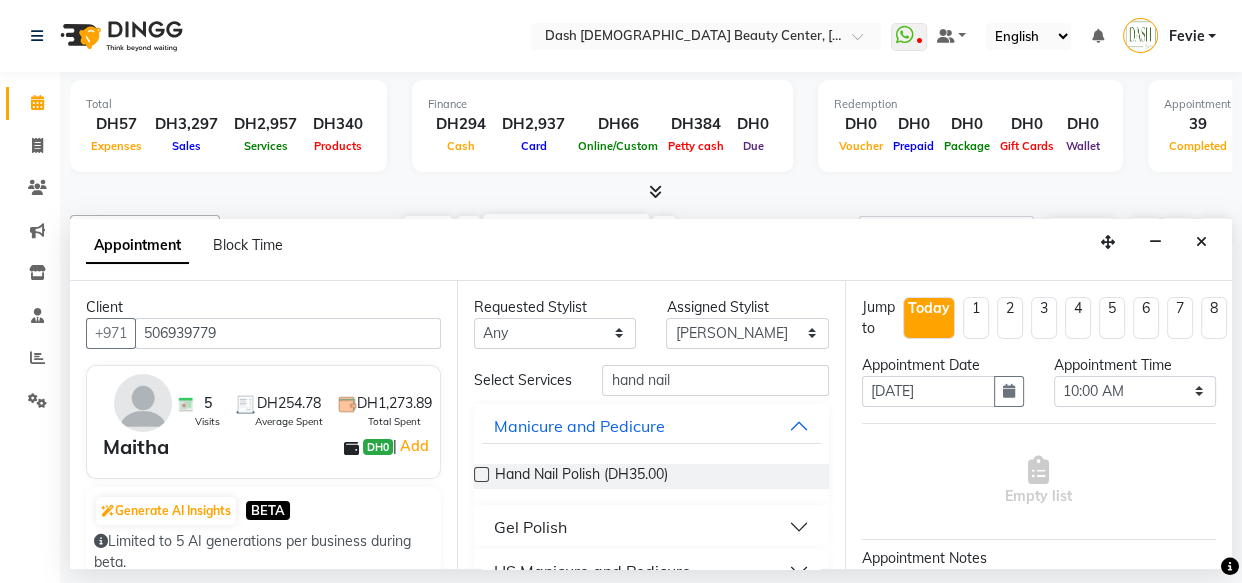 click at bounding box center [481, 474] 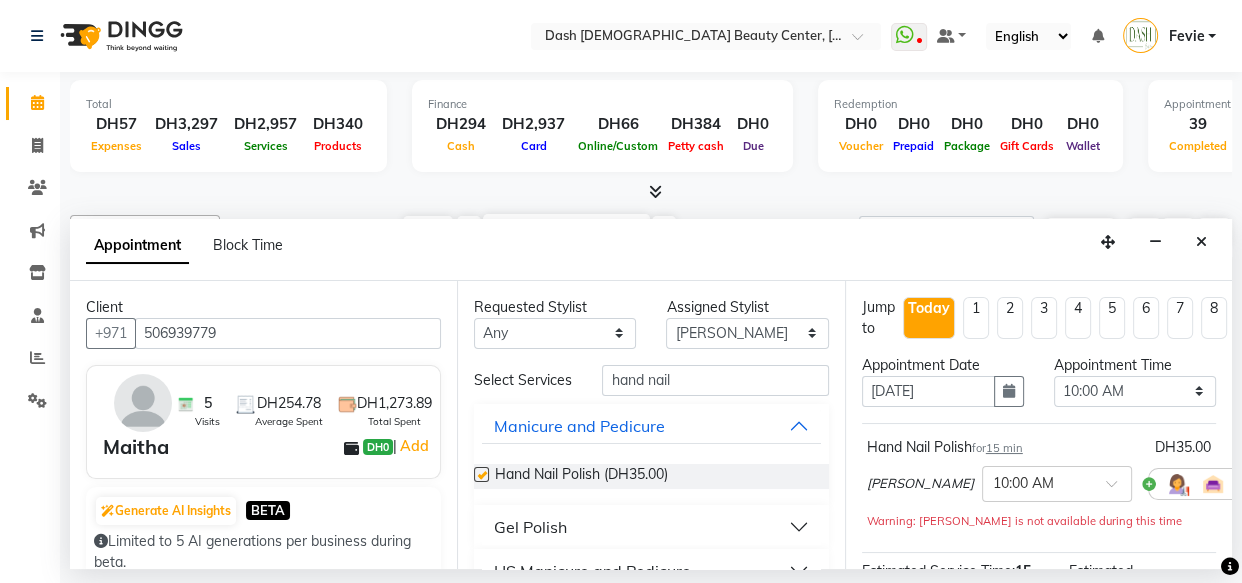 checkbox on "false" 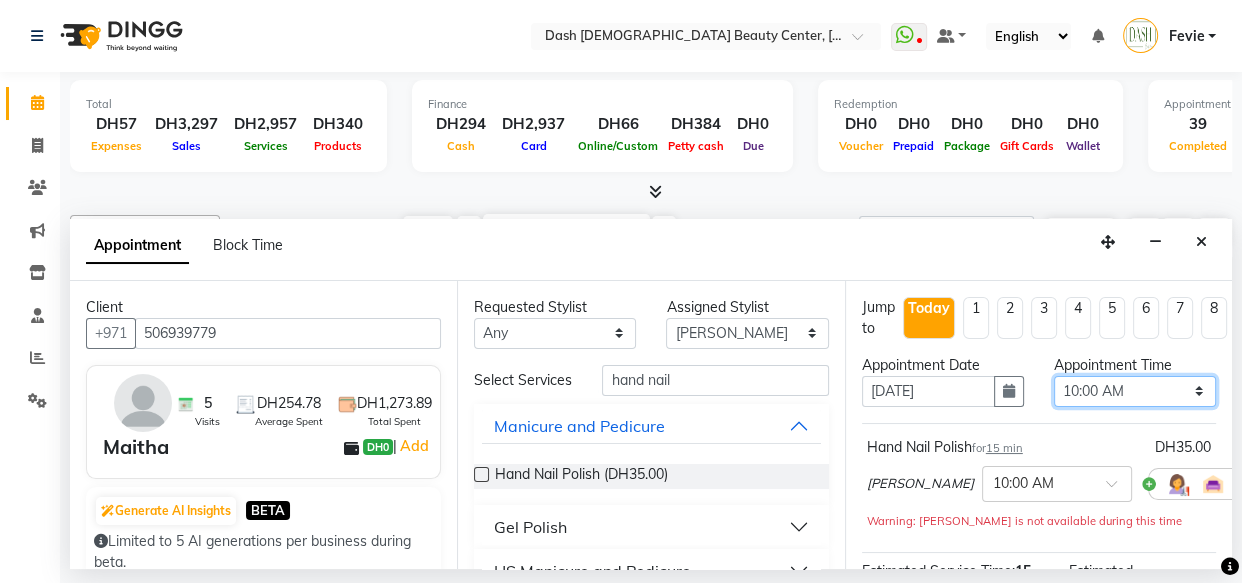 click on "Select 10:00 AM 10:15 AM 10:30 AM 10:45 AM 11:00 AM 11:15 AM 11:30 AM 11:45 AM 12:00 PM 12:15 PM 12:30 PM 12:45 PM 01:00 PM 01:15 PM 01:30 PM 01:45 PM 02:00 PM 02:15 PM 02:30 PM 02:45 PM 03:00 PM 03:15 PM 03:30 PM 03:45 PM 04:00 PM 04:15 PM 04:30 PM 04:45 PM 05:00 PM 05:15 PM 05:30 PM 05:45 PM 06:00 PM 06:15 PM 06:30 PM 06:45 PM 07:00 PM 07:15 PM 07:30 PM 07:45 PM 08:00 PM 08:15 PM 08:30 PM 08:45 PM 09:00 PM 09:15 PM 09:30 PM 09:45 PM 10:00 PM" at bounding box center [1135, 391] 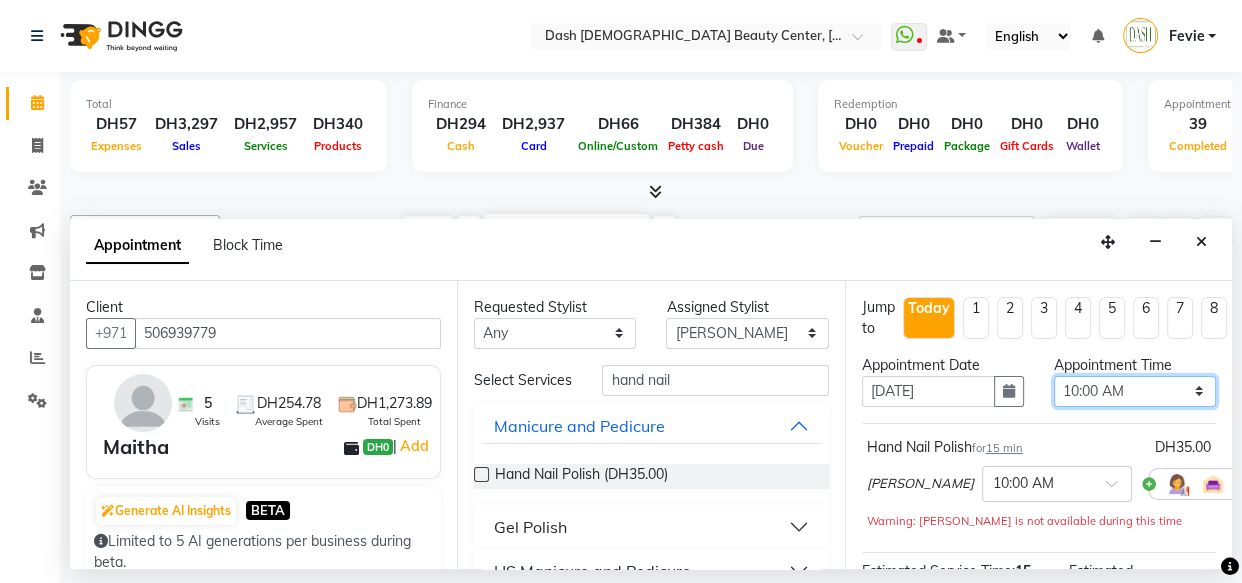 select on "1185" 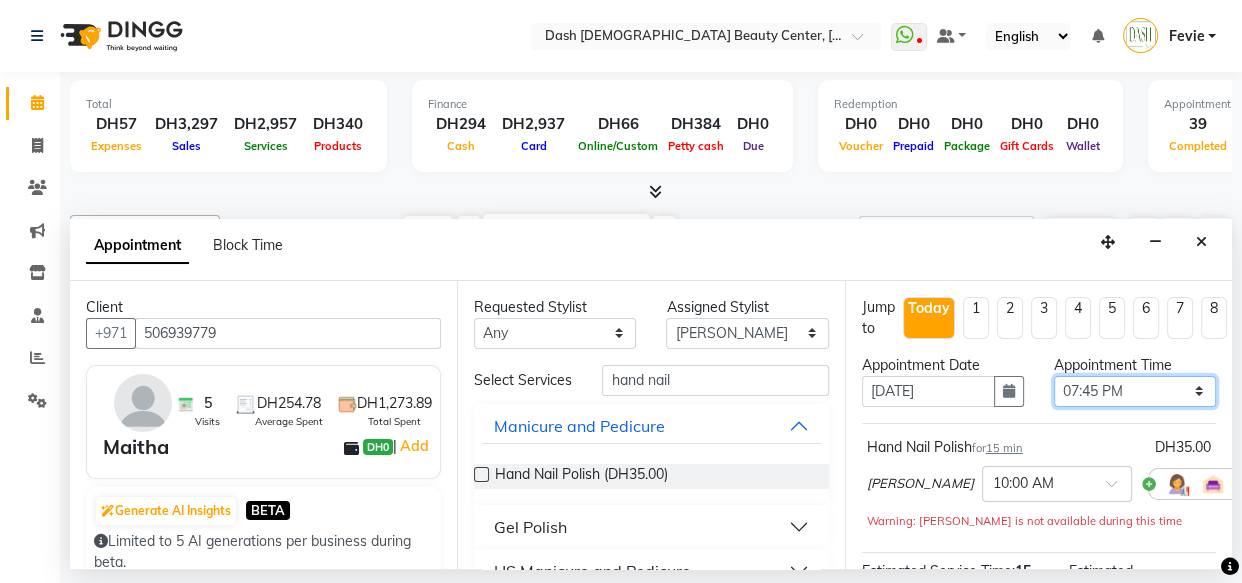 click on "Select 10:00 AM 10:15 AM 10:30 AM 10:45 AM 11:00 AM 11:15 AM 11:30 AM 11:45 AM 12:00 PM 12:15 PM 12:30 PM 12:45 PM 01:00 PM 01:15 PM 01:30 PM 01:45 PM 02:00 PM 02:15 PM 02:30 PM 02:45 PM 03:00 PM 03:15 PM 03:30 PM 03:45 PM 04:00 PM 04:15 PM 04:30 PM 04:45 PM 05:00 PM 05:15 PM 05:30 PM 05:45 PM 06:00 PM 06:15 PM 06:30 PM 06:45 PM 07:00 PM 07:15 PM 07:30 PM 07:45 PM 08:00 PM 08:15 PM 08:30 PM 08:45 PM 09:00 PM 09:15 PM 09:30 PM 09:45 PM 10:00 PM" at bounding box center (1135, 391) 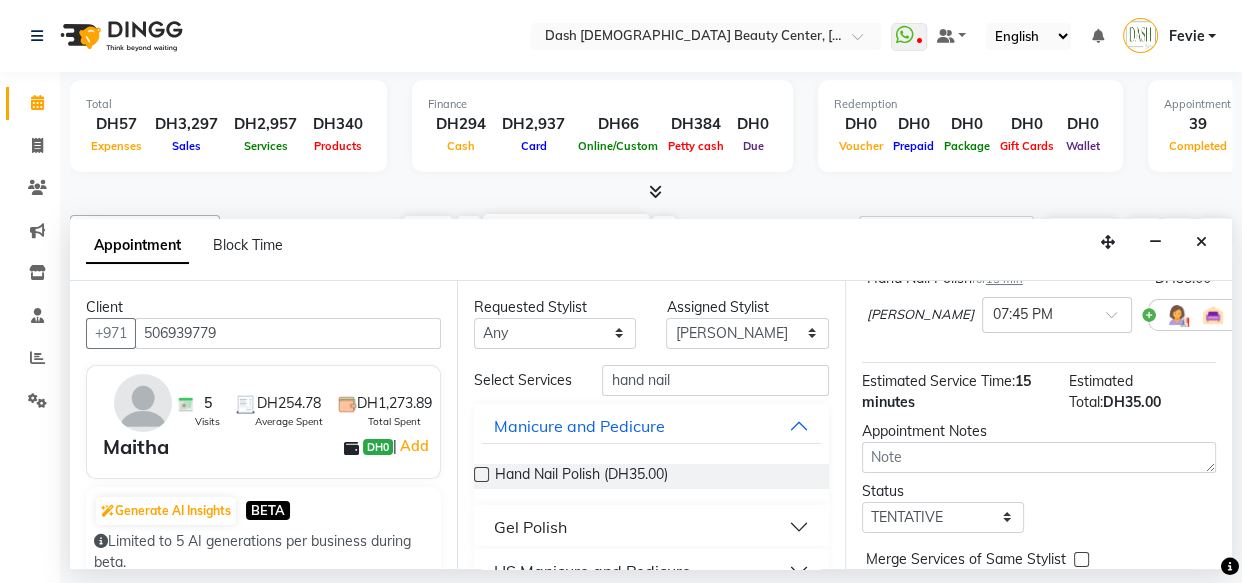 scroll, scrollTop: 289, scrollLeft: 0, axis: vertical 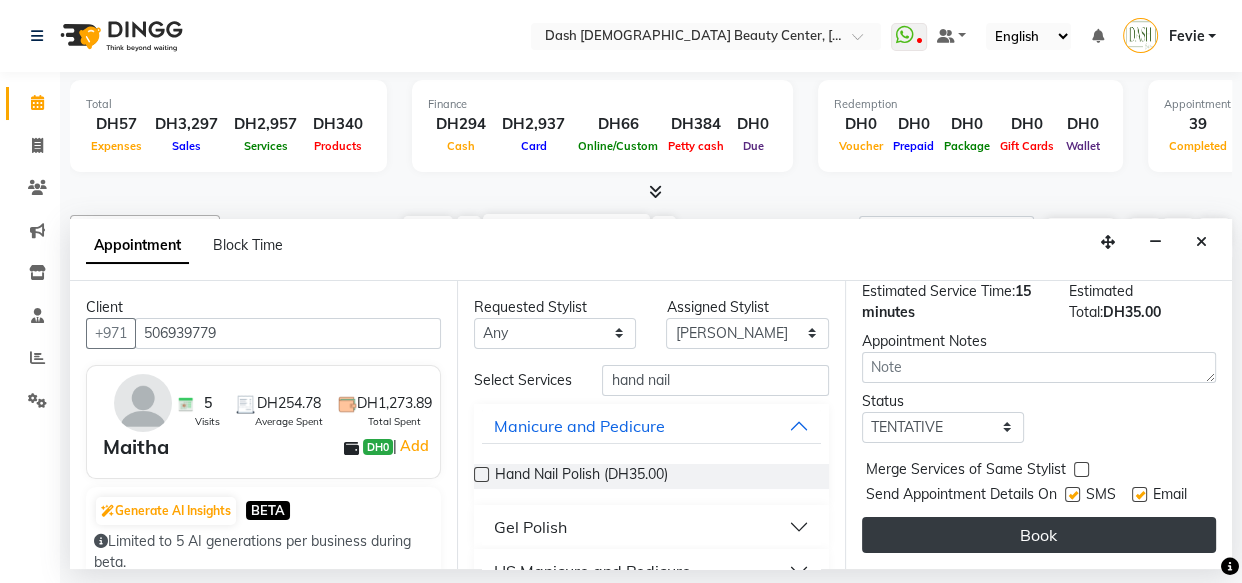 click on "Book" at bounding box center [1039, 535] 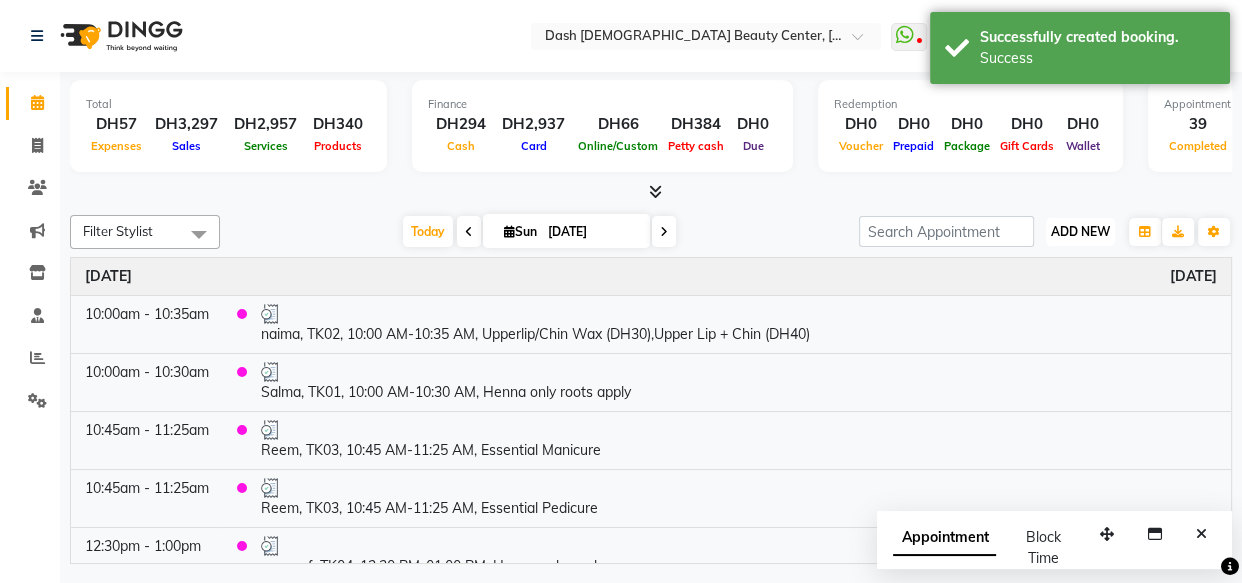 click on "ADD NEW" at bounding box center [1080, 231] 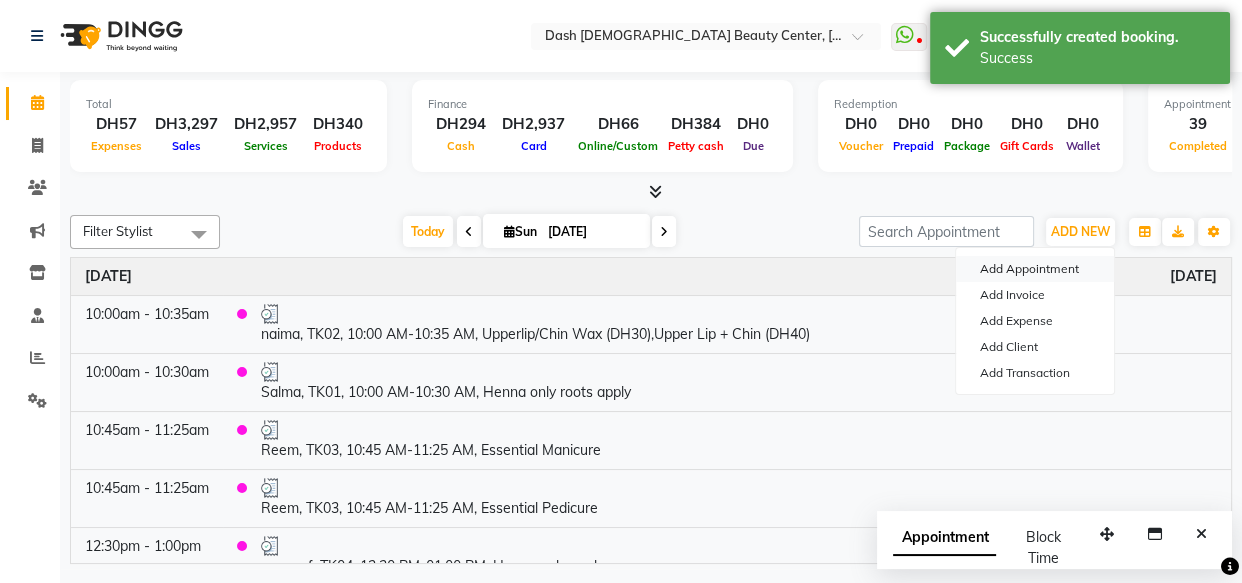 click on "Add Appointment" at bounding box center (1035, 269) 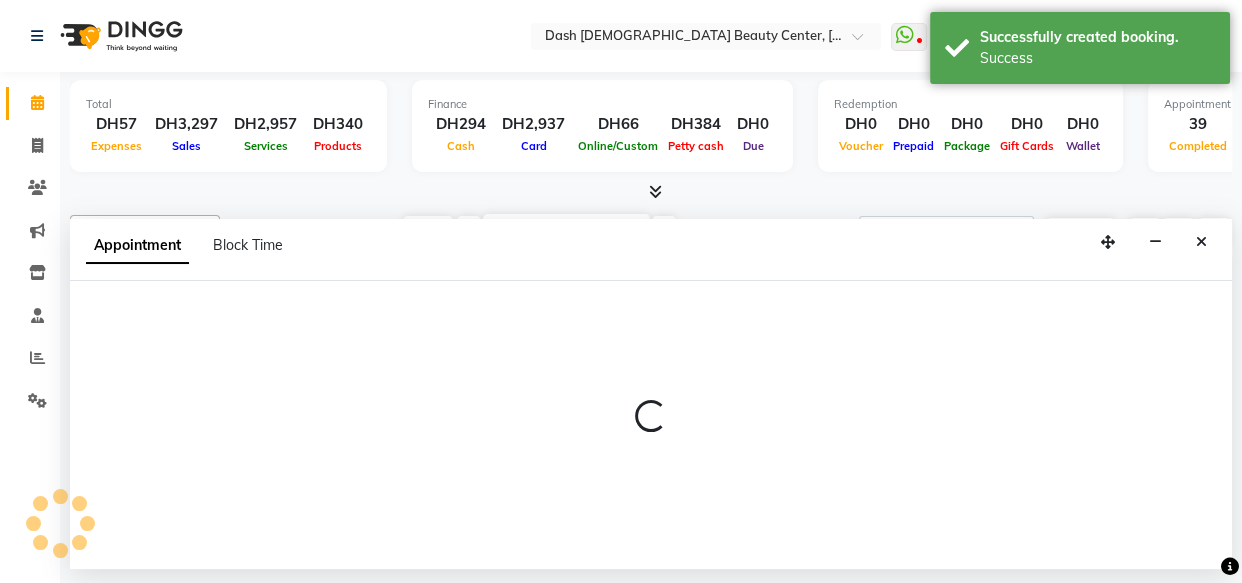 select on "600" 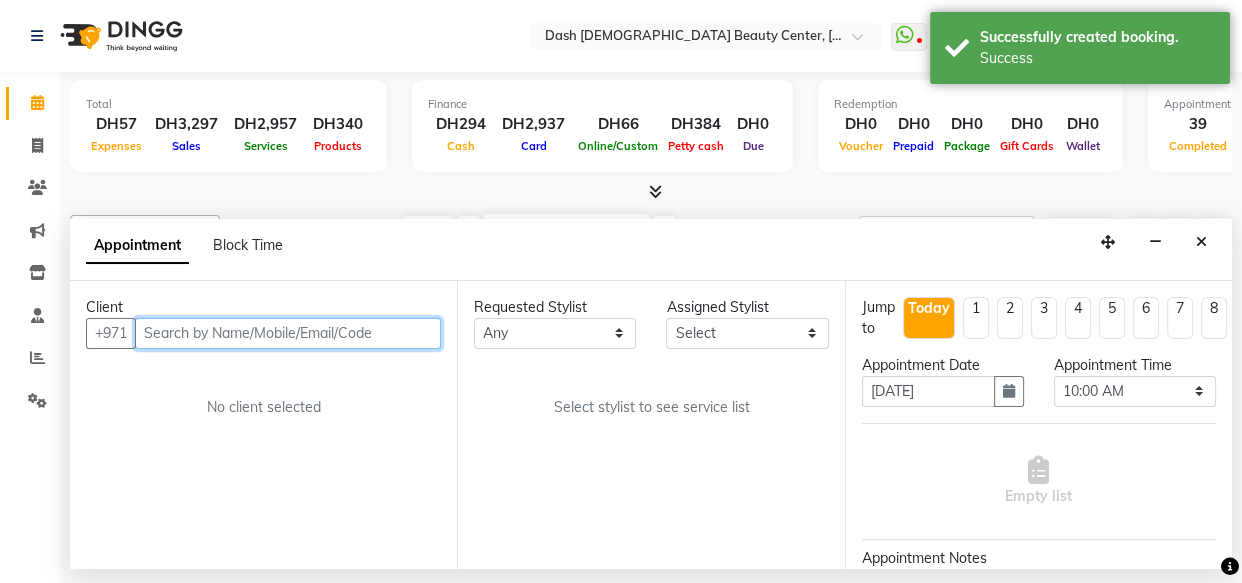click at bounding box center (288, 333) 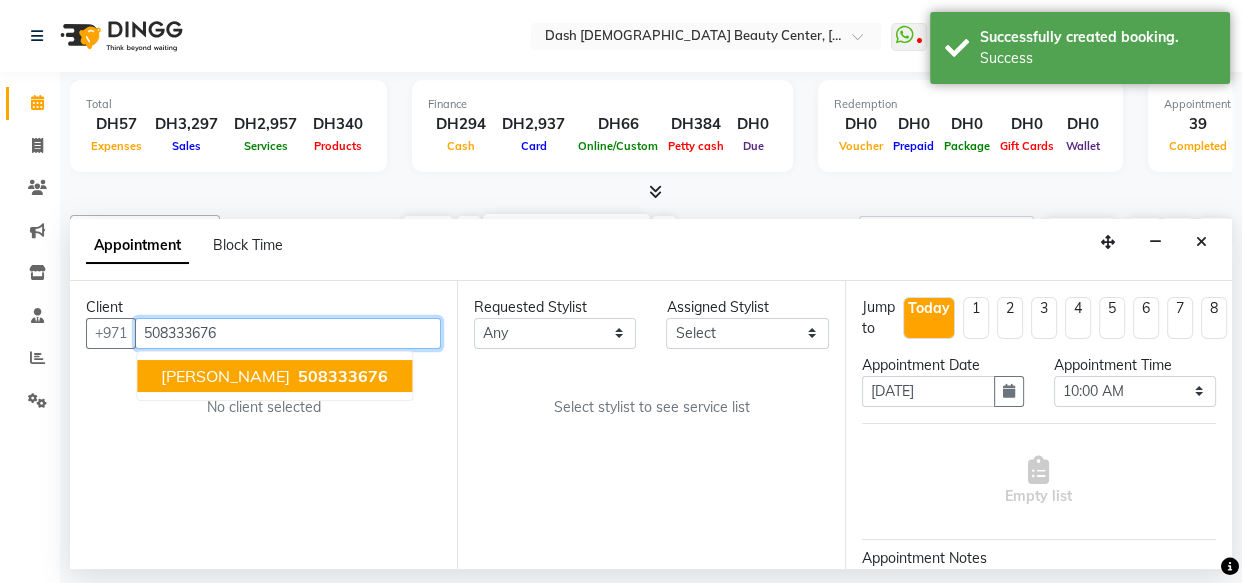 click on "Oum Saif   508333676" at bounding box center (274, 376) 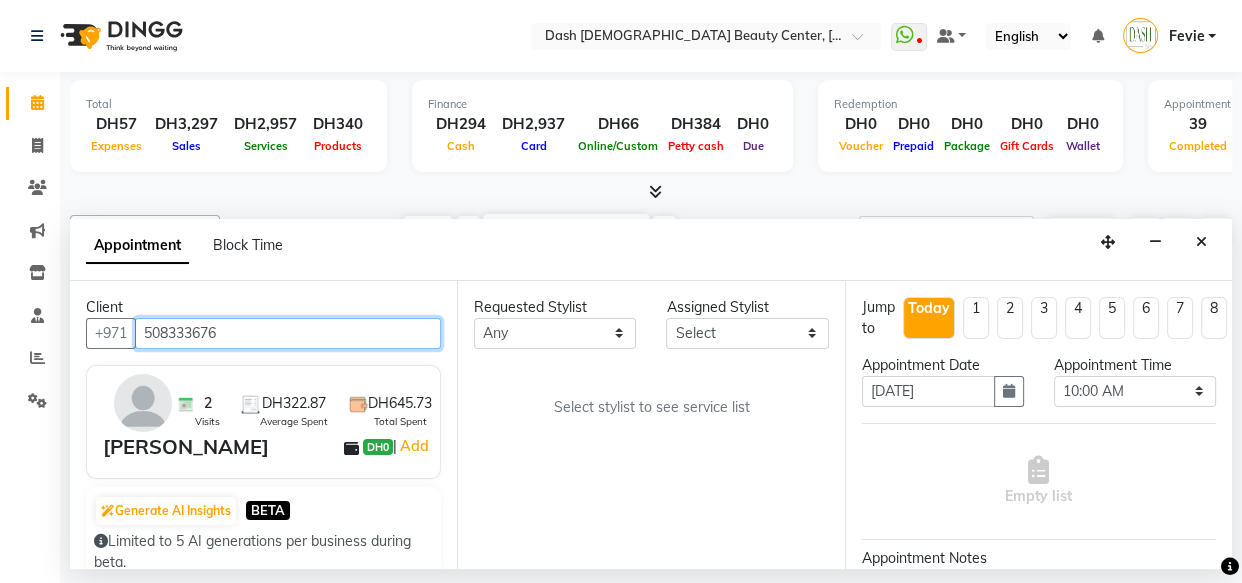 type on "508333676" 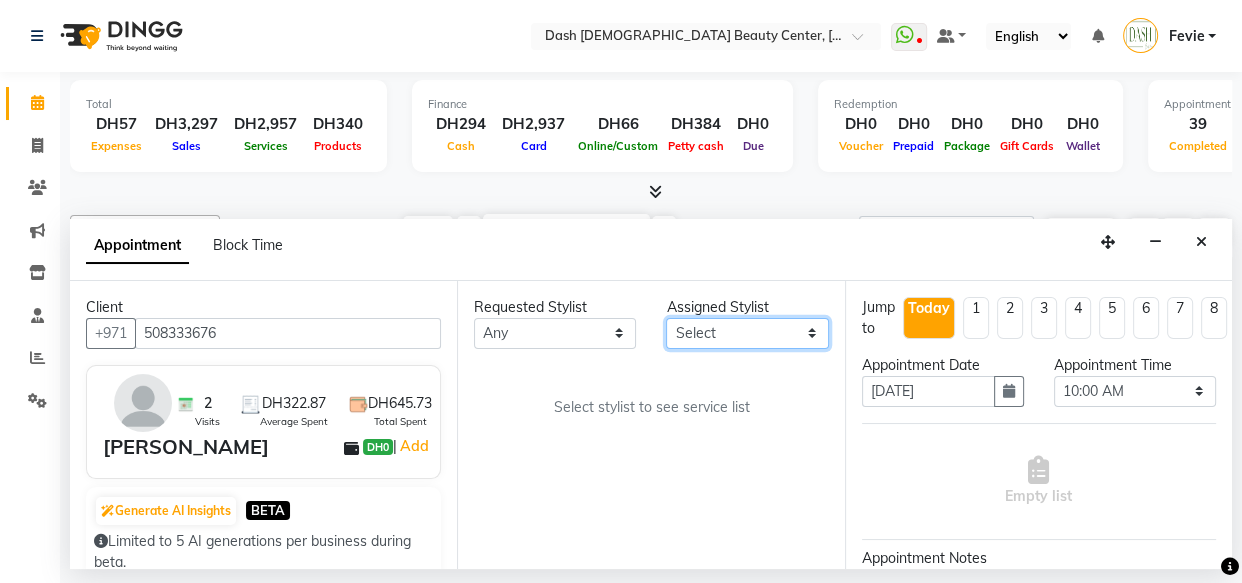 click on "Select [PERSON_NAME] [PERSON_NAME] [PERSON_NAME] [PERSON_NAME] [PERSON_NAME] [PERSON_NAME] [PERSON_NAME] [PERSON_NAME] [PERSON_NAME] Peace [PERSON_NAME] [PERSON_NAME]" at bounding box center [747, 333] 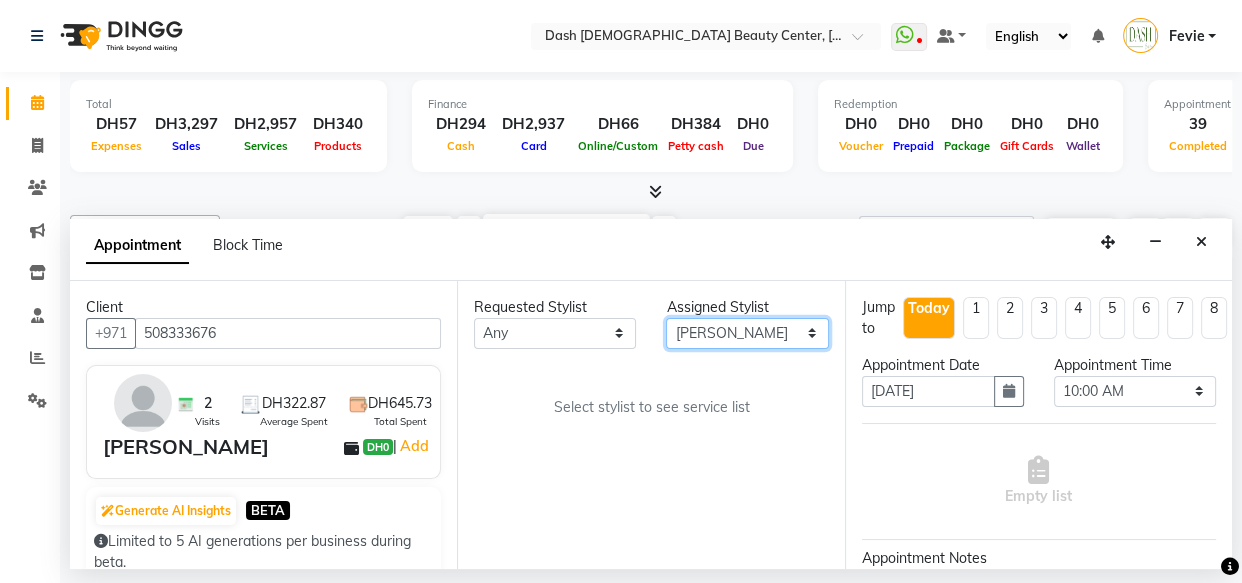click on "Select [PERSON_NAME] [PERSON_NAME] [PERSON_NAME] [PERSON_NAME] [PERSON_NAME] [PERSON_NAME] [PERSON_NAME] [PERSON_NAME] [PERSON_NAME] Peace [PERSON_NAME] [PERSON_NAME]" at bounding box center [747, 333] 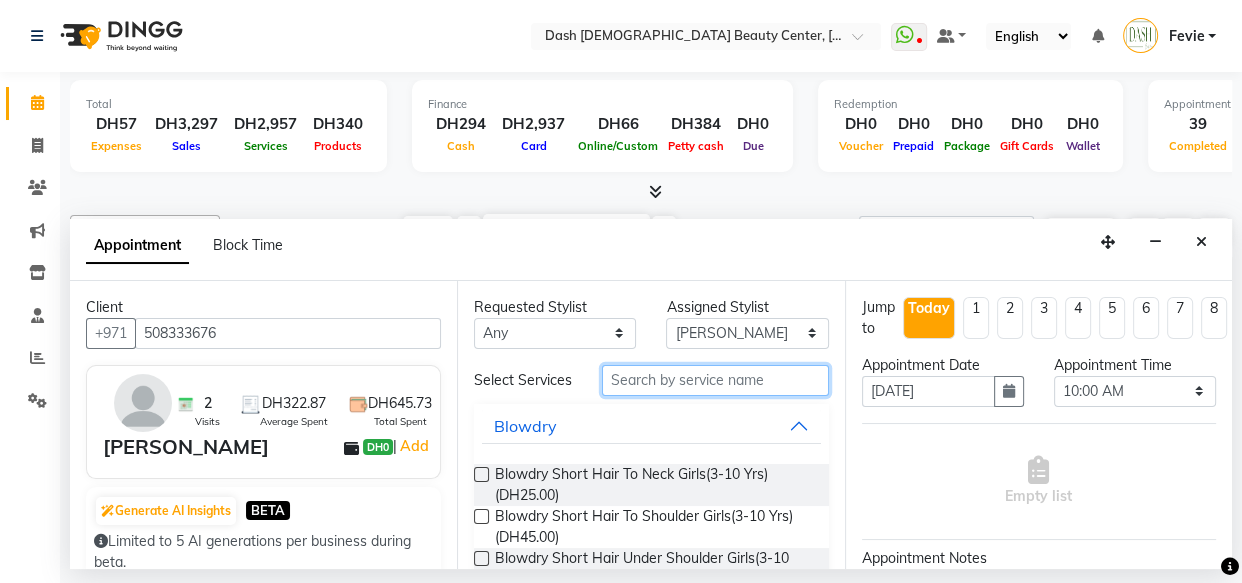 click at bounding box center (715, 380) 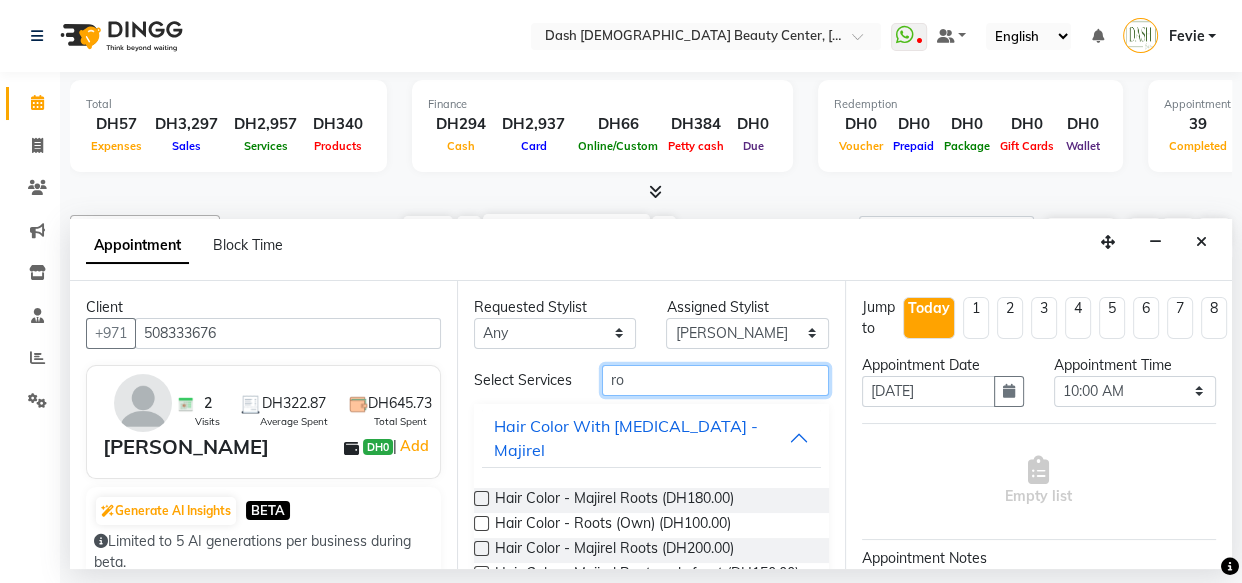 type on "r" 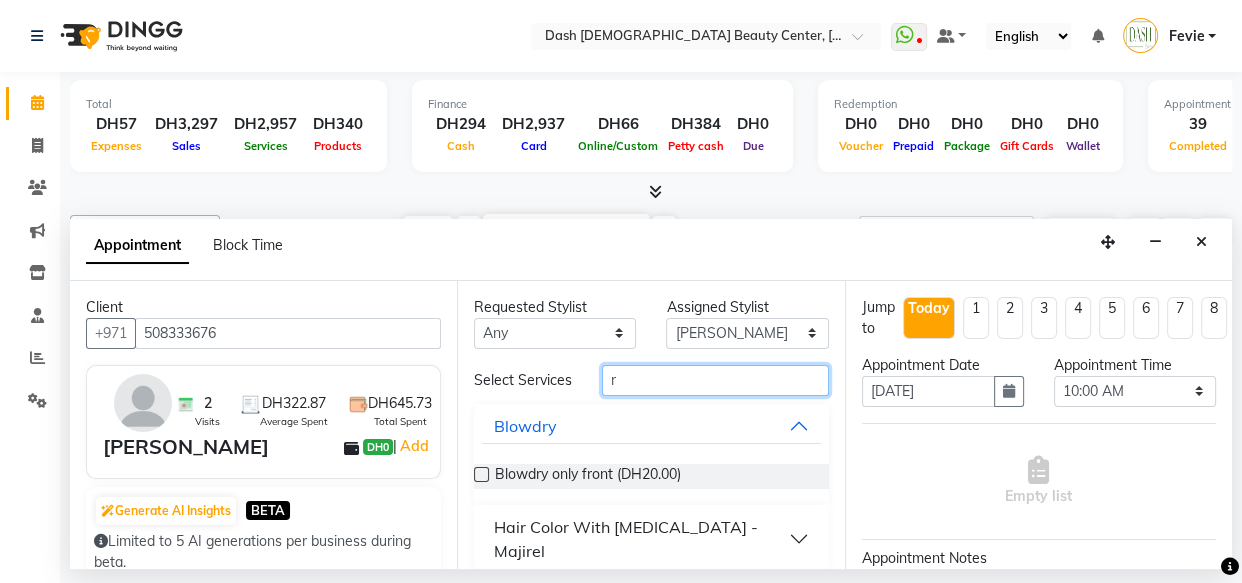 type 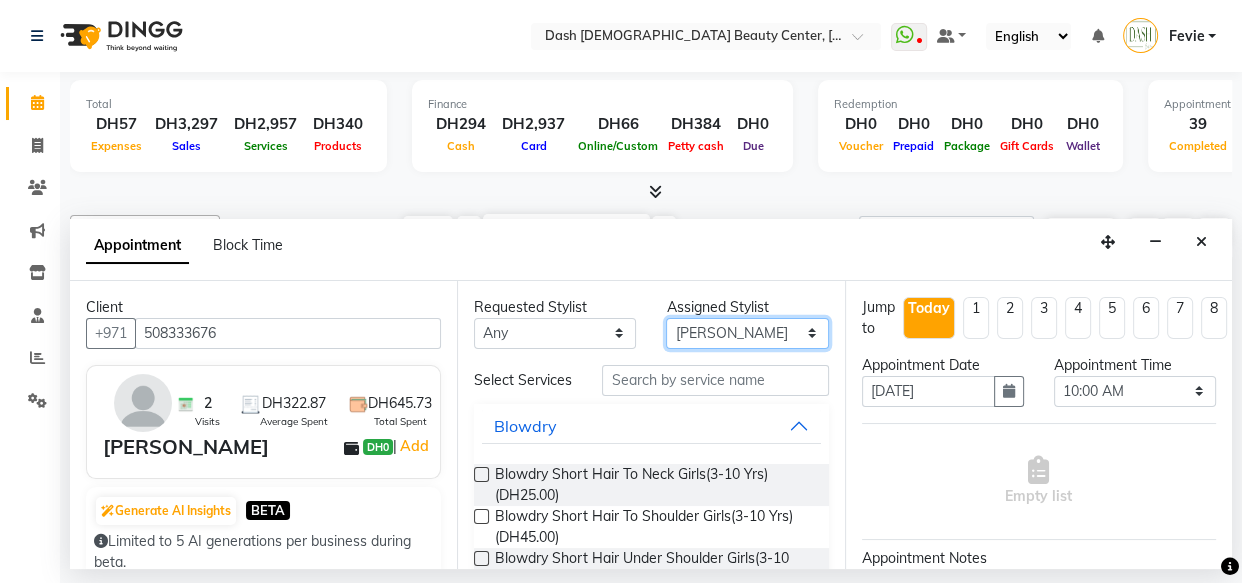 click on "Select [PERSON_NAME] [PERSON_NAME] [PERSON_NAME] [PERSON_NAME] [PERSON_NAME] [PERSON_NAME] [PERSON_NAME] [PERSON_NAME] [PERSON_NAME] Peace [PERSON_NAME] [PERSON_NAME]" at bounding box center (747, 333) 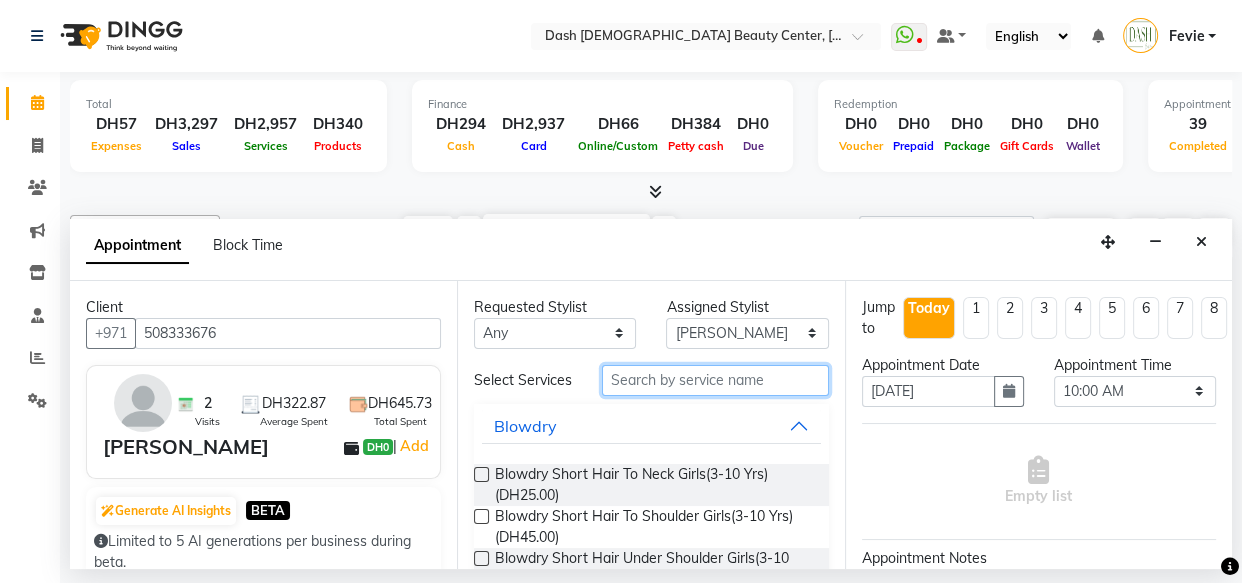 click at bounding box center [715, 380] 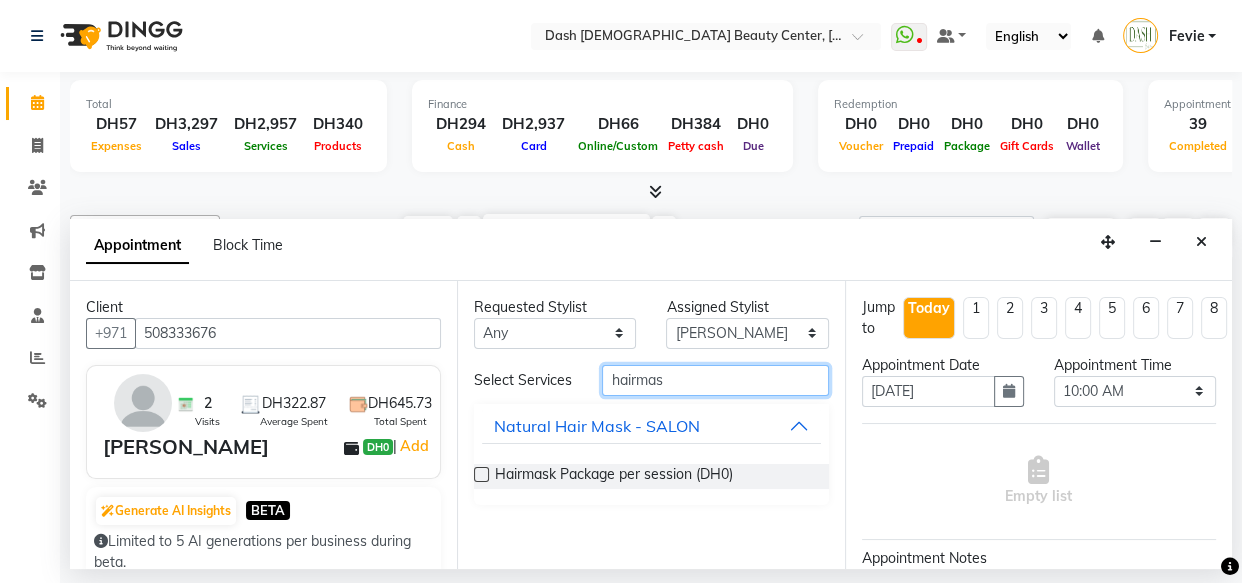type on "hairmas" 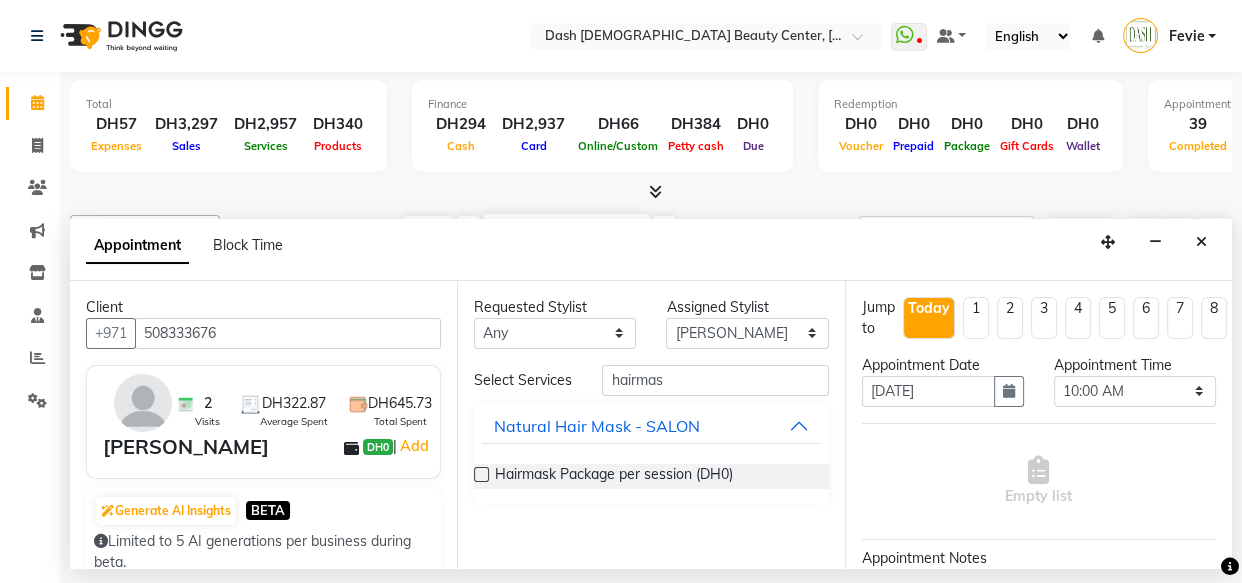 click at bounding box center [481, 474] 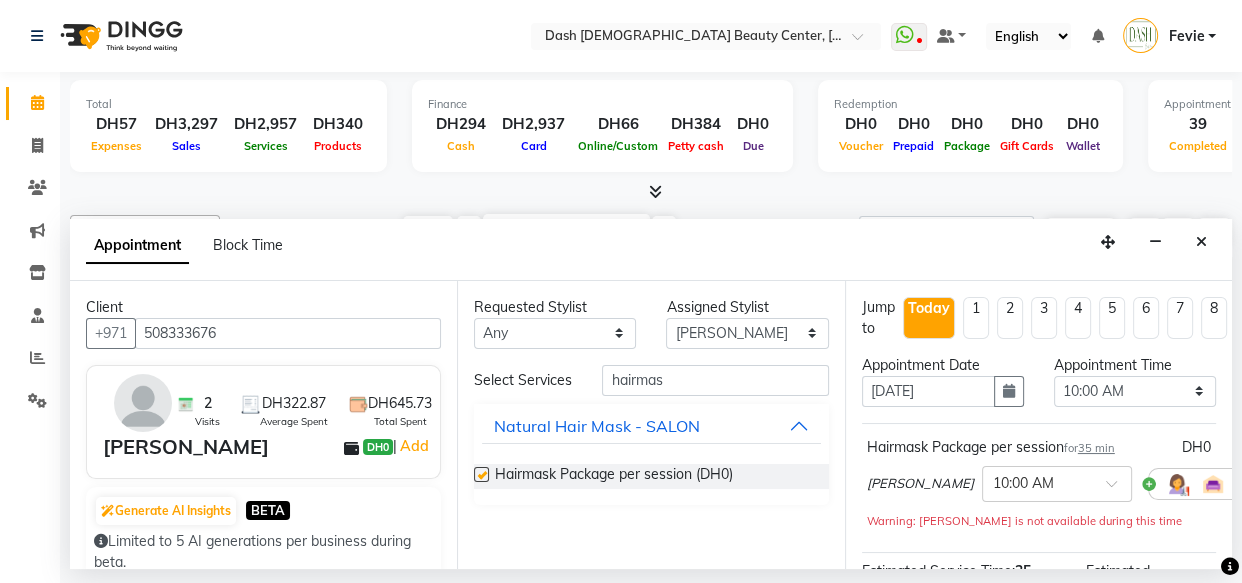 checkbox on "false" 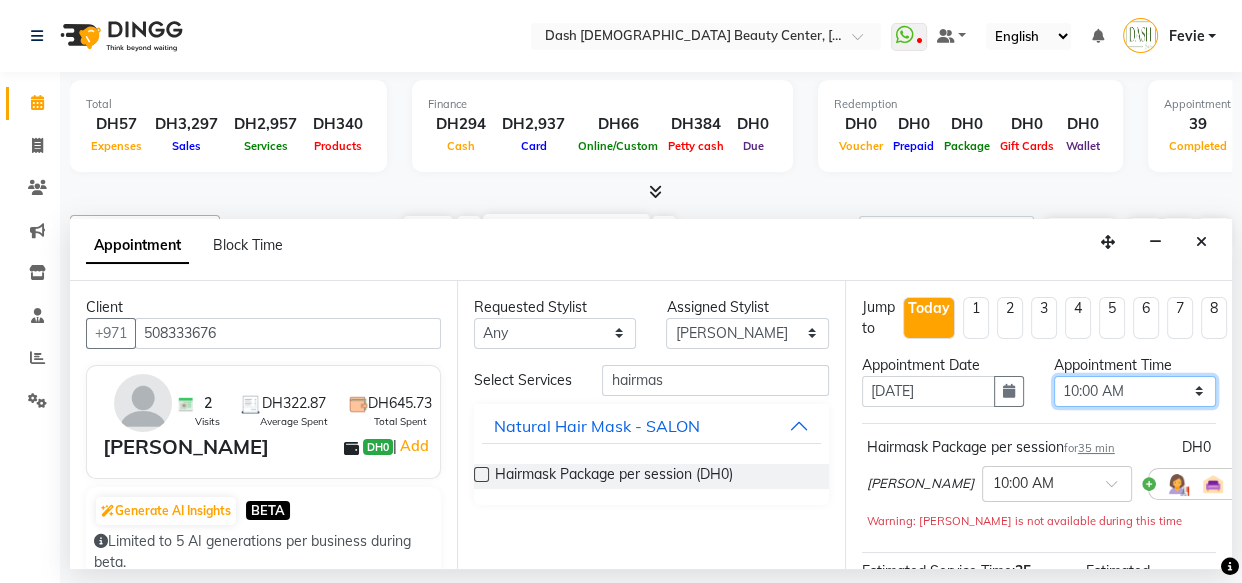 click on "Select 10:00 AM 10:15 AM 10:30 AM 10:45 AM 11:00 AM 11:15 AM 11:30 AM 11:45 AM 12:00 PM 12:15 PM 12:30 PM 12:45 PM 01:00 PM 01:15 PM 01:30 PM 01:45 PM 02:00 PM 02:15 PM 02:30 PM 02:45 PM 03:00 PM 03:15 PM 03:30 PM 03:45 PM 04:00 PM 04:15 PM 04:30 PM 04:45 PM 05:00 PM 05:15 PM 05:30 PM 05:45 PM 06:00 PM 06:15 PM 06:30 PM 06:45 PM 07:00 PM 07:15 PM 07:30 PM 07:45 PM 08:00 PM 08:15 PM 08:30 PM 08:45 PM 09:00 PM 09:15 PM 09:30 PM 09:45 PM 10:00 PM" at bounding box center [1135, 391] 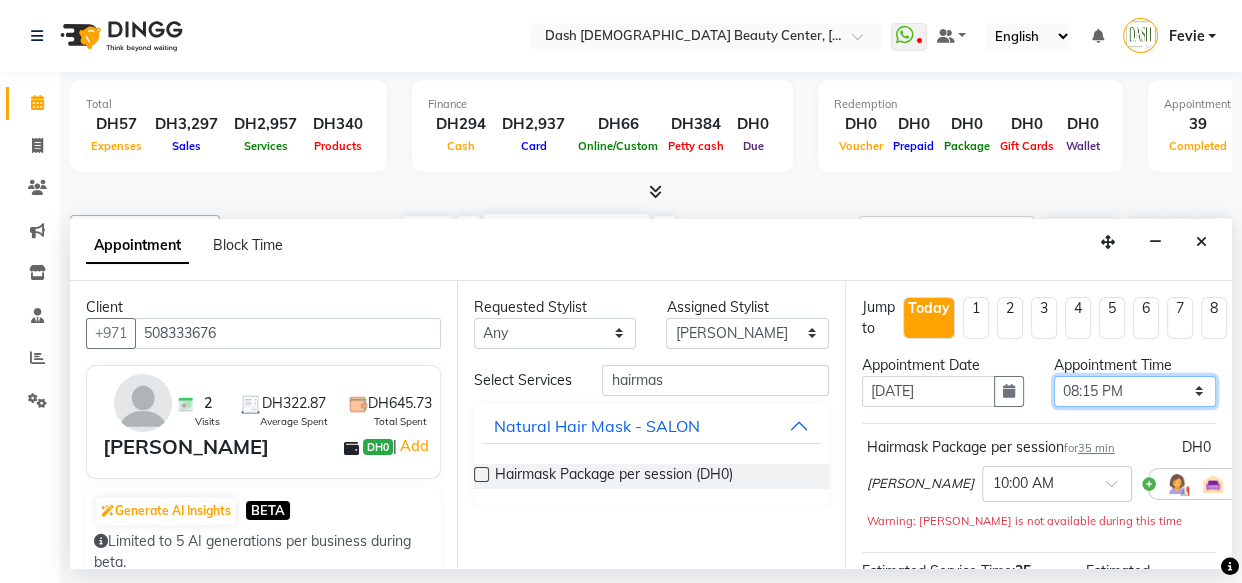 click on "Select 10:00 AM 10:15 AM 10:30 AM 10:45 AM 11:00 AM 11:15 AM 11:30 AM 11:45 AM 12:00 PM 12:15 PM 12:30 PM 12:45 PM 01:00 PM 01:15 PM 01:30 PM 01:45 PM 02:00 PM 02:15 PM 02:30 PM 02:45 PM 03:00 PM 03:15 PM 03:30 PM 03:45 PM 04:00 PM 04:15 PM 04:30 PM 04:45 PM 05:00 PM 05:15 PM 05:30 PM 05:45 PM 06:00 PM 06:15 PM 06:30 PM 06:45 PM 07:00 PM 07:15 PM 07:30 PM 07:45 PM 08:00 PM 08:15 PM 08:30 PM 08:45 PM 09:00 PM 09:15 PM 09:30 PM 09:45 PM 10:00 PM" at bounding box center [1135, 391] 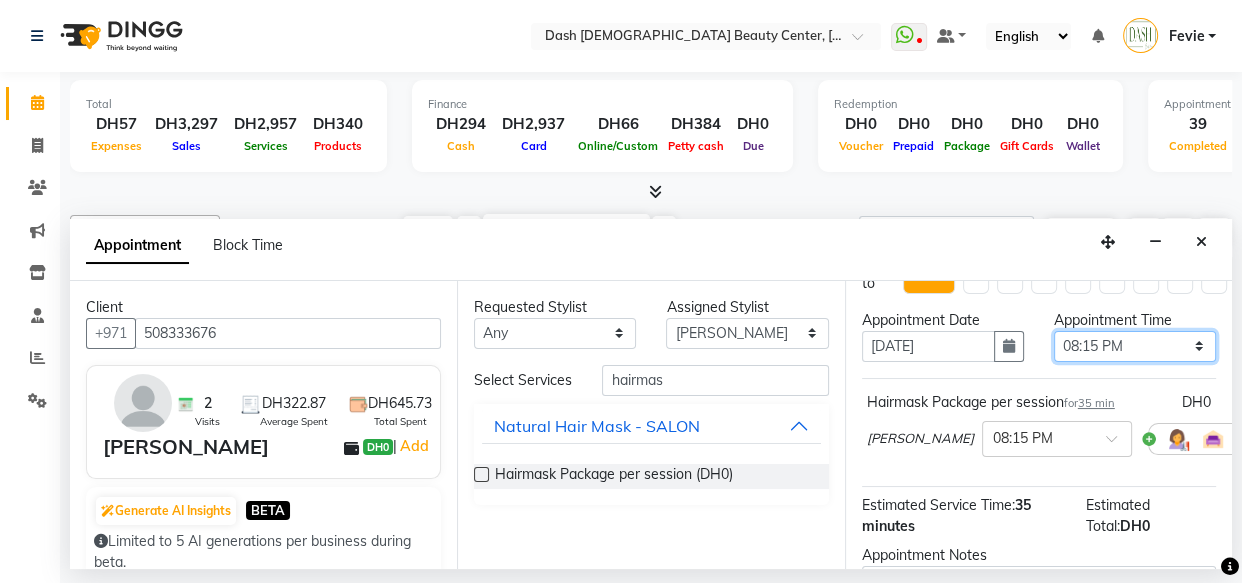 scroll, scrollTop: 28, scrollLeft: 0, axis: vertical 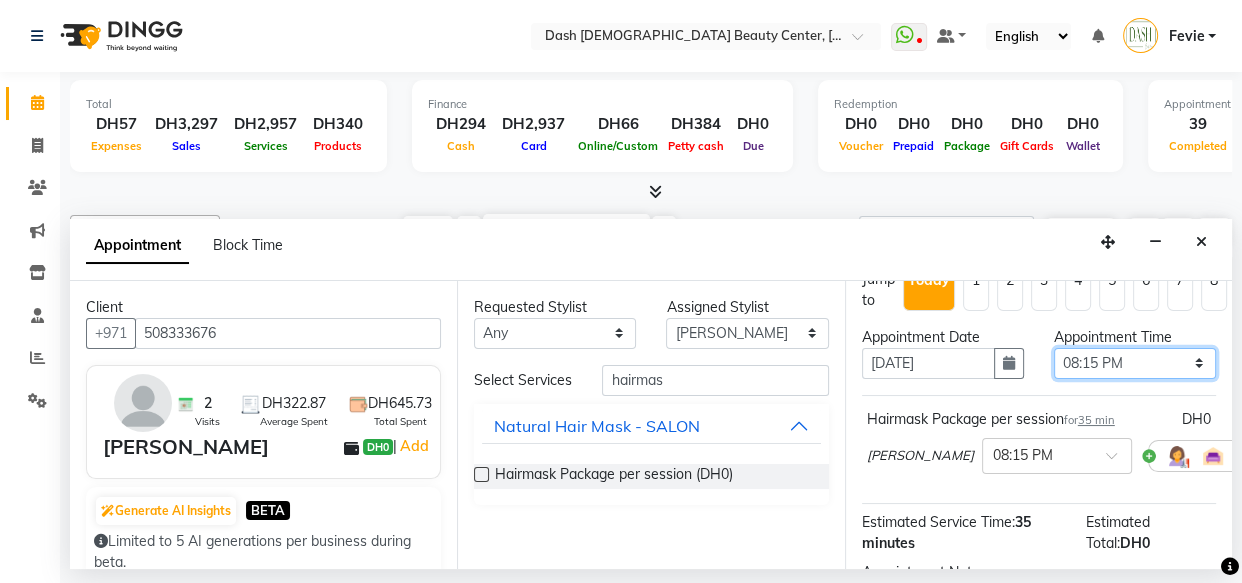 click on "Select 10:00 AM 10:15 AM 10:30 AM 10:45 AM 11:00 AM 11:15 AM 11:30 AM 11:45 AM 12:00 PM 12:15 PM 12:30 PM 12:45 PM 01:00 PM 01:15 PM 01:30 PM 01:45 PM 02:00 PM 02:15 PM 02:30 PM 02:45 PM 03:00 PM 03:15 PM 03:30 PM 03:45 PM 04:00 PM 04:15 PM 04:30 PM 04:45 PM 05:00 PM 05:15 PM 05:30 PM 05:45 PM 06:00 PM 06:15 PM 06:30 PM 06:45 PM 07:00 PM 07:15 PM 07:30 PM 07:45 PM 08:00 PM 08:15 PM 08:30 PM 08:45 PM 09:00 PM 09:15 PM 09:30 PM 09:45 PM 10:00 PM" at bounding box center (1135, 363) 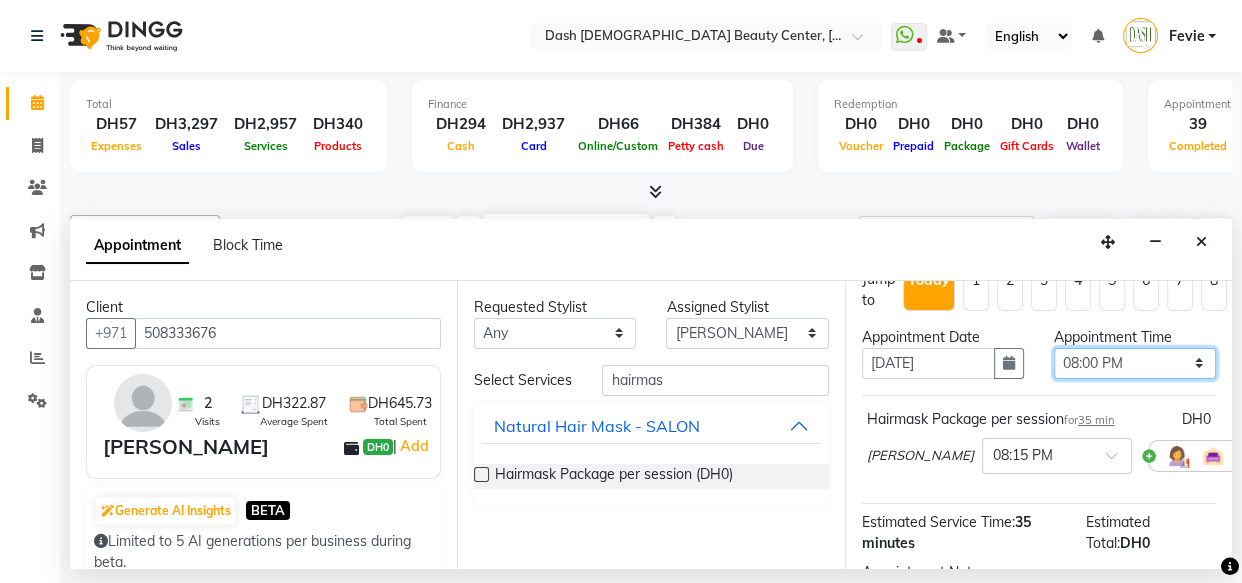 click on "Select 10:00 AM 10:15 AM 10:30 AM 10:45 AM 11:00 AM 11:15 AM 11:30 AM 11:45 AM 12:00 PM 12:15 PM 12:30 PM 12:45 PM 01:00 PM 01:15 PM 01:30 PM 01:45 PM 02:00 PM 02:15 PM 02:30 PM 02:45 PM 03:00 PM 03:15 PM 03:30 PM 03:45 PM 04:00 PM 04:15 PM 04:30 PM 04:45 PM 05:00 PM 05:15 PM 05:30 PM 05:45 PM 06:00 PM 06:15 PM 06:30 PM 06:45 PM 07:00 PM 07:15 PM 07:30 PM 07:45 PM 08:00 PM 08:15 PM 08:30 PM 08:45 PM 09:00 PM 09:15 PM 09:30 PM 09:45 PM 10:00 PM" at bounding box center [1135, 363] 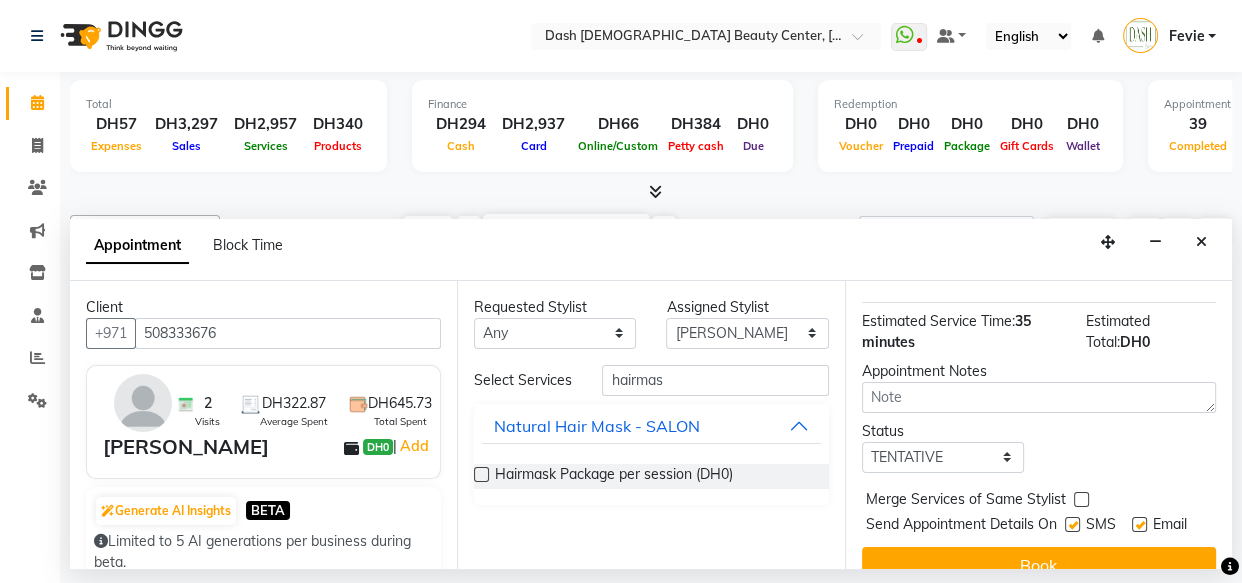 scroll, scrollTop: 289, scrollLeft: 0, axis: vertical 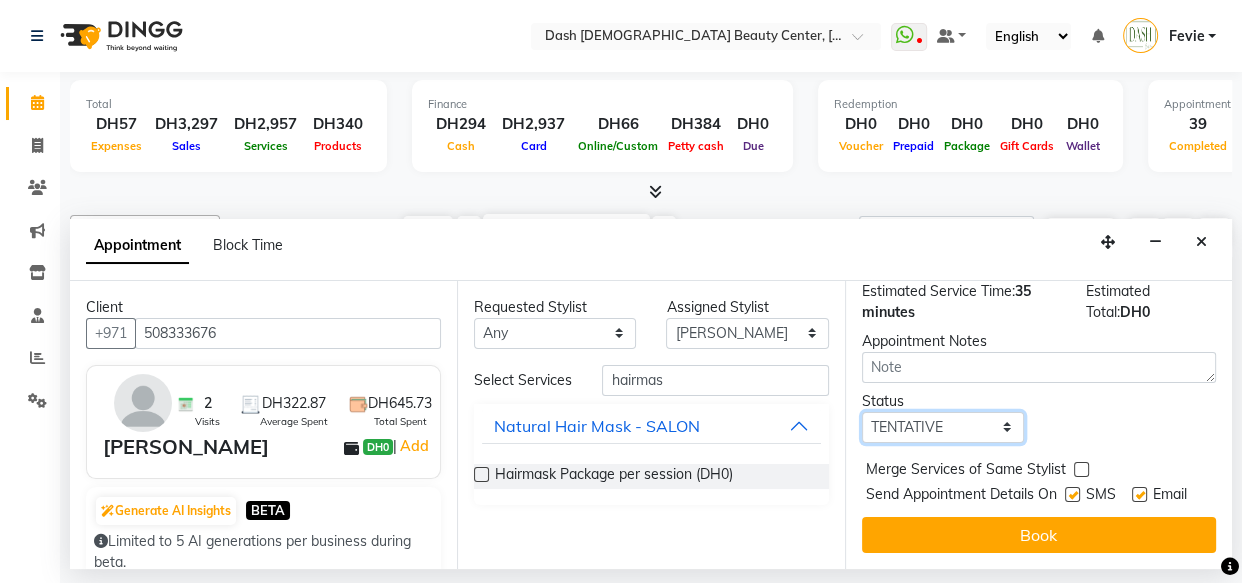 click on "Select TENTATIVE CONFIRM CHECK-IN UPCOMING" at bounding box center [943, 427] 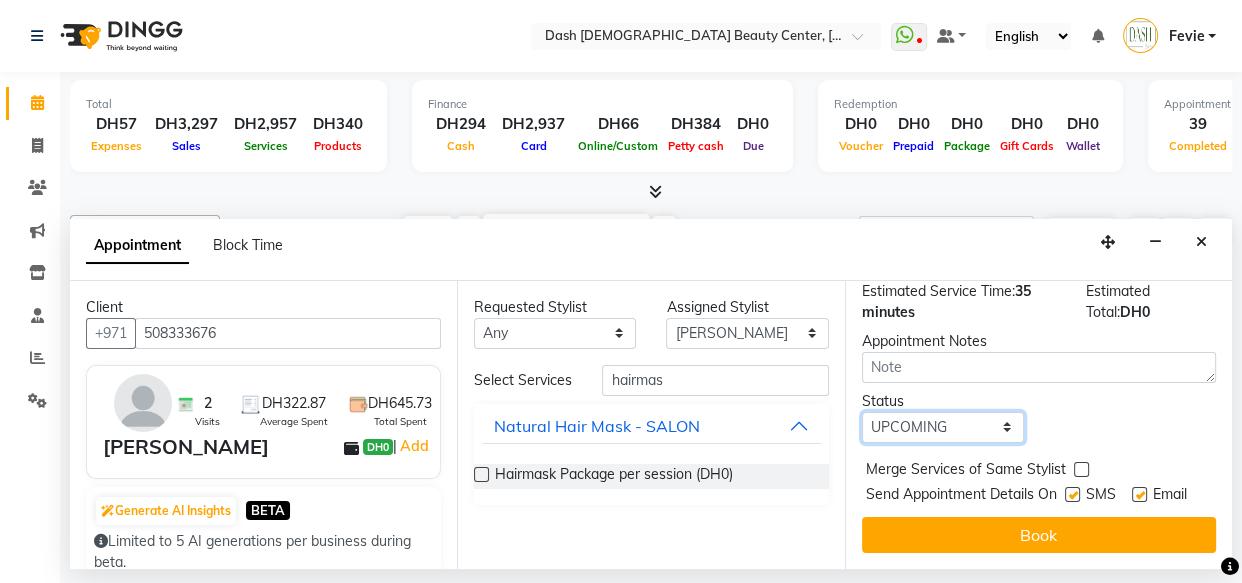 click on "Select TENTATIVE CONFIRM CHECK-IN UPCOMING" at bounding box center [943, 427] 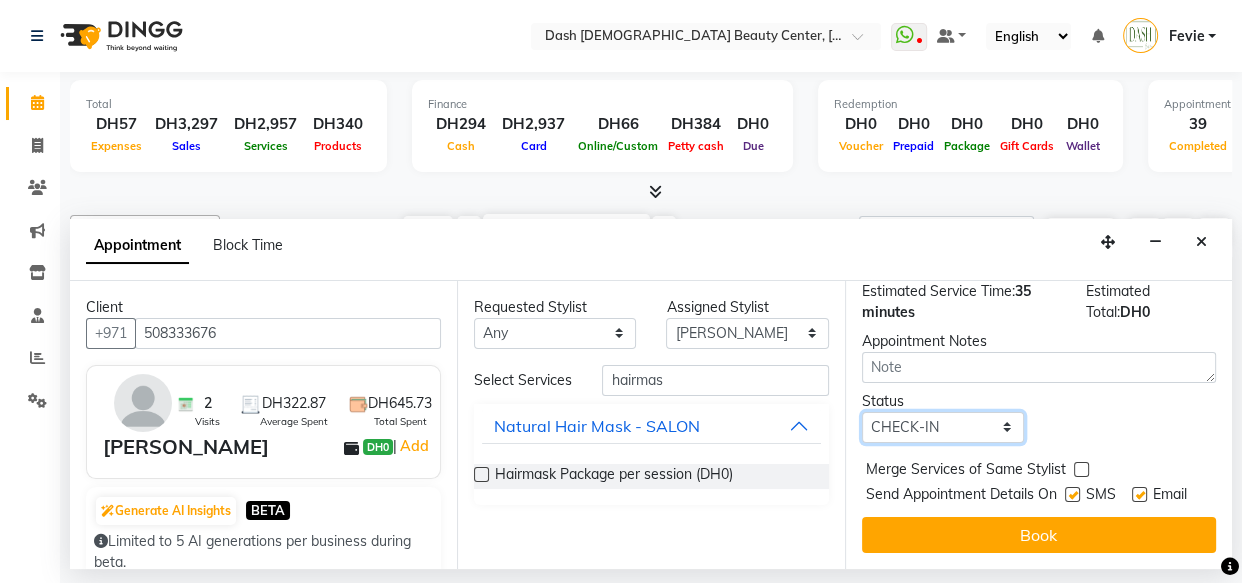 click on "Select TENTATIVE CONFIRM CHECK-IN UPCOMING" at bounding box center [943, 427] 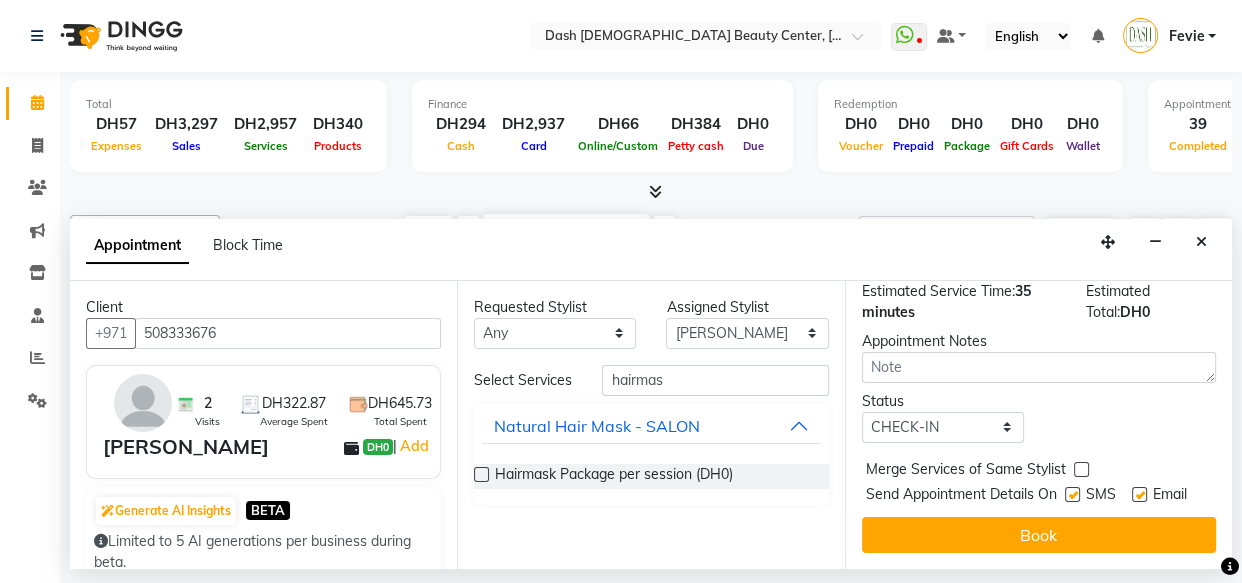 click at bounding box center [1081, 469] 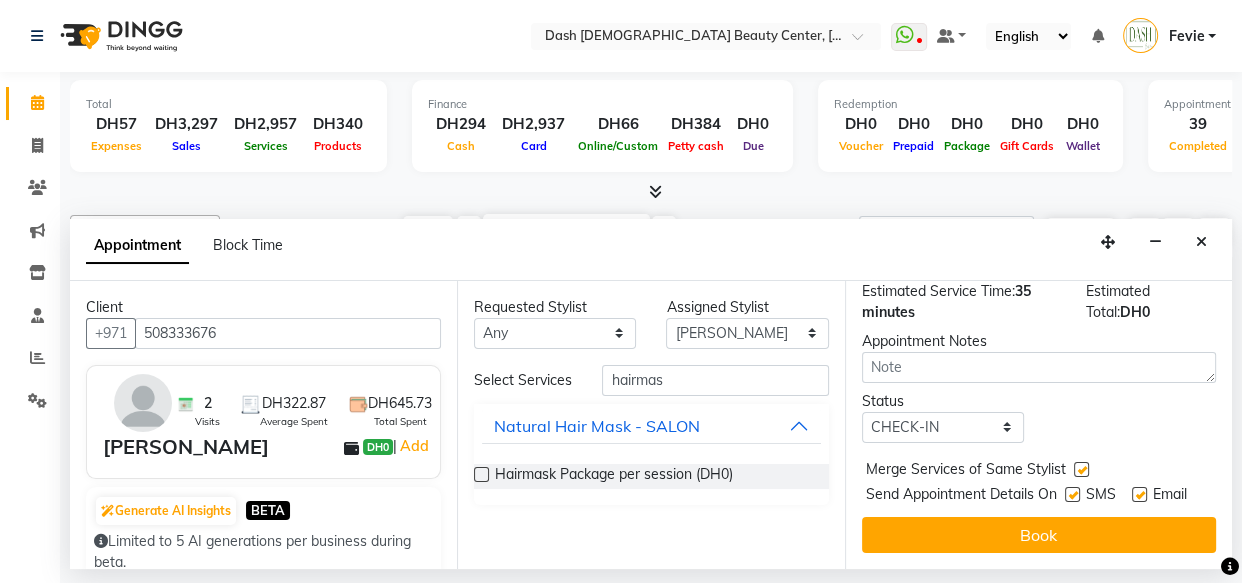click at bounding box center [1072, 494] 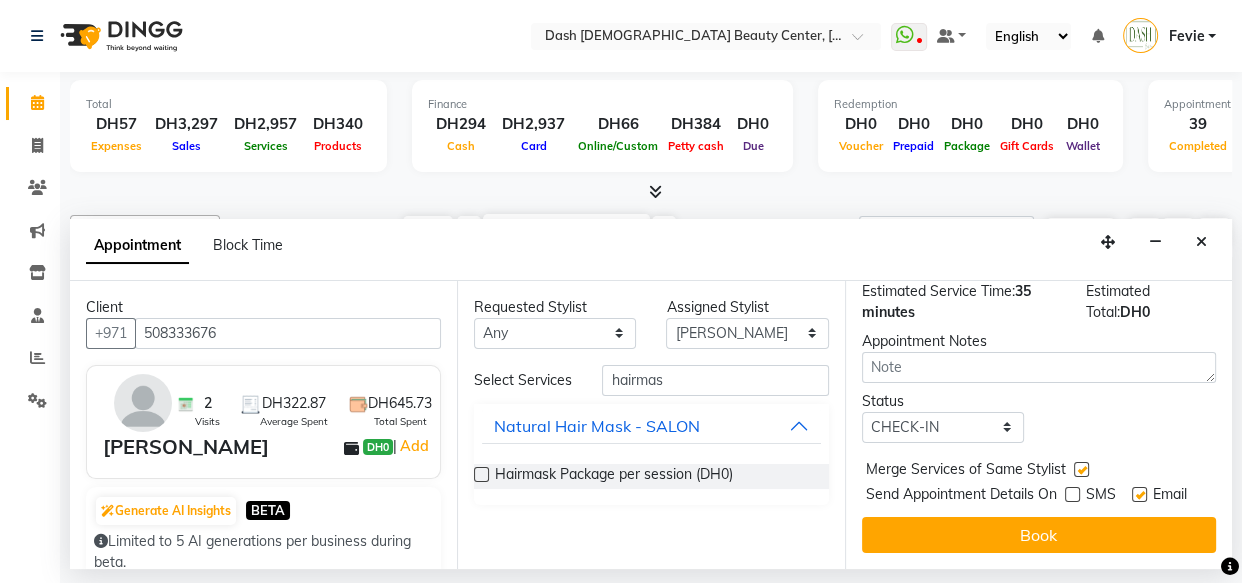 click on "SMS" at bounding box center (1098, 496) 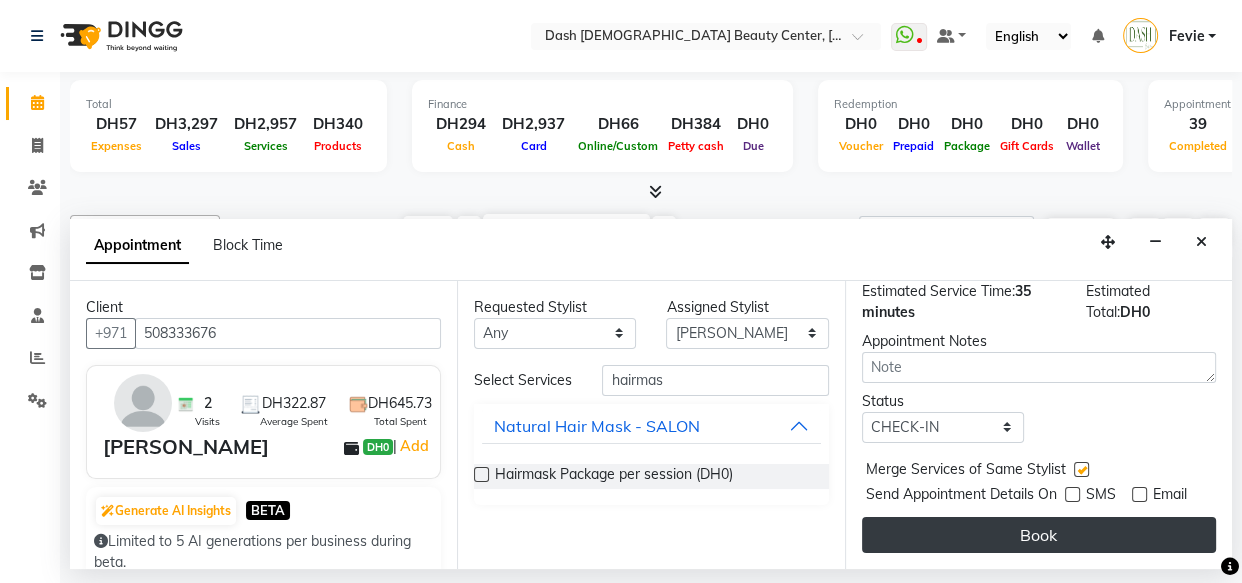click on "Book" at bounding box center [1039, 535] 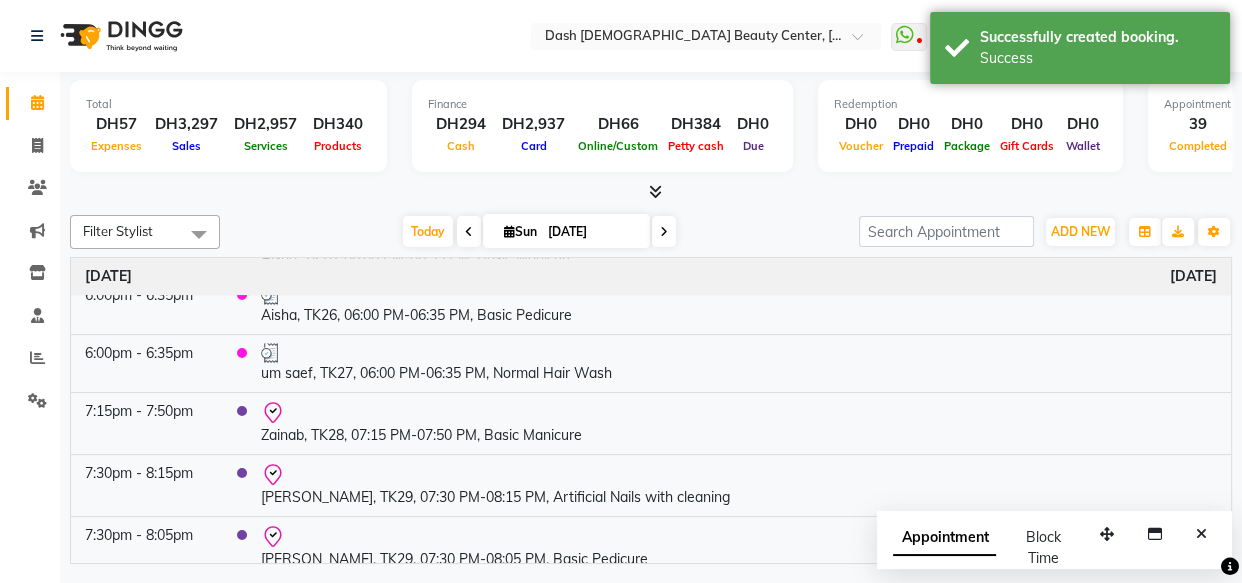 scroll, scrollTop: 2358, scrollLeft: 0, axis: vertical 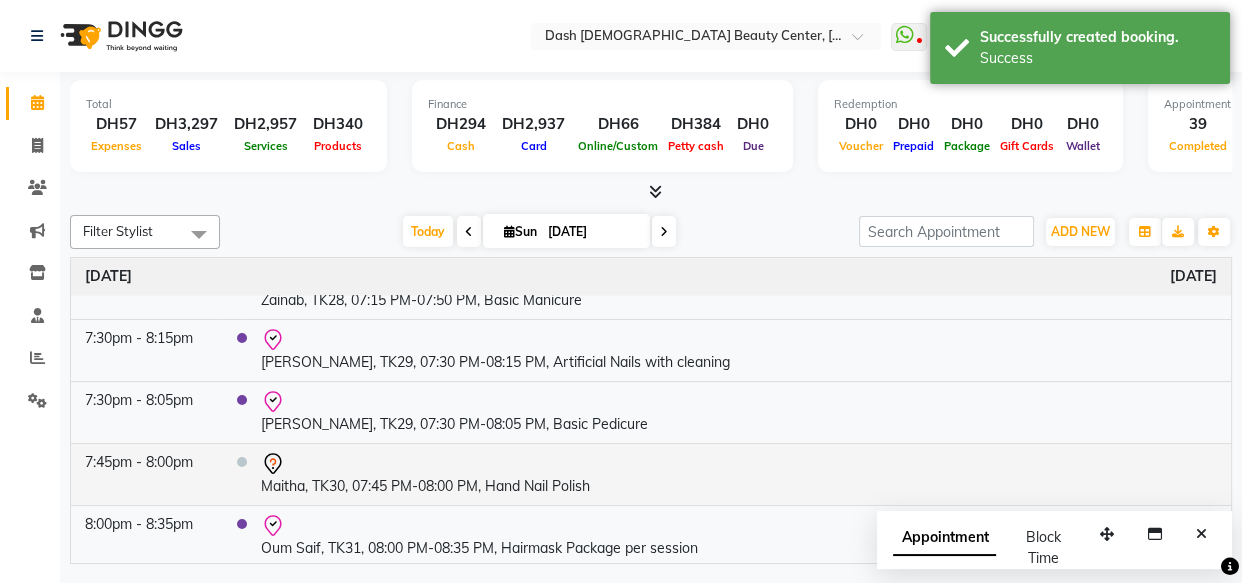 click on "Maitha, TK30, 07:45 PM-08:00 PM, Hand Nail Polish" at bounding box center [739, 474] 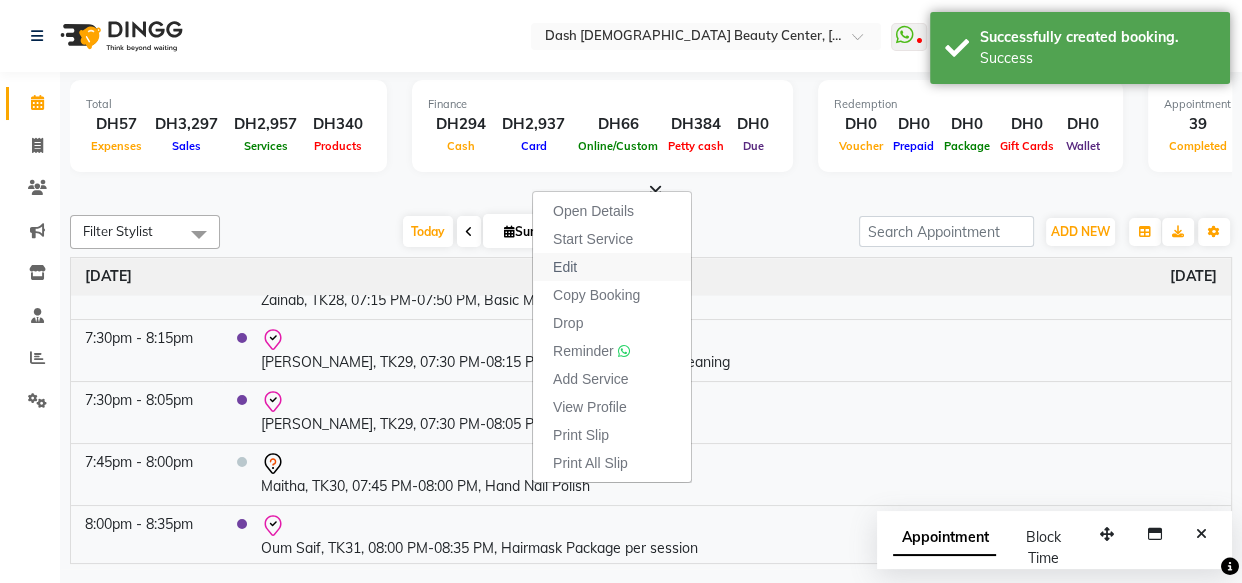 click on "Edit" at bounding box center [612, 267] 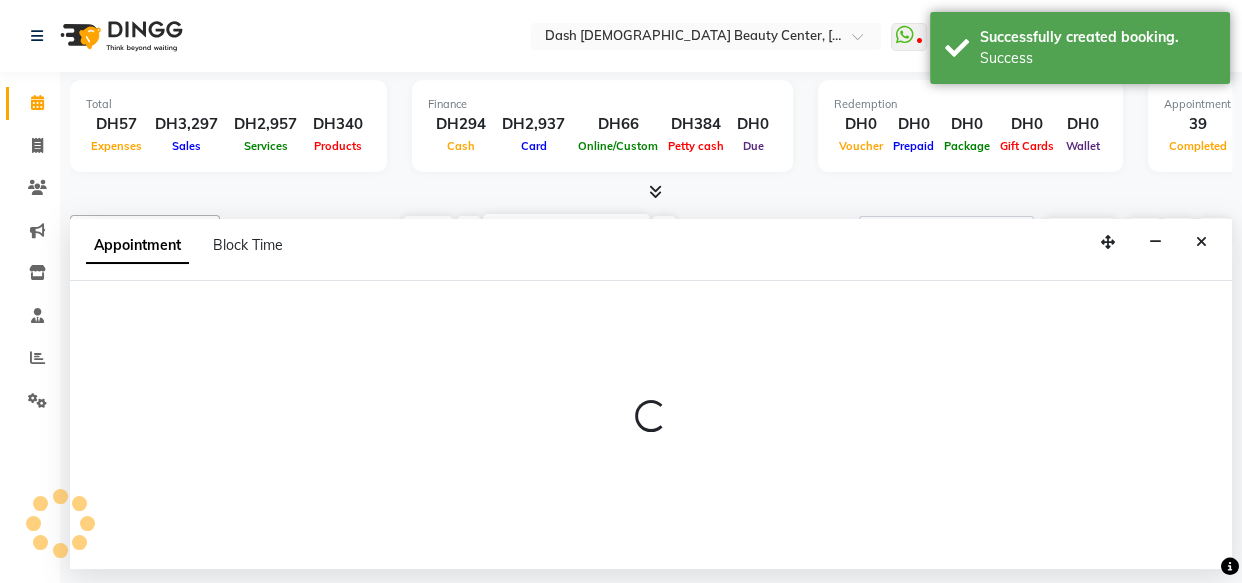 select on "tentative" 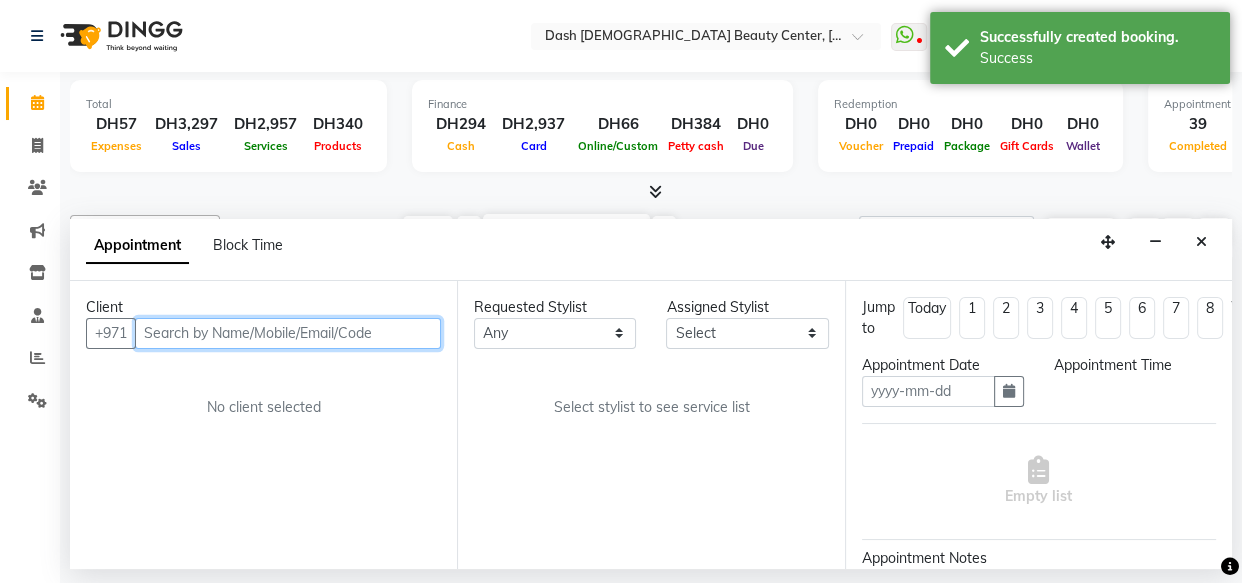 type on "[DATE]" 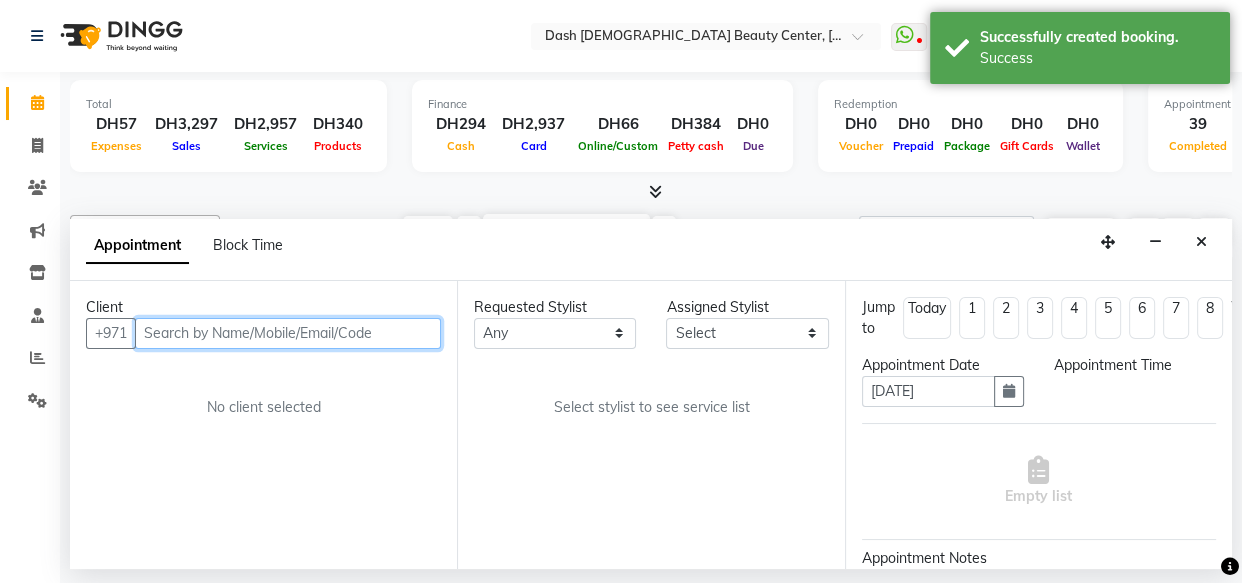 select on "1185" 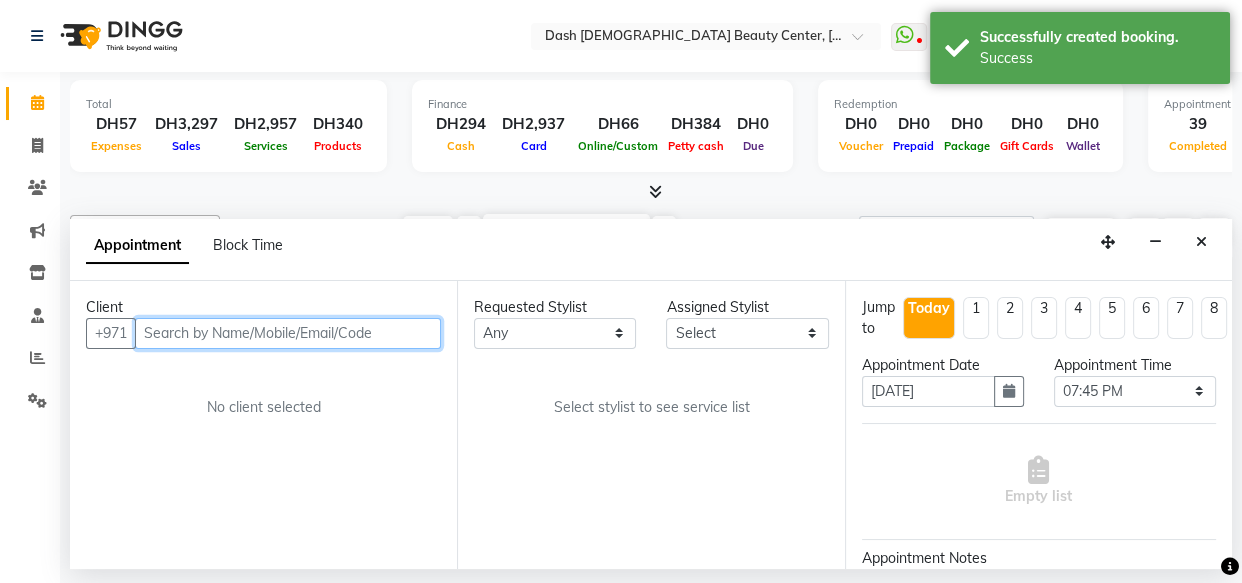 select on "81111" 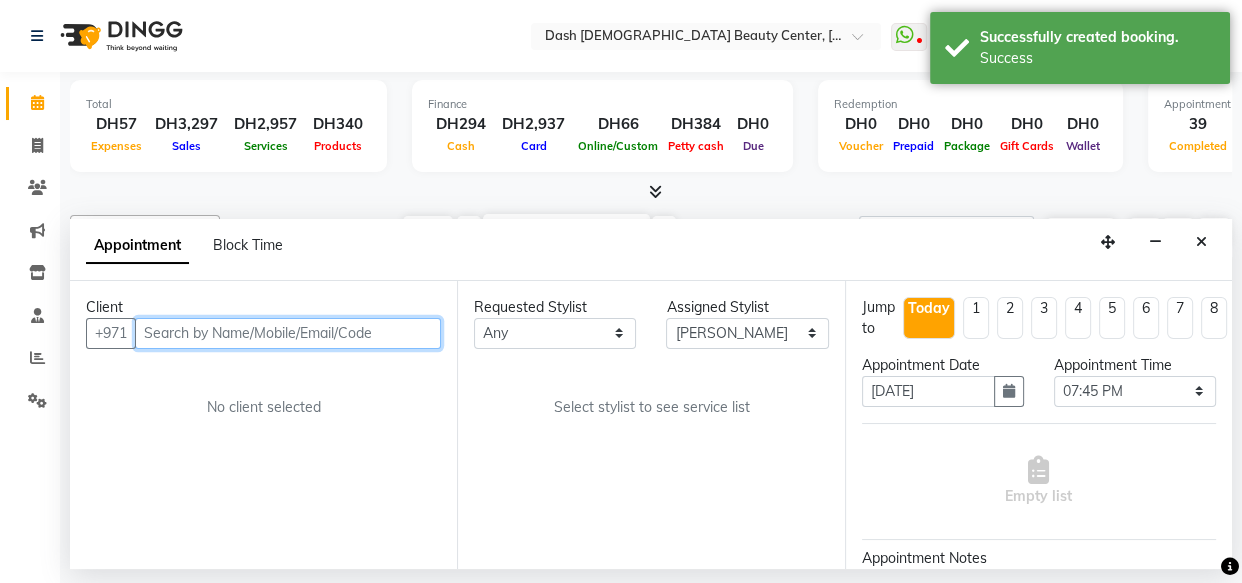 select on "4202" 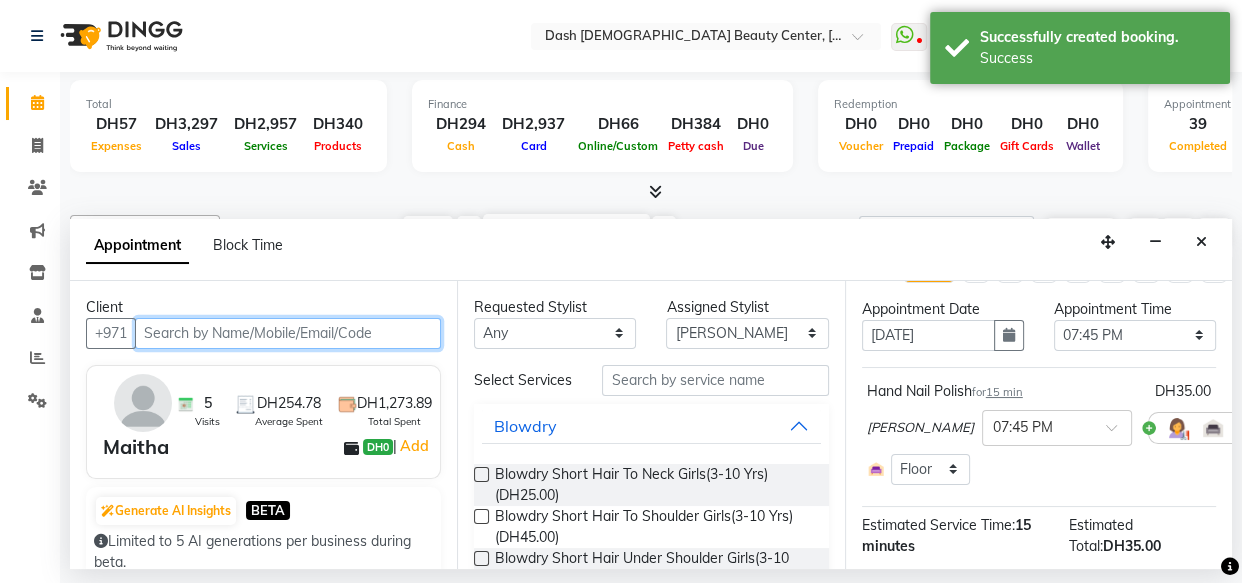 scroll, scrollTop: 24, scrollLeft: 0, axis: vertical 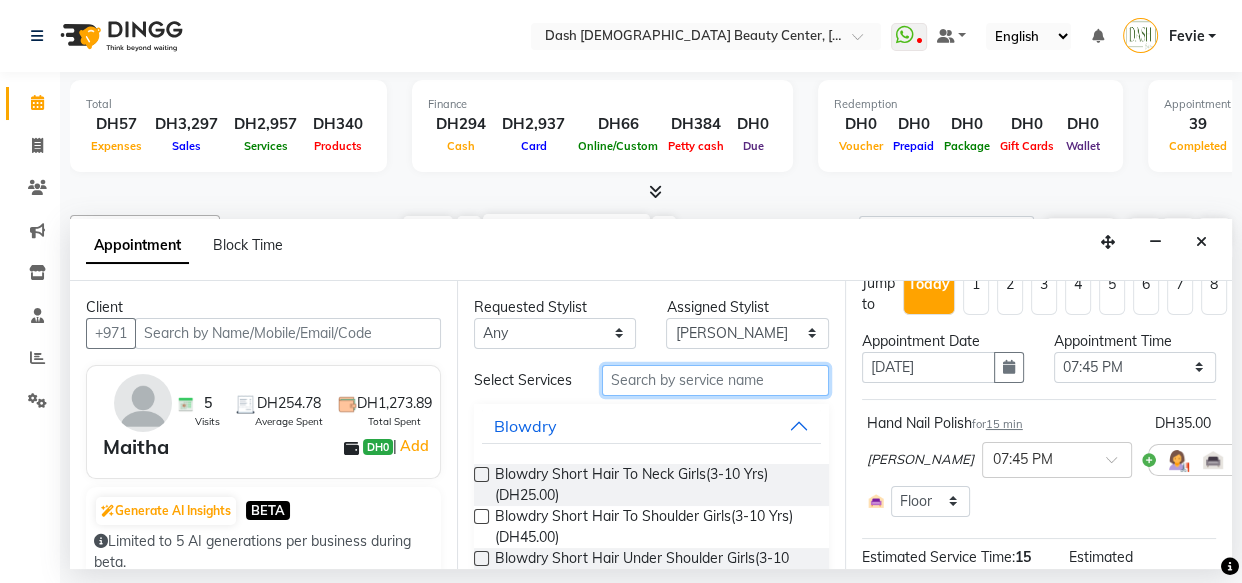 click at bounding box center [715, 380] 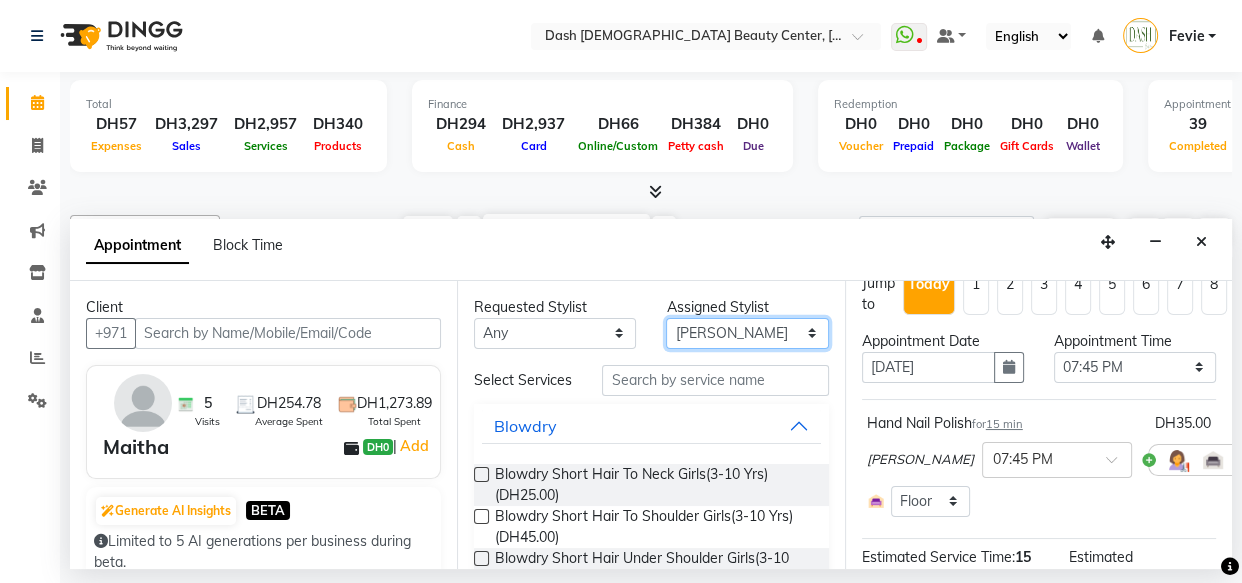 click on "Select [PERSON_NAME] [PERSON_NAME] [PERSON_NAME] [PERSON_NAME] [PERSON_NAME] [PERSON_NAME] [PERSON_NAME] [PERSON_NAME] [PERSON_NAME] Peace [PERSON_NAME] [PERSON_NAME]" at bounding box center [747, 333] 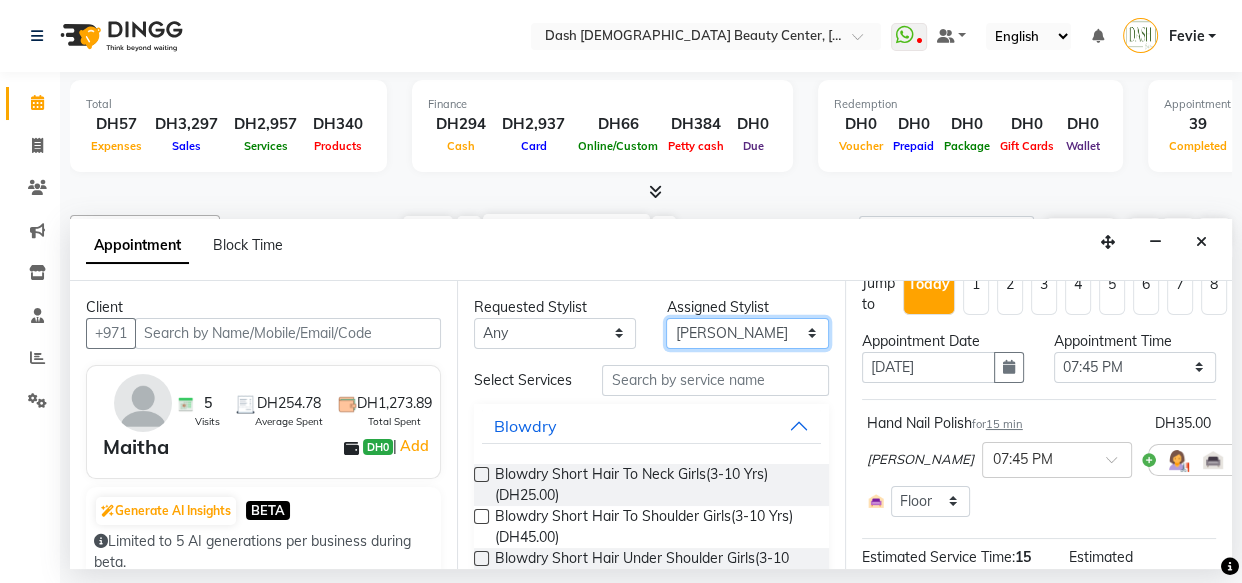 select on "81112" 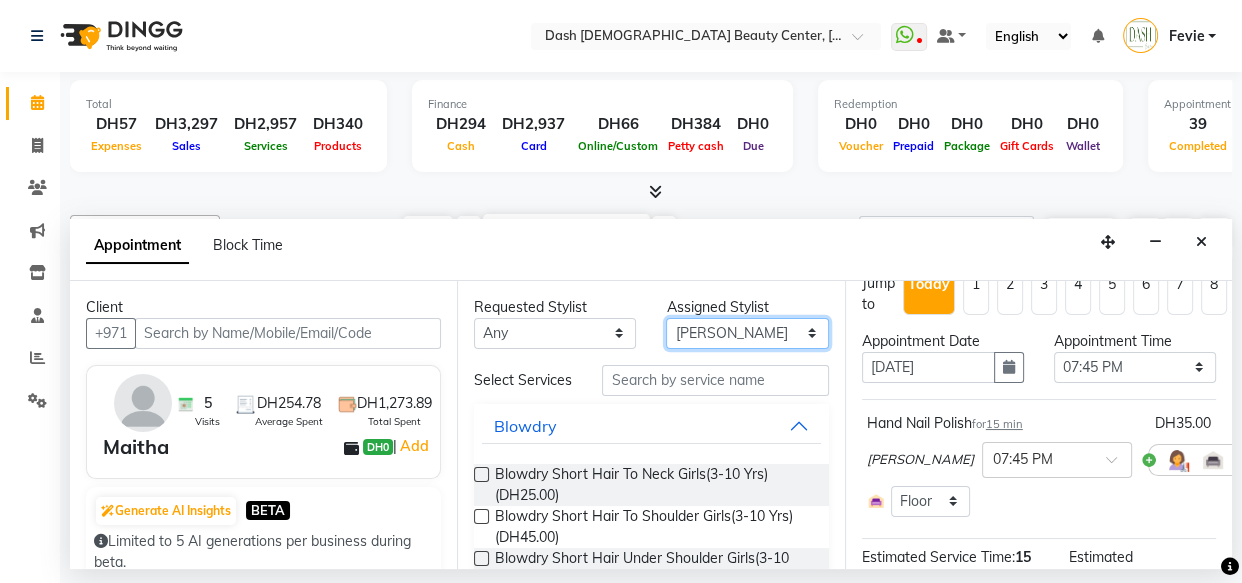 click on "Select [PERSON_NAME] [PERSON_NAME] [PERSON_NAME] [PERSON_NAME] [PERSON_NAME] [PERSON_NAME] [PERSON_NAME] [PERSON_NAME] [PERSON_NAME] Peace [PERSON_NAME] [PERSON_NAME]" at bounding box center [747, 333] 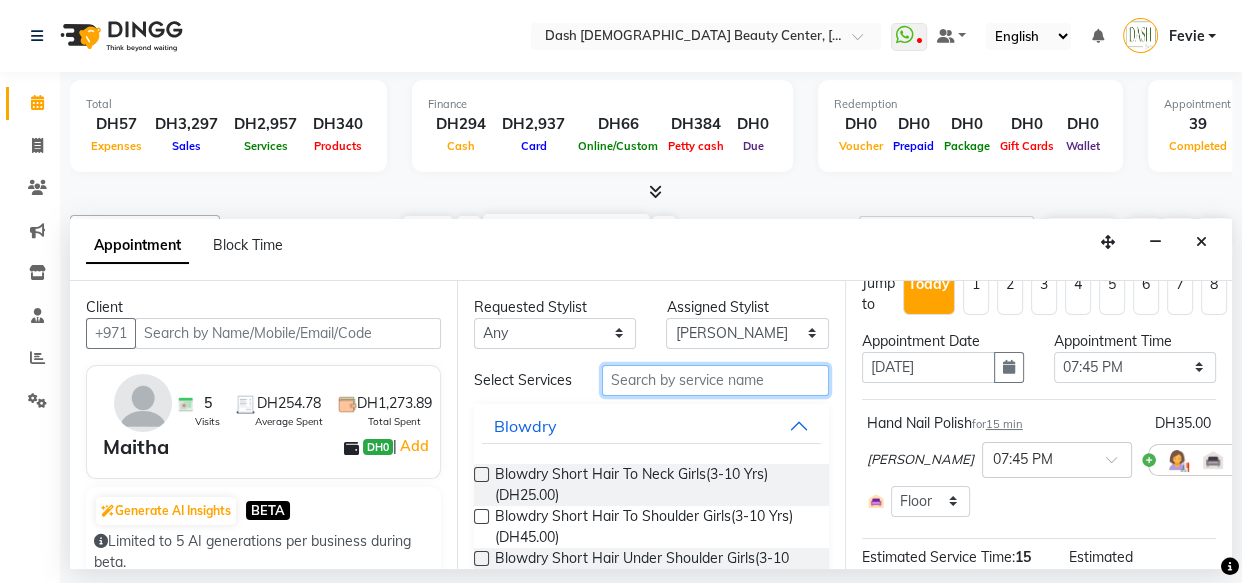 click at bounding box center (715, 380) 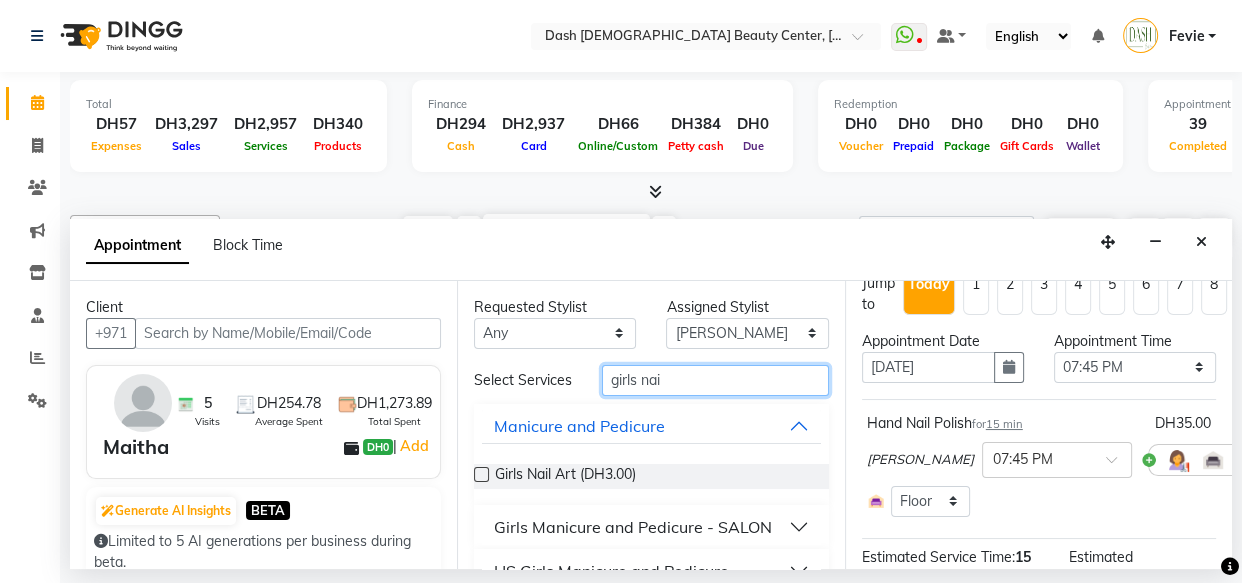 scroll, scrollTop: 50, scrollLeft: 0, axis: vertical 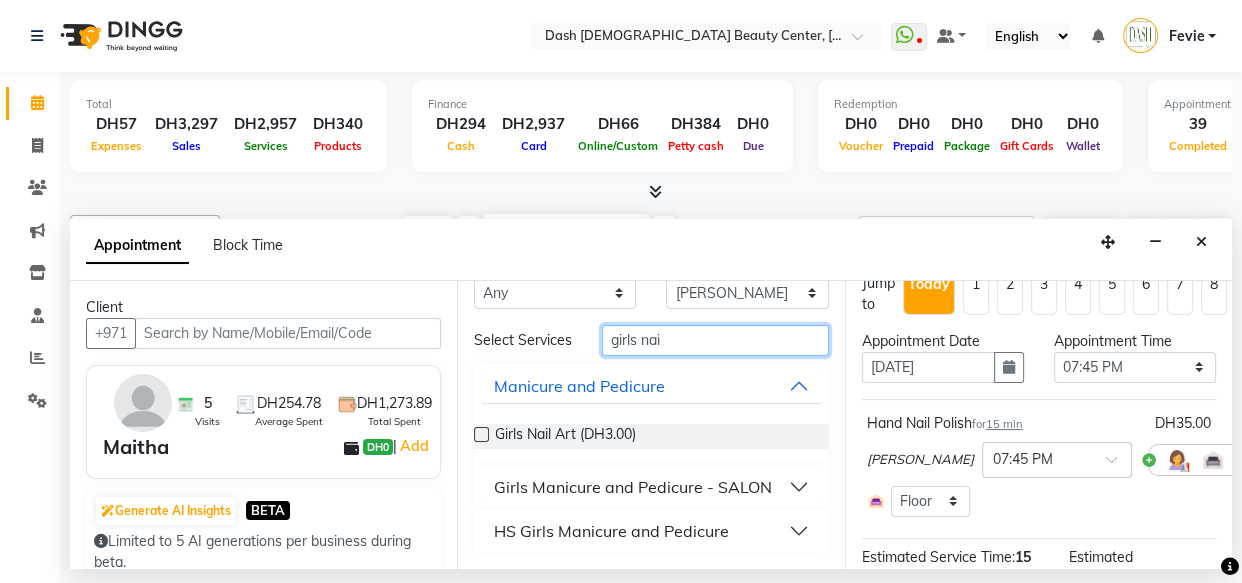 type on "girls nai" 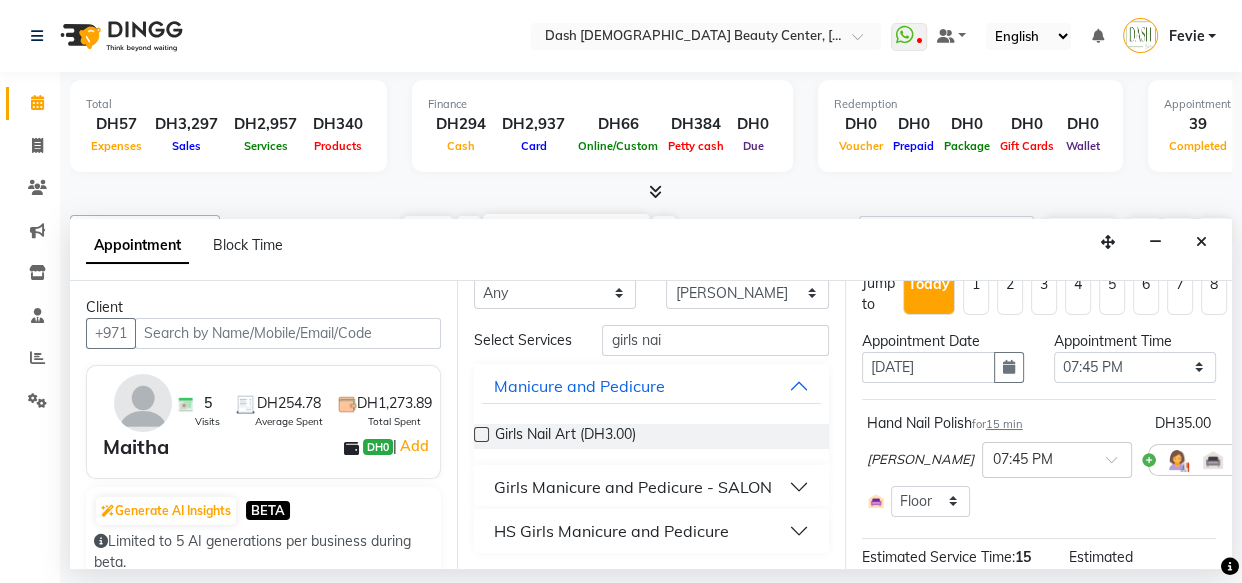 click on "Girls Manicure and Pedicure - SALON" at bounding box center (633, 487) 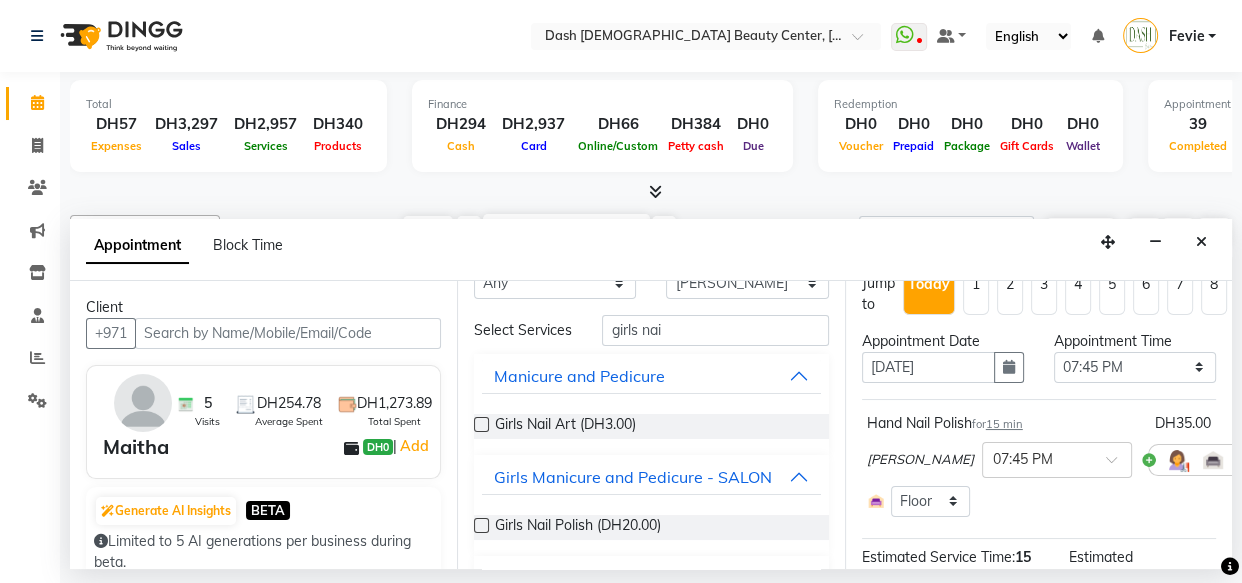 click at bounding box center [481, 525] 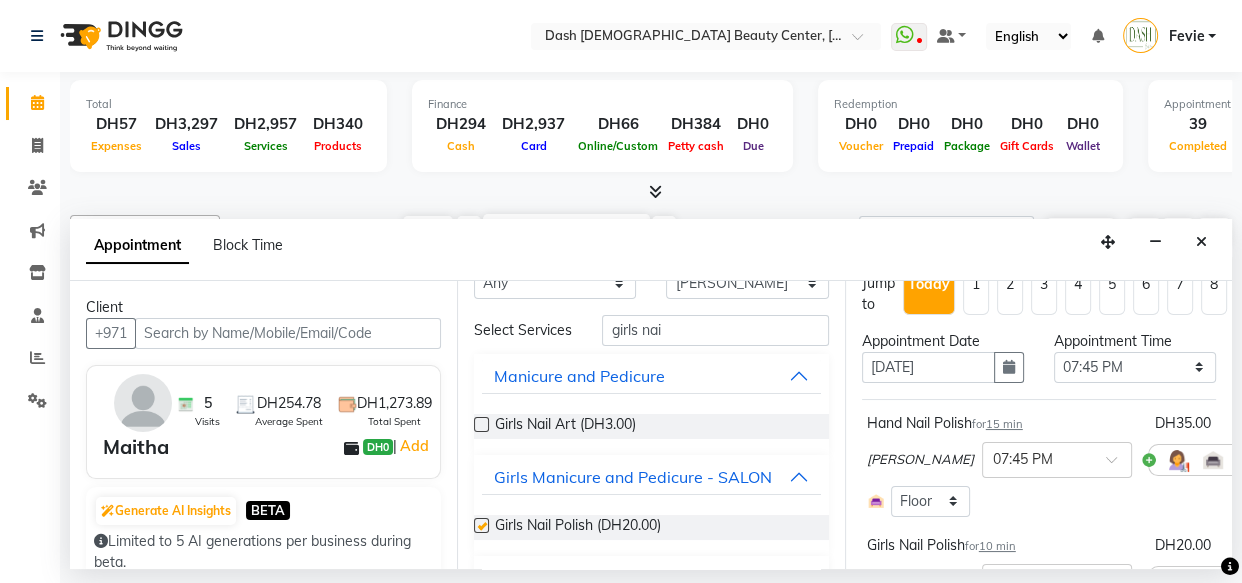 checkbox on "false" 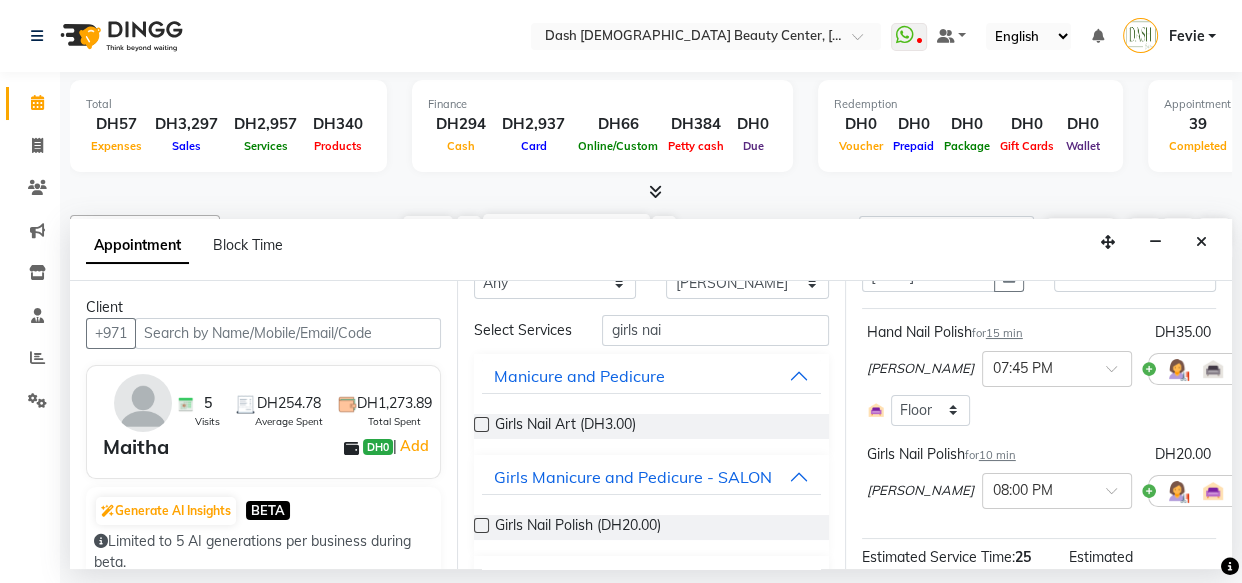 scroll, scrollTop: 156, scrollLeft: 0, axis: vertical 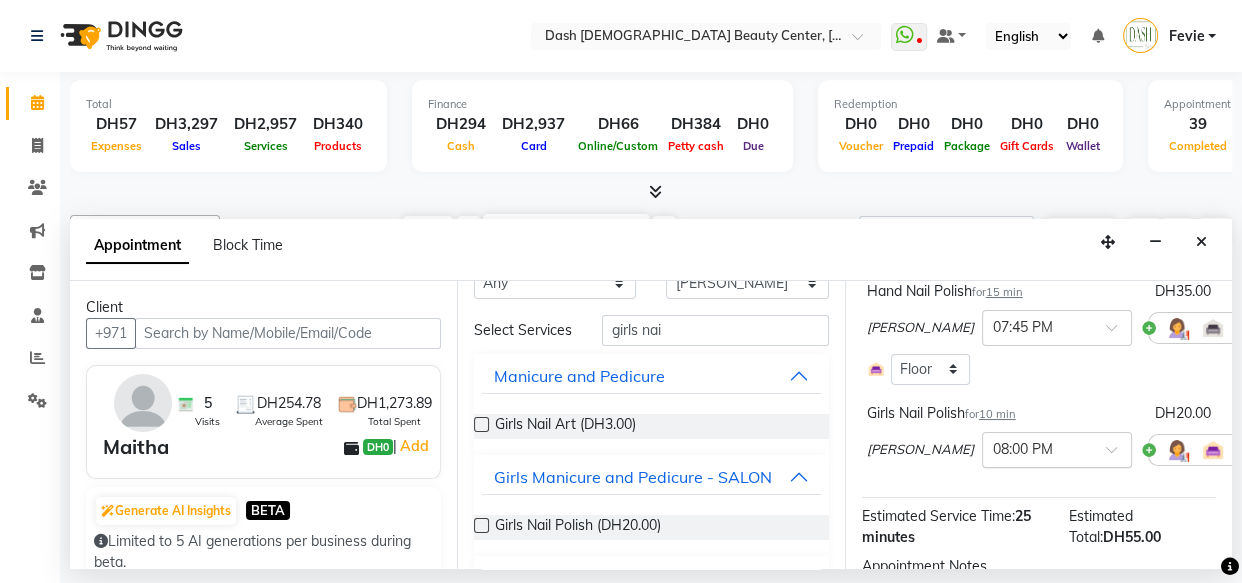 click at bounding box center (1037, 448) 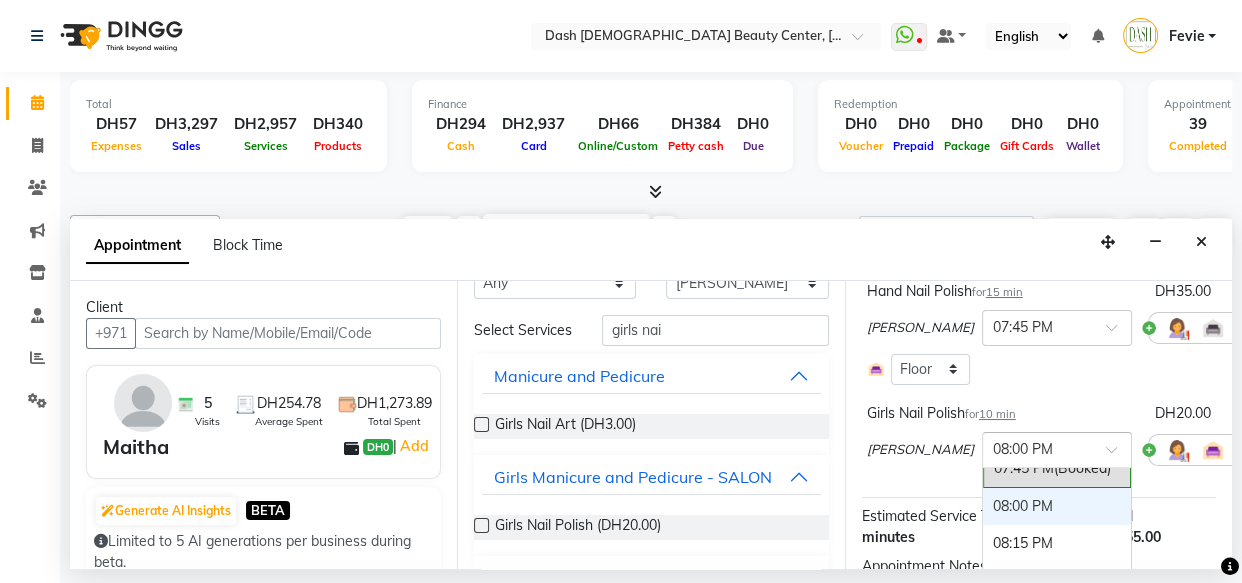 scroll, scrollTop: 1502, scrollLeft: 0, axis: vertical 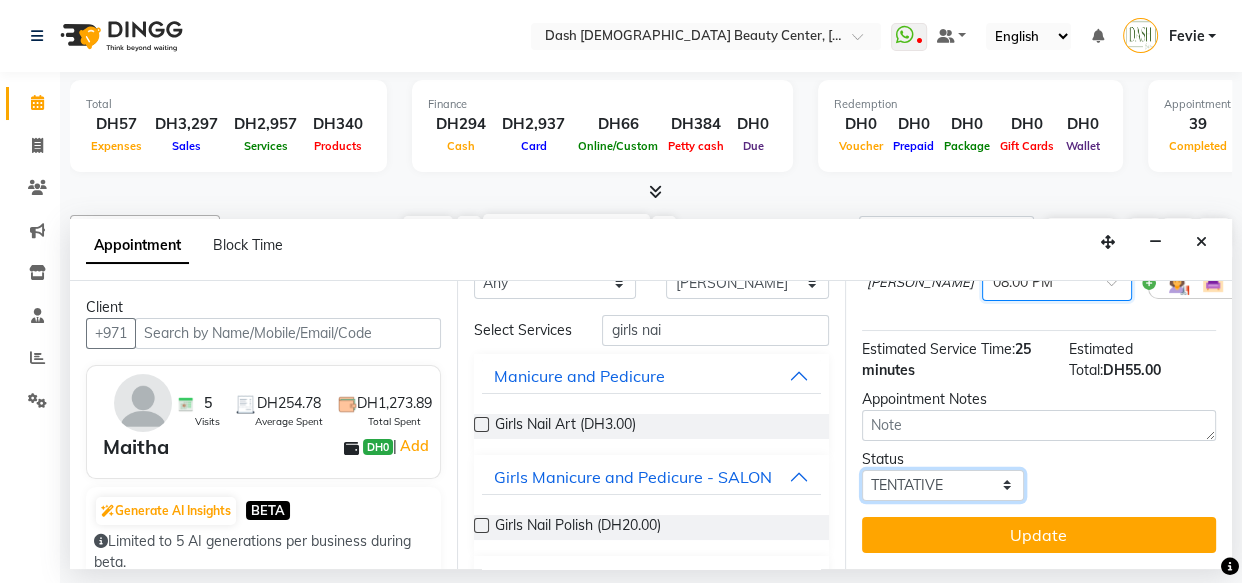 click on "Select TENTATIVE CONFIRM CHECK-IN UPCOMING" at bounding box center [943, 485] 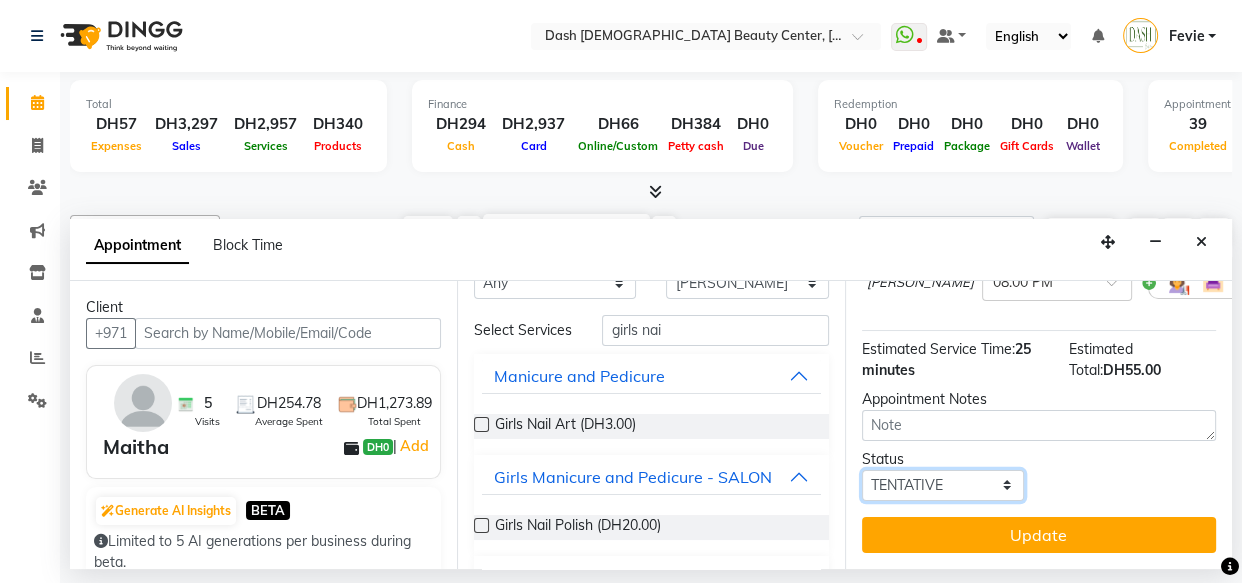 select on "check-in" 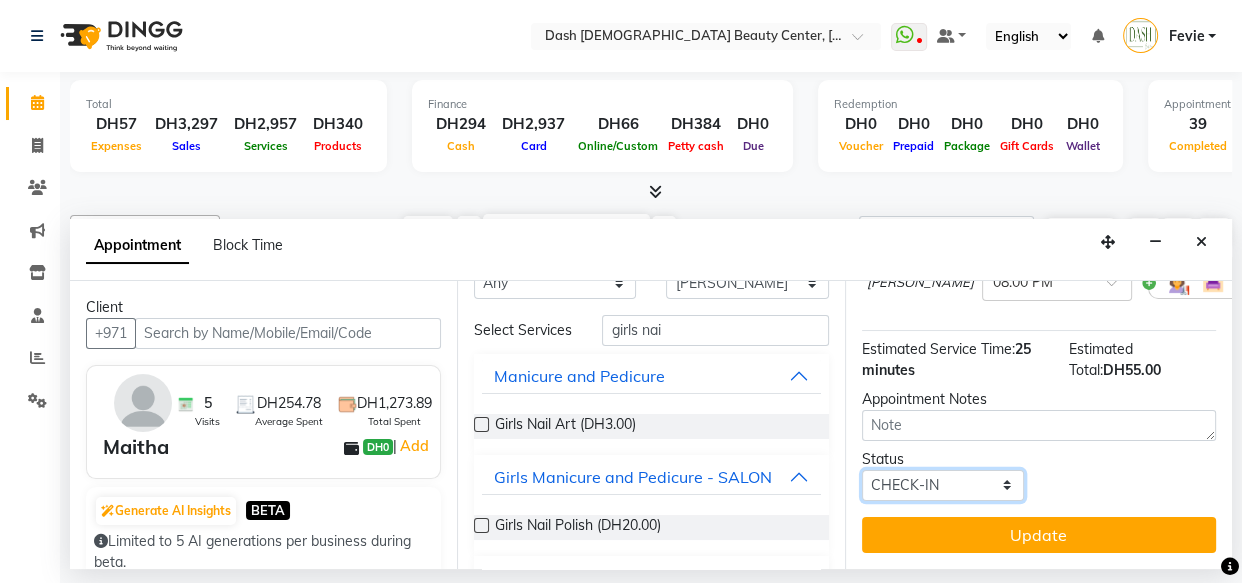 click on "Select TENTATIVE CONFIRM CHECK-IN UPCOMING" at bounding box center [943, 485] 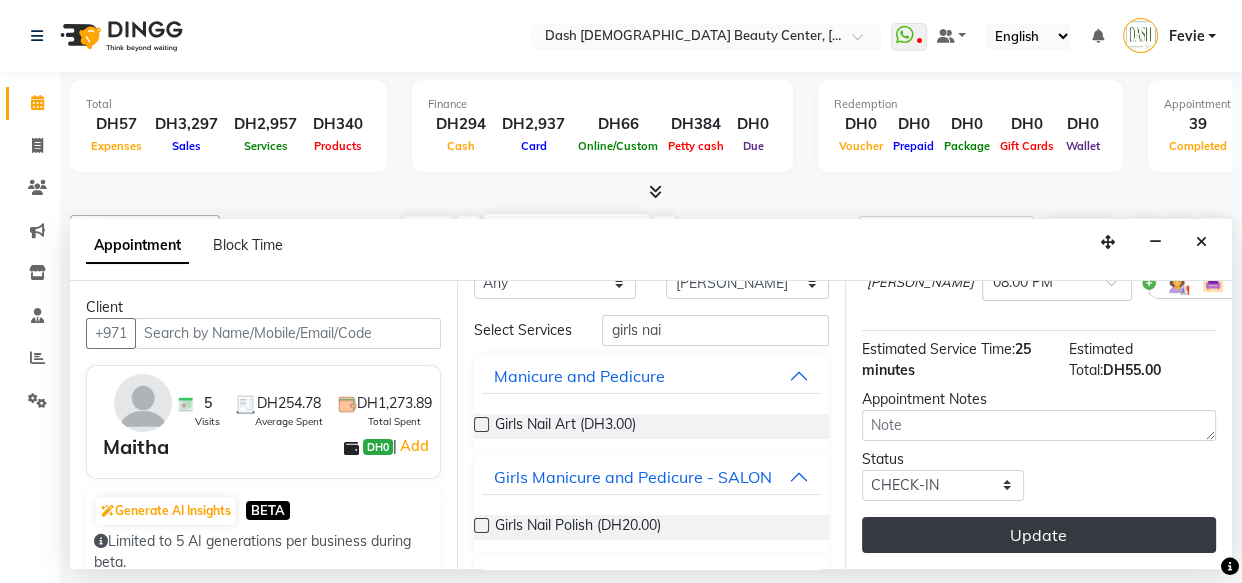 click on "Update" at bounding box center [1039, 535] 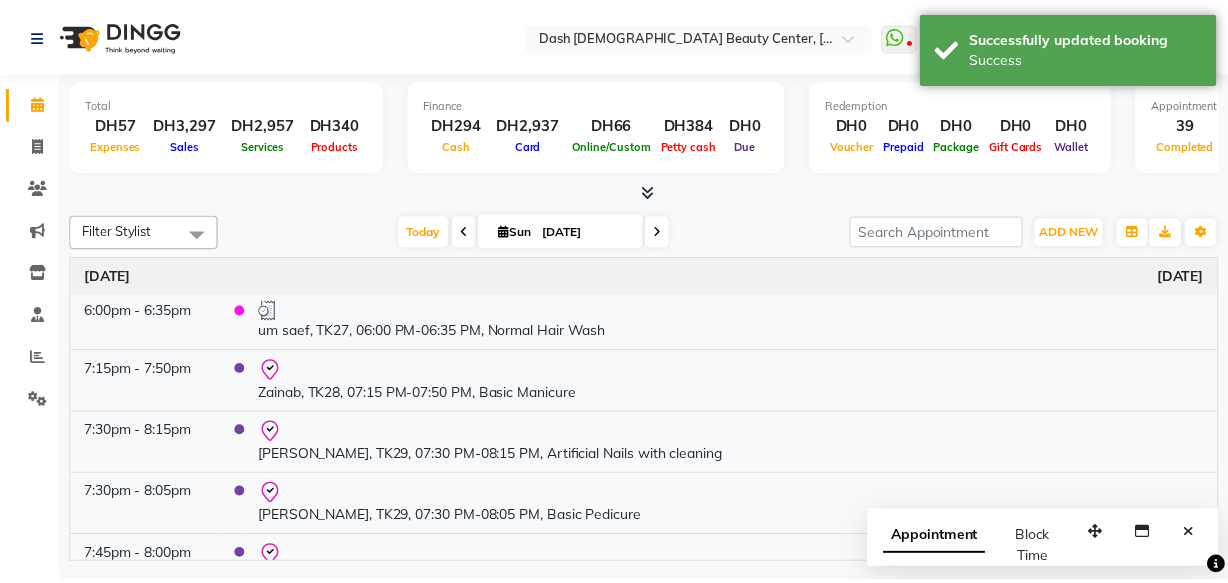 scroll, scrollTop: 2272, scrollLeft: 0, axis: vertical 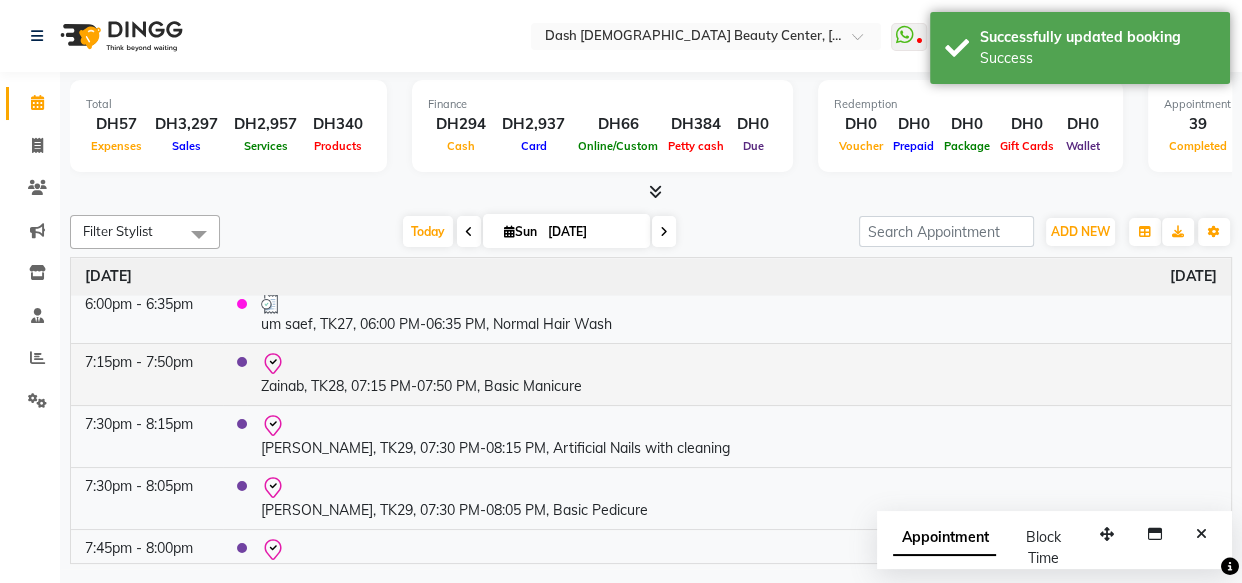 click on "Zainab, TK28, 07:15 PM-07:50 PM, Basic Manicure" at bounding box center [739, 374] 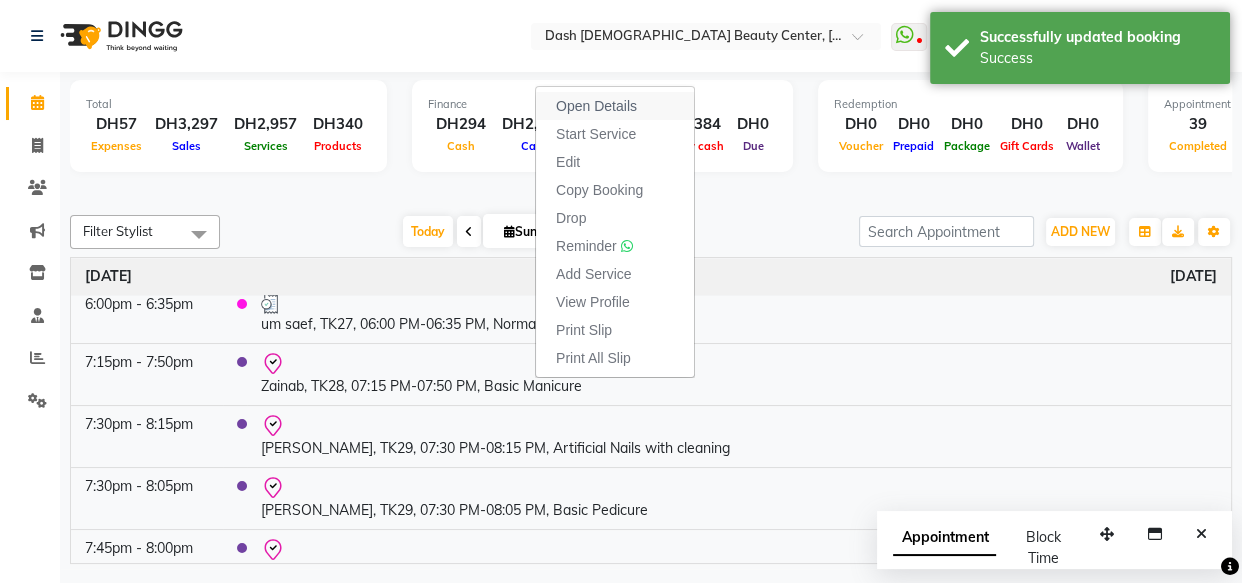 click on "Open Details" at bounding box center [596, 106] 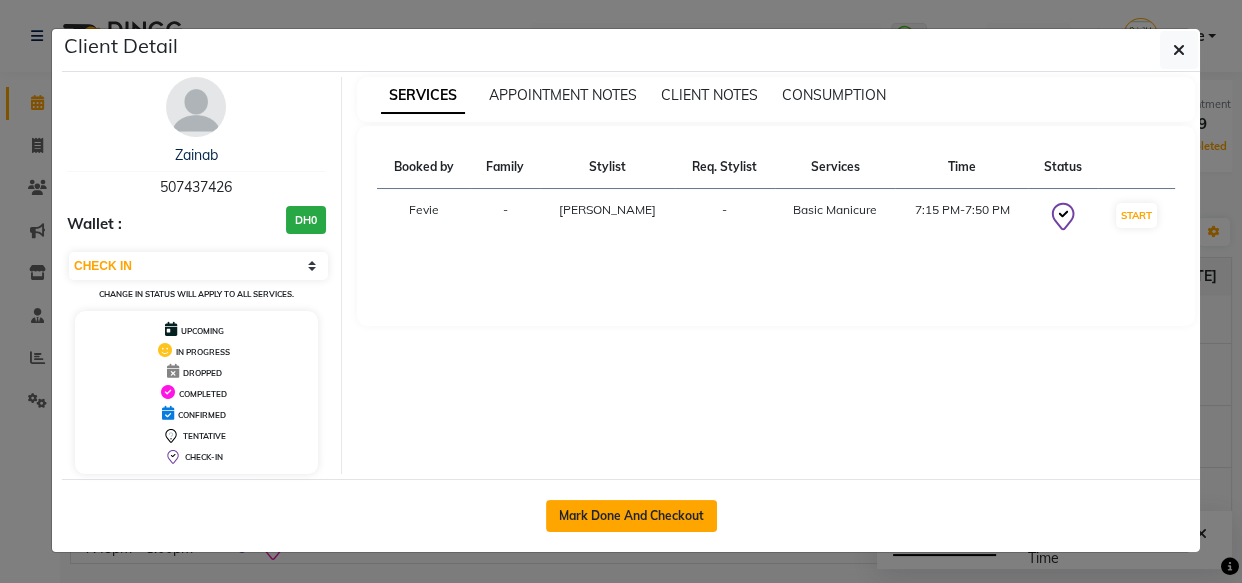 click on "Mark Done And Checkout" 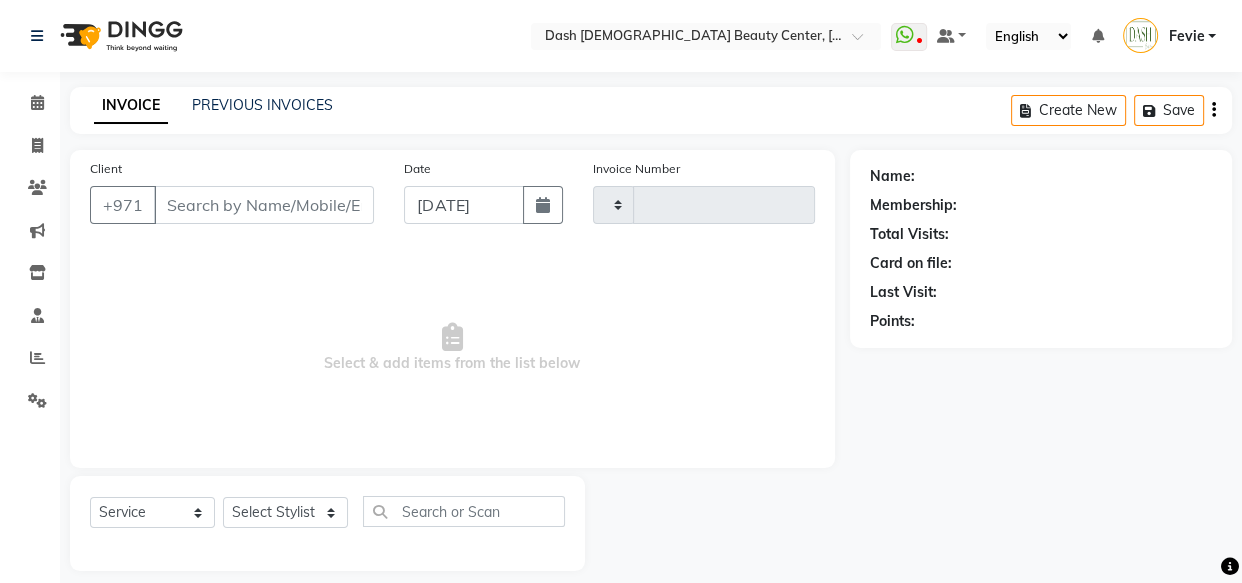type on "1879" 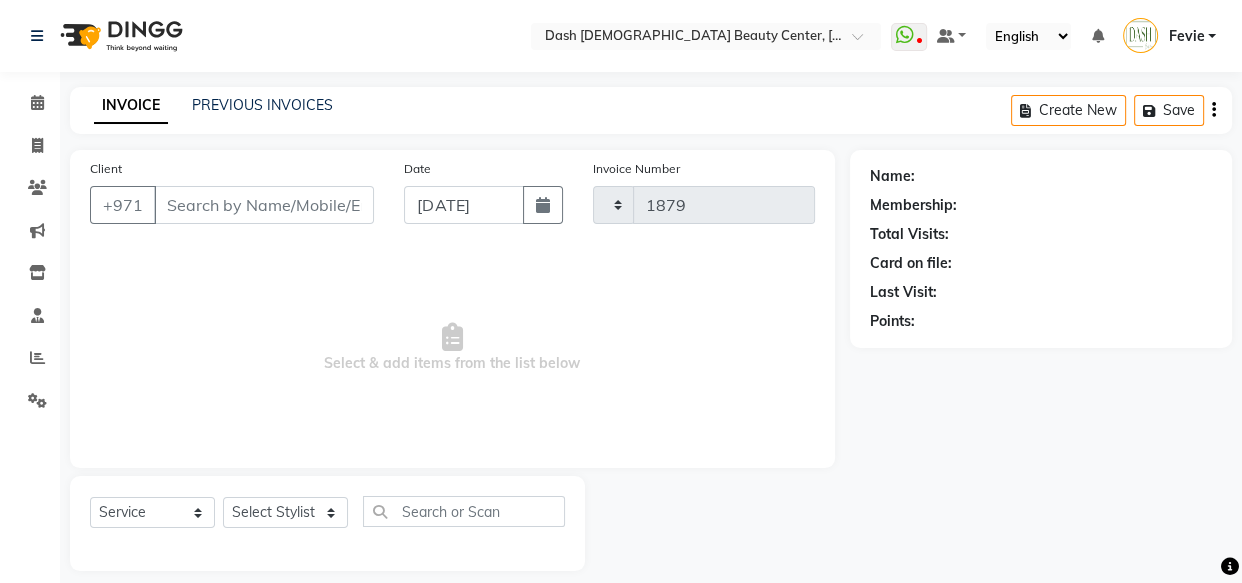 select on "8372" 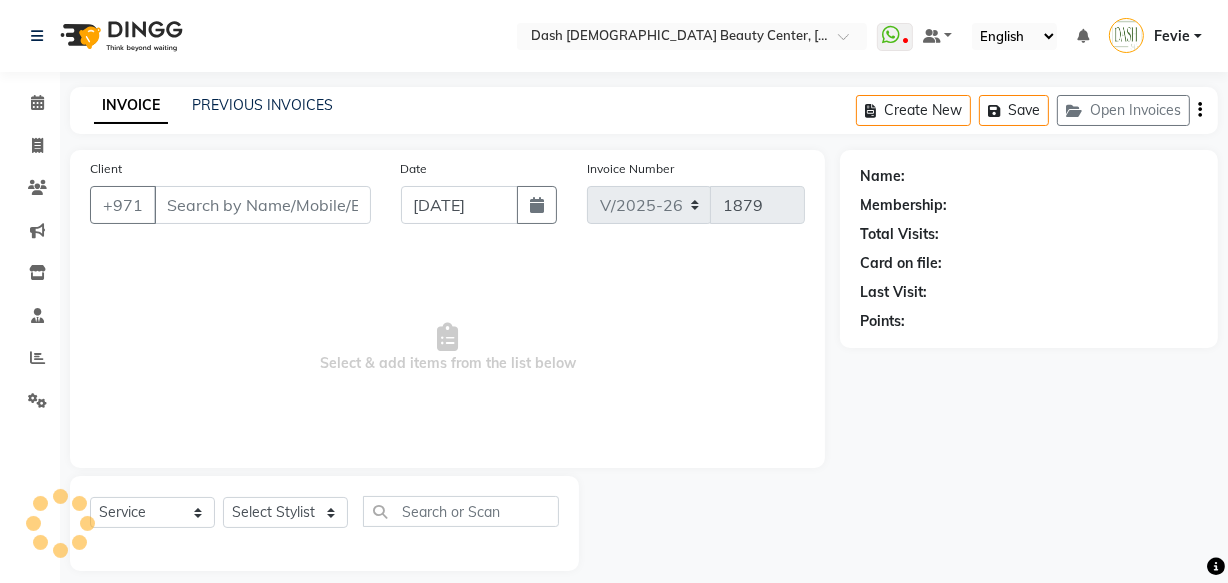 type on "507437426" 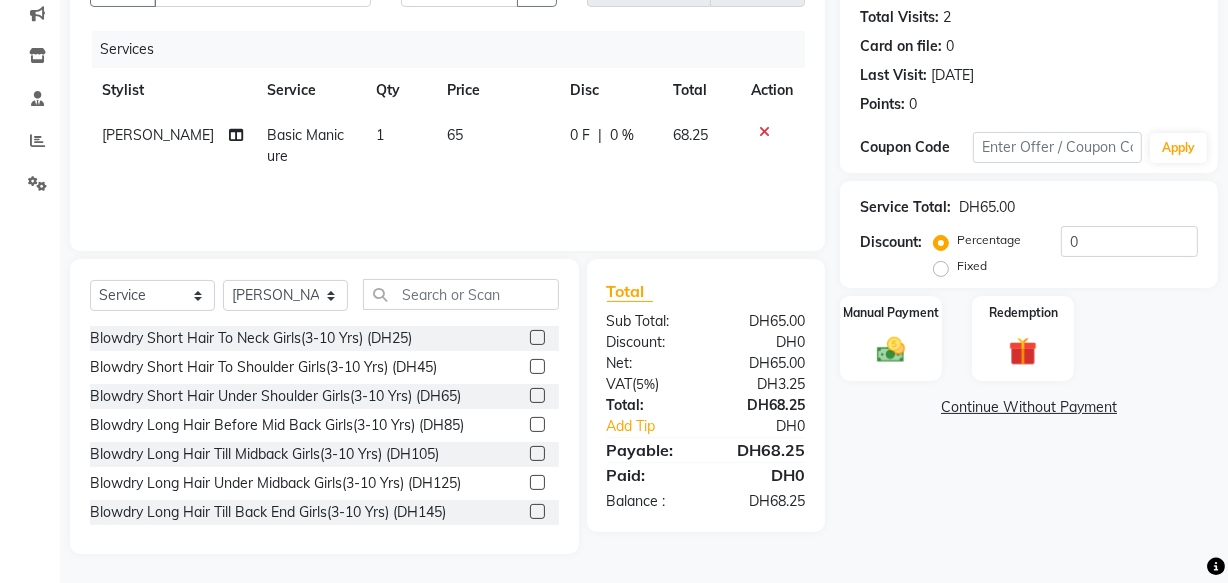 scroll, scrollTop: 219, scrollLeft: 0, axis: vertical 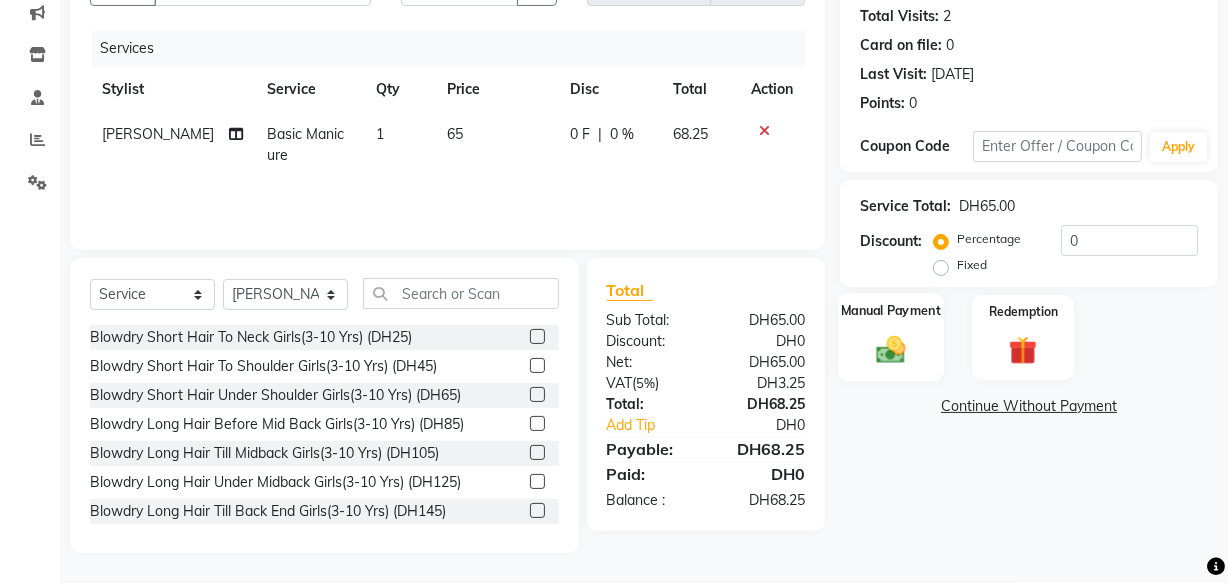 click 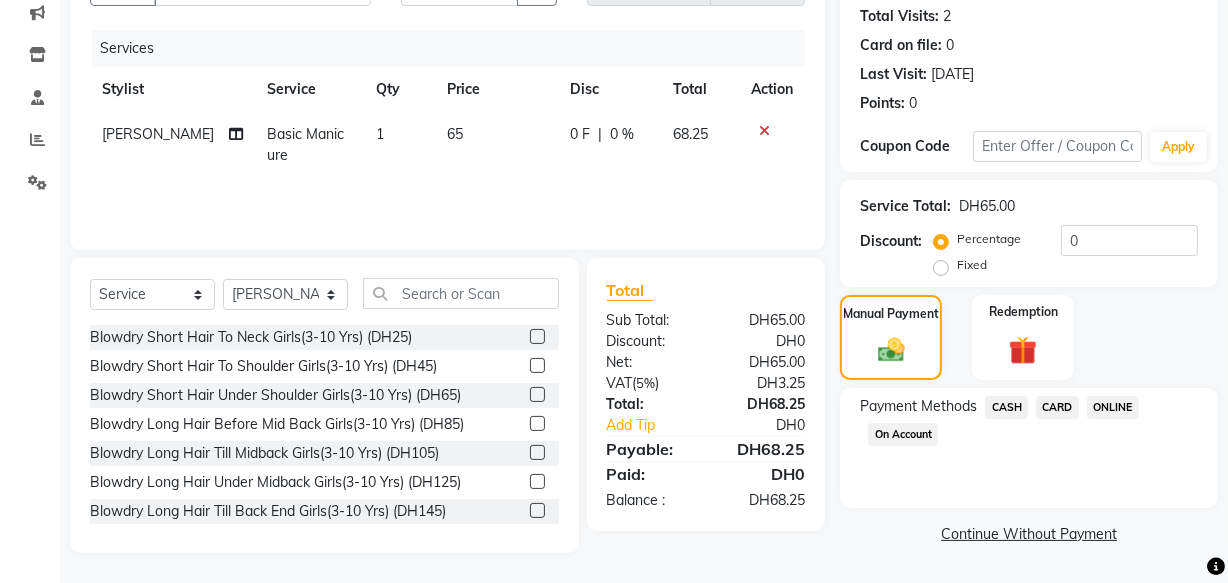 click on "CARD" 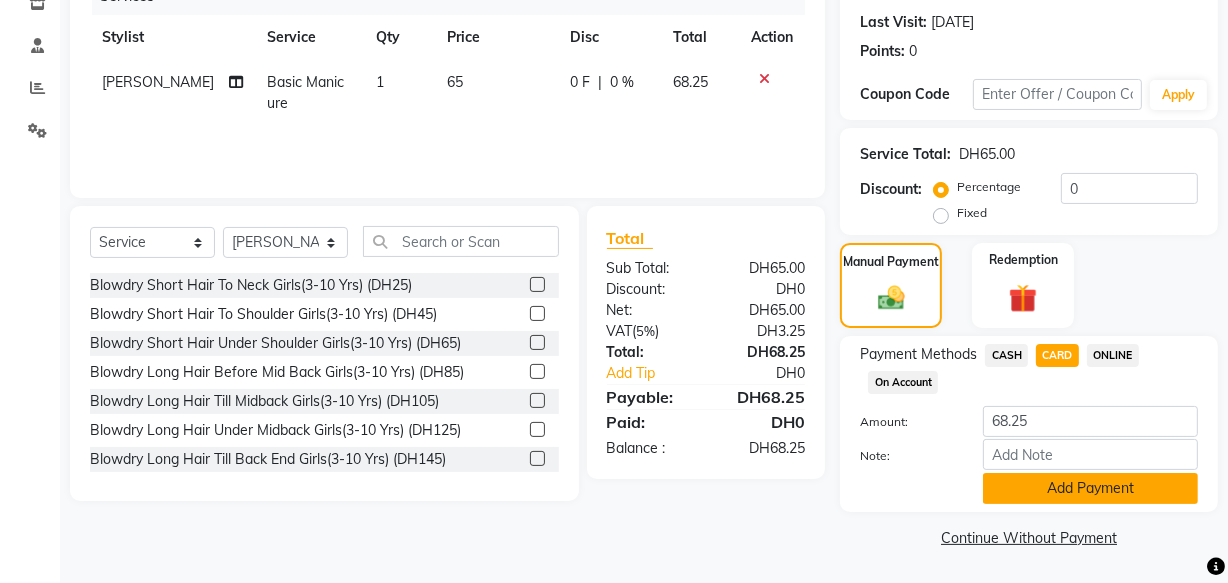 click on "Add Payment" 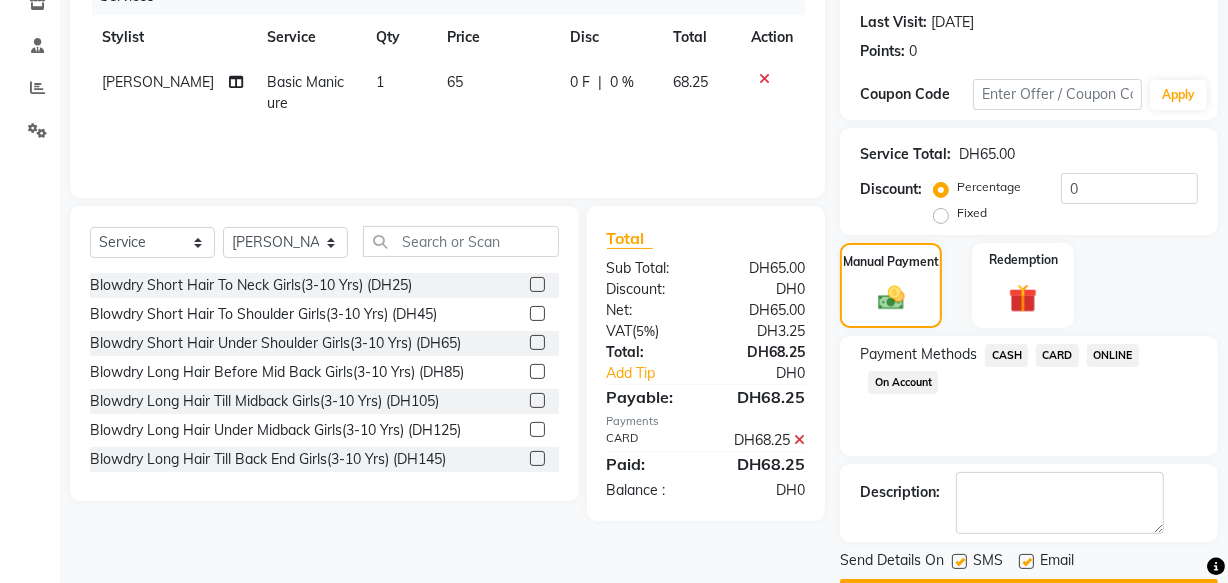 scroll, scrollTop: 326, scrollLeft: 0, axis: vertical 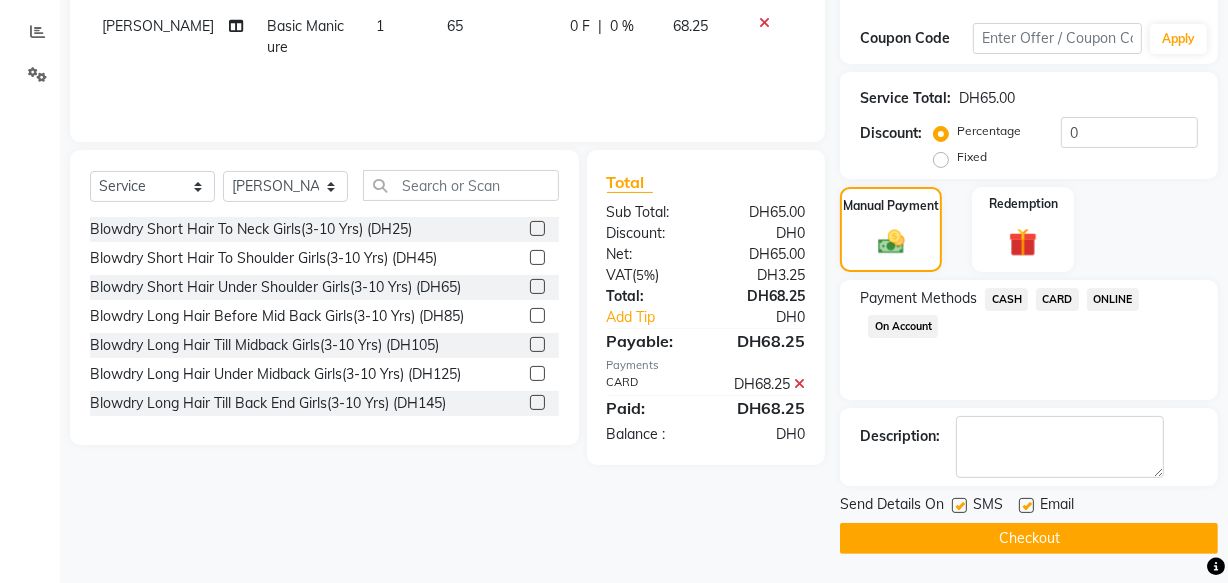 click on "Checkout" 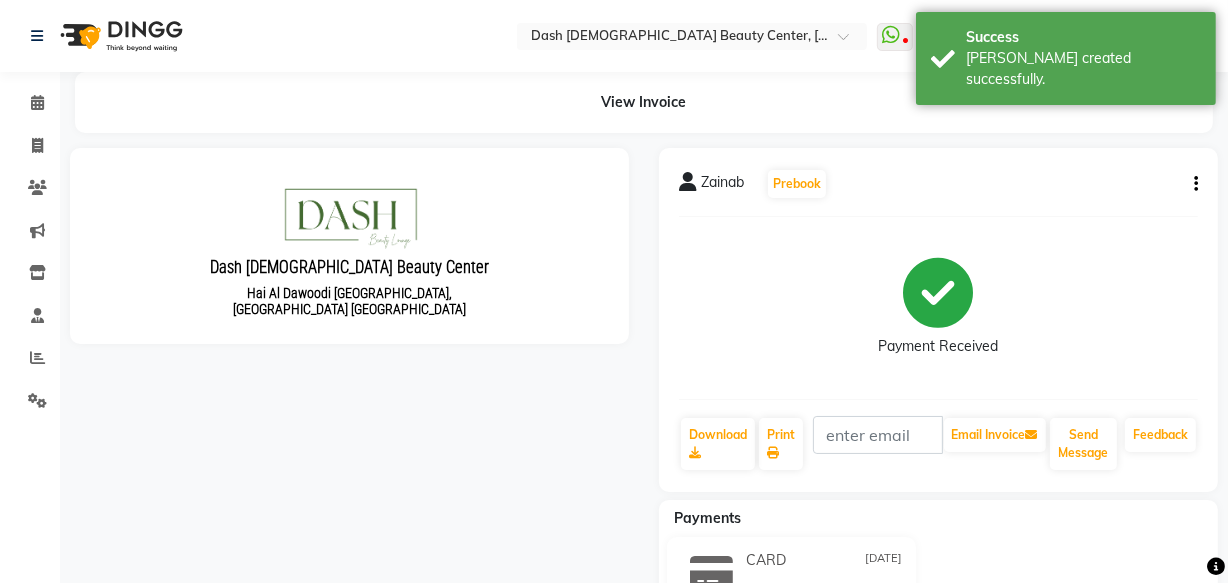 scroll, scrollTop: 0, scrollLeft: 0, axis: both 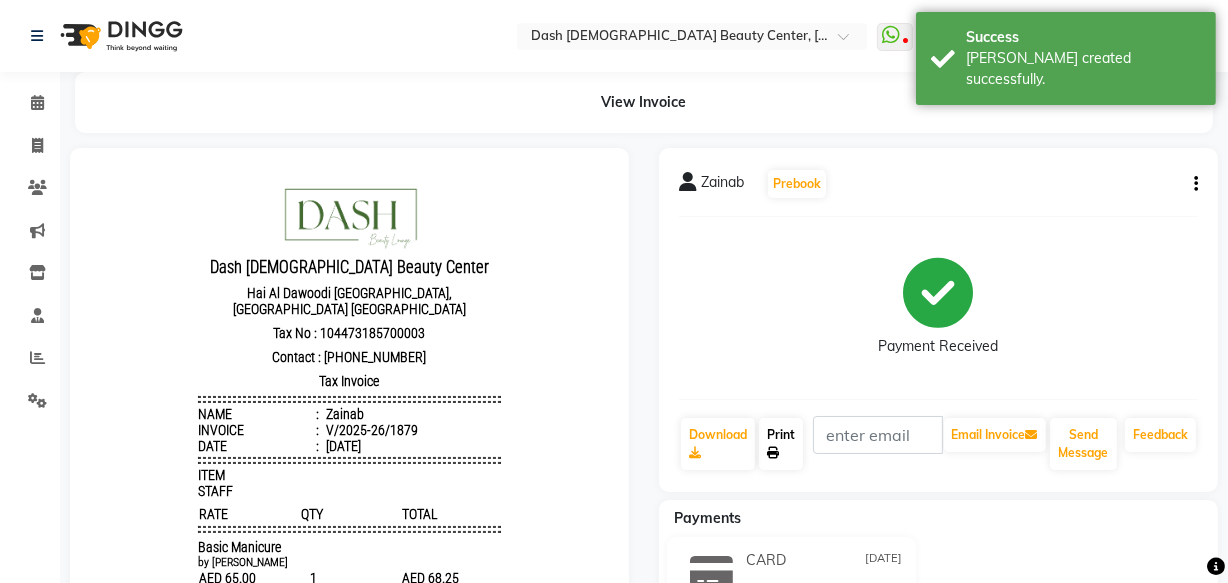 click 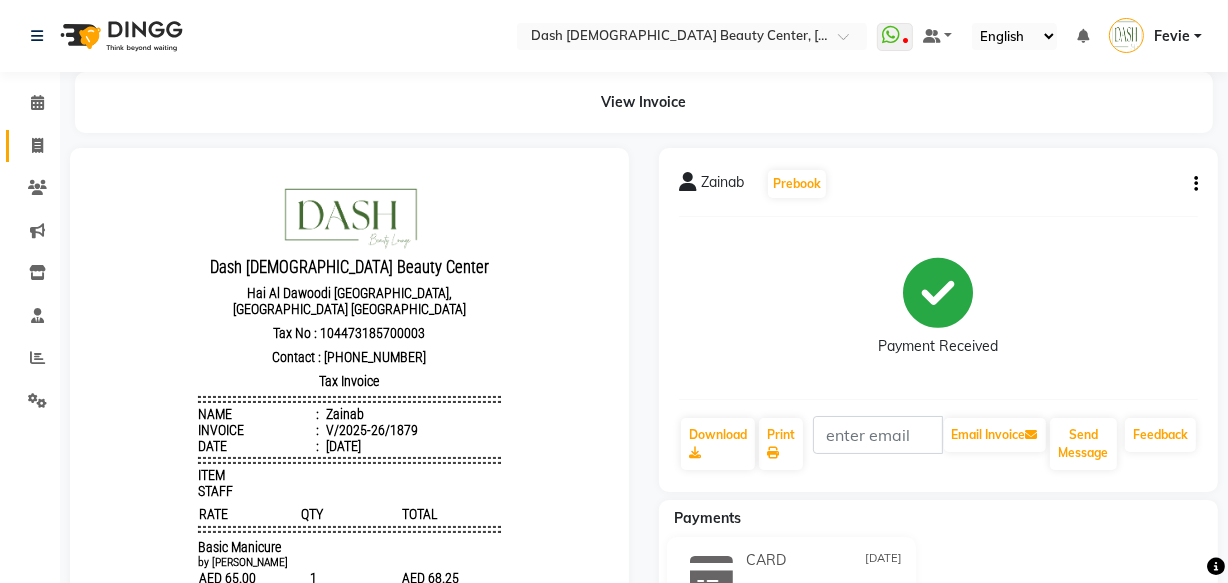 click on "Invoice" 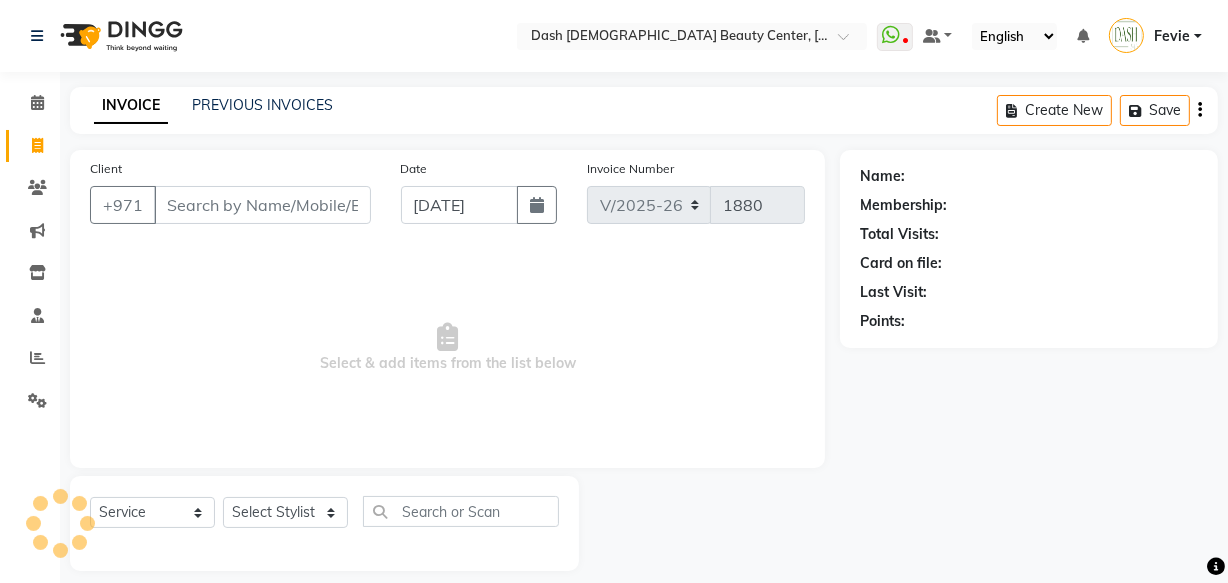 scroll, scrollTop: 19, scrollLeft: 0, axis: vertical 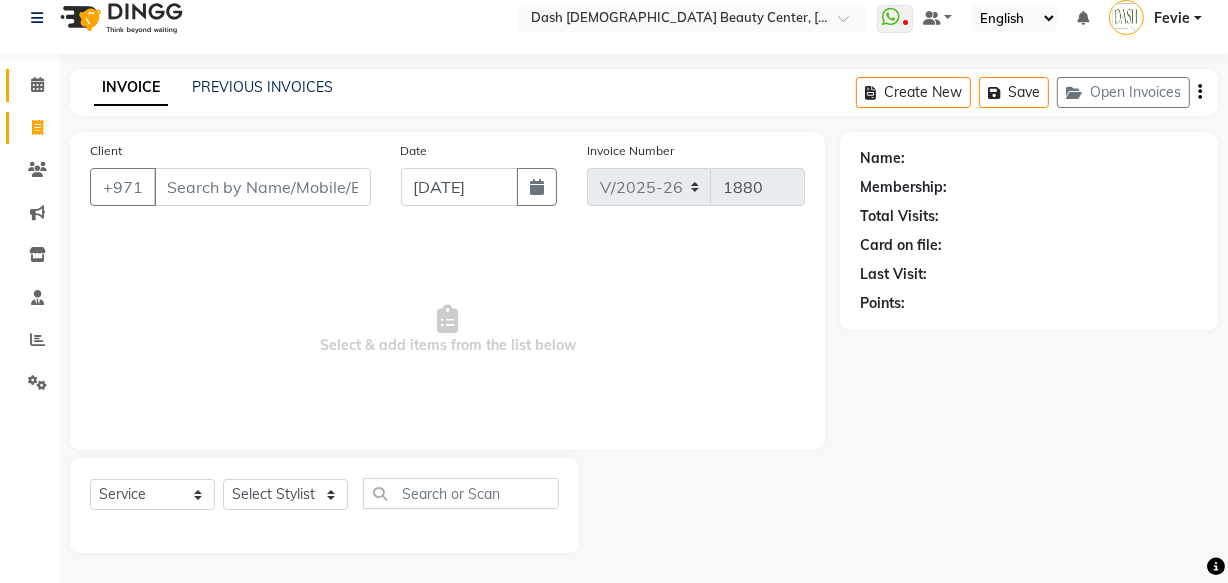 click on "Calendar" 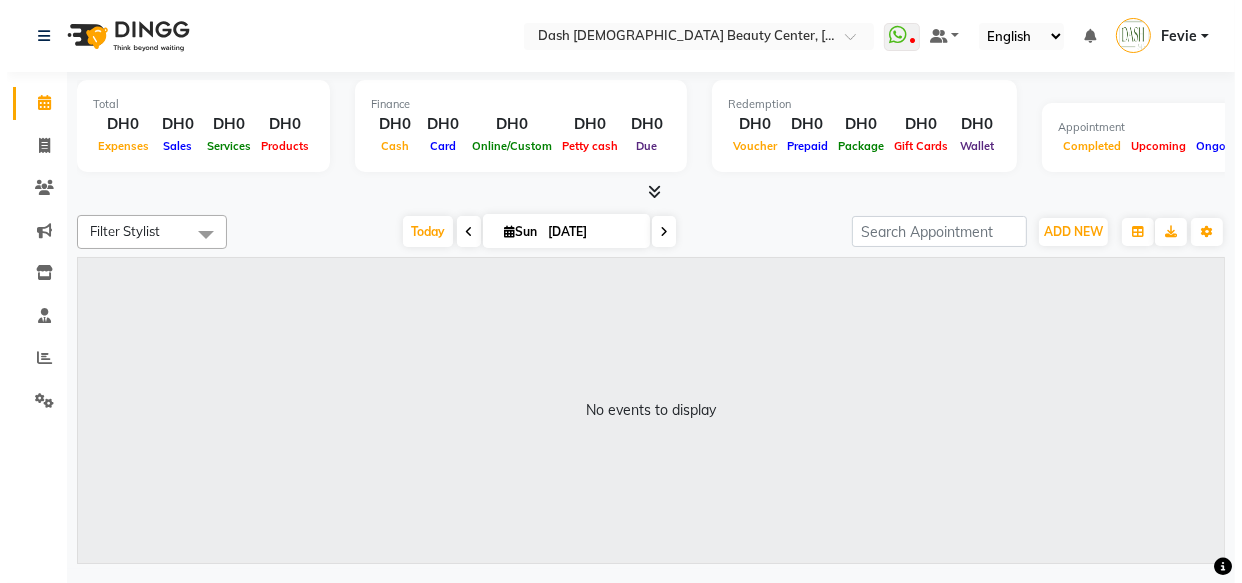 scroll, scrollTop: 0, scrollLeft: 0, axis: both 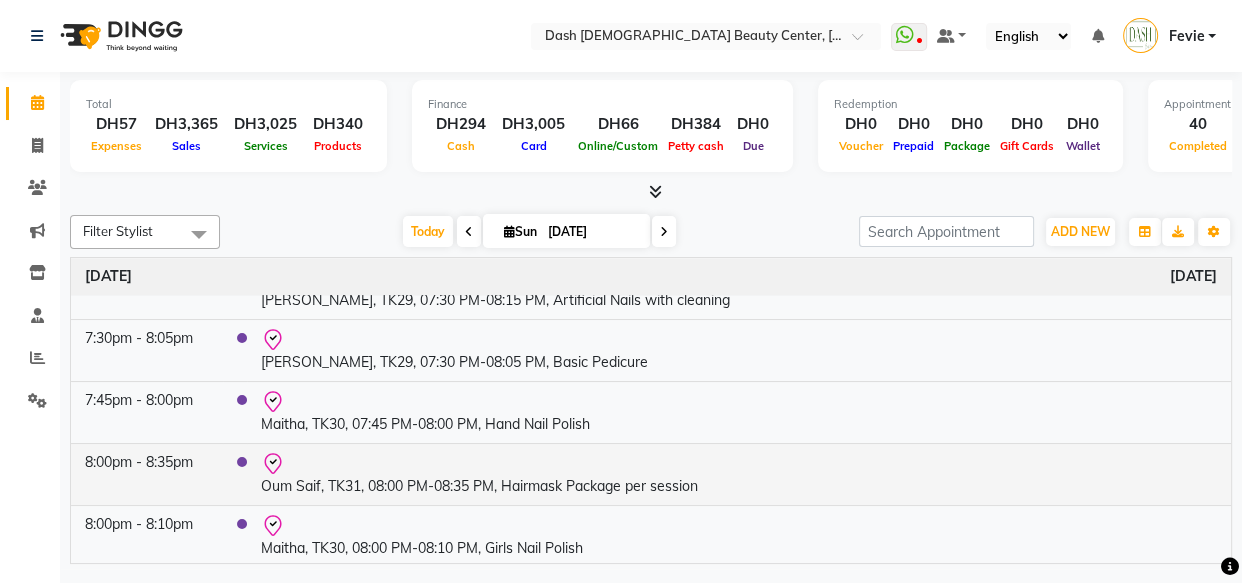 click on "Oum Saif, TK31, 08:00 PM-08:35 PM, Hairmask Package per session" at bounding box center [739, 474] 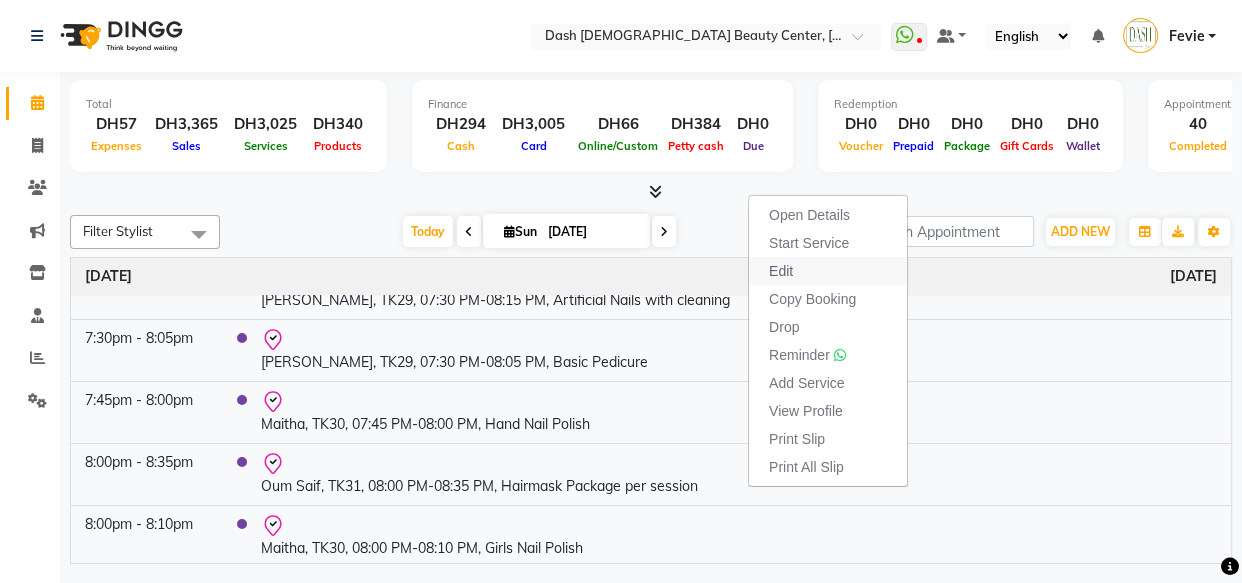 click on "Edit" at bounding box center (828, 271) 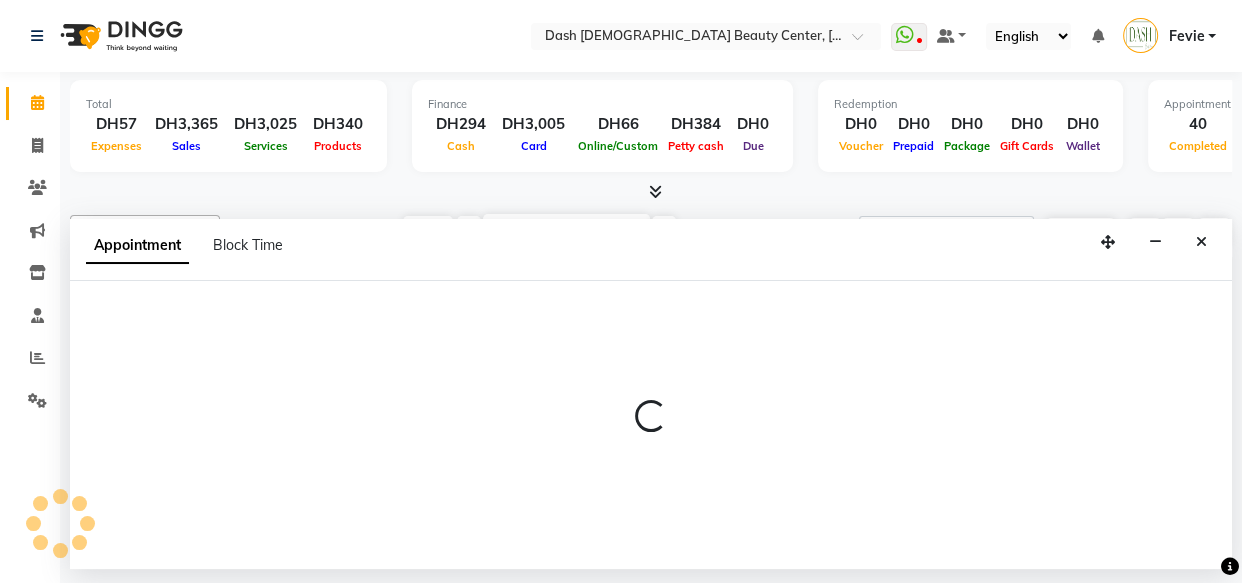 select on "tentative" 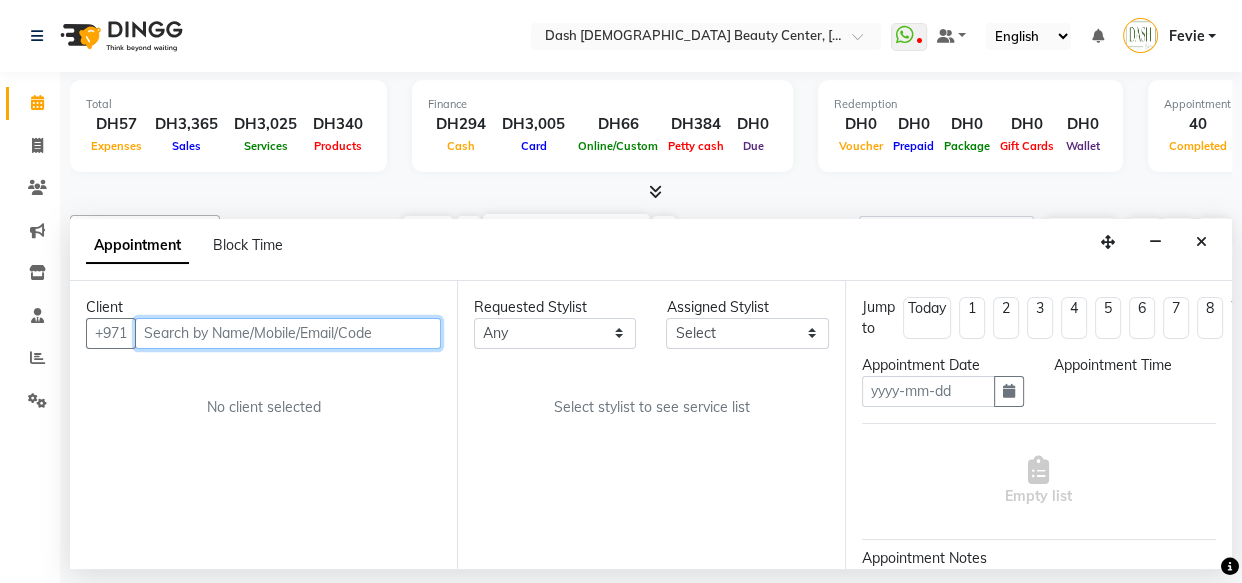 type on "[DATE]" 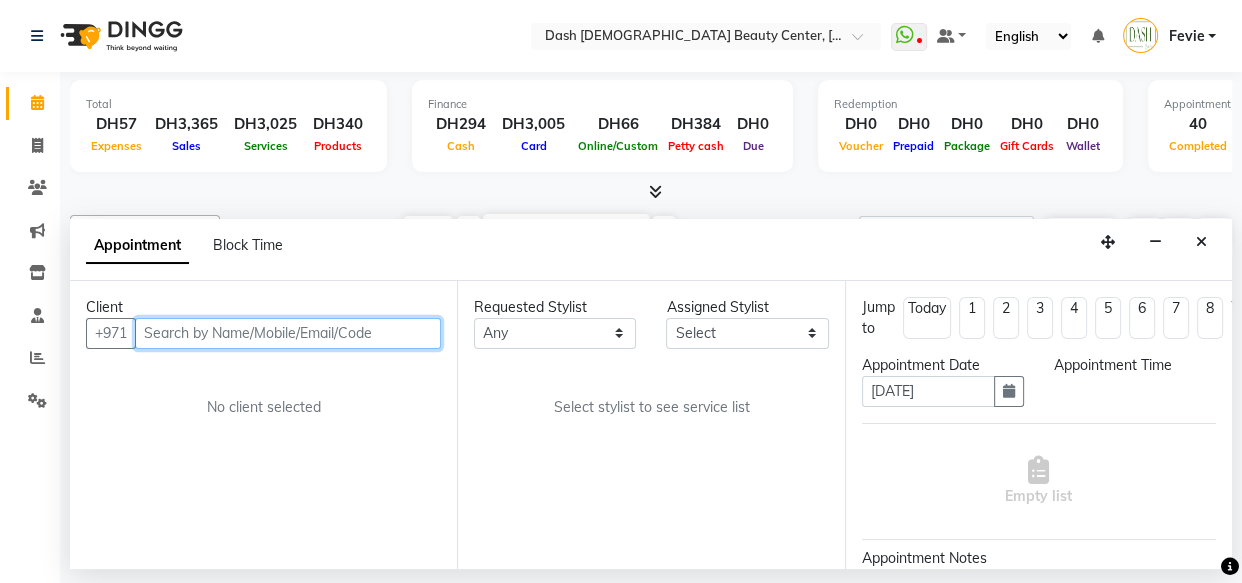 select on "check-in" 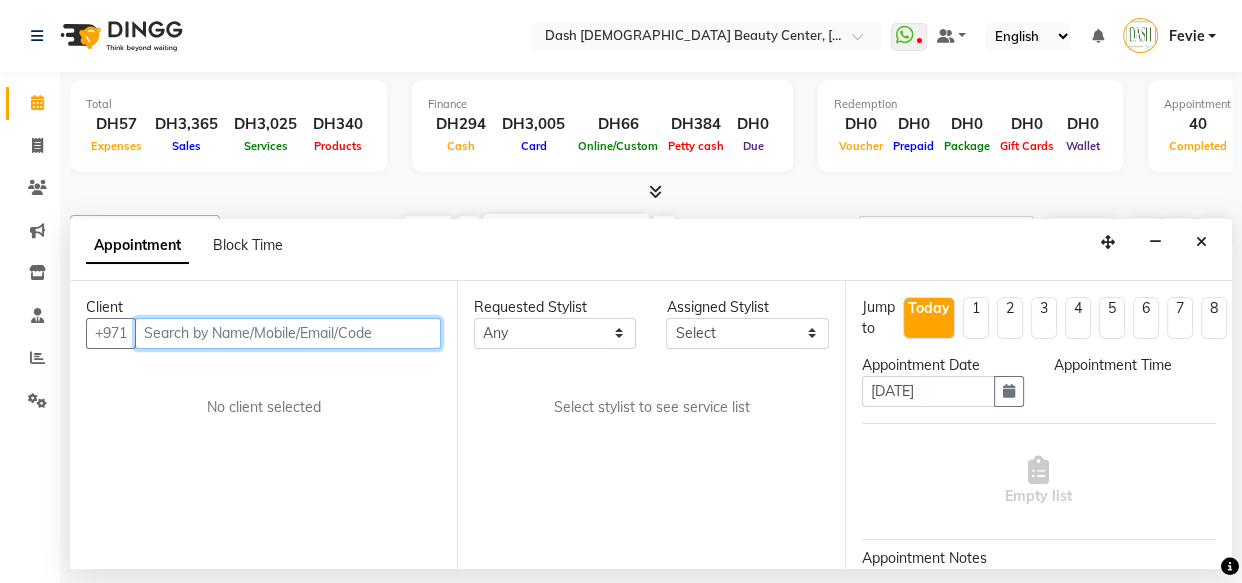 select on "81115" 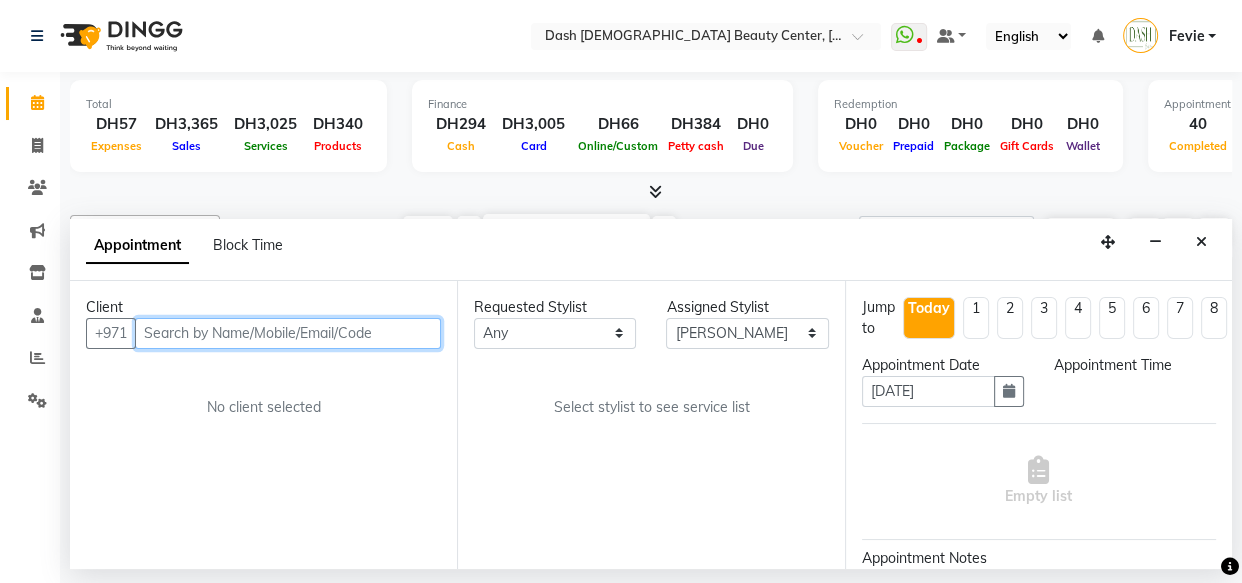 select on "1200" 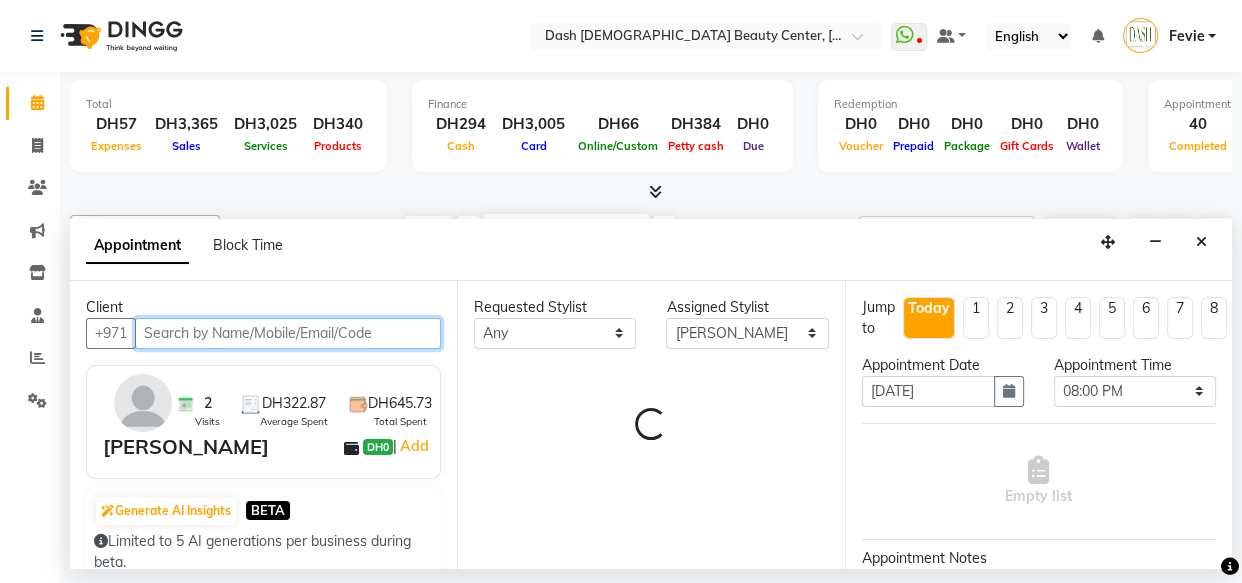 select on "4202" 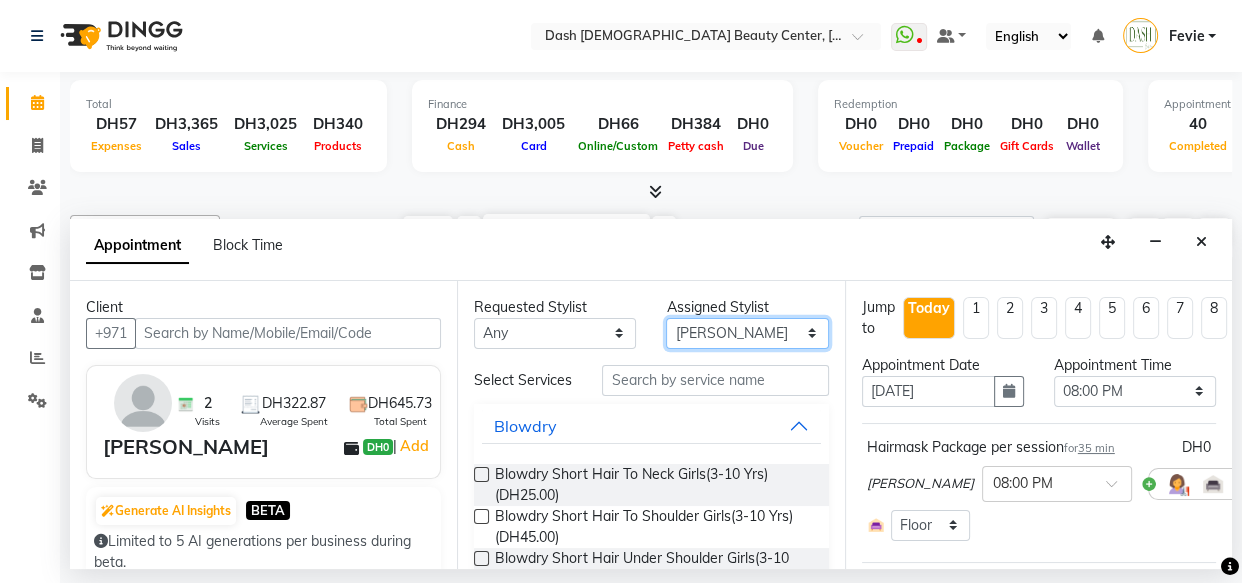 click on "Select [PERSON_NAME] [PERSON_NAME] [PERSON_NAME] [PERSON_NAME] [PERSON_NAME] [PERSON_NAME] [PERSON_NAME] [PERSON_NAME] [PERSON_NAME] Peace [PERSON_NAME] [PERSON_NAME]" at bounding box center (747, 333) 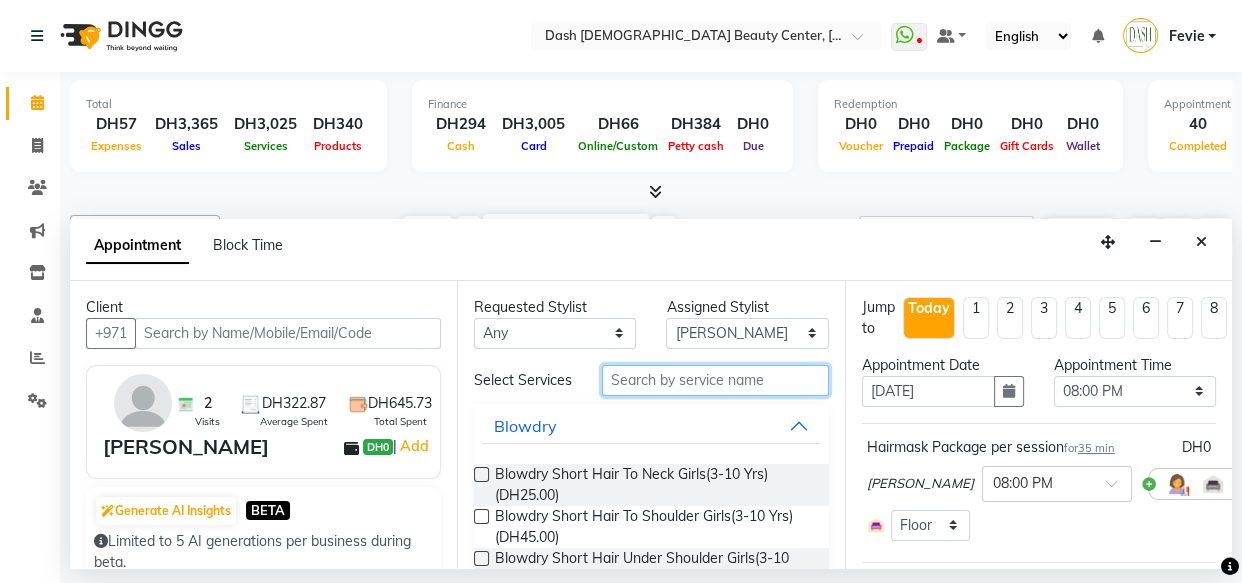 click at bounding box center (715, 380) 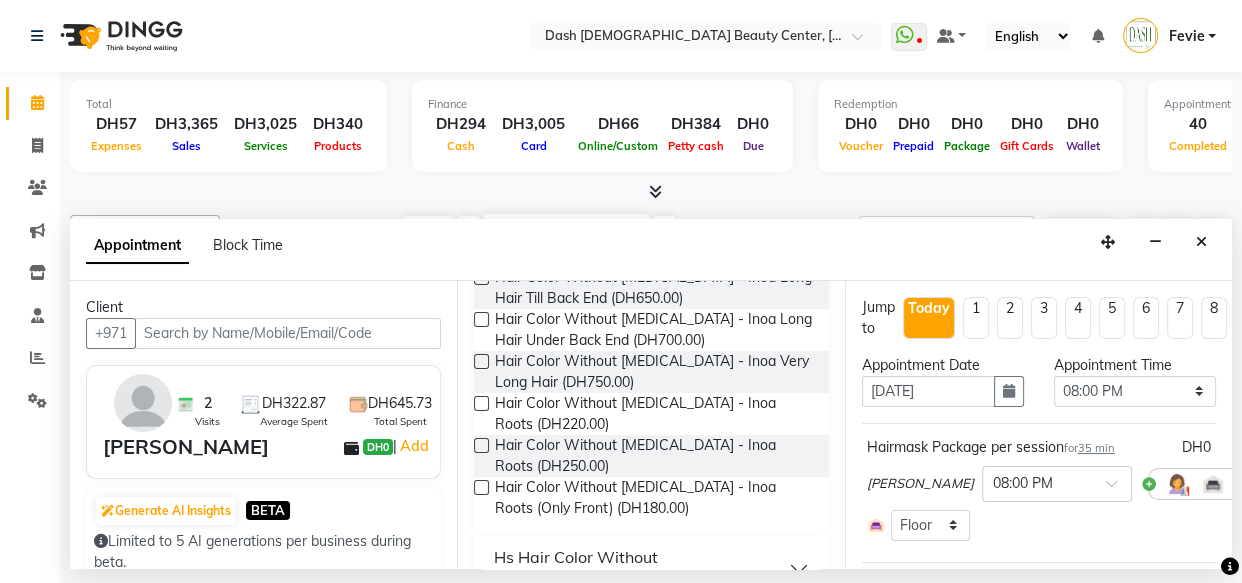 scroll, scrollTop: 474, scrollLeft: 0, axis: vertical 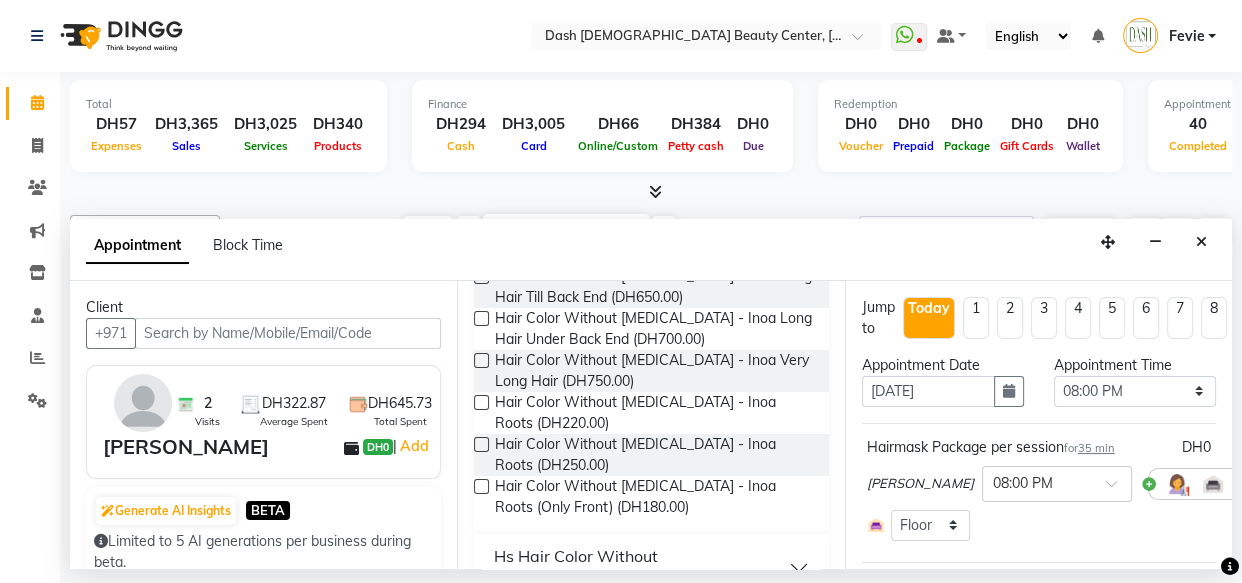 type on "inoa" 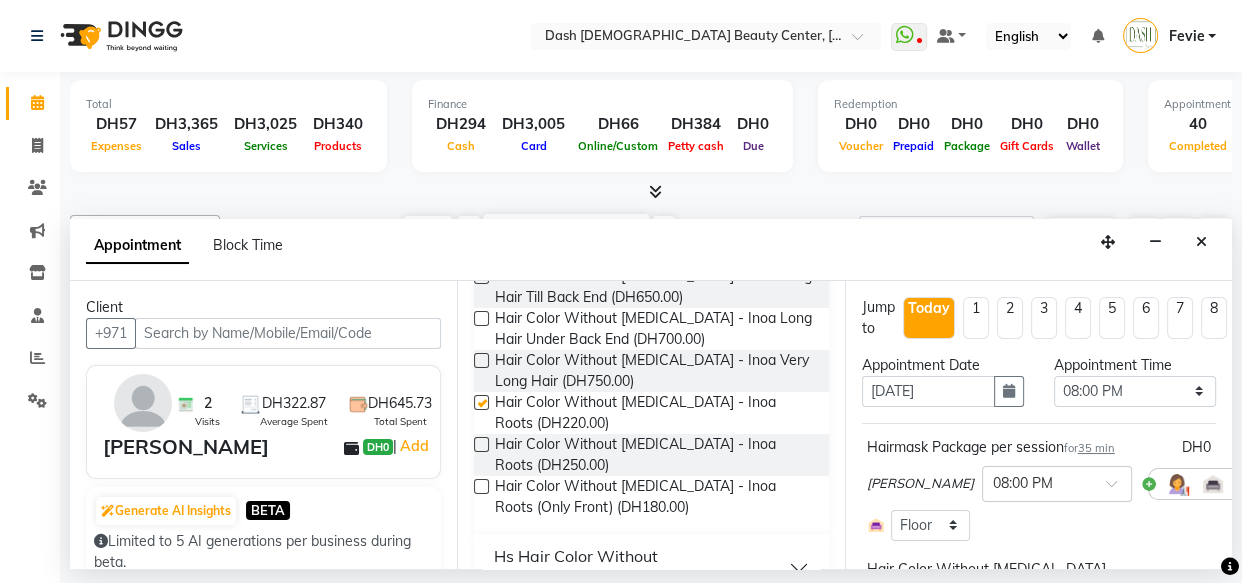 checkbox on "false" 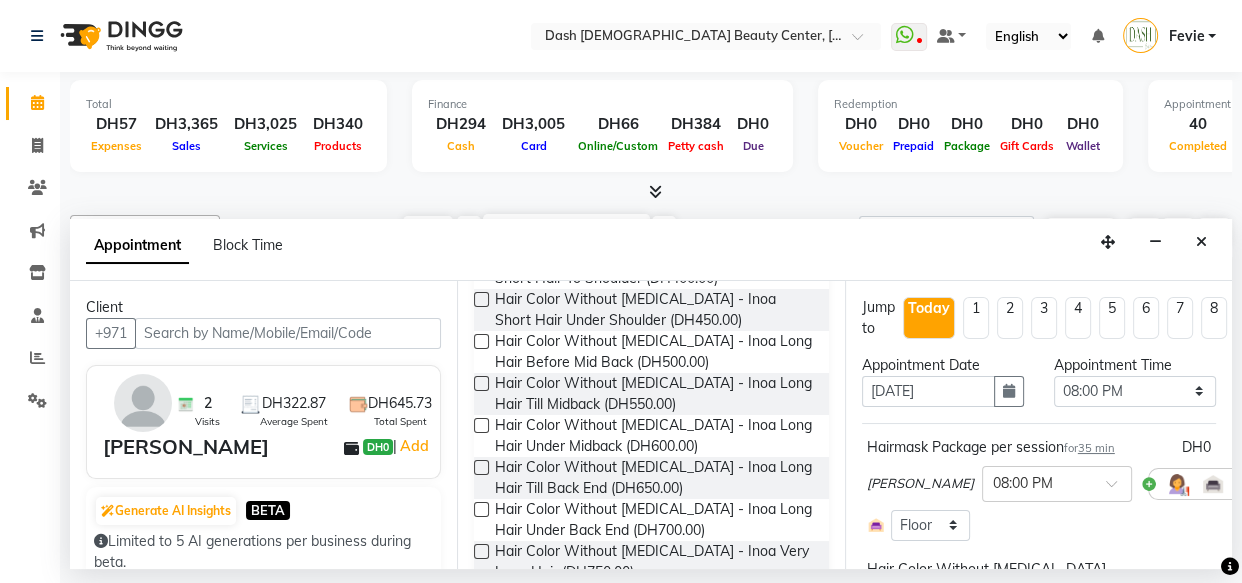 scroll, scrollTop: 0, scrollLeft: 0, axis: both 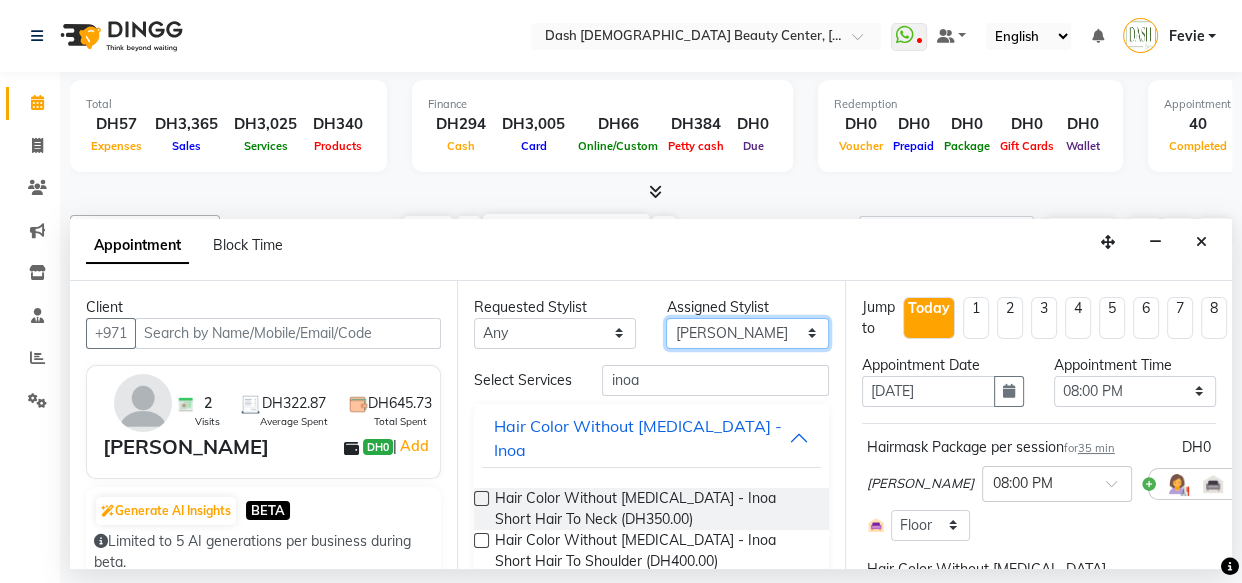 click on "Select [PERSON_NAME] [PERSON_NAME] [PERSON_NAME] [PERSON_NAME] [PERSON_NAME] [PERSON_NAME] [PERSON_NAME] [PERSON_NAME] [PERSON_NAME] Peace [PERSON_NAME] [PERSON_NAME]" at bounding box center (747, 333) 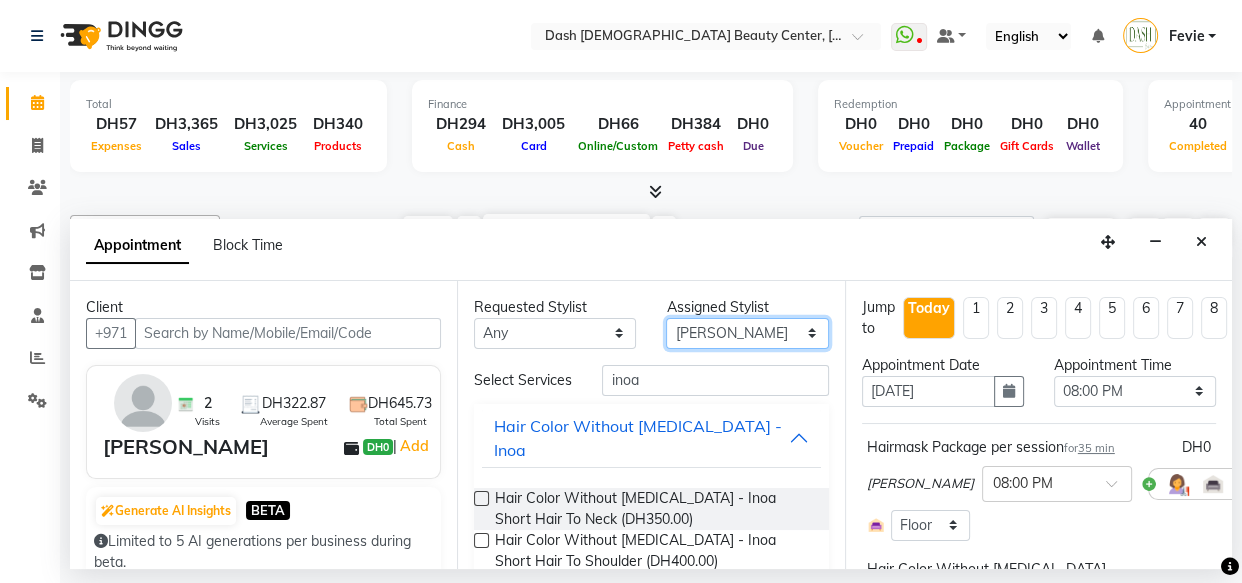 select on "81115" 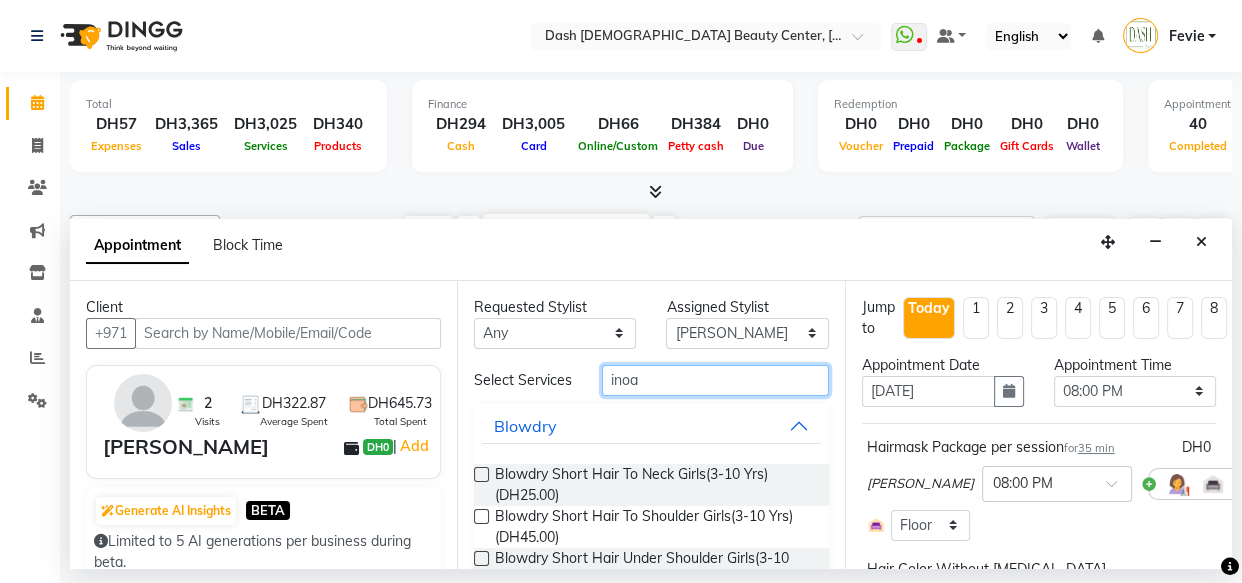 click on "inoa" at bounding box center [715, 380] 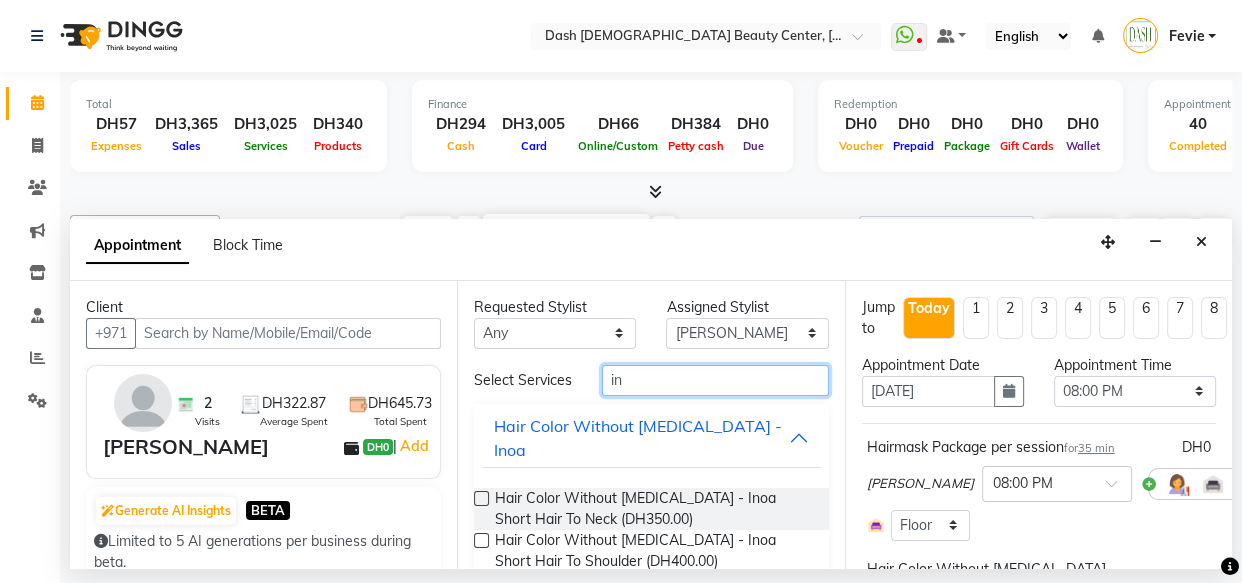 type on "i" 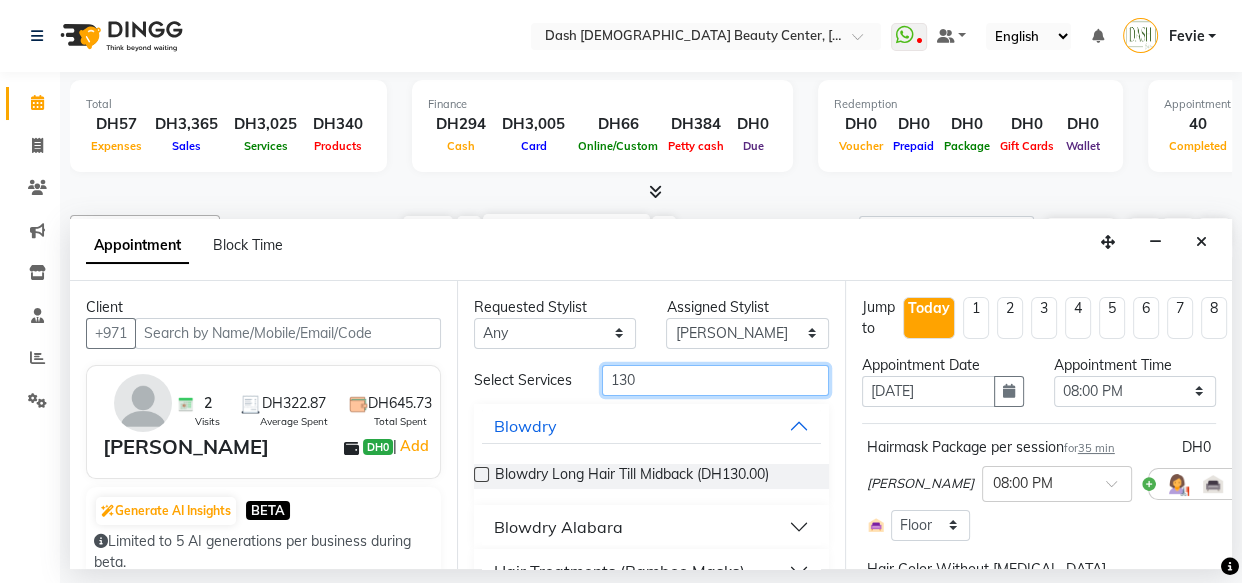 type on "130" 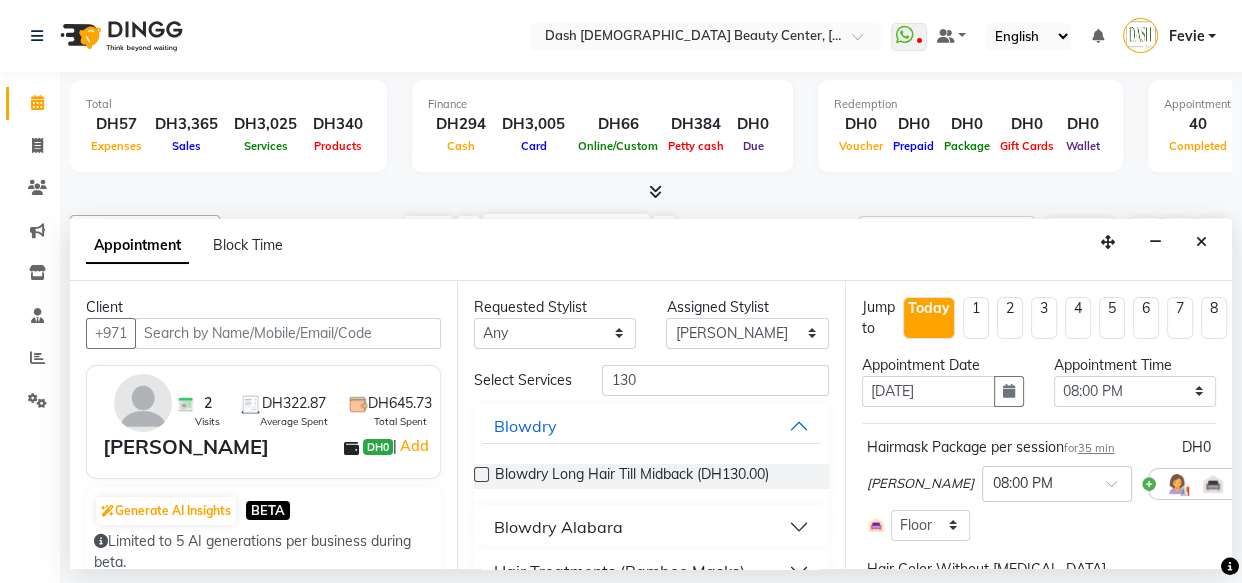 click at bounding box center (481, 474) 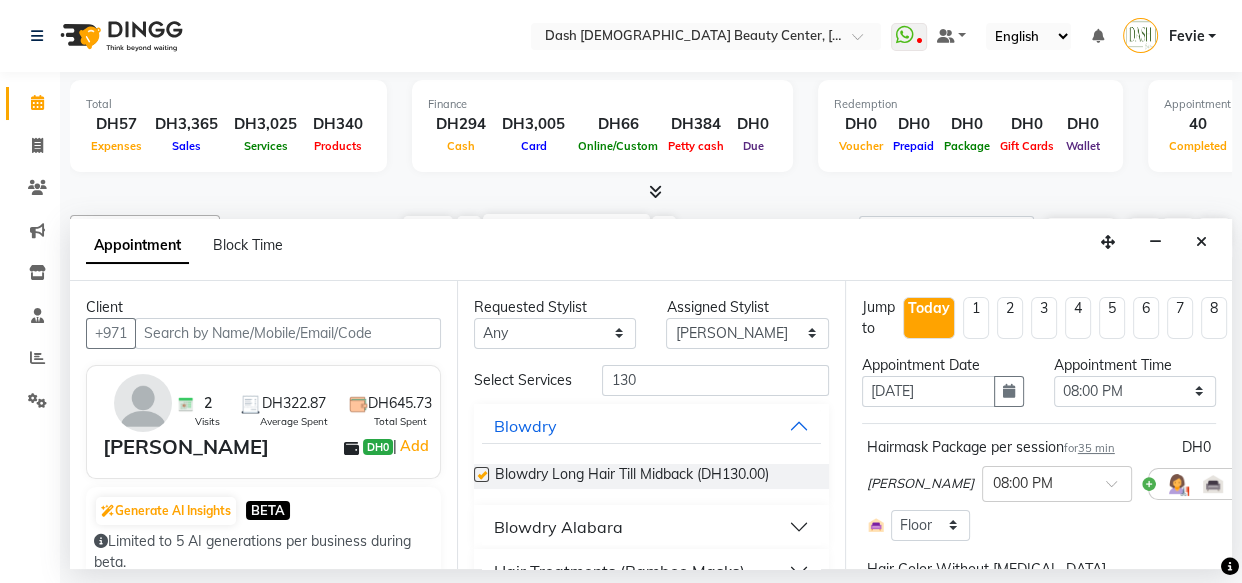 checkbox on "false" 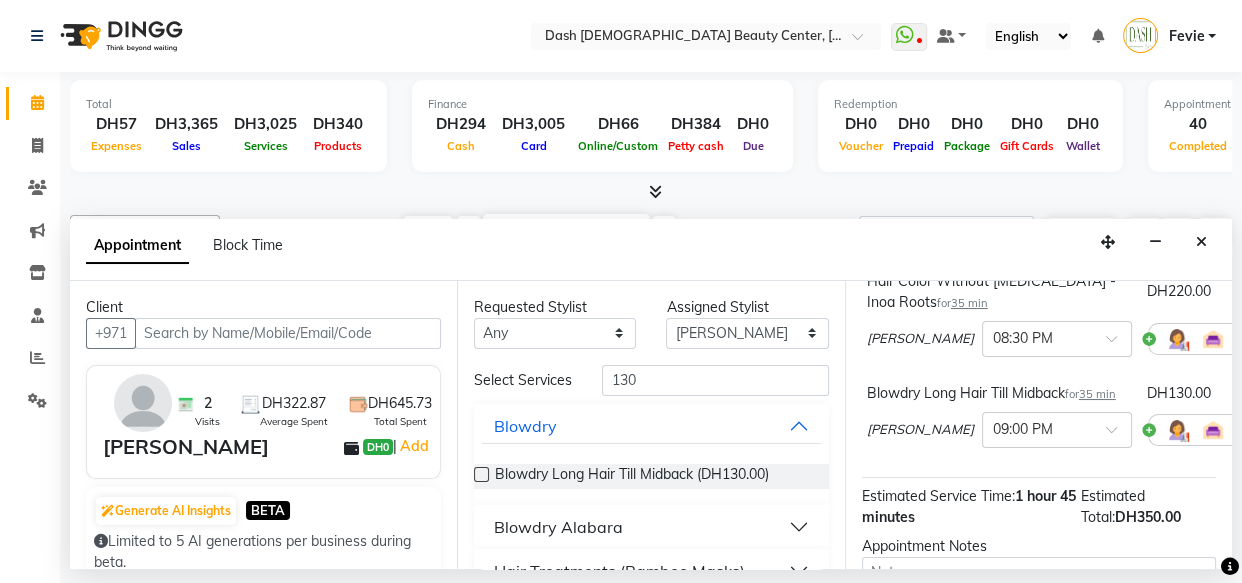 scroll, scrollTop: 287, scrollLeft: 0, axis: vertical 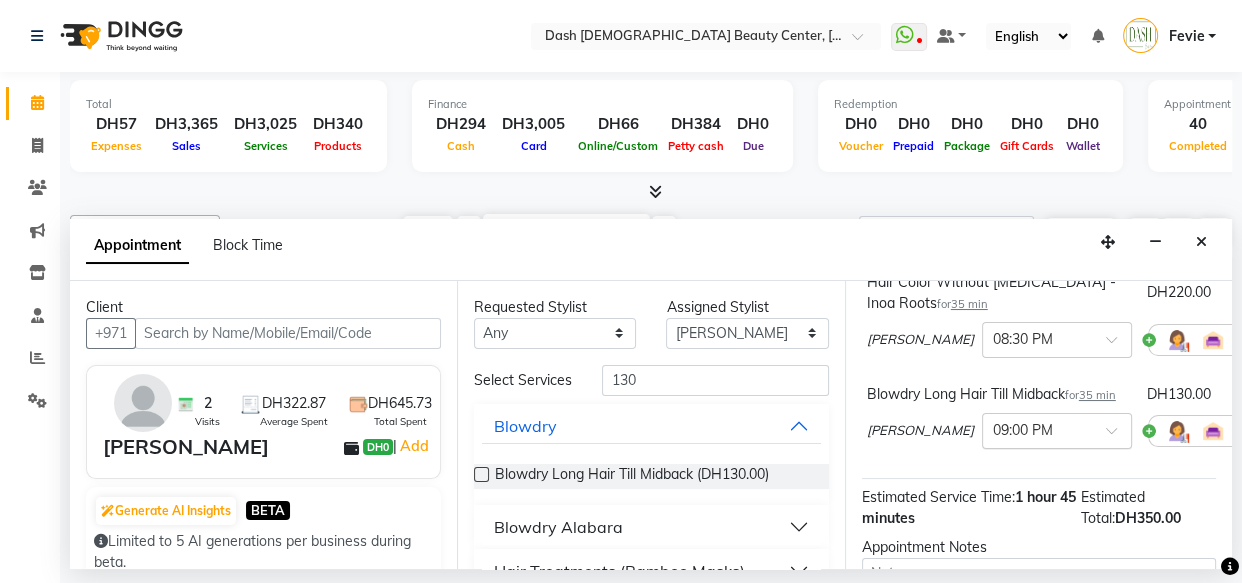 click at bounding box center [1037, 429] 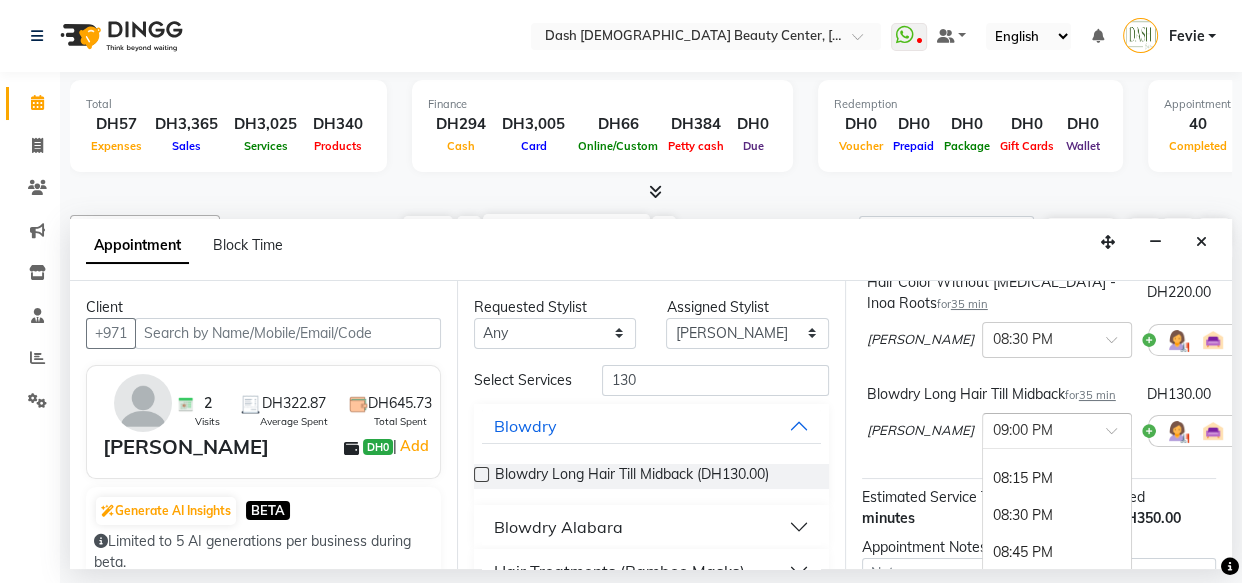 scroll, scrollTop: 1558, scrollLeft: 0, axis: vertical 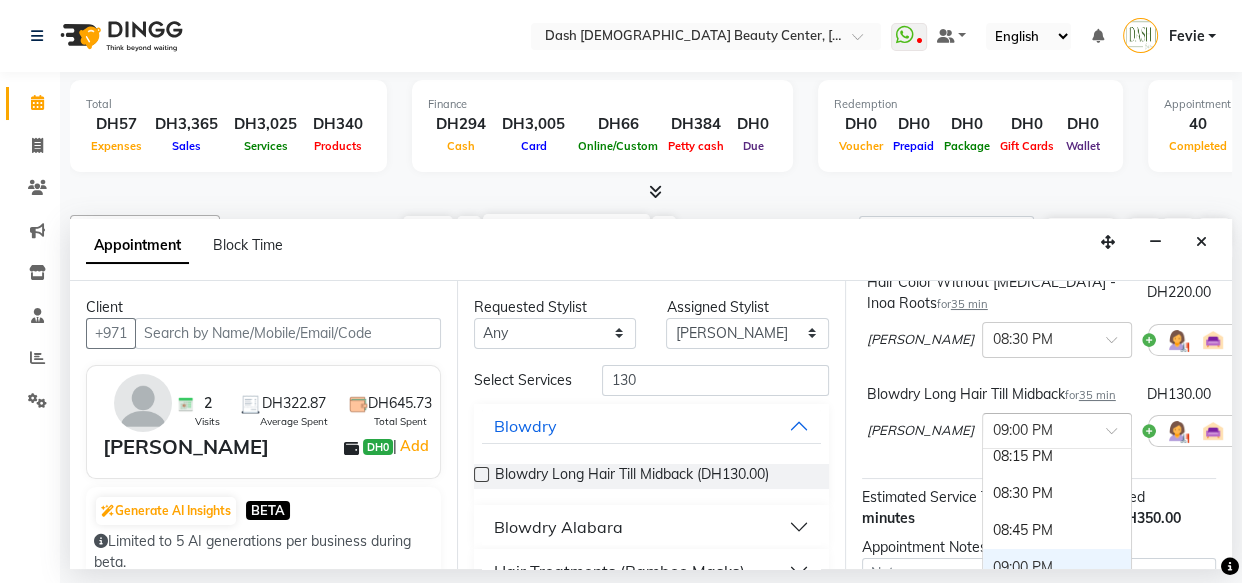 click on "08:30 PM" at bounding box center [1057, 493] 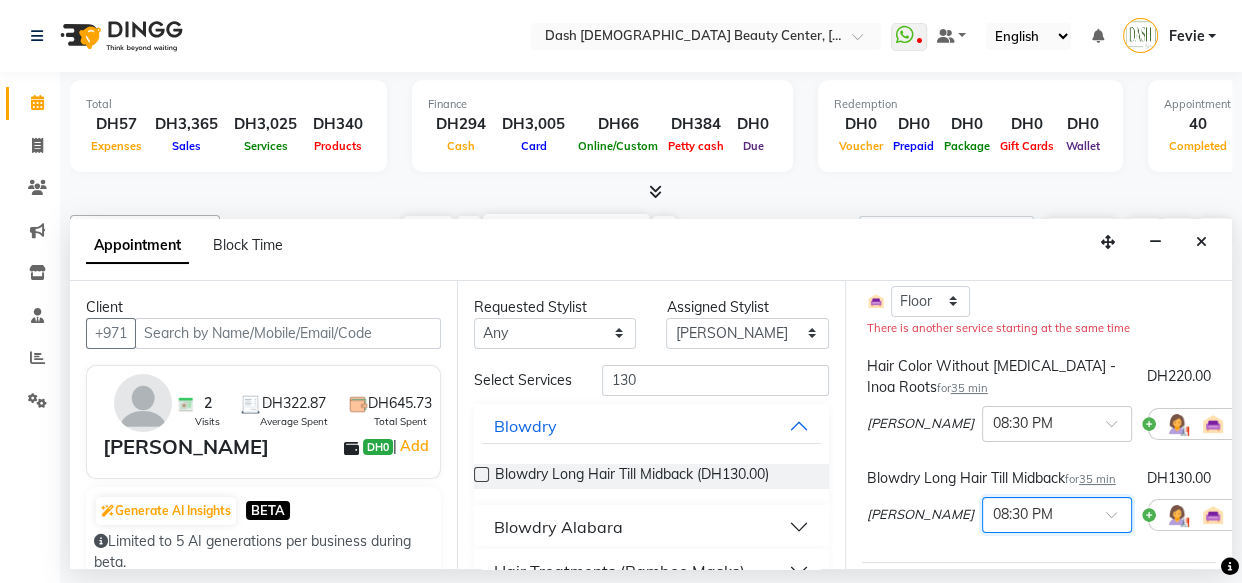 scroll, scrollTop: 194, scrollLeft: 0, axis: vertical 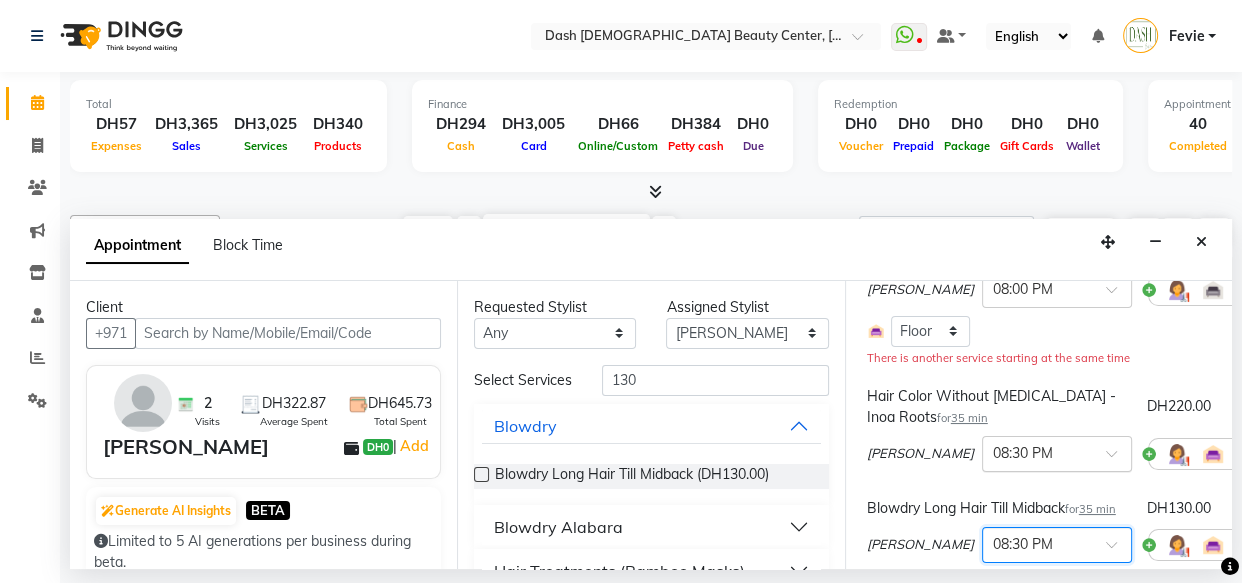 click at bounding box center (1037, 452) 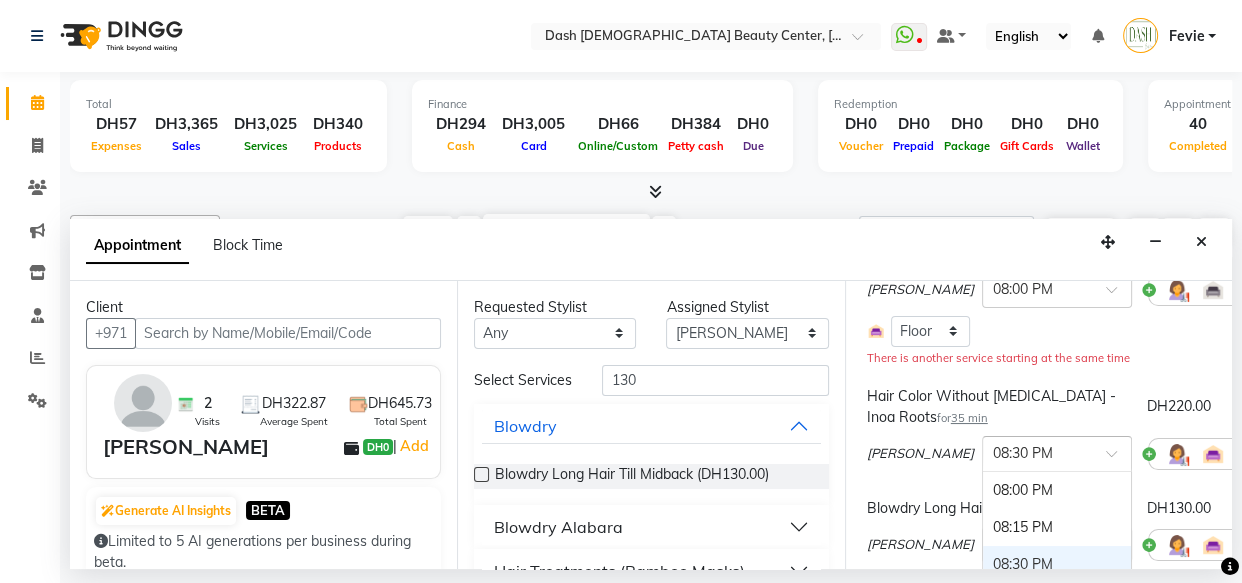 scroll, scrollTop: 1520, scrollLeft: 0, axis: vertical 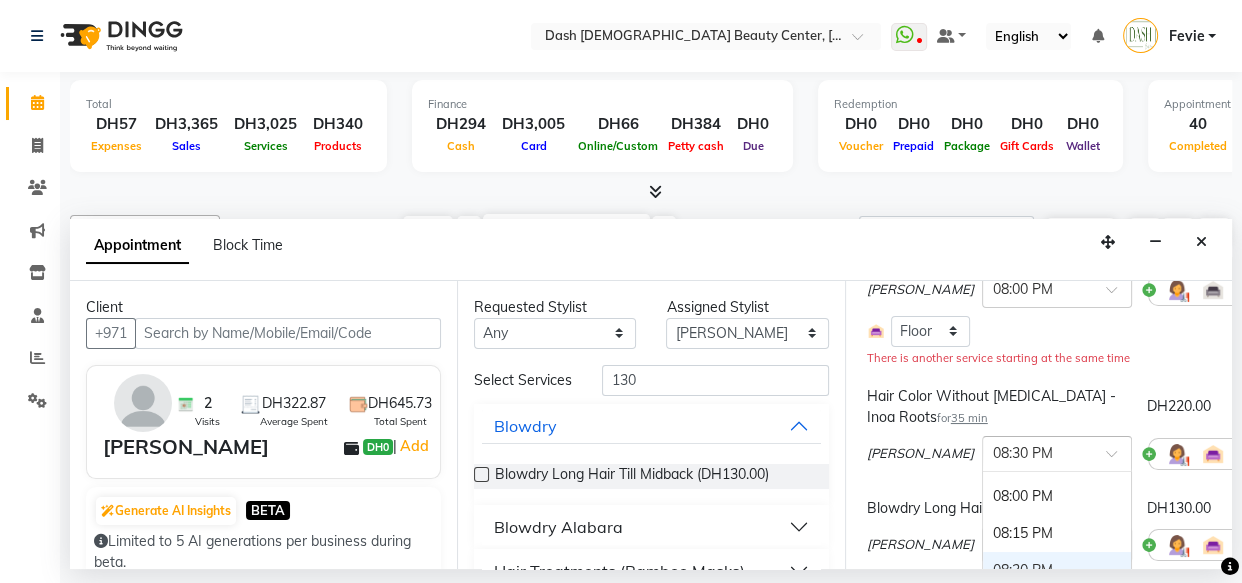 click on "08:00 PM" at bounding box center [1057, 496] 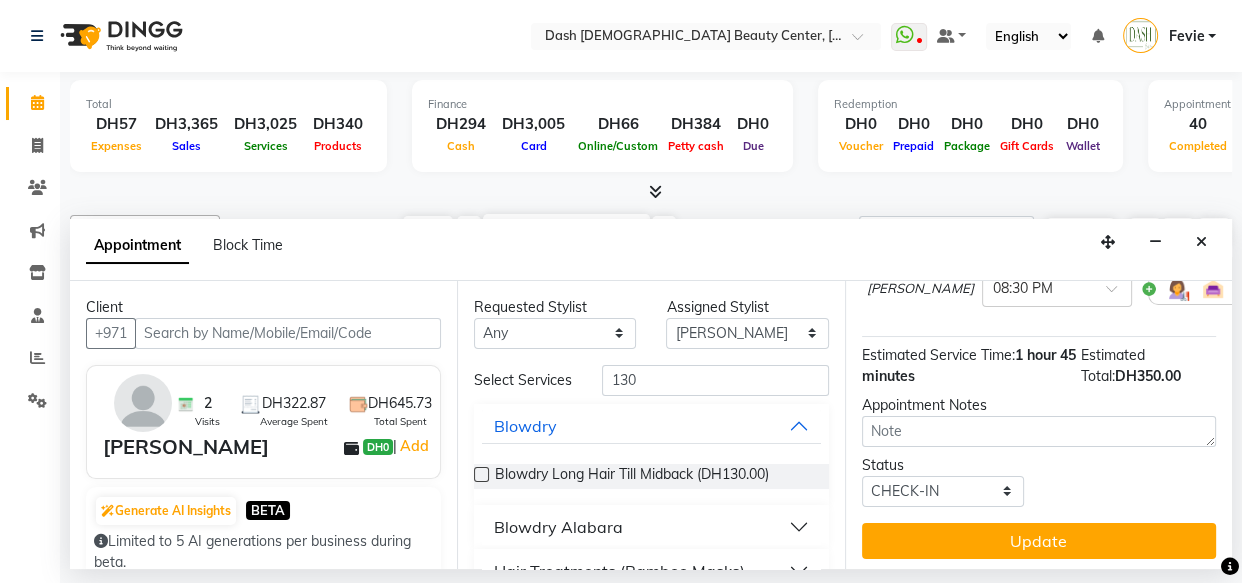scroll, scrollTop: 469, scrollLeft: 0, axis: vertical 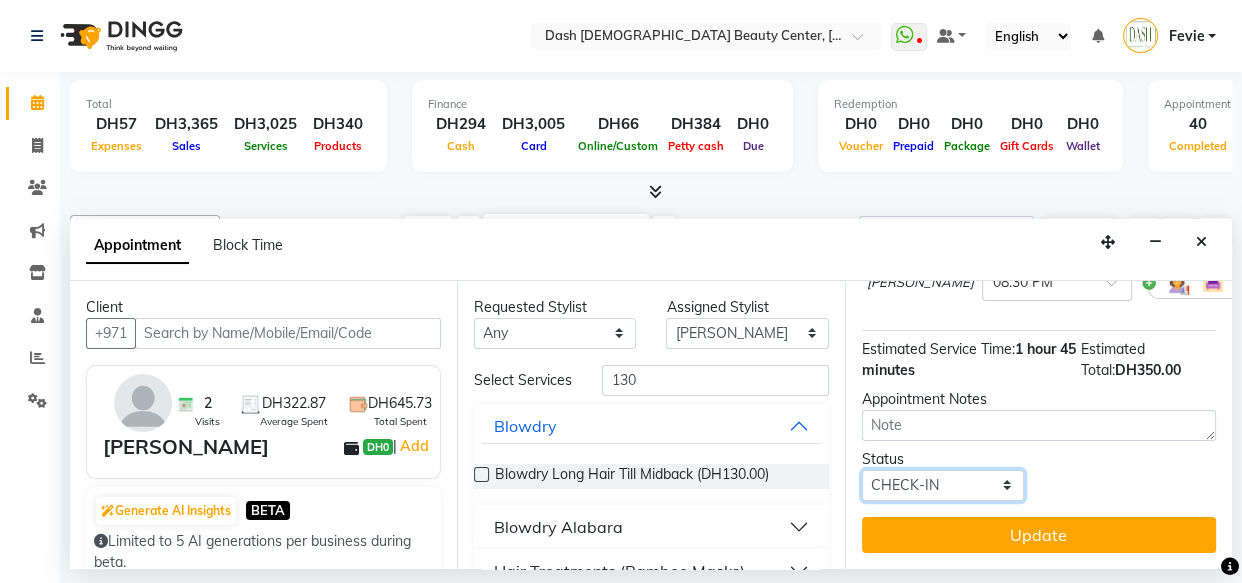 click on "Select TENTATIVE CONFIRM CHECK-IN UPCOMING" at bounding box center [943, 485] 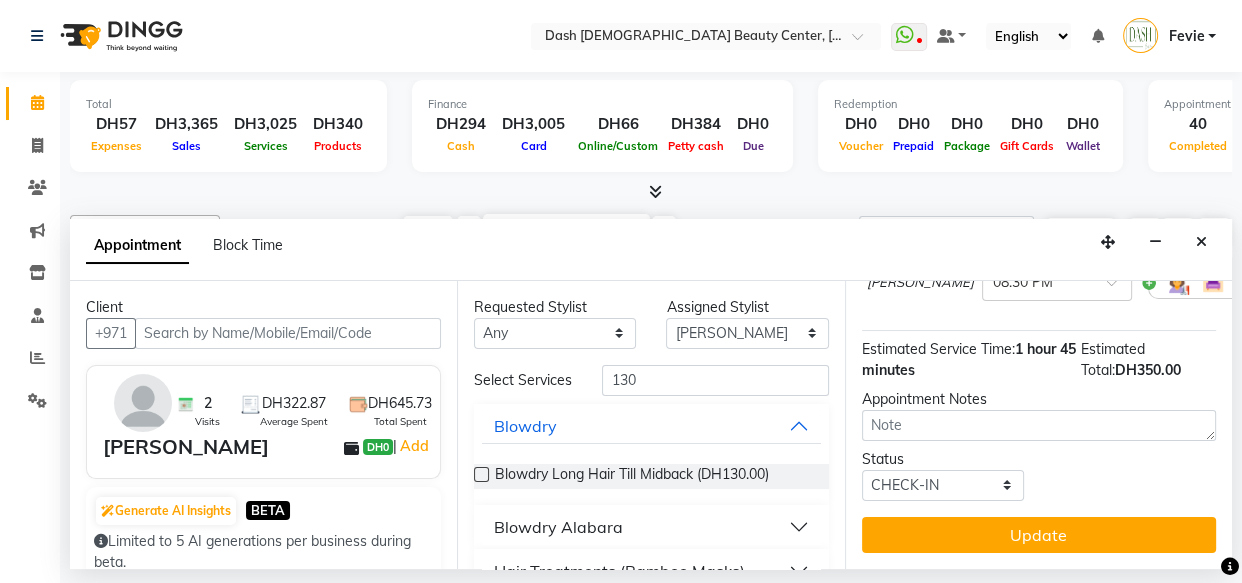 click on "Status Select TENTATIVE CONFIRM CHECK-IN UPCOMING" at bounding box center [1039, 475] 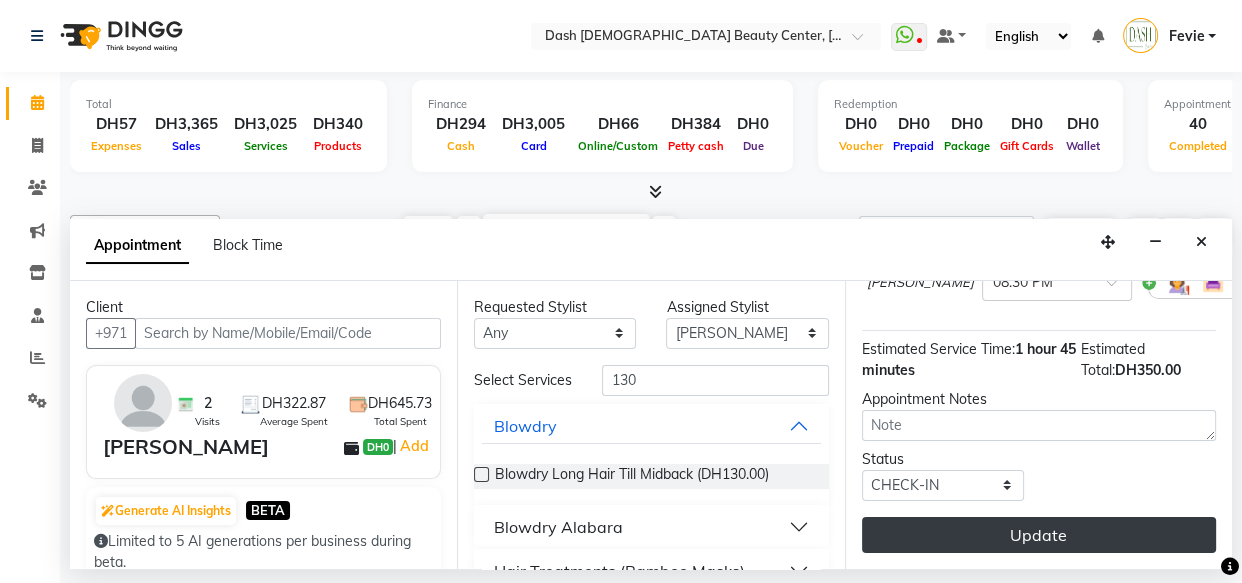 click on "Update" at bounding box center (1039, 535) 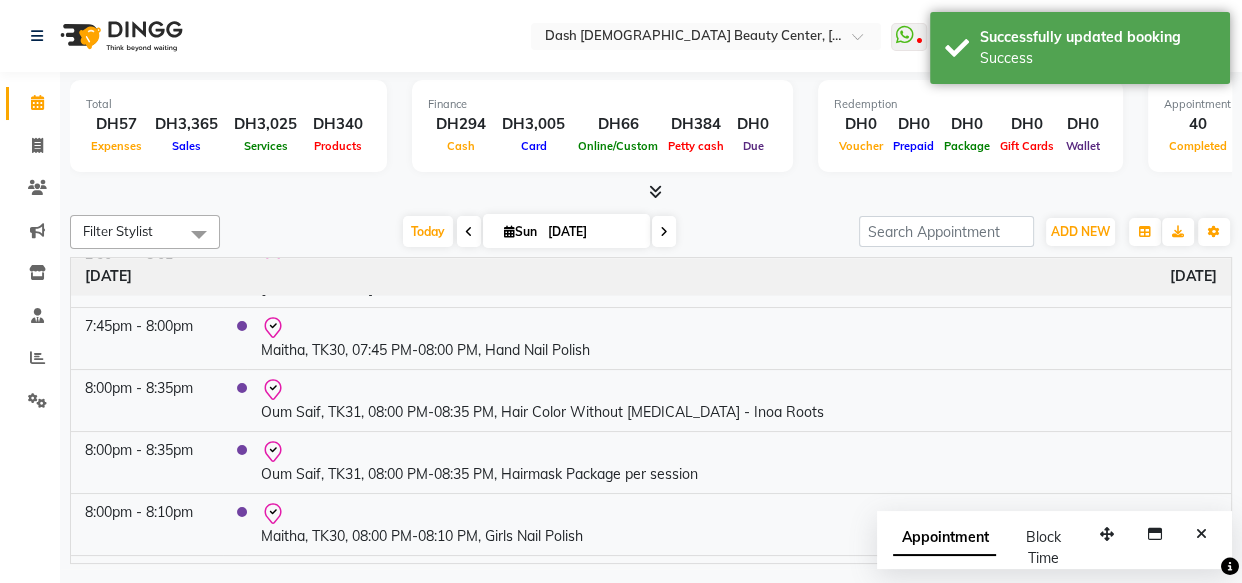 scroll, scrollTop: 2540, scrollLeft: 0, axis: vertical 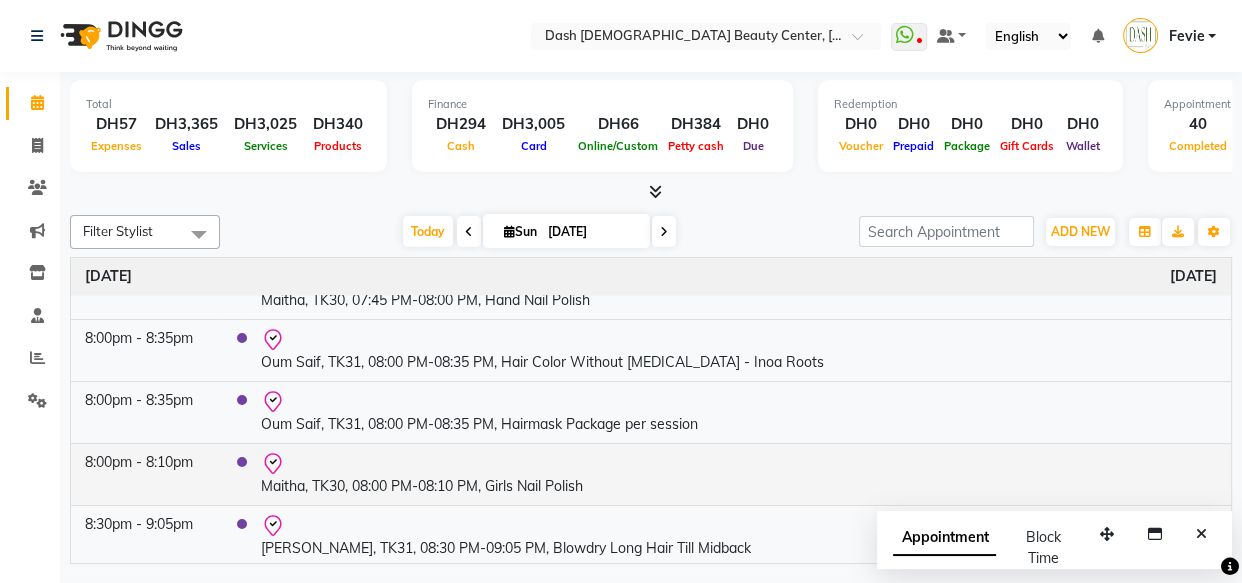 click on "Maitha, TK30, 08:00 PM-08:10 PM, Girls Nail Polish" at bounding box center [739, 474] 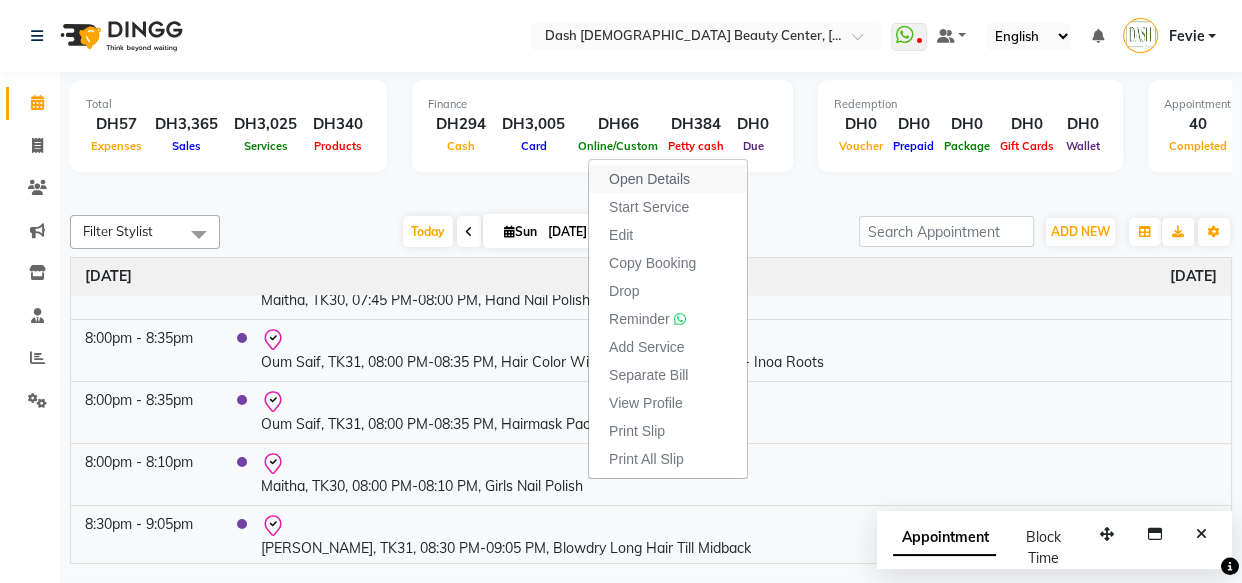 click on "Open Details" at bounding box center (649, 179) 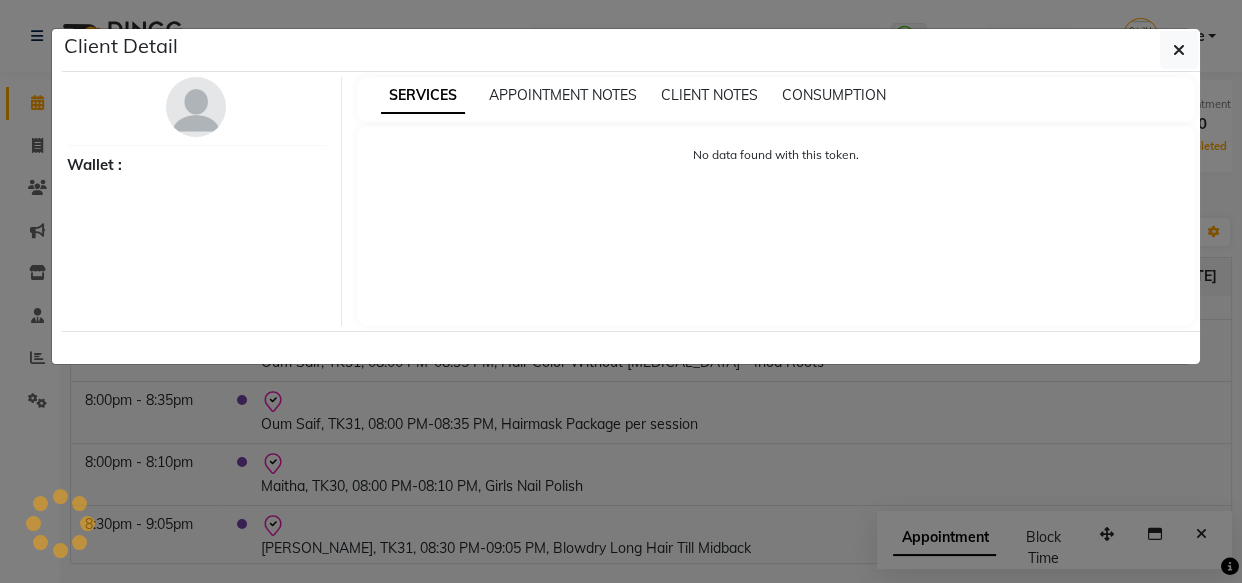 select on "8" 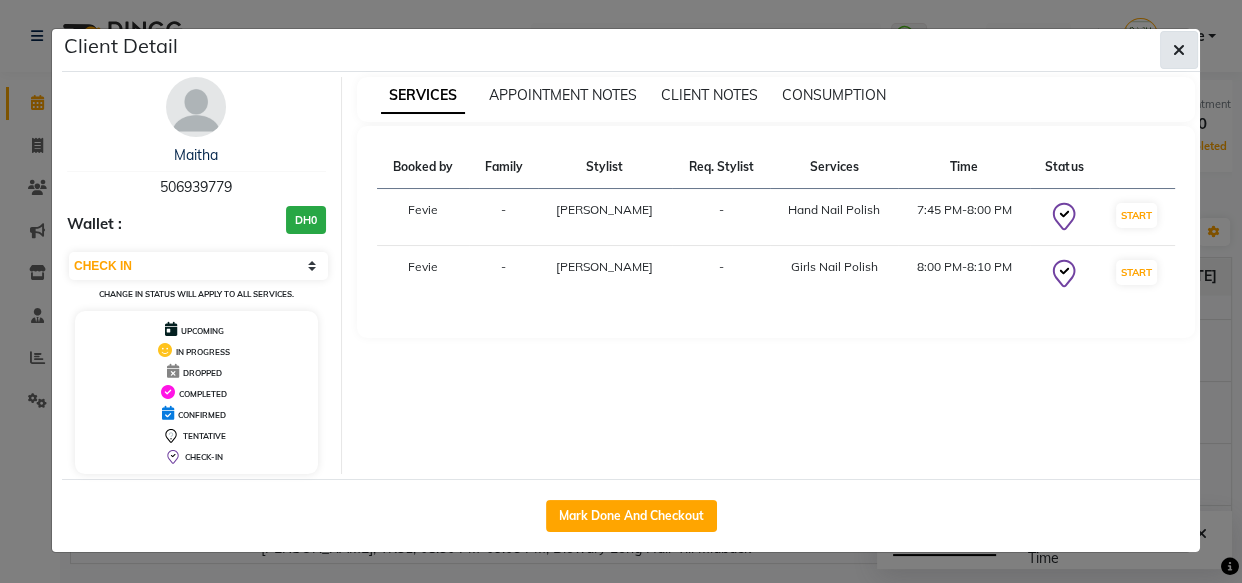 click 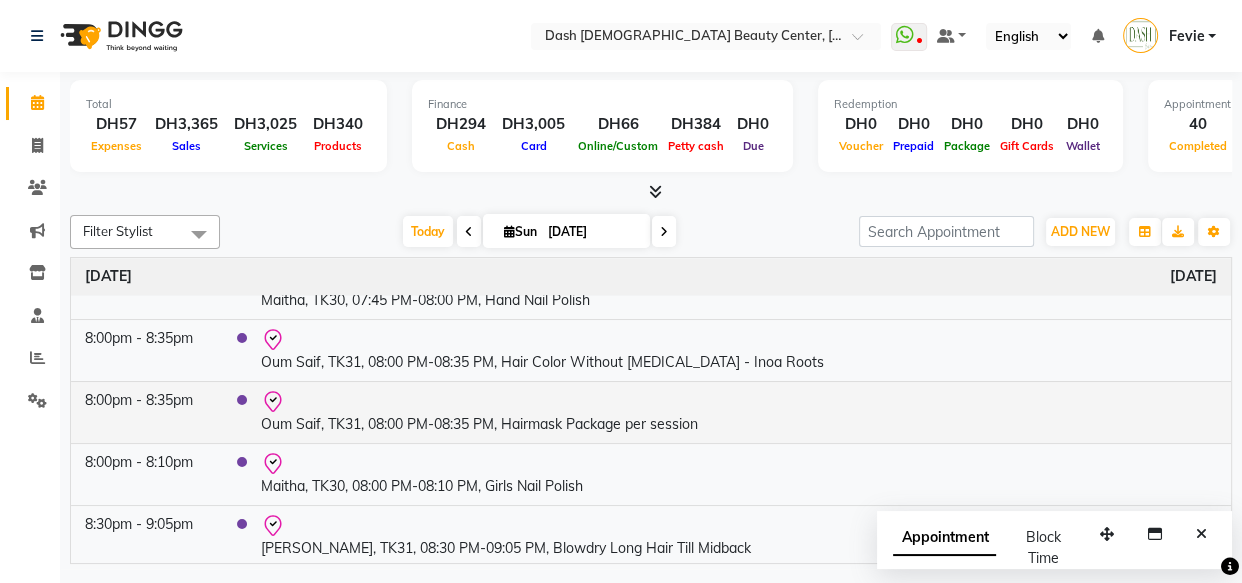 click on "Oum Saif, TK31, 08:00 PM-08:35 PM, Hairmask Package per session" at bounding box center (739, 412) 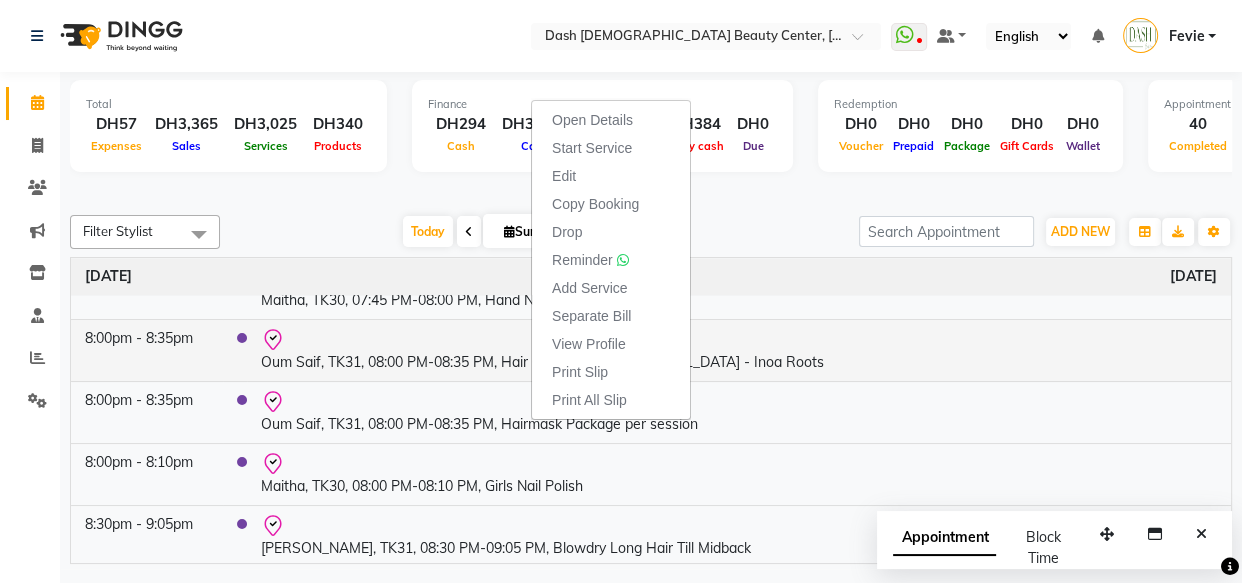 click on "Oum Saif, TK31, 08:00 PM-08:35 PM, Hair Color Without [MEDICAL_DATA] - Inoa Roots" at bounding box center (739, 350) 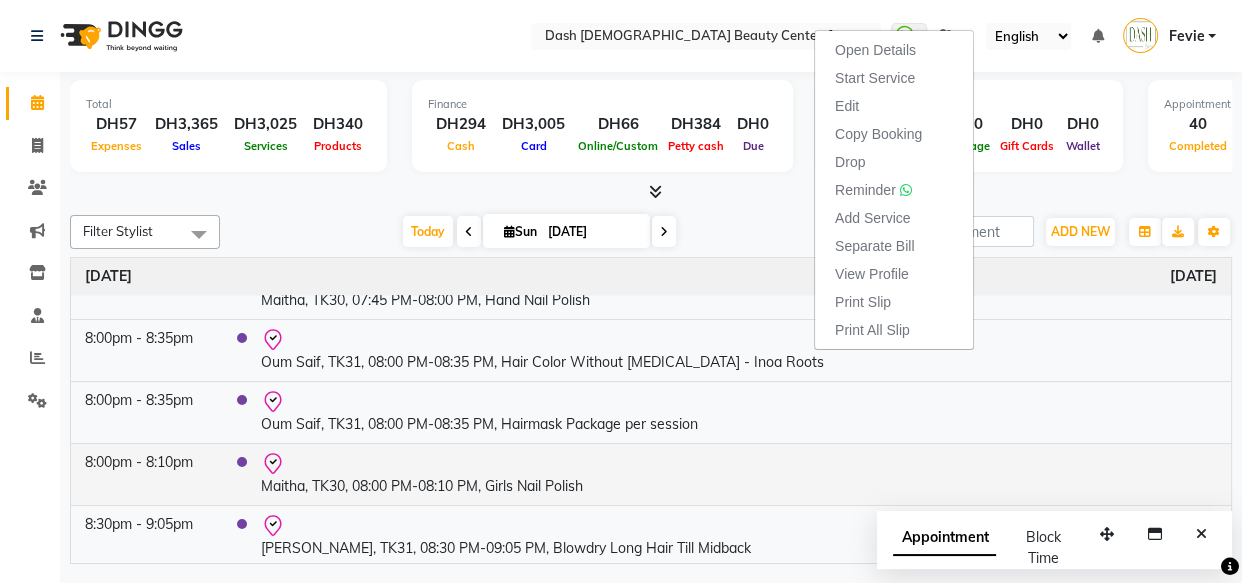 click on "Maitha, TK30, 08:00 PM-08:10 PM, Girls Nail Polish" at bounding box center (739, 474) 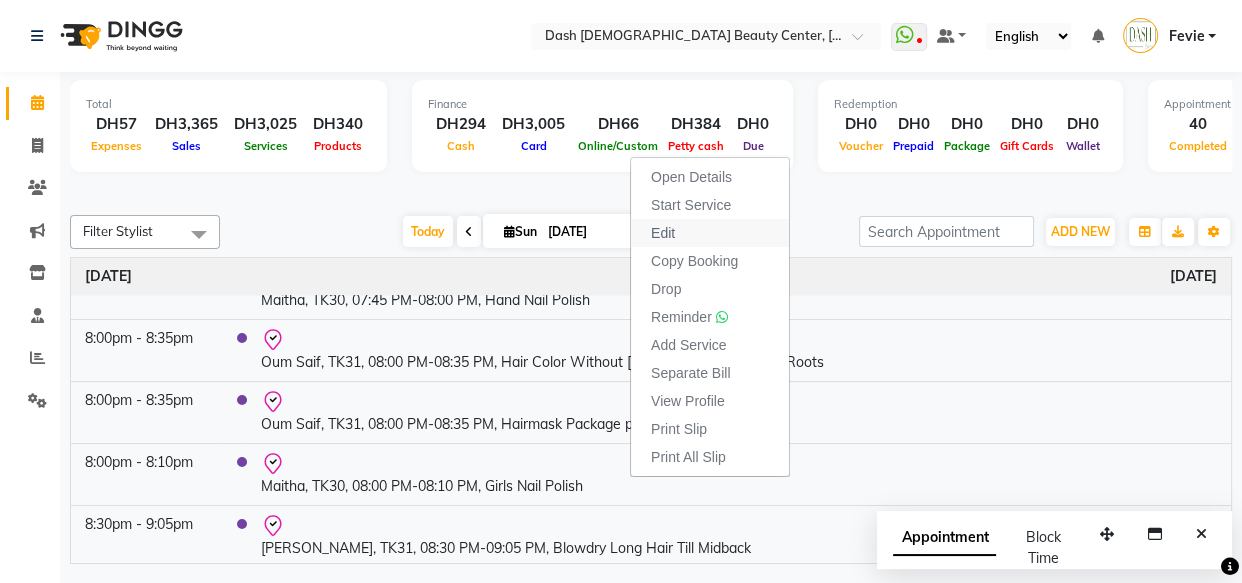click on "Edit" at bounding box center [710, 233] 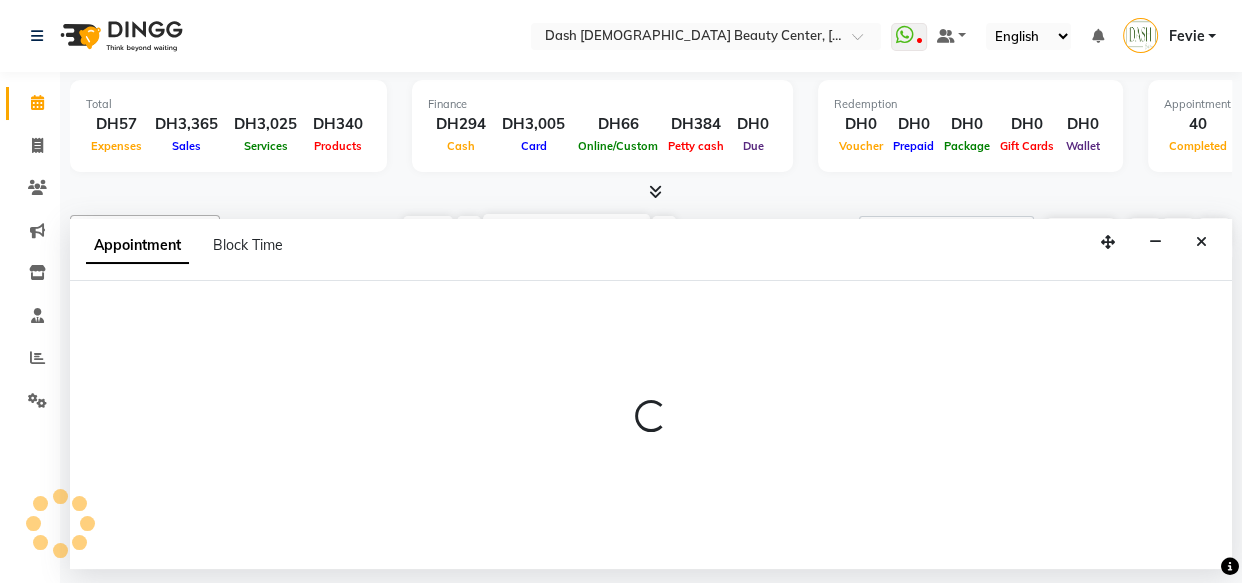 select on "tentative" 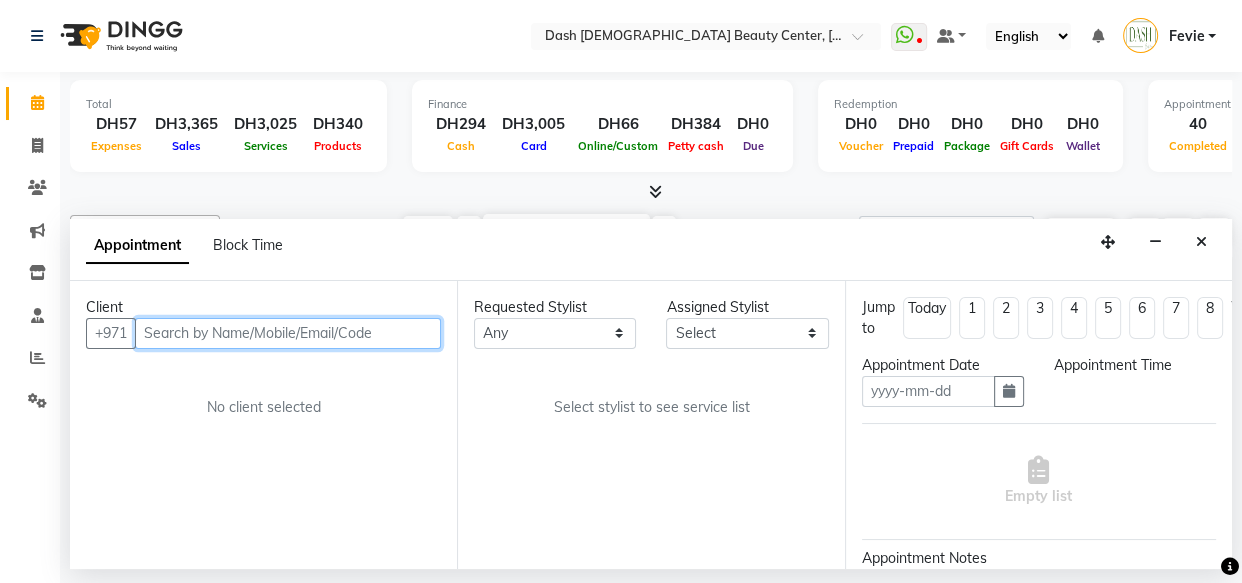 type on "[DATE]" 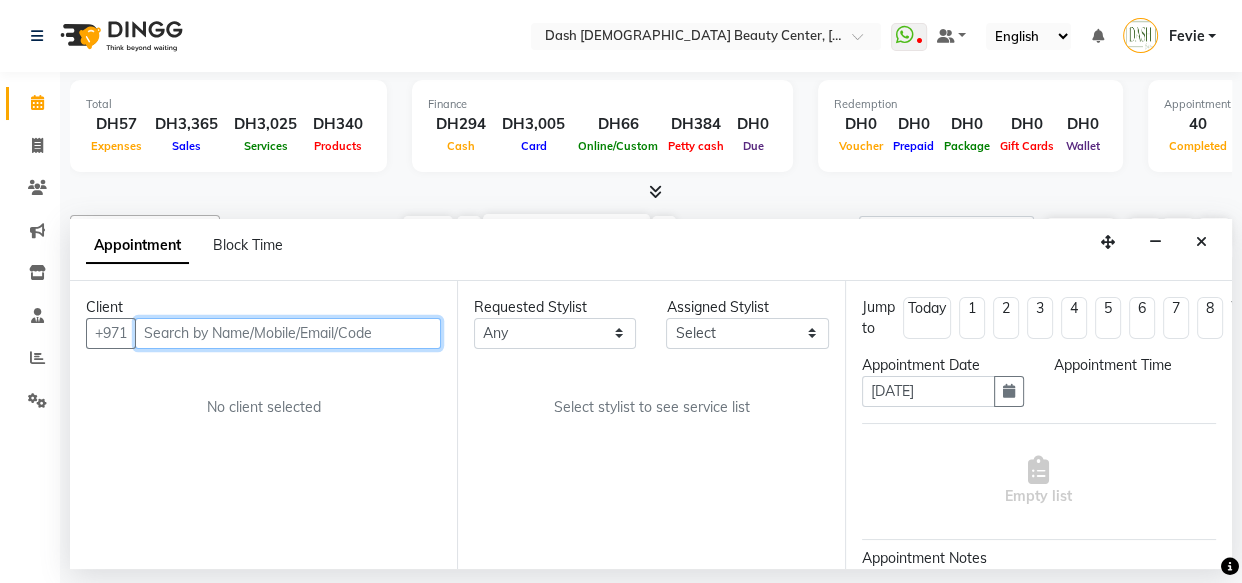 select on "check-in" 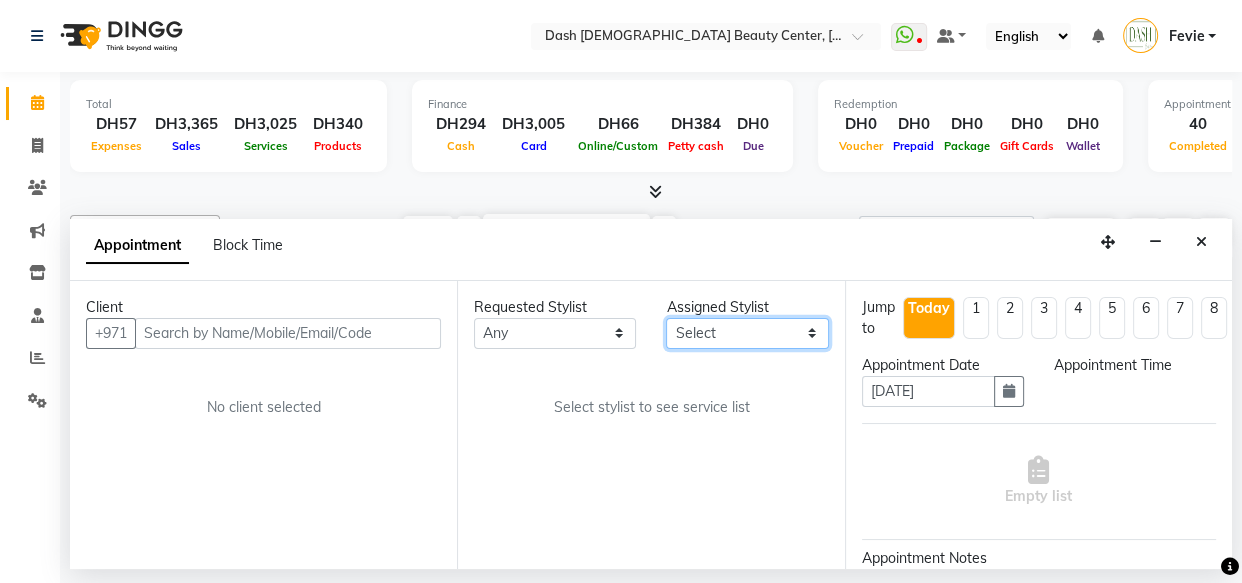 click on "Select [PERSON_NAME] [PERSON_NAME] [PERSON_NAME] [PERSON_NAME] [PERSON_NAME] [PERSON_NAME] [PERSON_NAME] [PERSON_NAME] [PERSON_NAME] Peace [PERSON_NAME] [PERSON_NAME]" at bounding box center (747, 333) 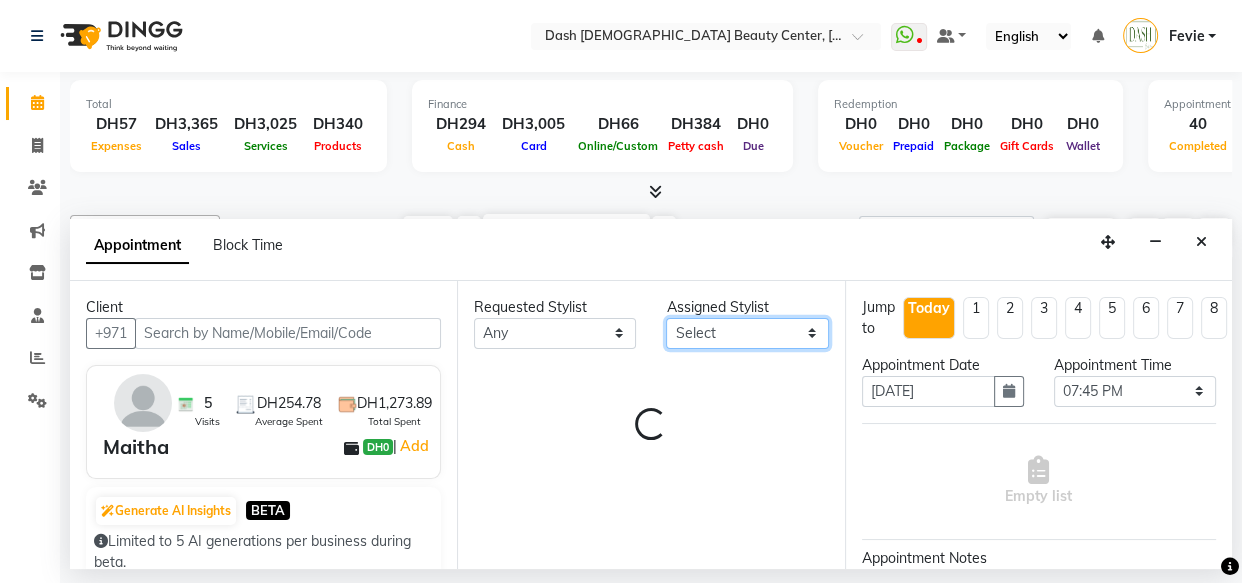 select on "81112" 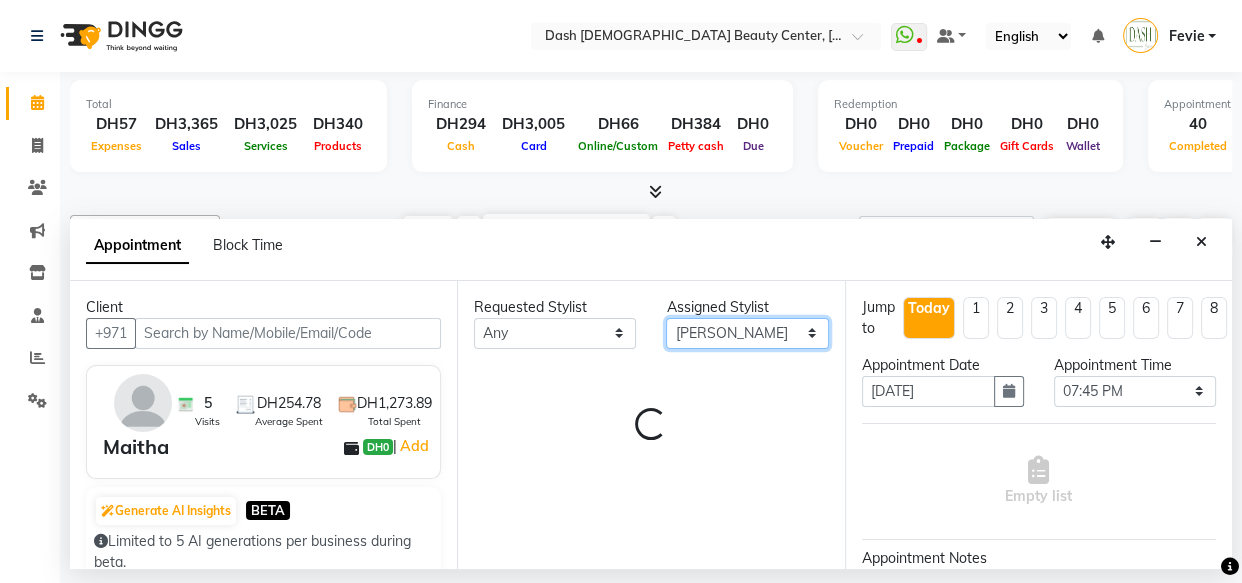 select on "4202" 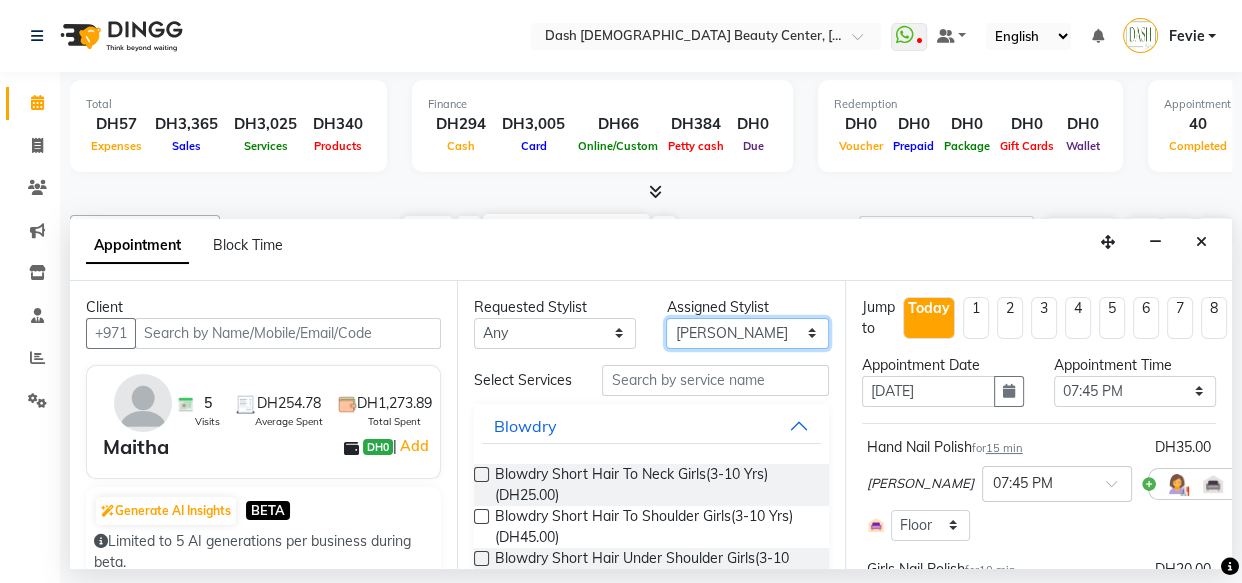 select on "82782" 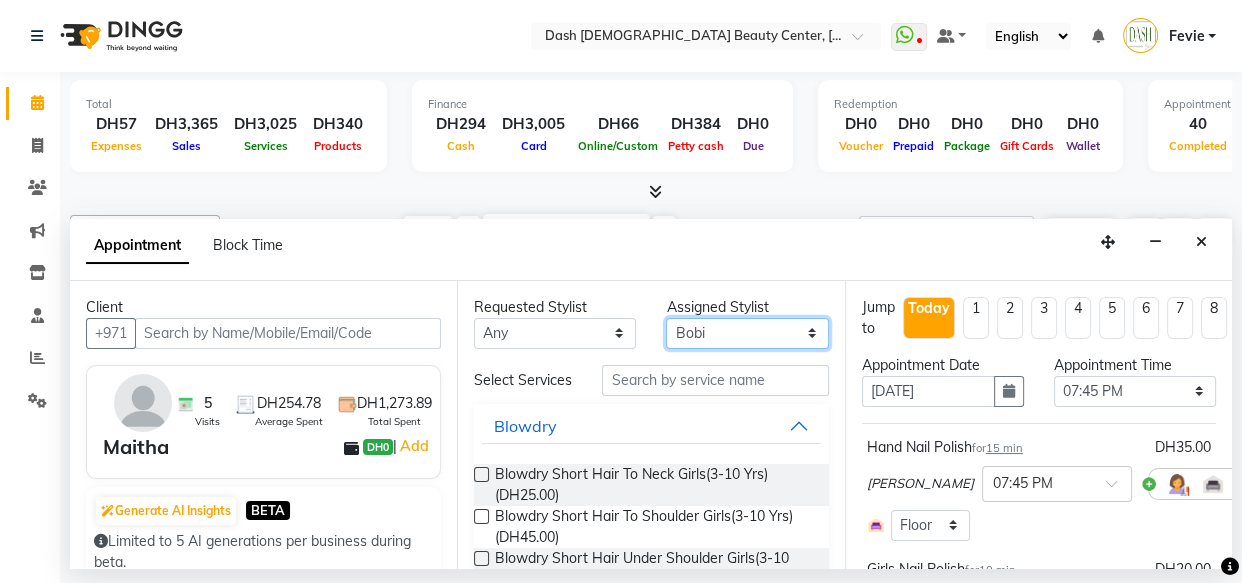 click on "Select [PERSON_NAME] [PERSON_NAME] [PERSON_NAME] [PERSON_NAME] [PERSON_NAME] [PERSON_NAME] [PERSON_NAME] [PERSON_NAME] [PERSON_NAME] Peace [PERSON_NAME] [PERSON_NAME]" at bounding box center [747, 333] 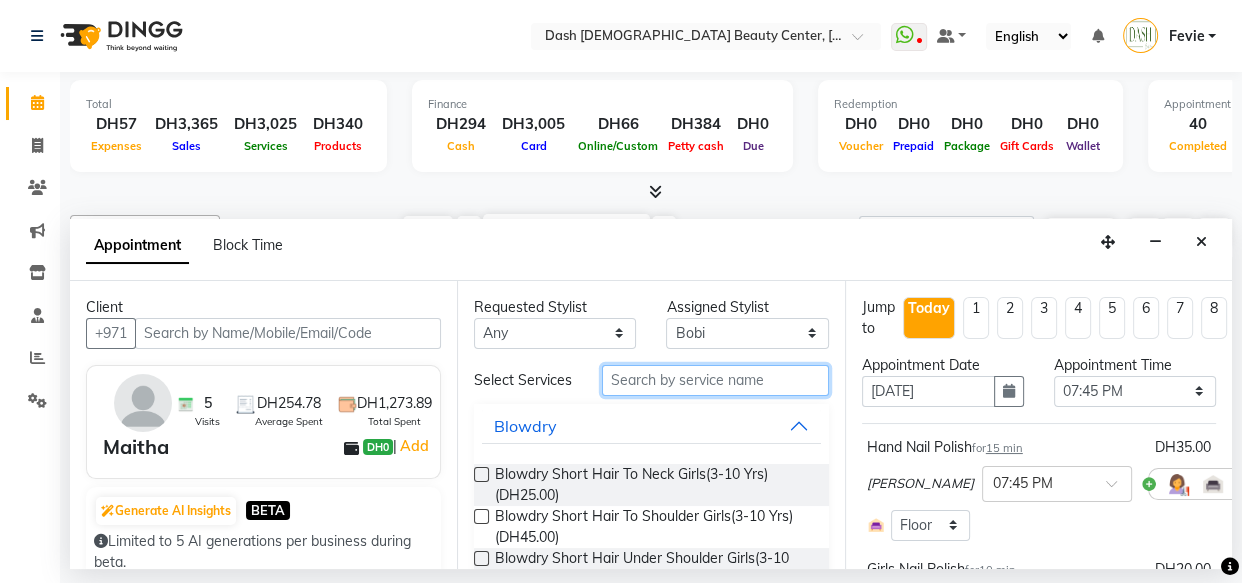 click at bounding box center (715, 380) 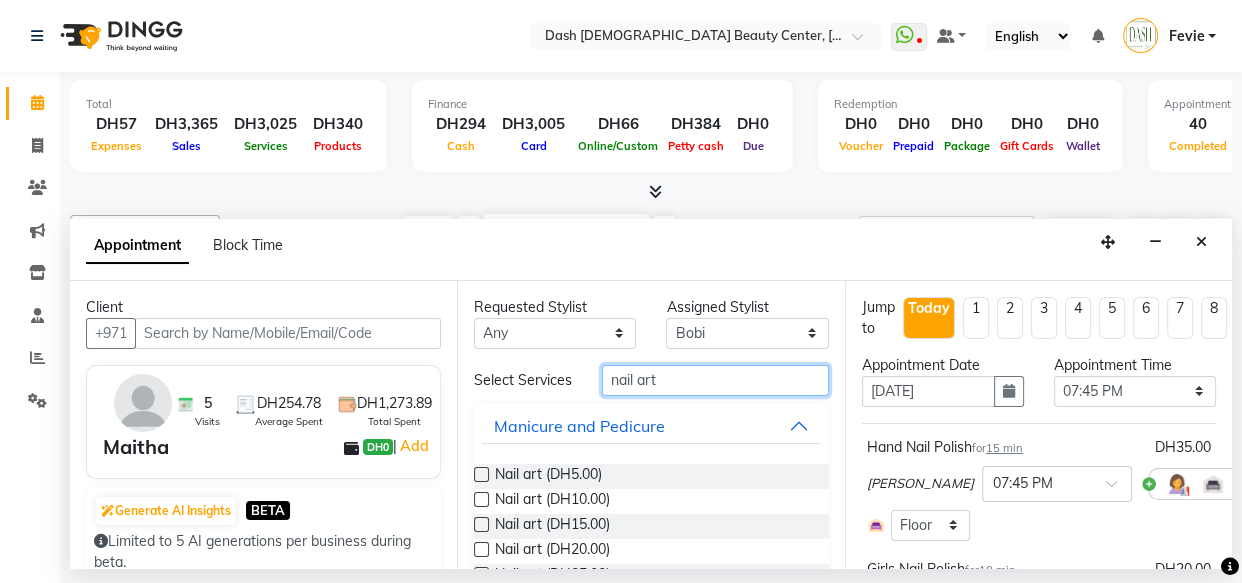 type on "nail art" 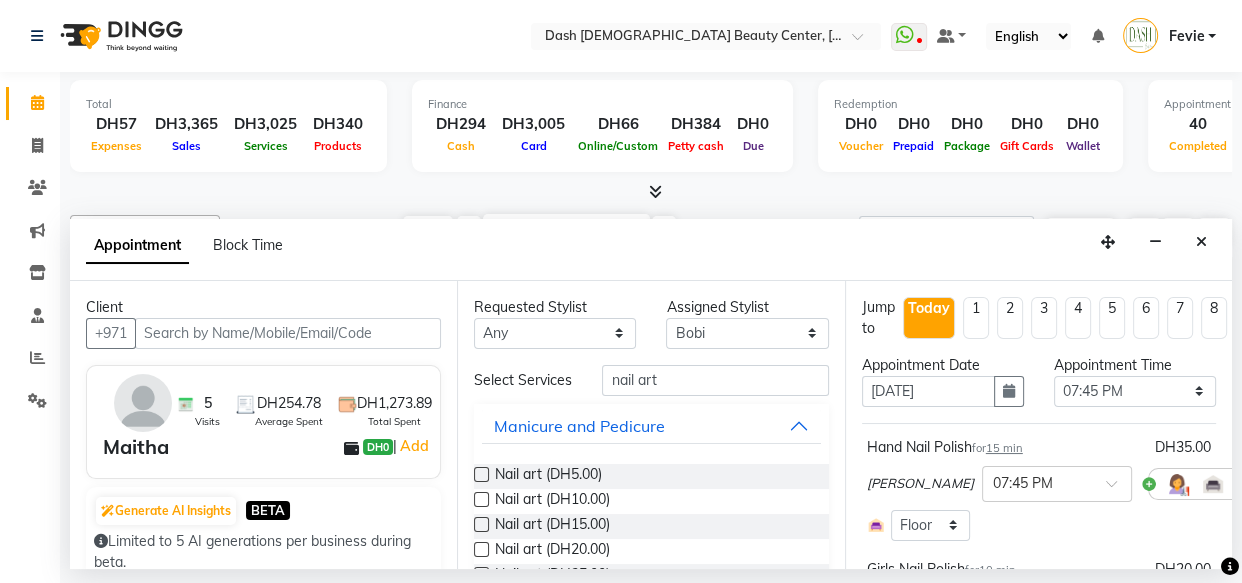 click at bounding box center [481, 524] 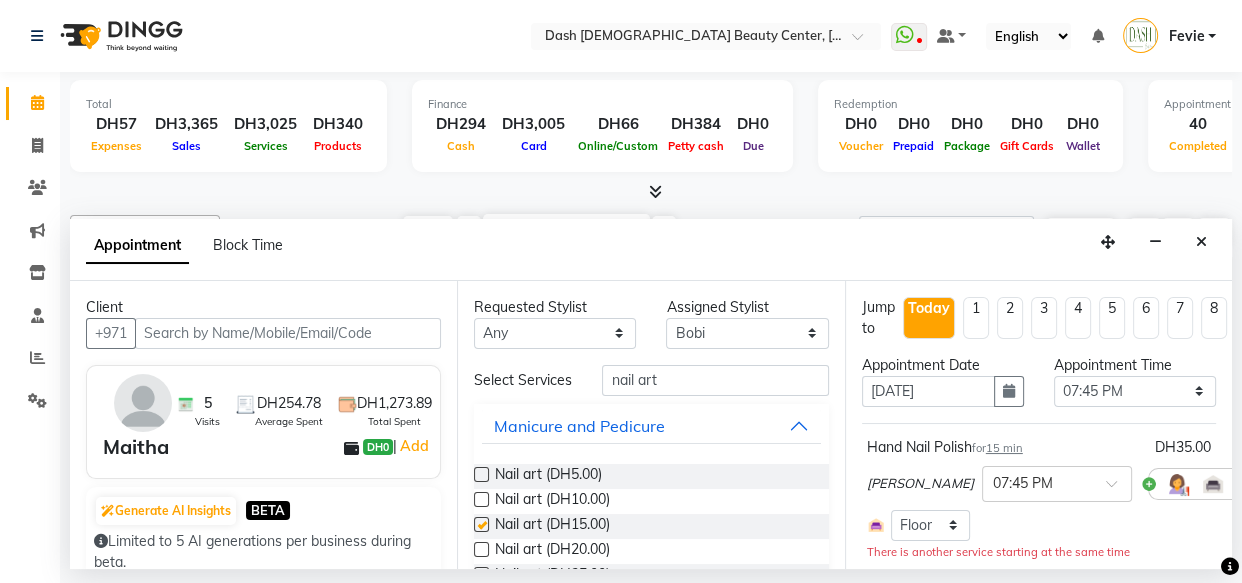 checkbox on "false" 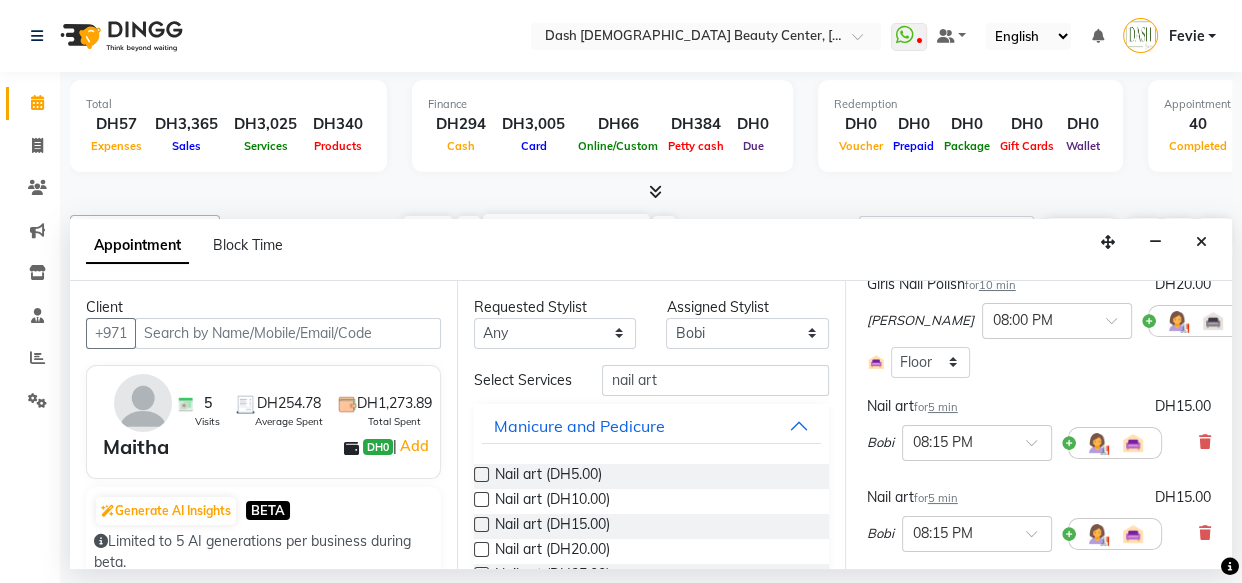 scroll, scrollTop: 307, scrollLeft: 0, axis: vertical 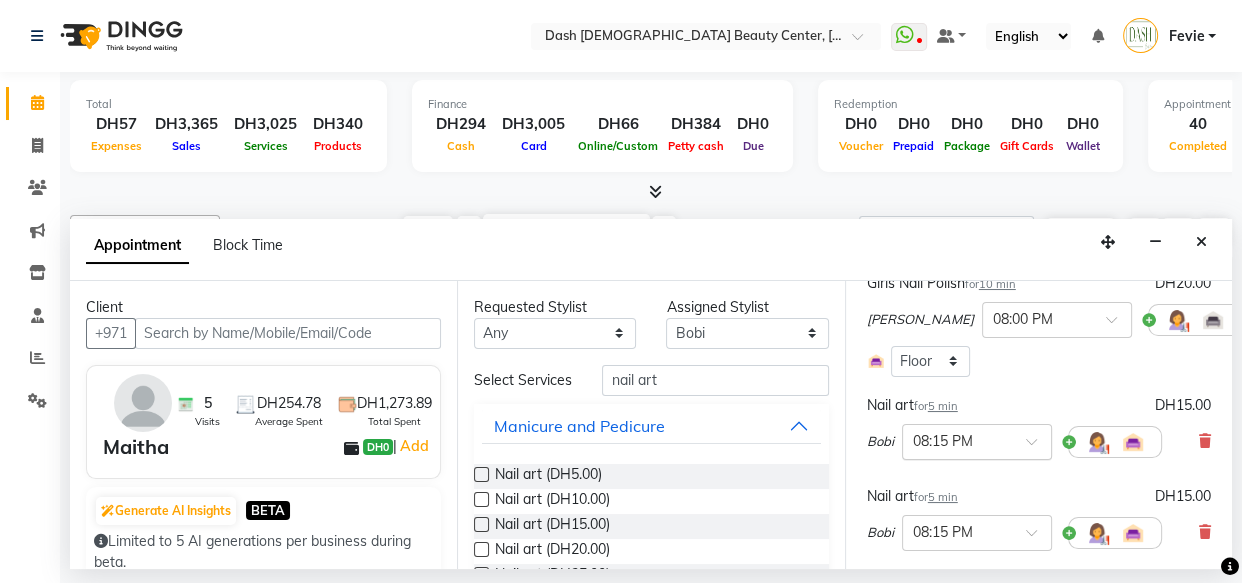 click at bounding box center (957, 440) 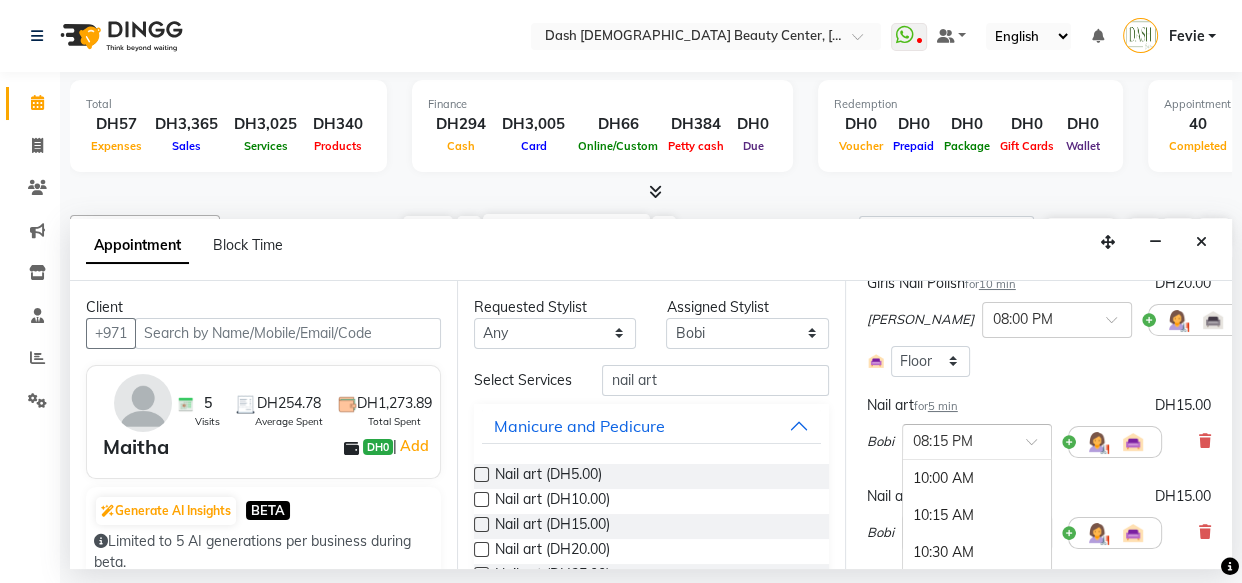 scroll, scrollTop: 1526, scrollLeft: 0, axis: vertical 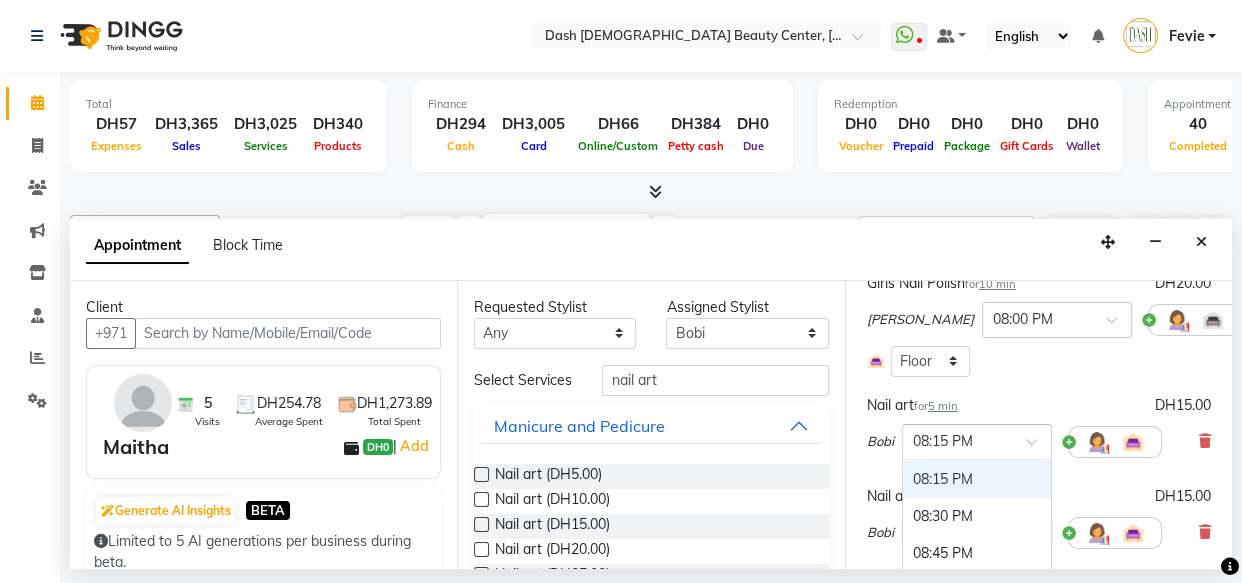 click on "Nail art   for  5 min DH15.00 Bobi × 08:15 PM  10:00 AM   10:15 AM   10:30 AM   10:45 AM   11:00 AM   11:15 AM   11:30 AM   11:45 AM   12:00 PM   12:15 PM   12:30 PM   12:45 PM   01:00 PM   01:15 PM   01:30 PM   01:45 PM   (Booked)  02:00 PM   (Booked)  02:15 PM   02:30 PM   02:45 PM   03:00 PM   03:15 PM   03:30 PM   03:45 PM   04:00 PM   04:15 PM   04:30 PM   04:45 PM   05:00 PM   (Booked)  05:15 PM   (Booked)  05:30 PM   (Booked)  05:45 PM   06:00 PM   06:15 PM   06:30 PM   06:45 PM   07:00 PM   07:15 PM   07:30 PM   07:45 PM   08:00 PM   08:15 PM   08:30 PM   08:45 PM   09:00 PM   09:15 PM   09:30 PM   09:45 PM   10:00 PM   (No Shift)" at bounding box center [1039, 431] 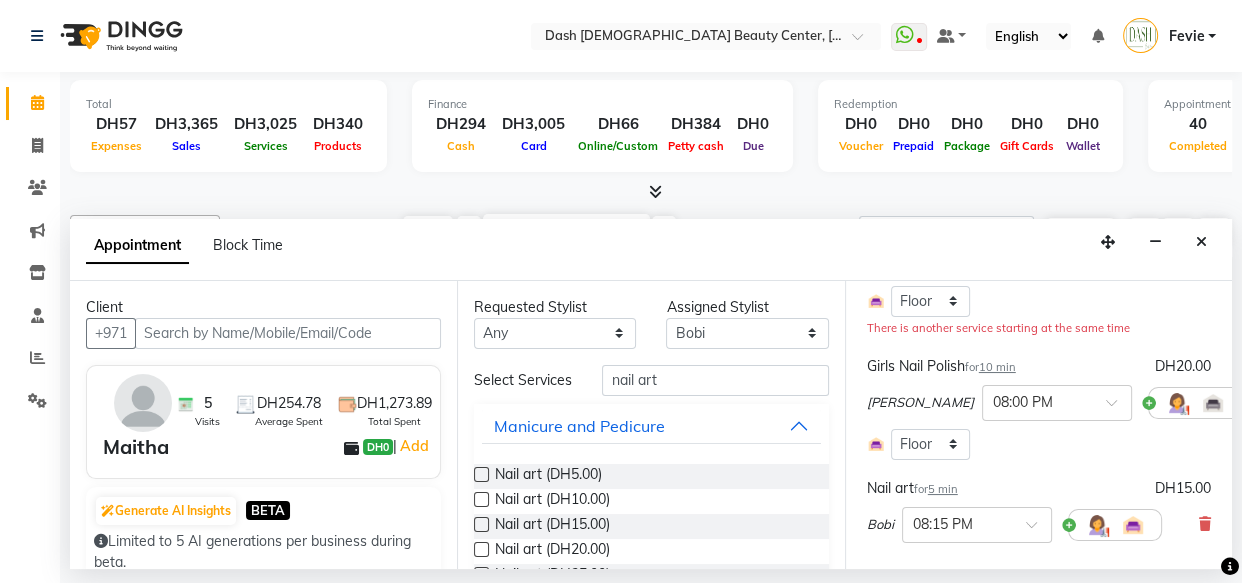 scroll, scrollTop: 198, scrollLeft: 0, axis: vertical 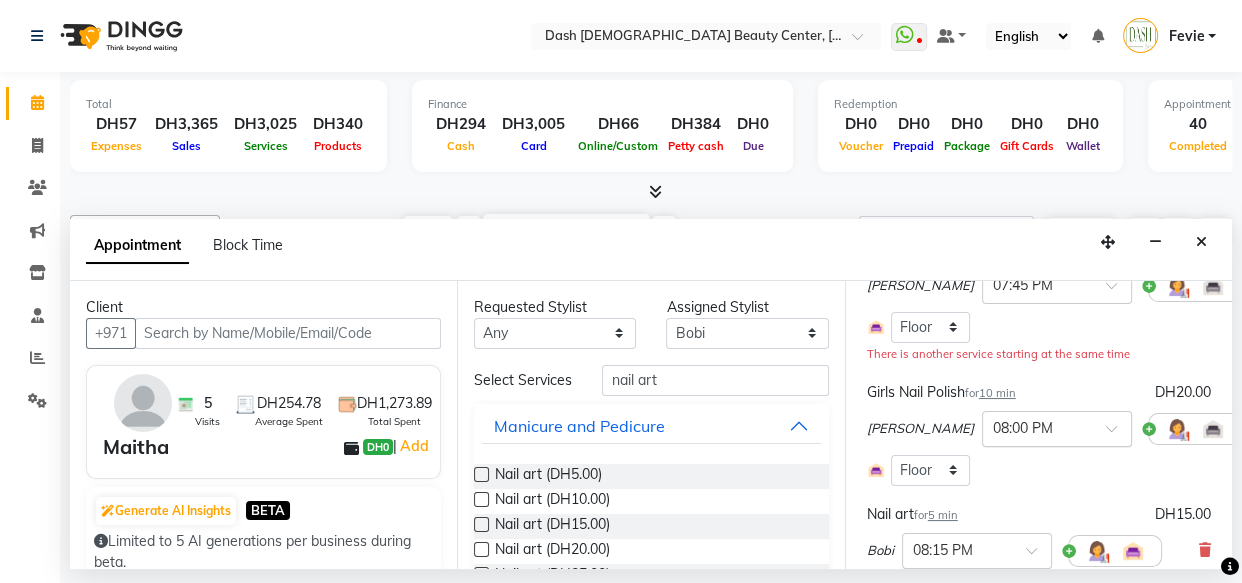 click at bounding box center [1037, 427] 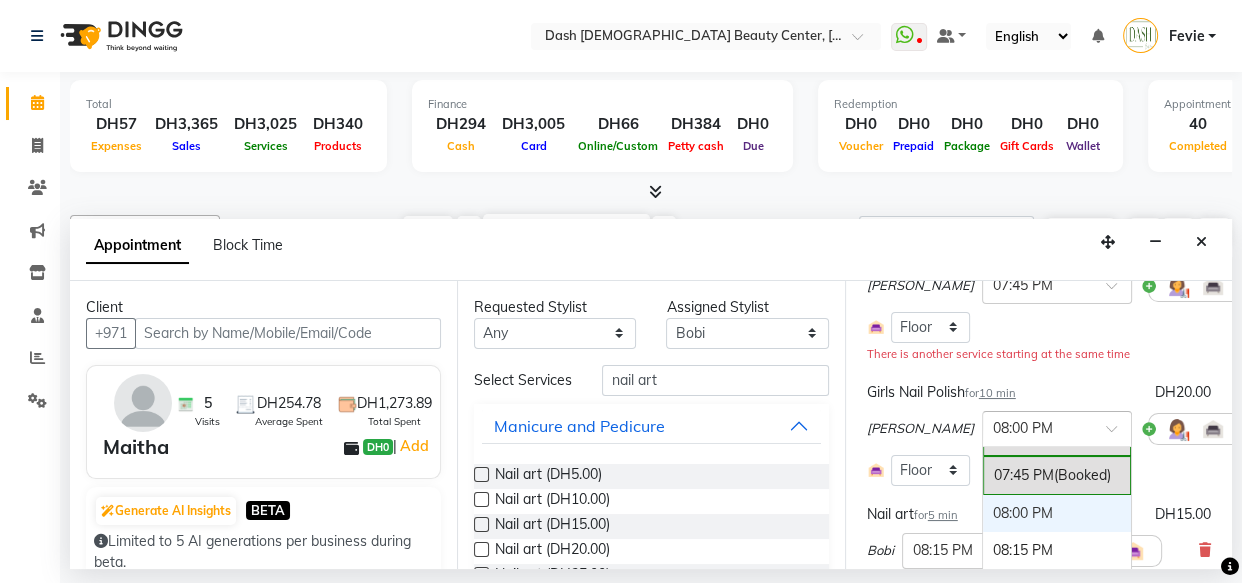 scroll, scrollTop: 1466, scrollLeft: 0, axis: vertical 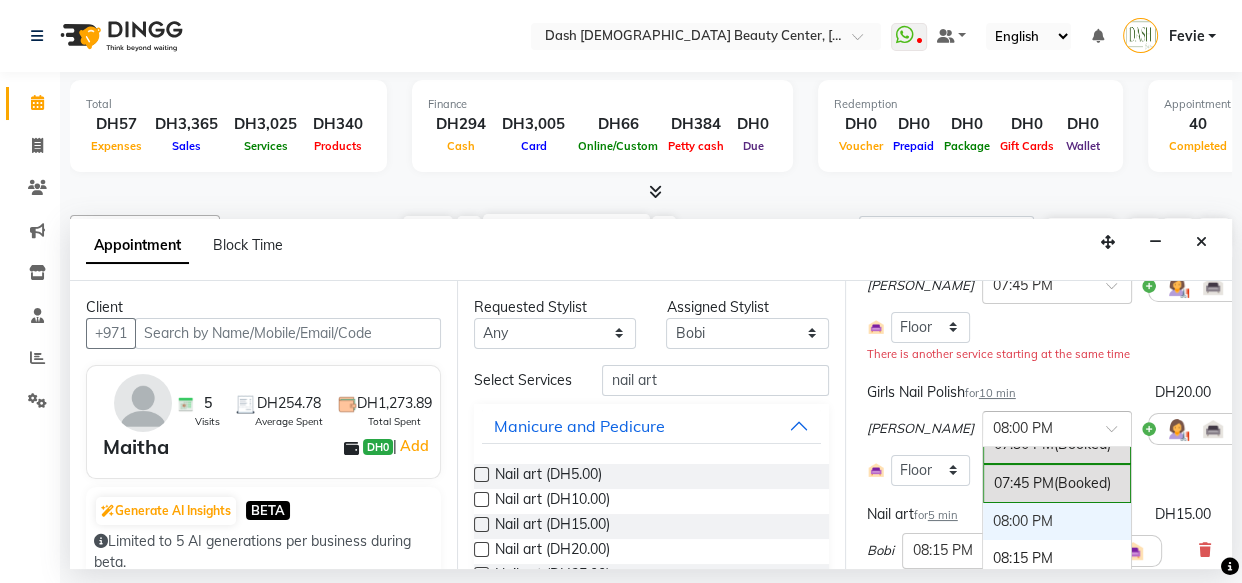 click on "08:00 PM" at bounding box center [1057, 521] 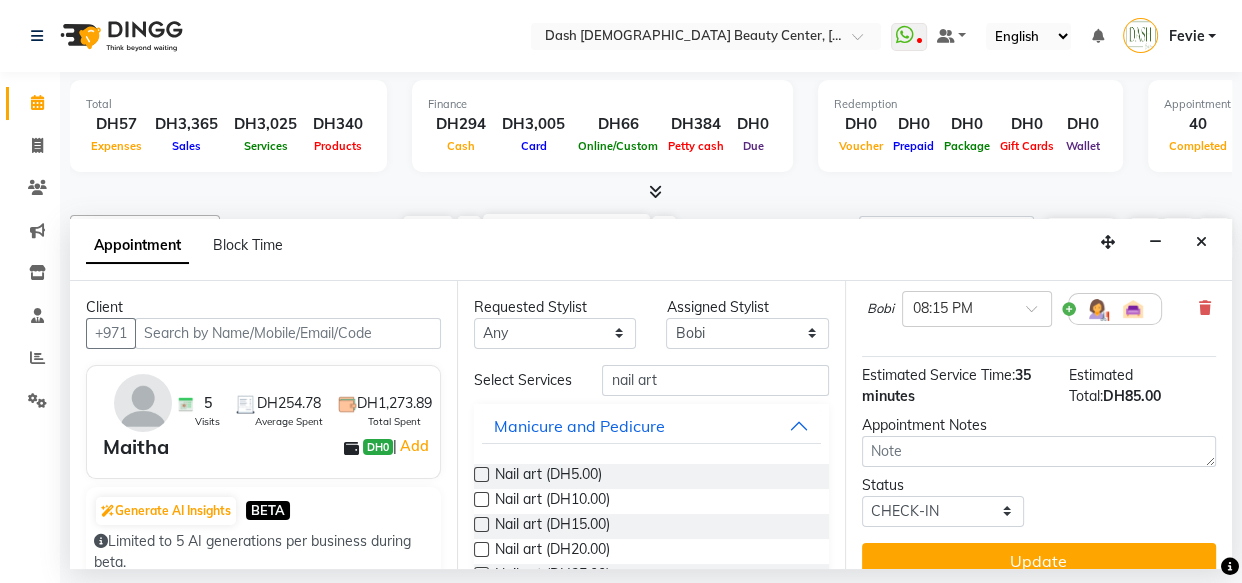 scroll, scrollTop: 570, scrollLeft: 0, axis: vertical 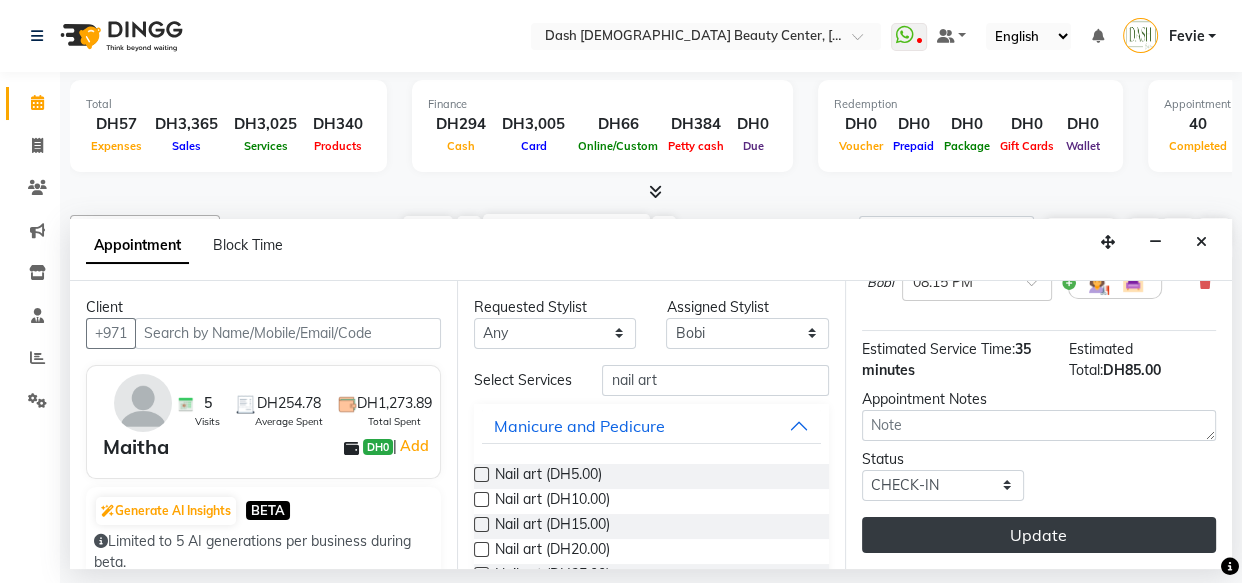 click on "Update" at bounding box center (1039, 535) 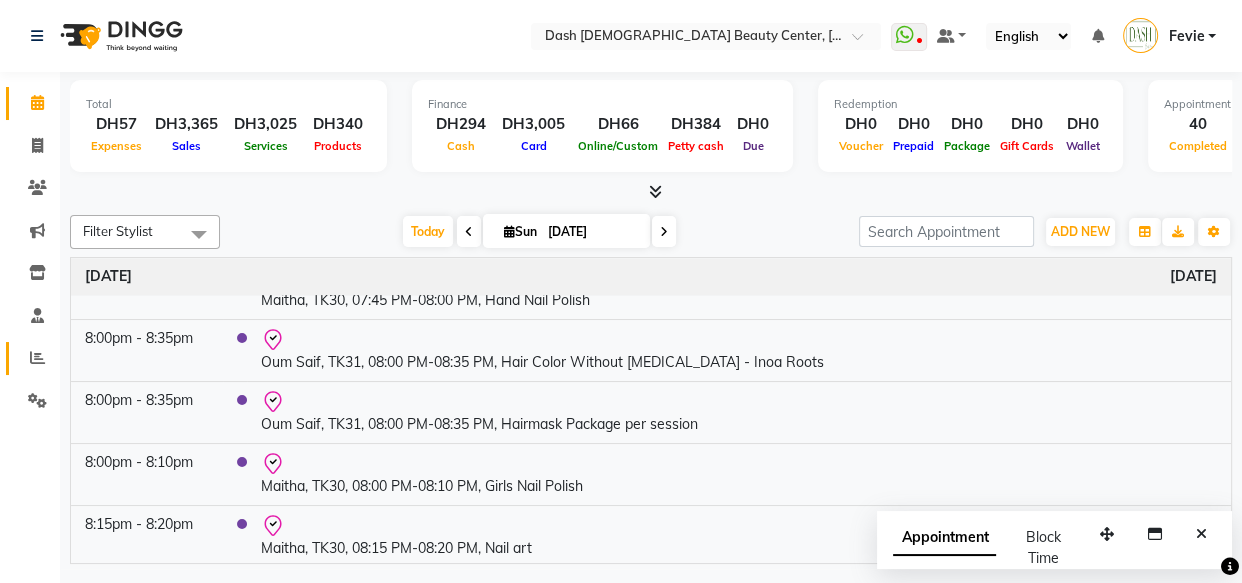 click 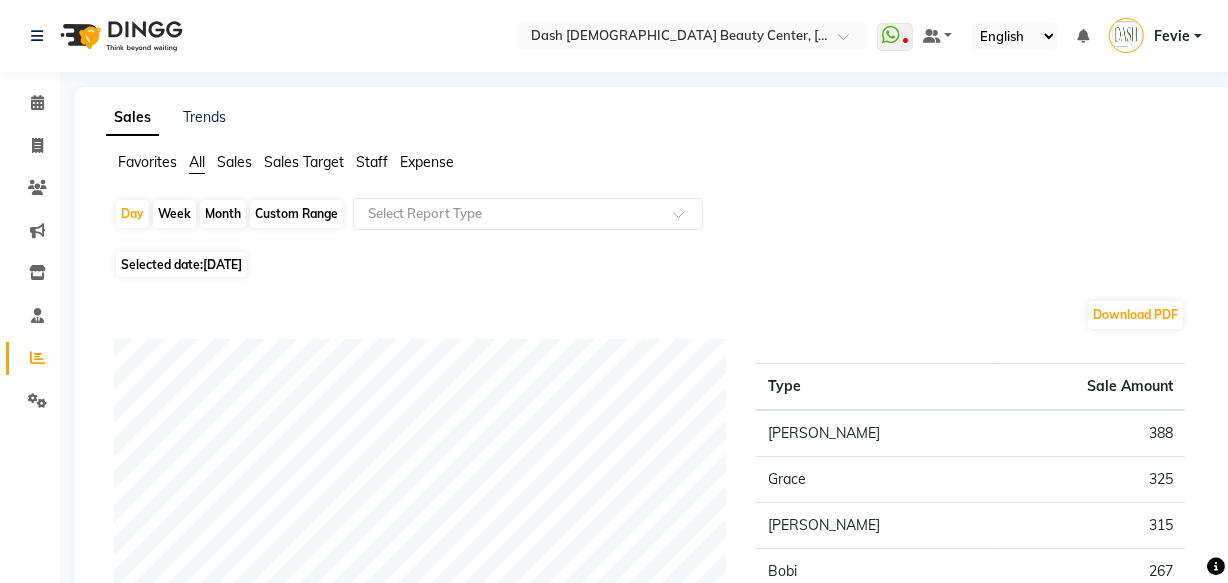 click on "[DATE]" 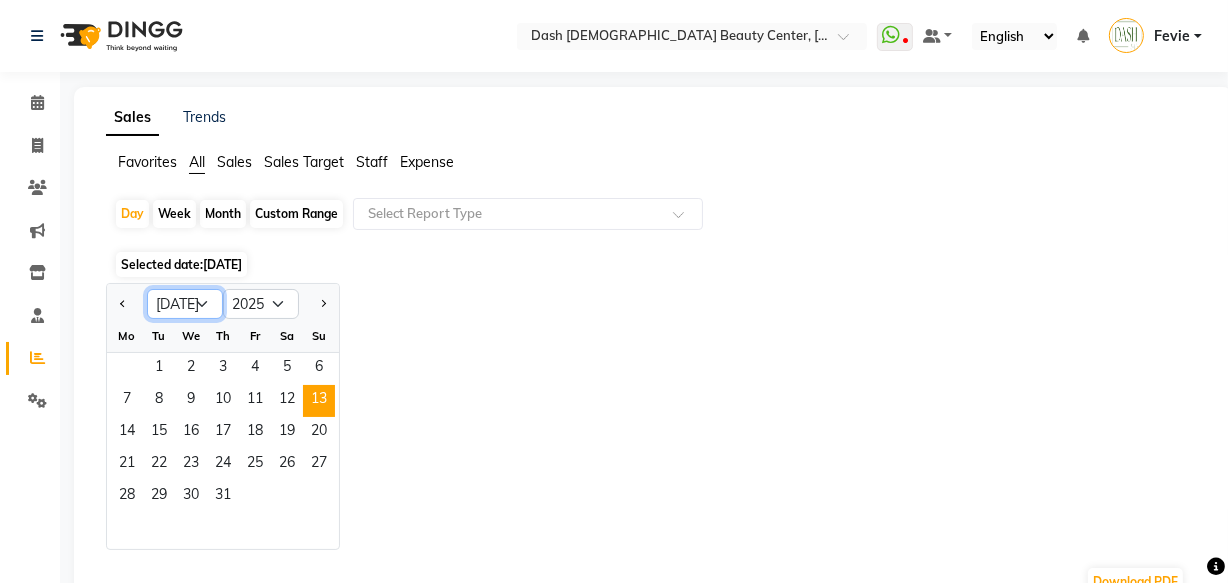 click on "Jan Feb Mar Apr May Jun [DATE] Aug Sep Oct Nov Dec" 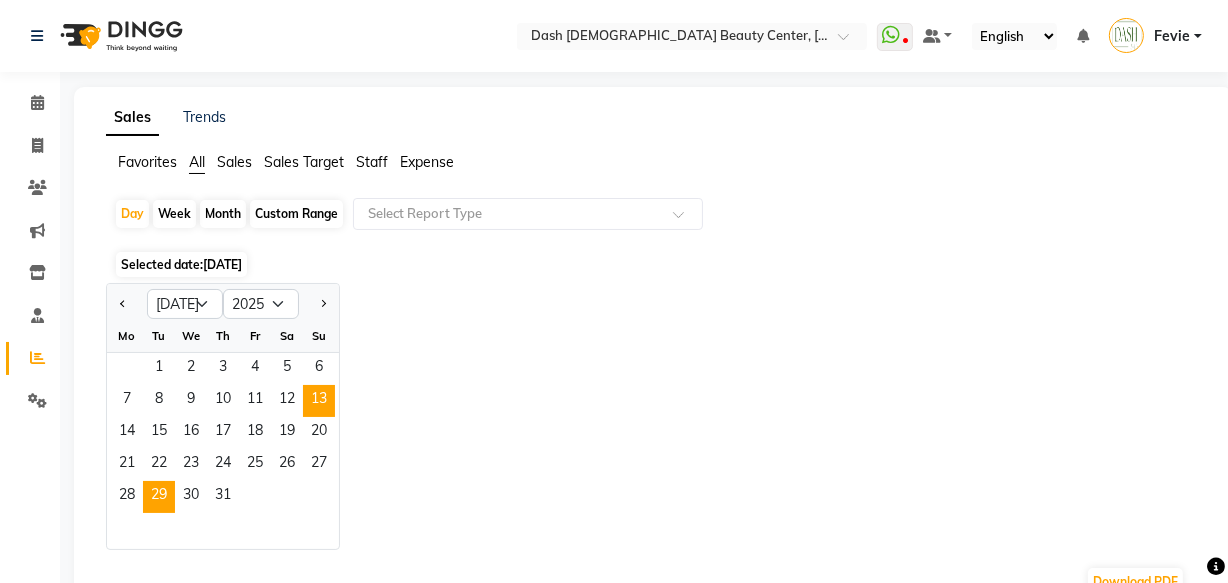 click on "29" 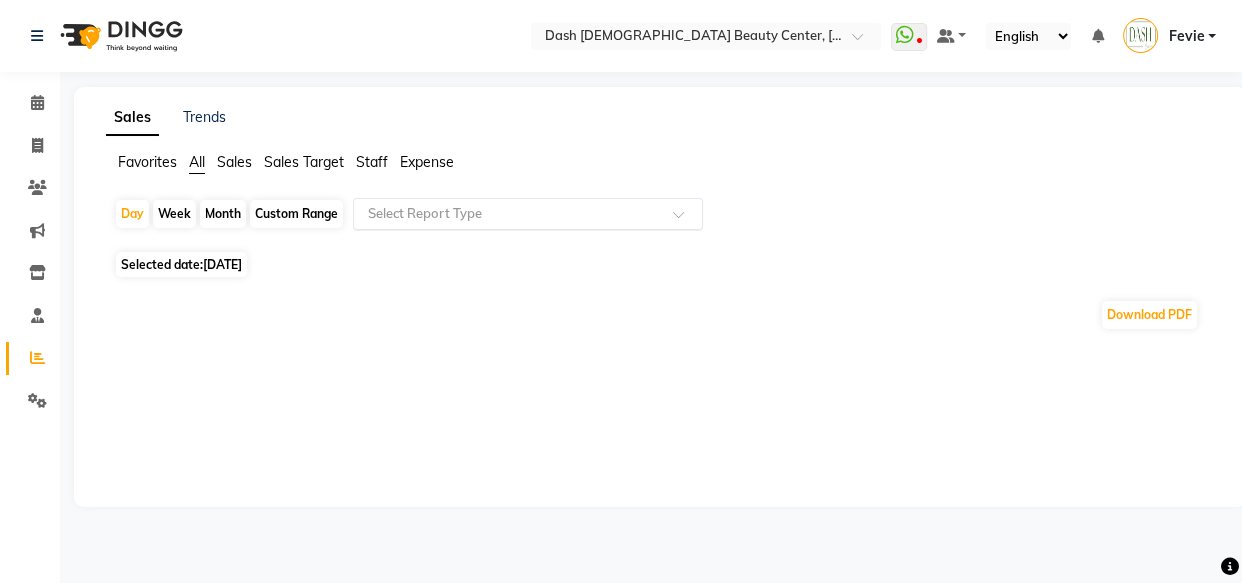 click 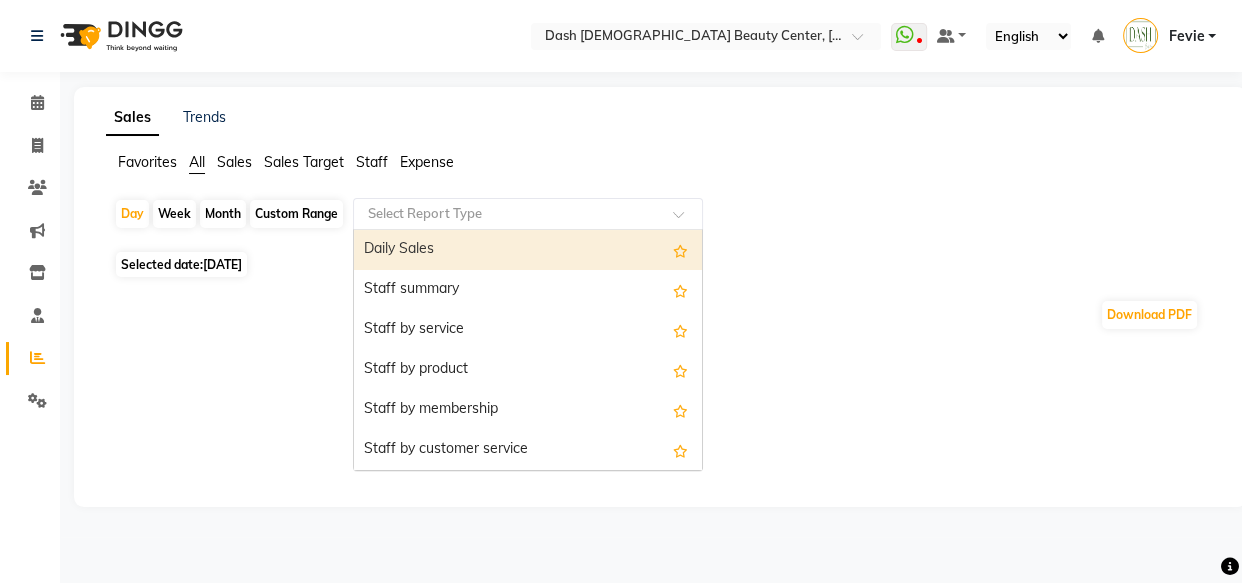 click on "Daily Sales" at bounding box center (528, 250) 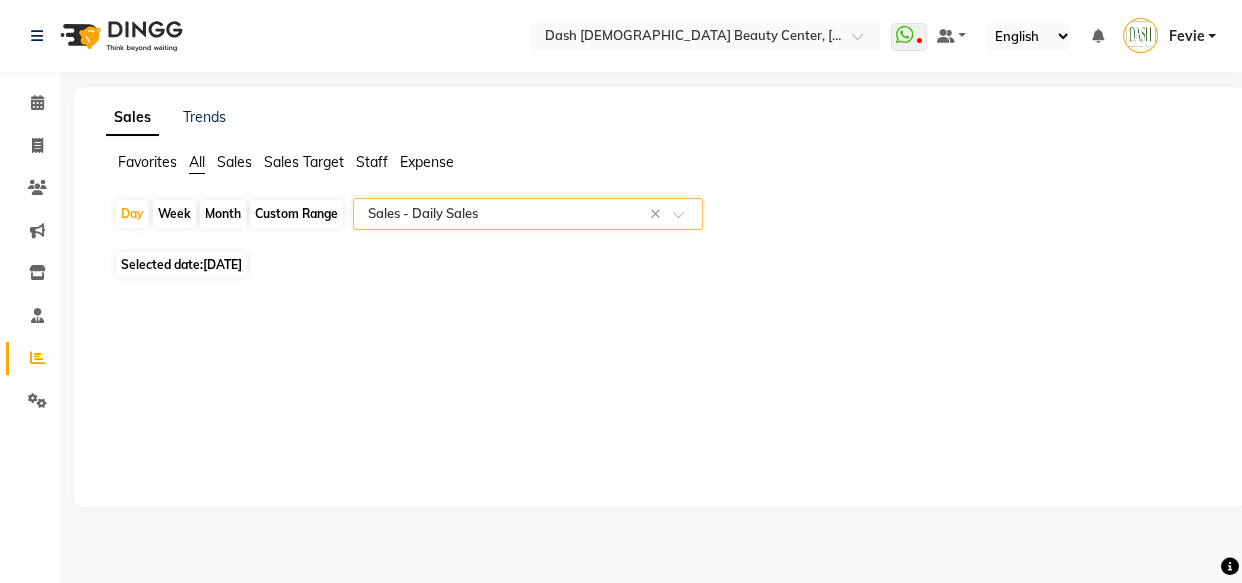 click on "[DATE]" 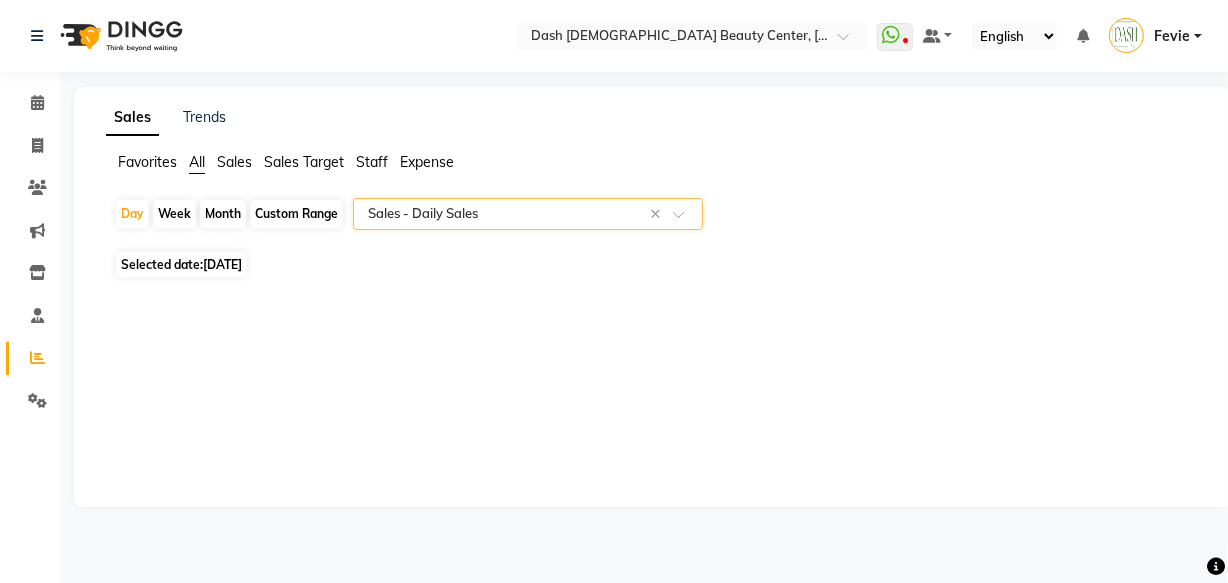 select on "7" 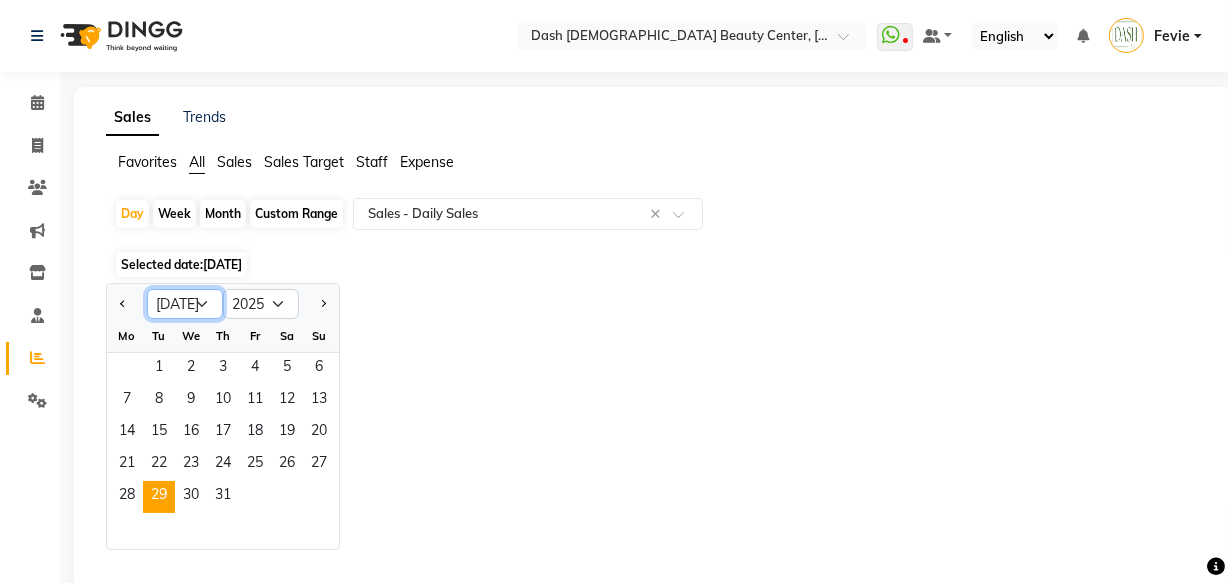 click on "Jan Feb Mar Apr May Jun [DATE] Aug Sep Oct Nov Dec" 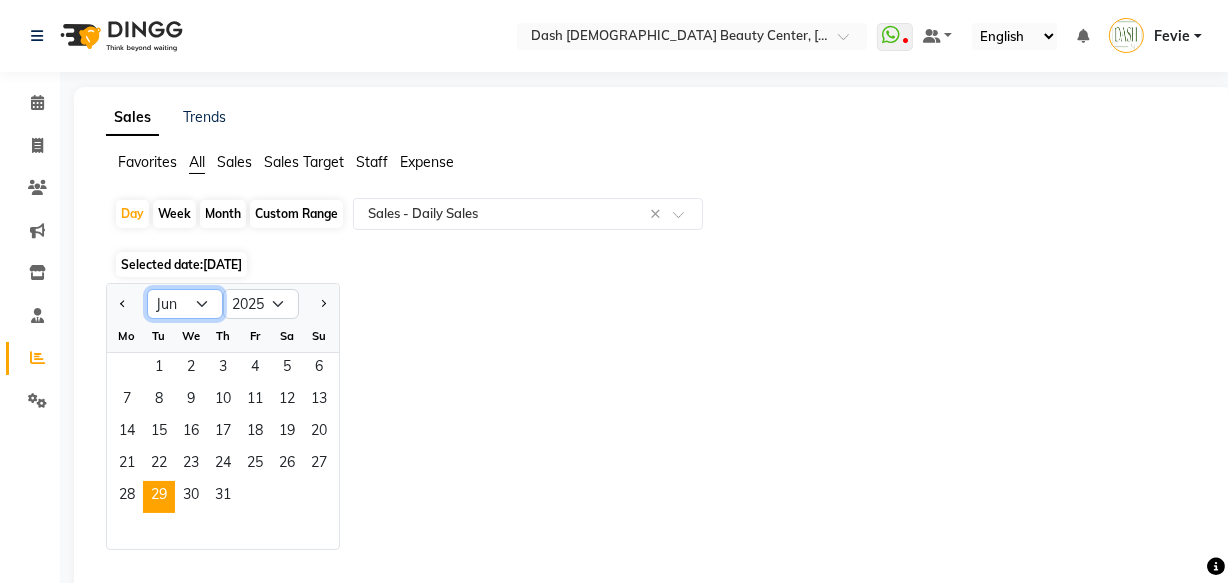 click on "Jan Feb Mar Apr May Jun [DATE] Aug Sep Oct Nov Dec" 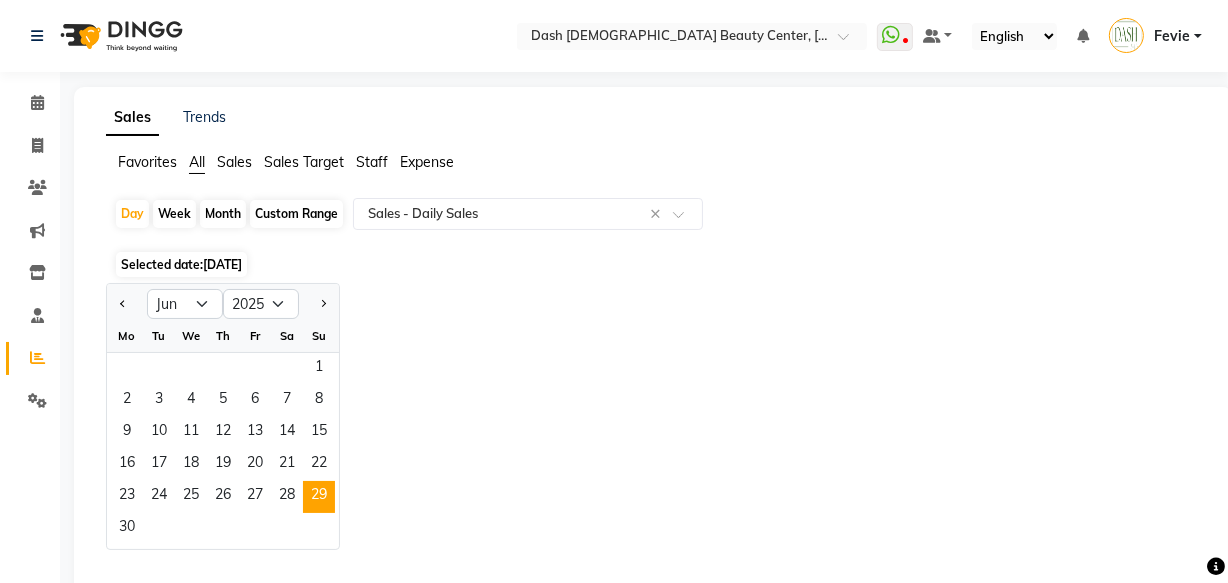 click on "29" 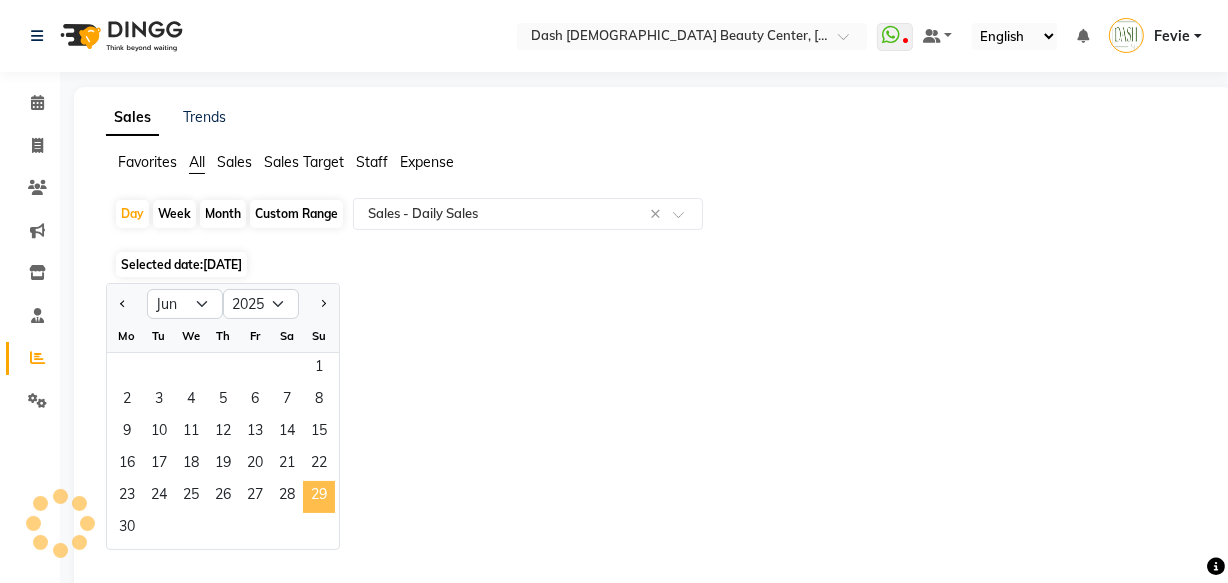 select on "full_report" 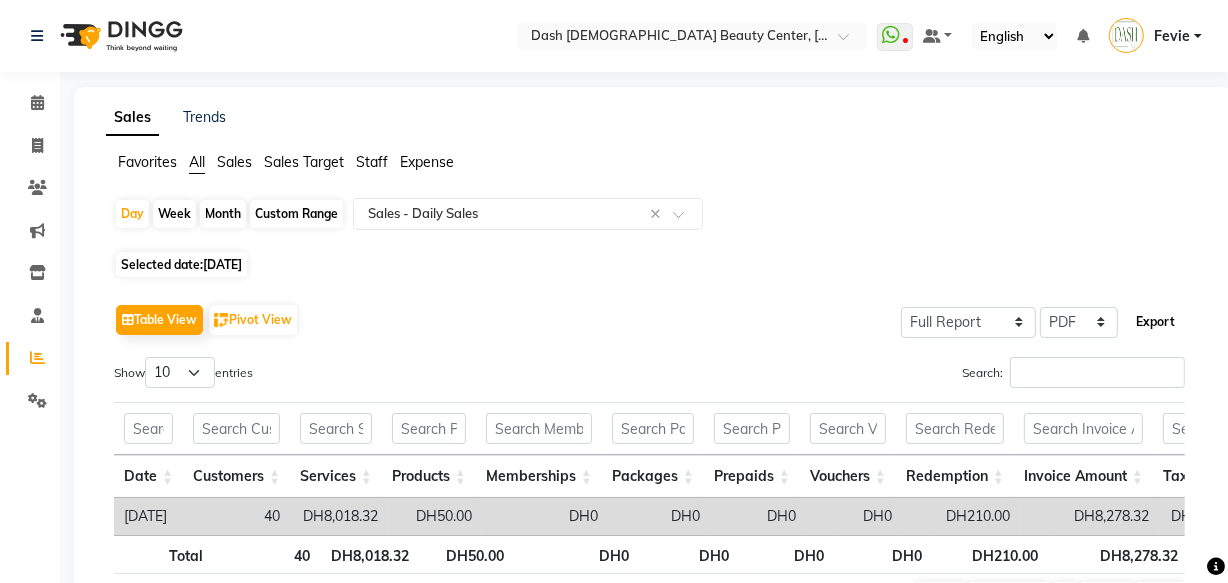 click on "Export" 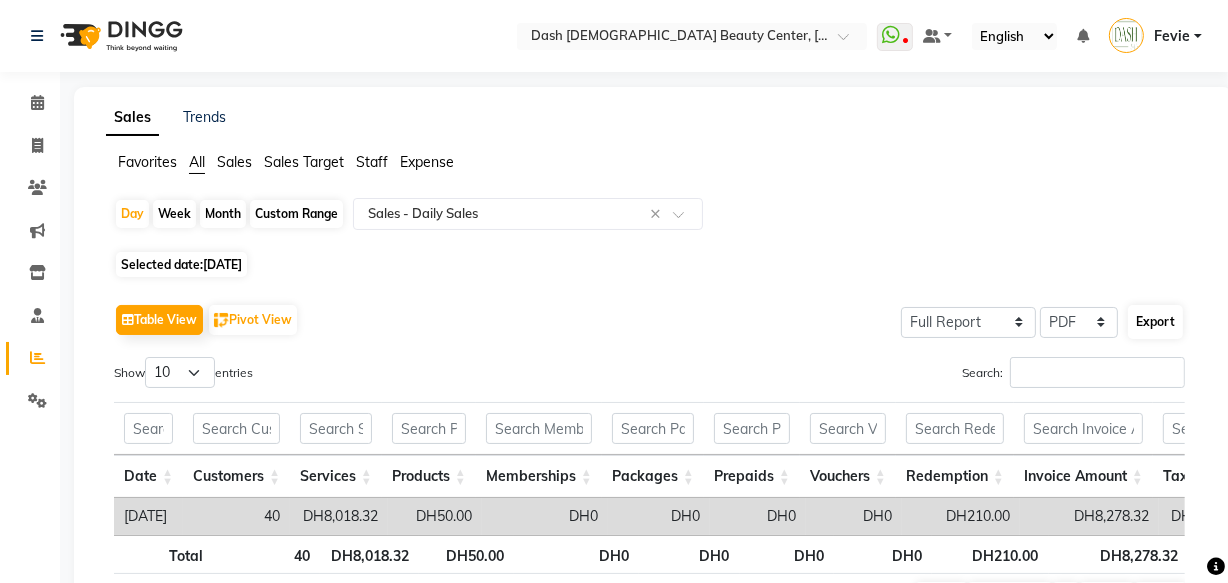 select on "sans-serif" 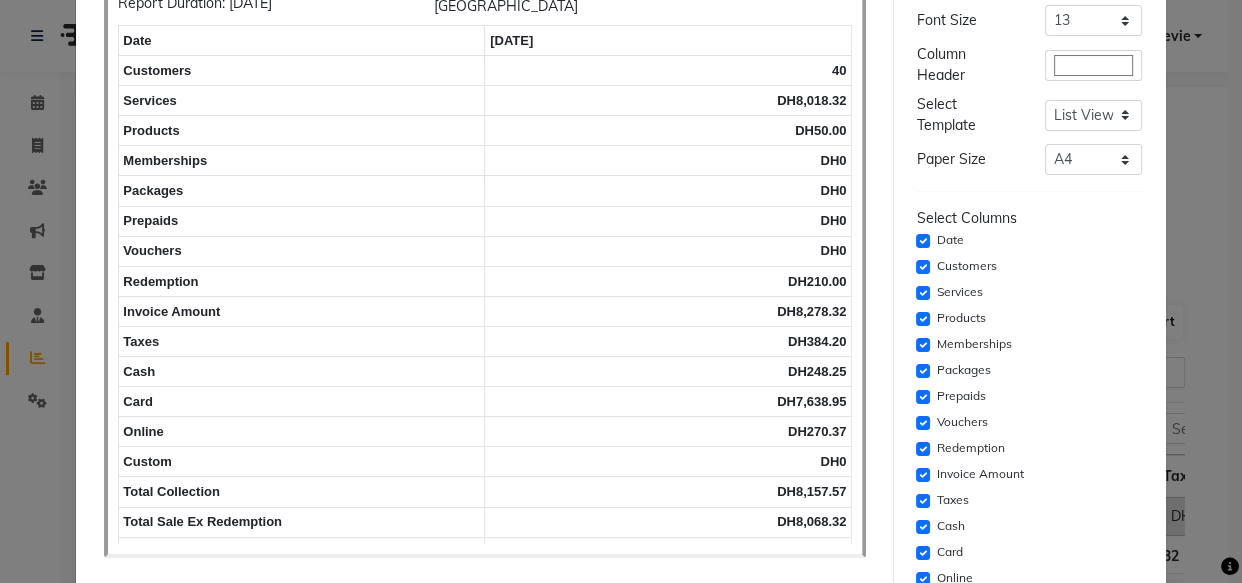 scroll, scrollTop: 154, scrollLeft: 0, axis: vertical 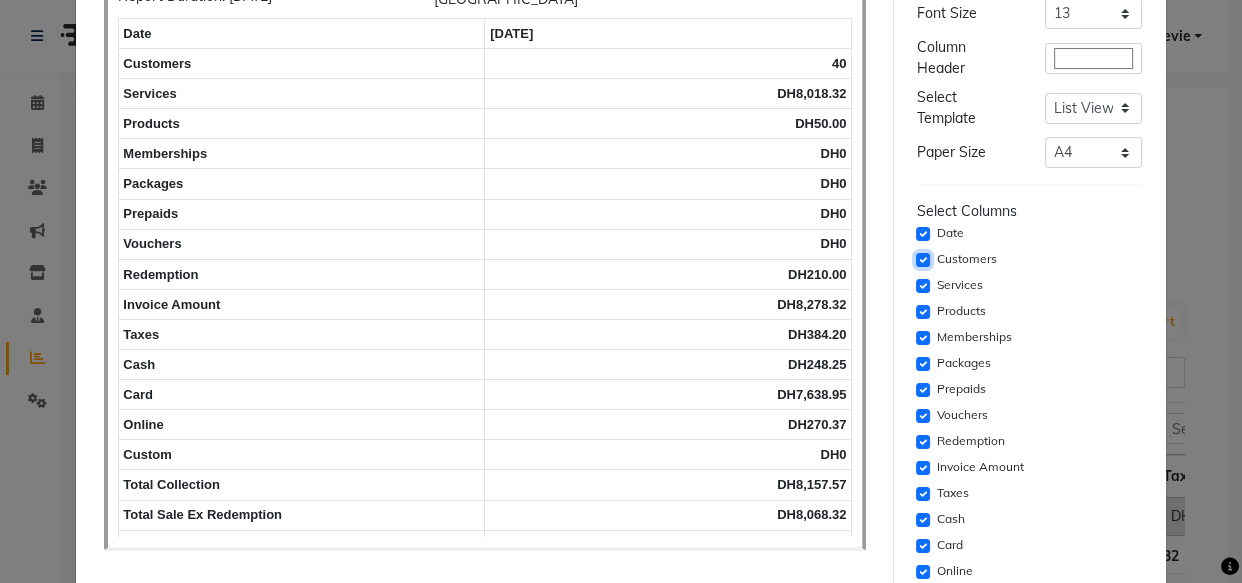 click 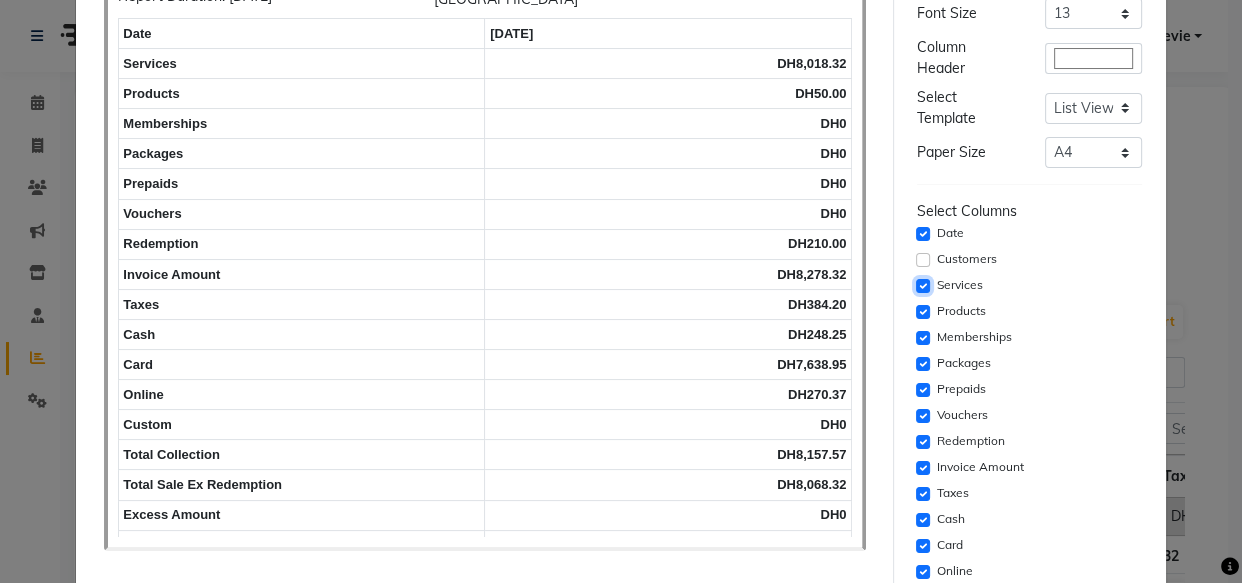 click 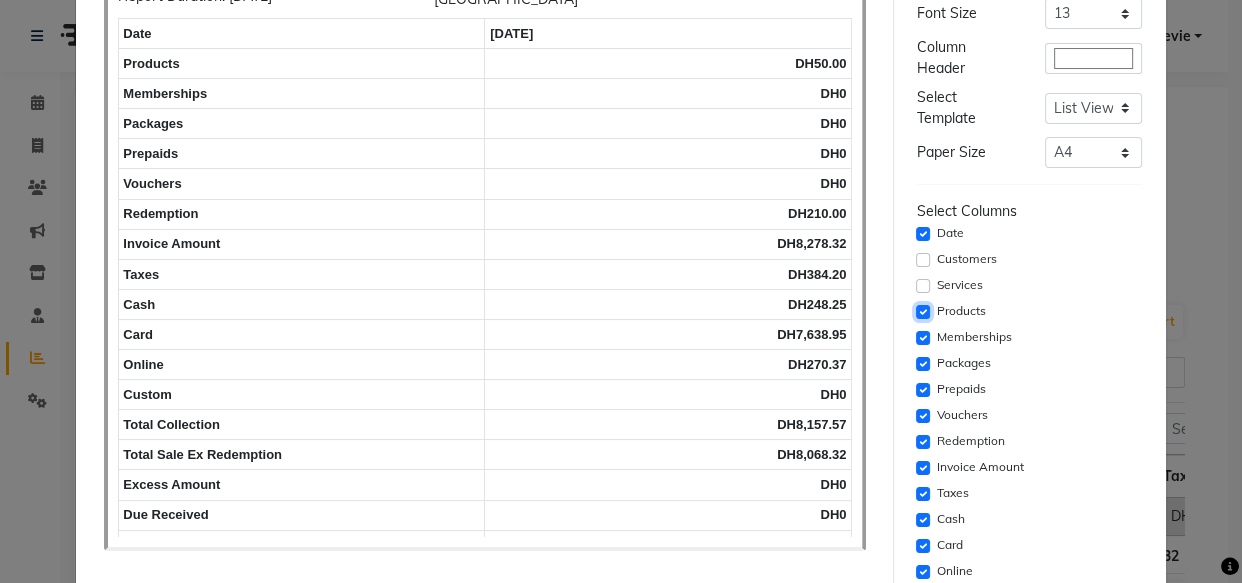 click 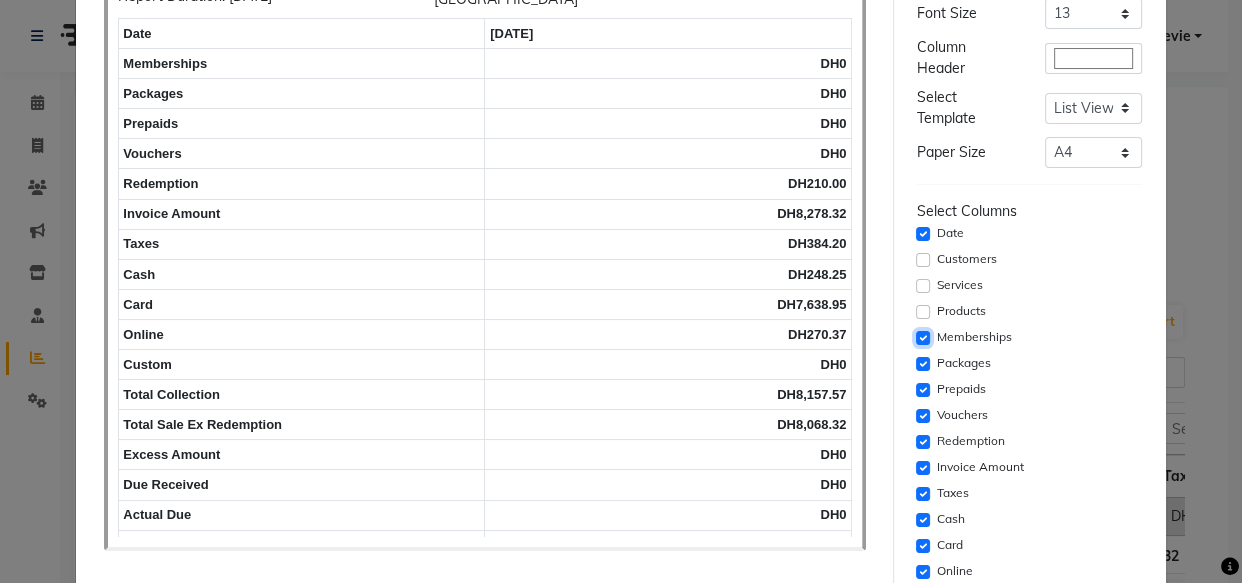 click 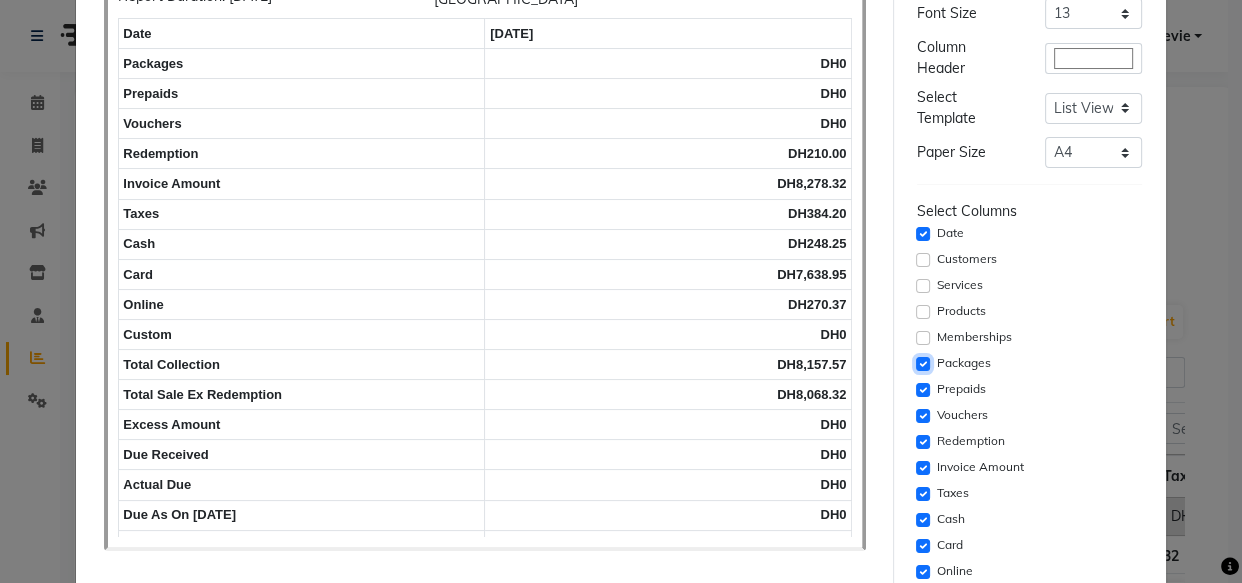click 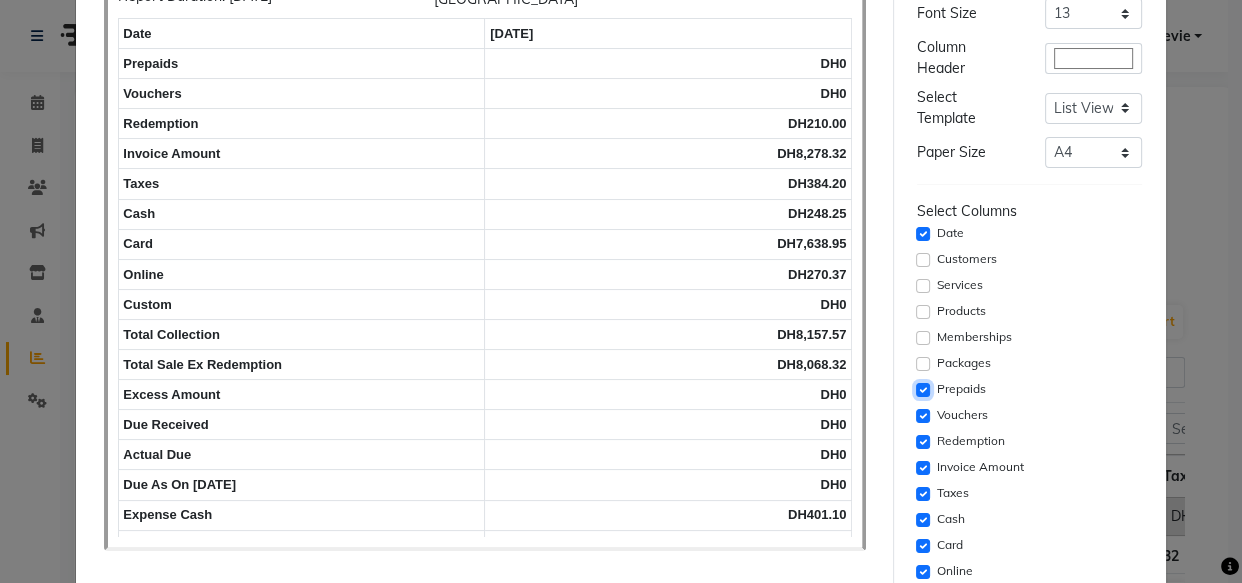 click 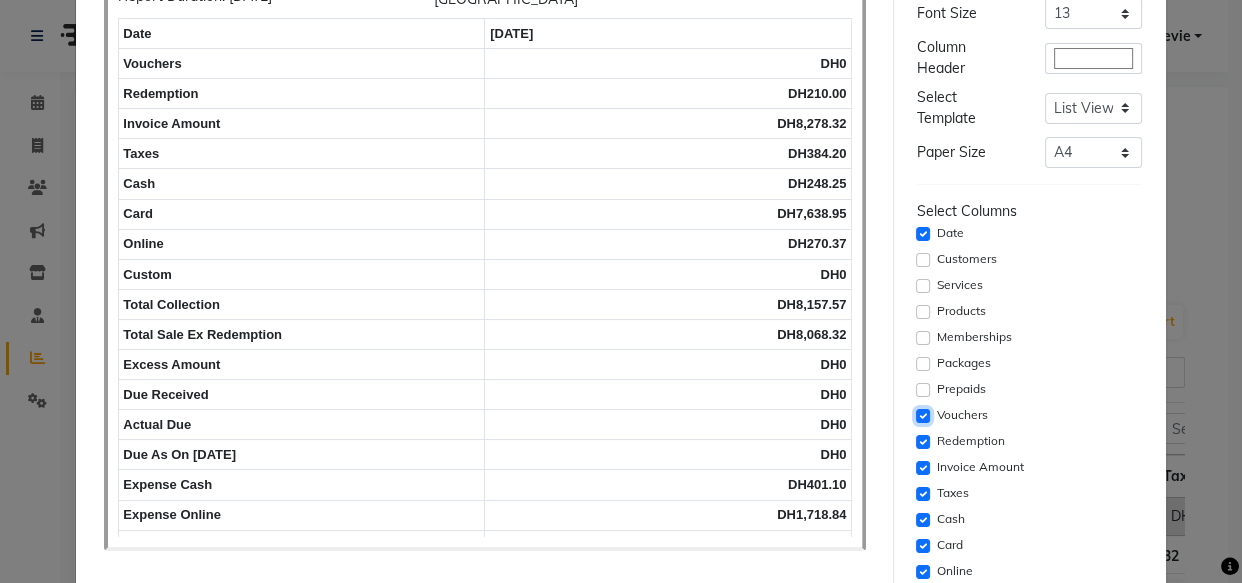 click 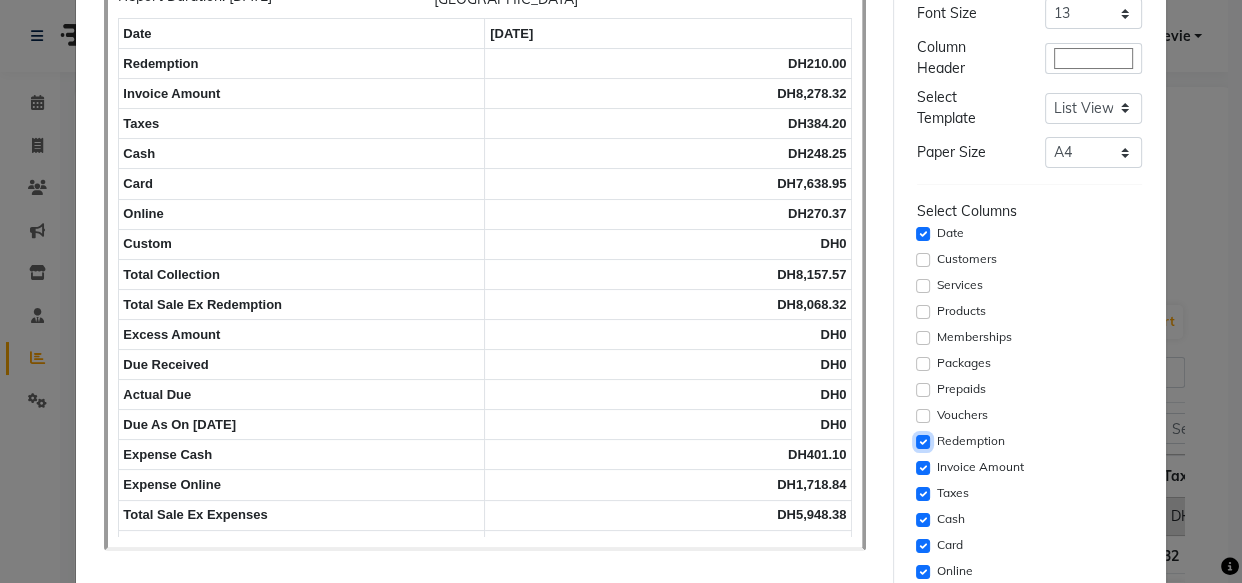 click 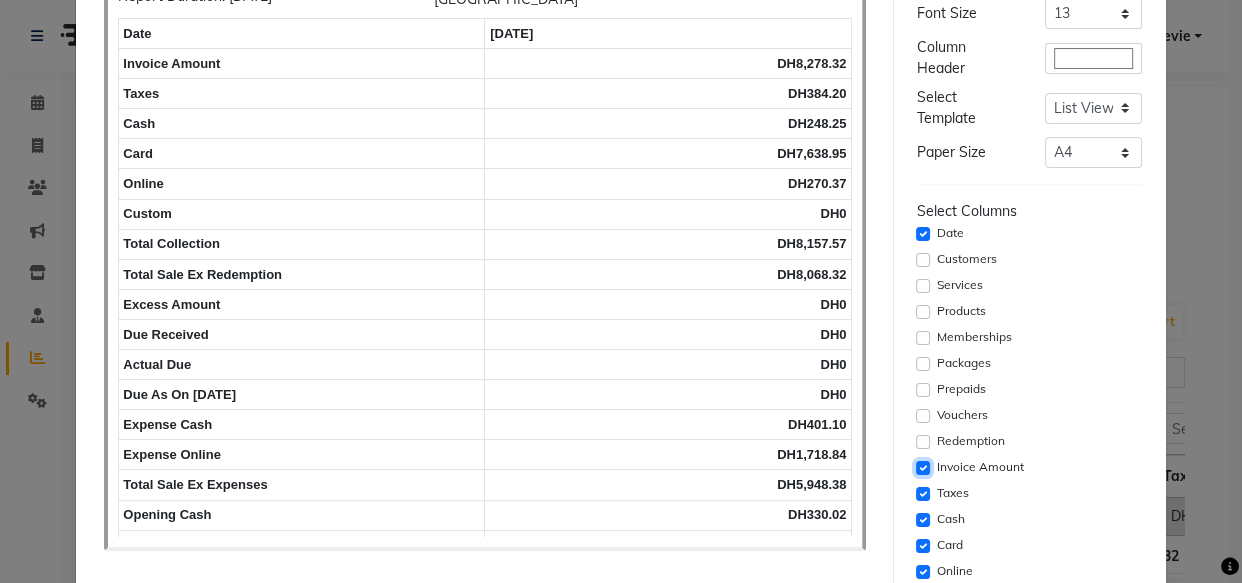 click 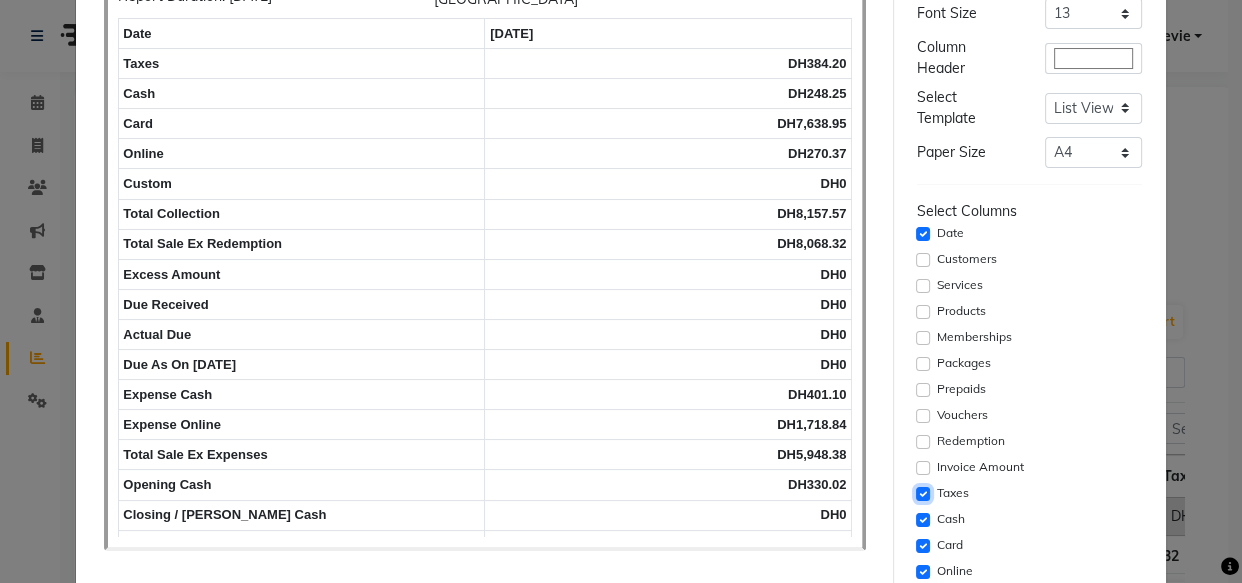 click 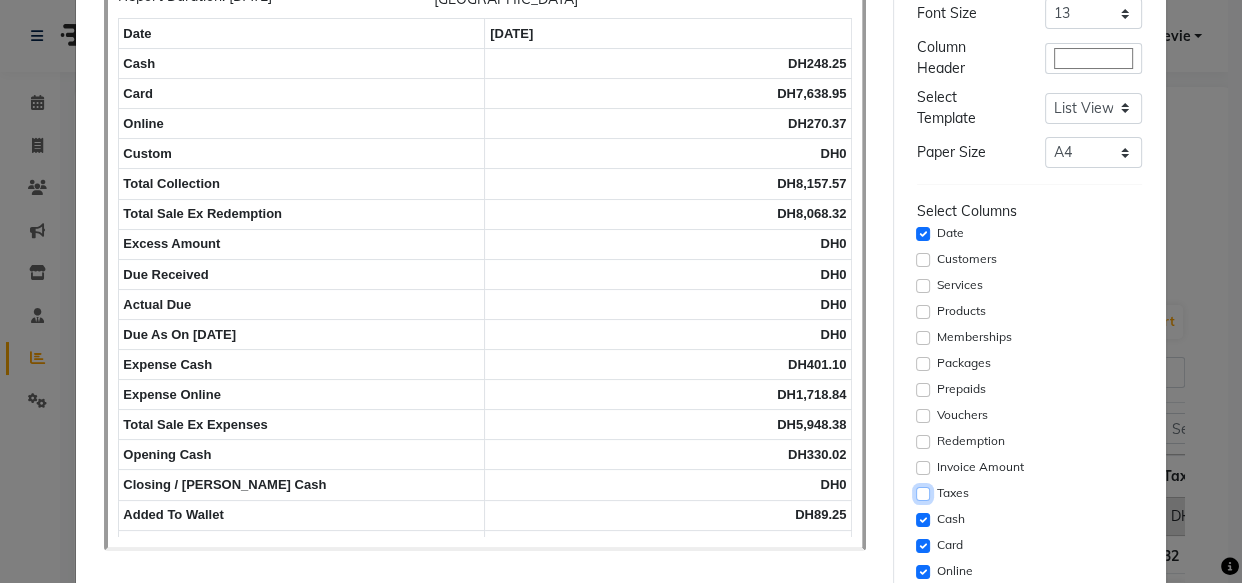 click 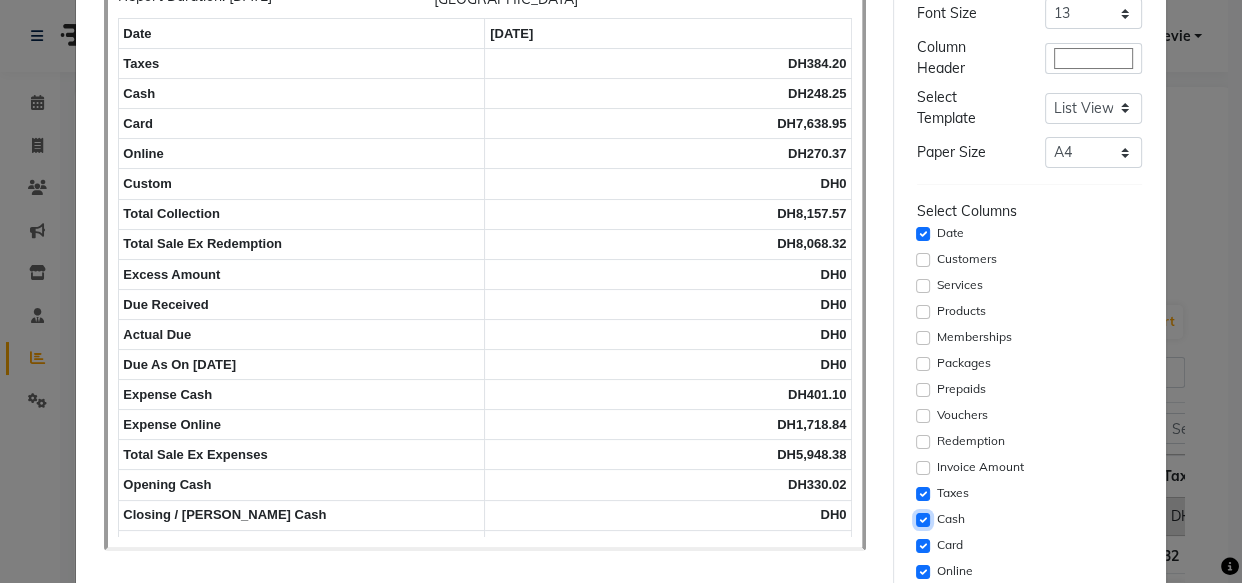 click 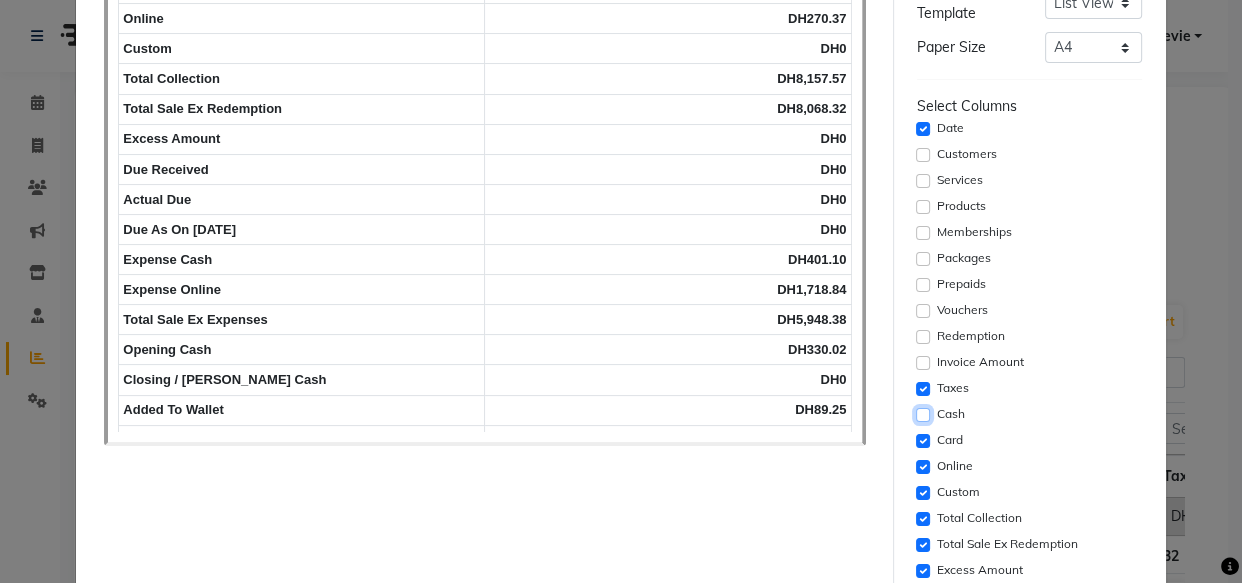 scroll, scrollTop: 298, scrollLeft: 0, axis: vertical 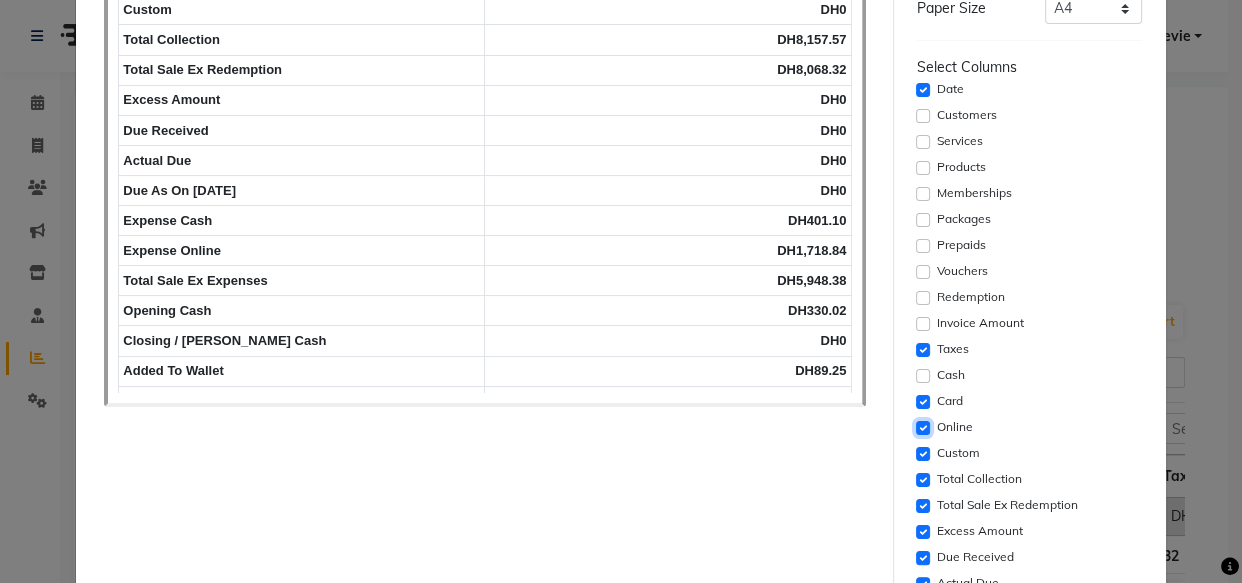 click 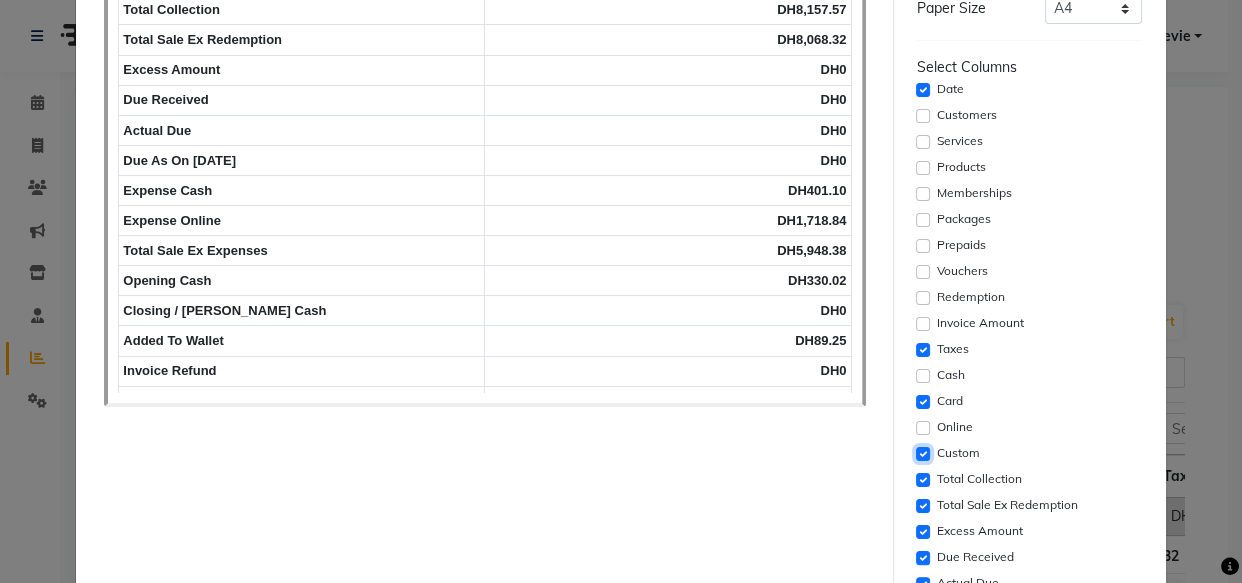 click 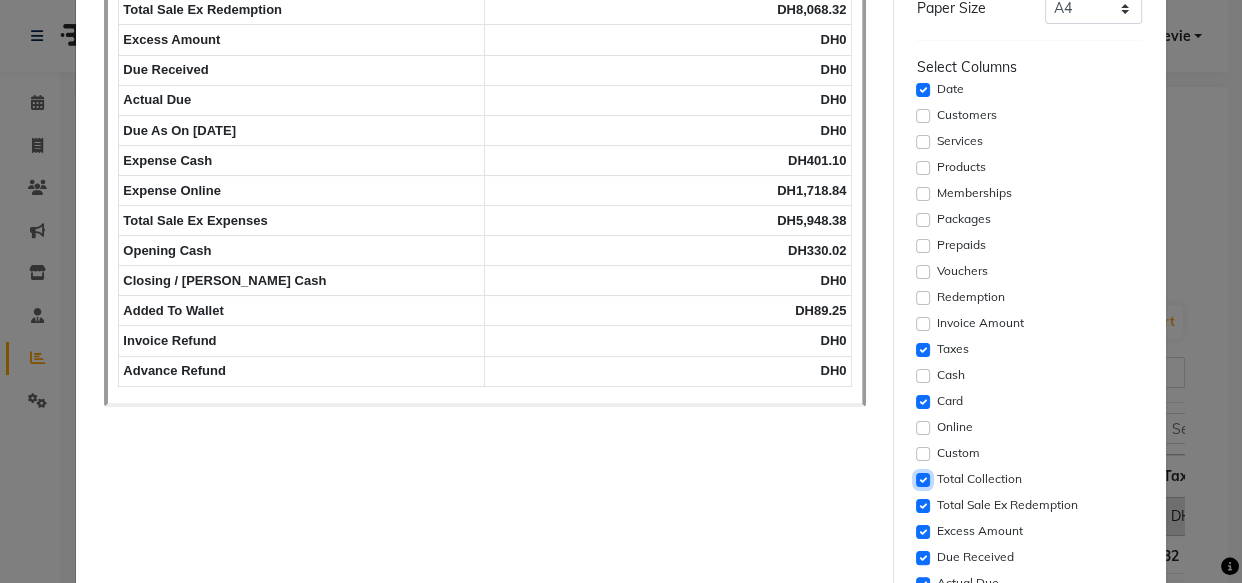 click 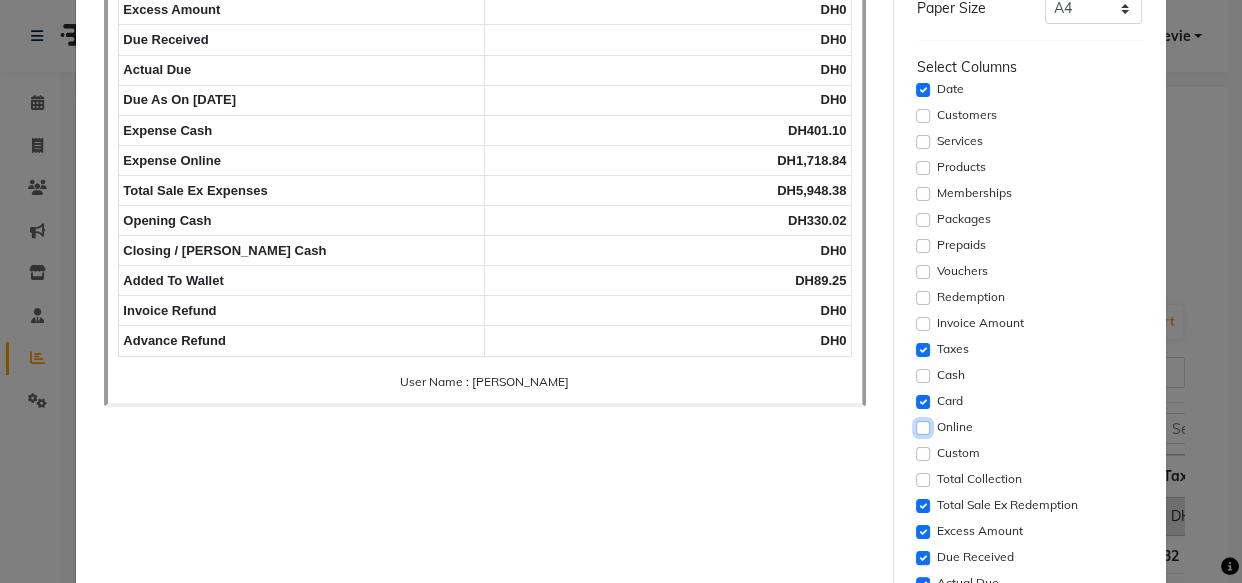 click 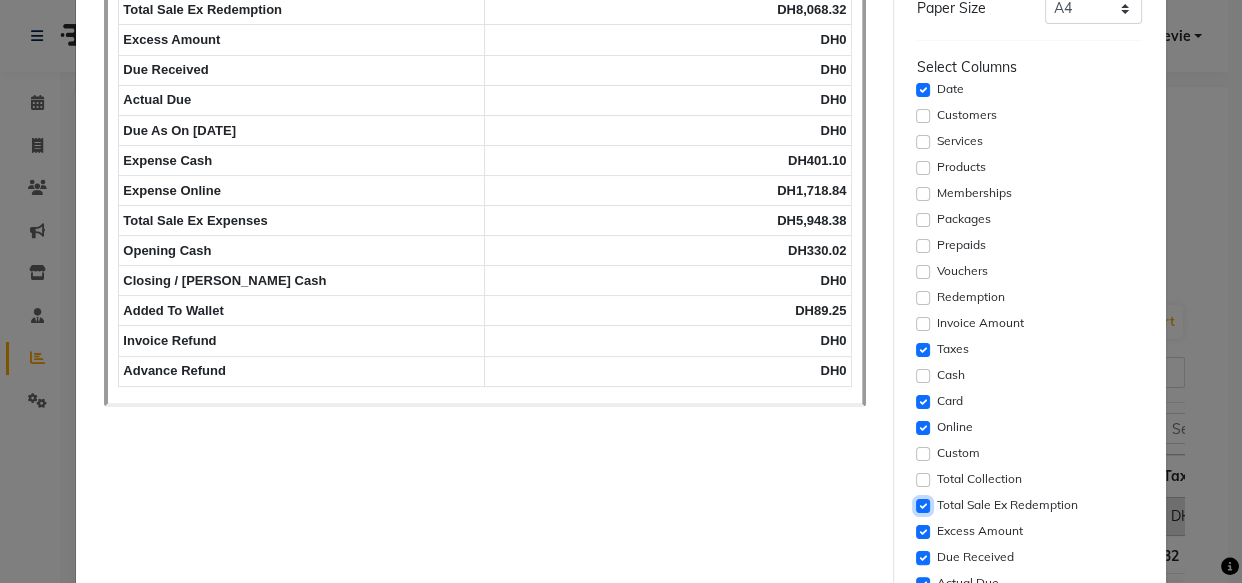 click 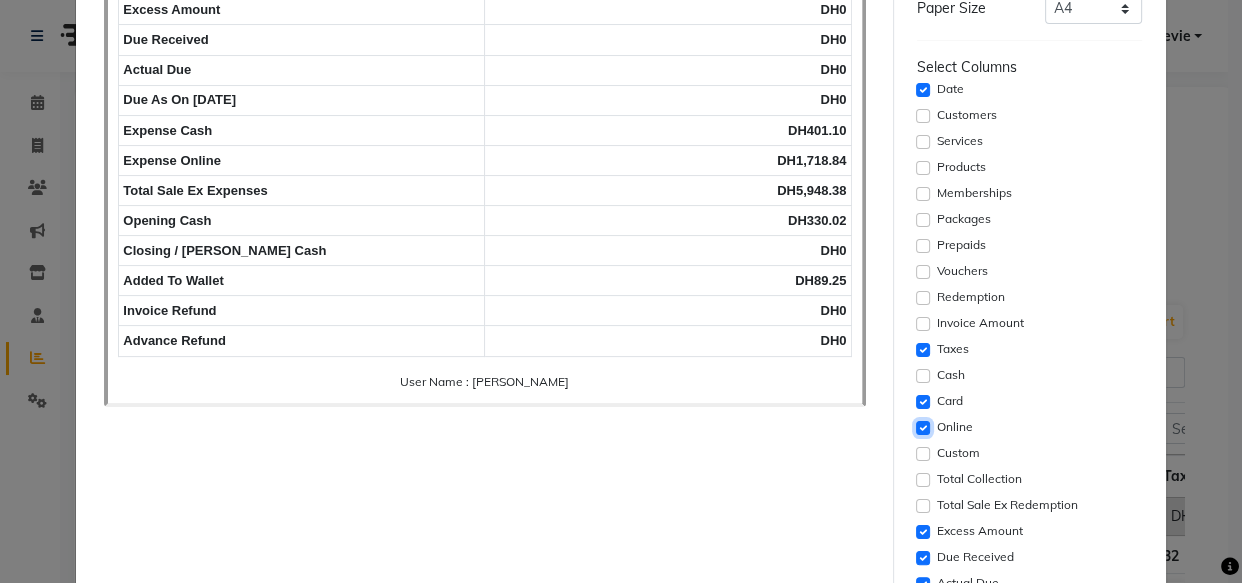 click 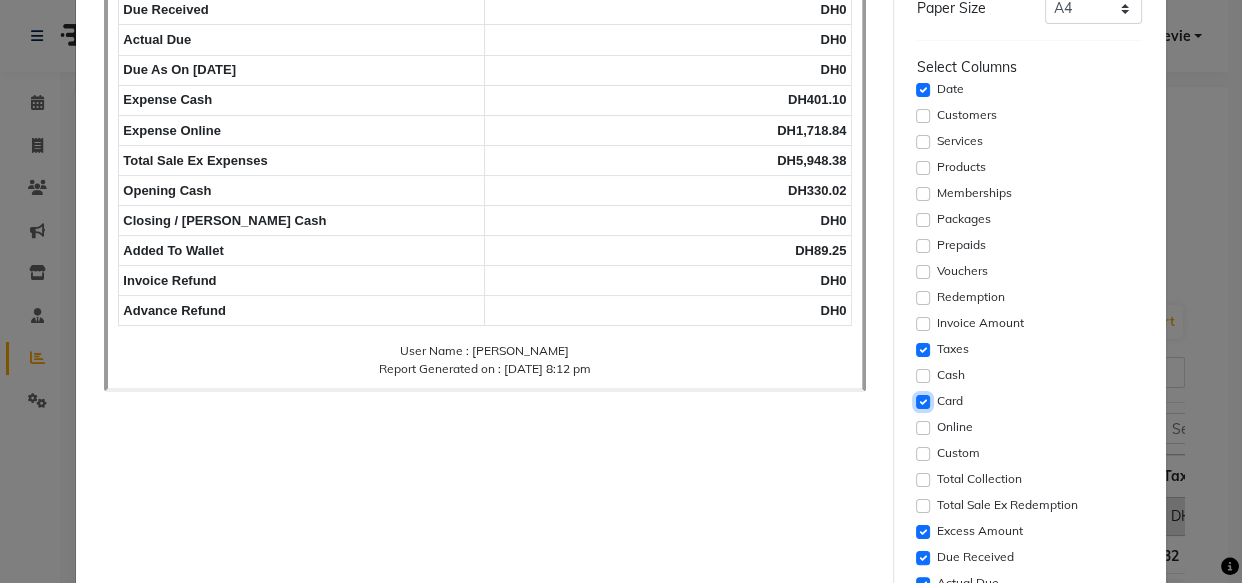 click 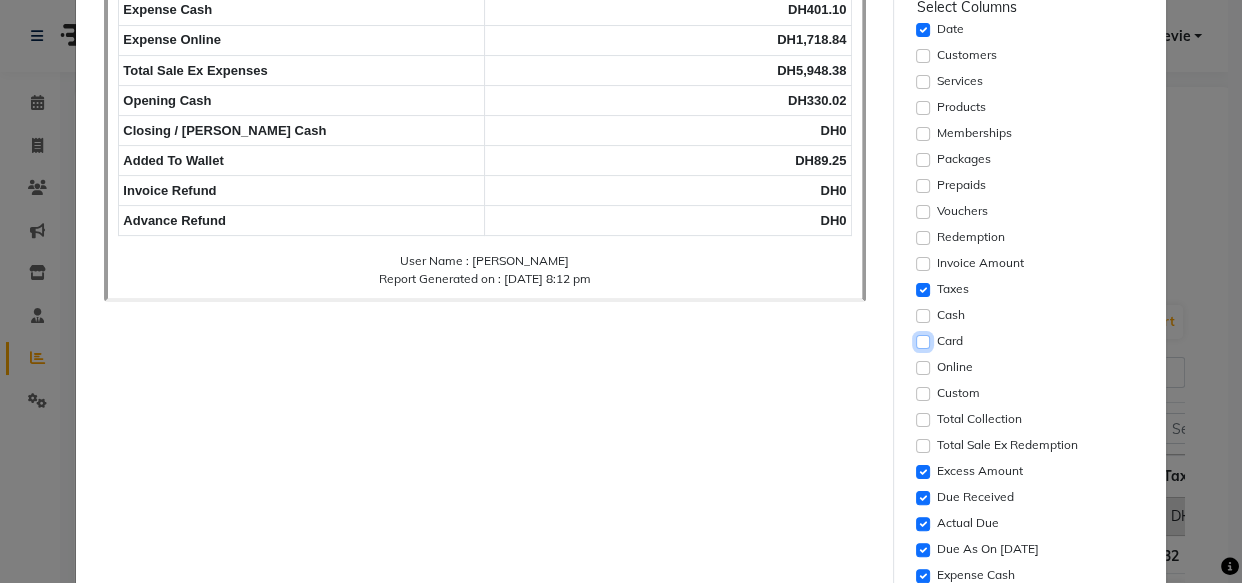 scroll, scrollTop: 387, scrollLeft: 0, axis: vertical 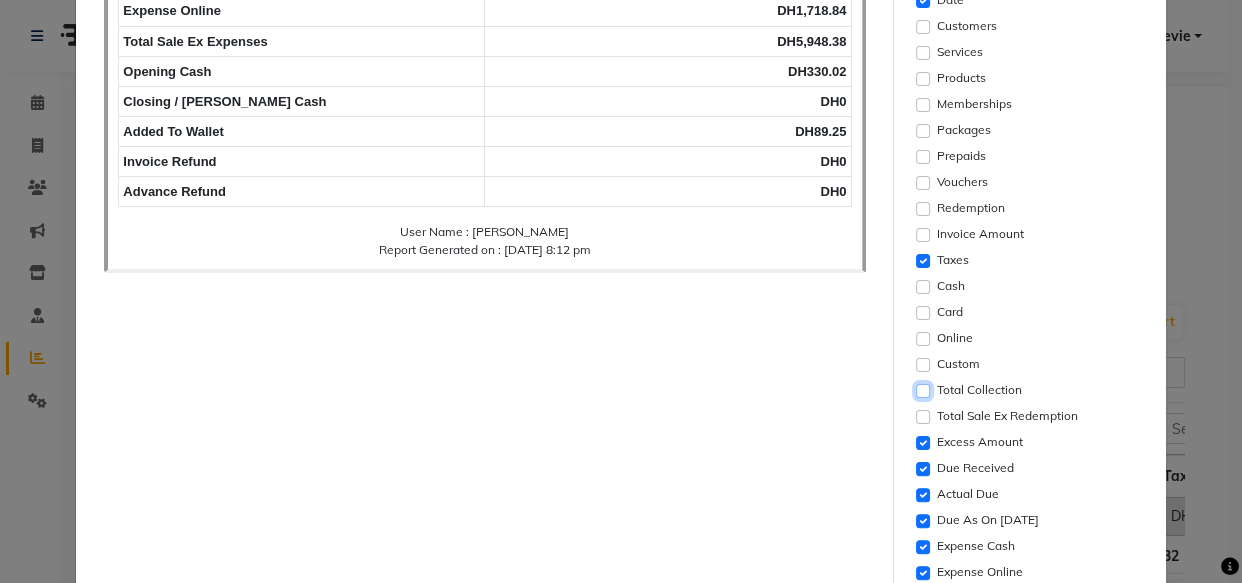click 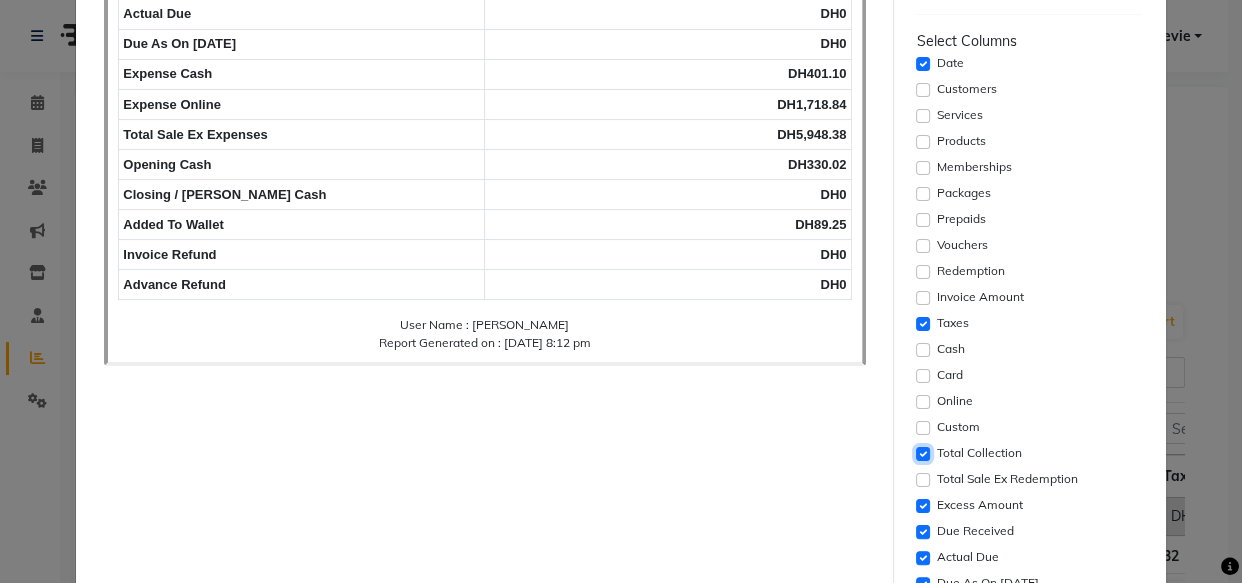 scroll, scrollTop: 307, scrollLeft: 0, axis: vertical 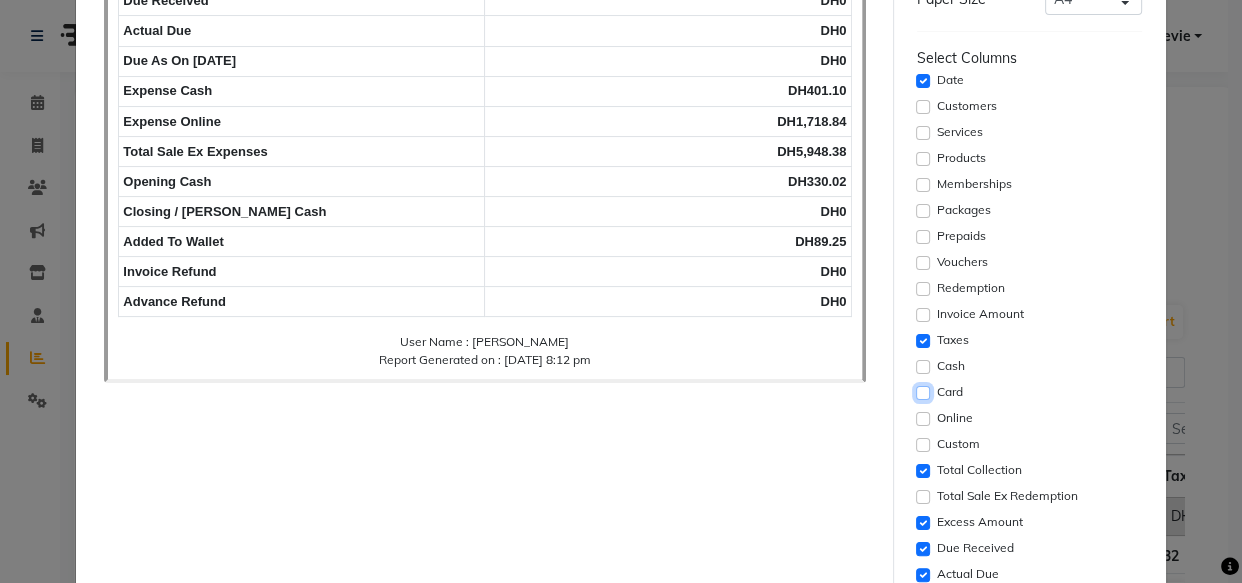 click 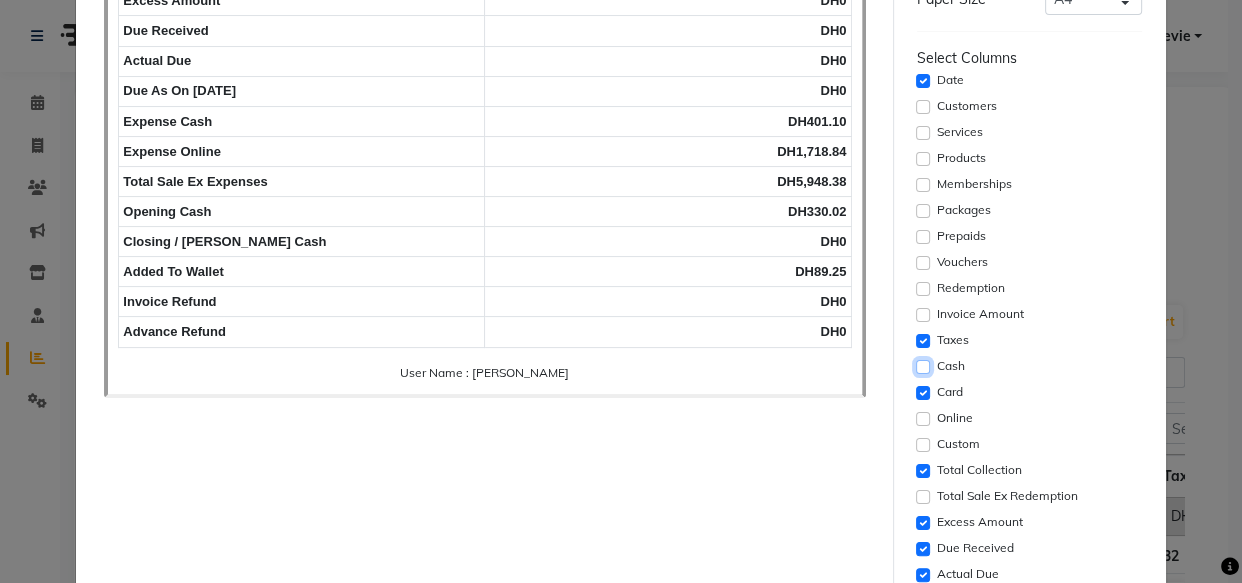 click 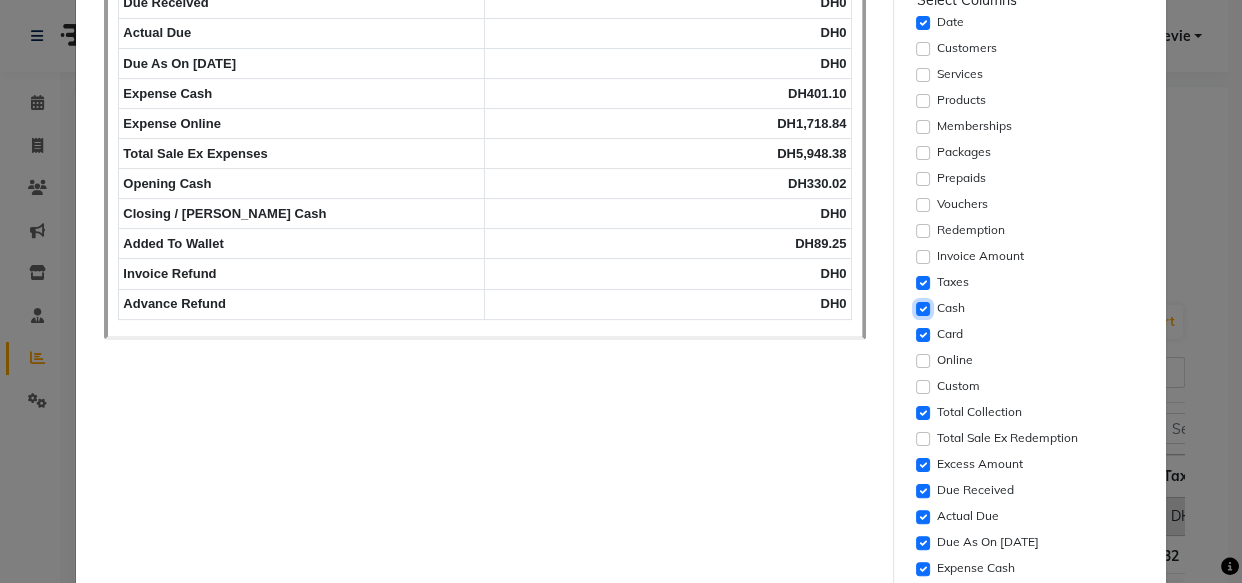 scroll, scrollTop: 378, scrollLeft: 0, axis: vertical 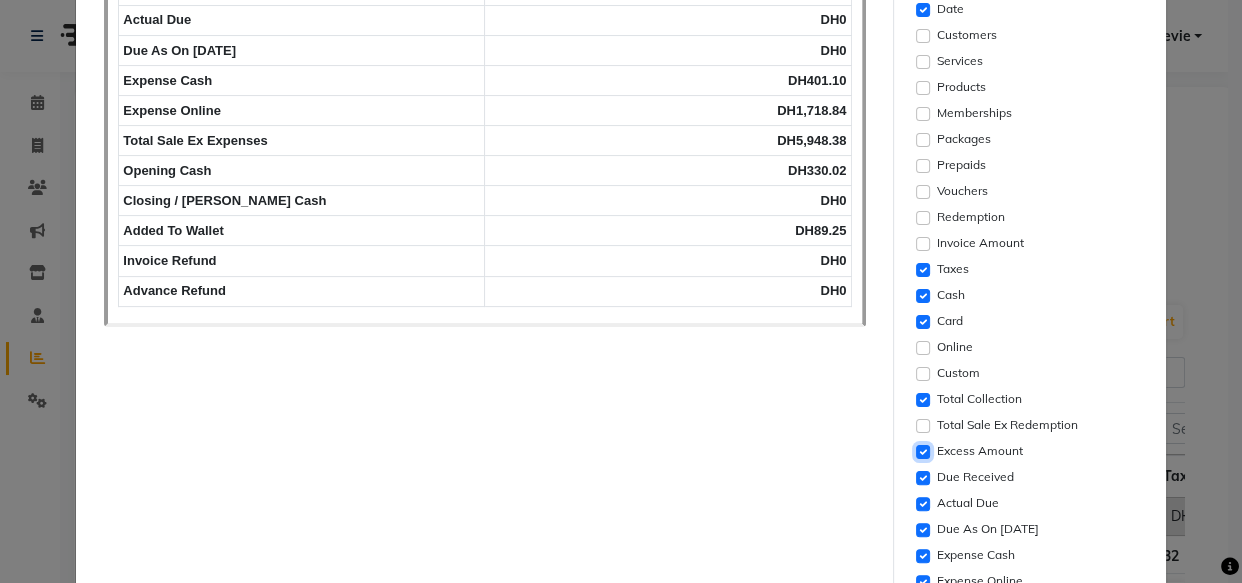 click 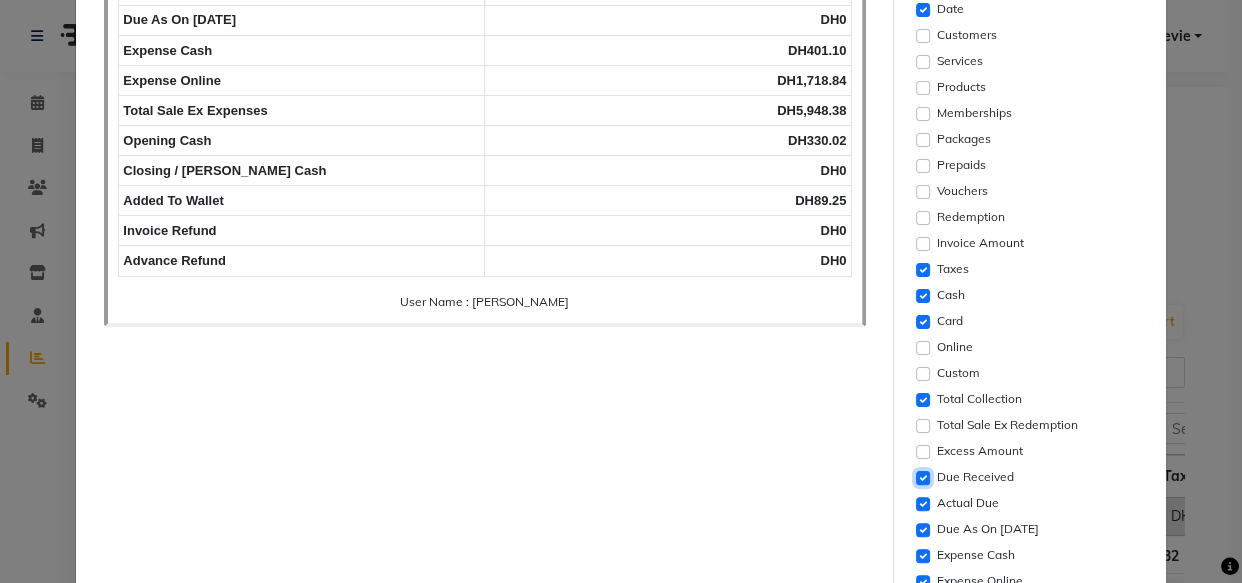 click 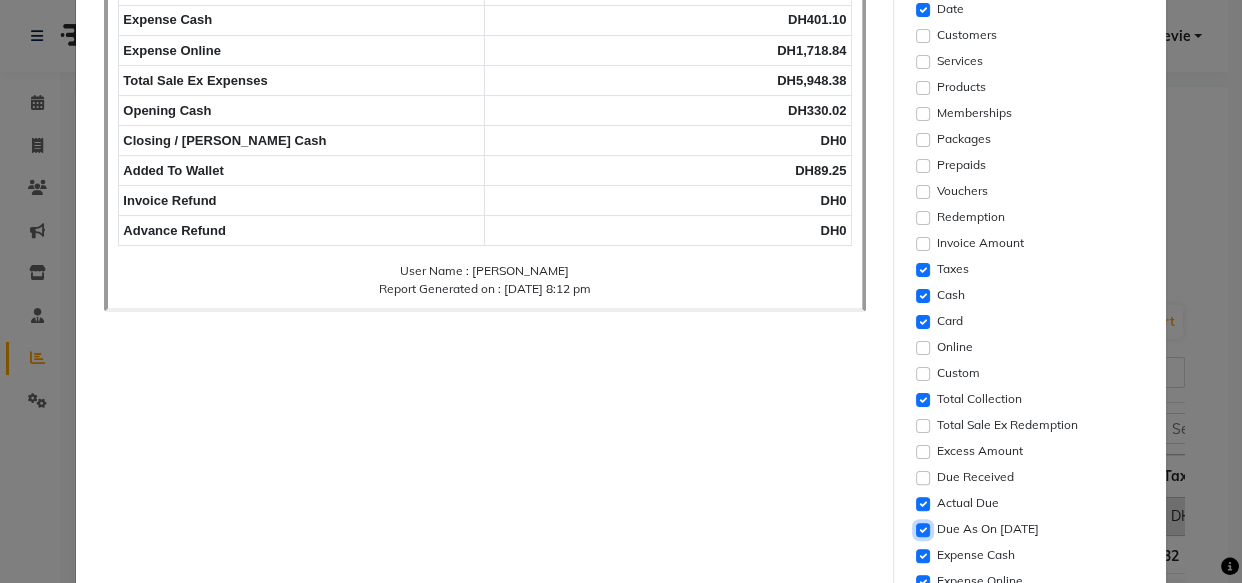 click 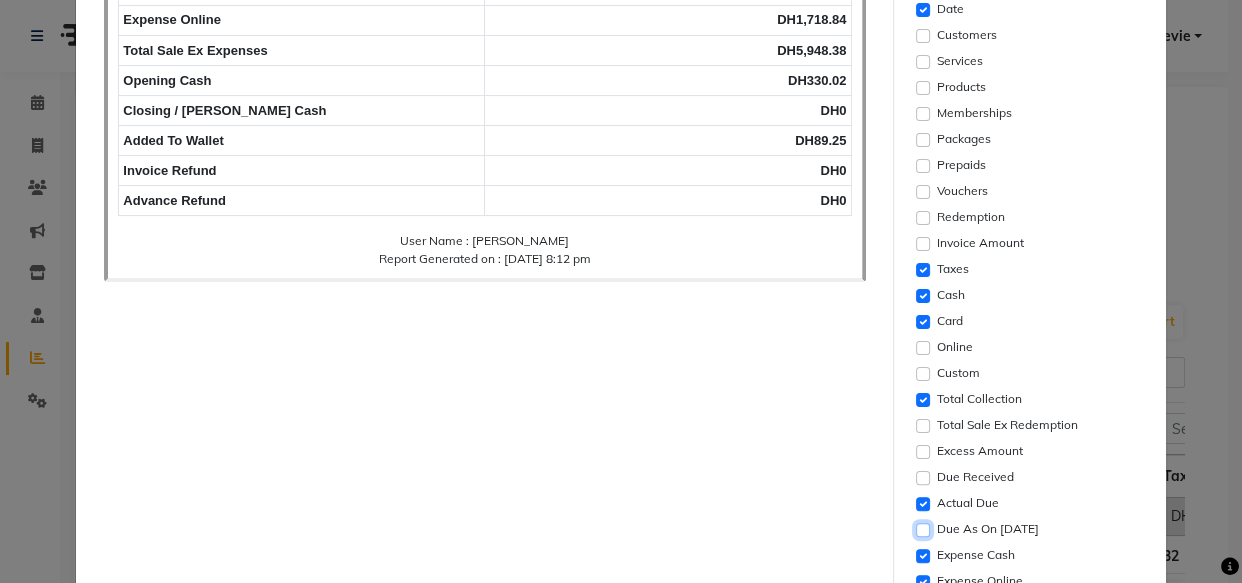 click 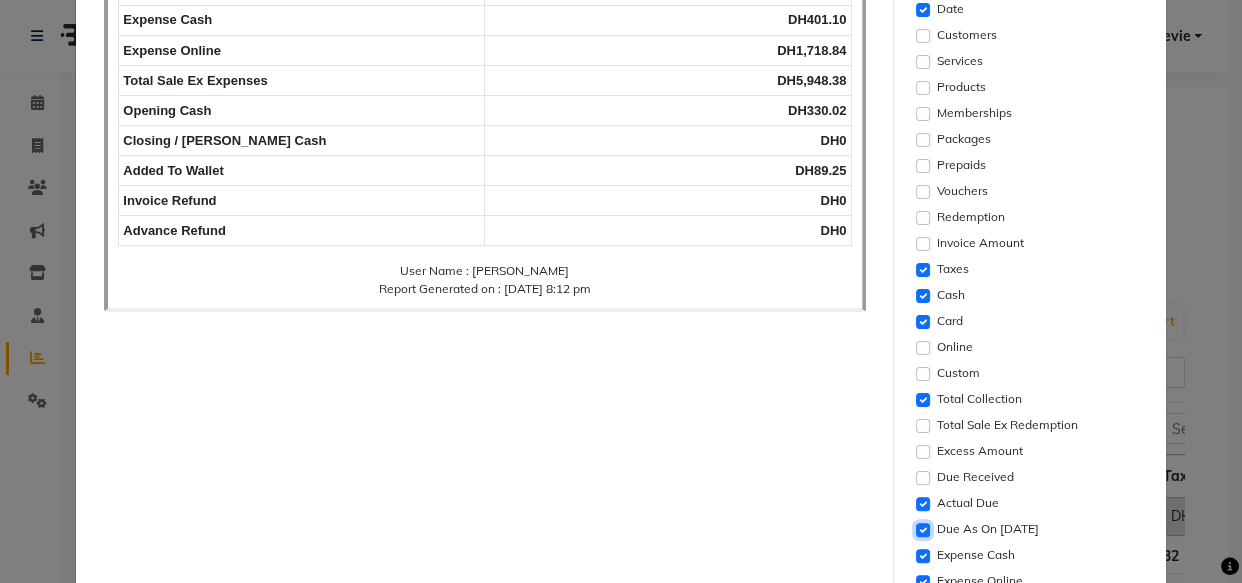 click 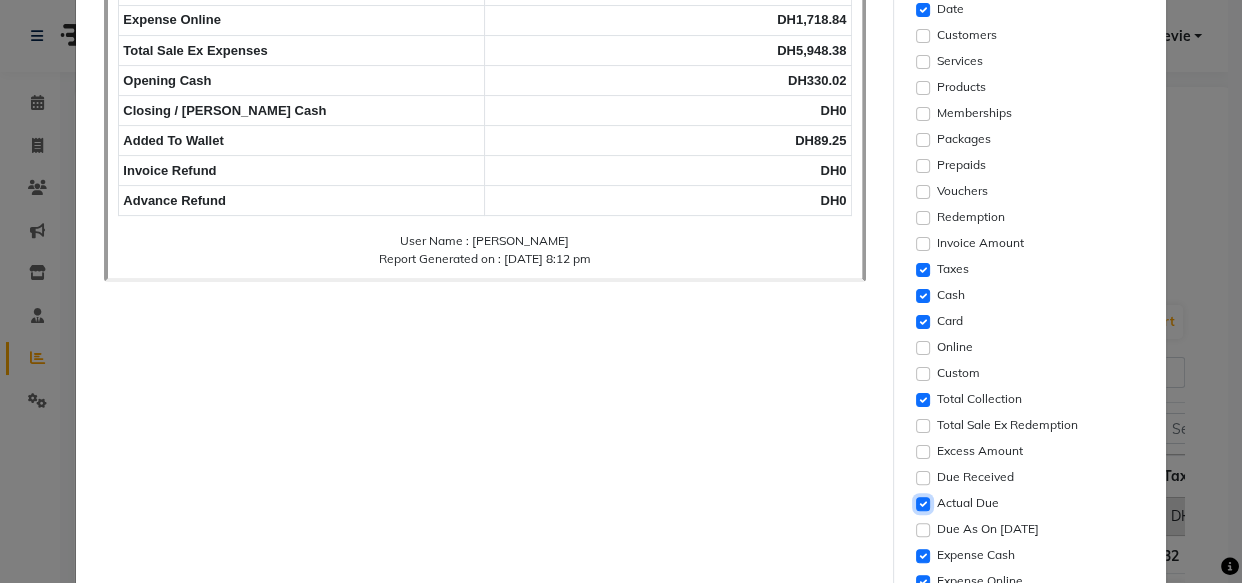 click 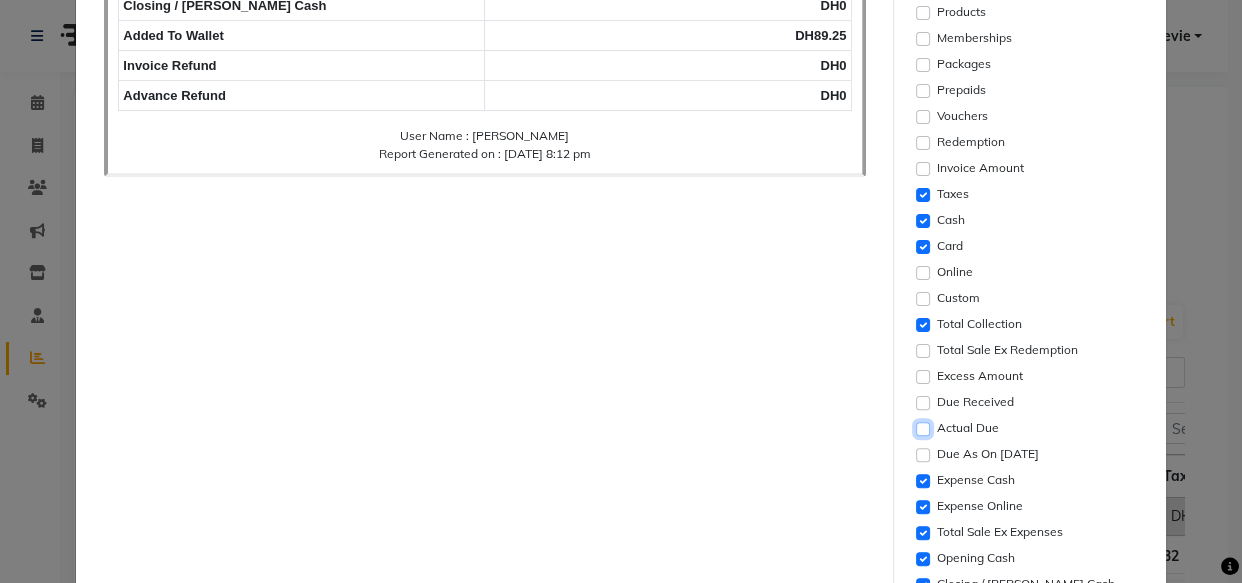 scroll, scrollTop: 490, scrollLeft: 0, axis: vertical 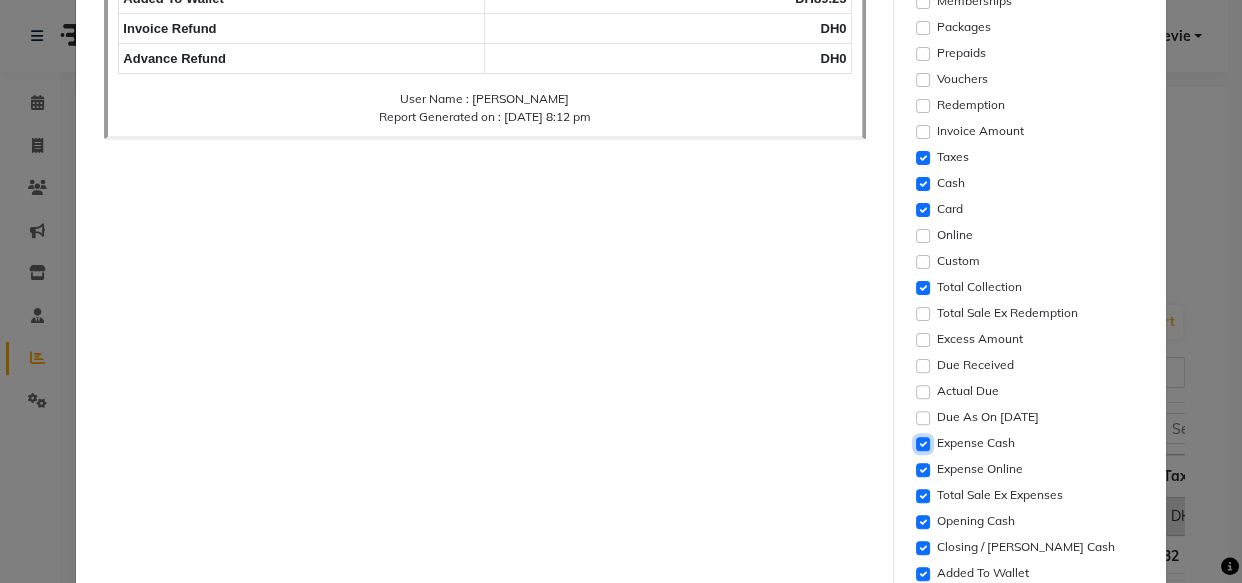 click 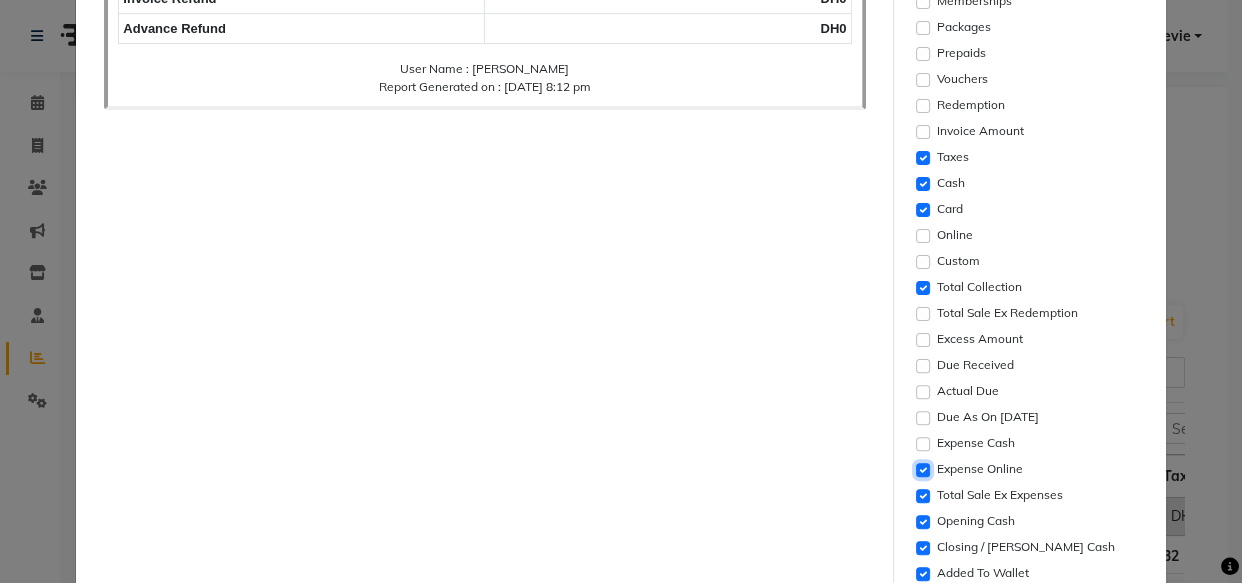 click 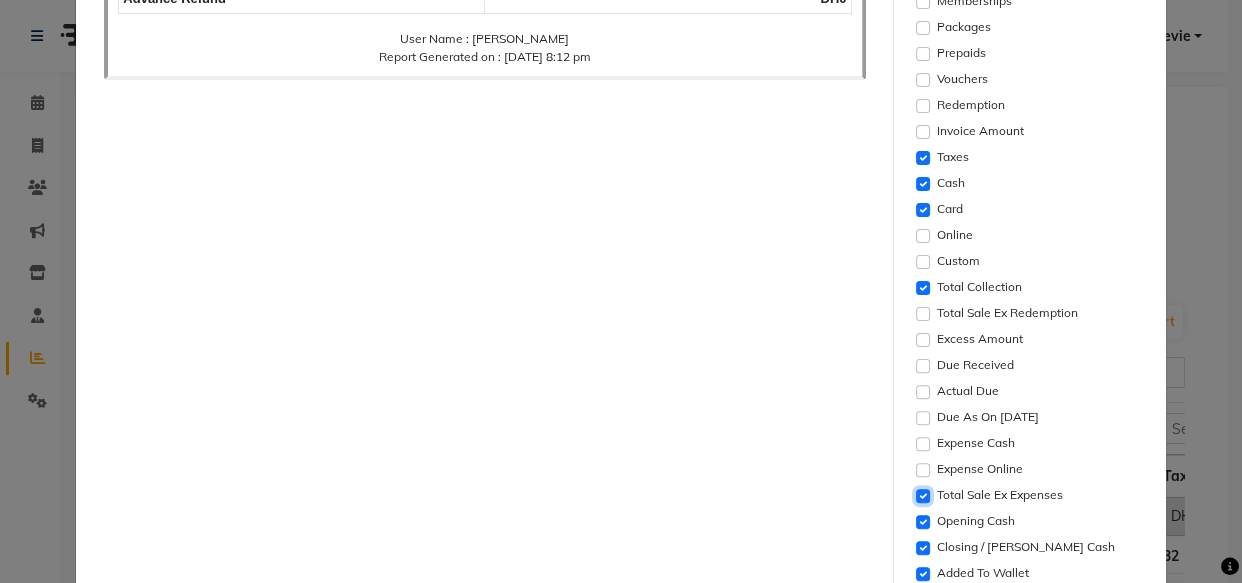 click 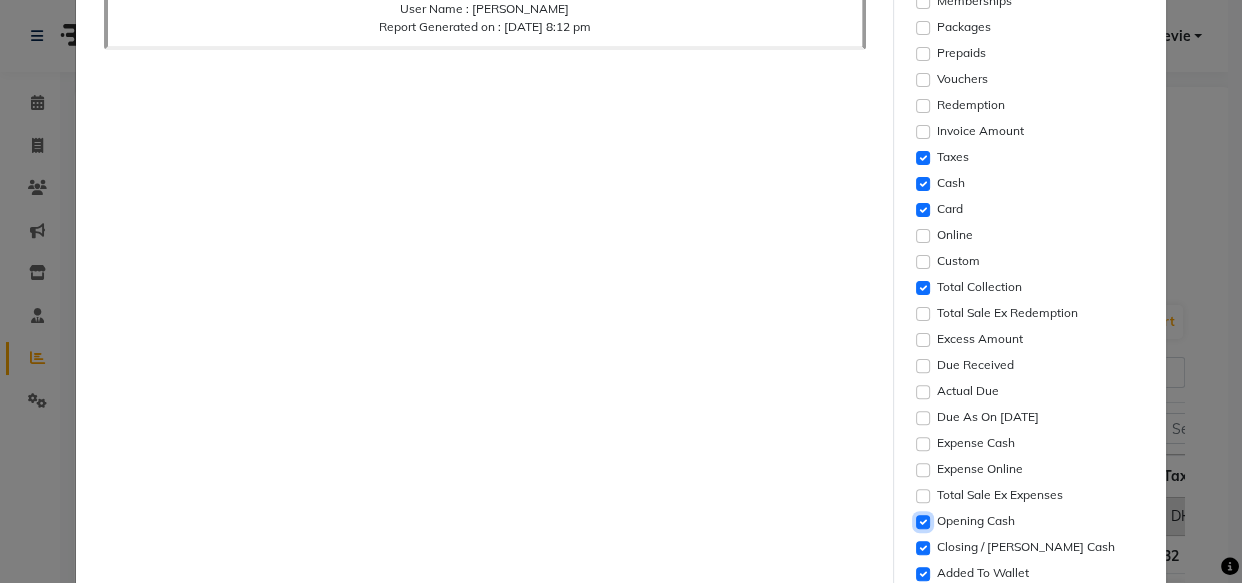 click 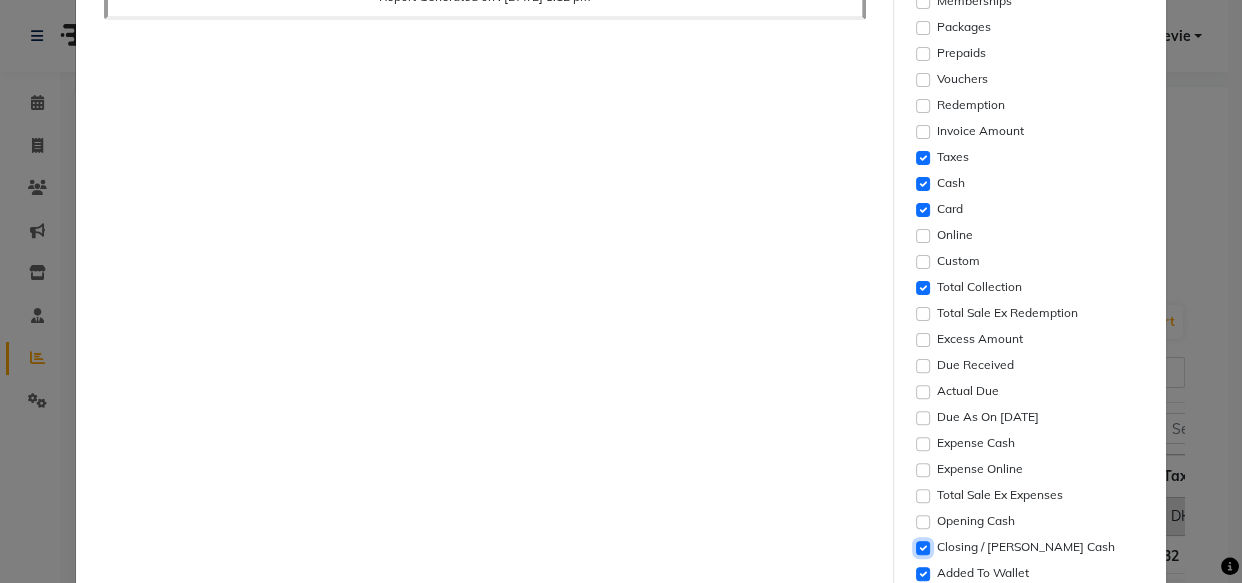 click 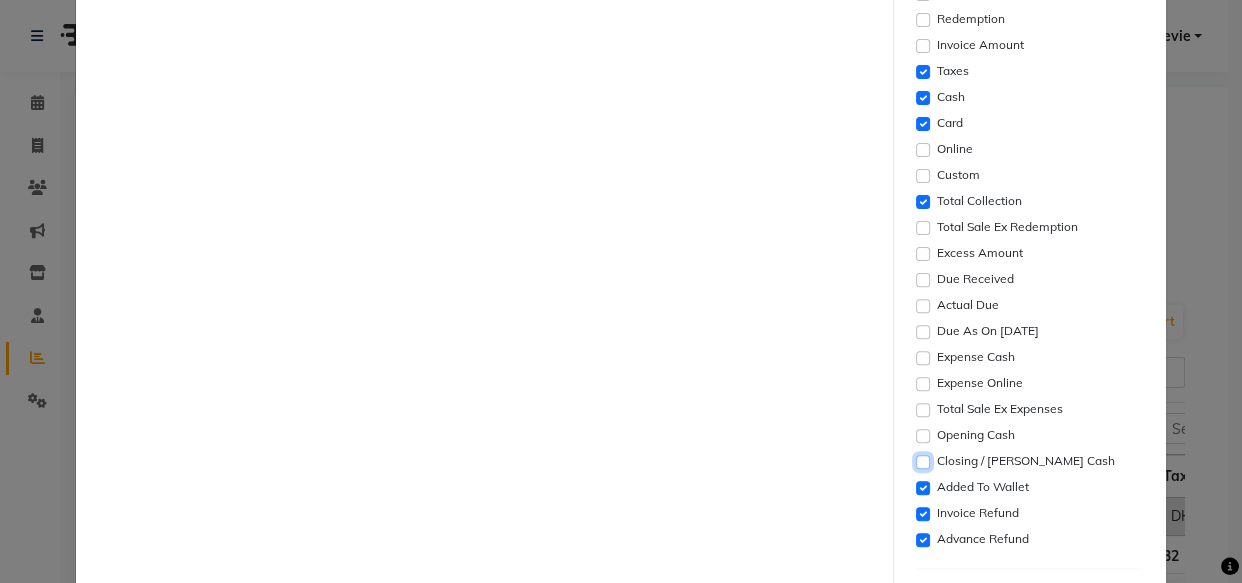 scroll, scrollTop: 590, scrollLeft: 0, axis: vertical 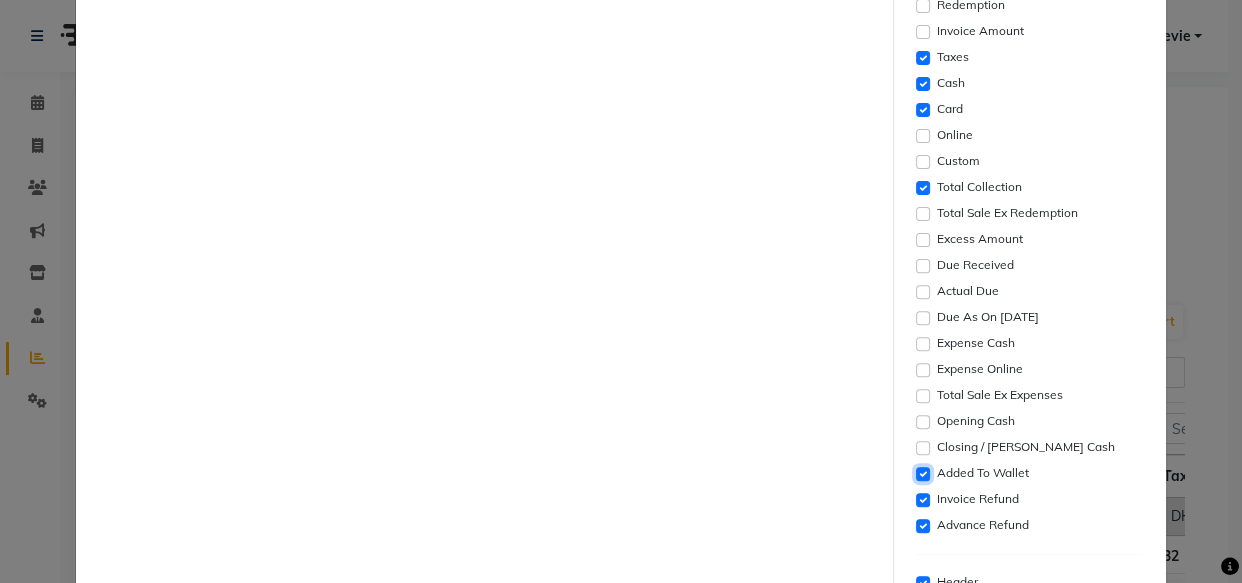 click 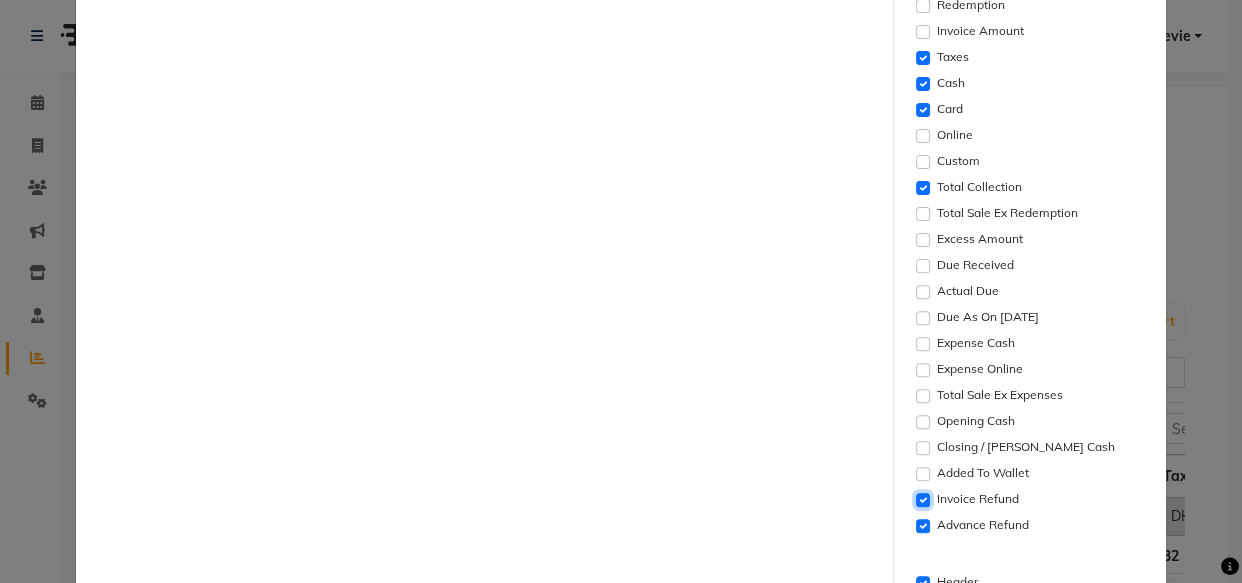 click 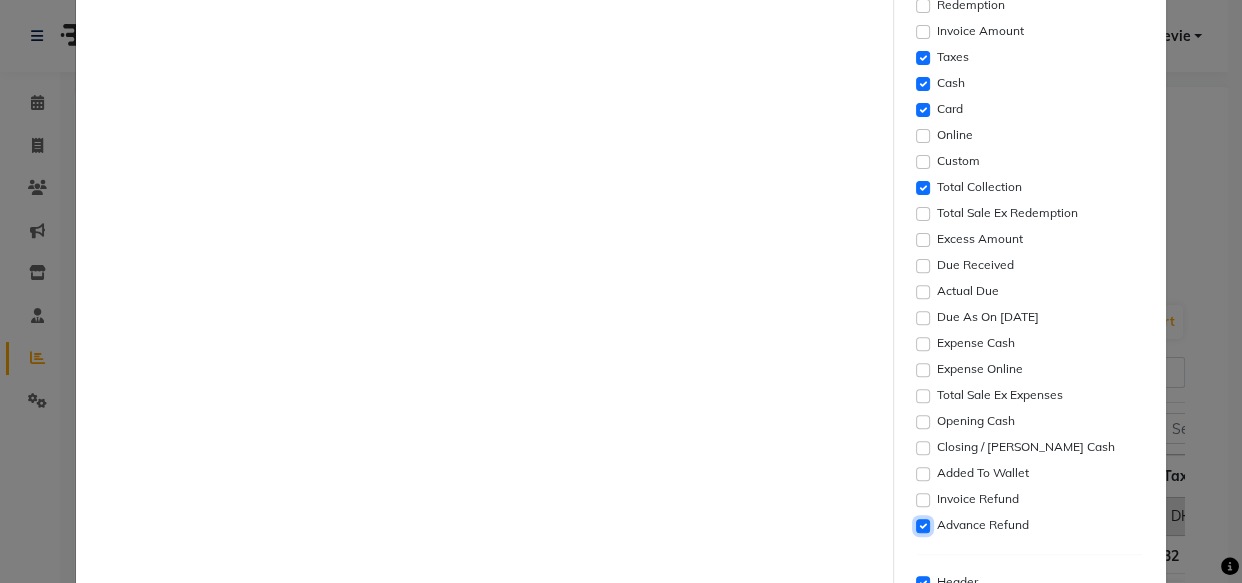 click 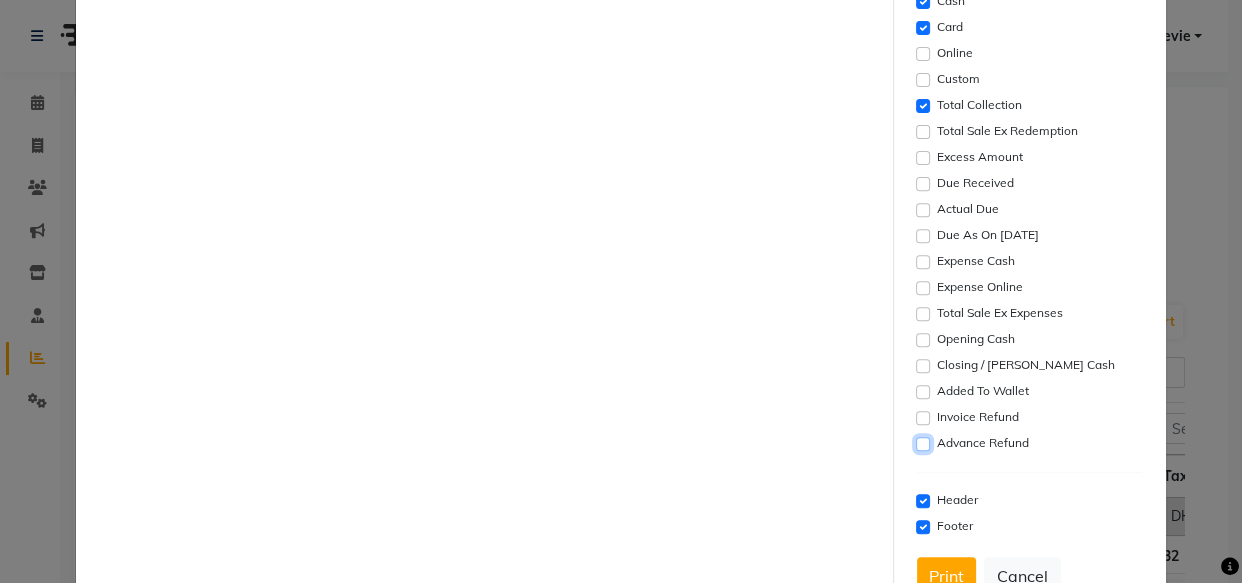 scroll, scrollTop: 690, scrollLeft: 0, axis: vertical 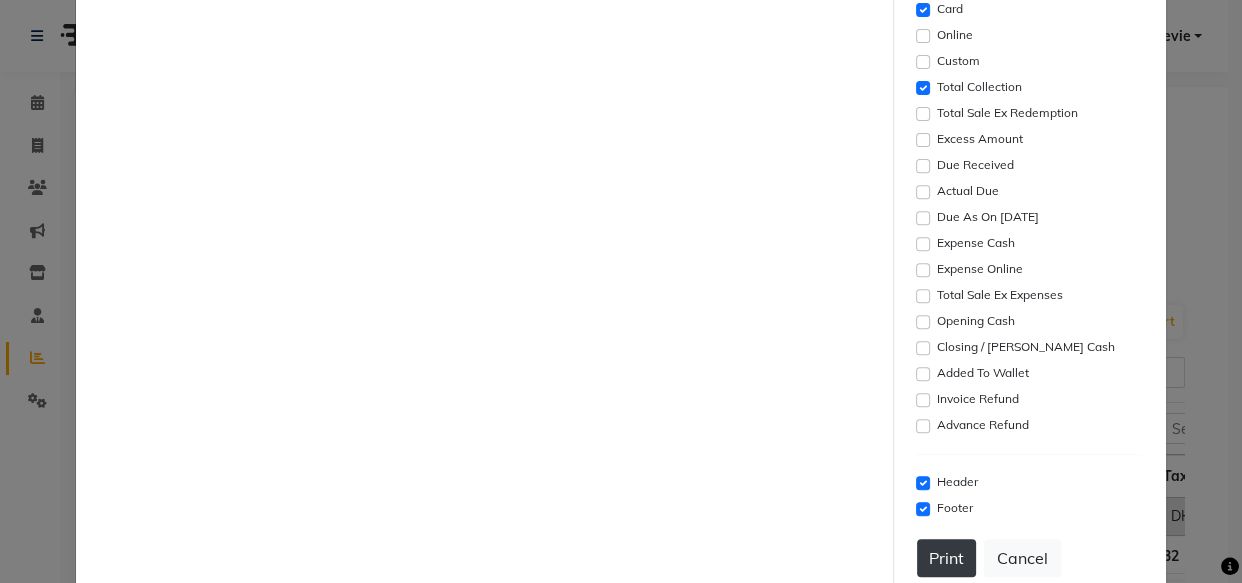 click on "Print" 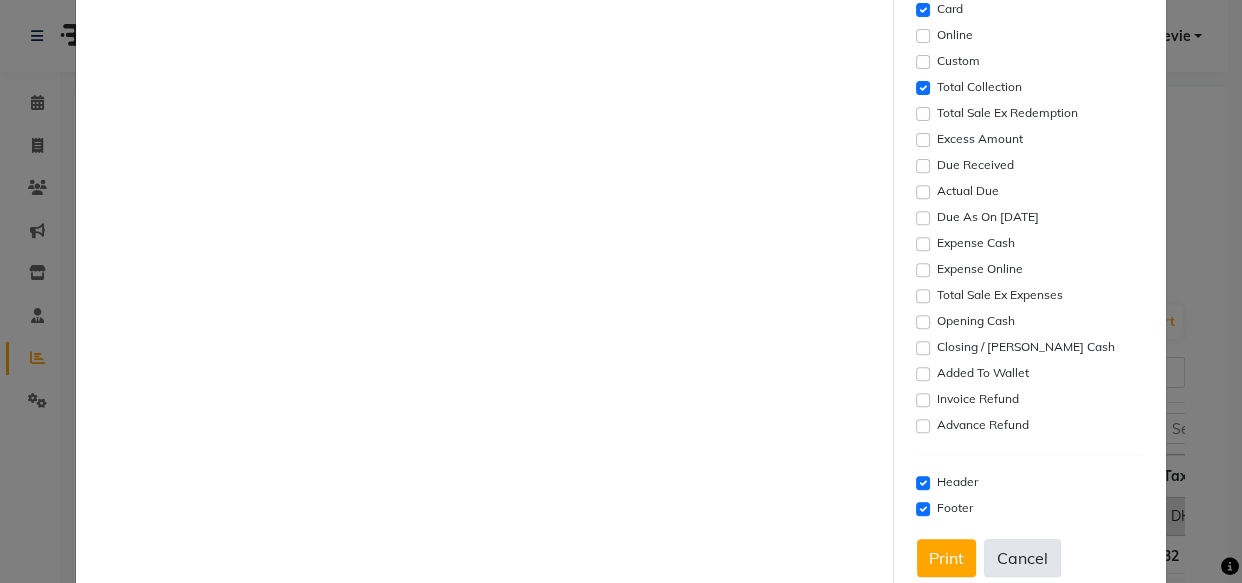 click on "Cancel" 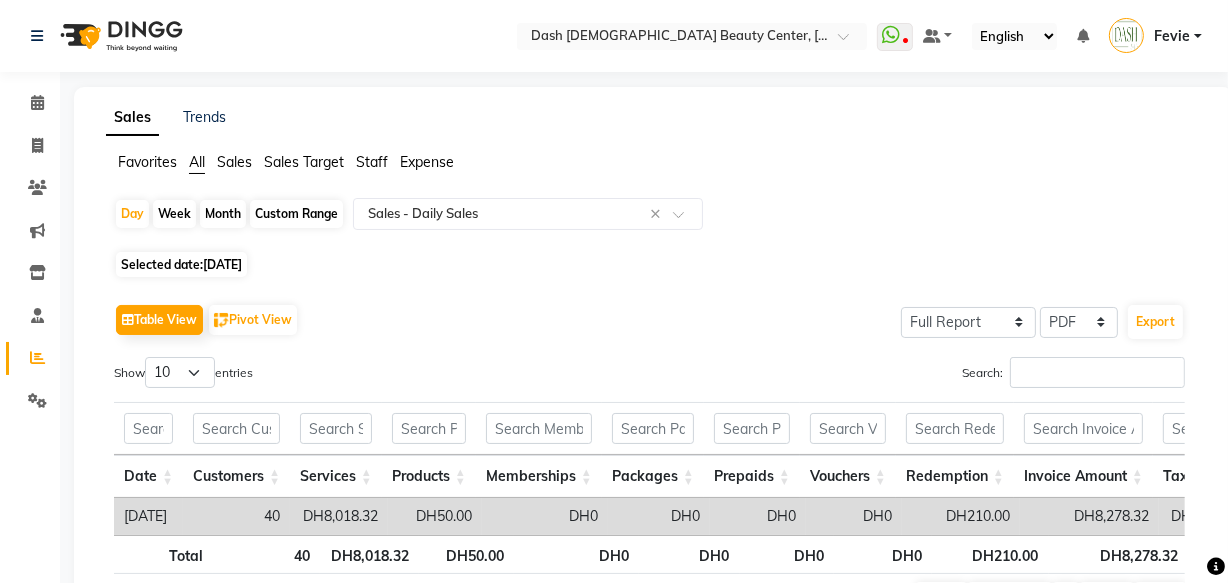 click on "[DATE]" 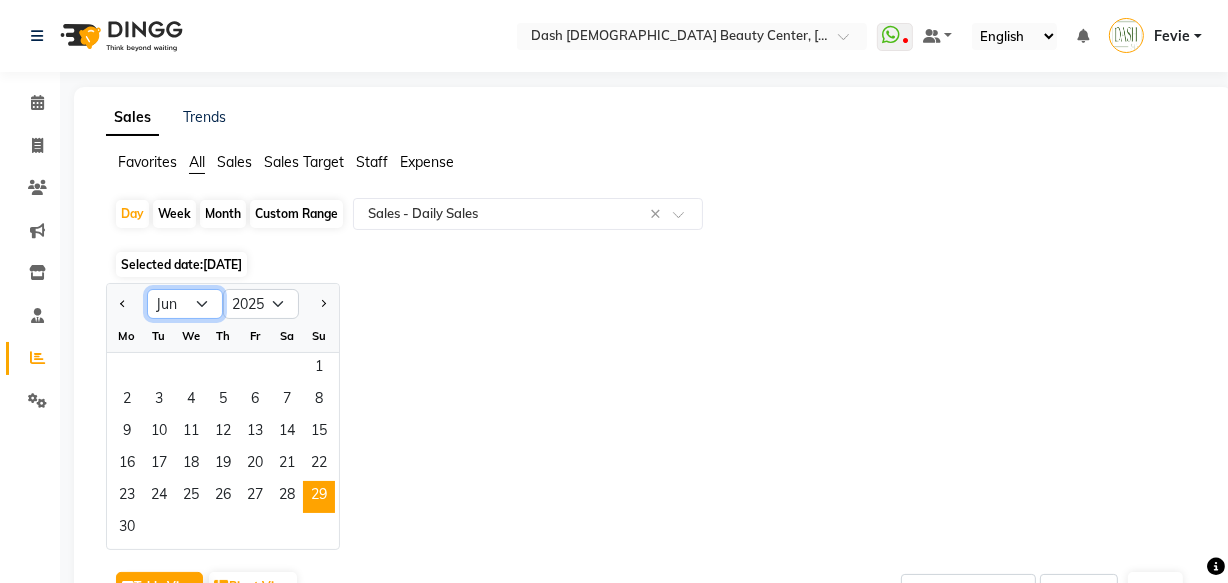 click on "Jan Feb Mar Apr May Jun [DATE] Aug Sep Oct Nov Dec" 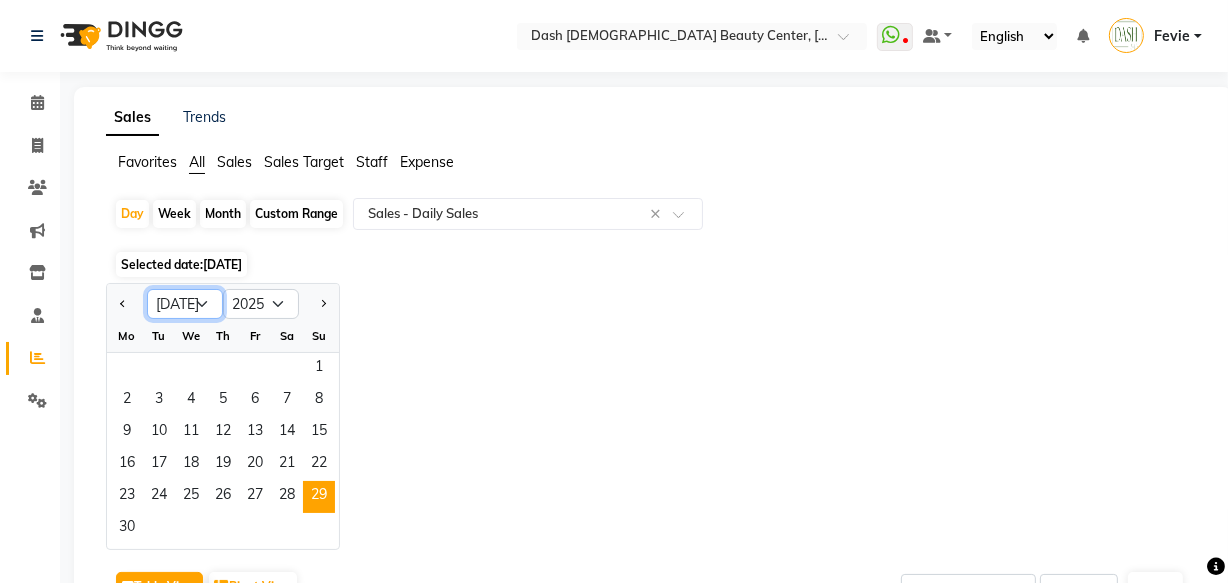 click on "Jan Feb Mar Apr May Jun [DATE] Aug Sep Oct Nov Dec" 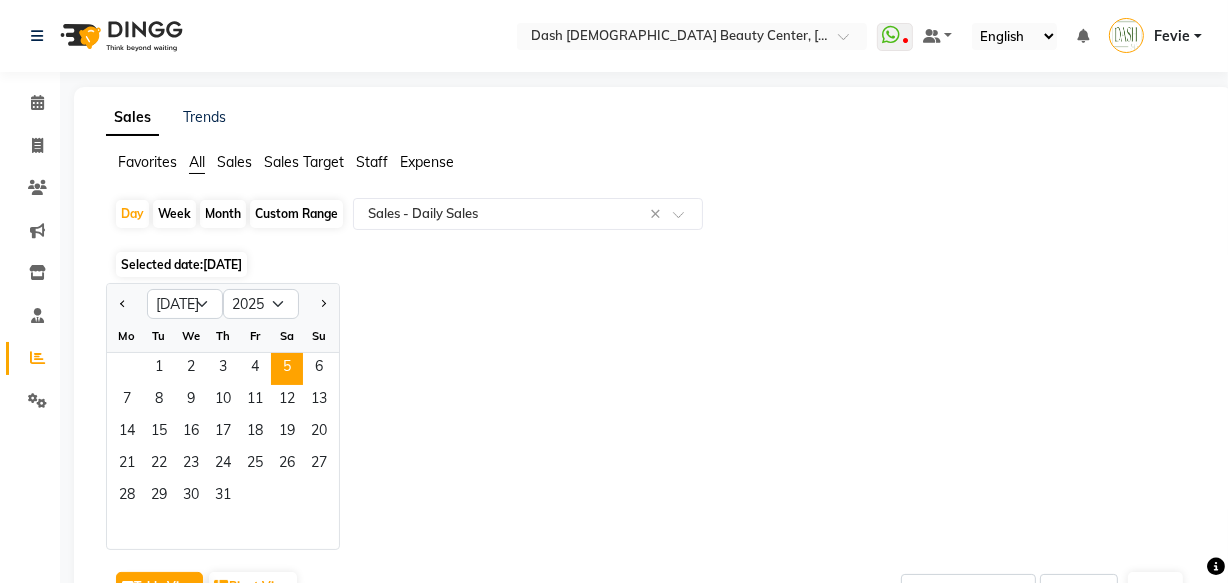 click on "5" 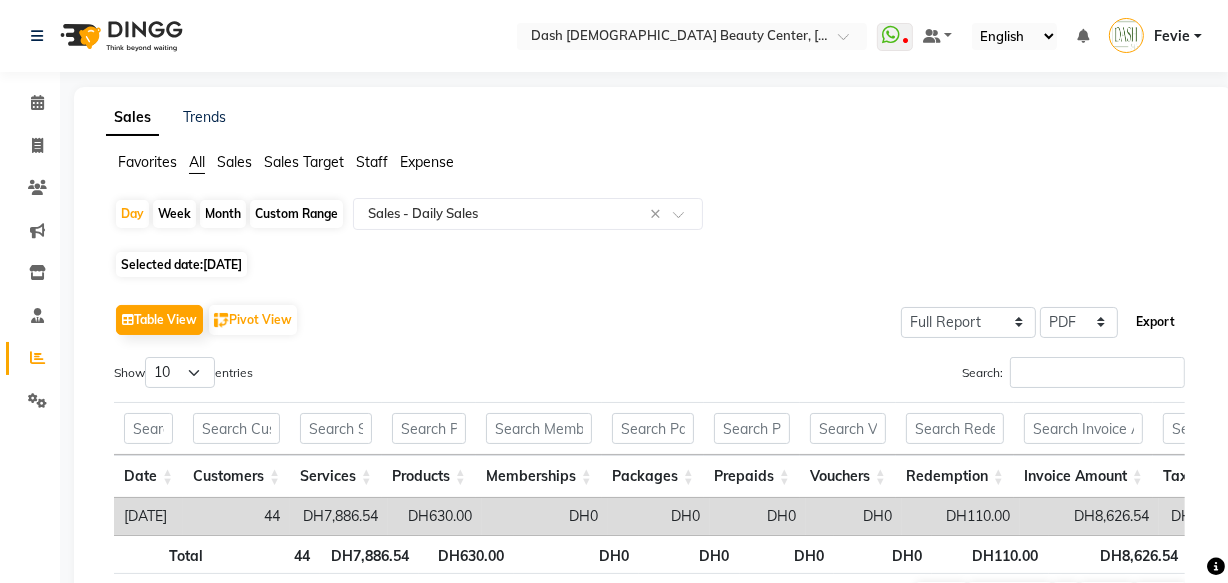 click on "Export" 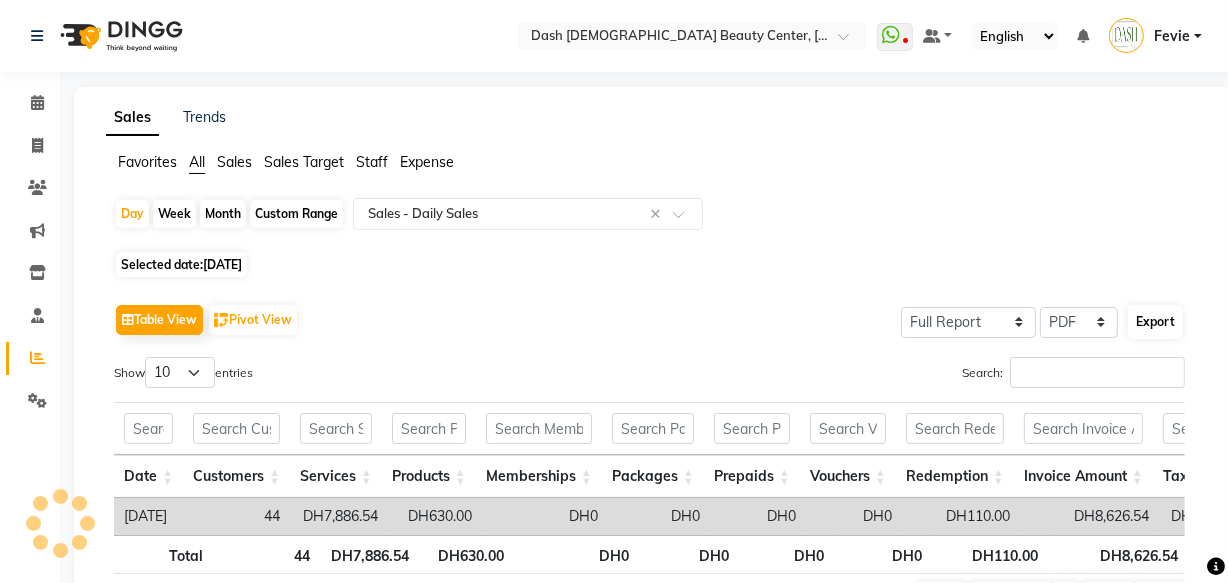 select on "sans-serif" 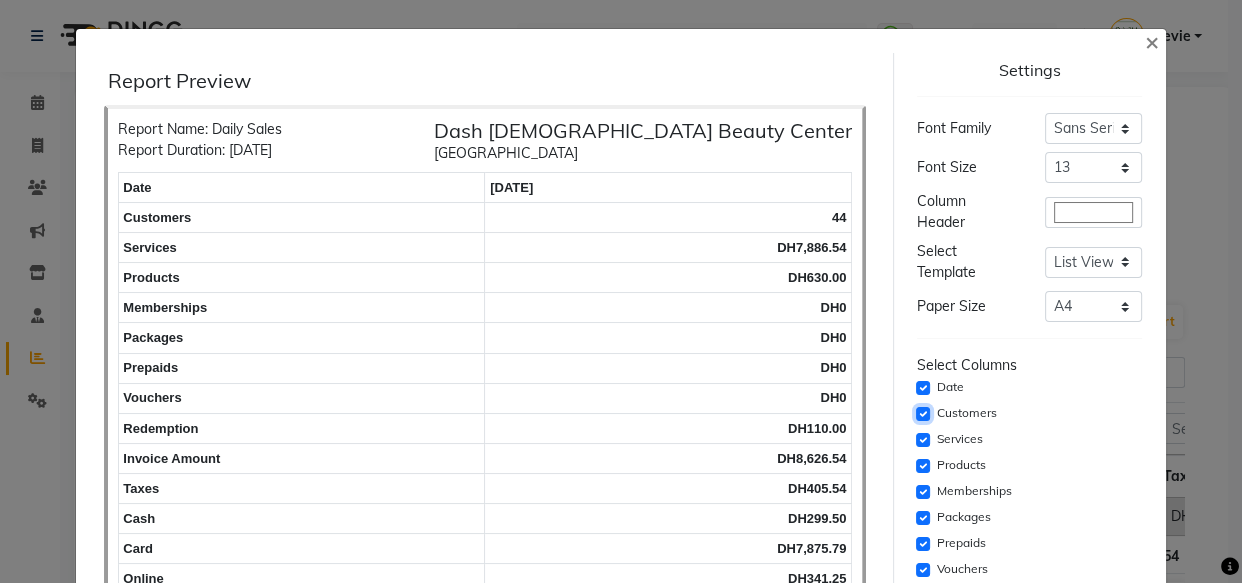 click 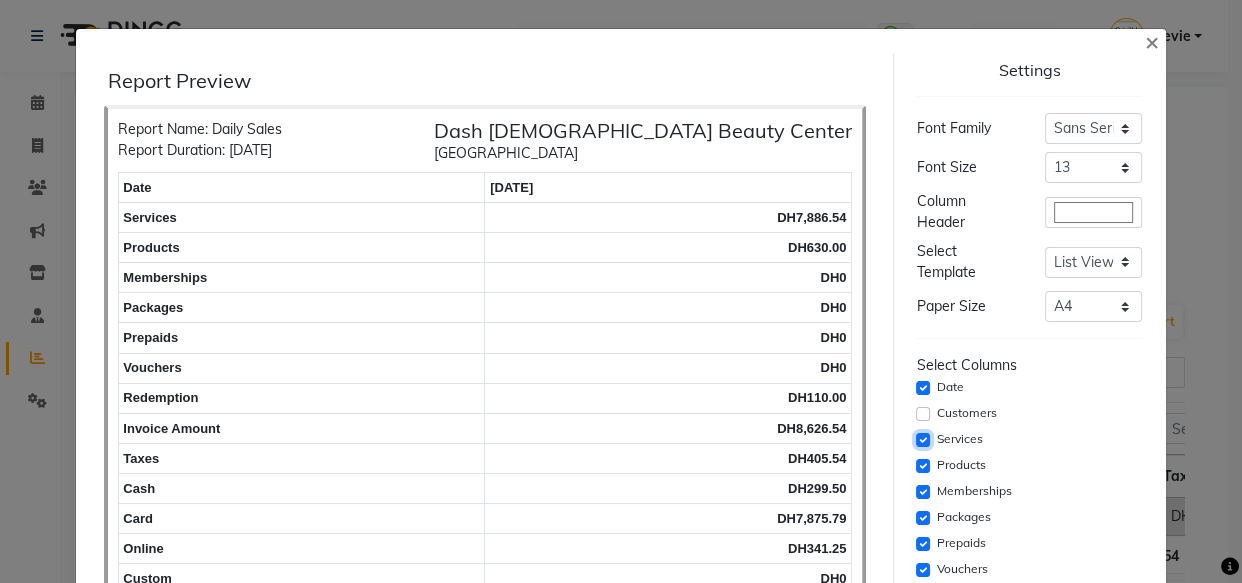 click 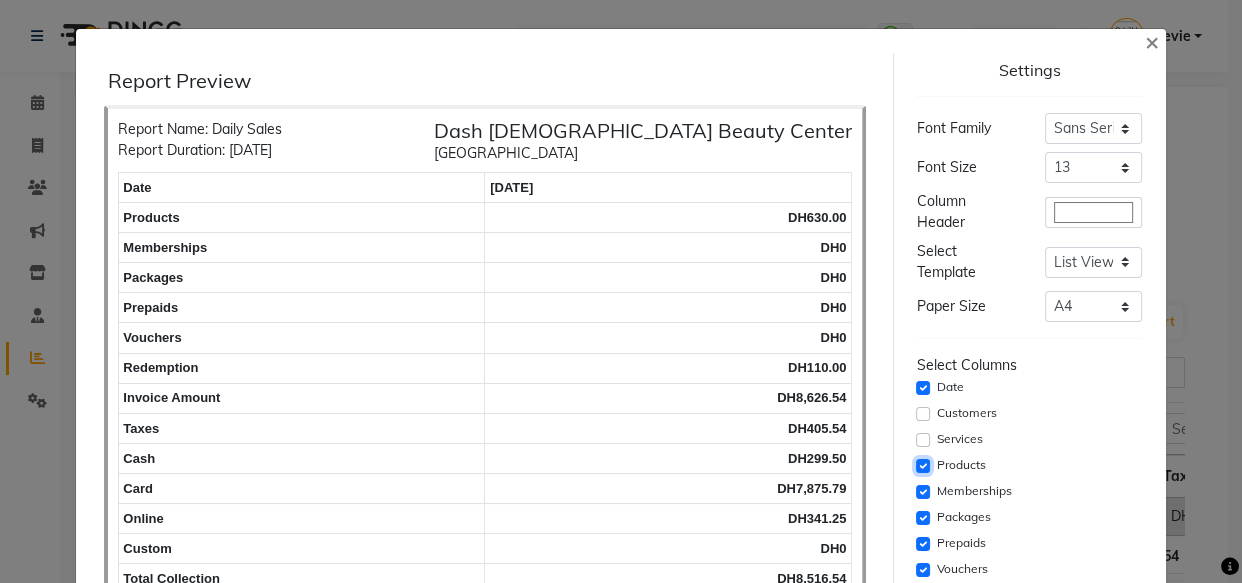 click 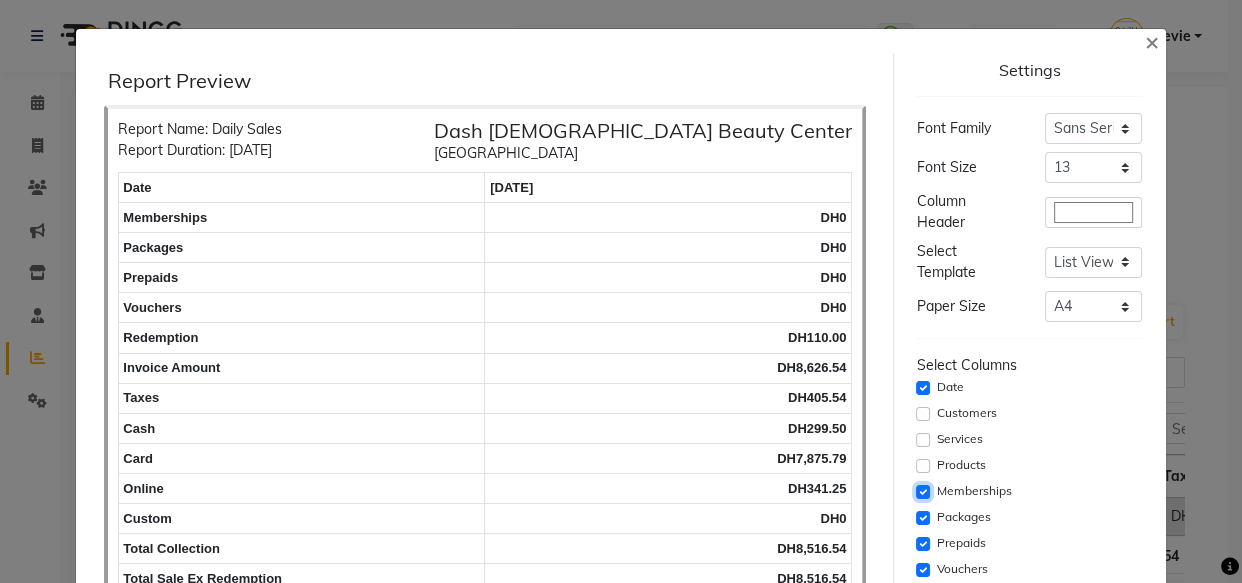 click 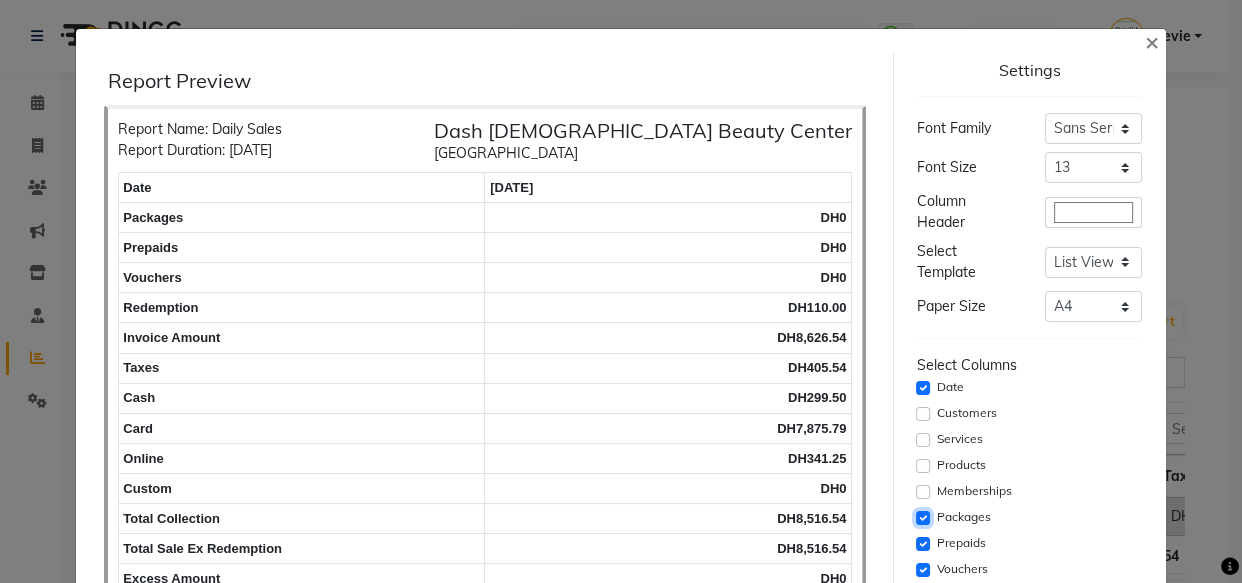 click 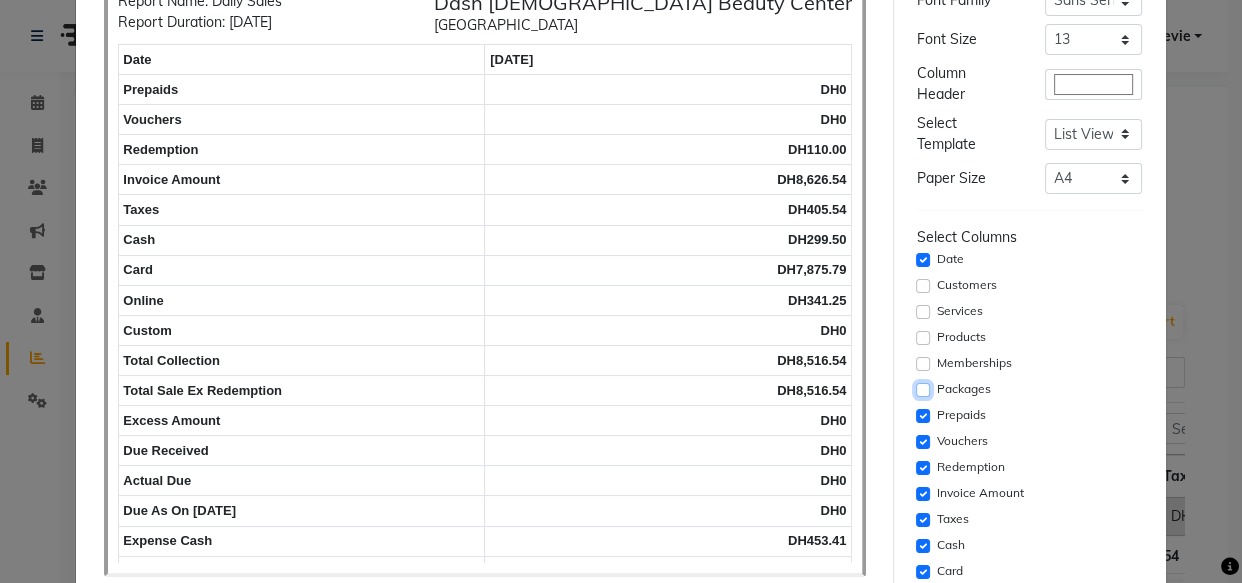 scroll, scrollTop: 140, scrollLeft: 0, axis: vertical 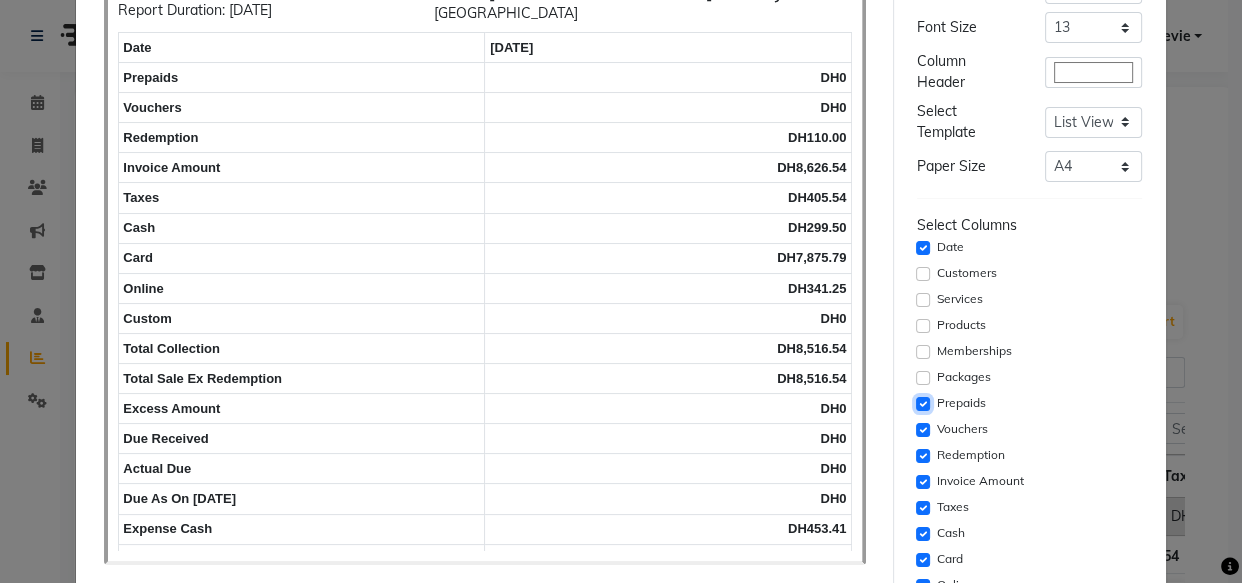 click 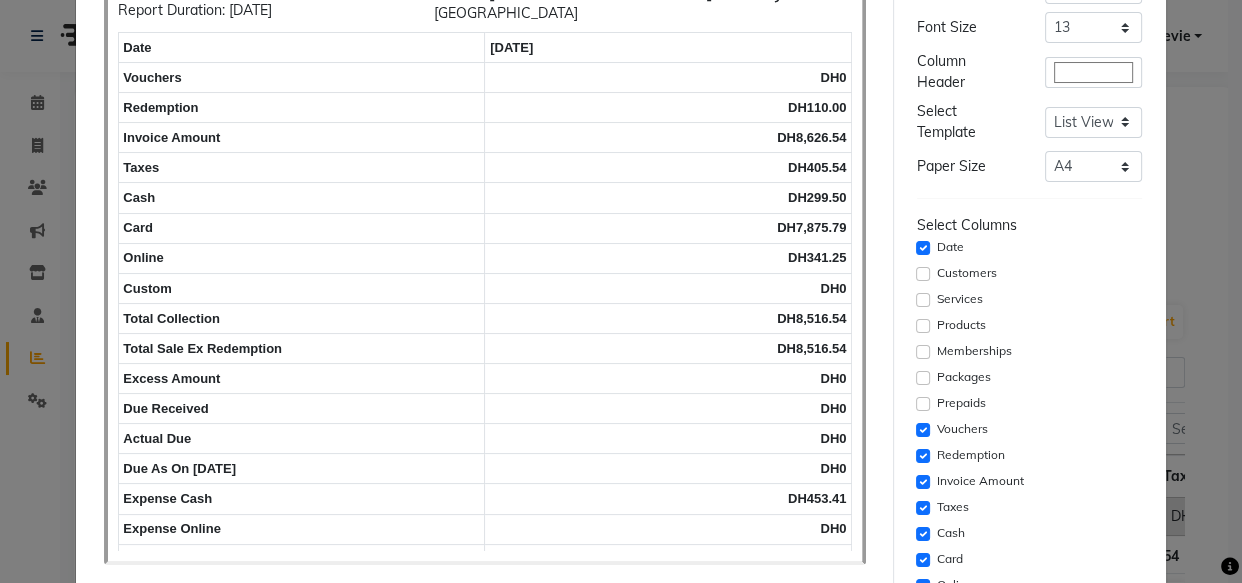 click on "Vouchers" 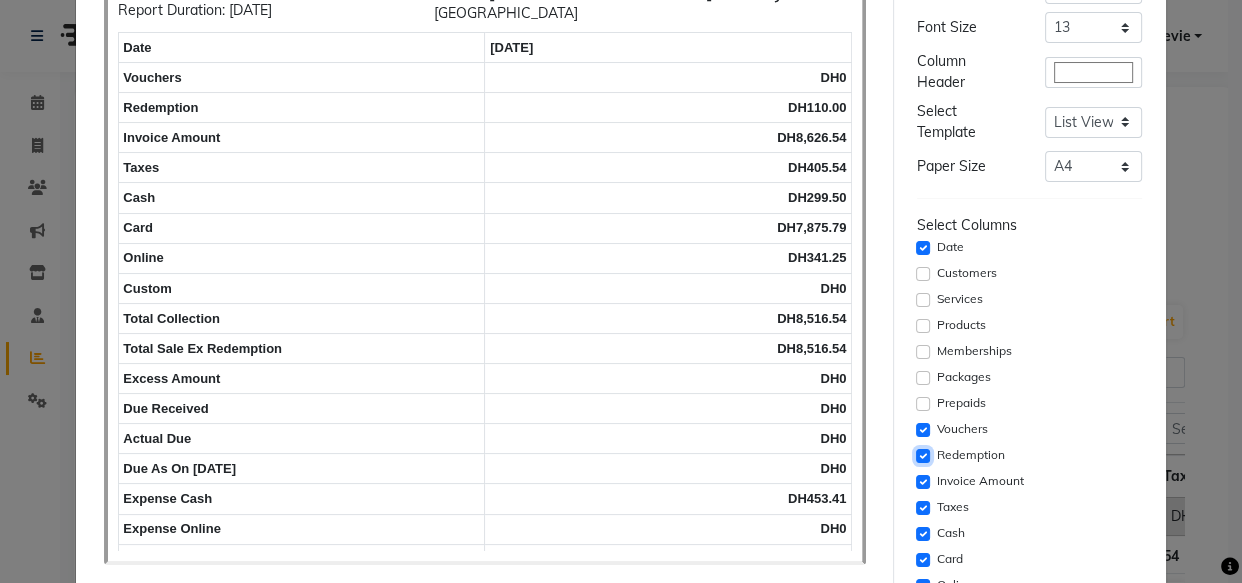 click 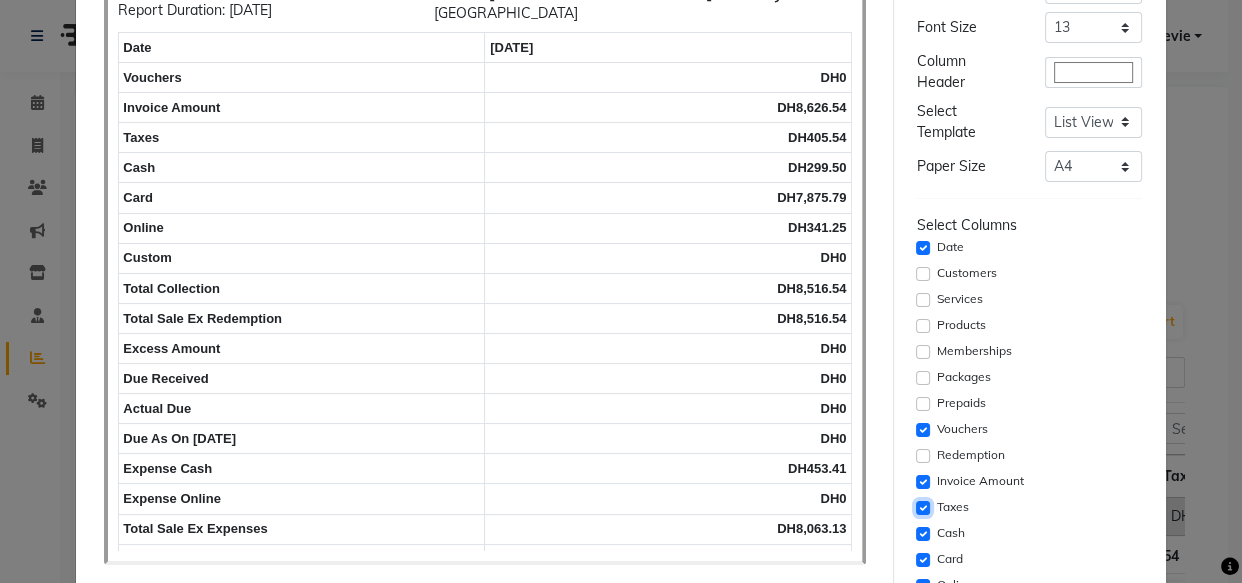 click 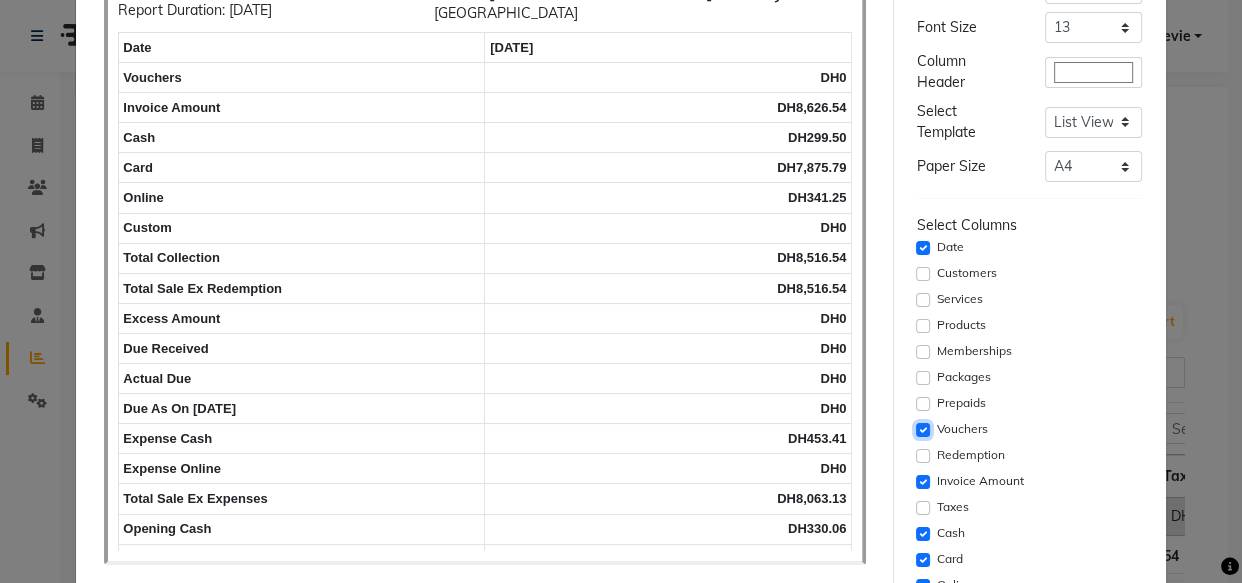 click 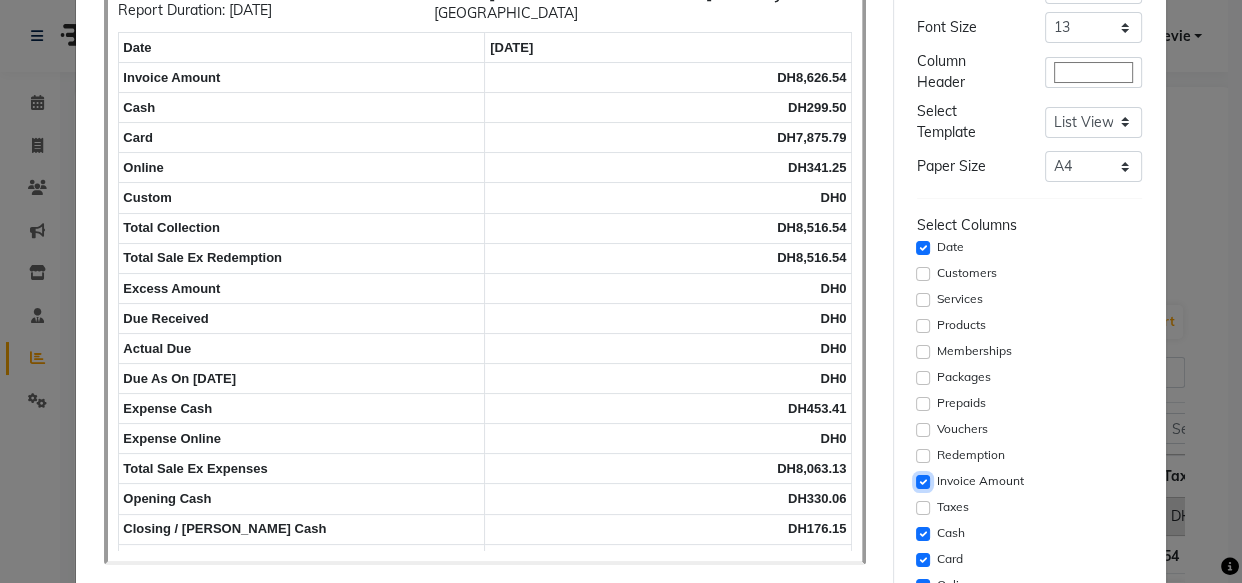 click 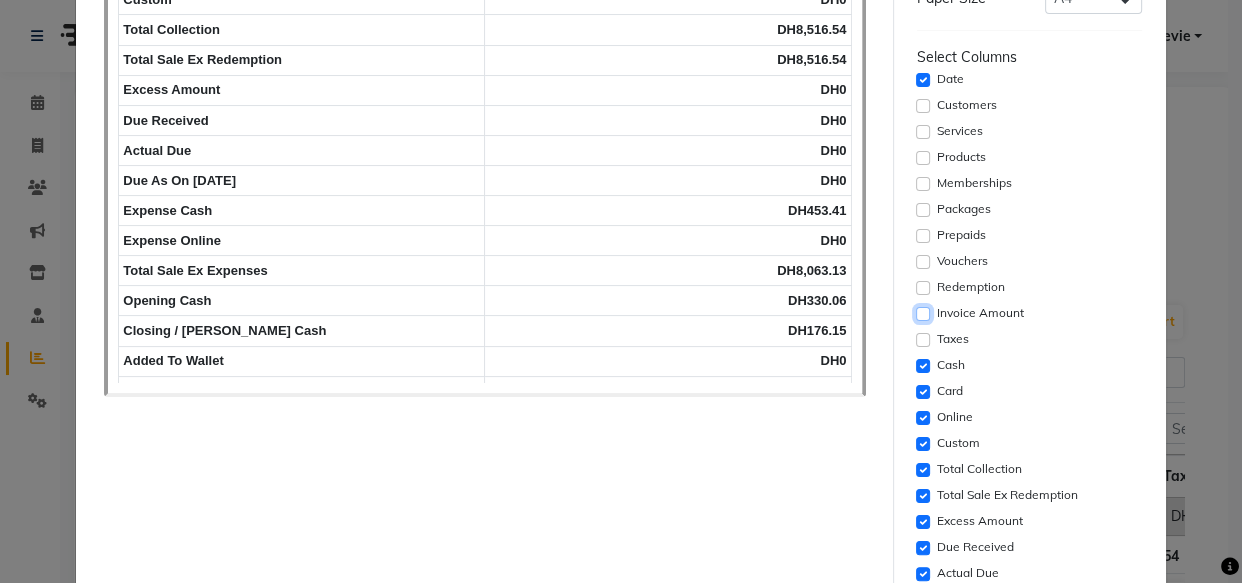 scroll, scrollTop: 310, scrollLeft: 0, axis: vertical 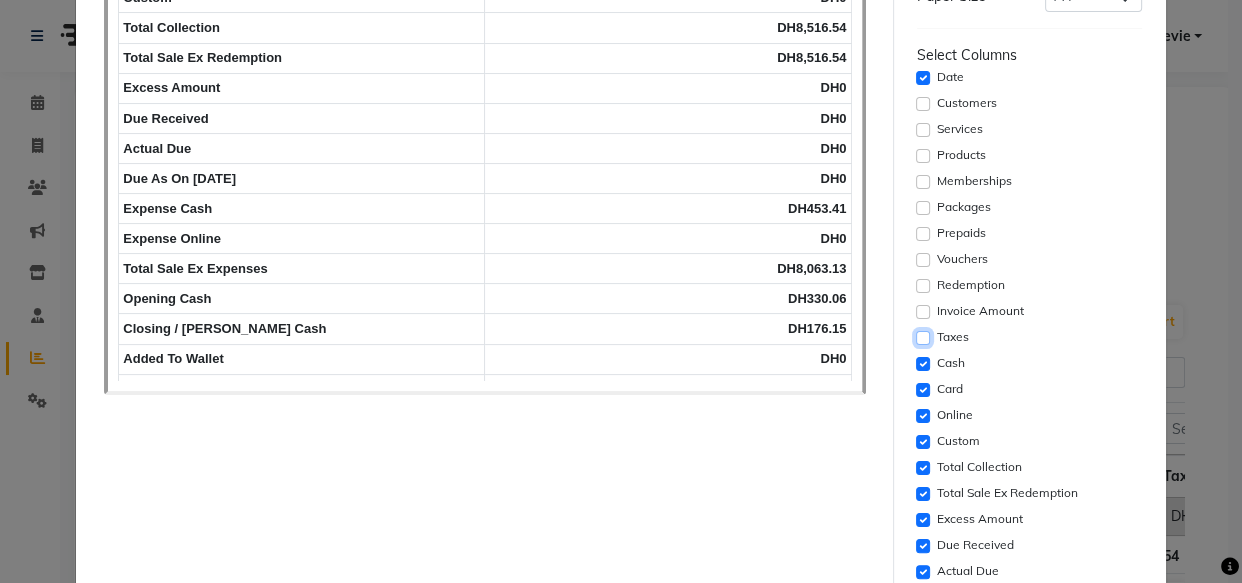 click 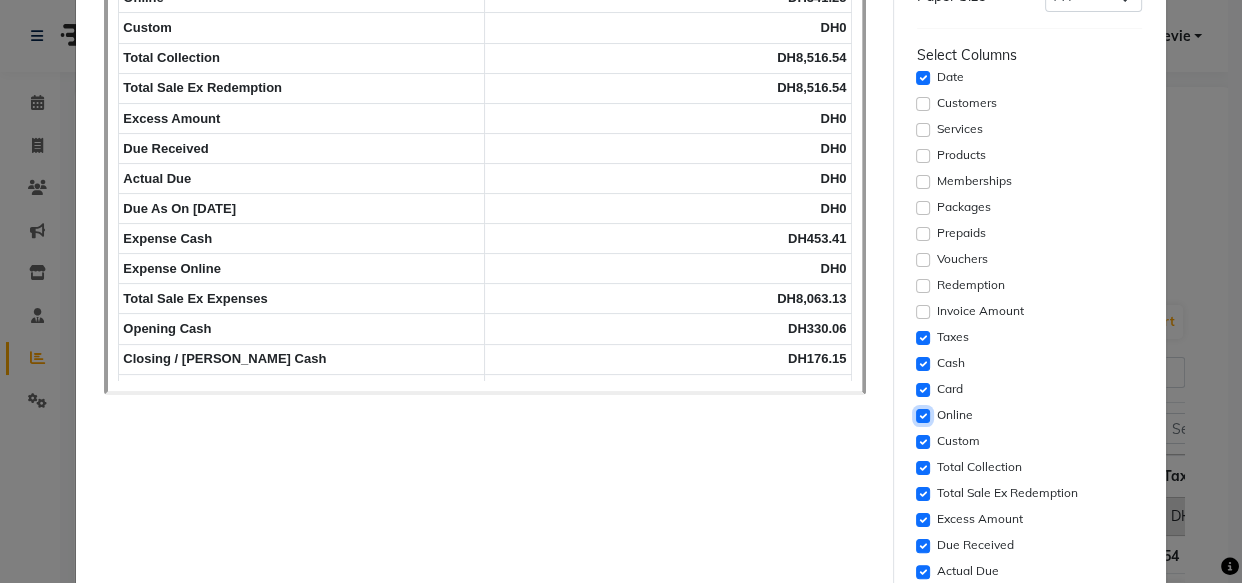 click 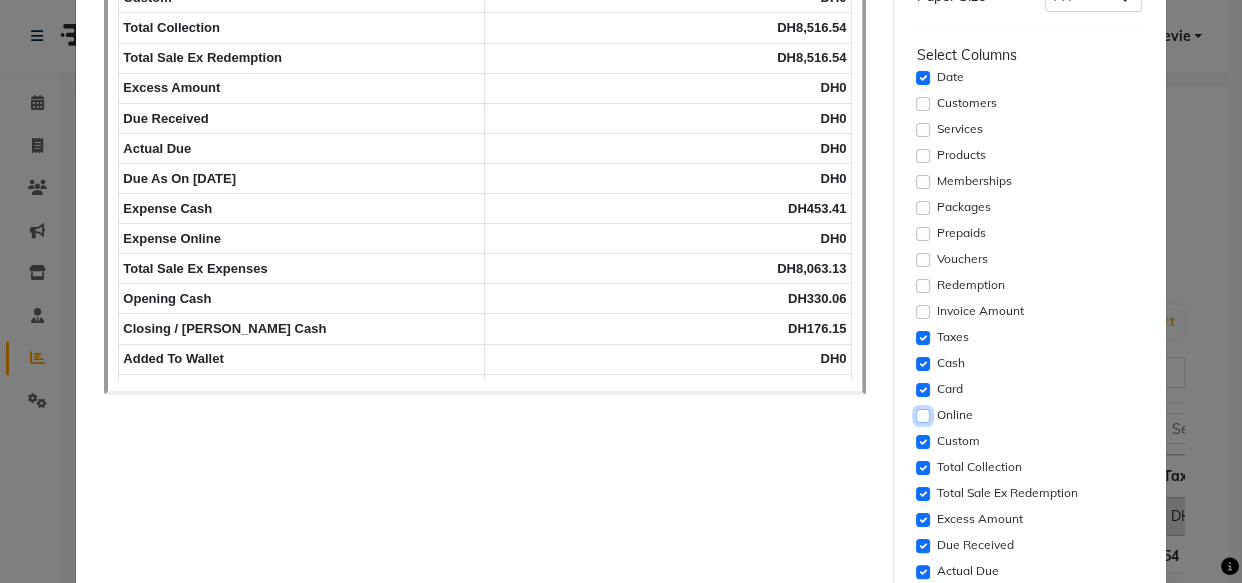 click 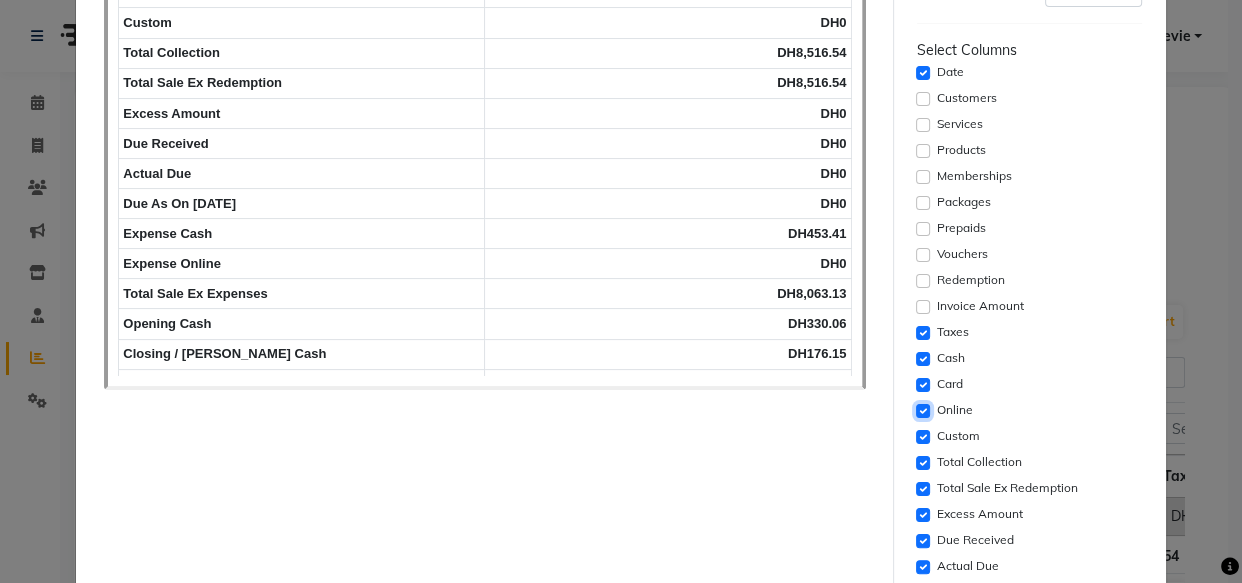 scroll, scrollTop: 337, scrollLeft: 0, axis: vertical 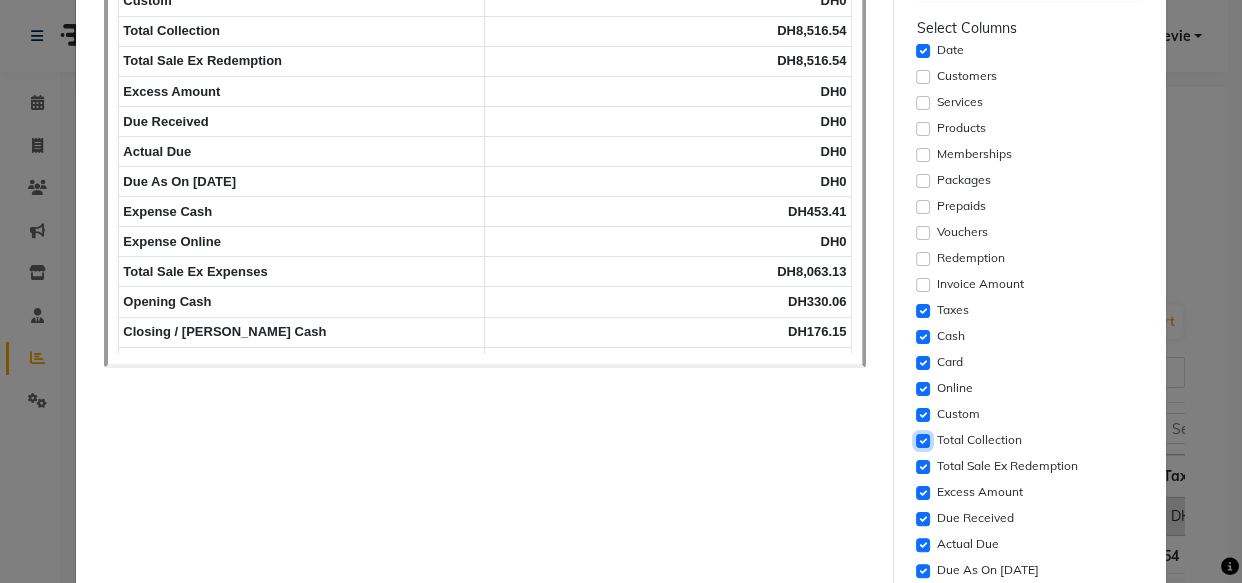 click 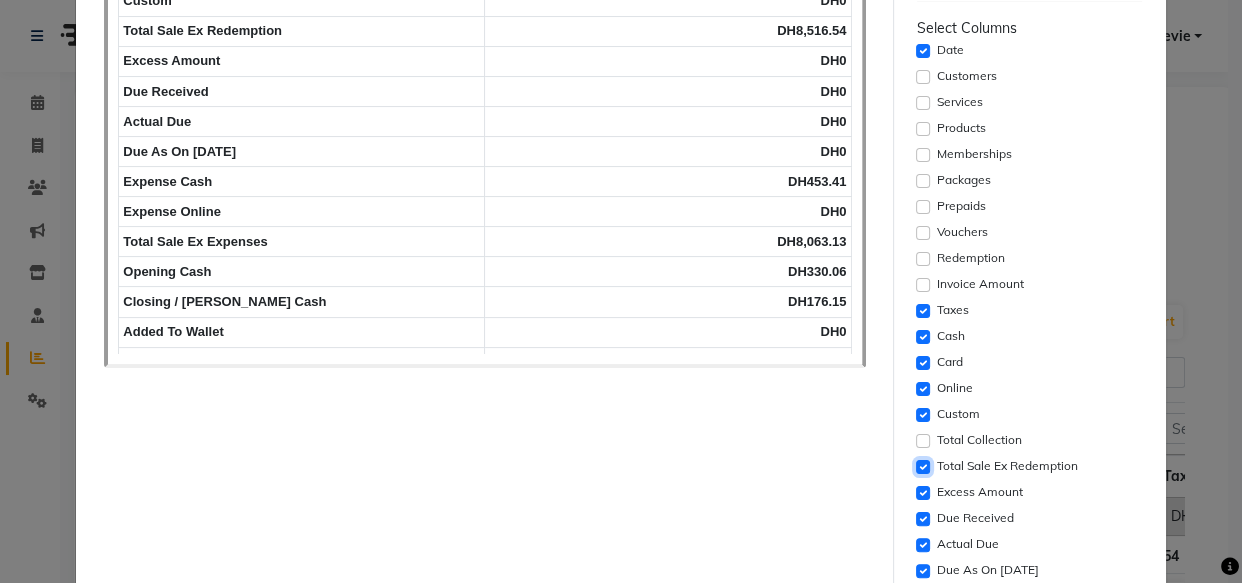 click 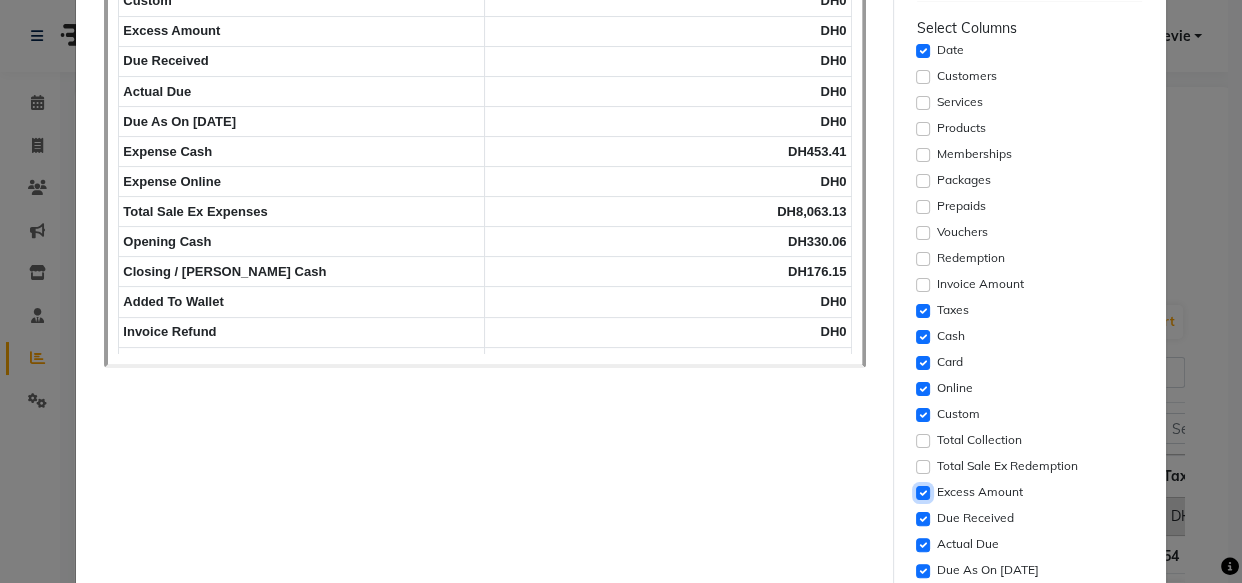 click 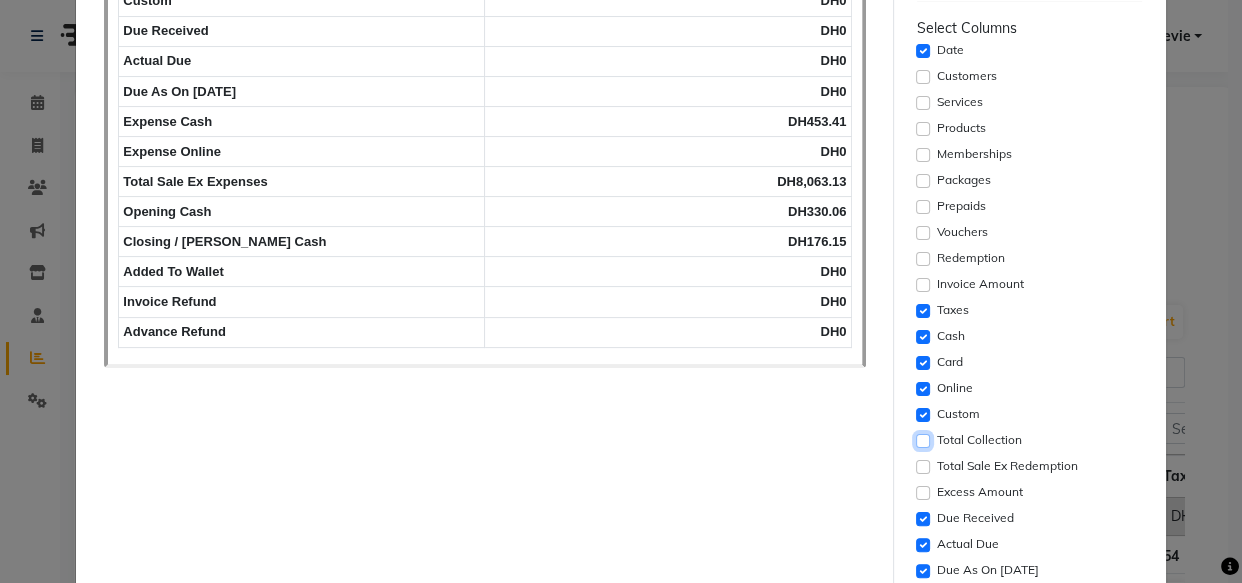 click 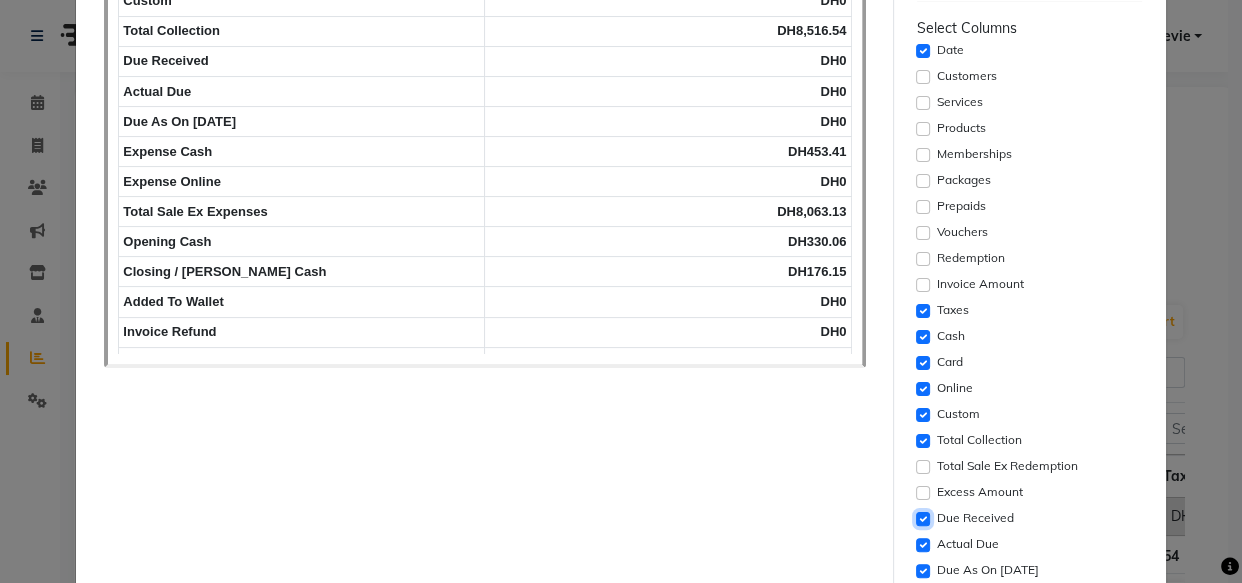 click 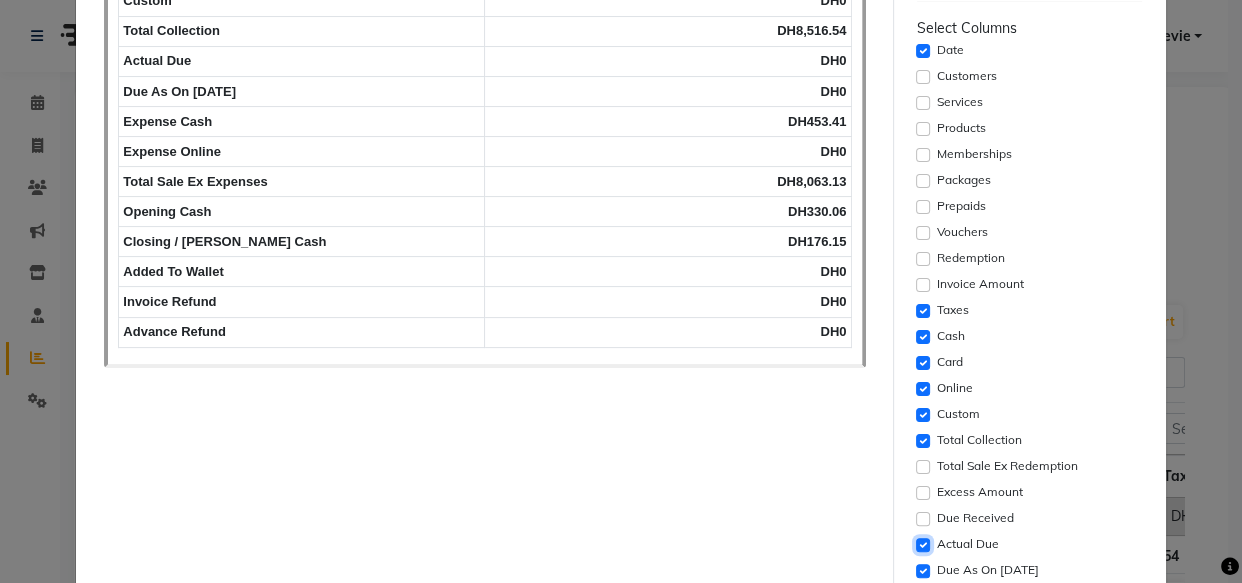 click 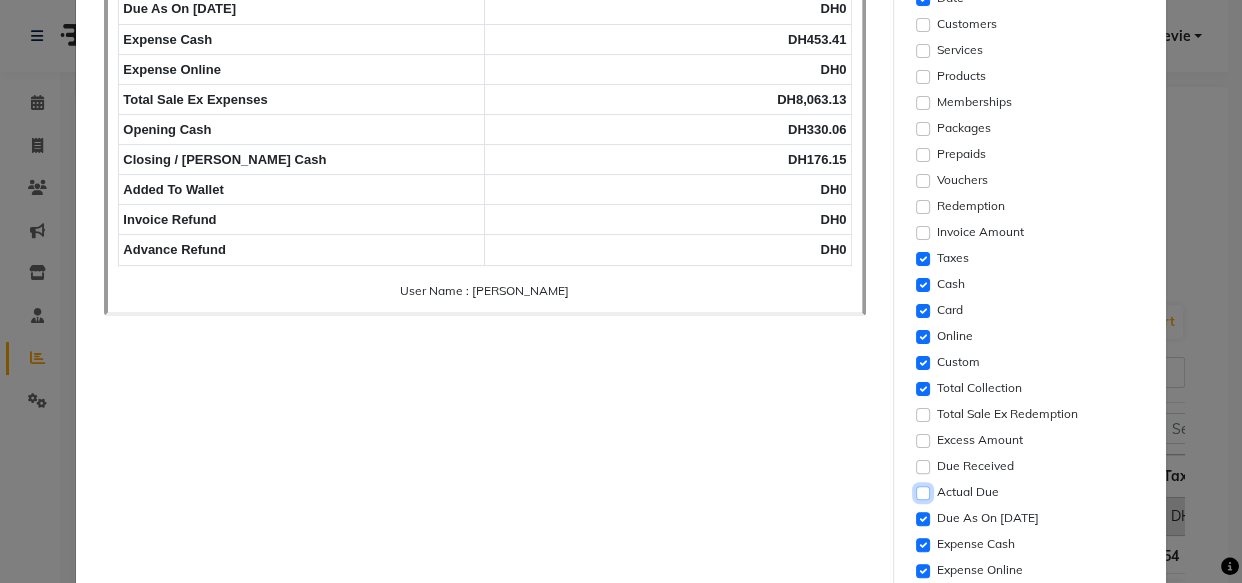 scroll, scrollTop: 419, scrollLeft: 0, axis: vertical 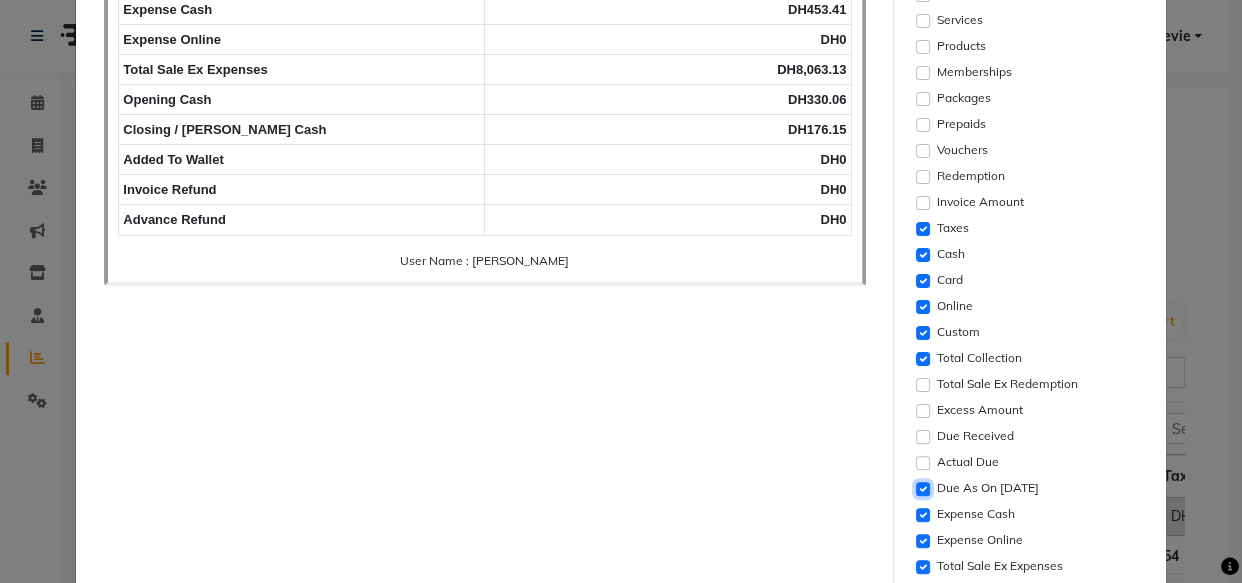 click 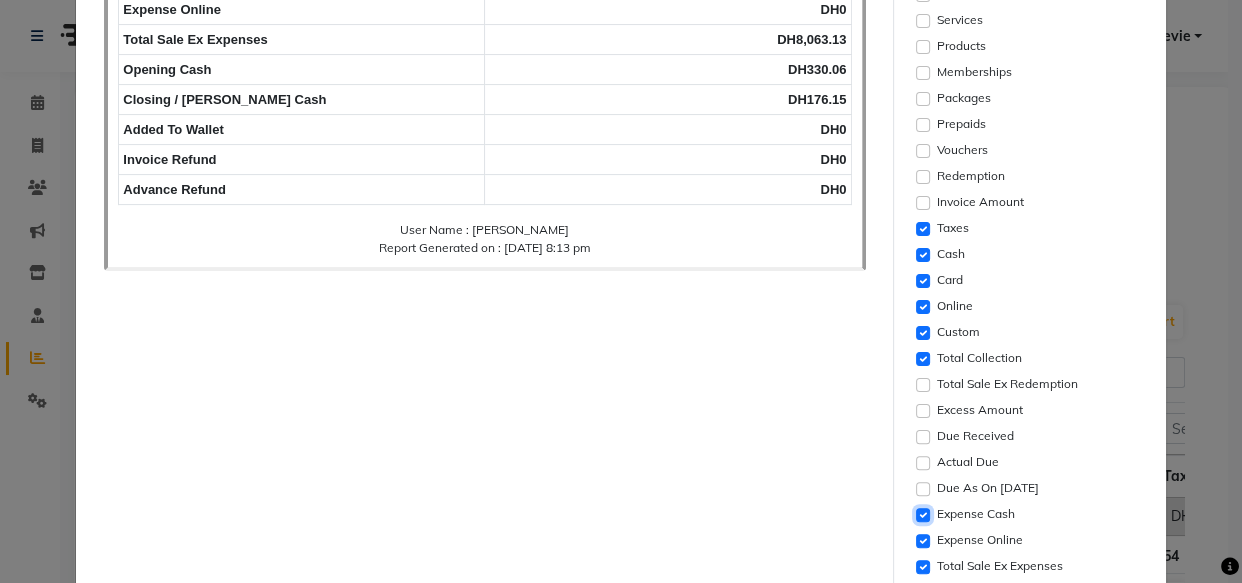 click 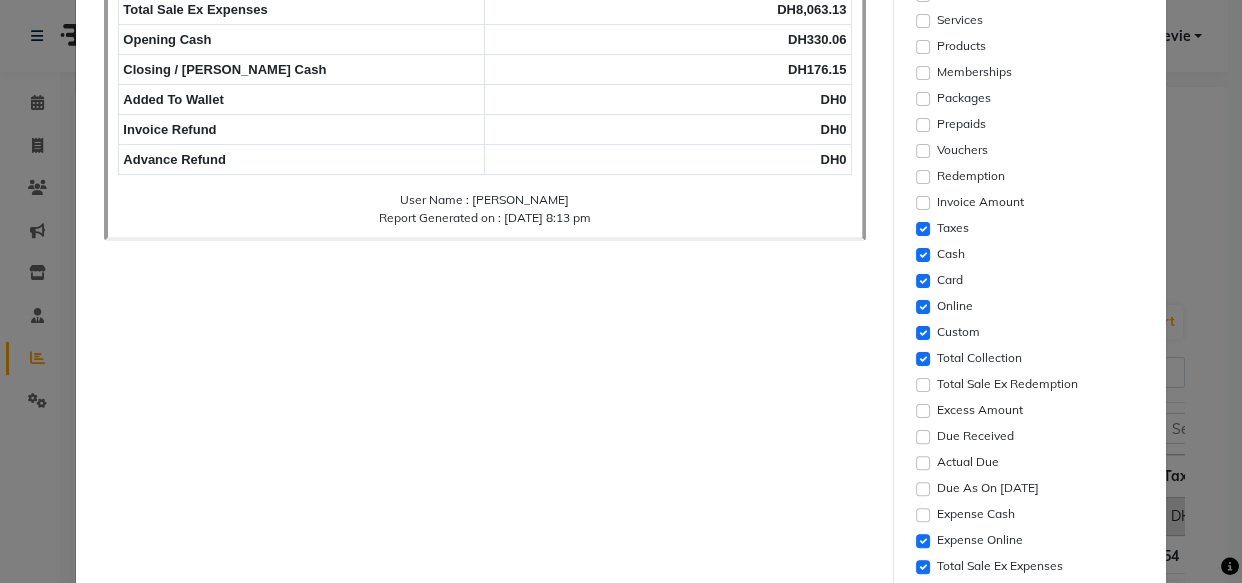 click on "Expense Online" 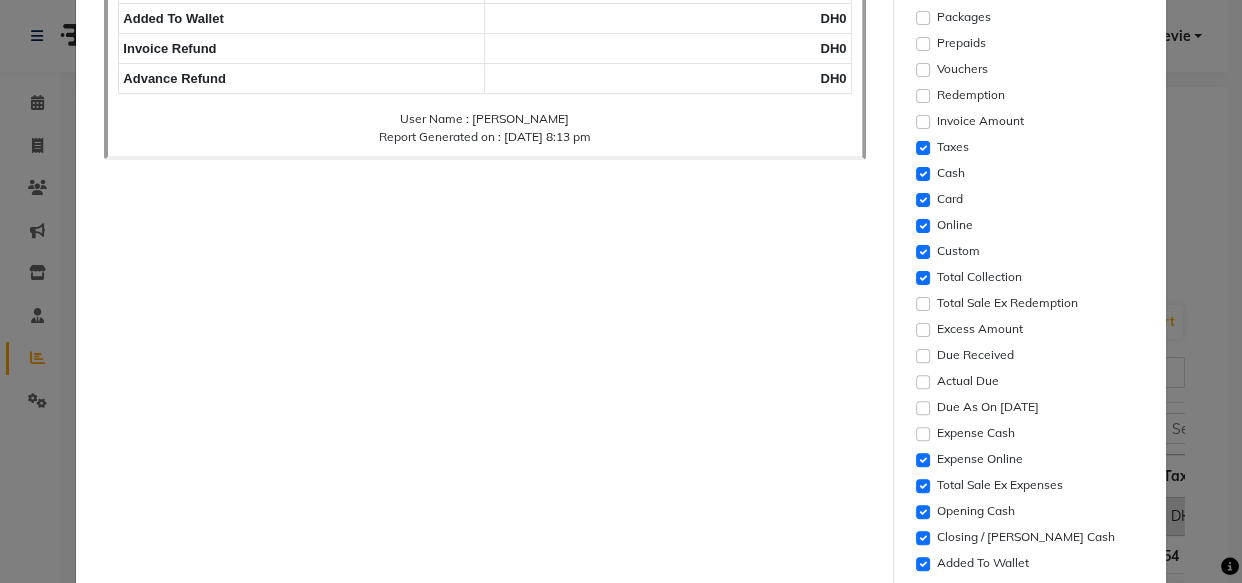 scroll, scrollTop: 515, scrollLeft: 0, axis: vertical 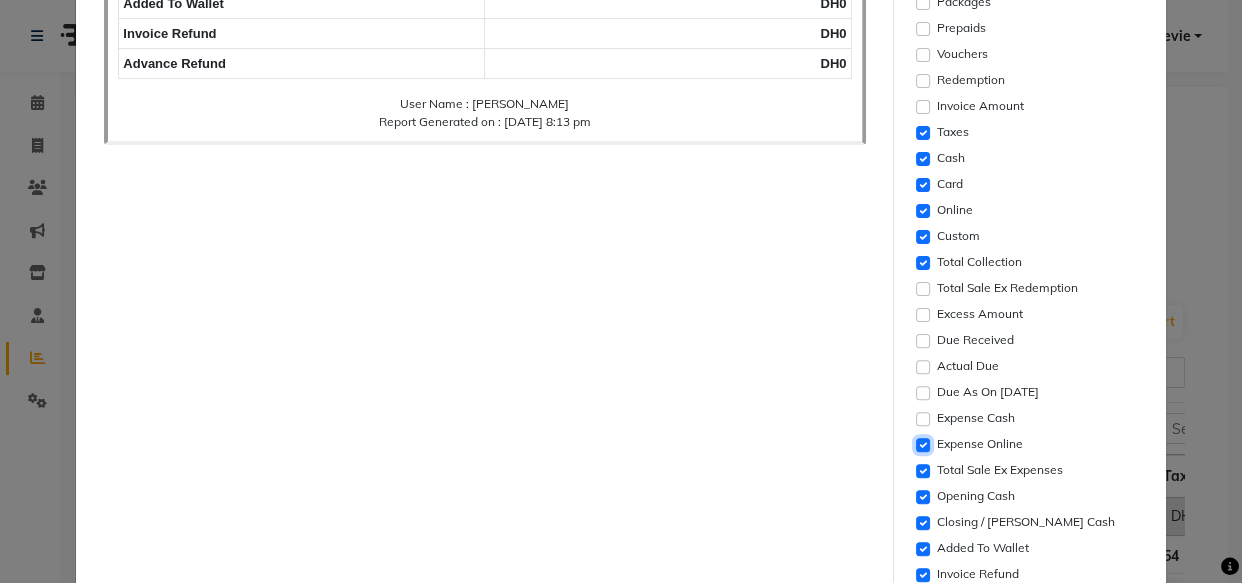 click 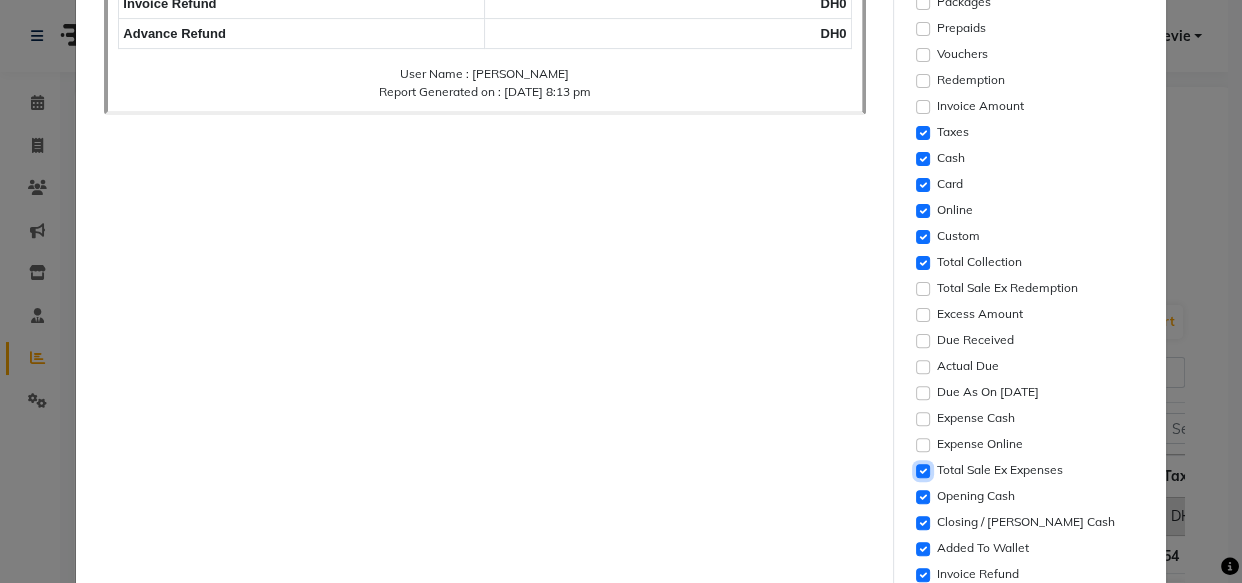 click 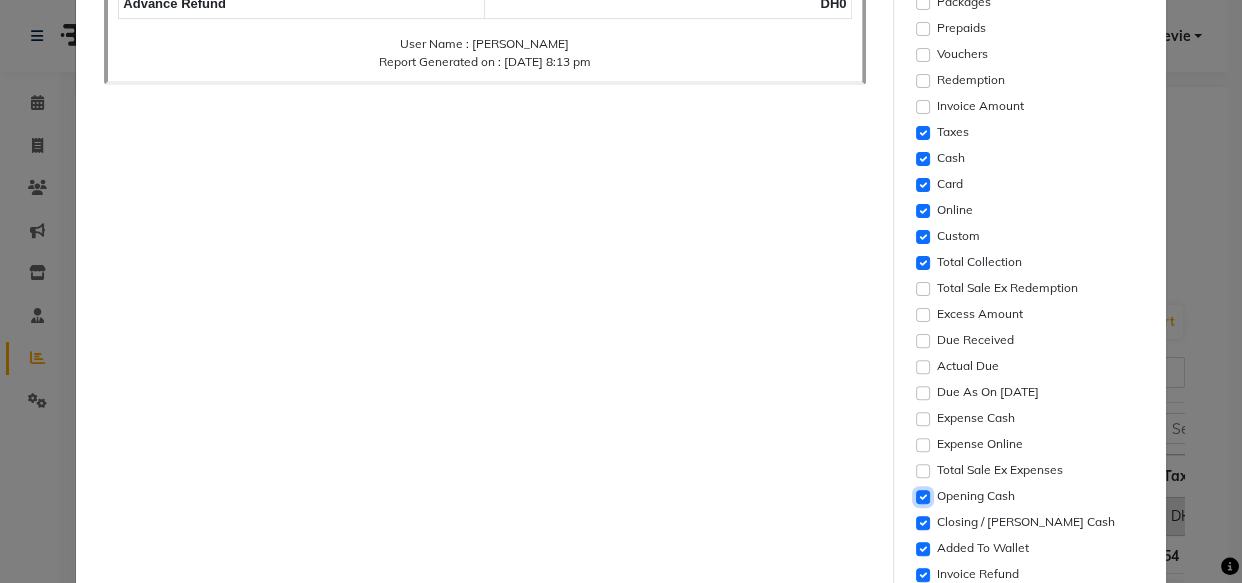 click 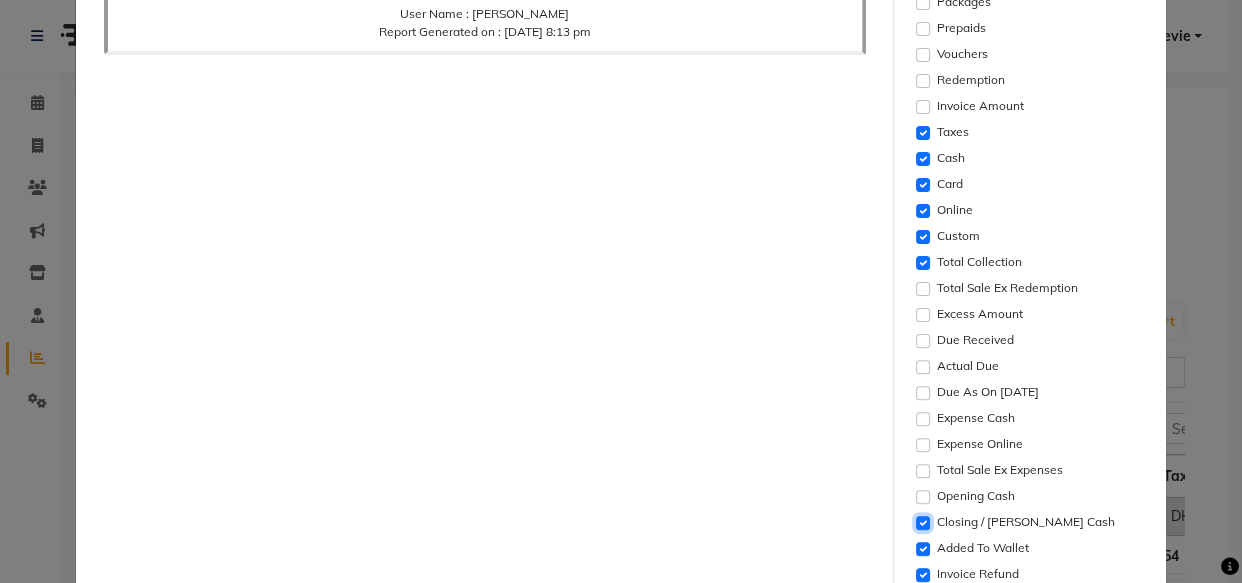 click 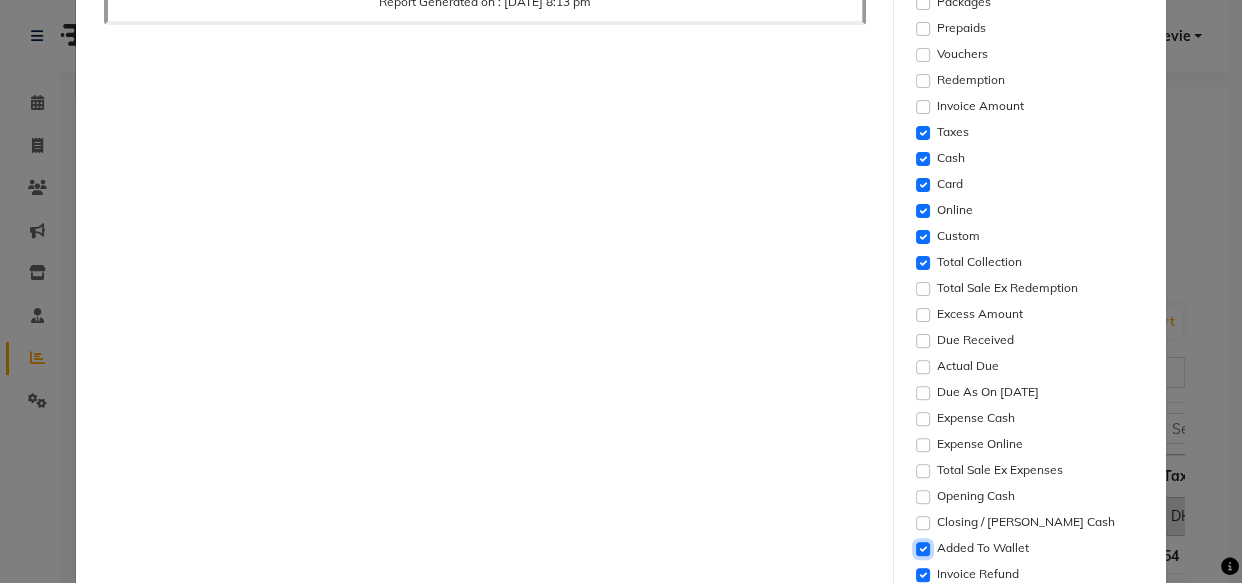 click 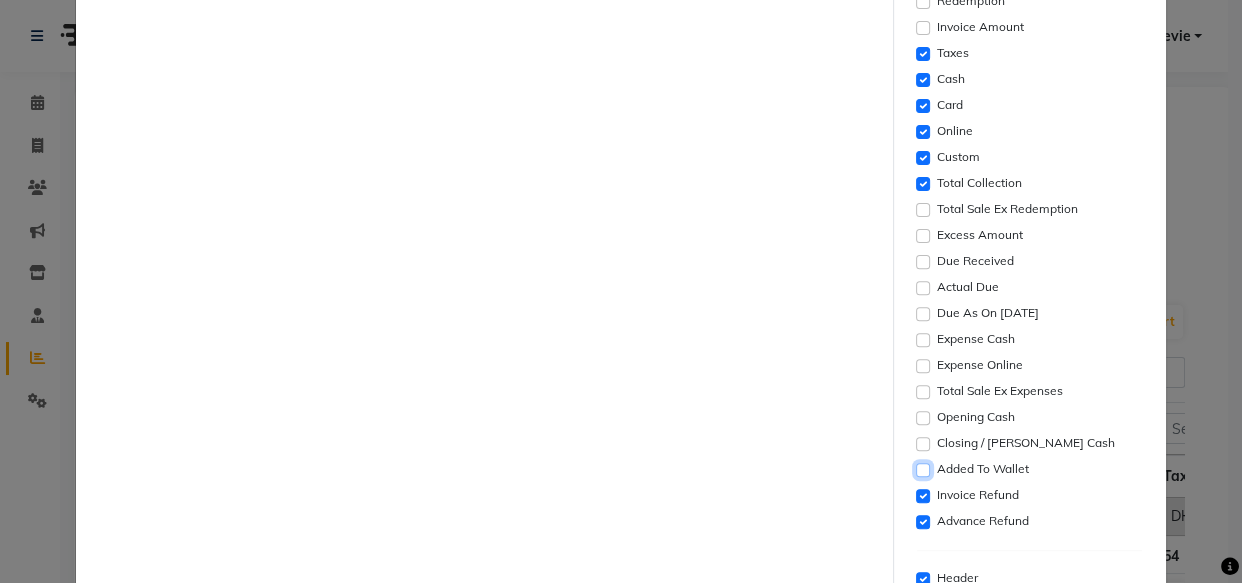 scroll, scrollTop: 597, scrollLeft: 0, axis: vertical 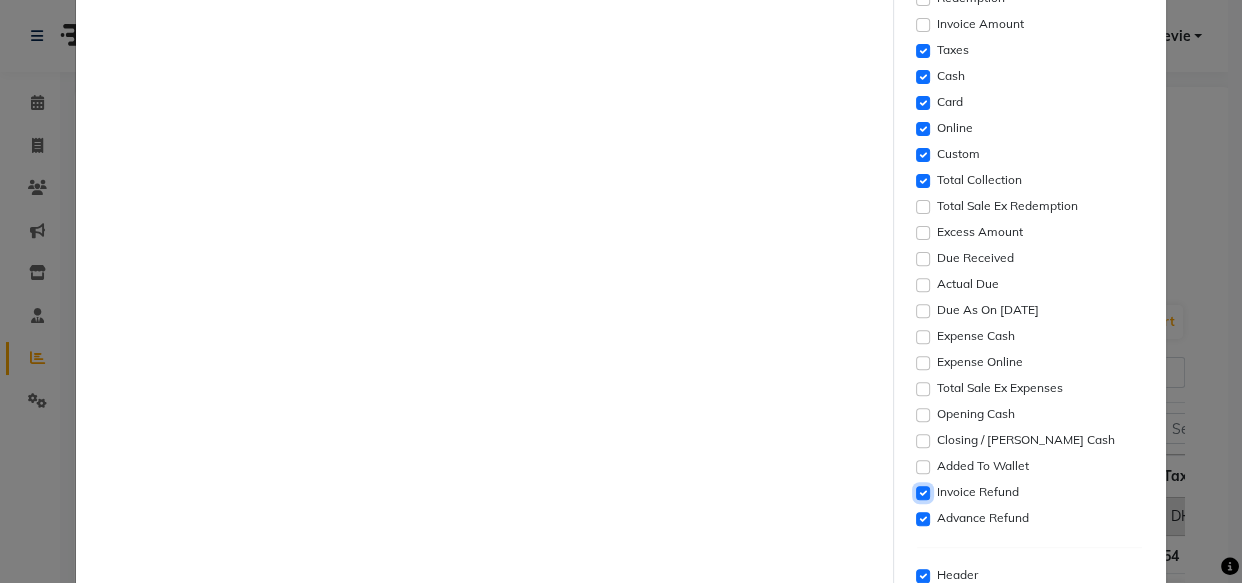click 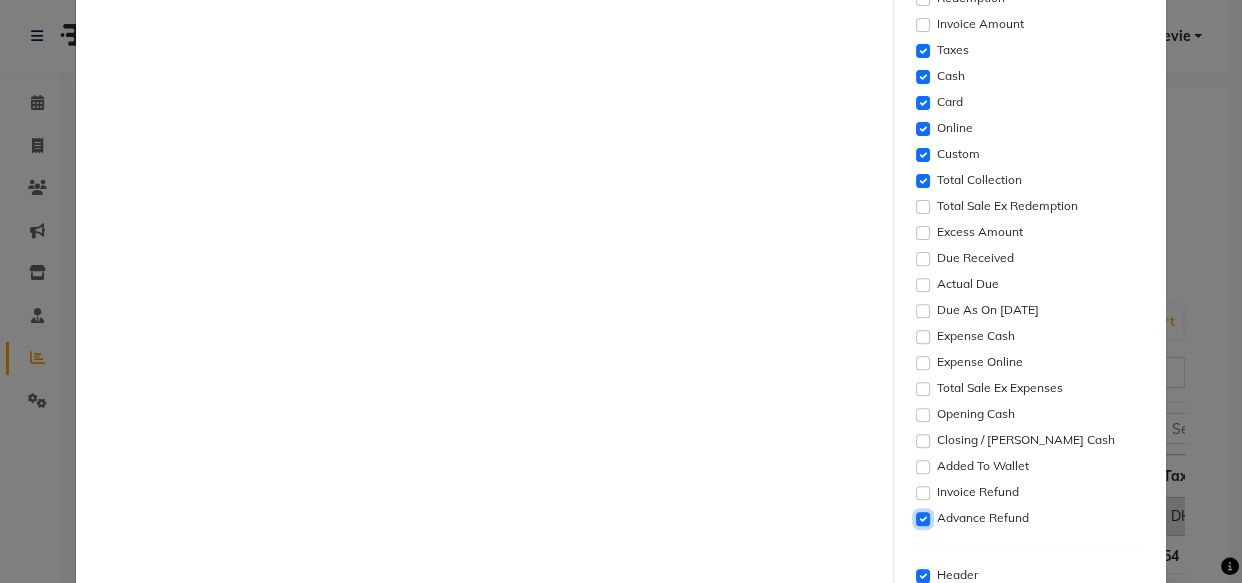 click 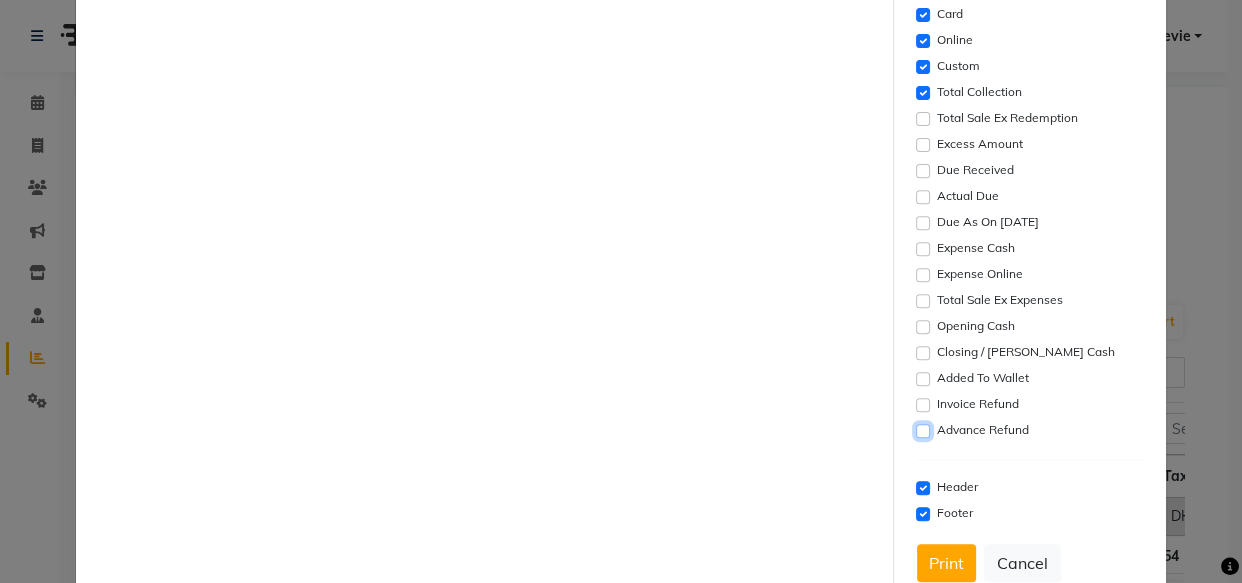 scroll, scrollTop: 684, scrollLeft: 0, axis: vertical 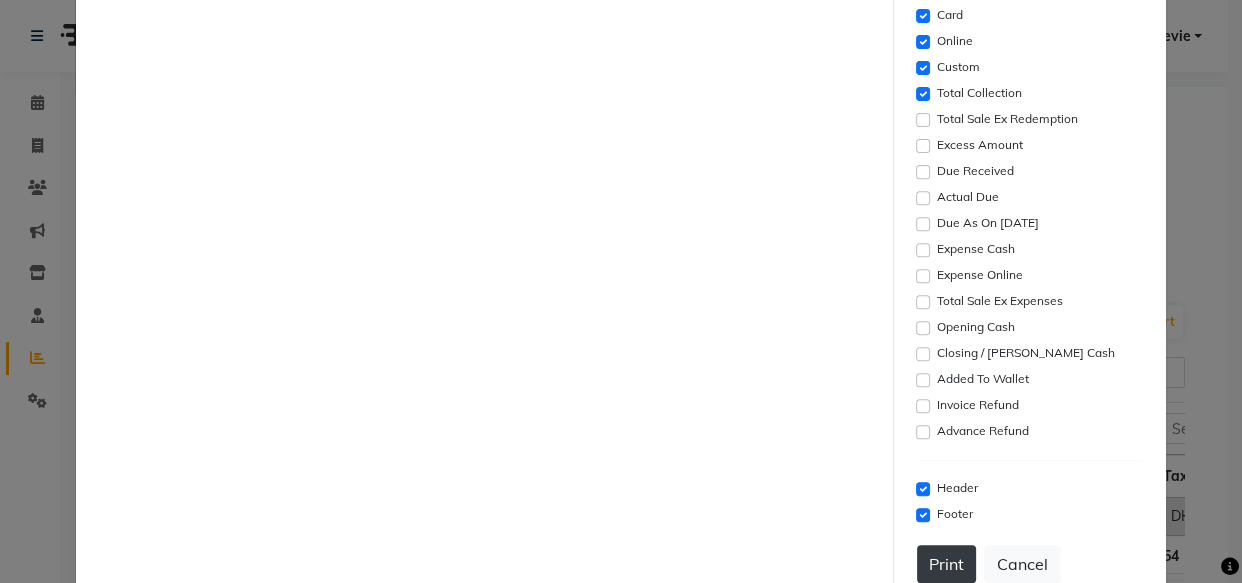 click on "Print" 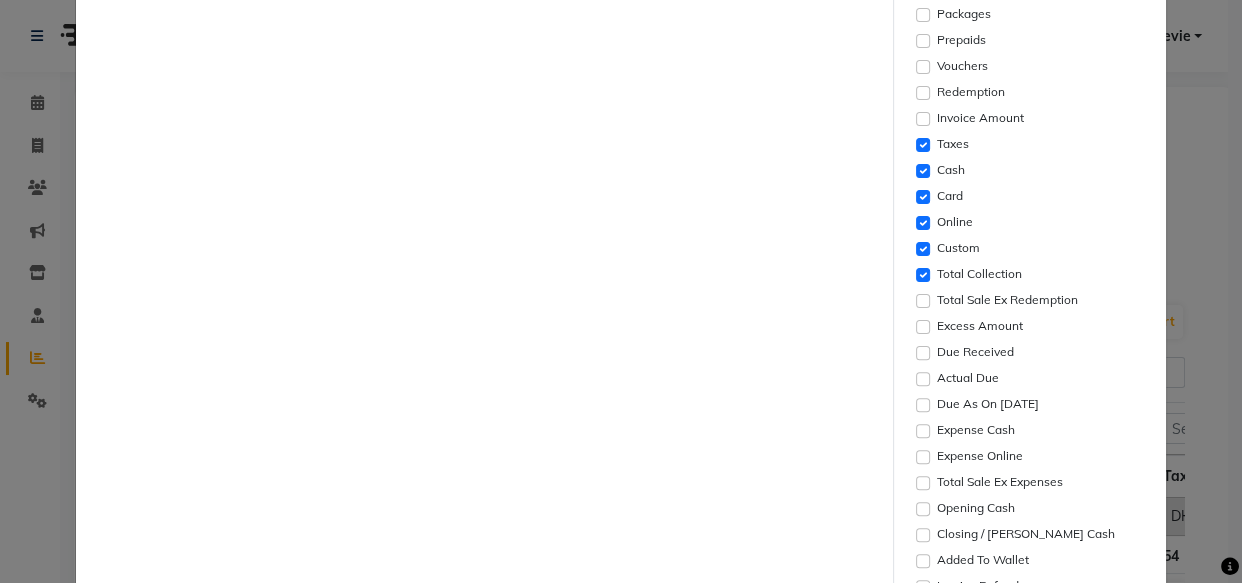 scroll, scrollTop: 0, scrollLeft: 0, axis: both 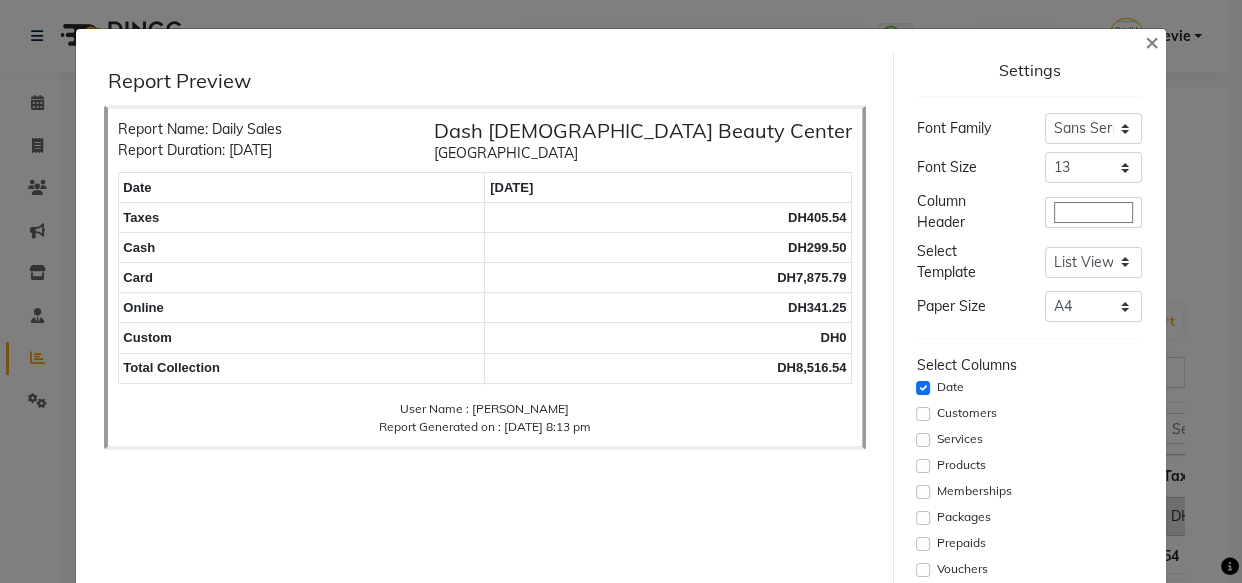 click on "Settings  Font Family  Select Sans Serif Monospace Serif  Font Size  Select 8 9 10 11 12 13 14 15 16 17 18 19 20  Column Header  #ffffff  Select Template  Select Dynamic Table View List View  Paper Size  Select A4 A5 A6 A7 Thermal Select Columns  Date   Customers   Services   Products   Memberships   Packages   Prepaids   Vouchers   Redemption   Invoice Amount   Taxes   Cash   Card   Online   Custom   Total Collection   Total Sale Ex Redemption   Excess Amount   Due Received   Actual Due   Due As On [DATE]   Expense Cash   Expense Online   Total Sale Ex Expenses   Opening Cash   Closing / [PERSON_NAME] Cash   Added To Wallet   Invoice Refund   Advance Refund   Header   Footer   Print   Cancel" 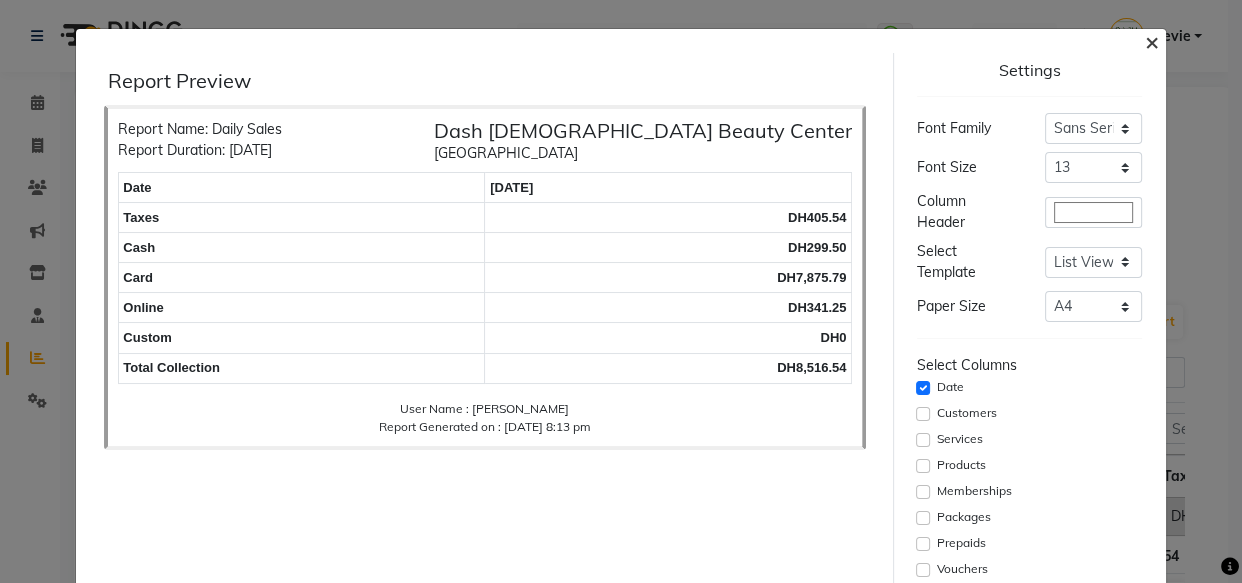 click on "×" 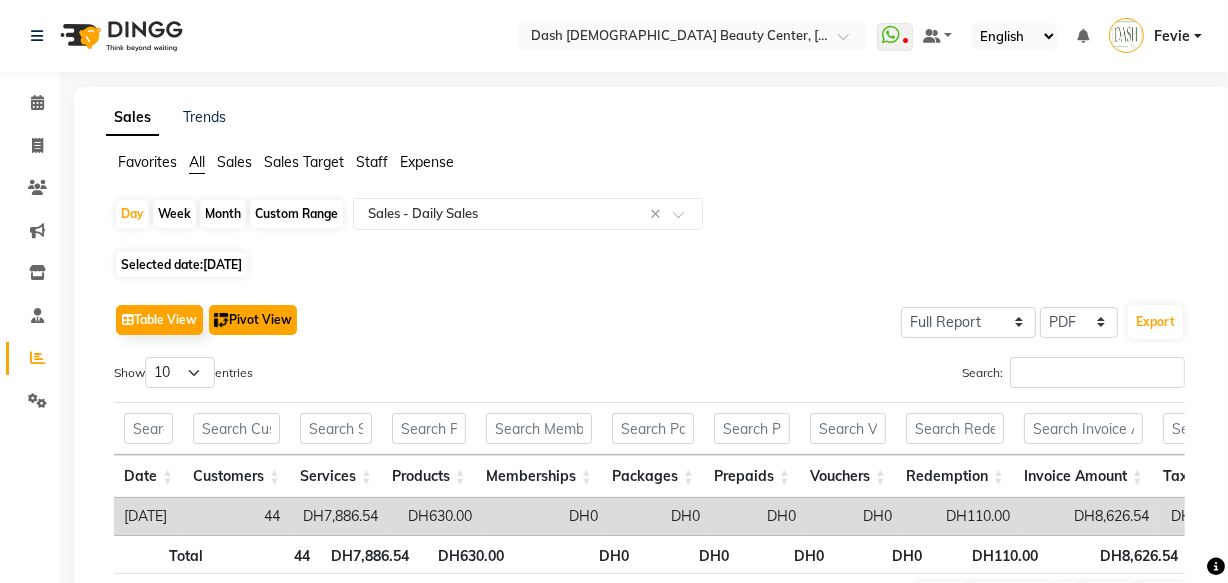 click on "Pivot View" 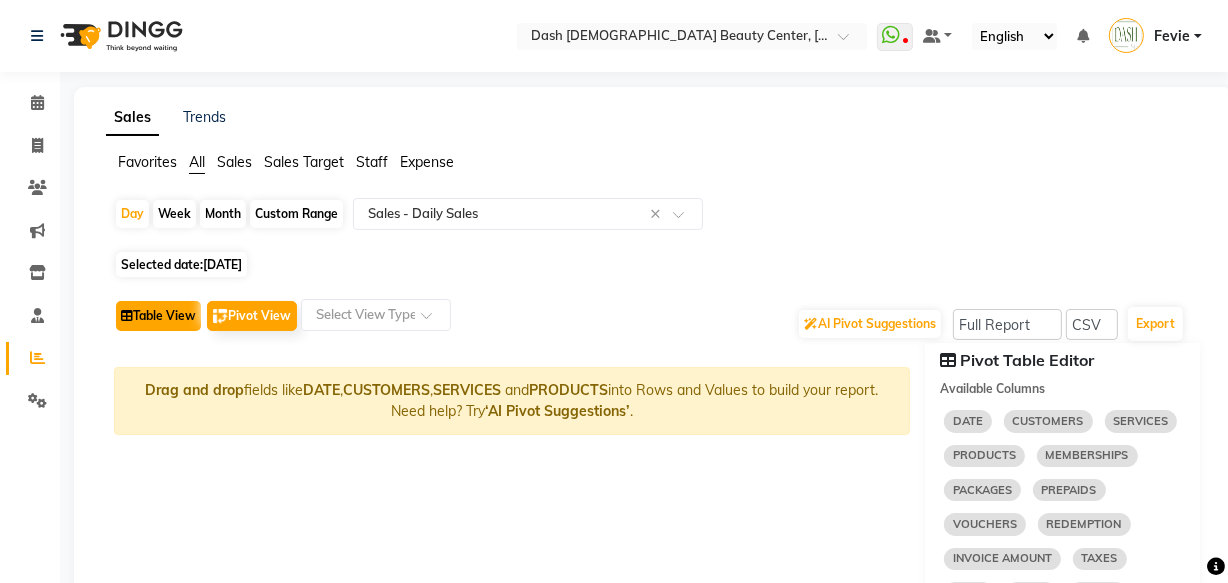 click on "Table View" 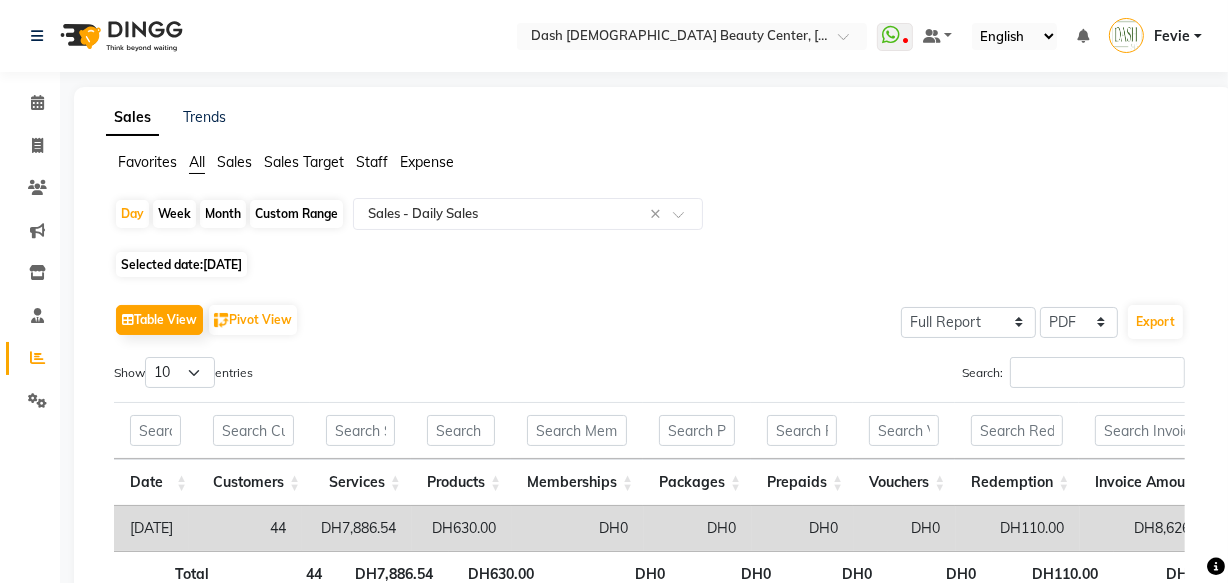 click on "[DATE]" 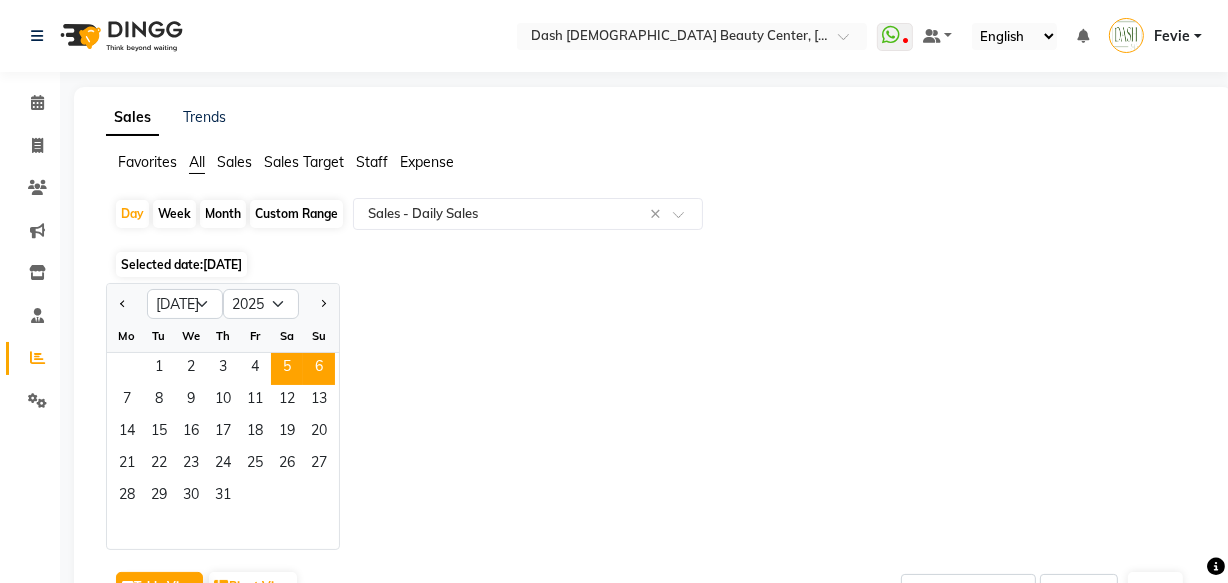 click on "6" 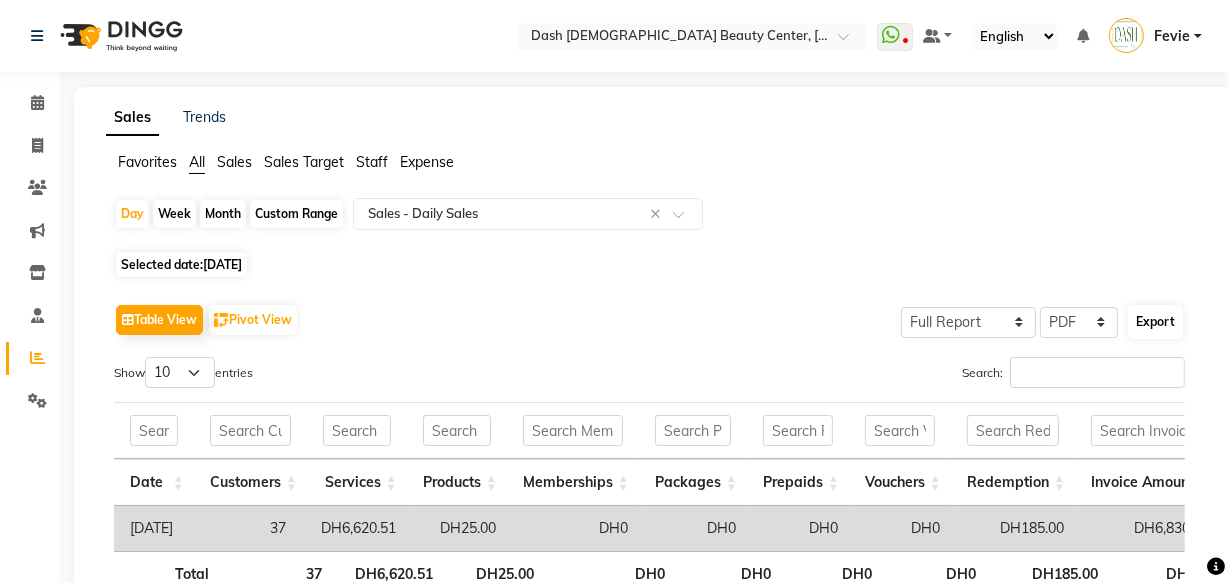 click on "Export" 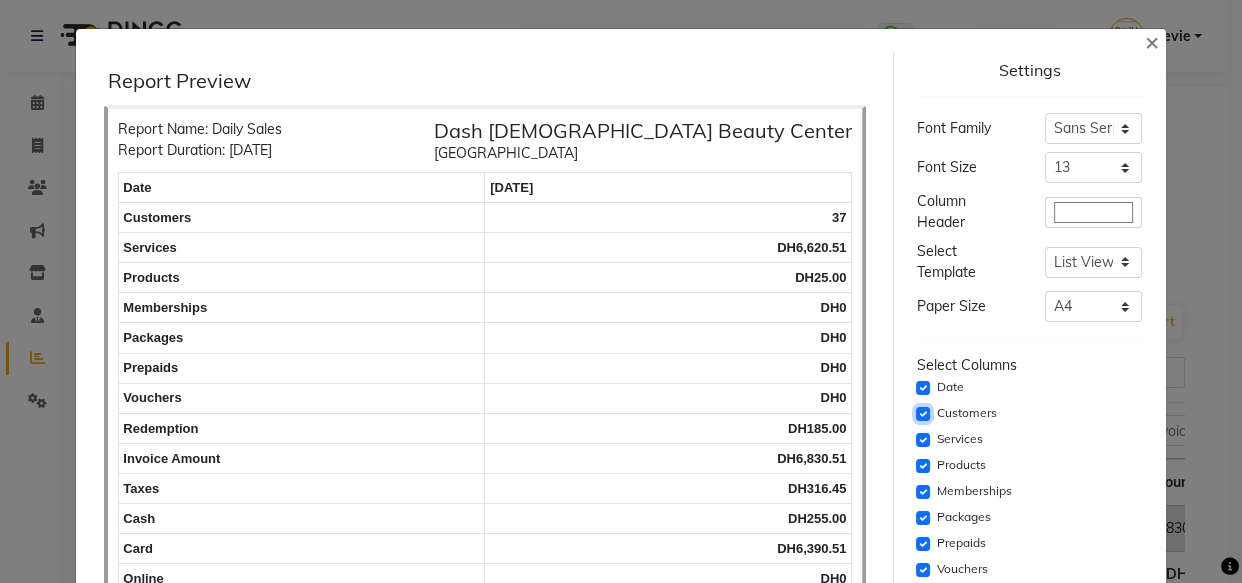 click 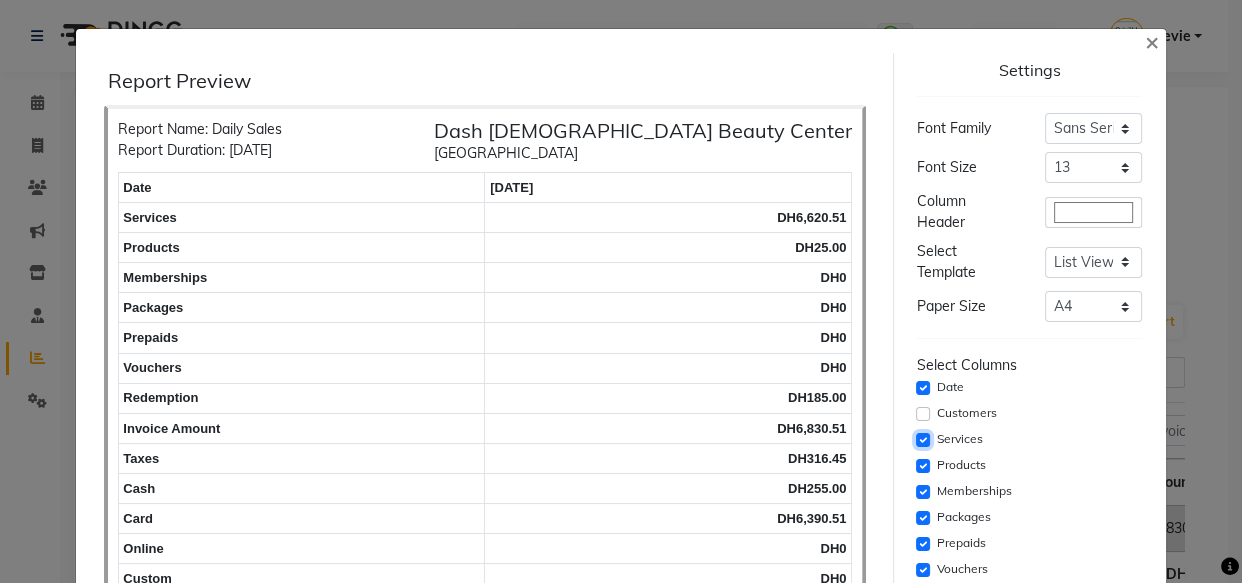 click 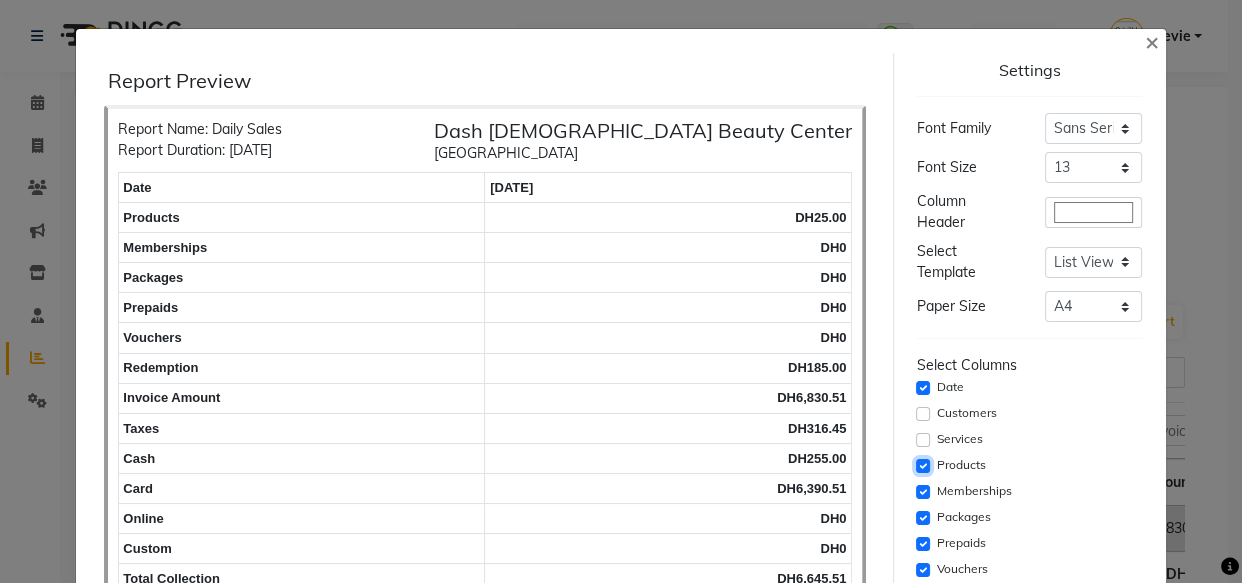 click 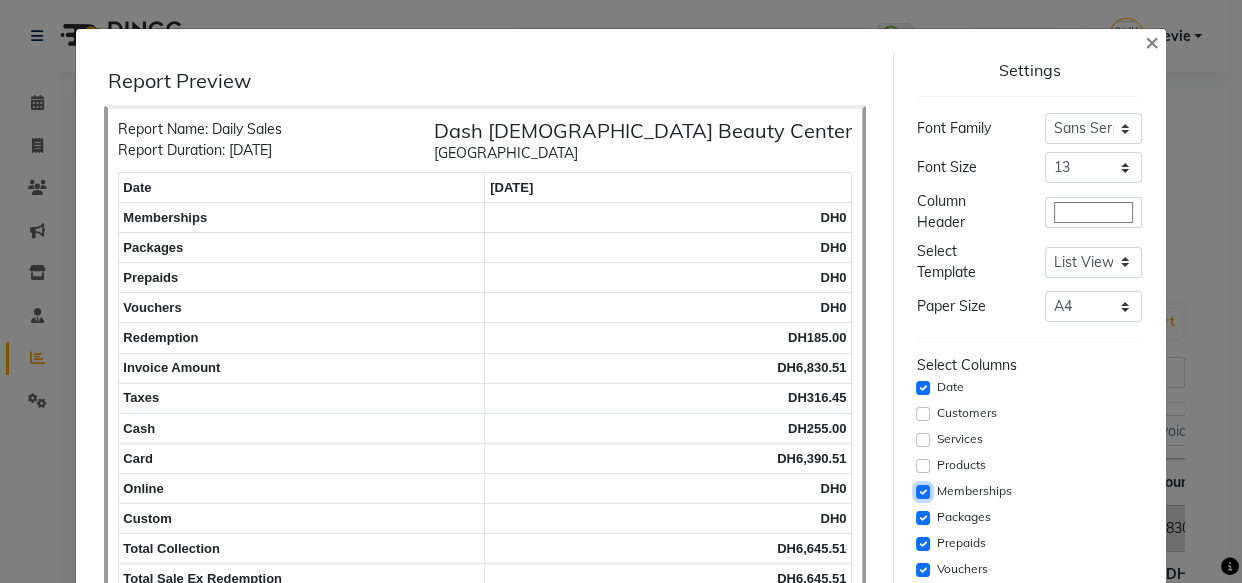 click 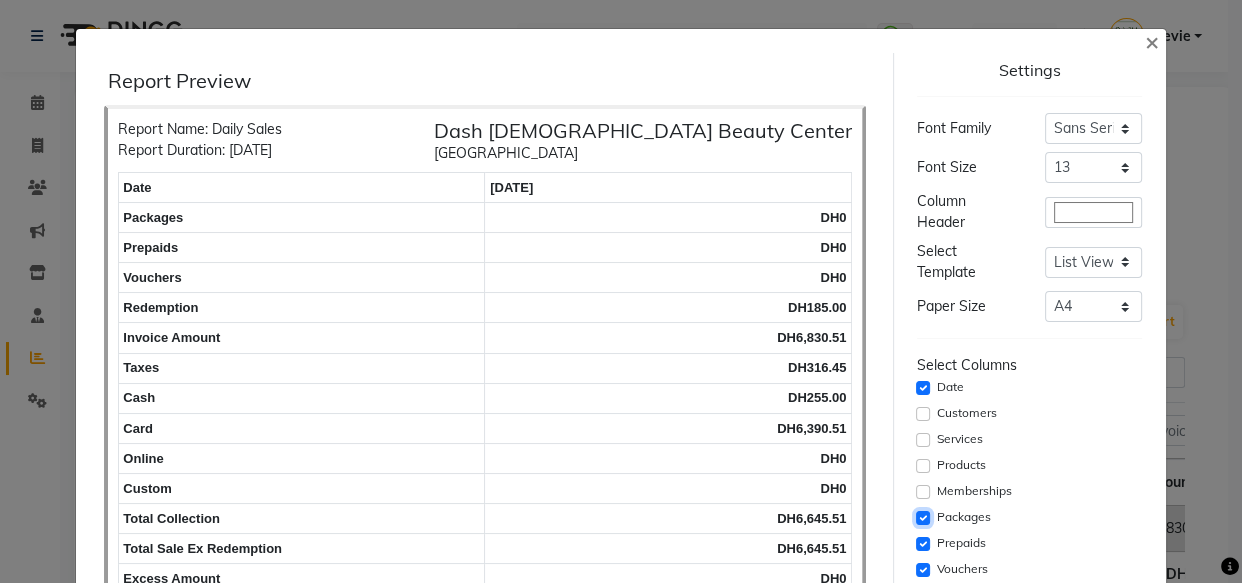 click 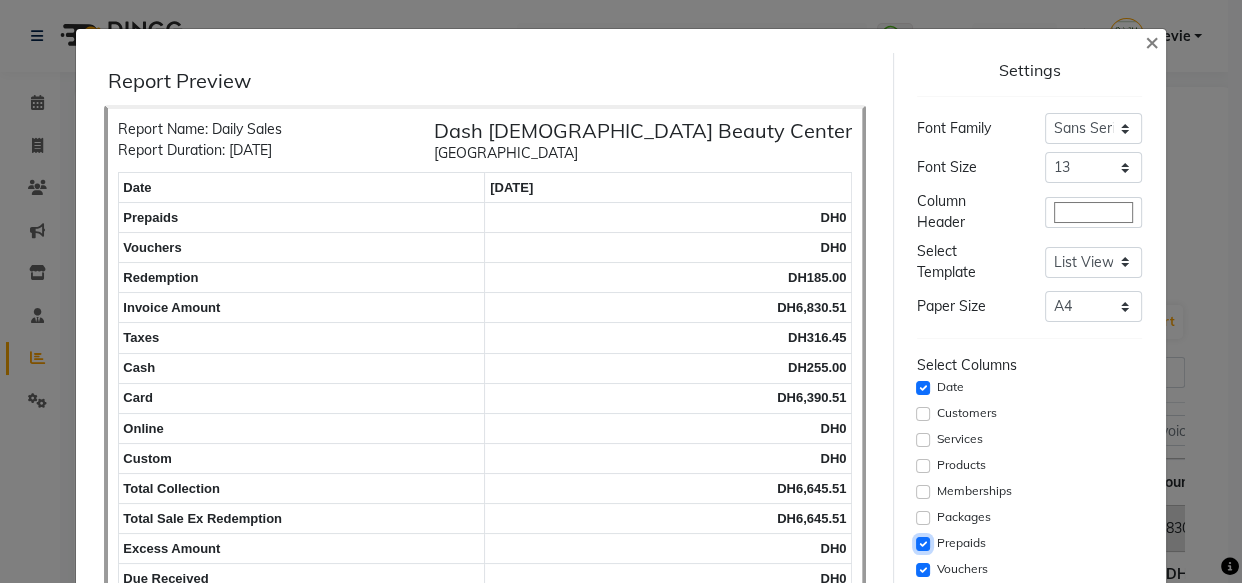 click 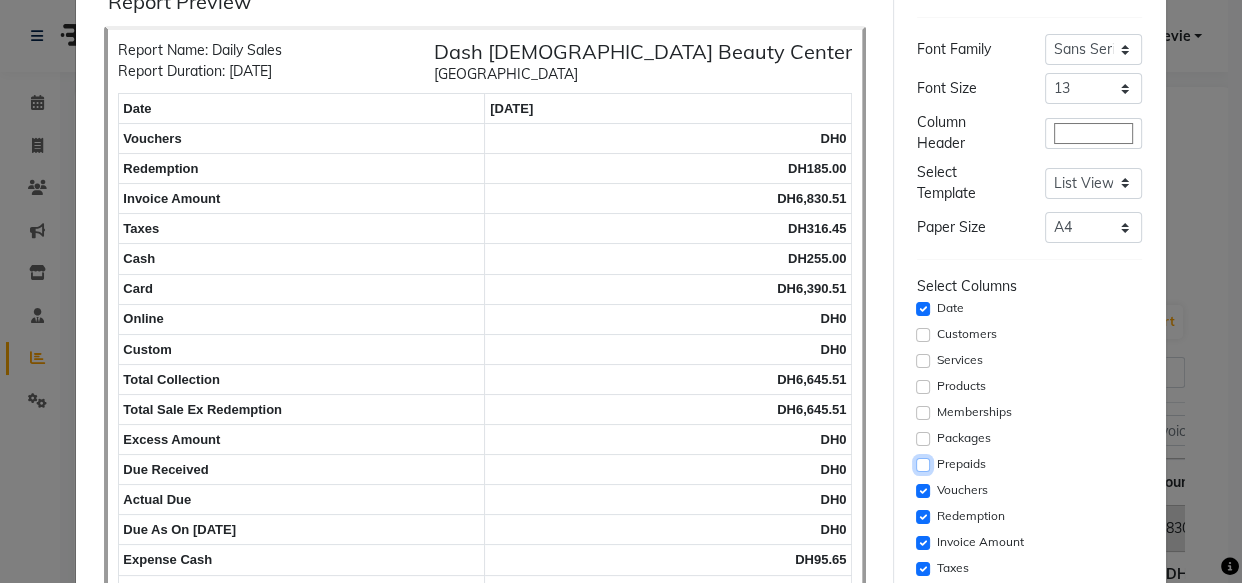 scroll, scrollTop: 110, scrollLeft: 0, axis: vertical 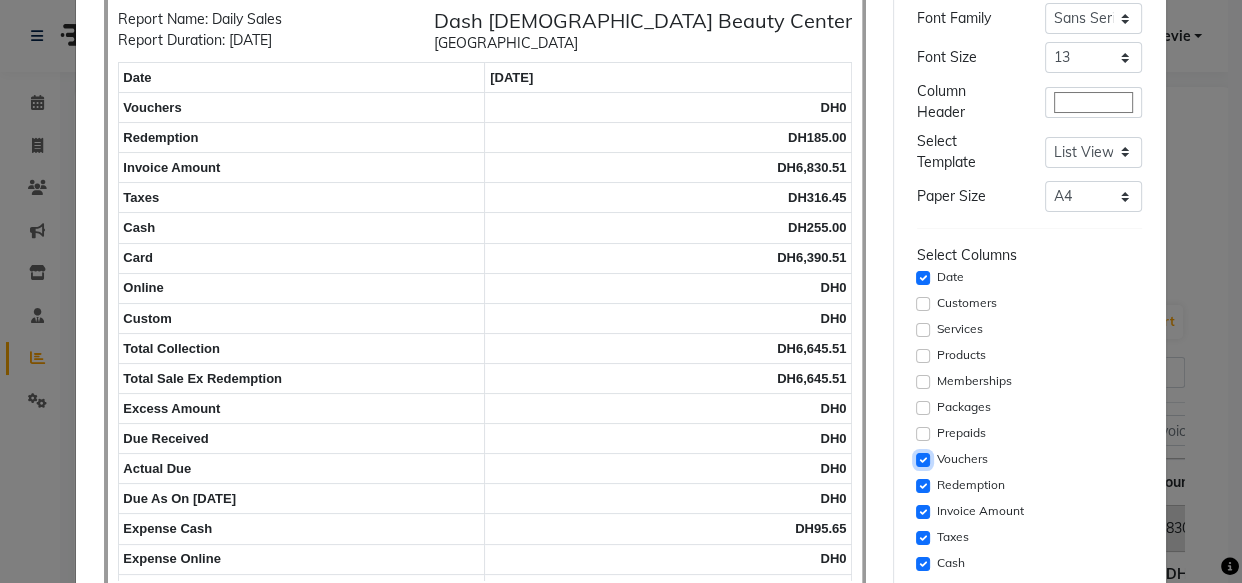 click 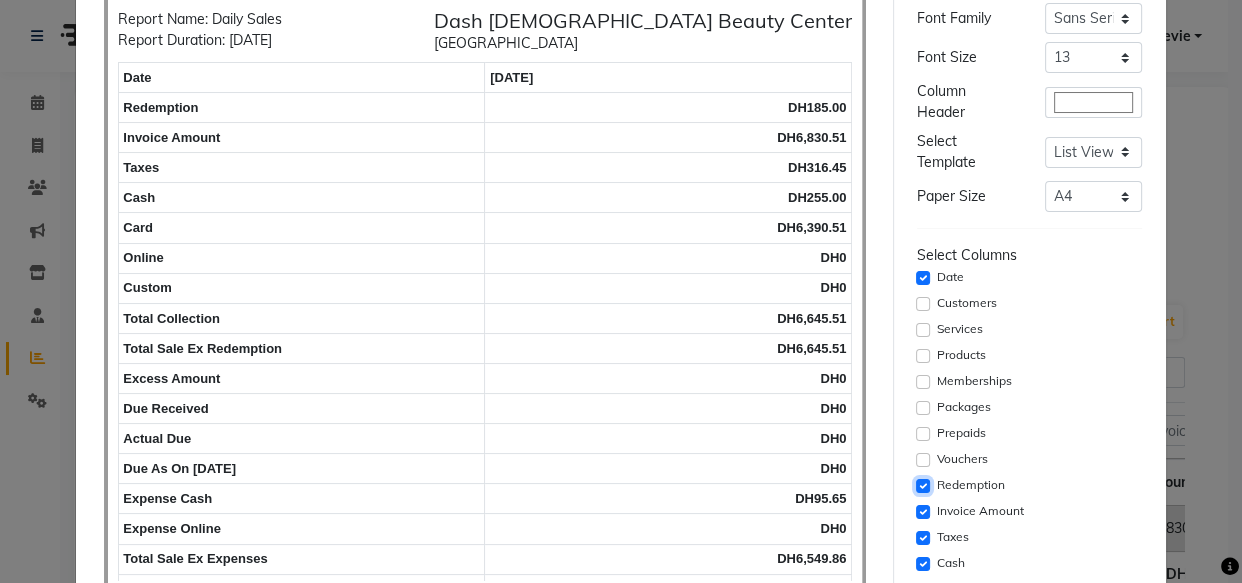 click 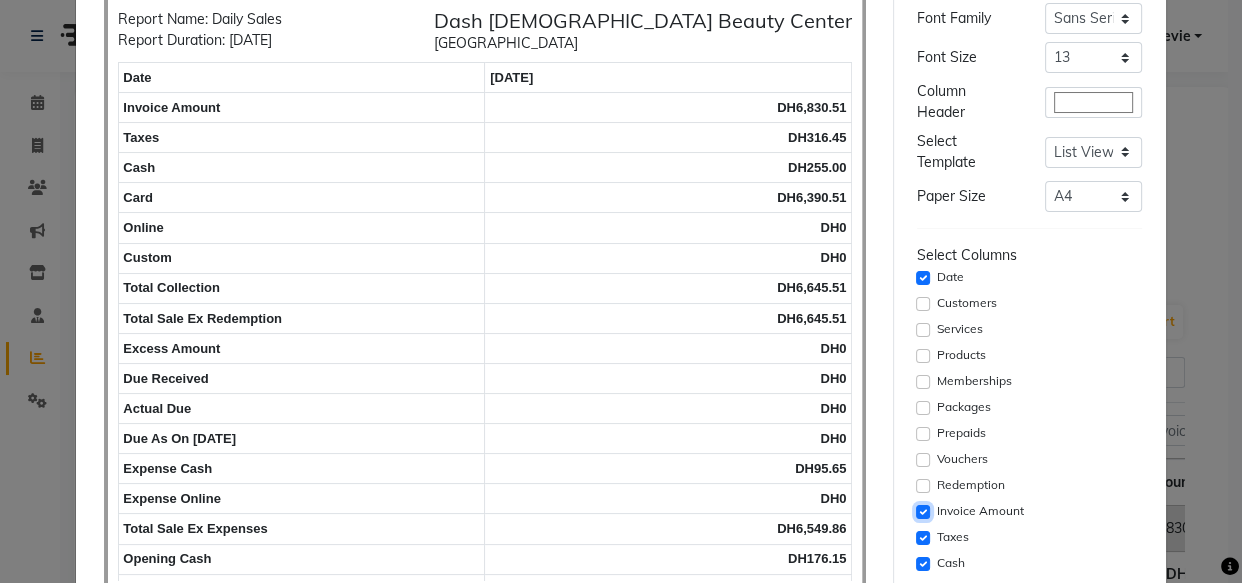click 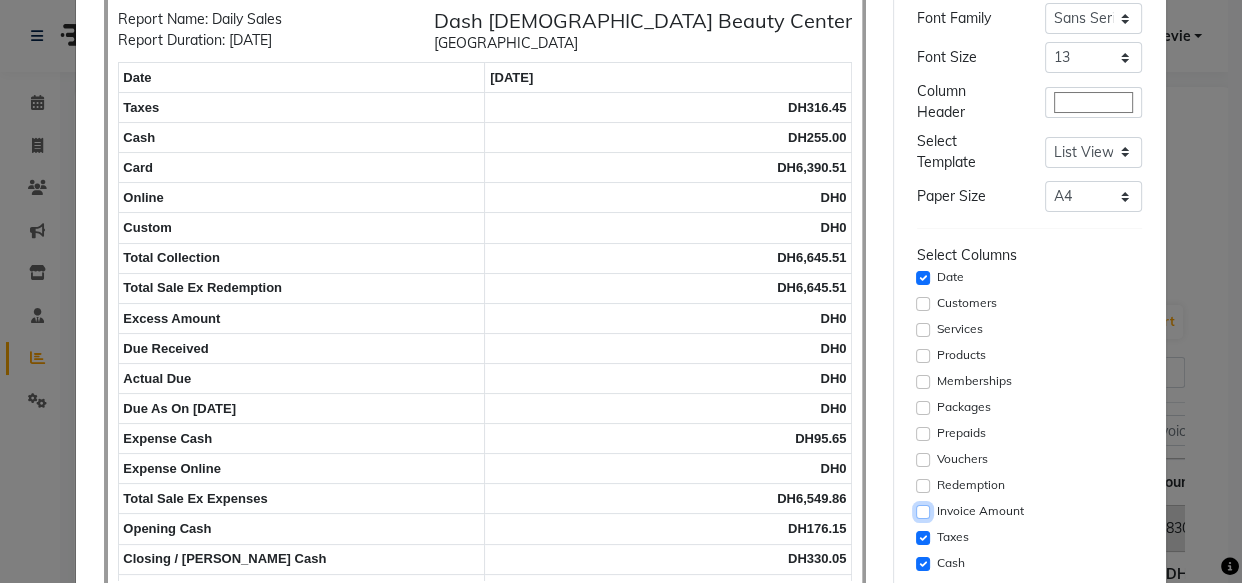 click 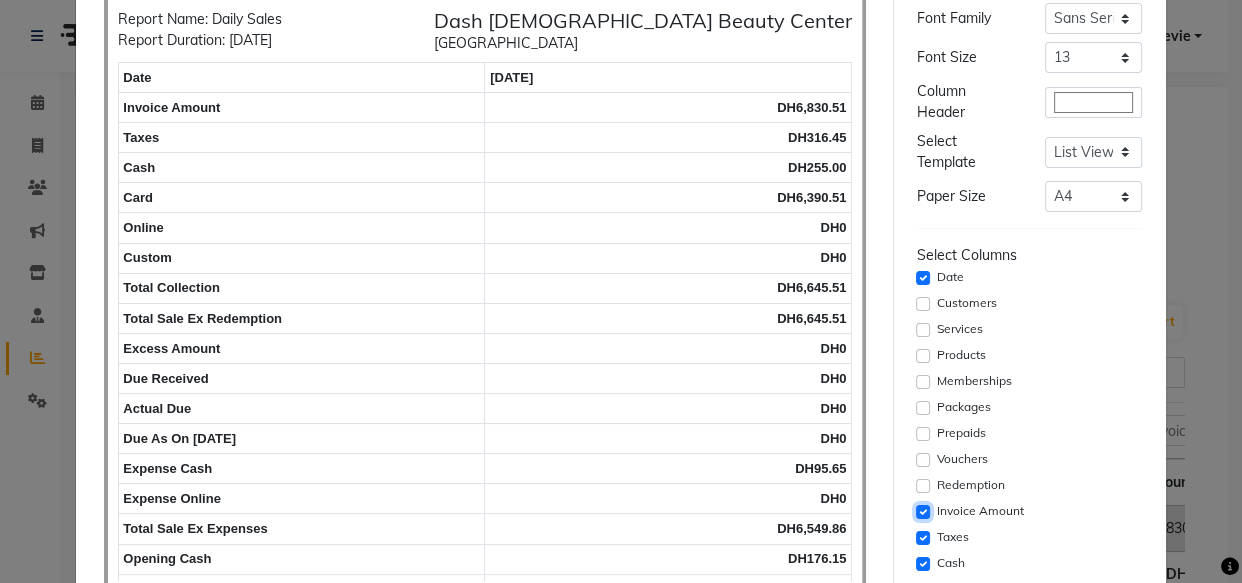 click 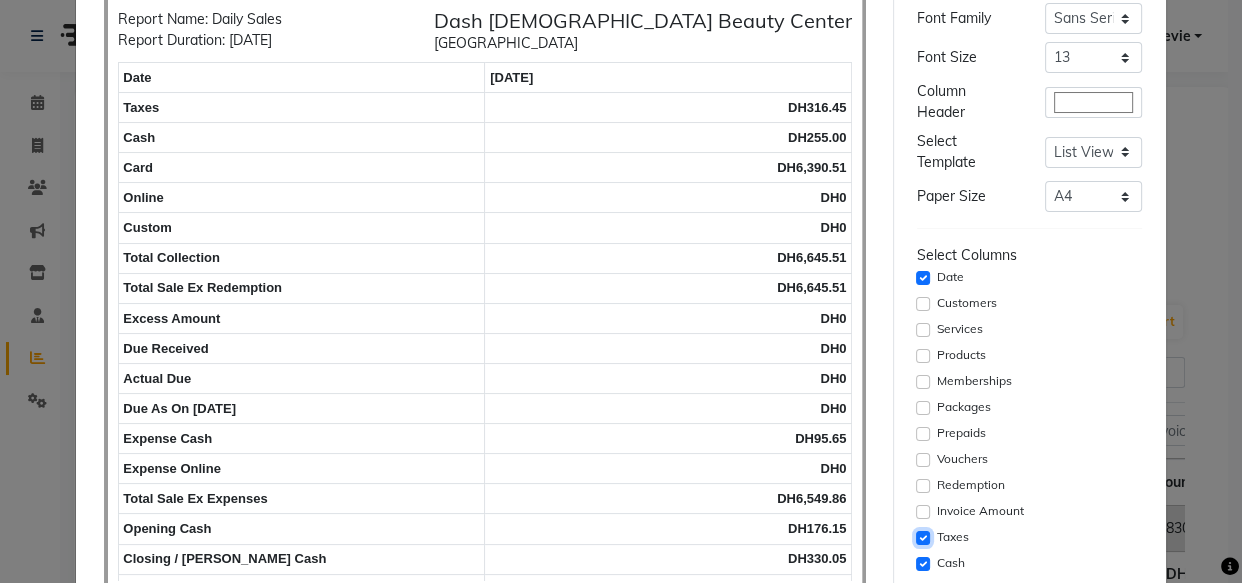 click 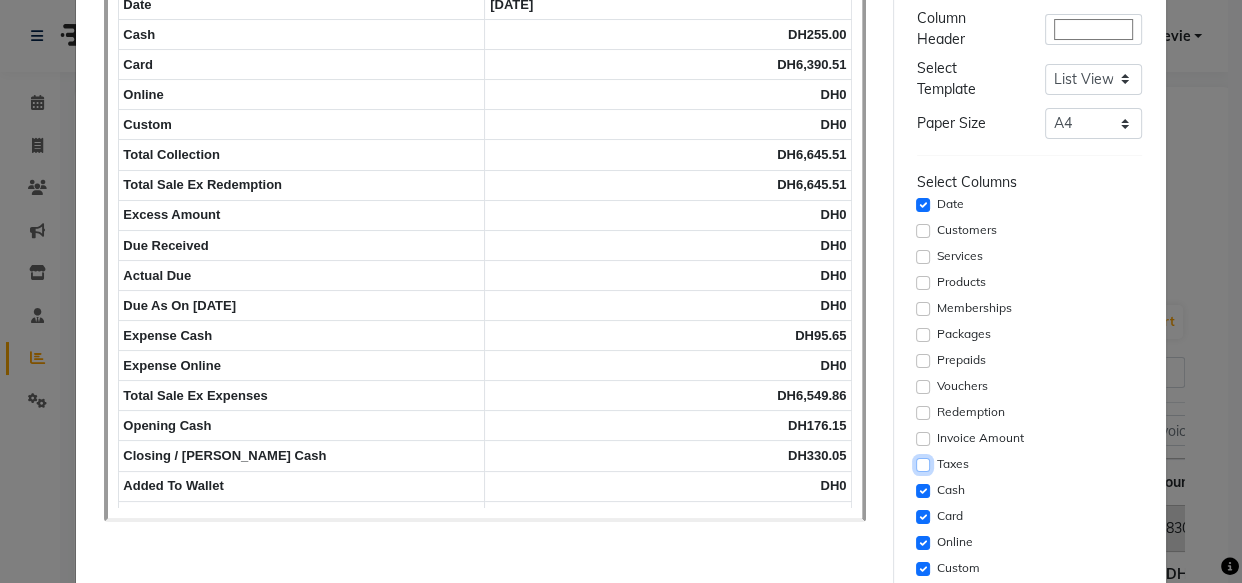 scroll, scrollTop: 243, scrollLeft: 0, axis: vertical 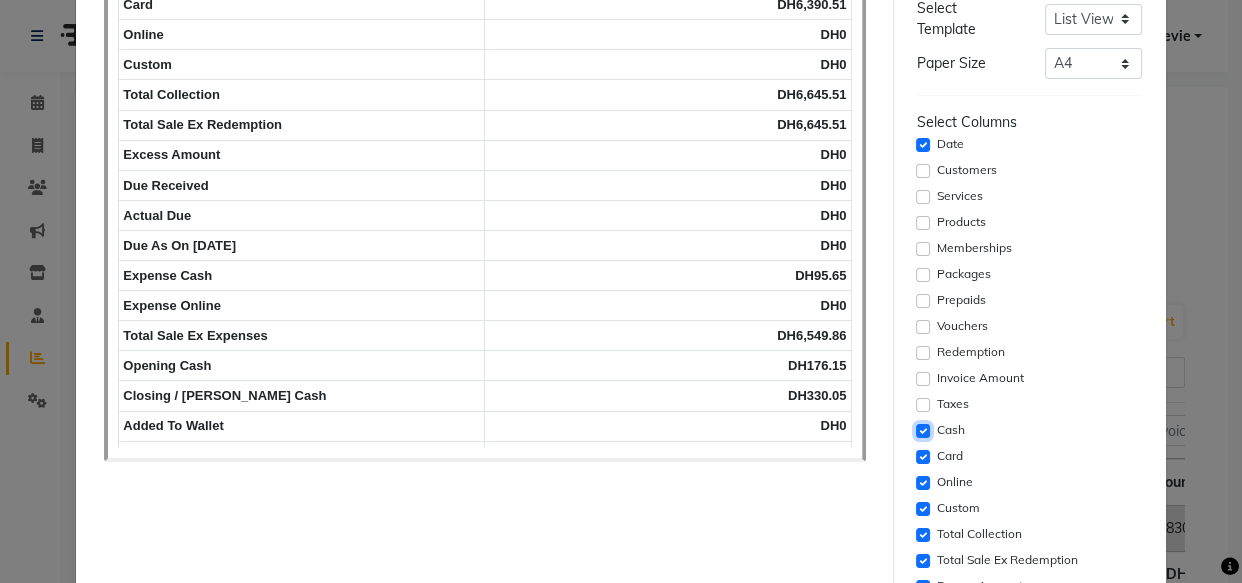 click 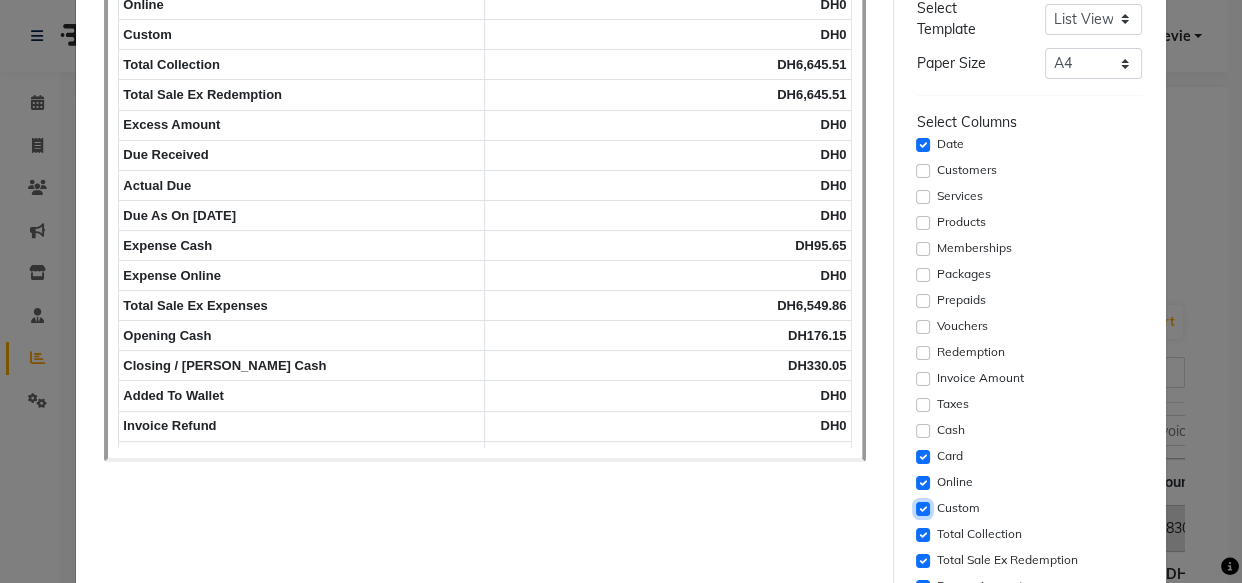 click 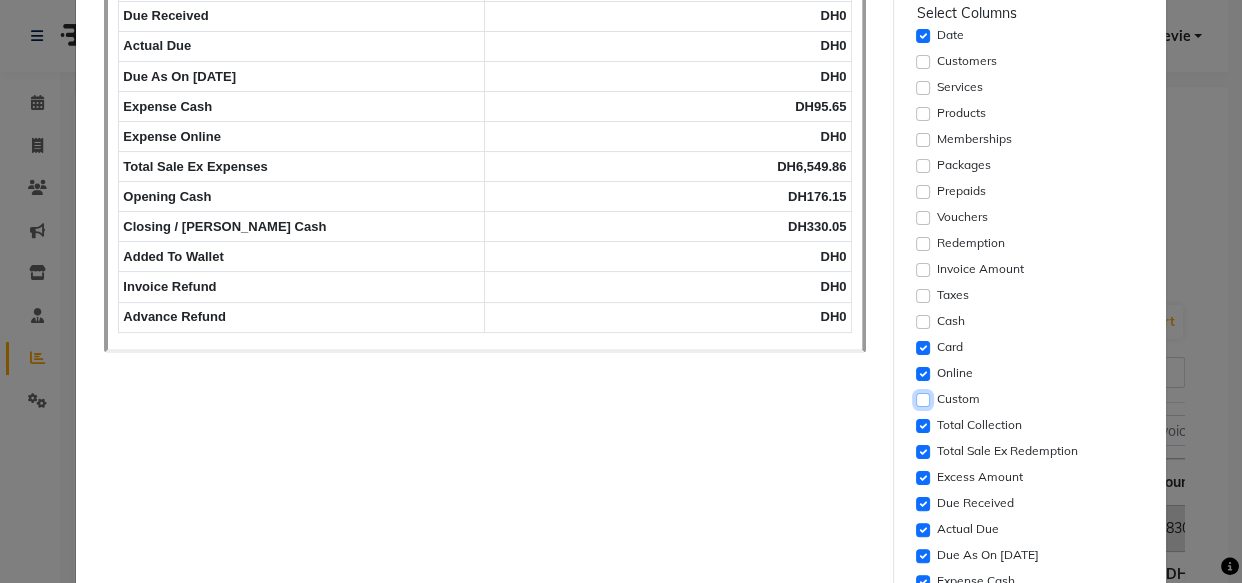 scroll, scrollTop: 353, scrollLeft: 0, axis: vertical 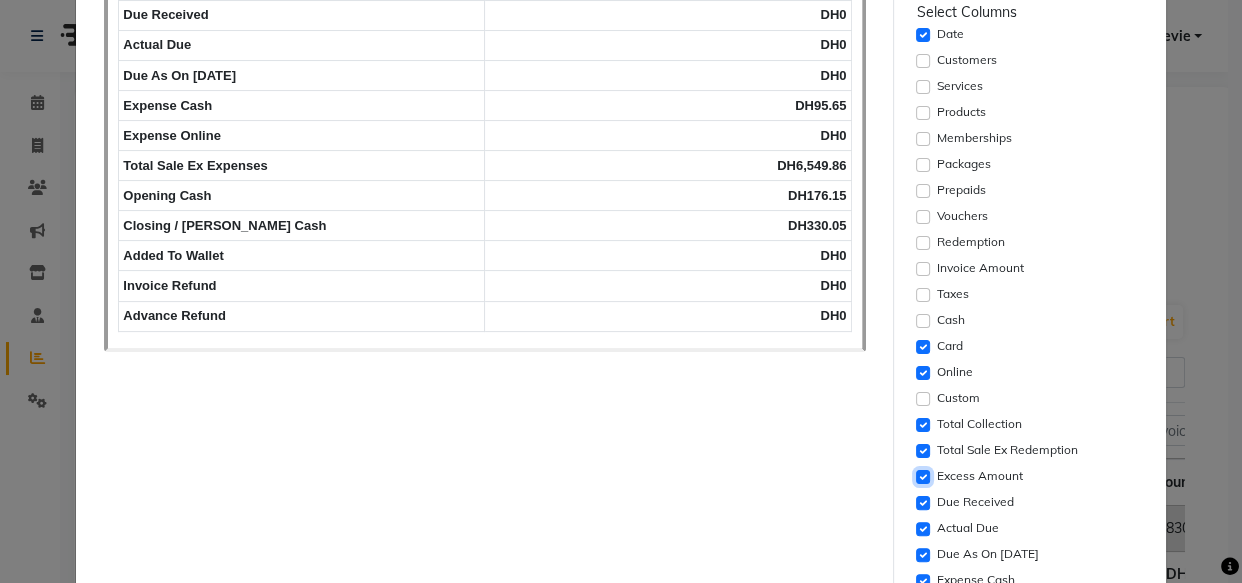 click 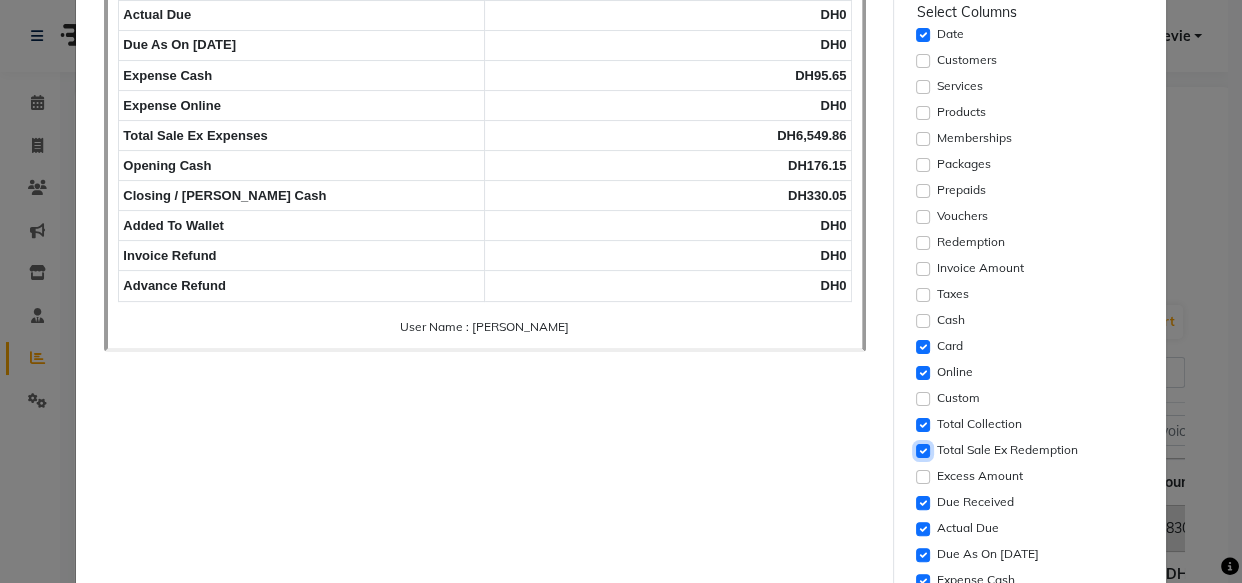 click 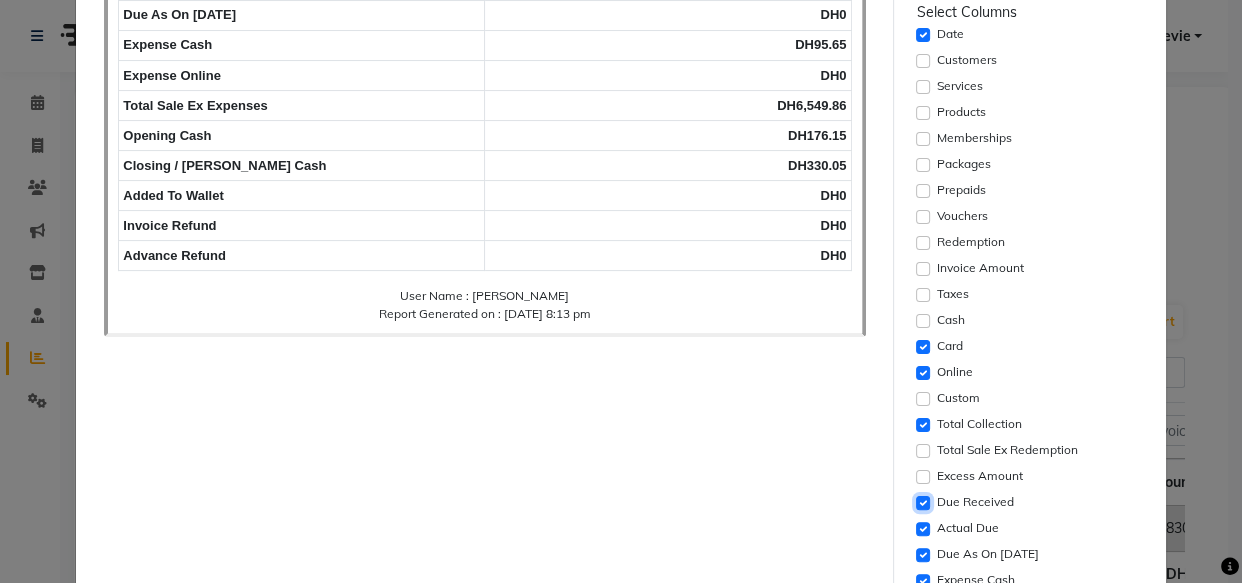 click 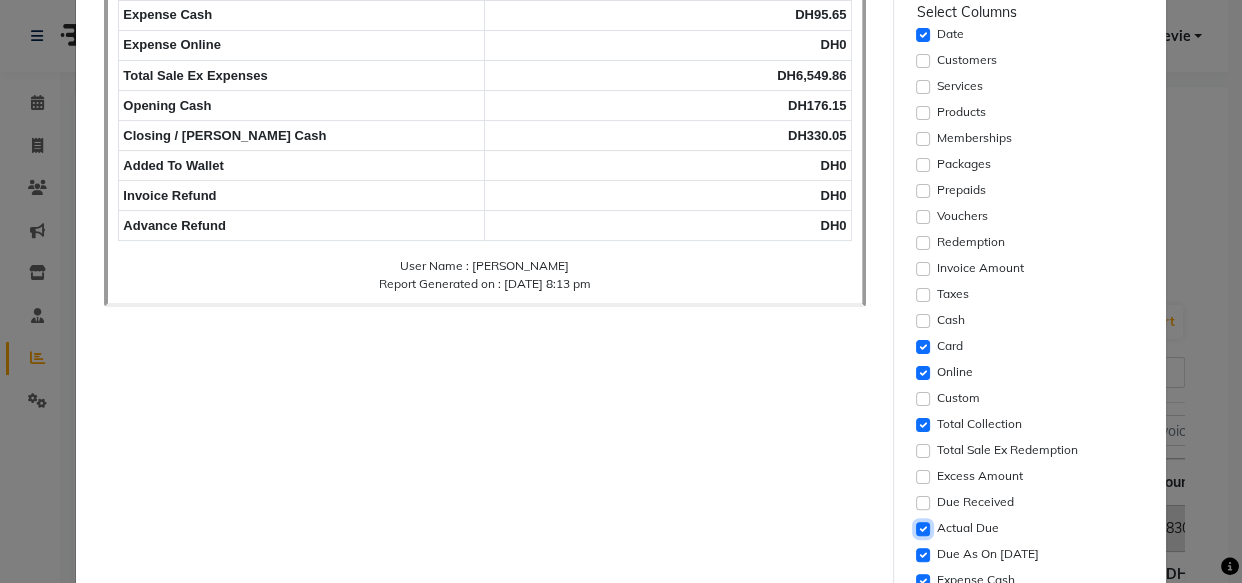 click 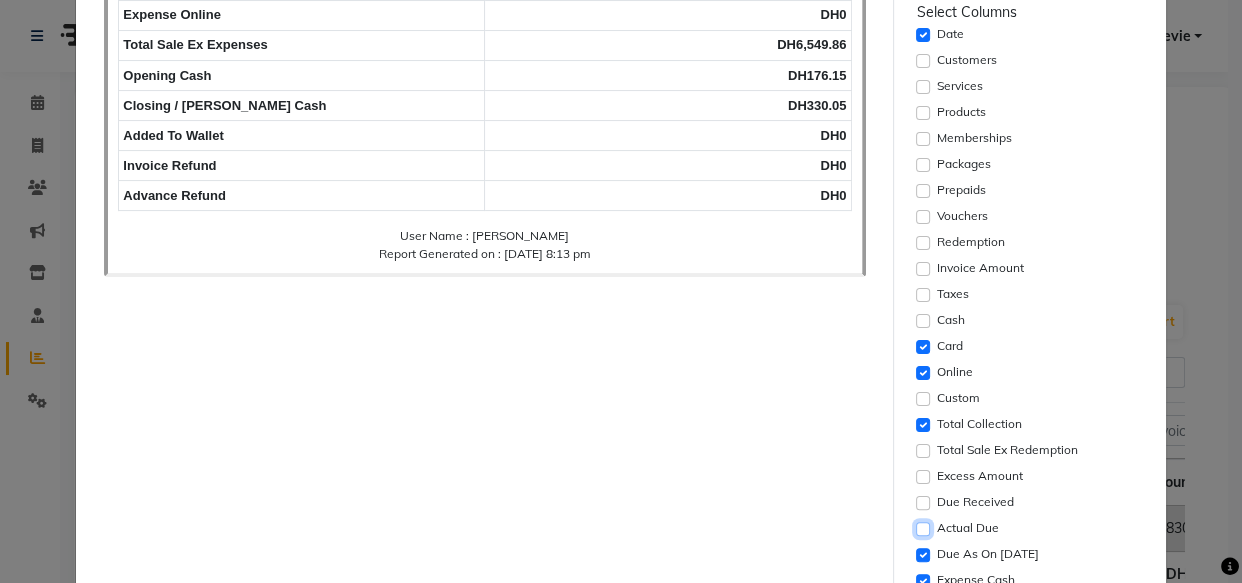 click 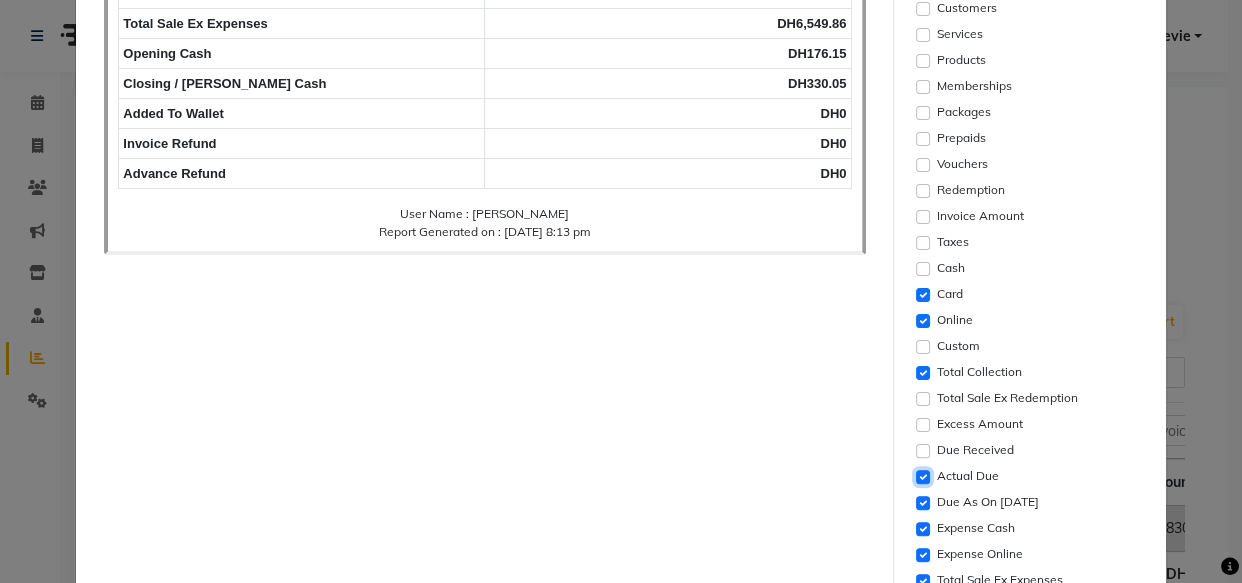 scroll, scrollTop: 443, scrollLeft: 0, axis: vertical 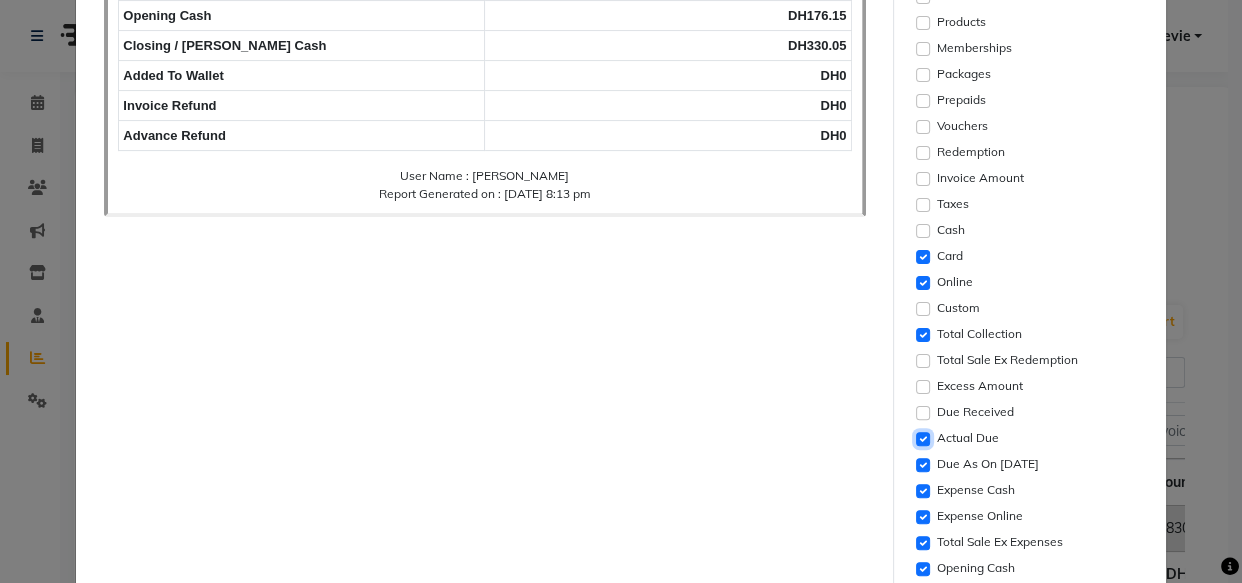 click 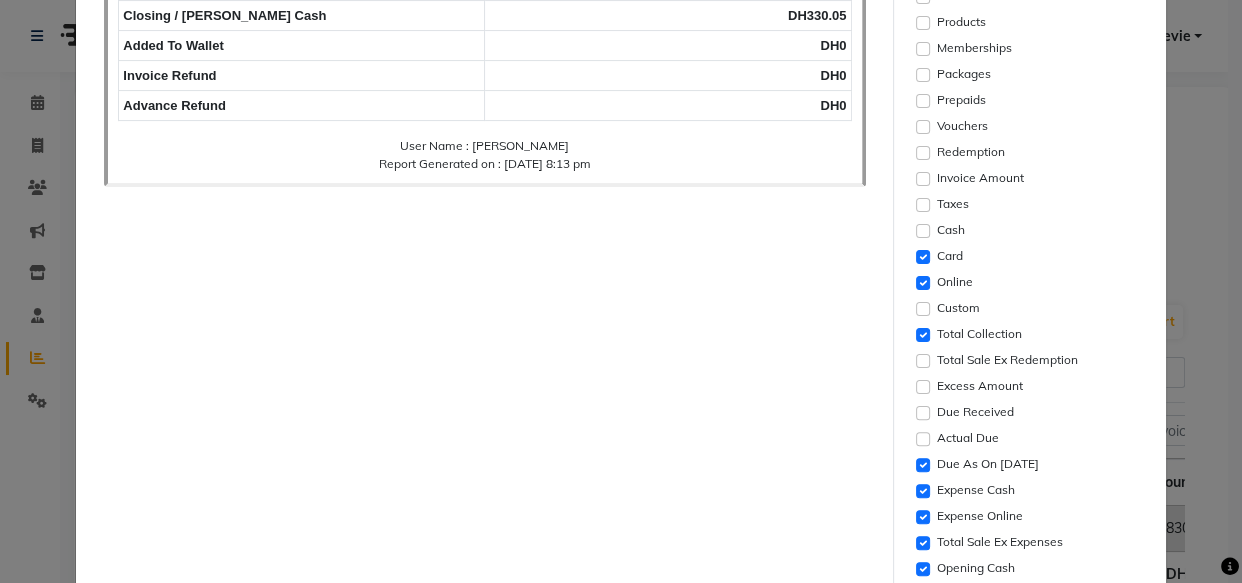 click on "Due As On [DATE]" 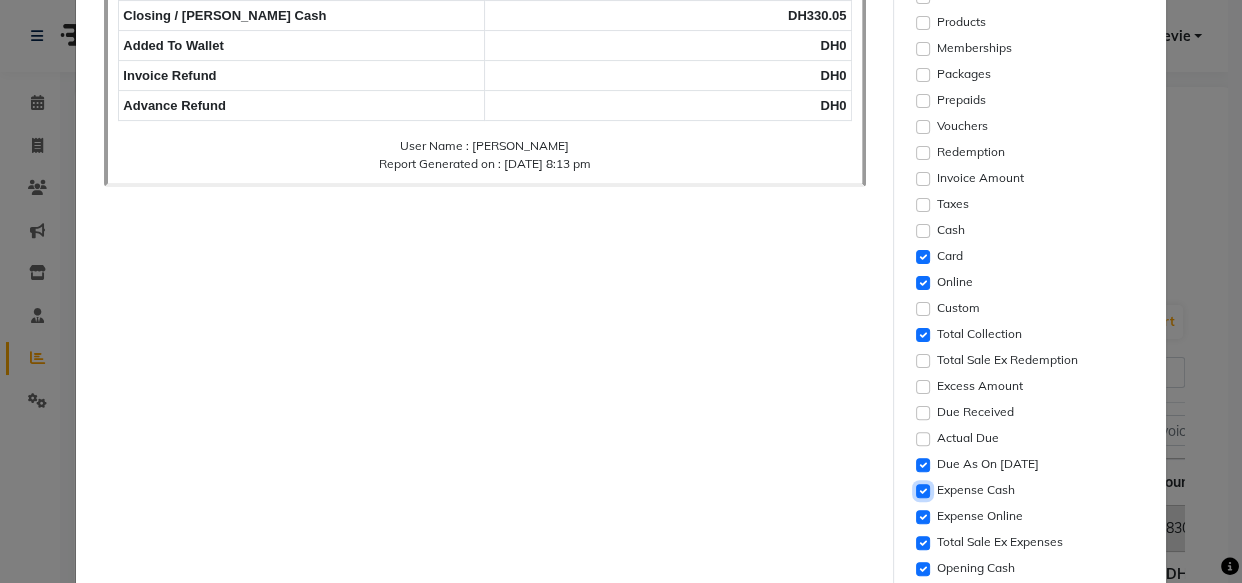 click 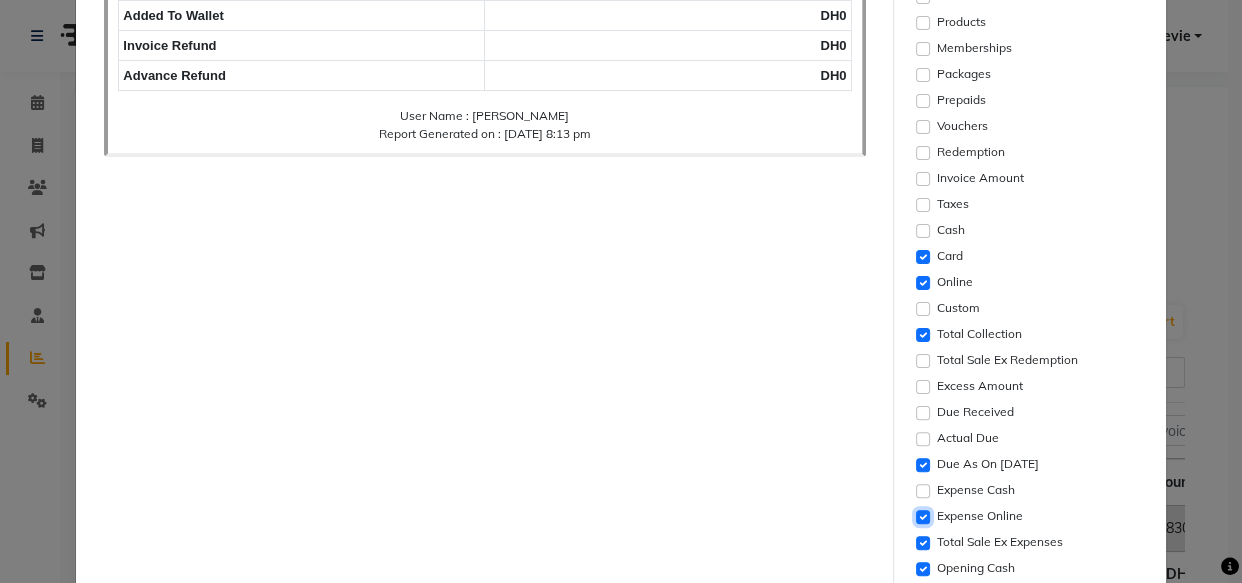 click 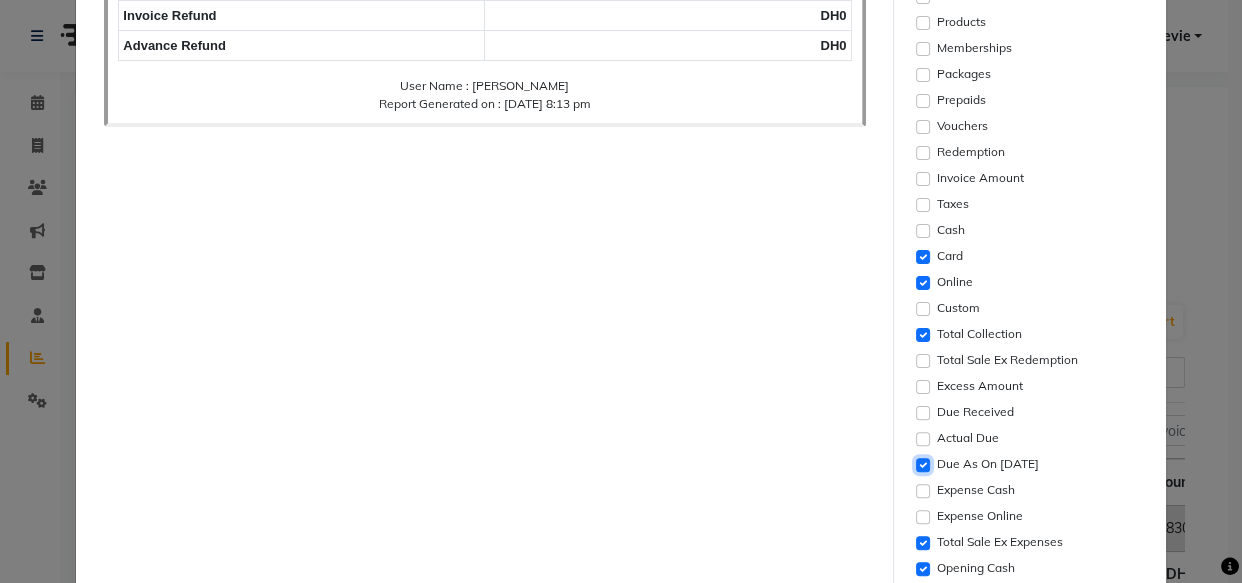 click 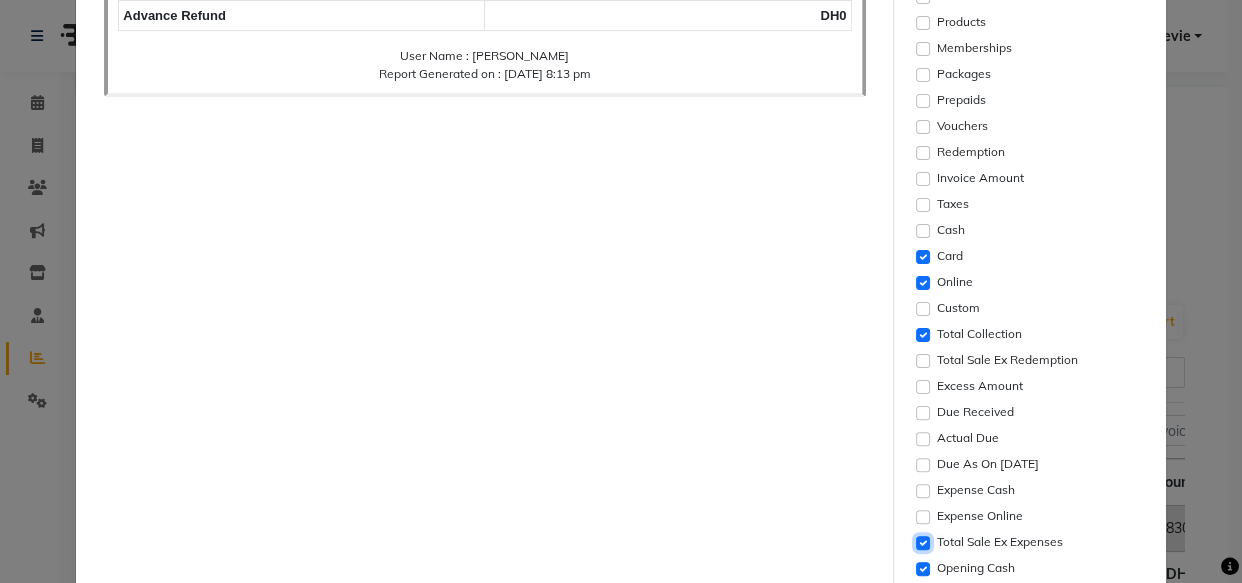 click 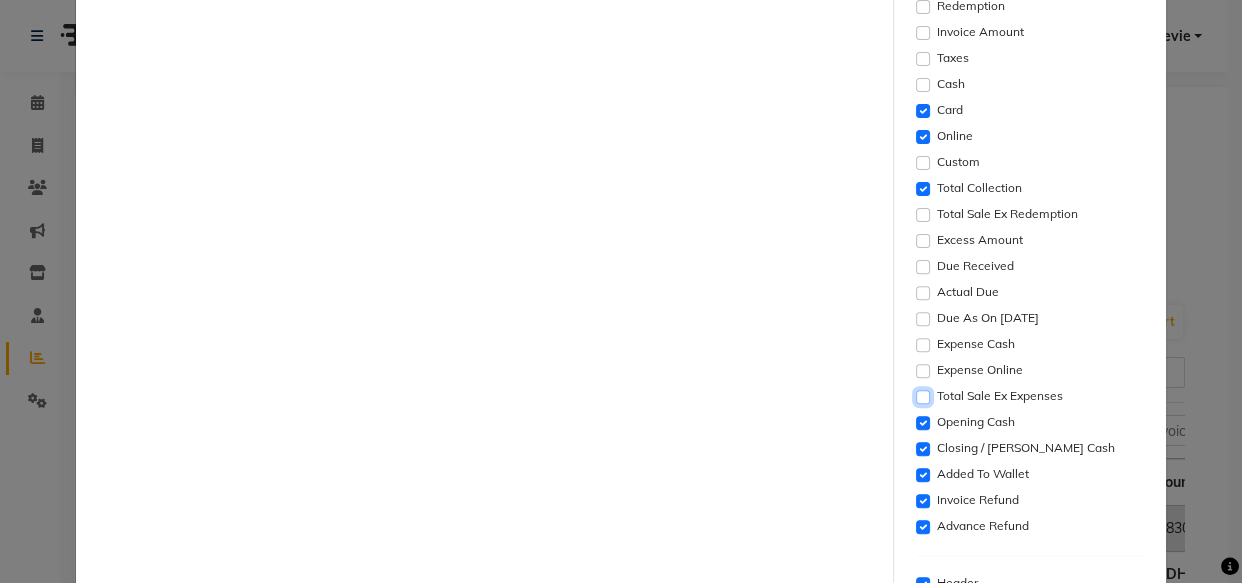 scroll, scrollTop: 597, scrollLeft: 0, axis: vertical 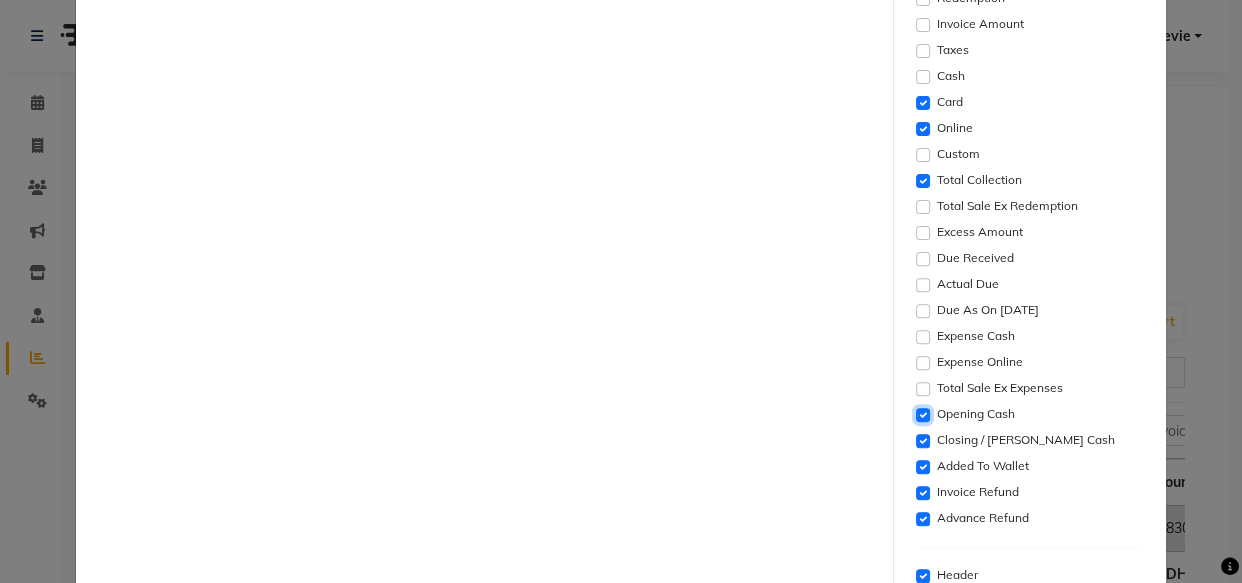 click 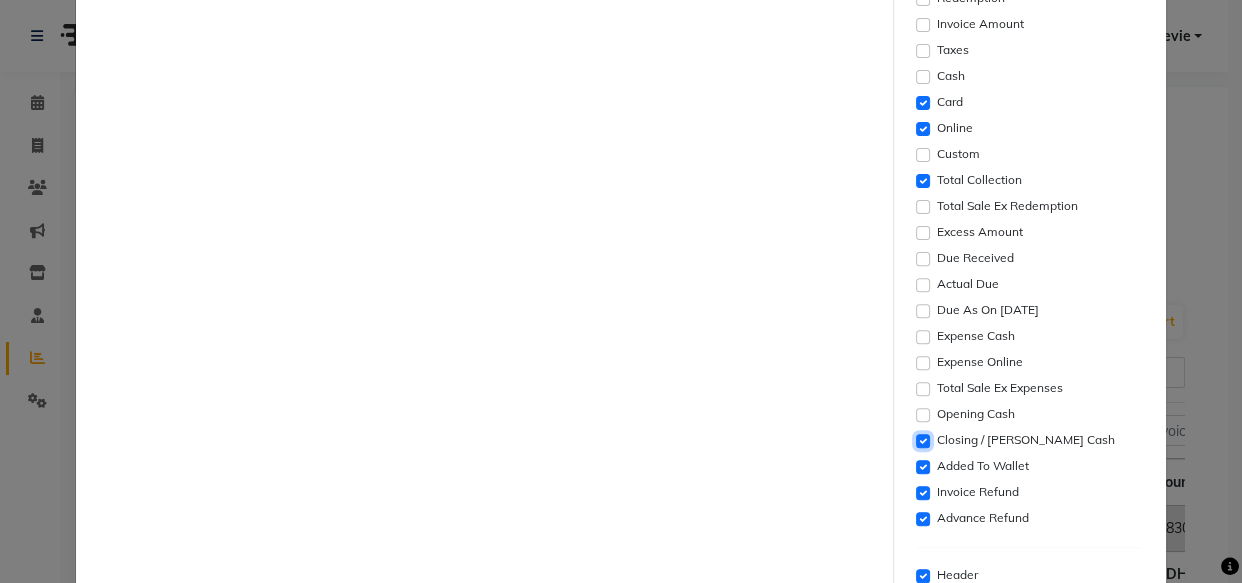 click 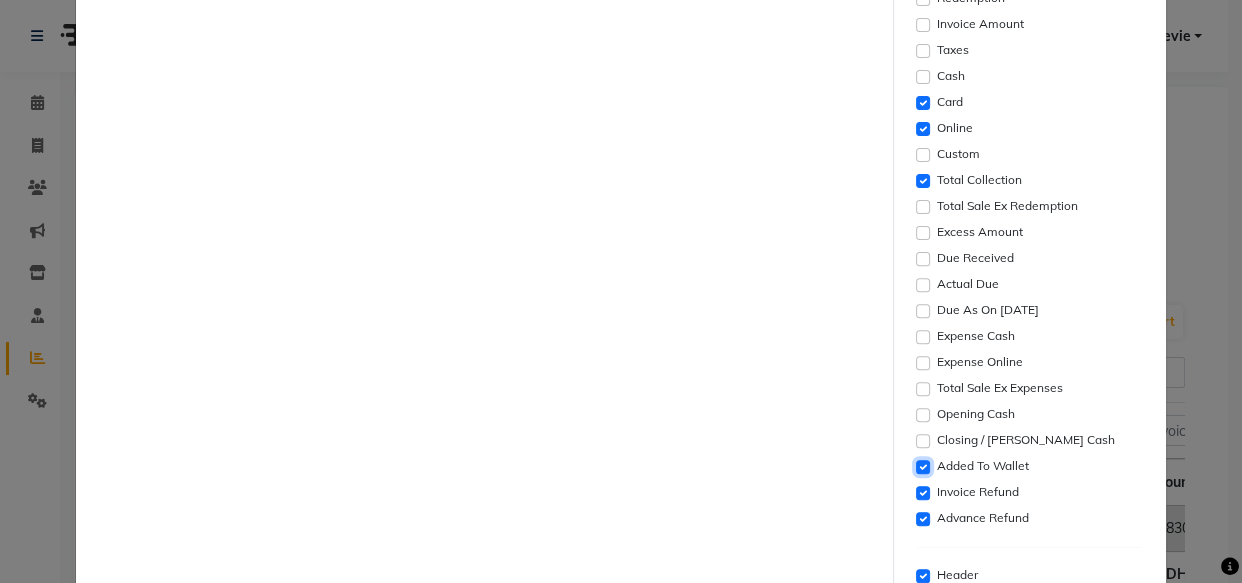 click 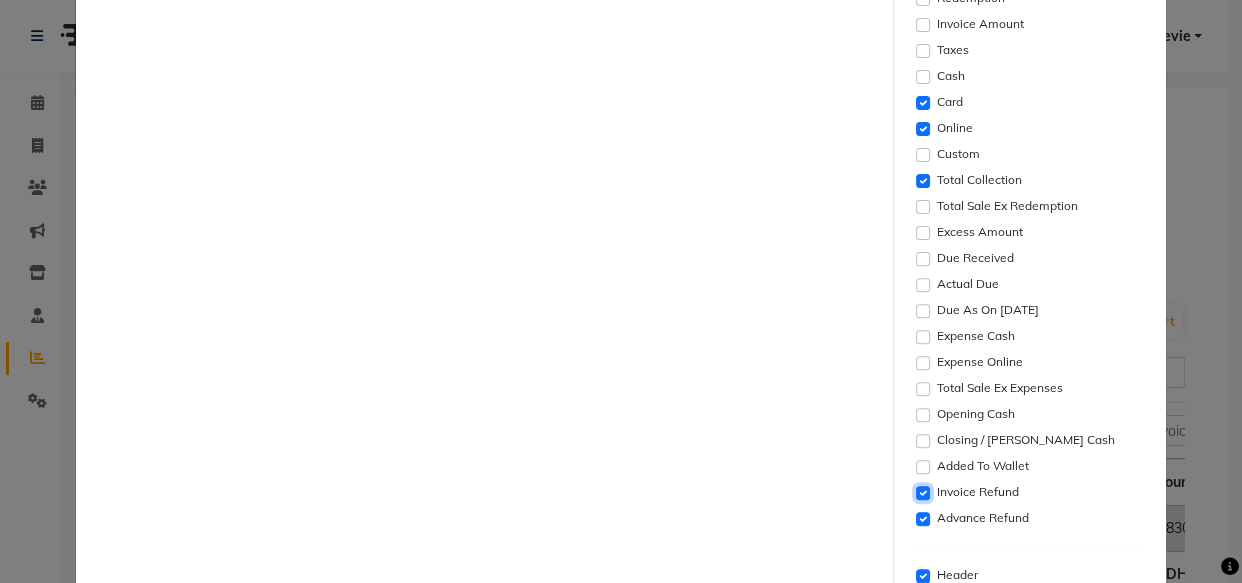 click 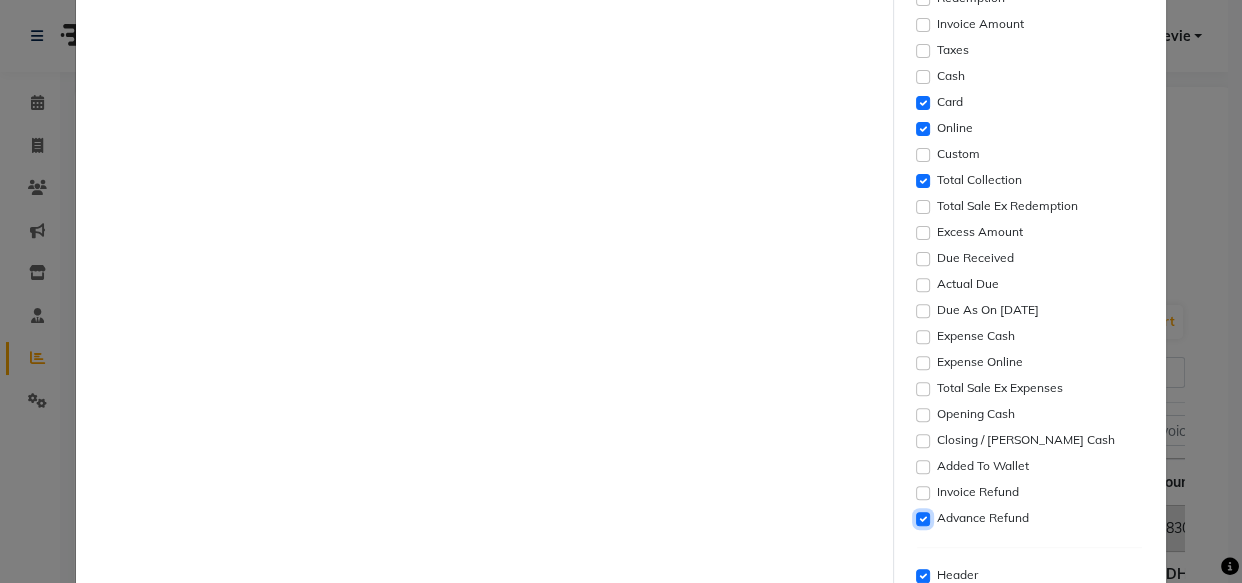 click 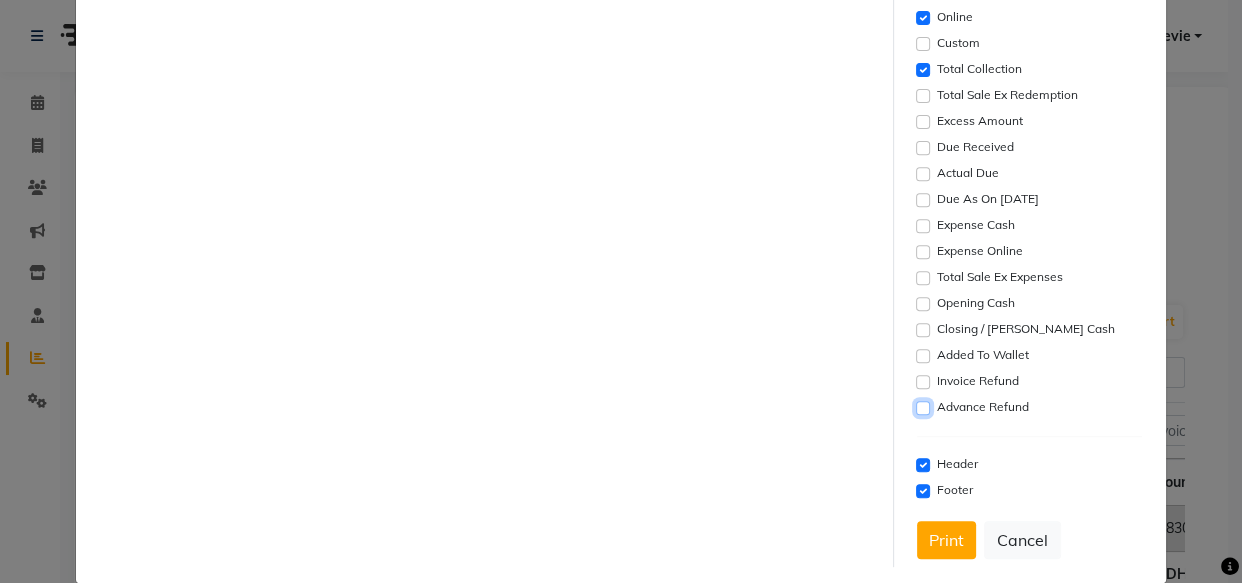 scroll, scrollTop: 706, scrollLeft: 0, axis: vertical 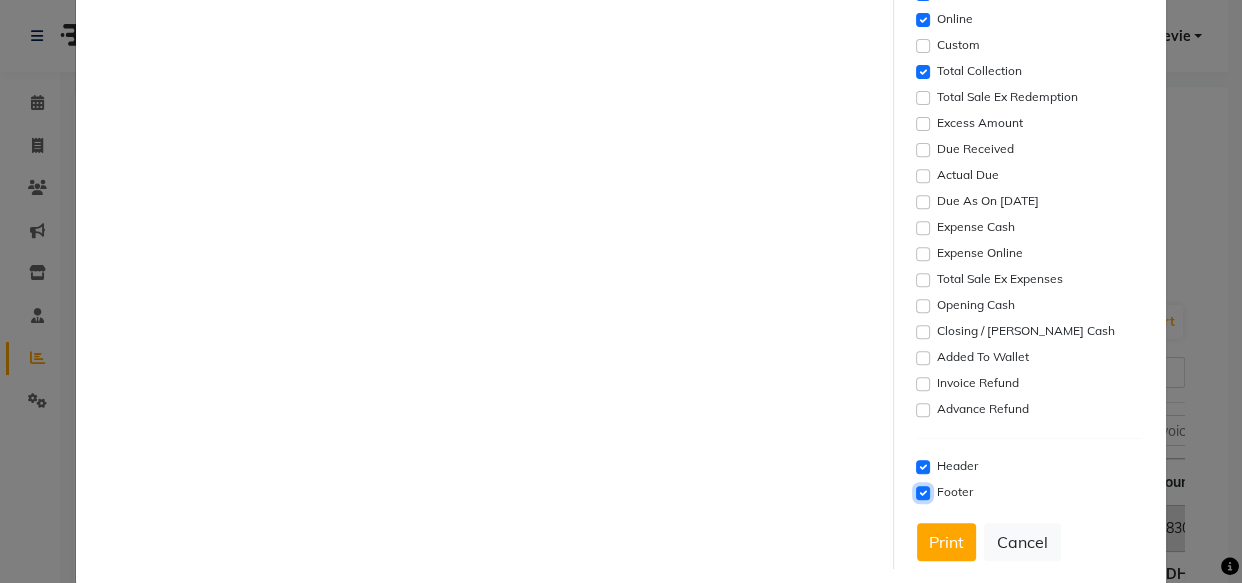 click 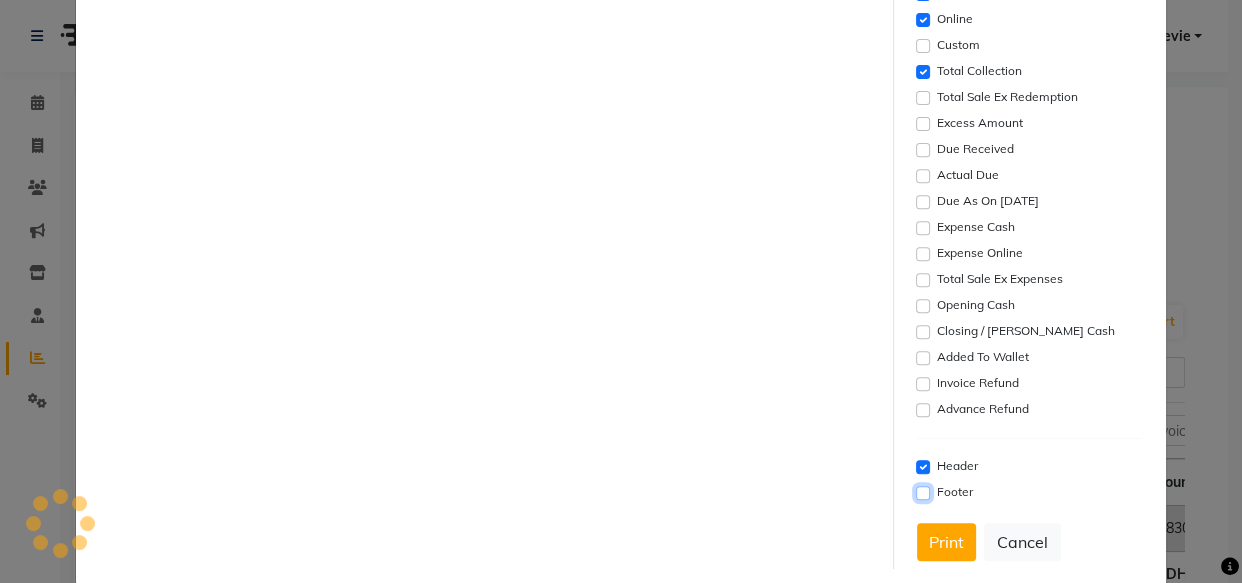 click 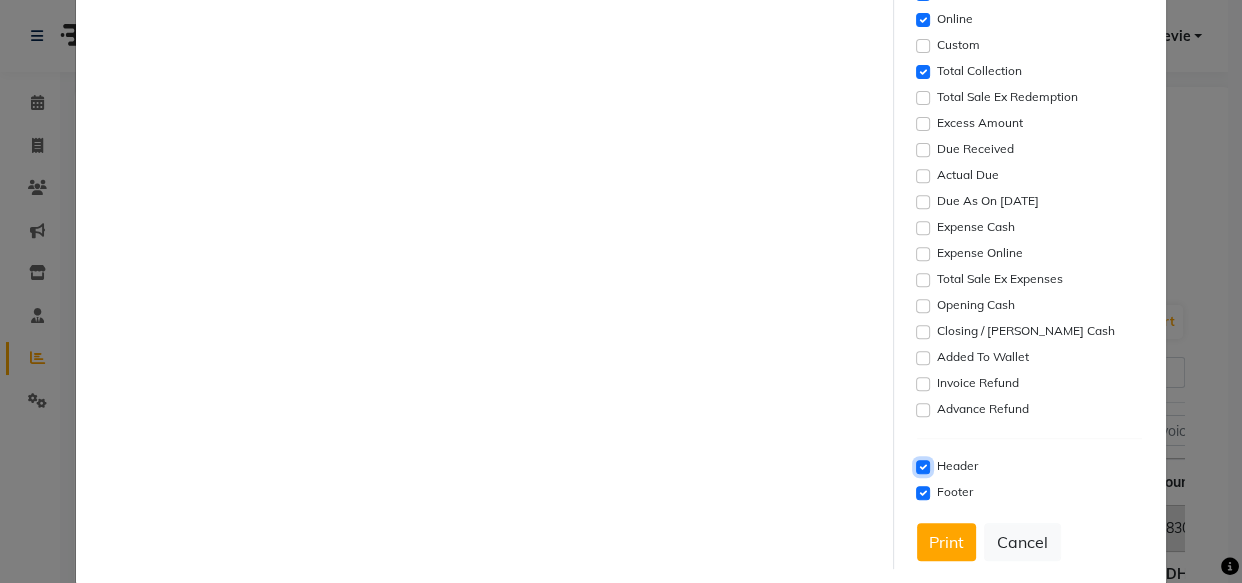 click 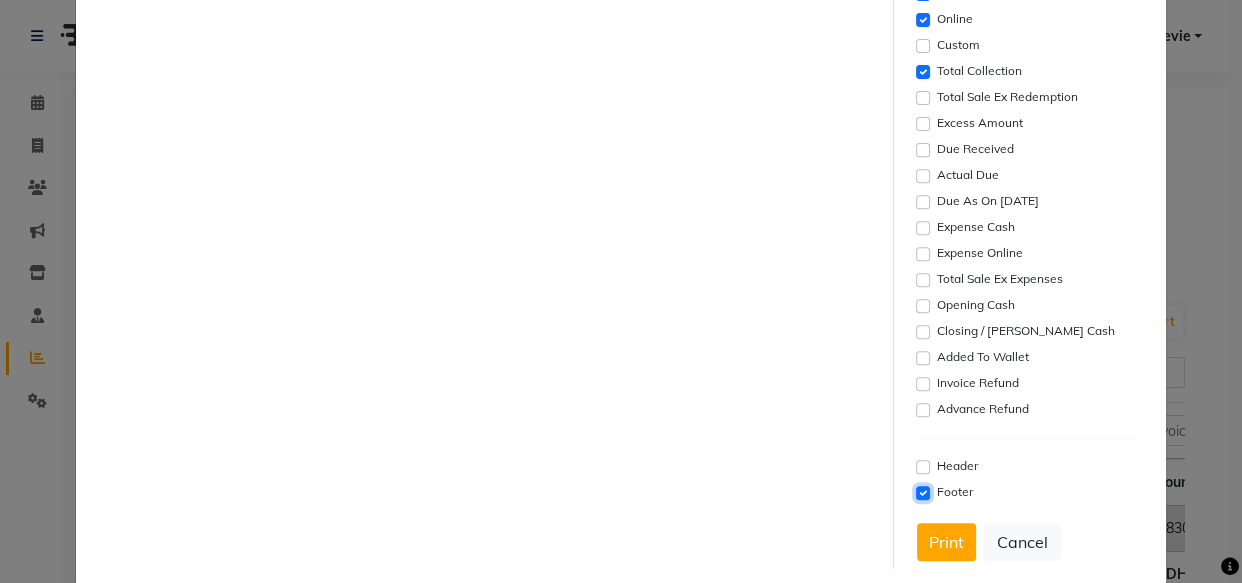 click 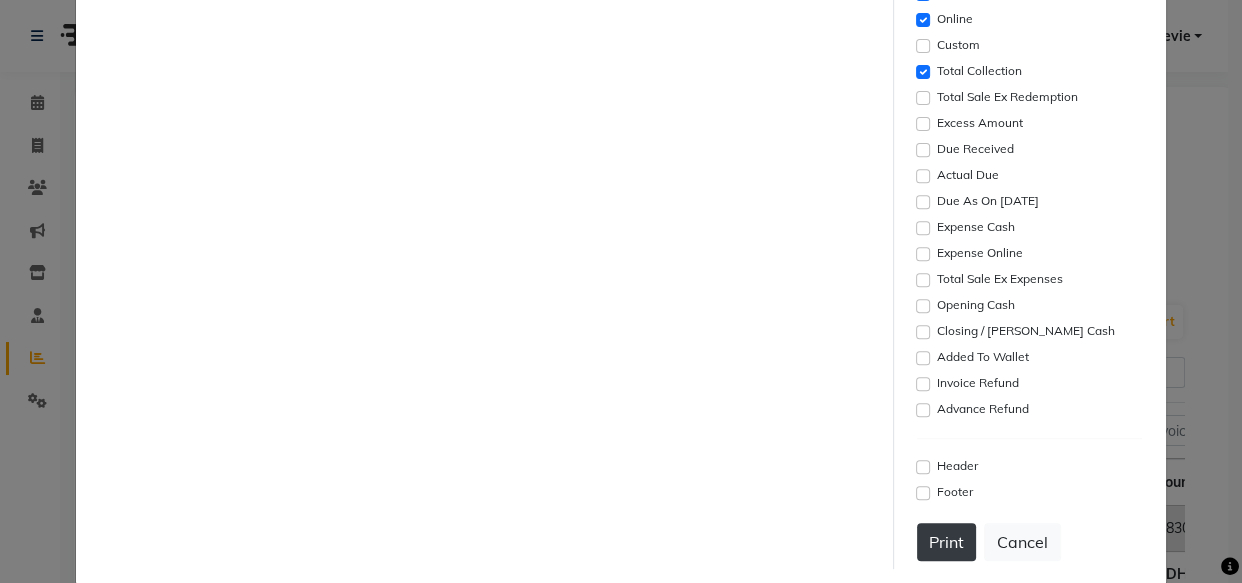 click on "Print" 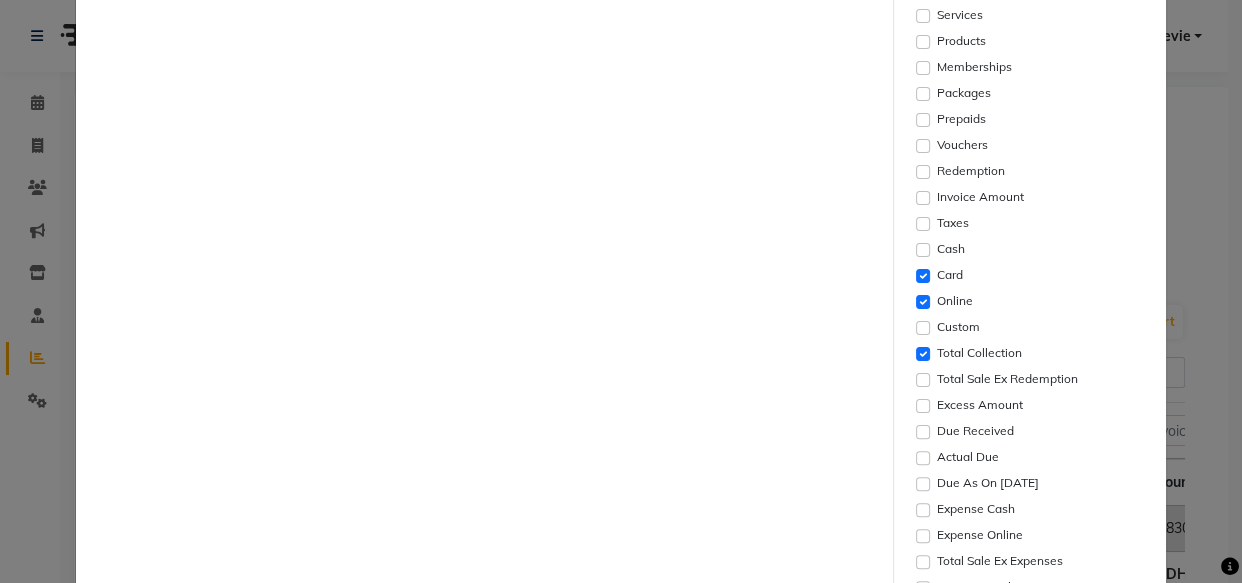 scroll, scrollTop: 0, scrollLeft: 0, axis: both 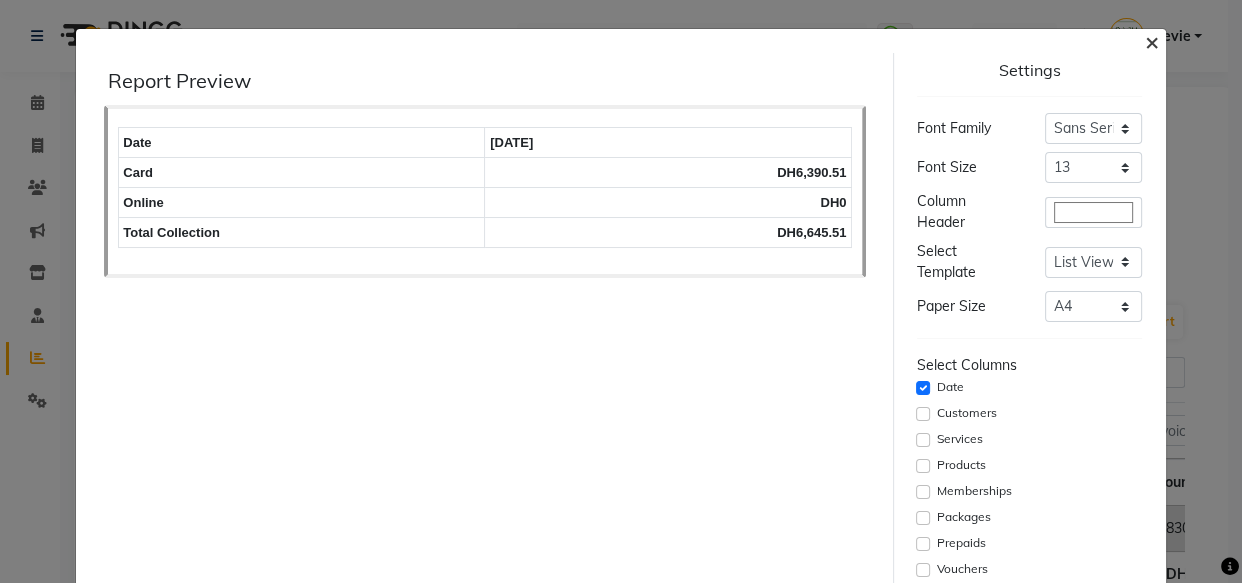 click on "×" 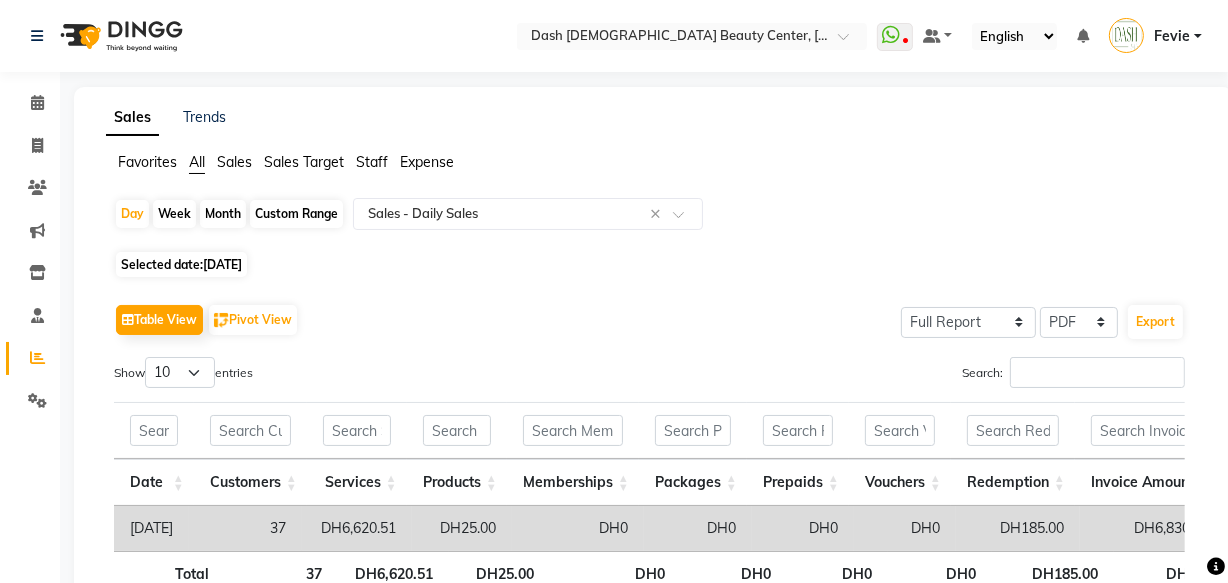 click on "[DATE]" 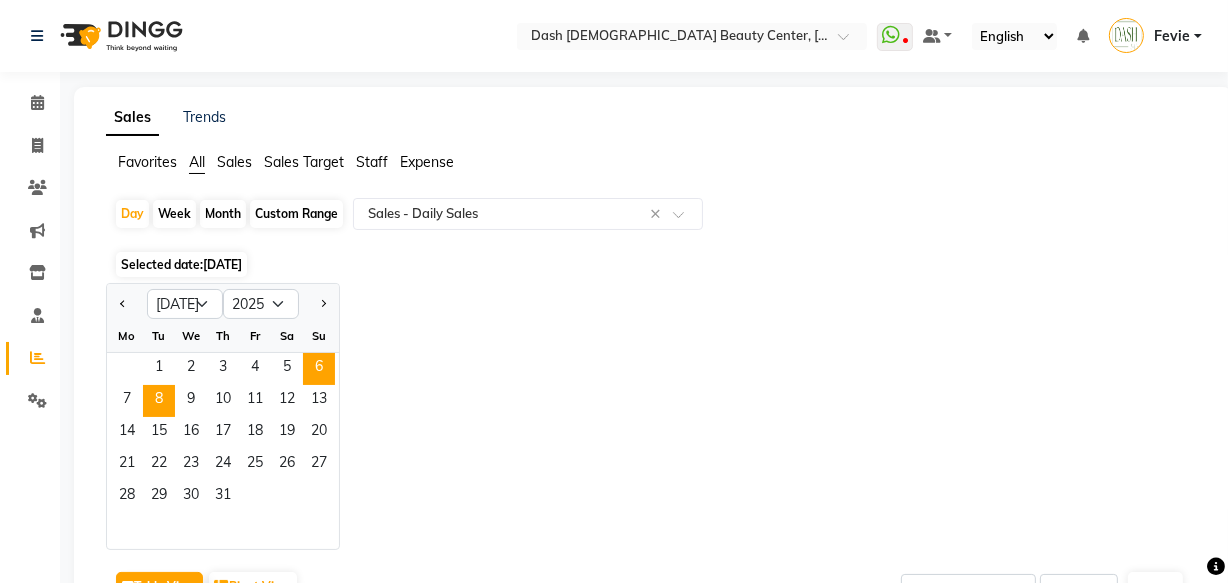 click on "8" 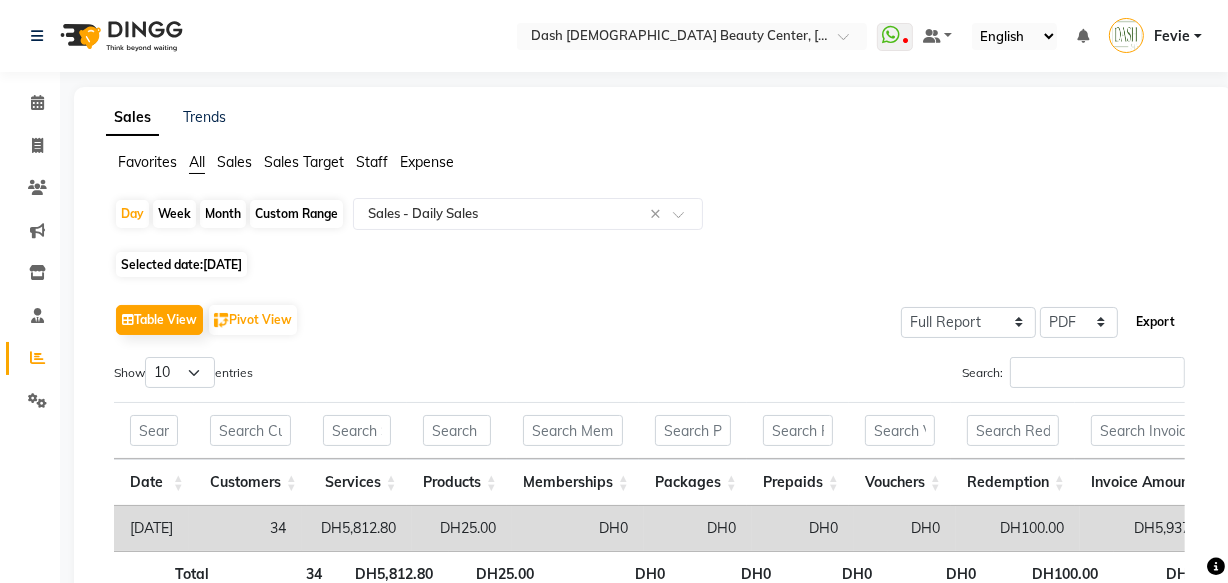 click on "Export" 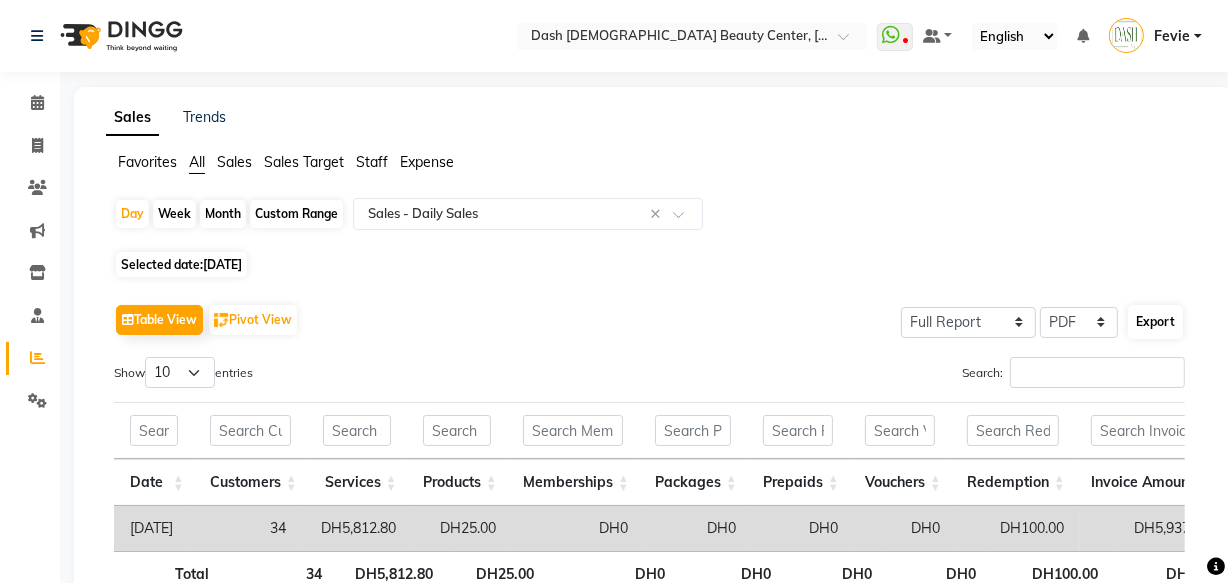 select on "sans-serif" 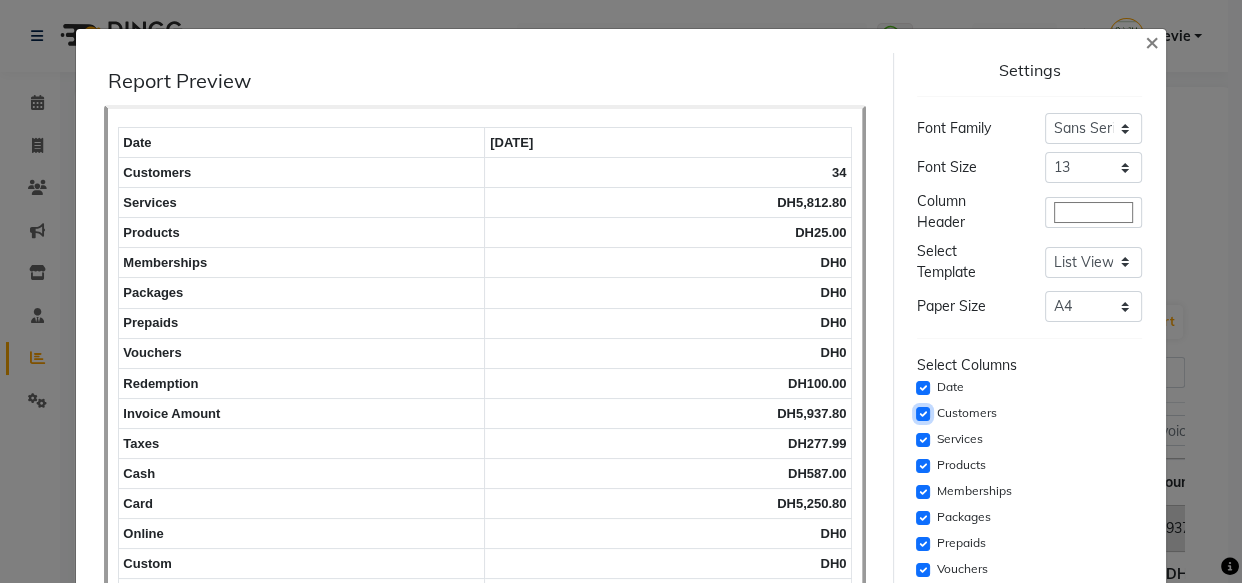 click 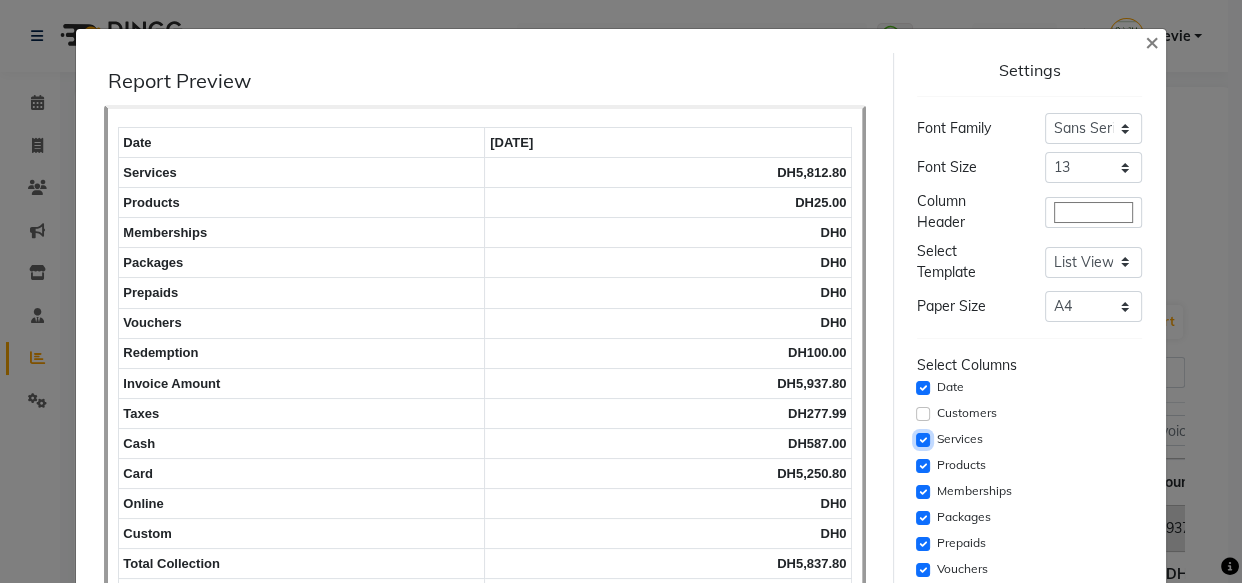 click 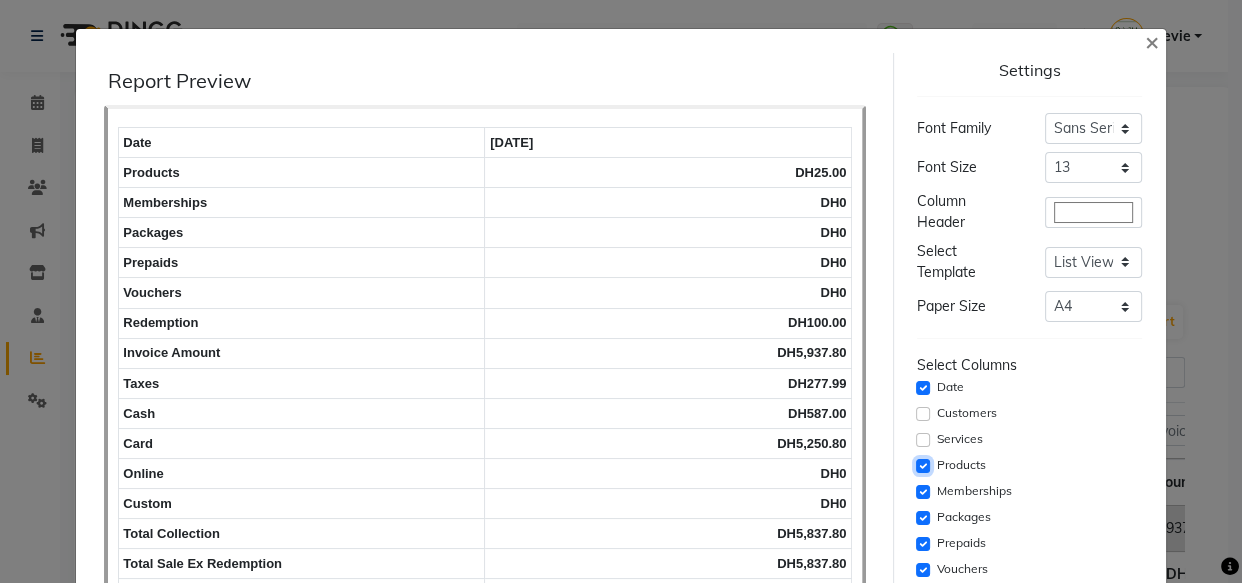 click 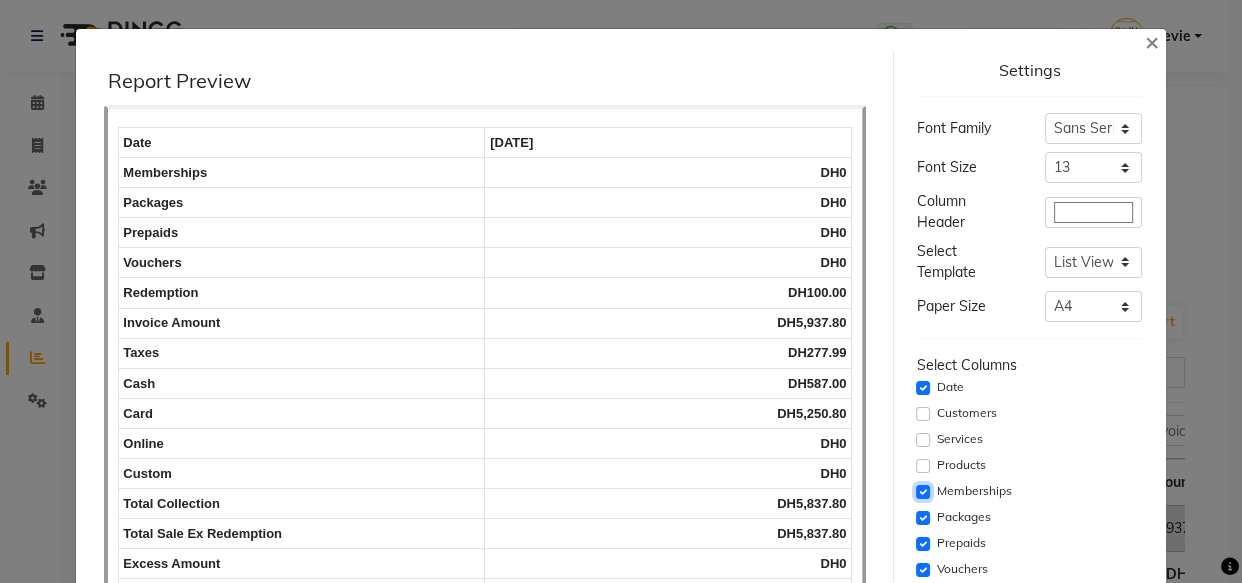 click 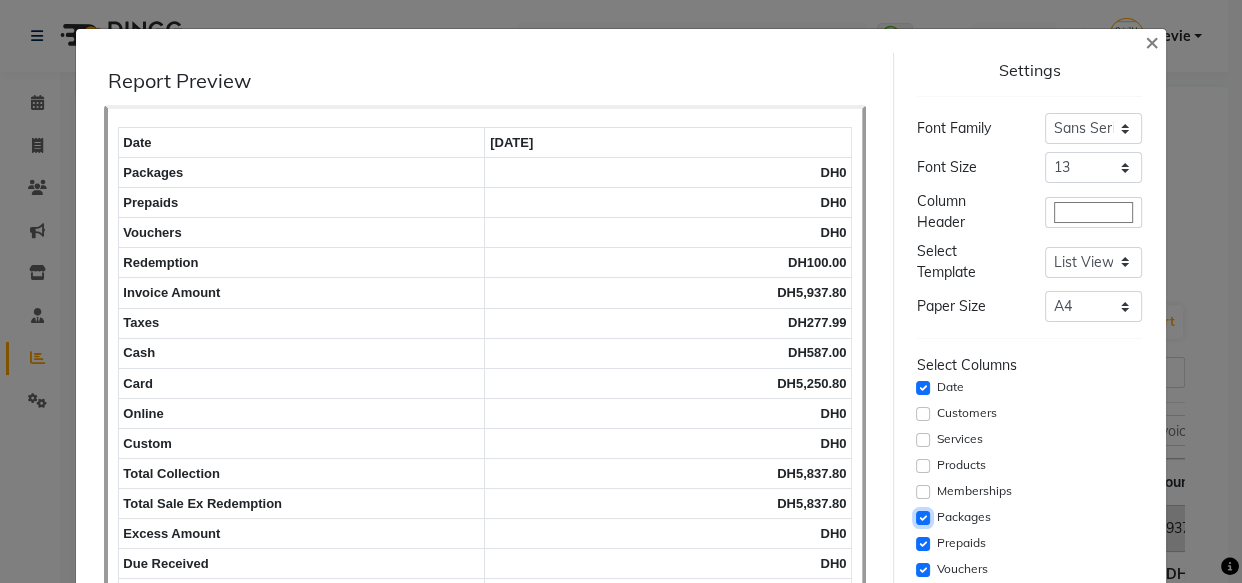 click 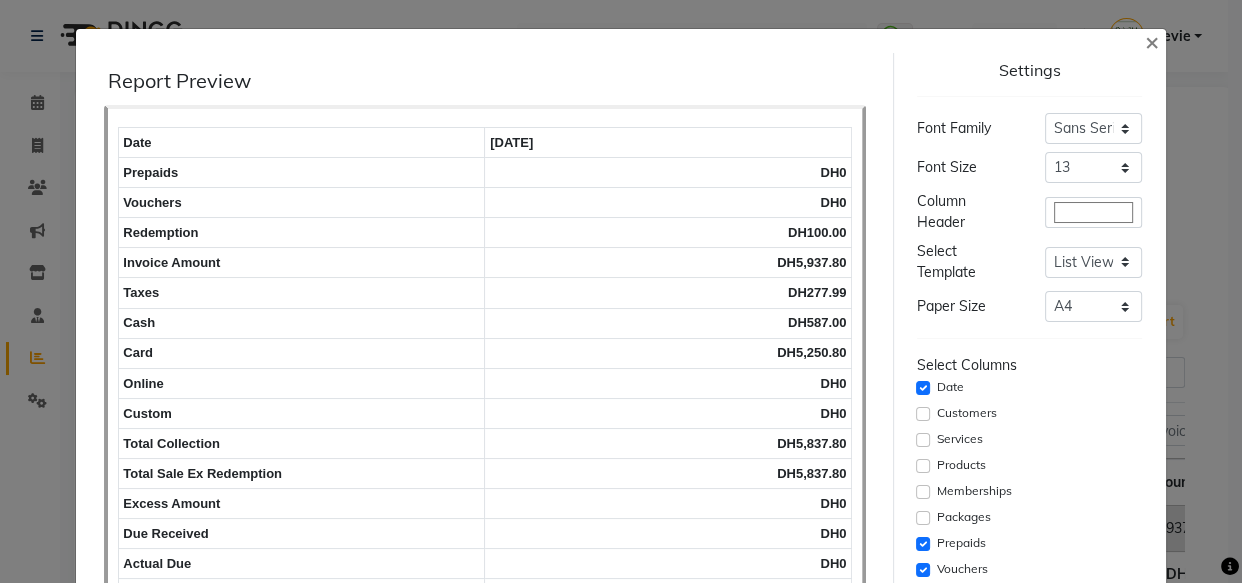 click on "Prepaids" 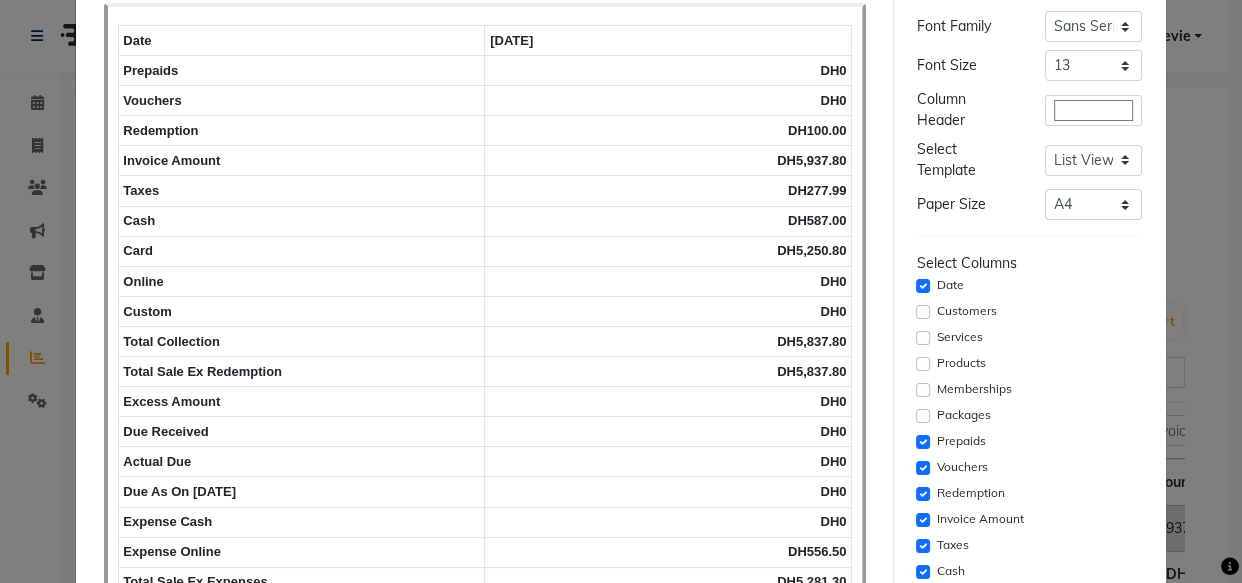 scroll, scrollTop: 206, scrollLeft: 0, axis: vertical 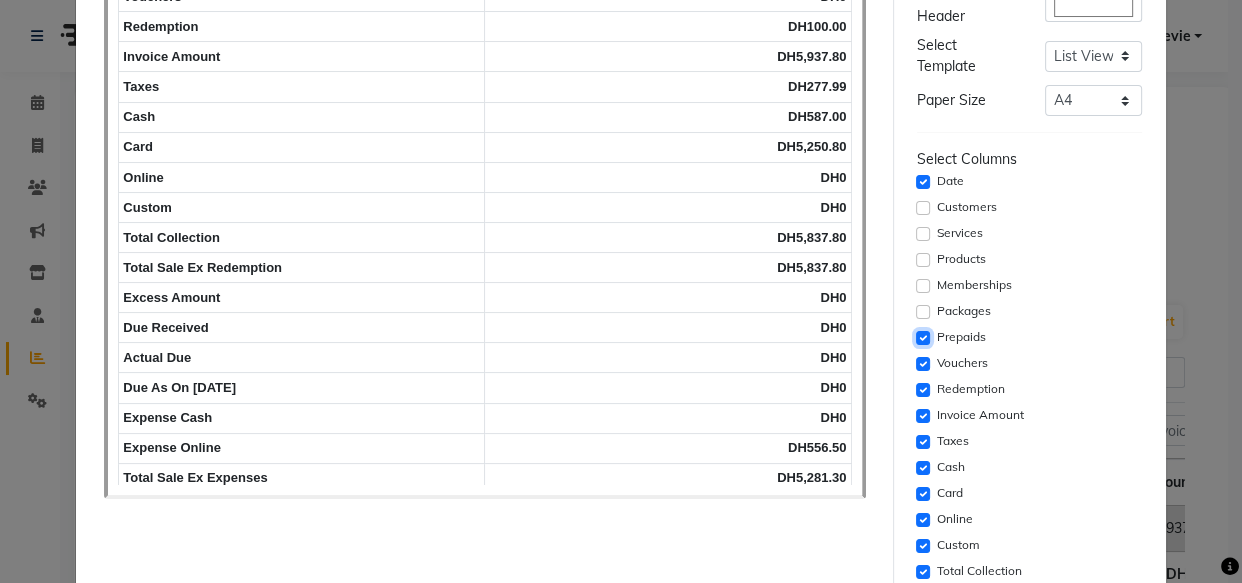click 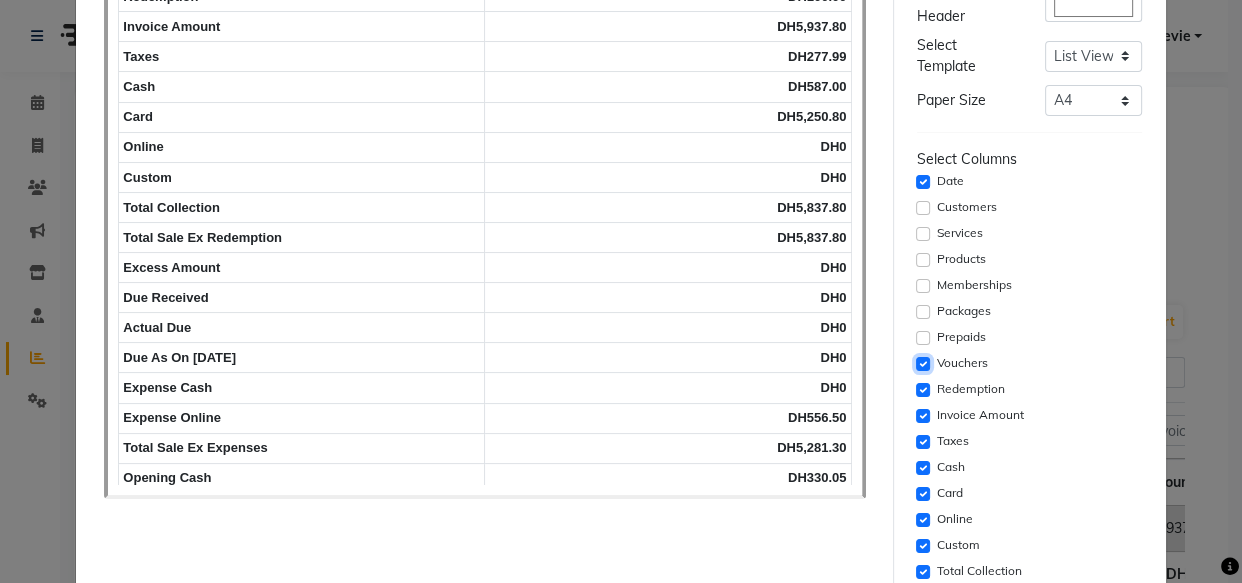 click 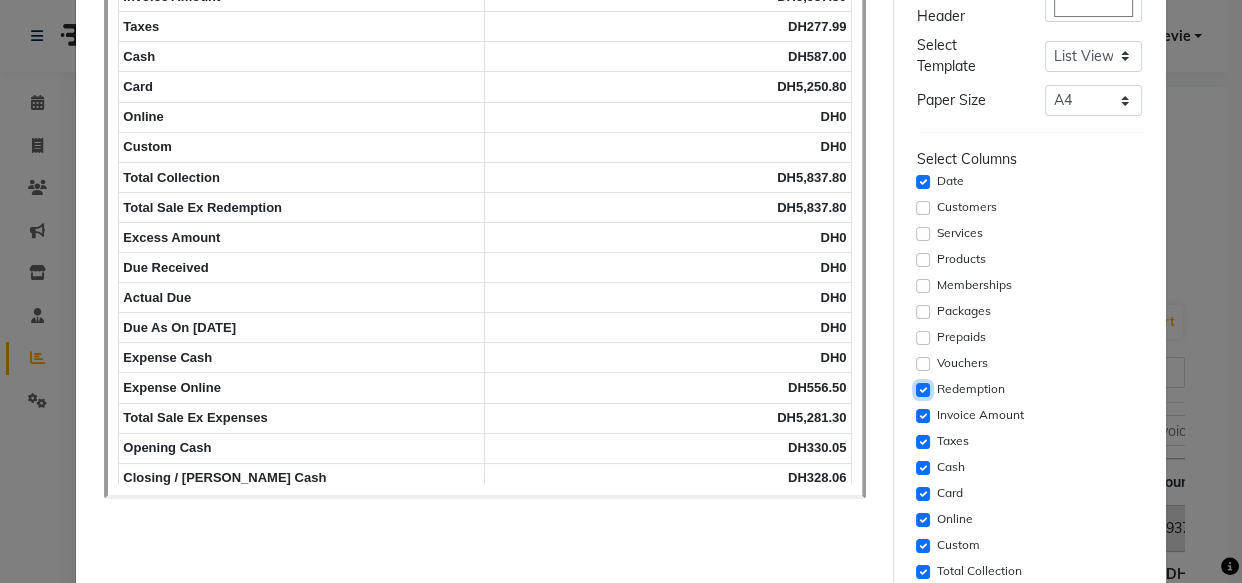click 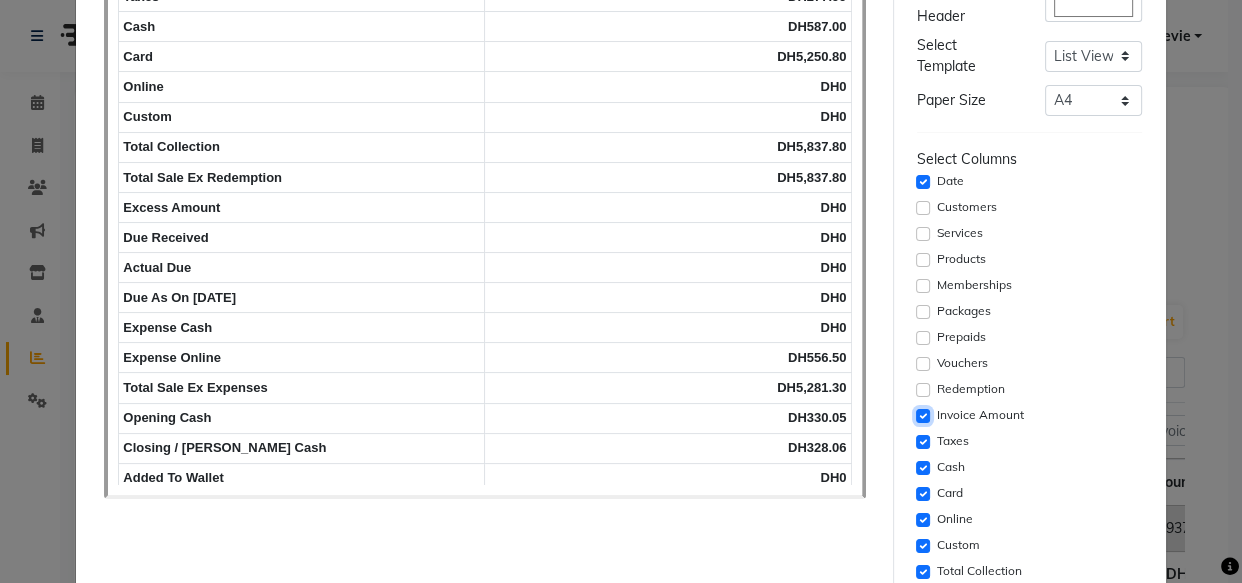 click 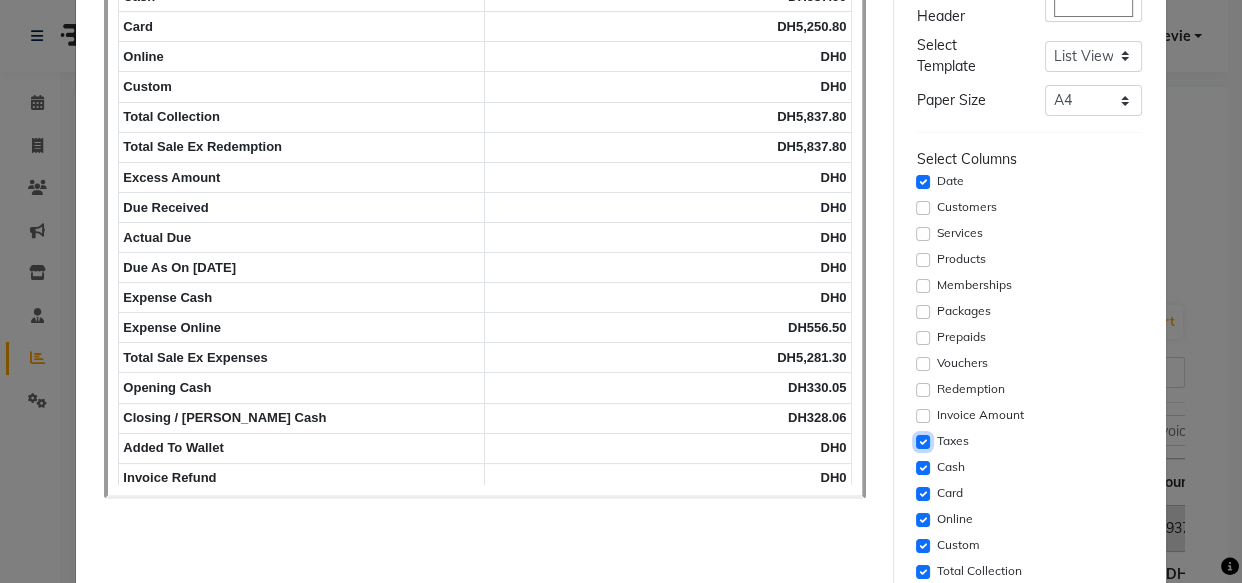click 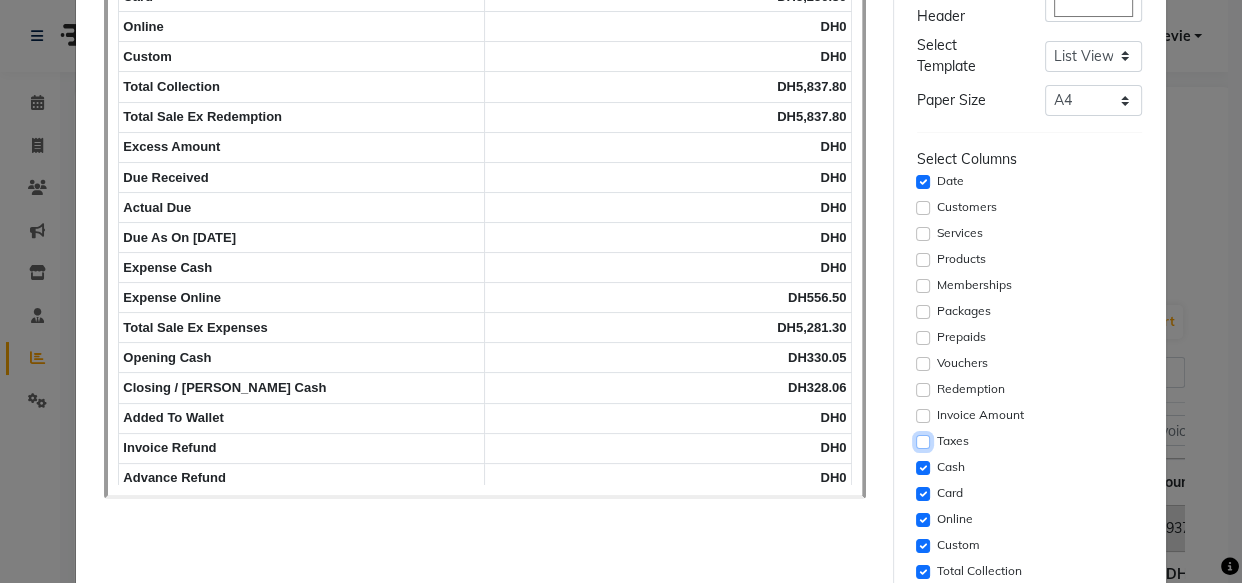 click 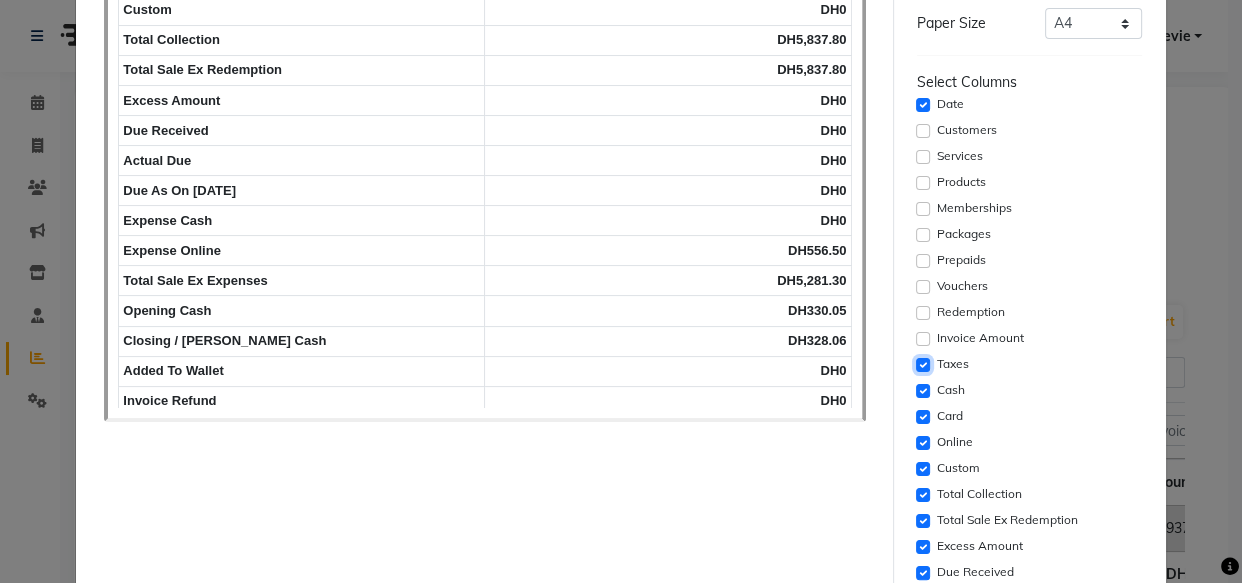 scroll, scrollTop: 309, scrollLeft: 0, axis: vertical 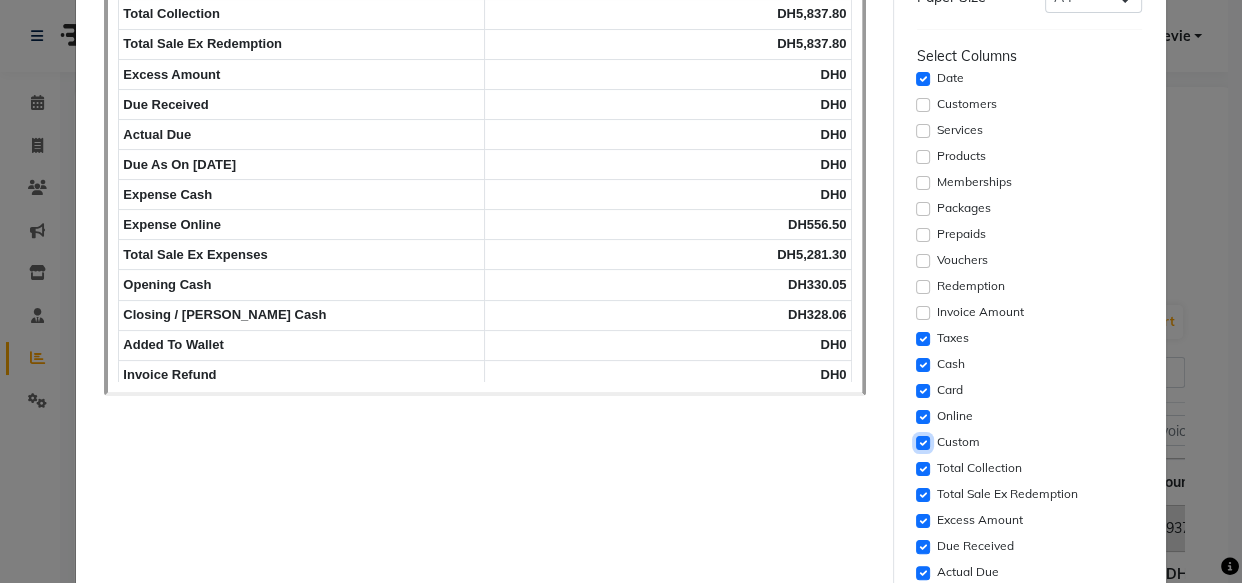 click 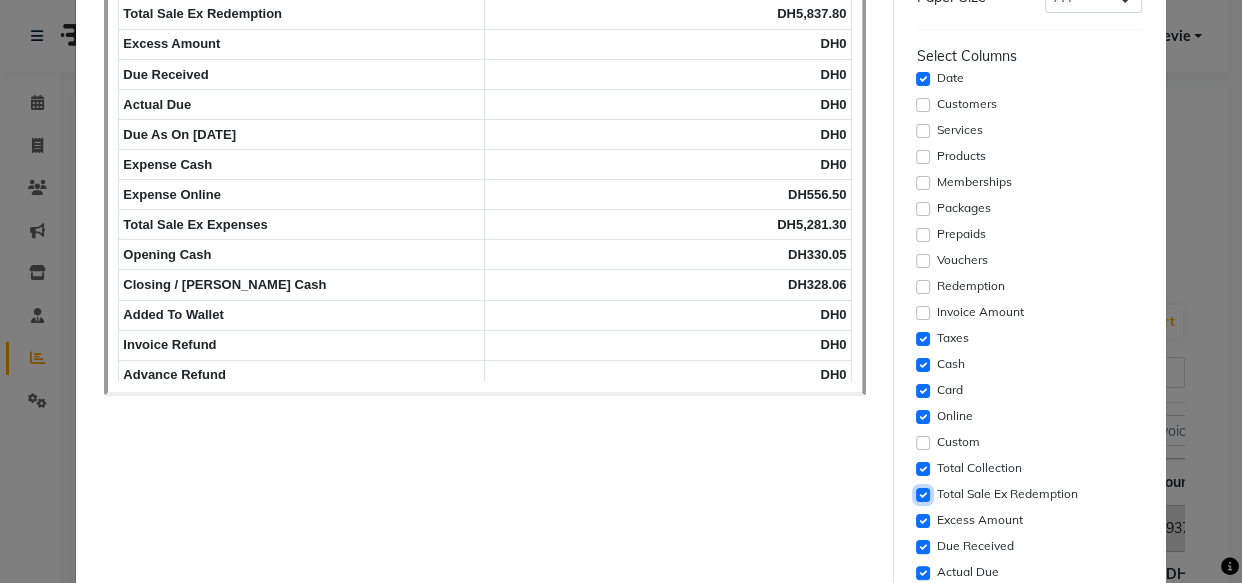click 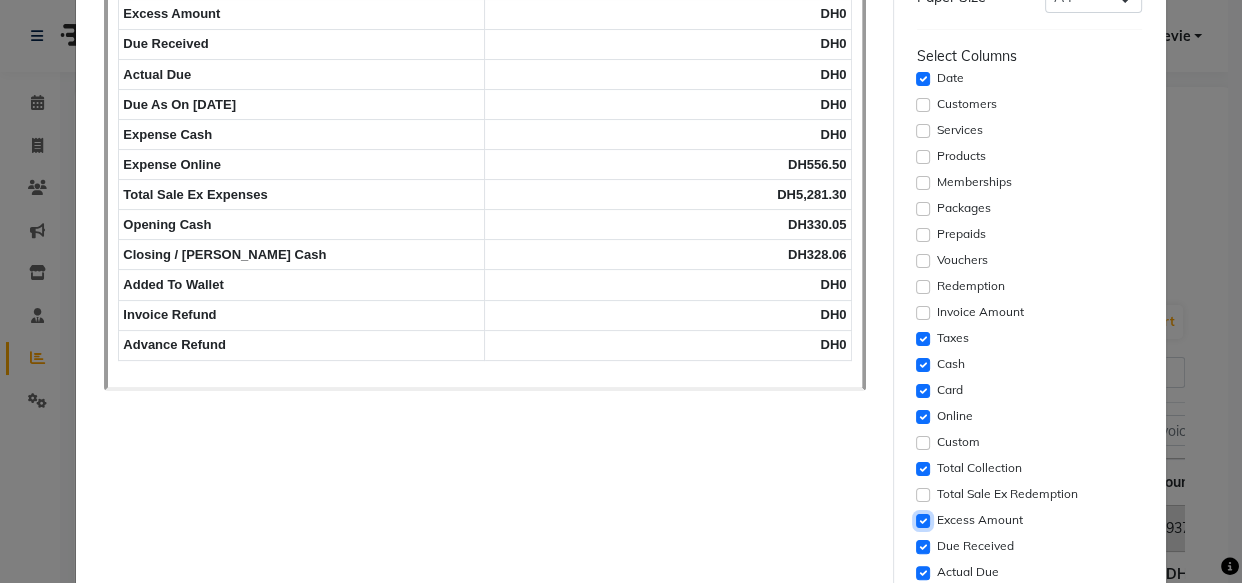 click 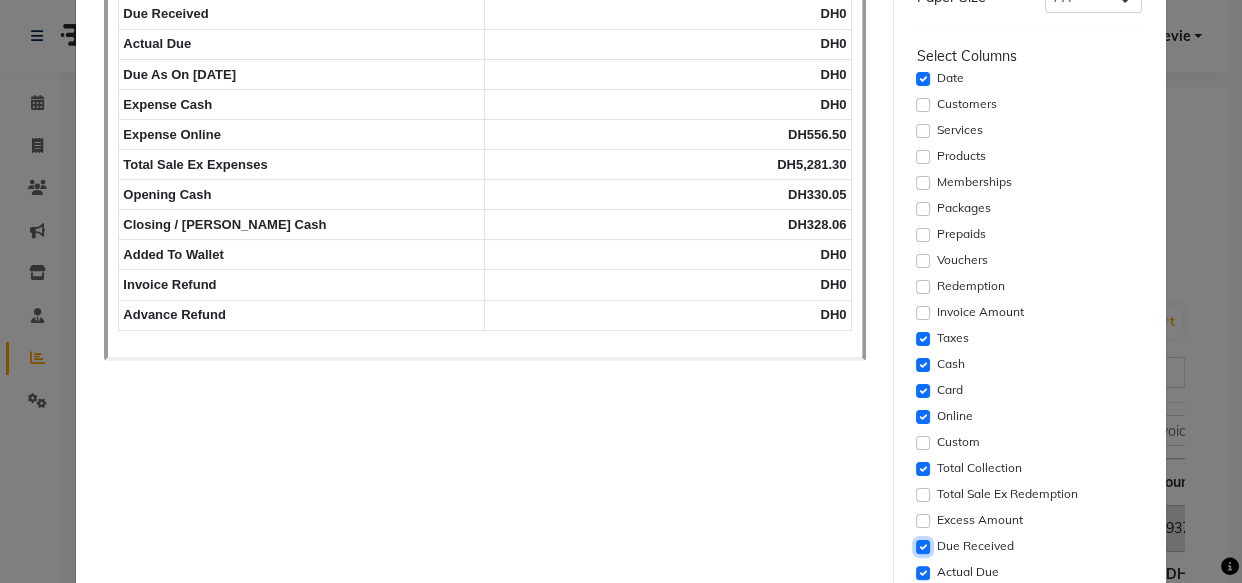 click 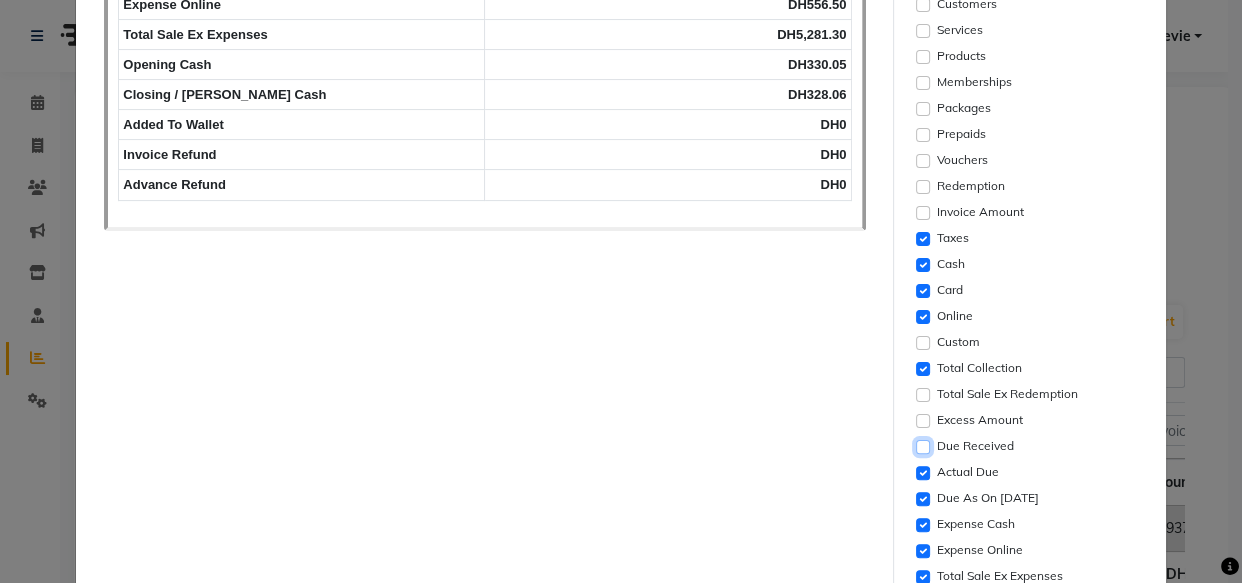 scroll, scrollTop: 431, scrollLeft: 0, axis: vertical 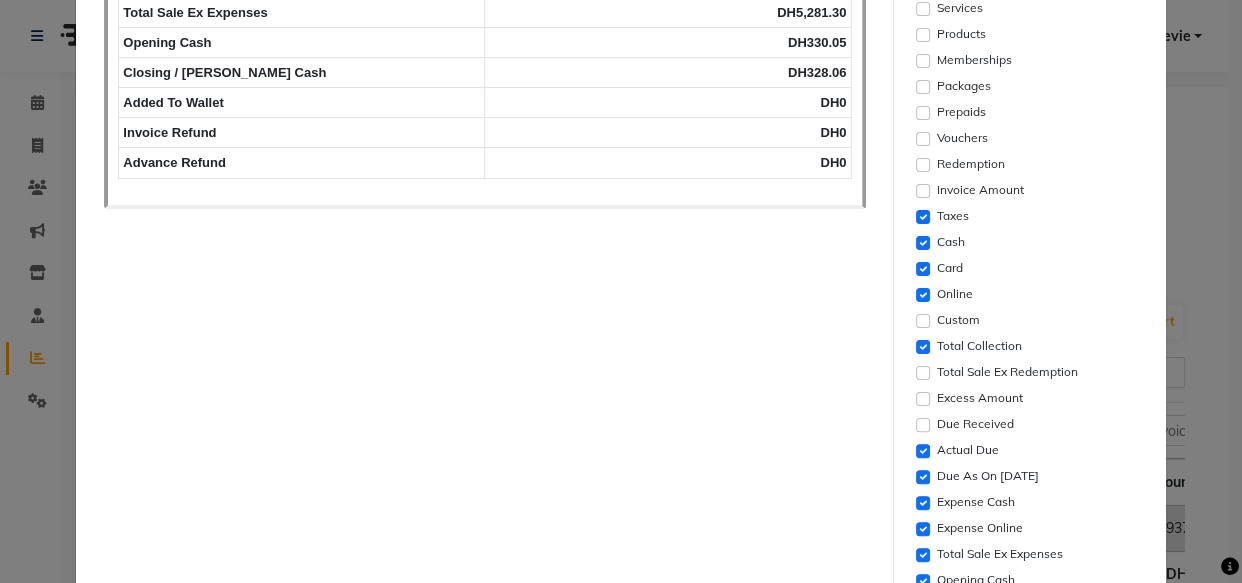click on "Actual Due" 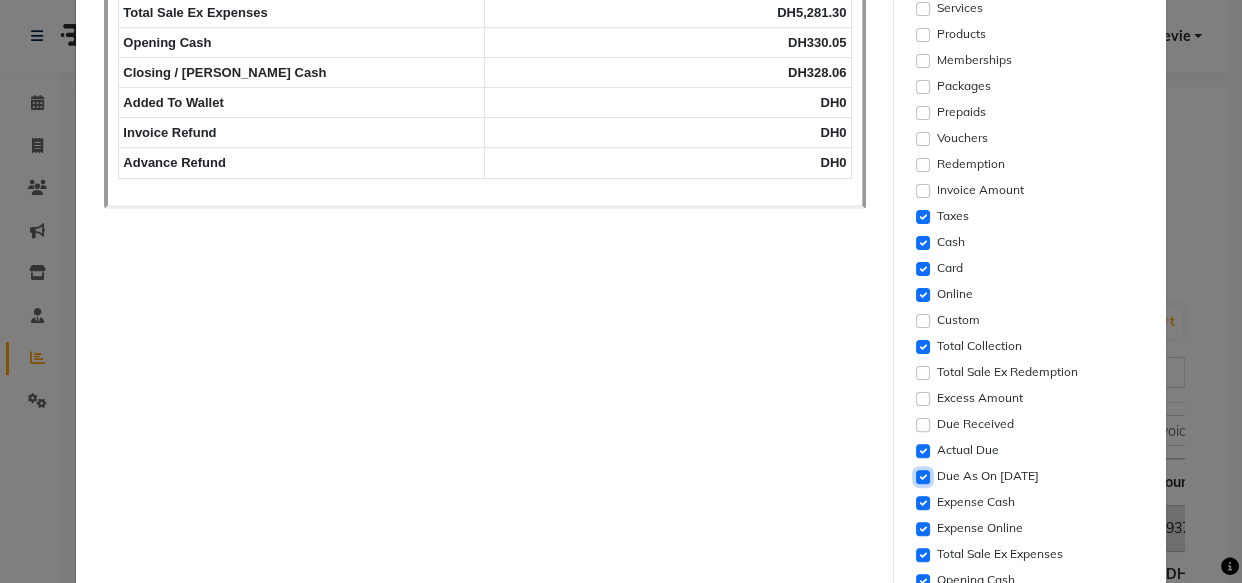 click 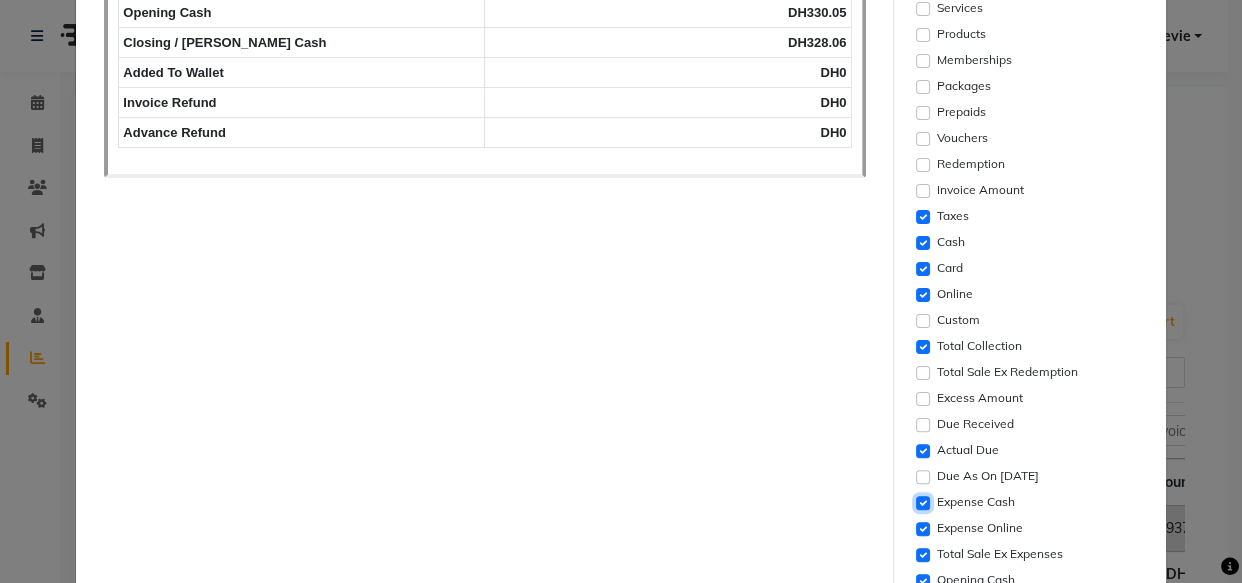 click 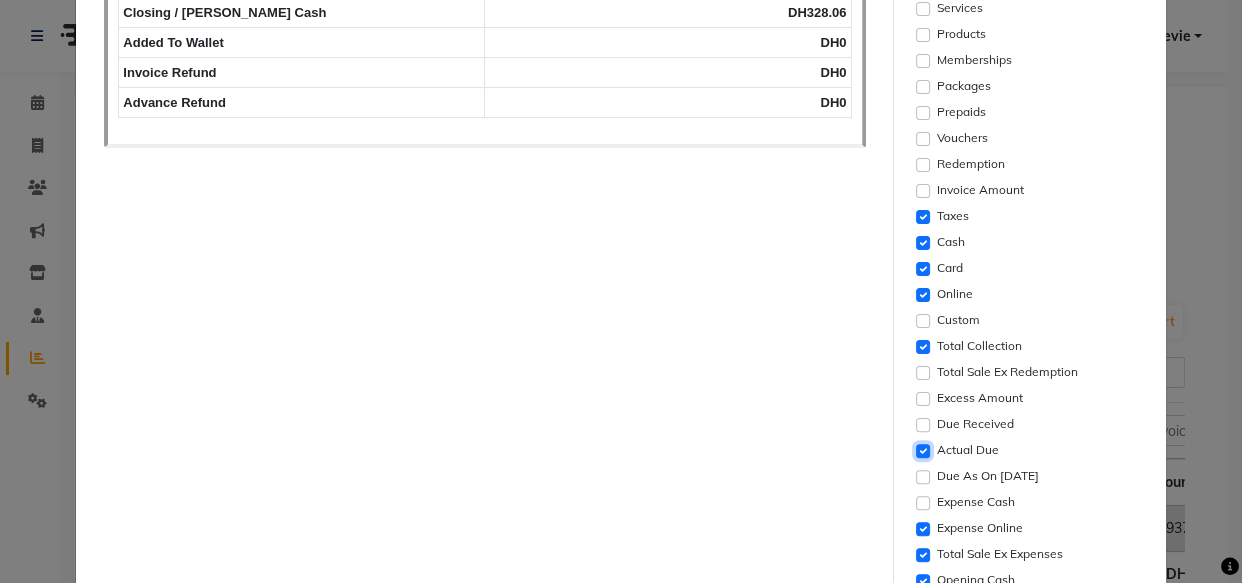 click 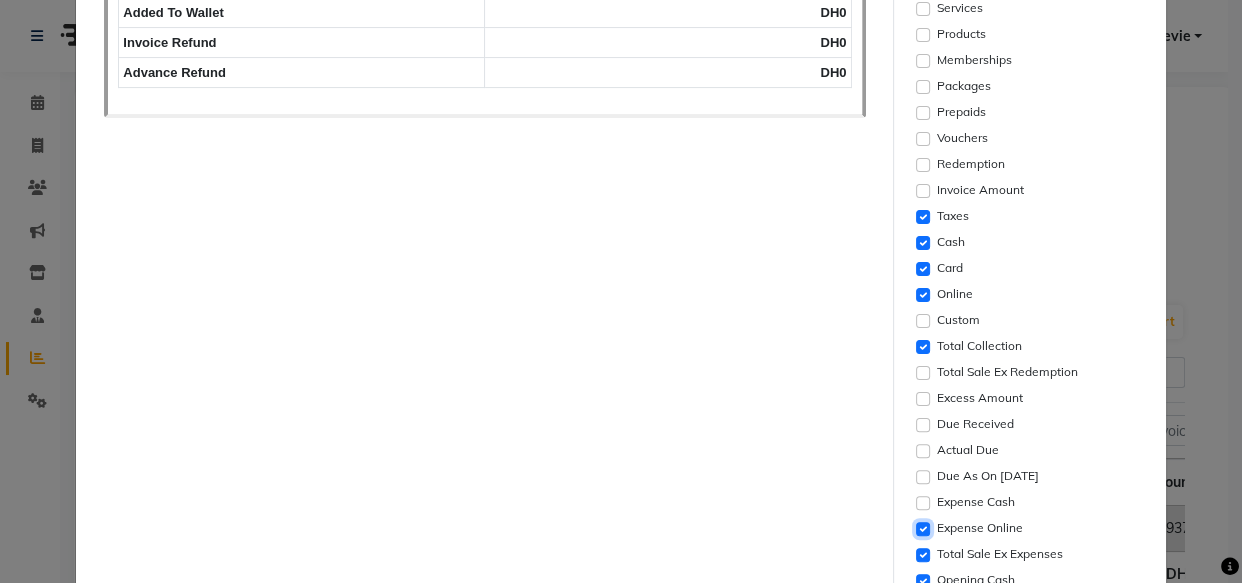 click 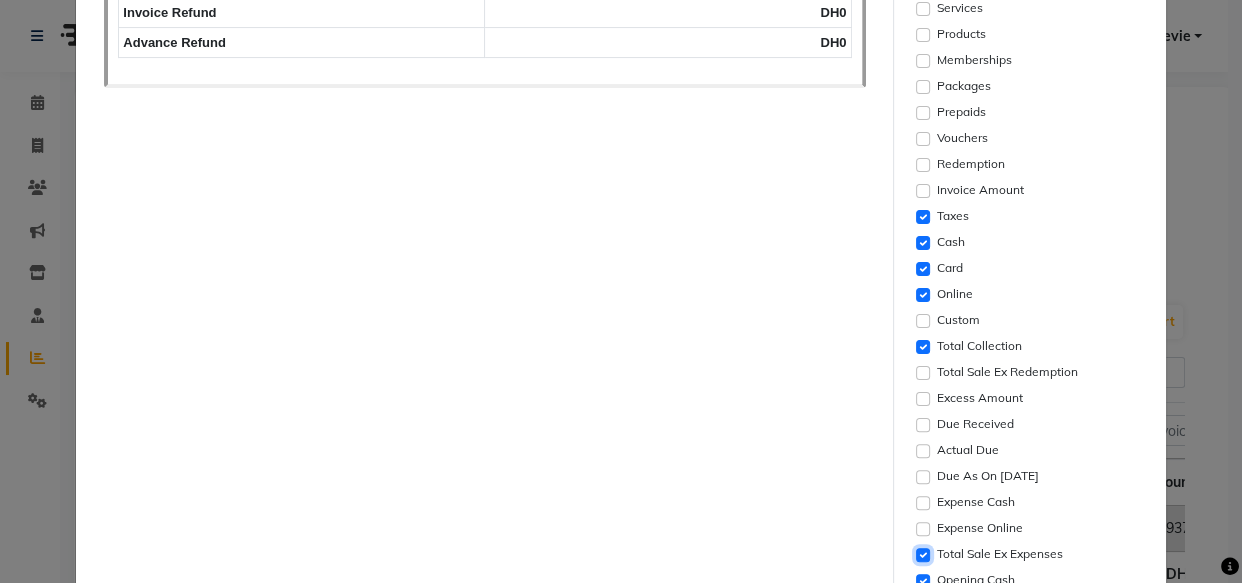 click 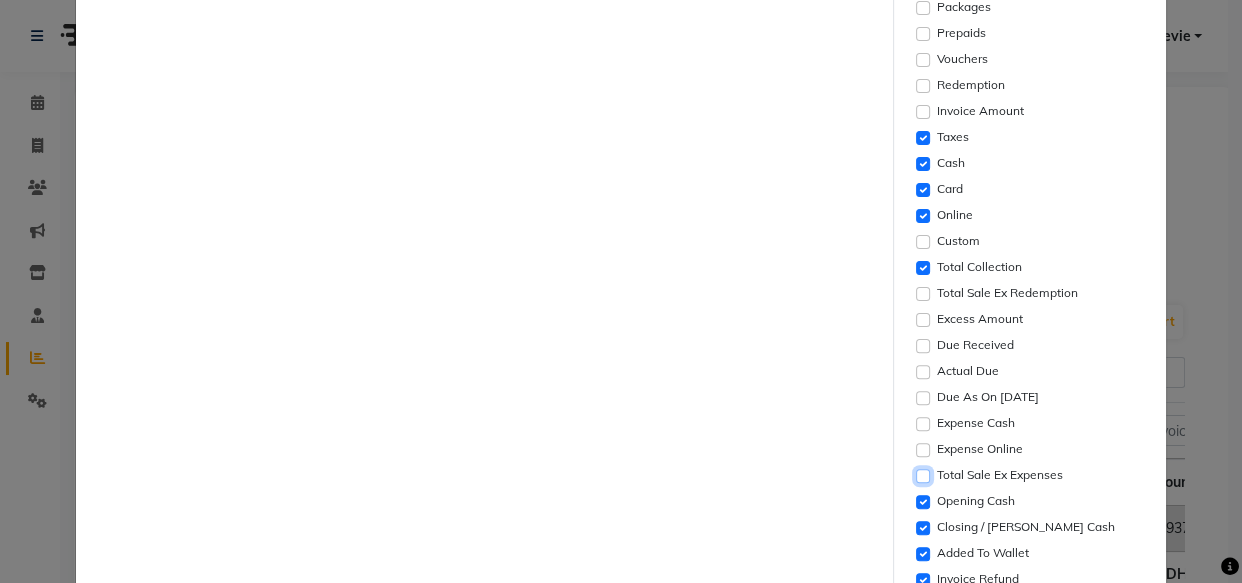 scroll, scrollTop: 578, scrollLeft: 0, axis: vertical 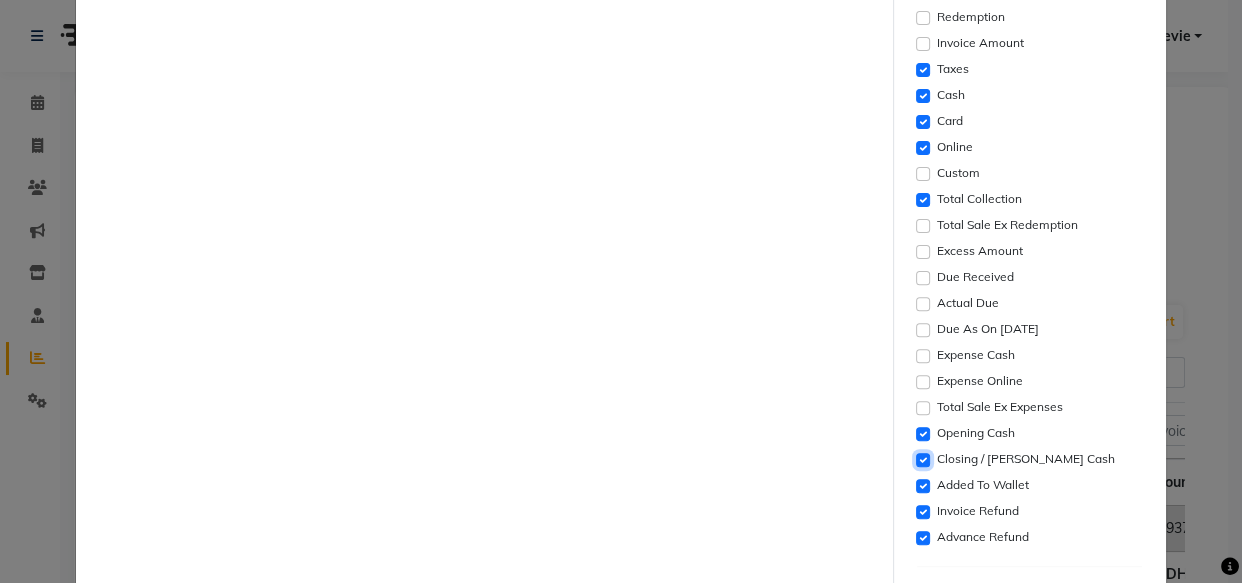 click 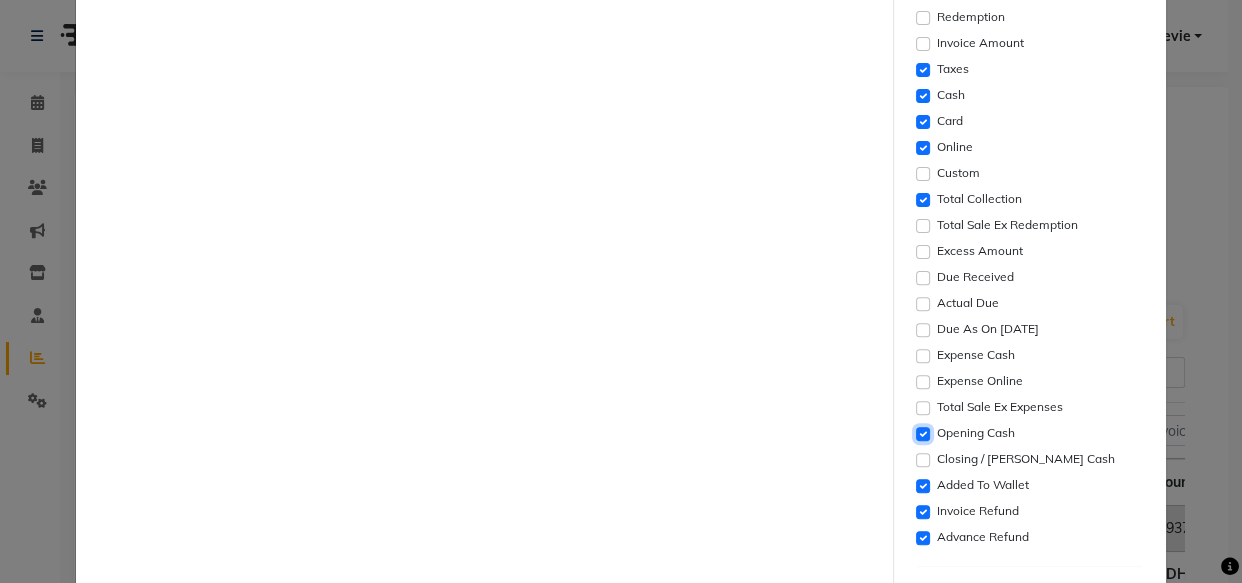 click 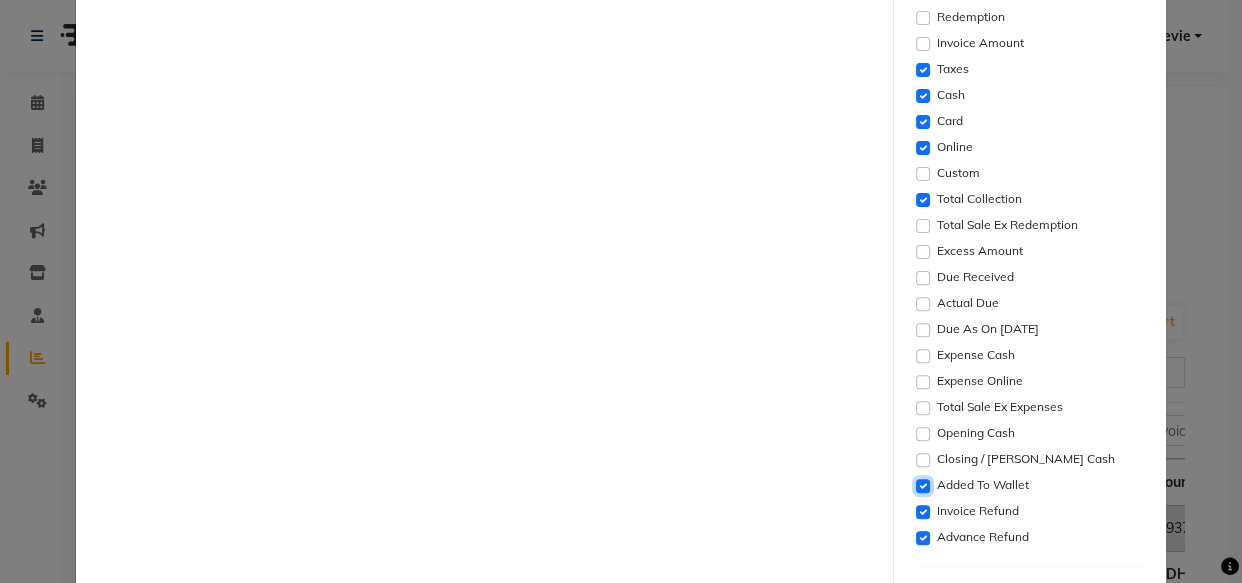 click 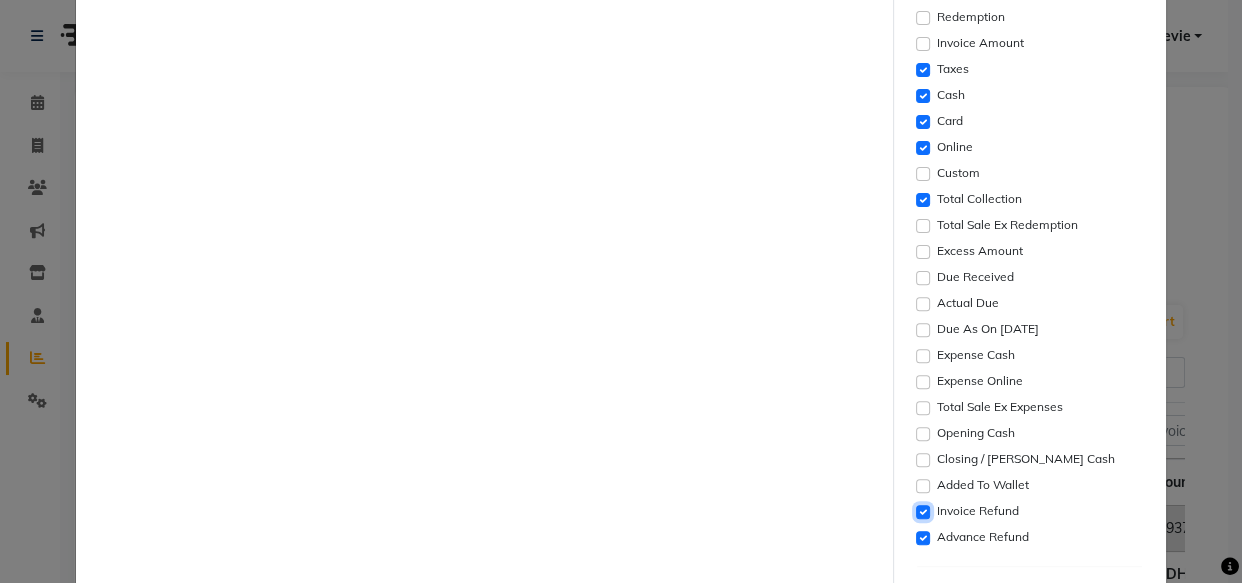 click 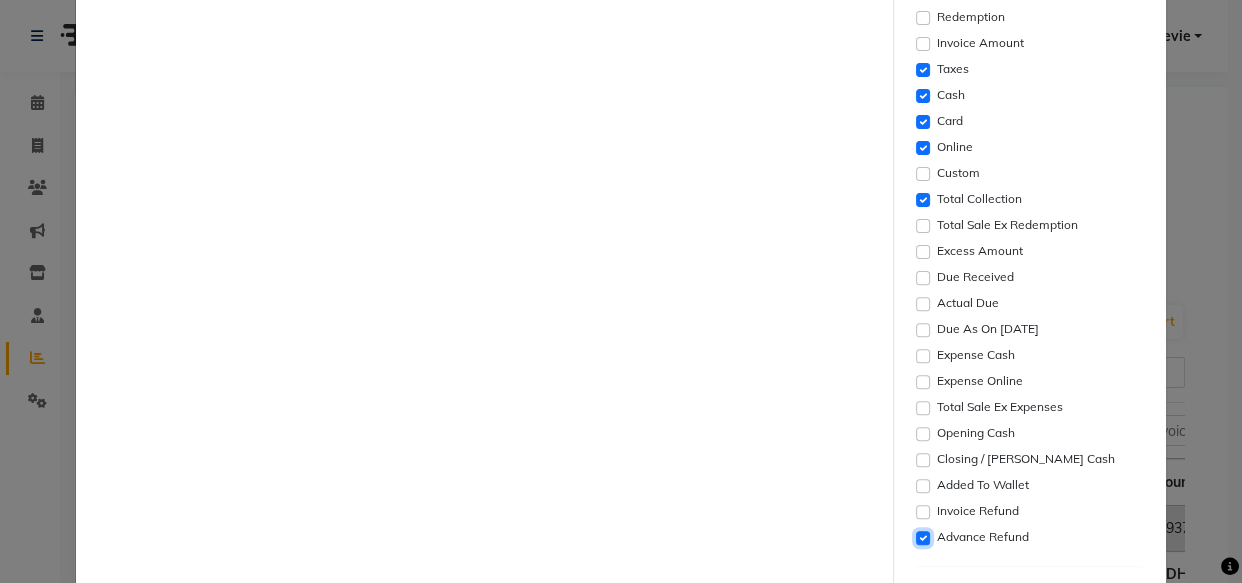click 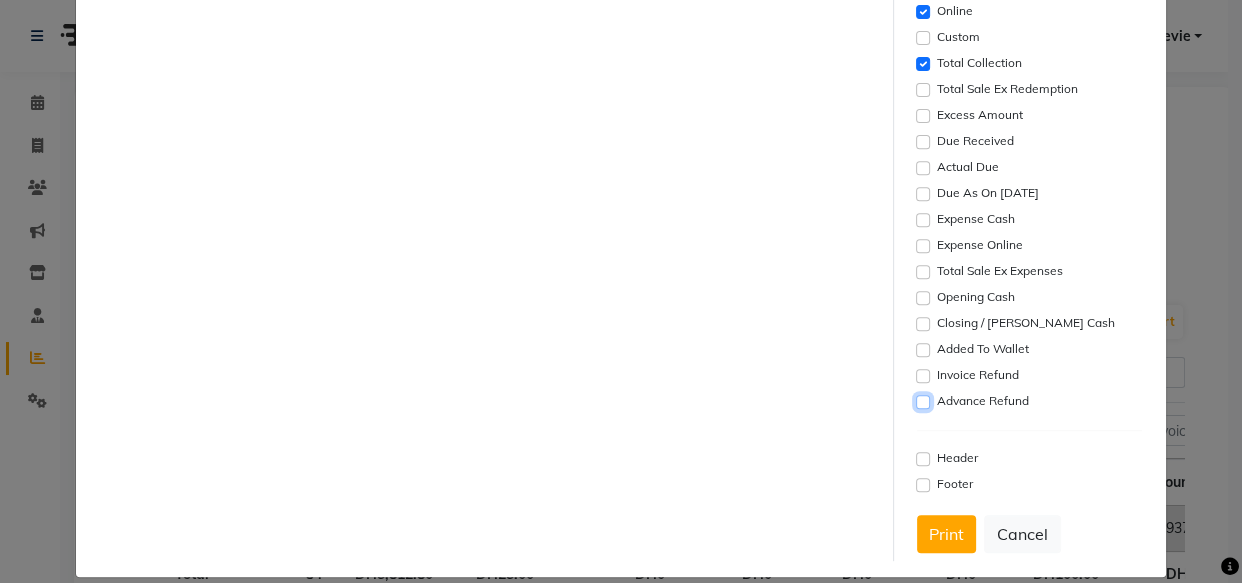 scroll, scrollTop: 736, scrollLeft: 0, axis: vertical 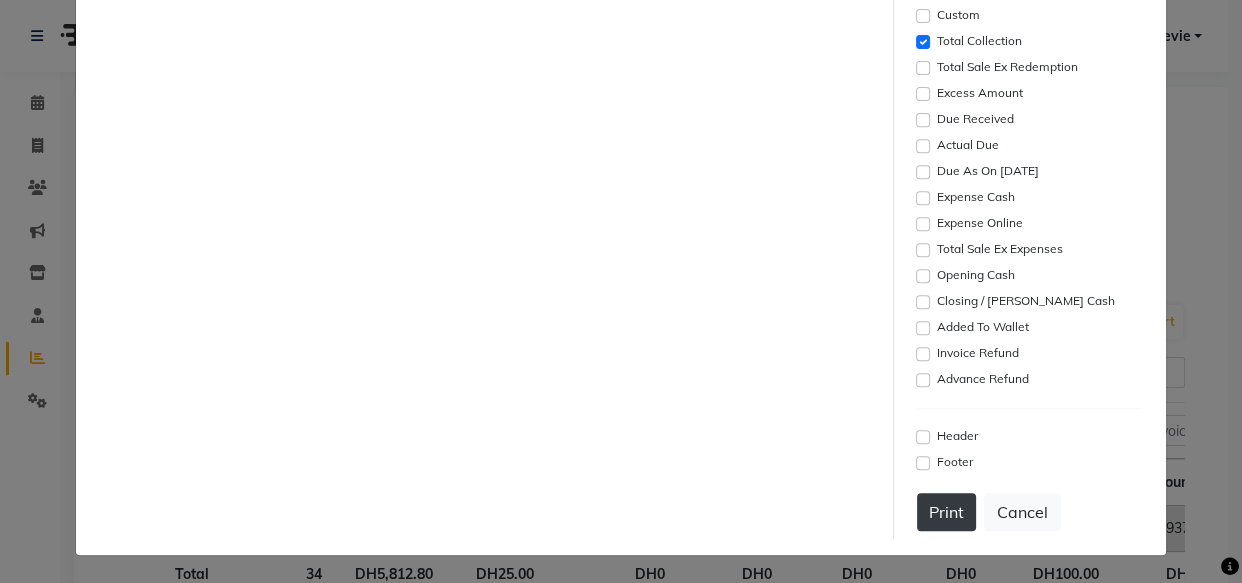 click on "Print" 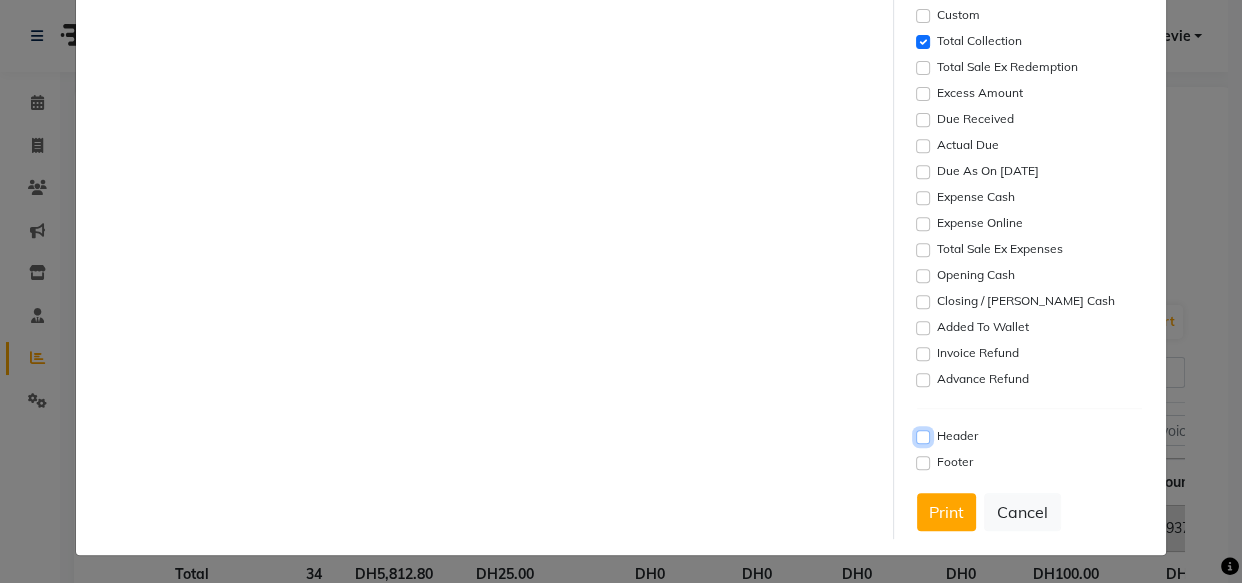 click 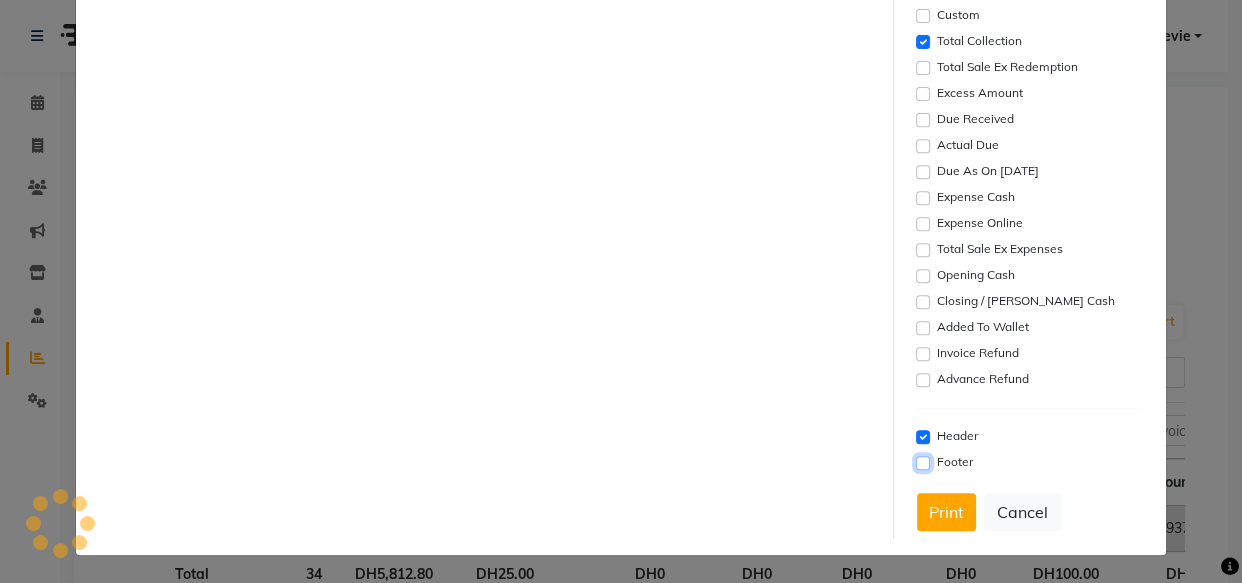 click 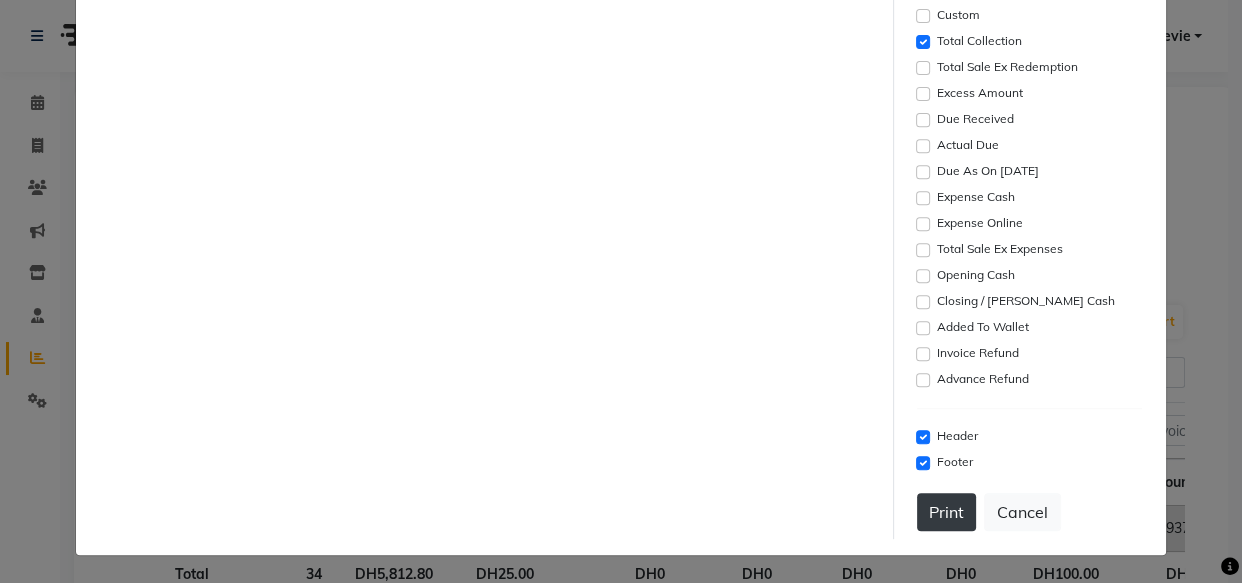 click on "Print" 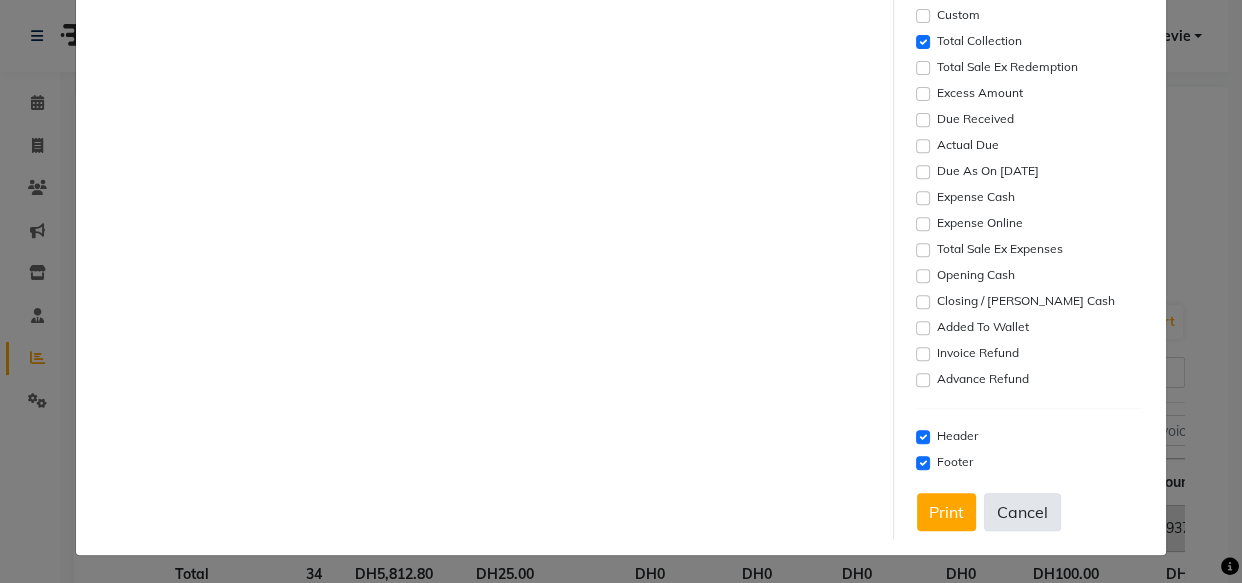 click on "Cancel" 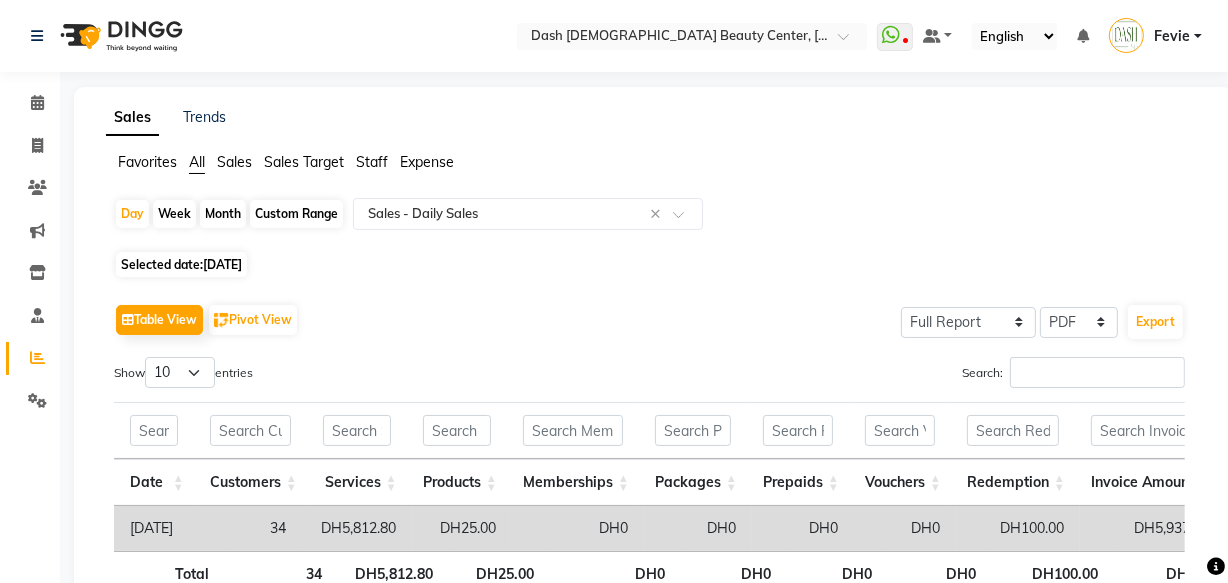 click on "[DATE]" 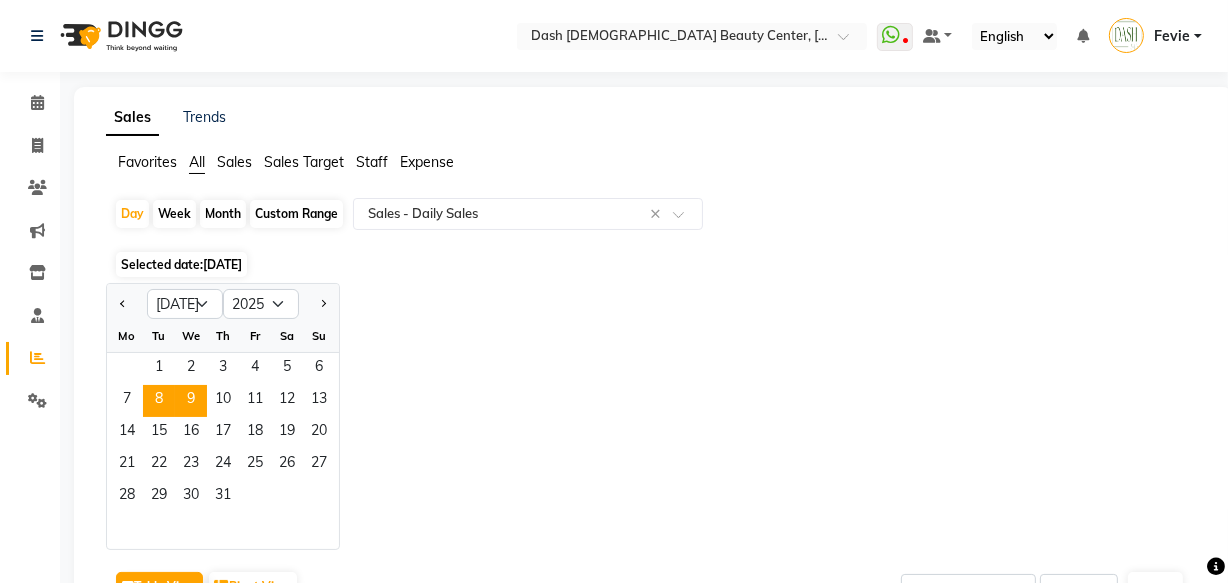 click on "9" 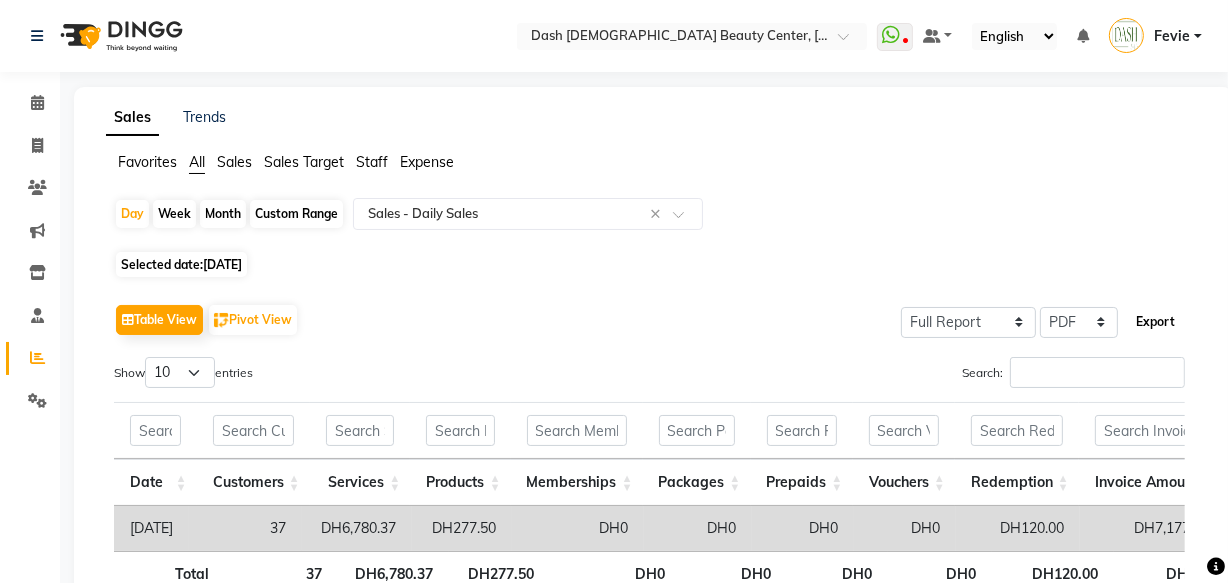 click on "Export" 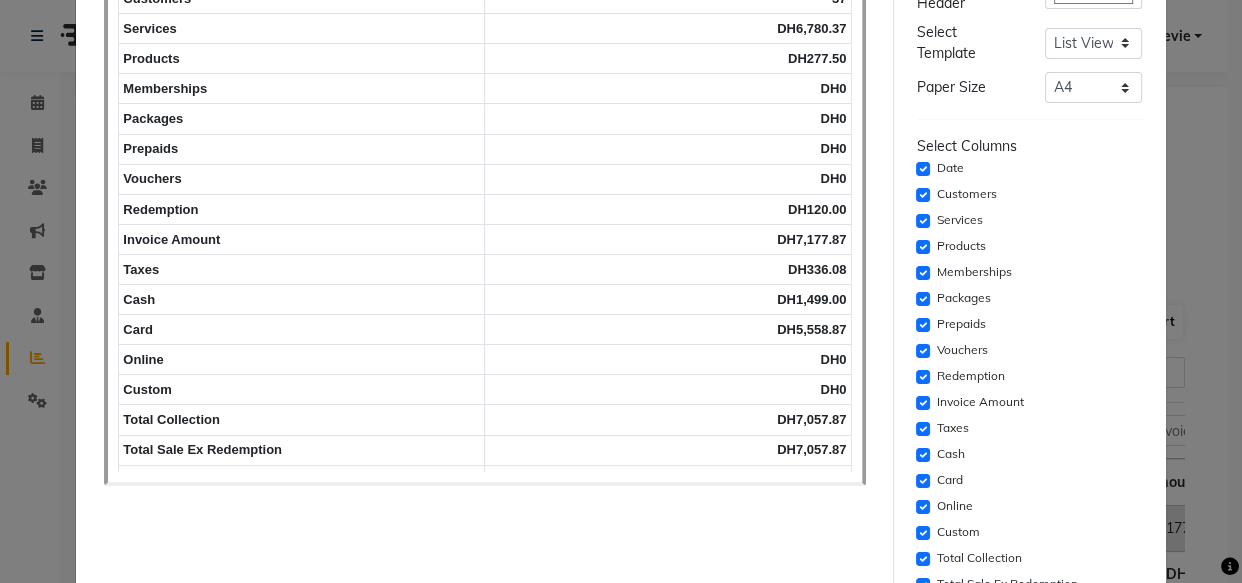 scroll, scrollTop: 225, scrollLeft: 0, axis: vertical 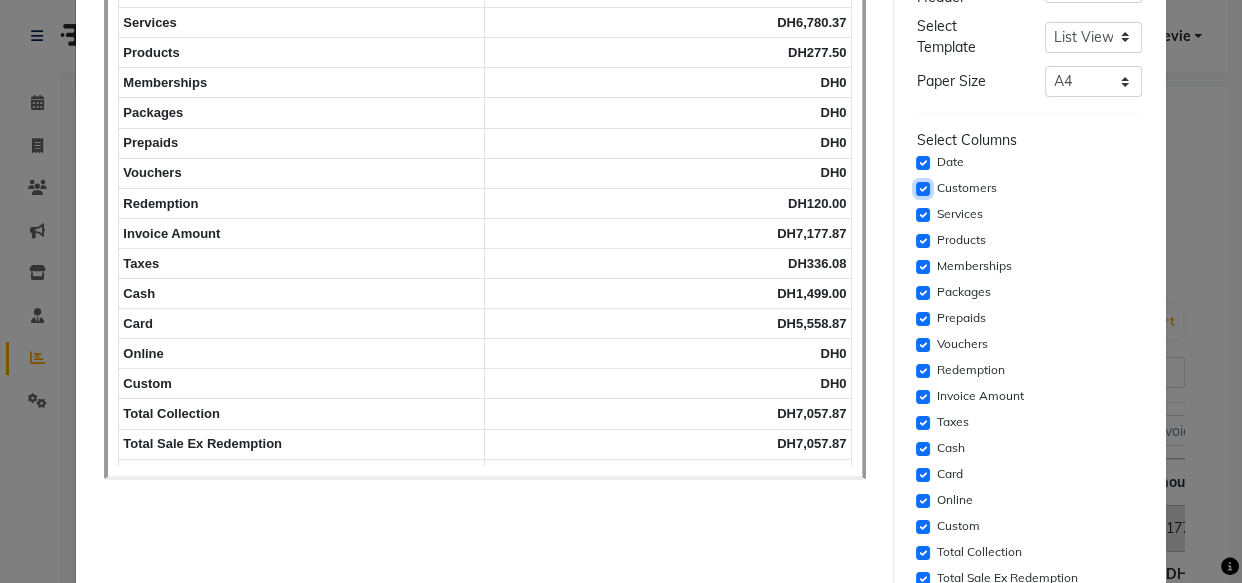 click 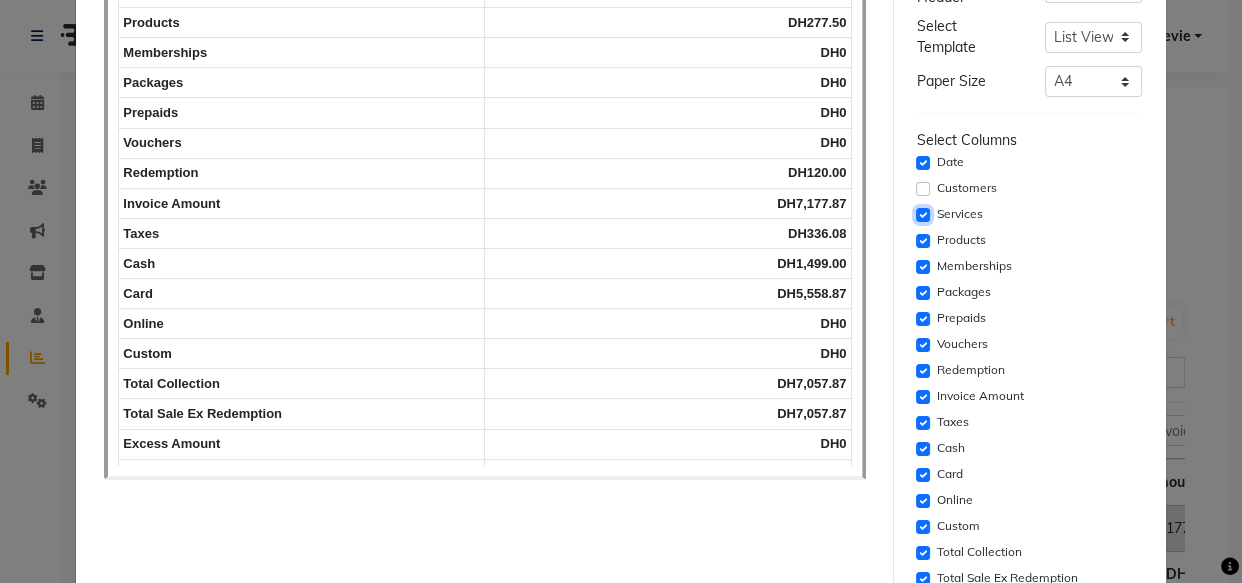click 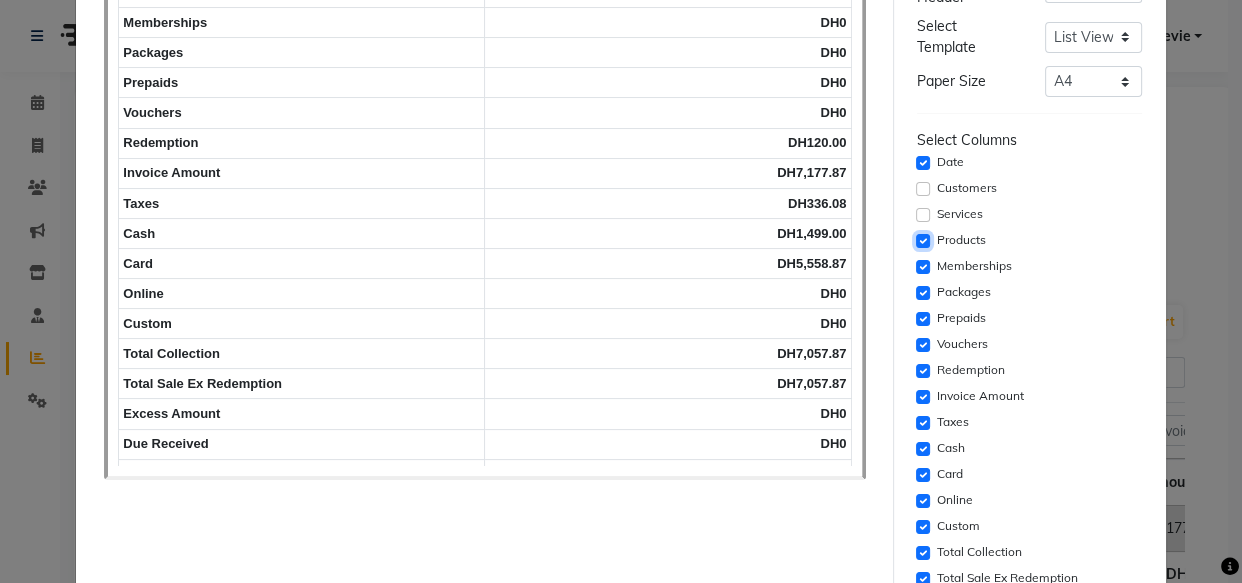 click 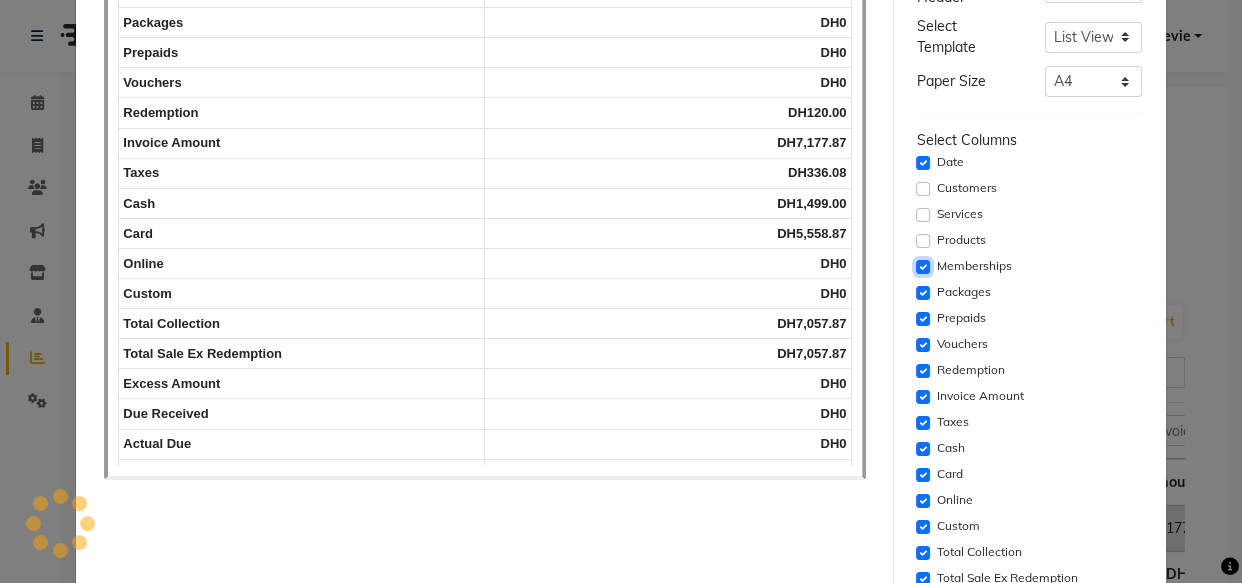 click 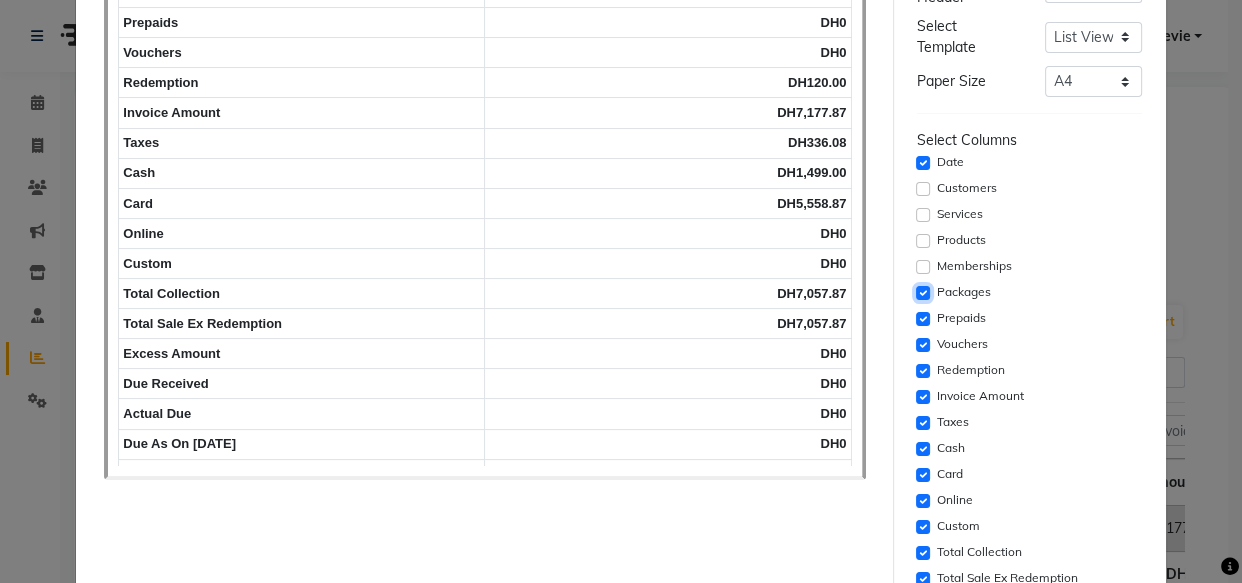 click 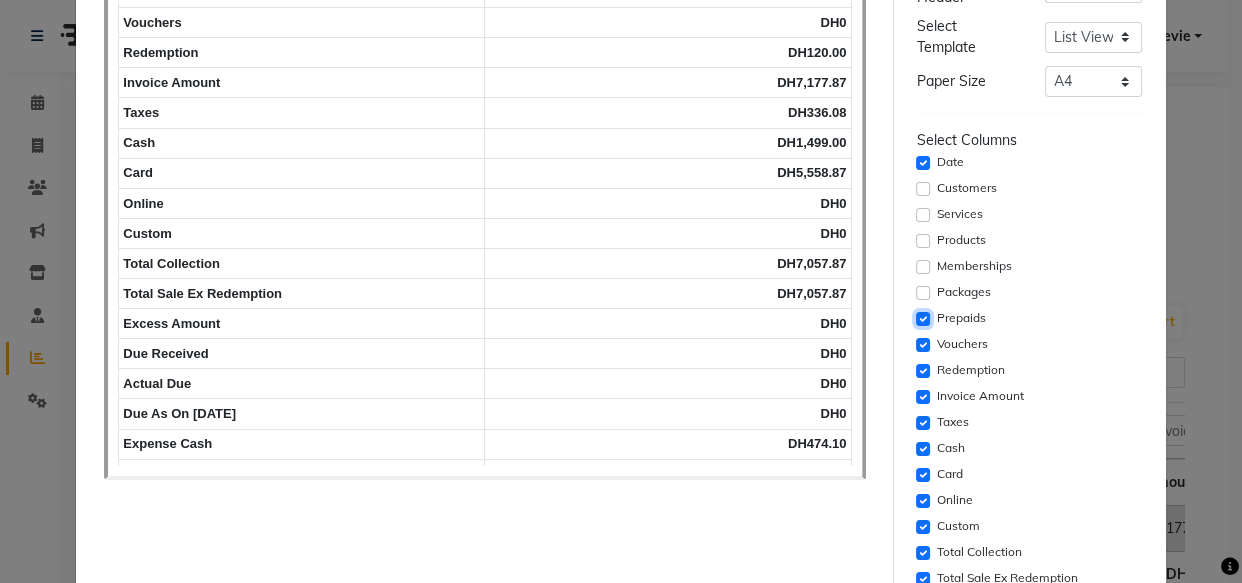 click 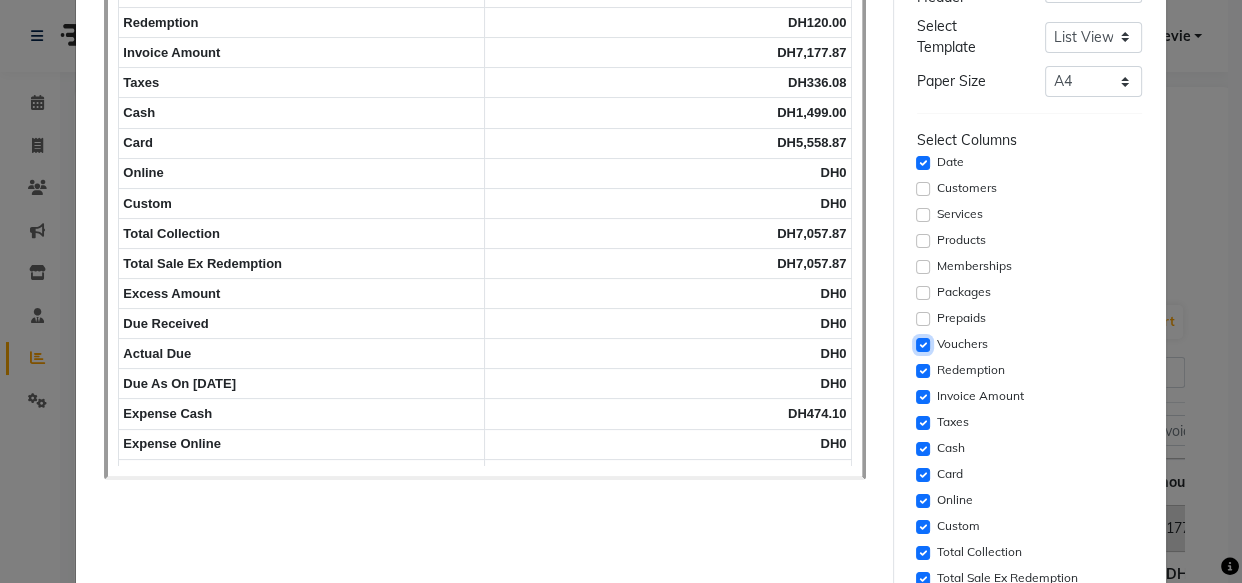click 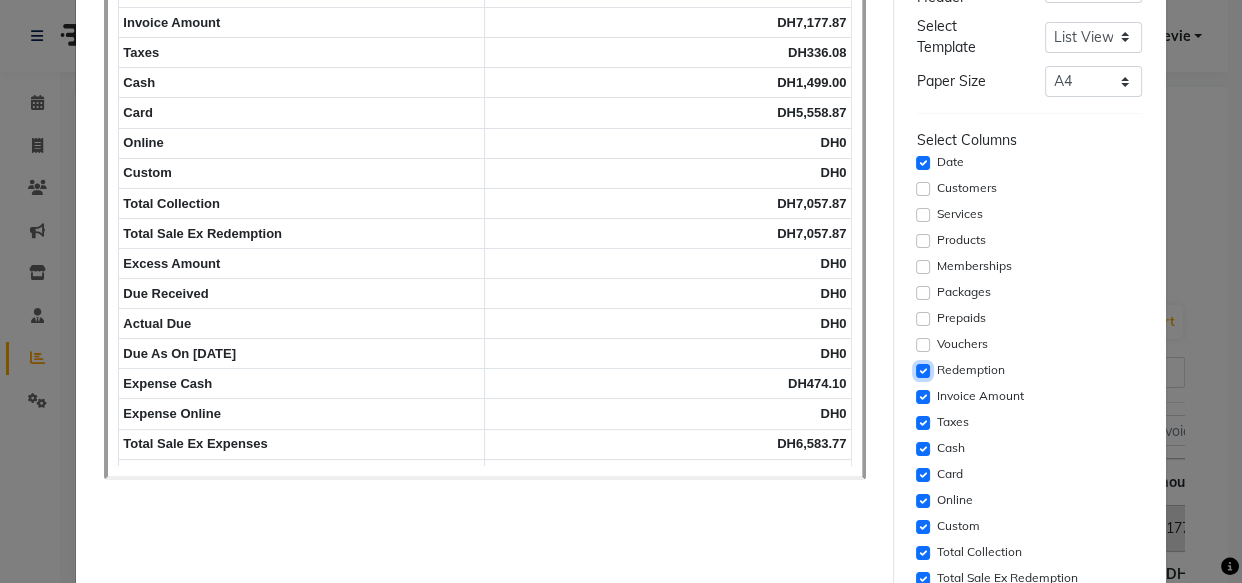 click 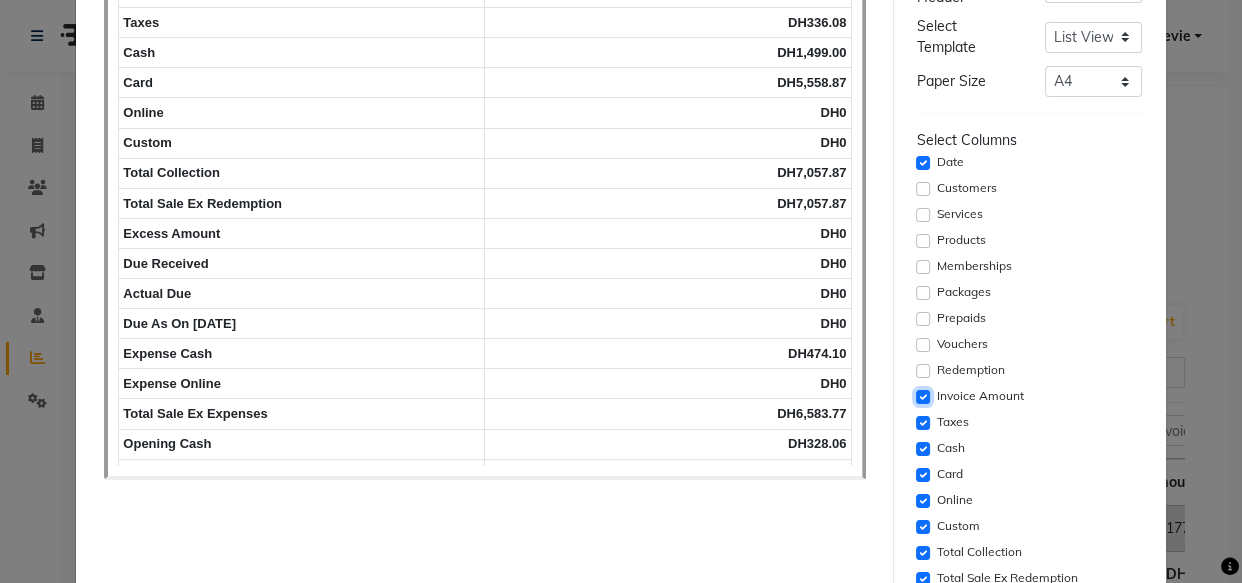 click 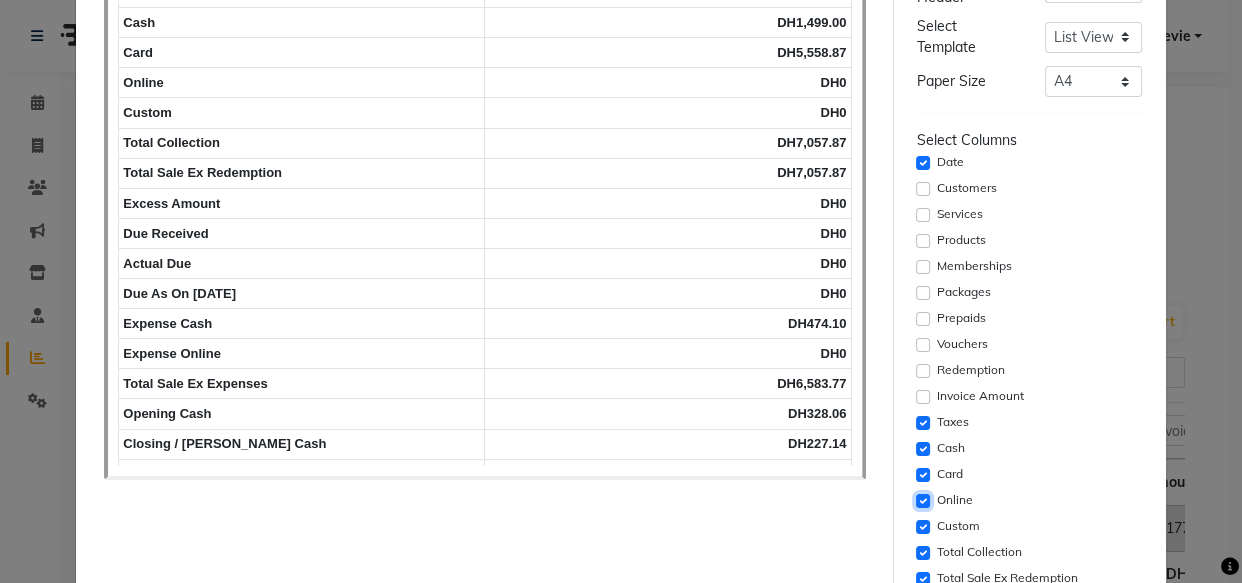 click 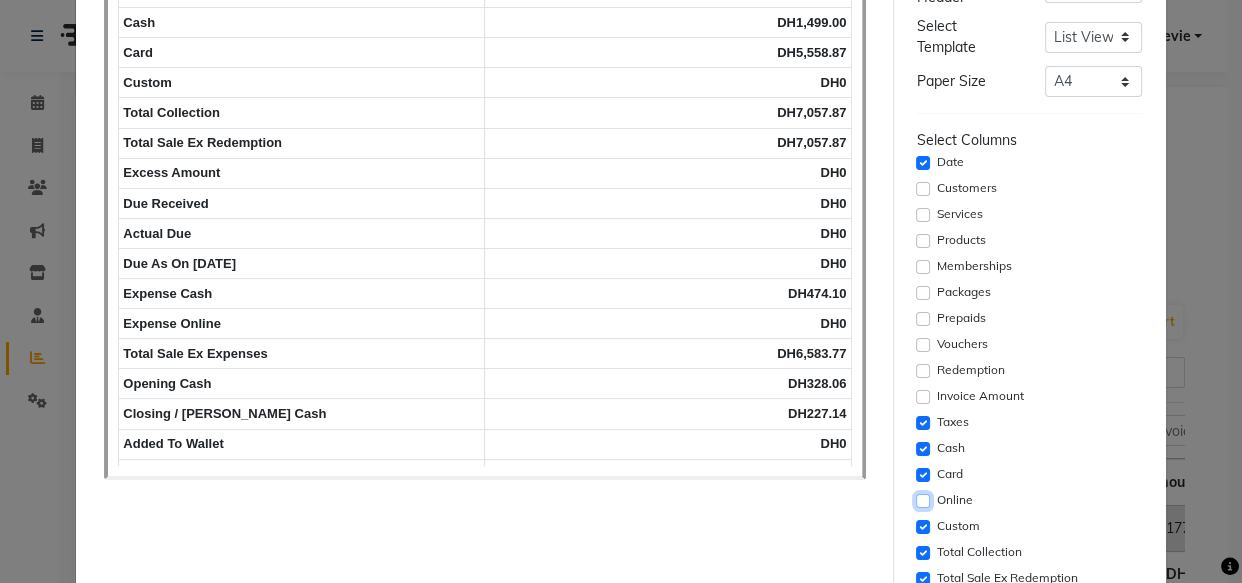 click 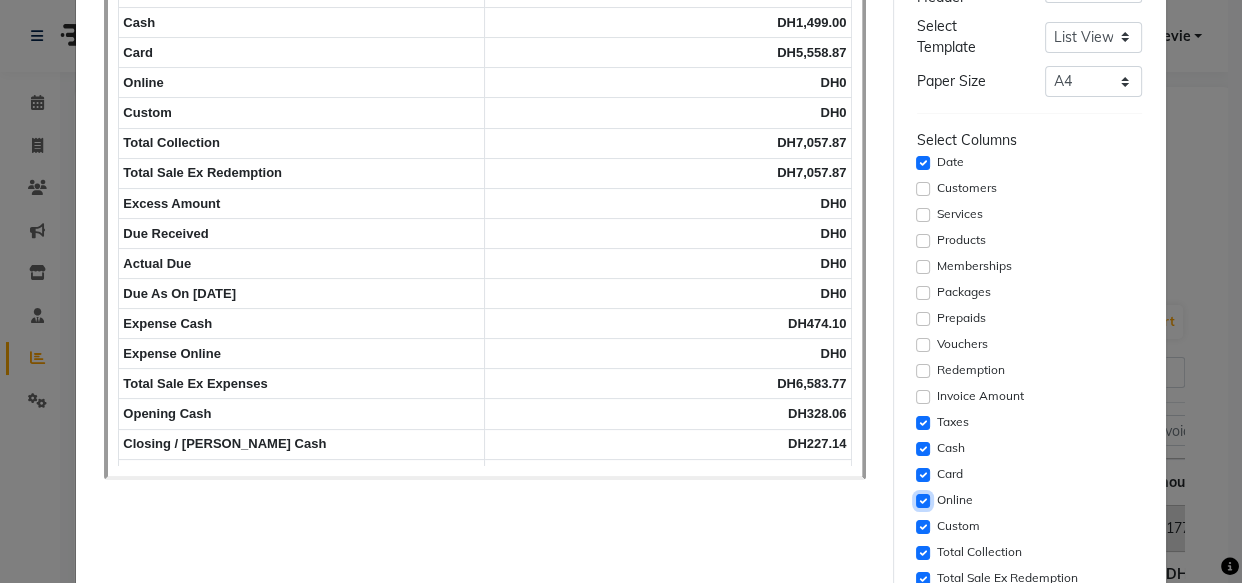 click 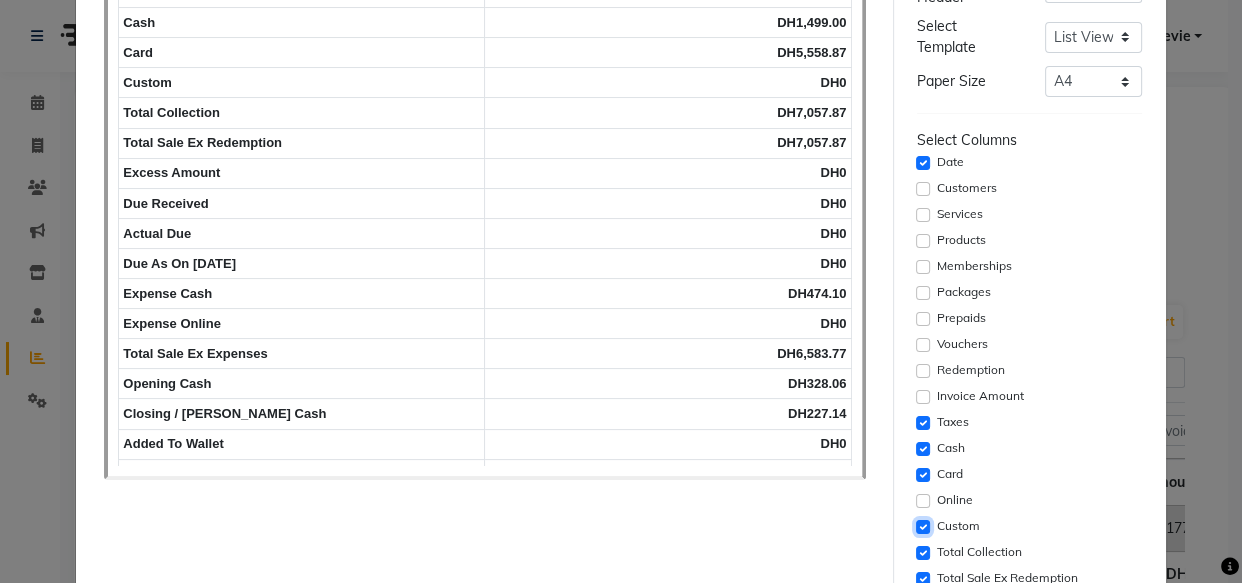 click 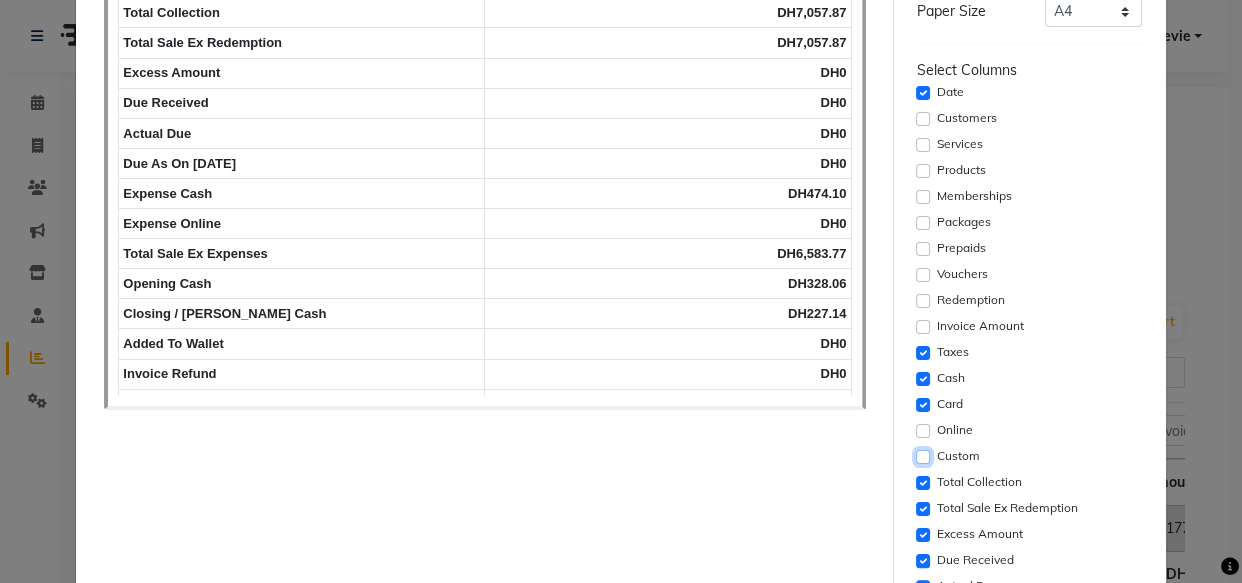 scroll, scrollTop: 374, scrollLeft: 0, axis: vertical 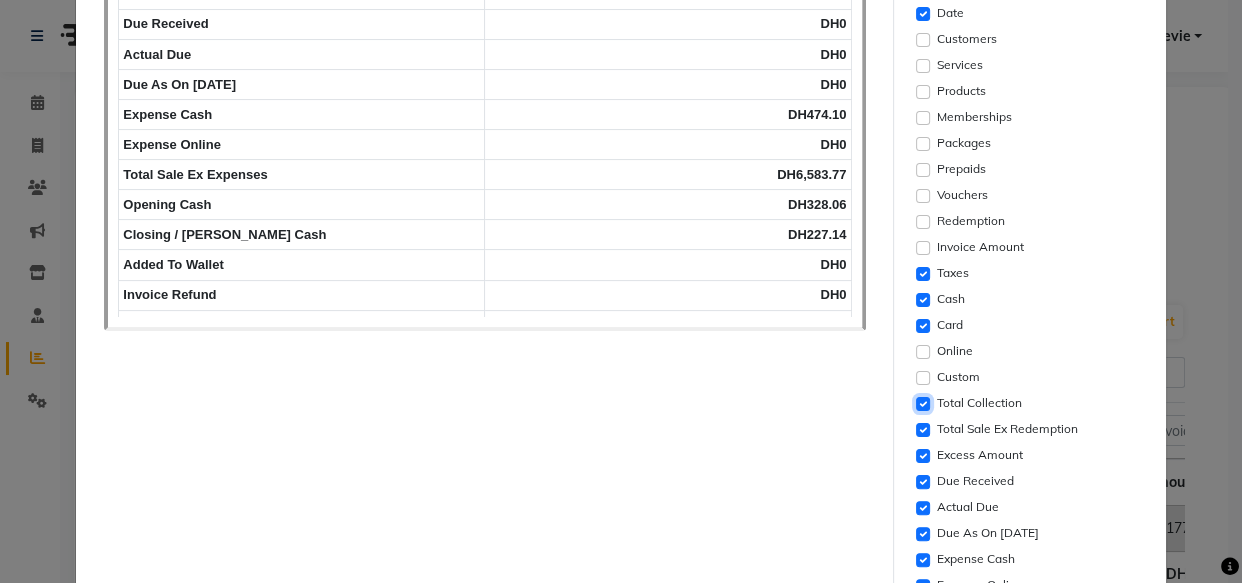 click 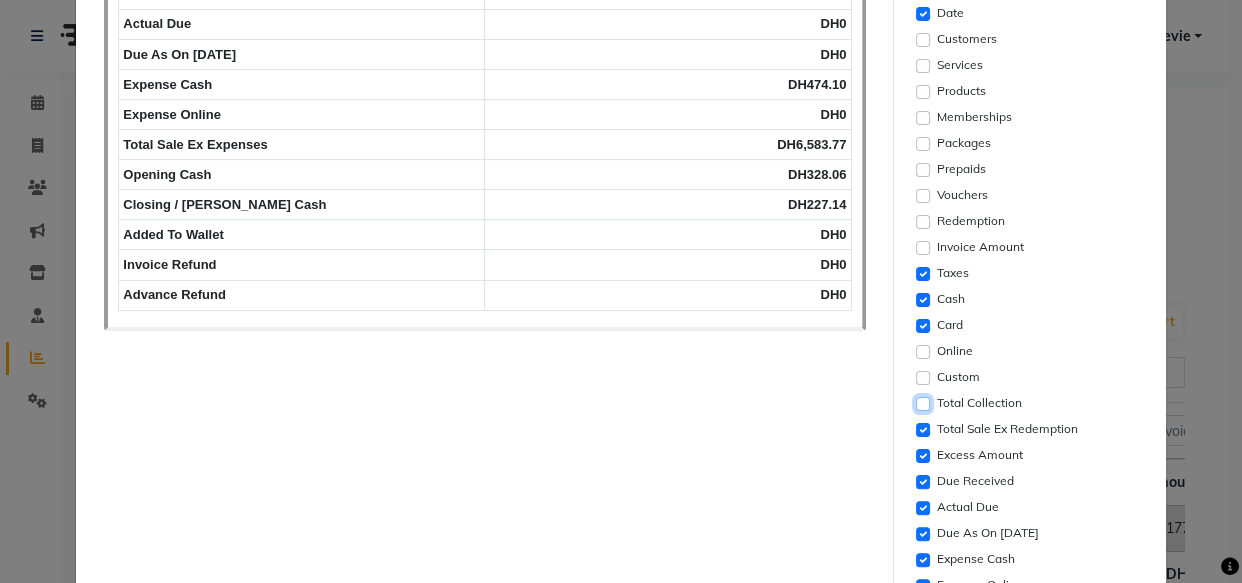 click 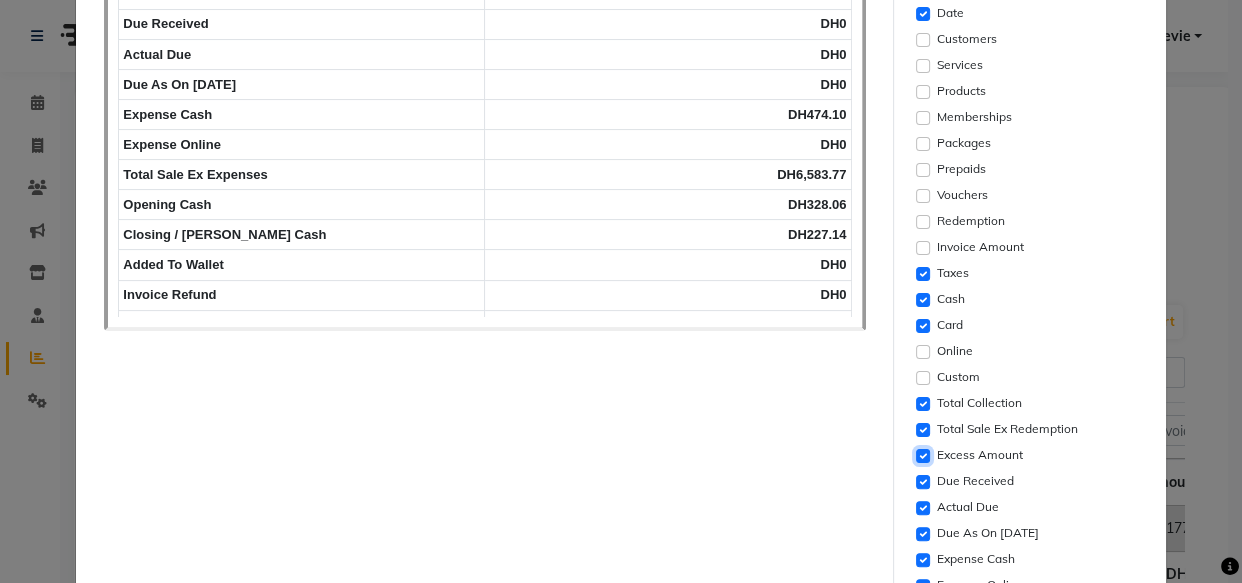 click 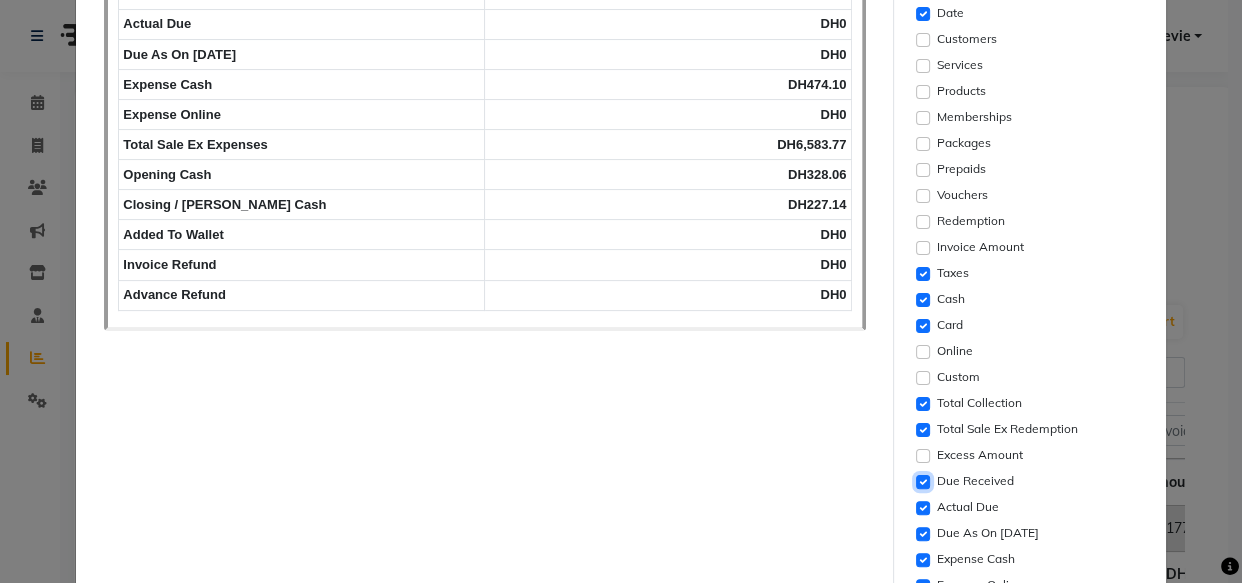 click 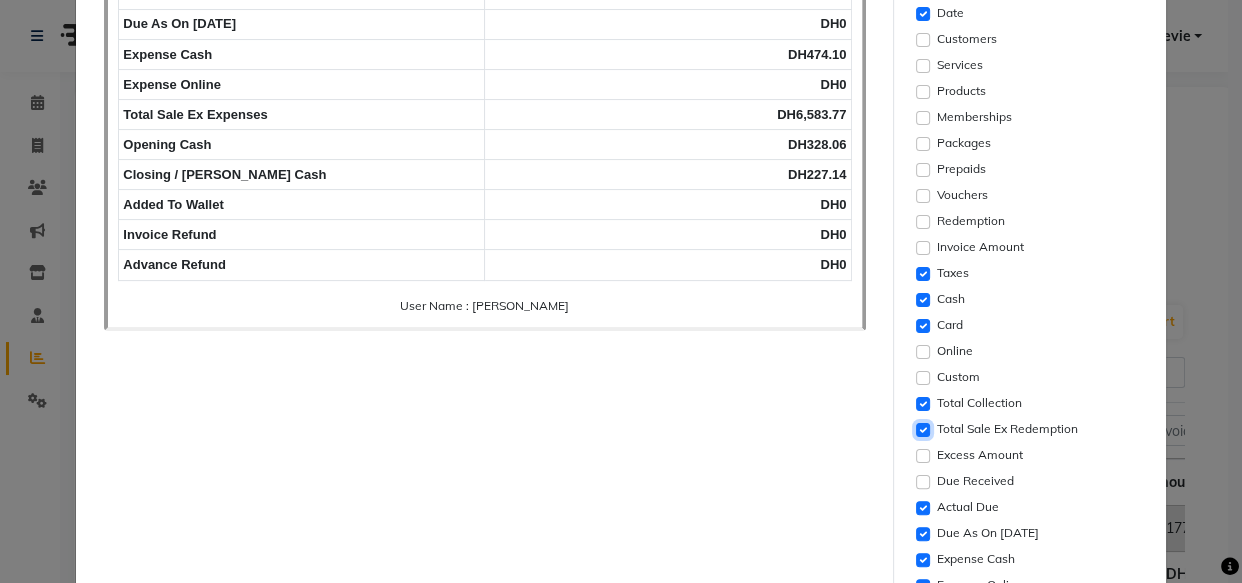 click 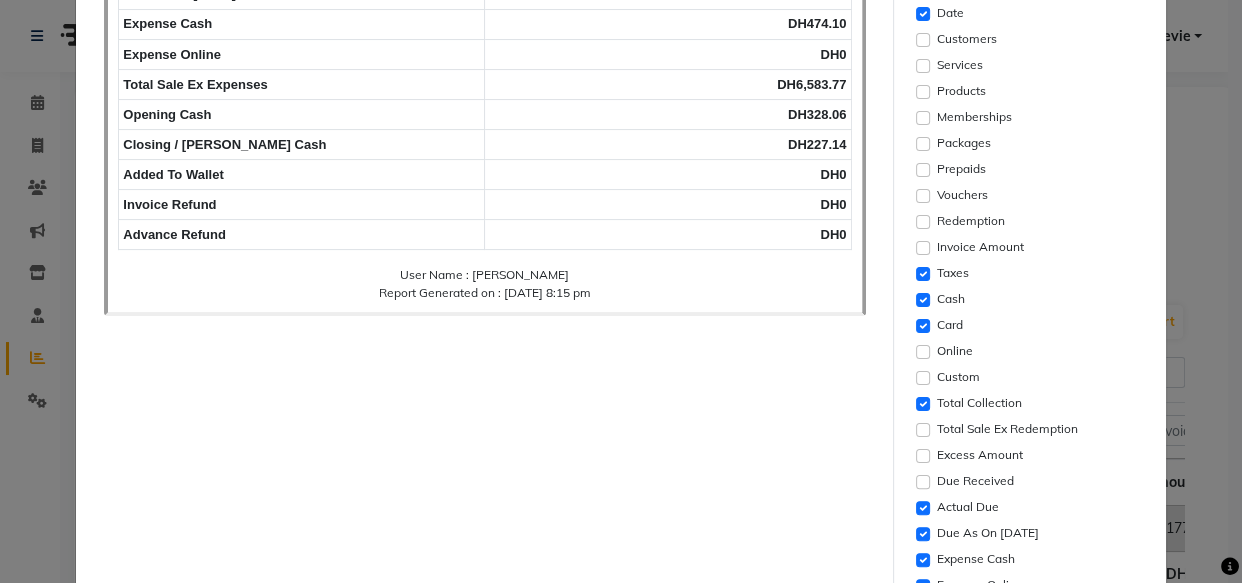 click on "Actual Due" 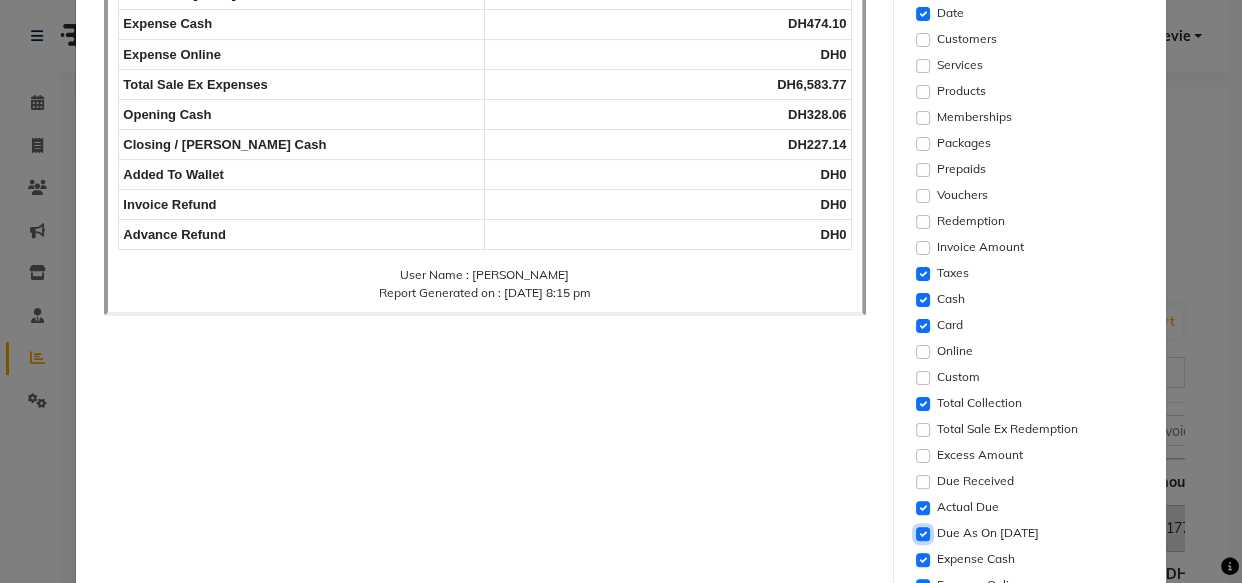 click 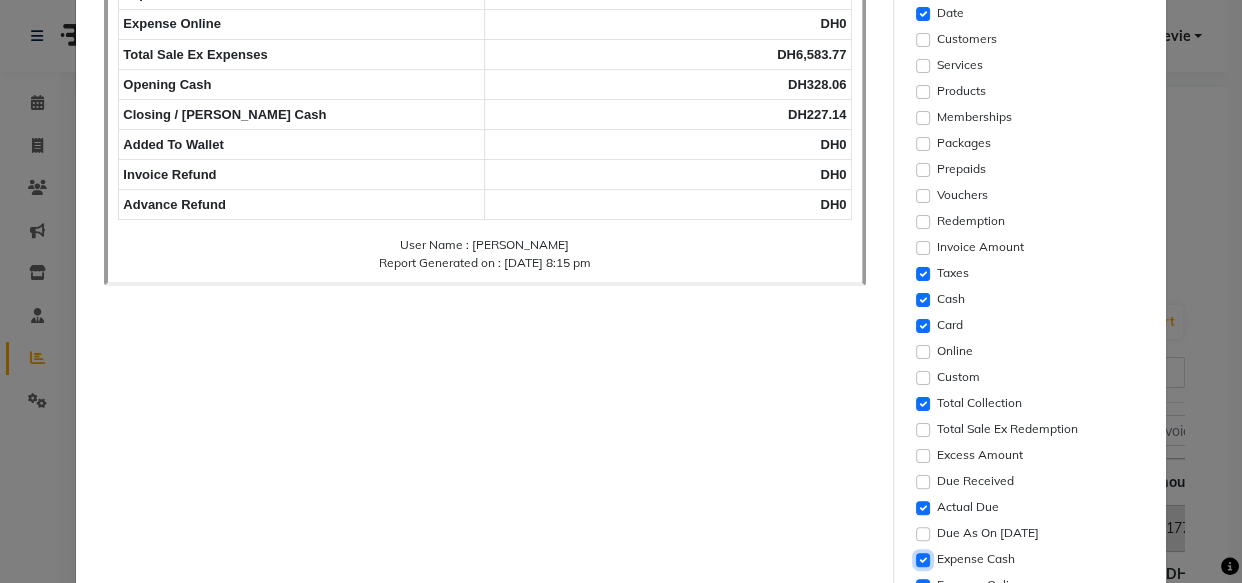 click 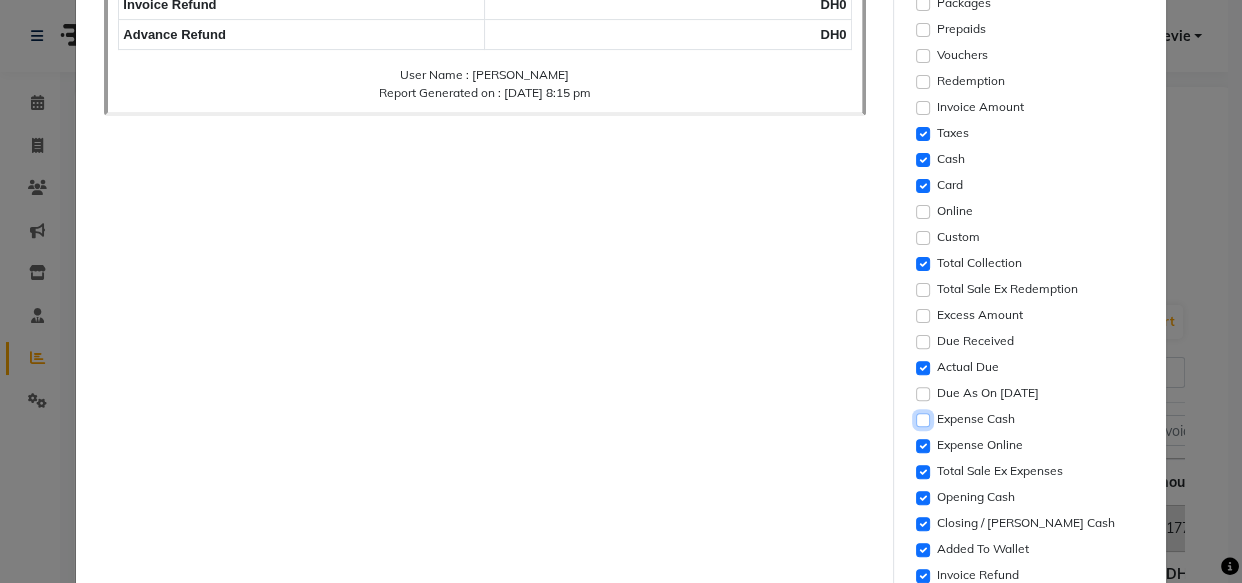 scroll, scrollTop: 516, scrollLeft: 0, axis: vertical 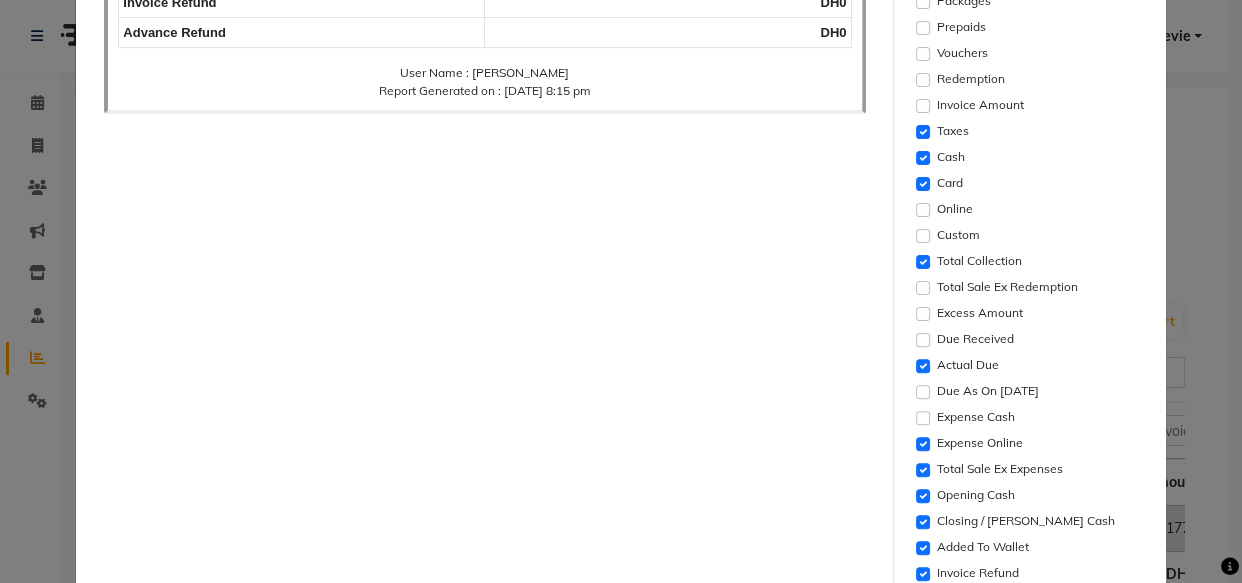 click on "Actual Due" 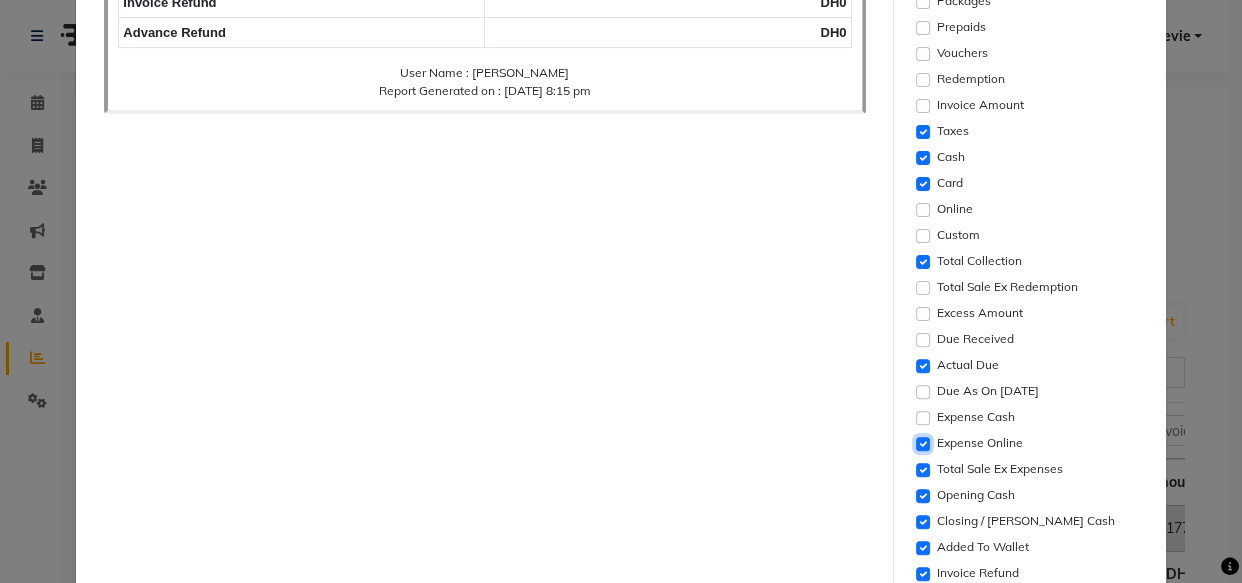 click 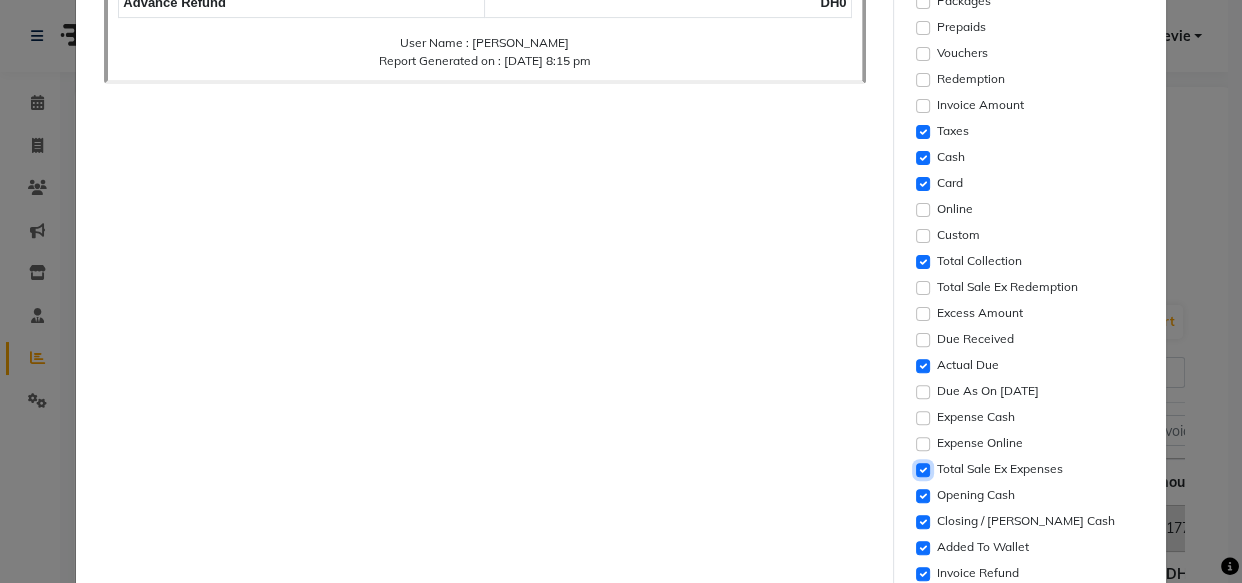 click 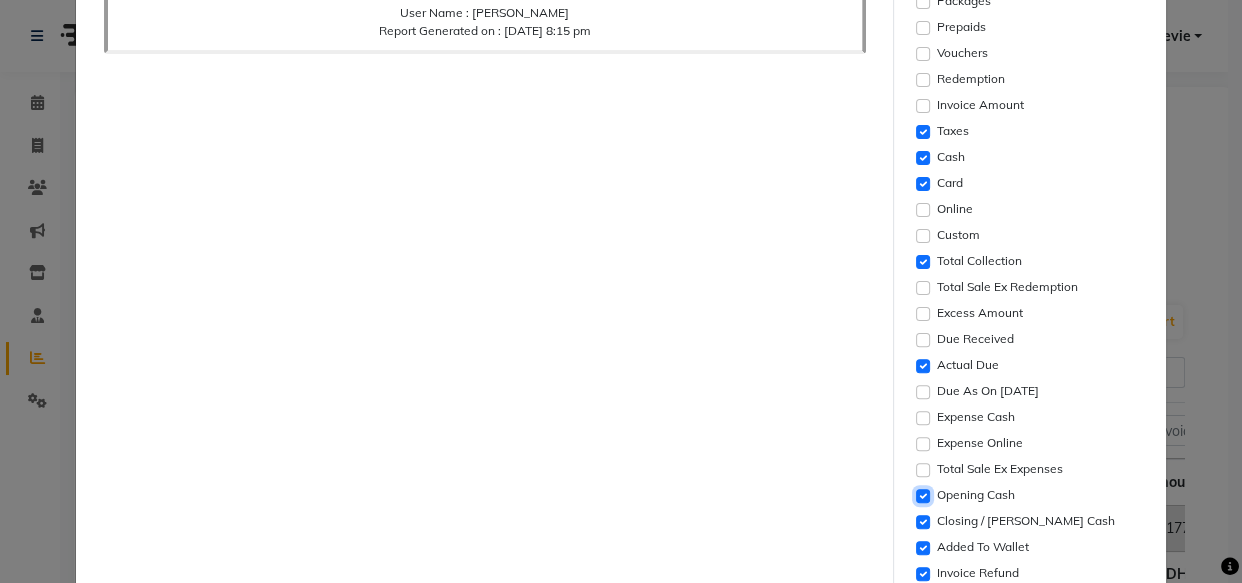 click 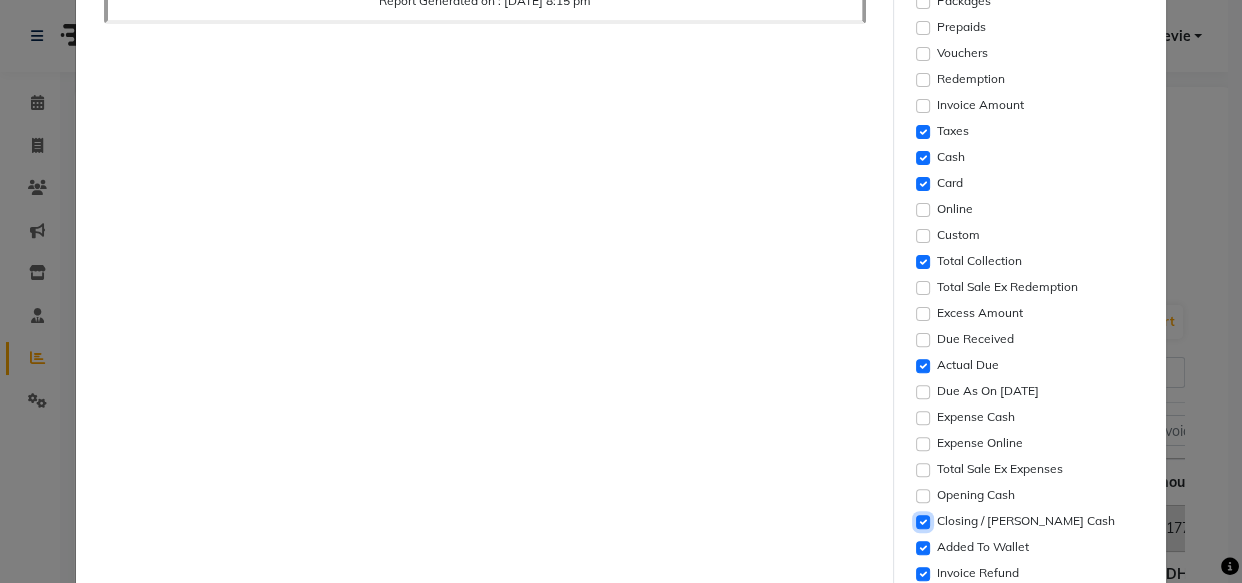 click 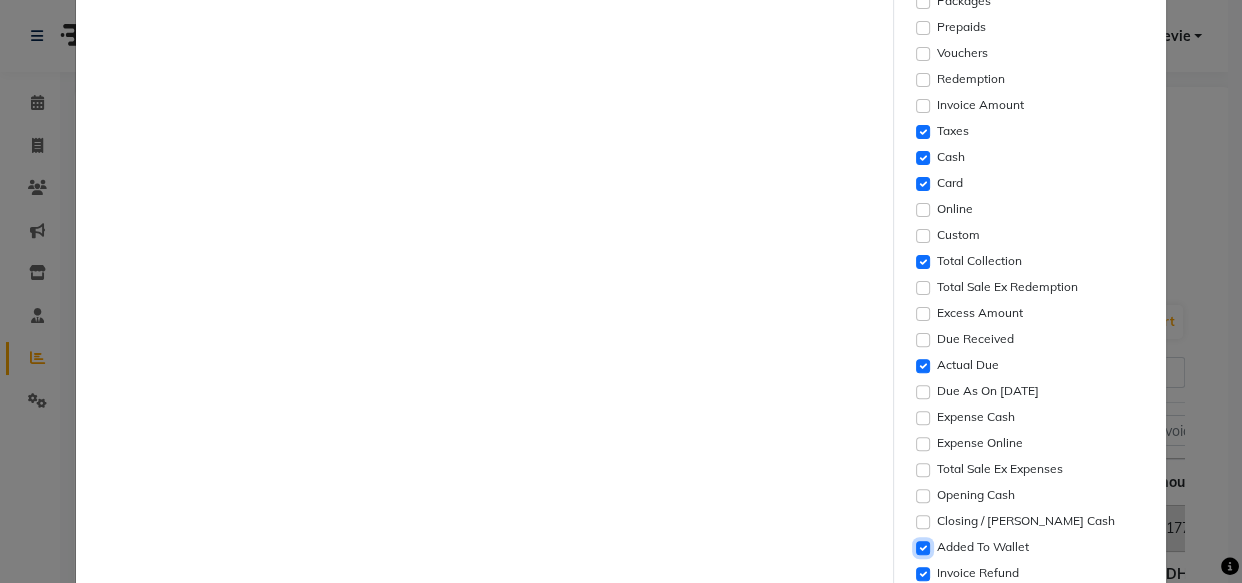 click 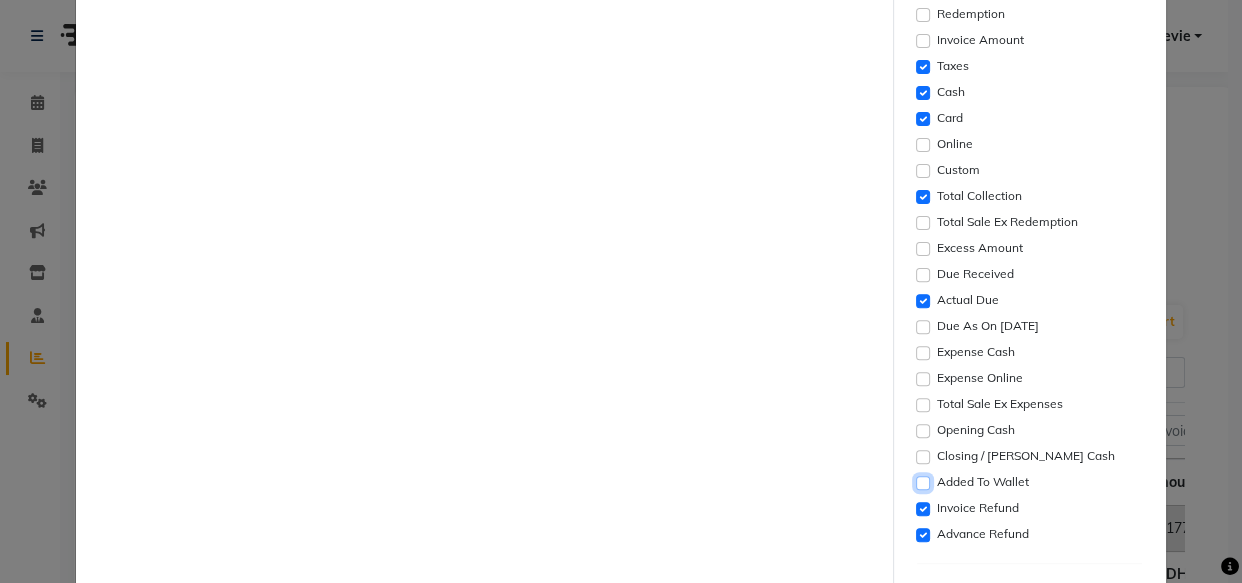 scroll, scrollTop: 603, scrollLeft: 0, axis: vertical 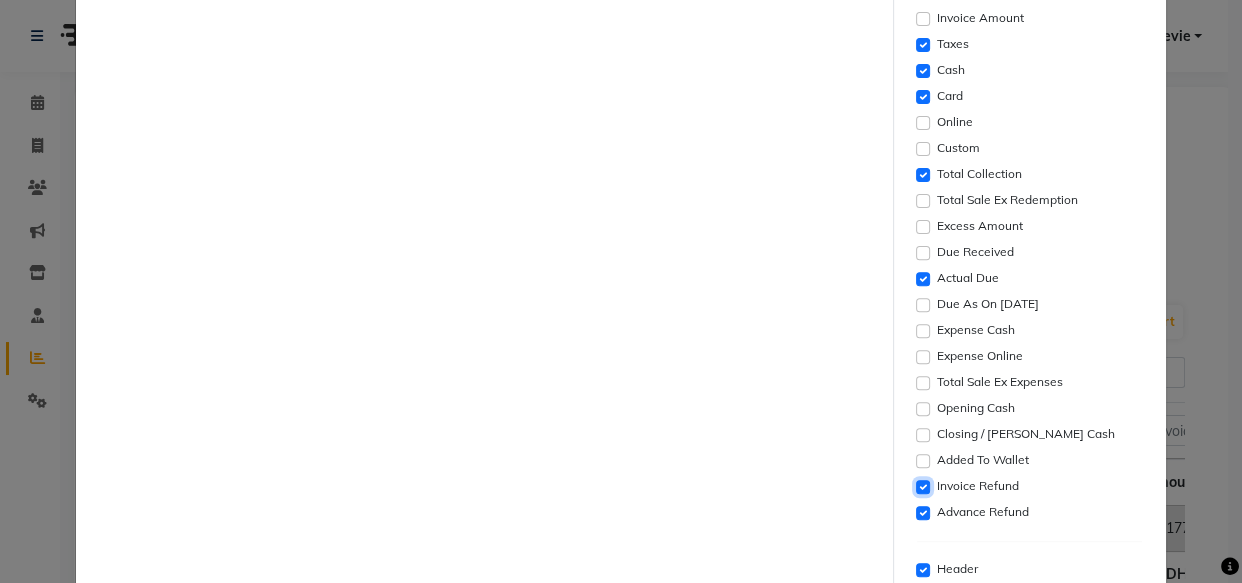 click 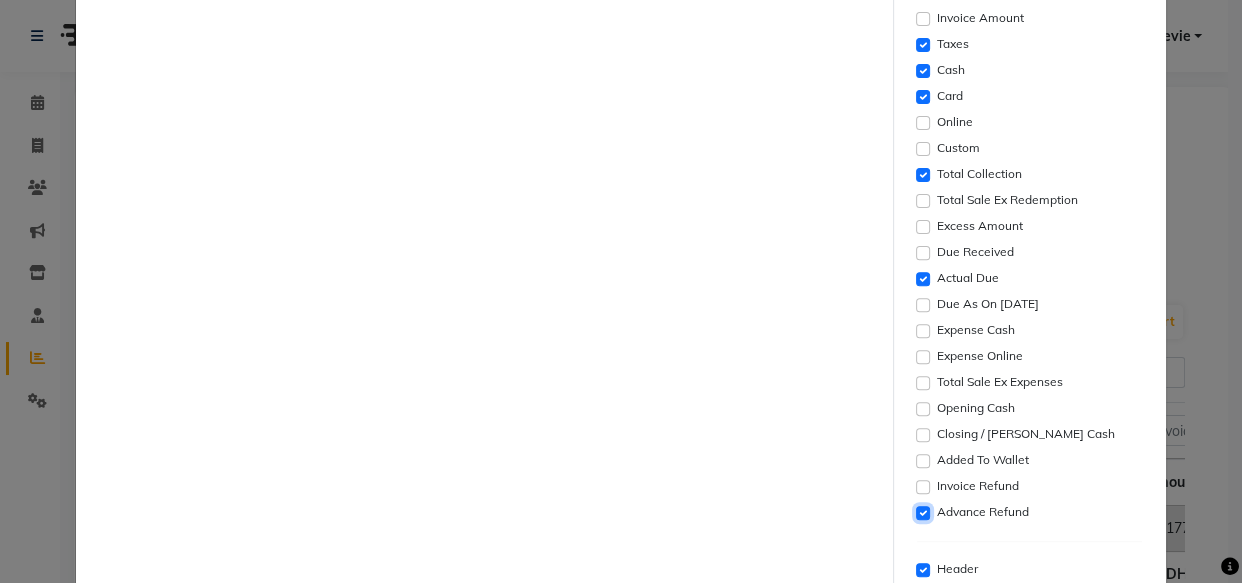 click 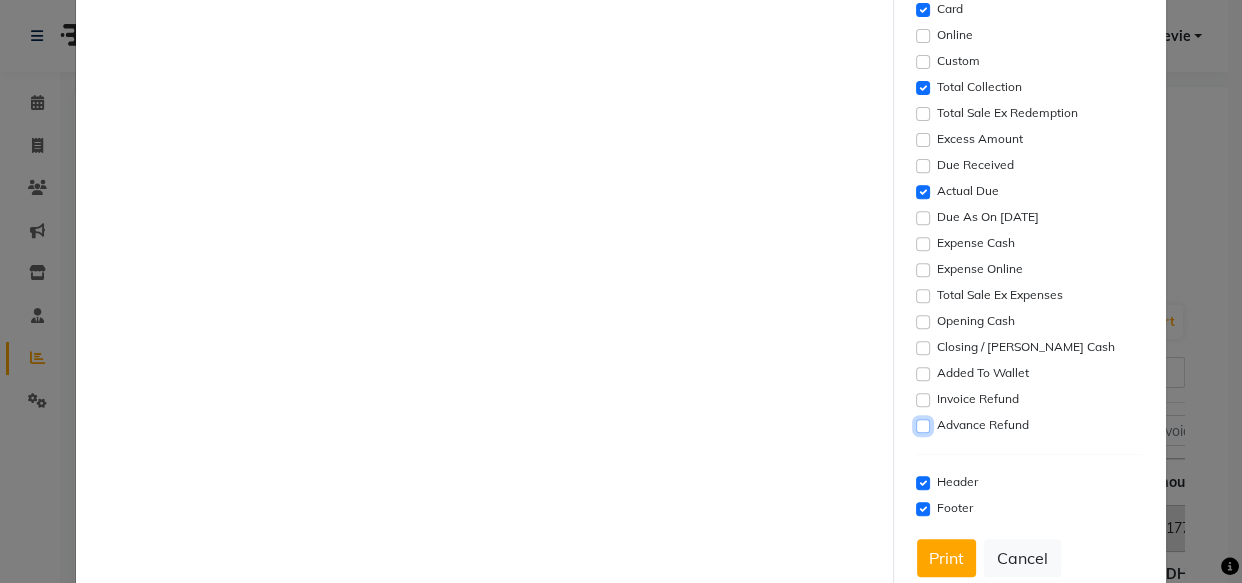 scroll, scrollTop: 736, scrollLeft: 0, axis: vertical 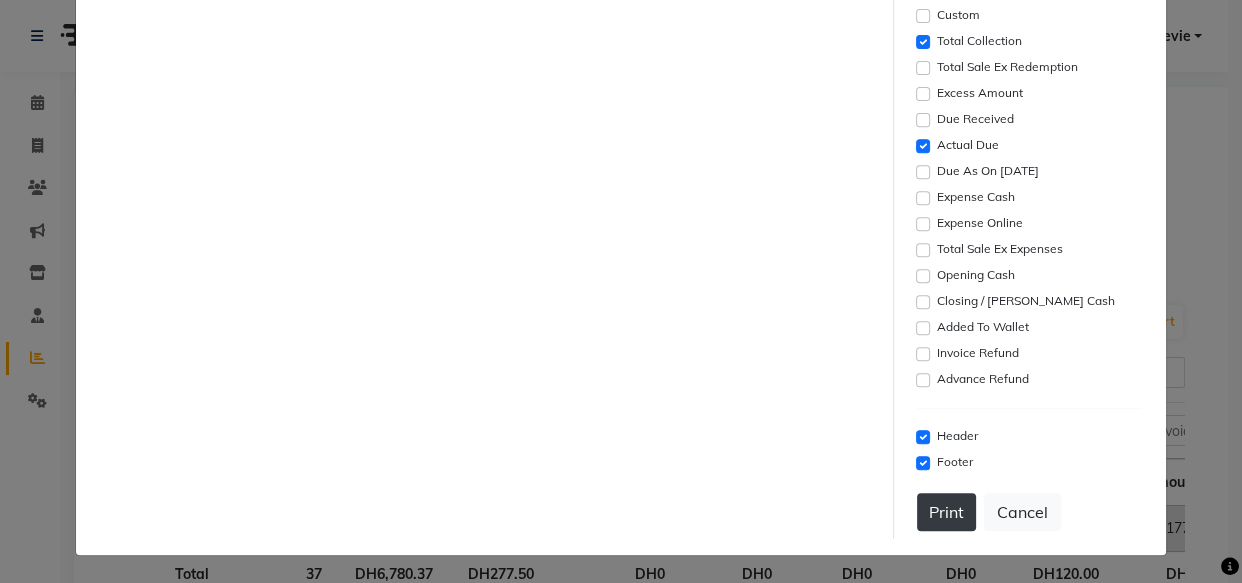 click on "Print" 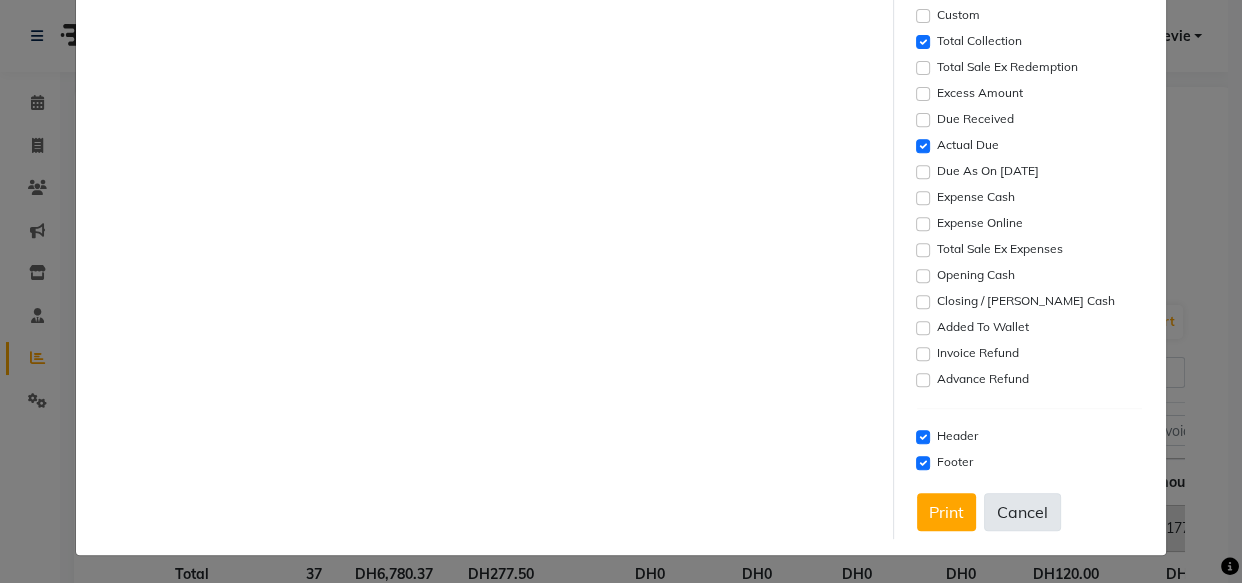click on "Cancel" 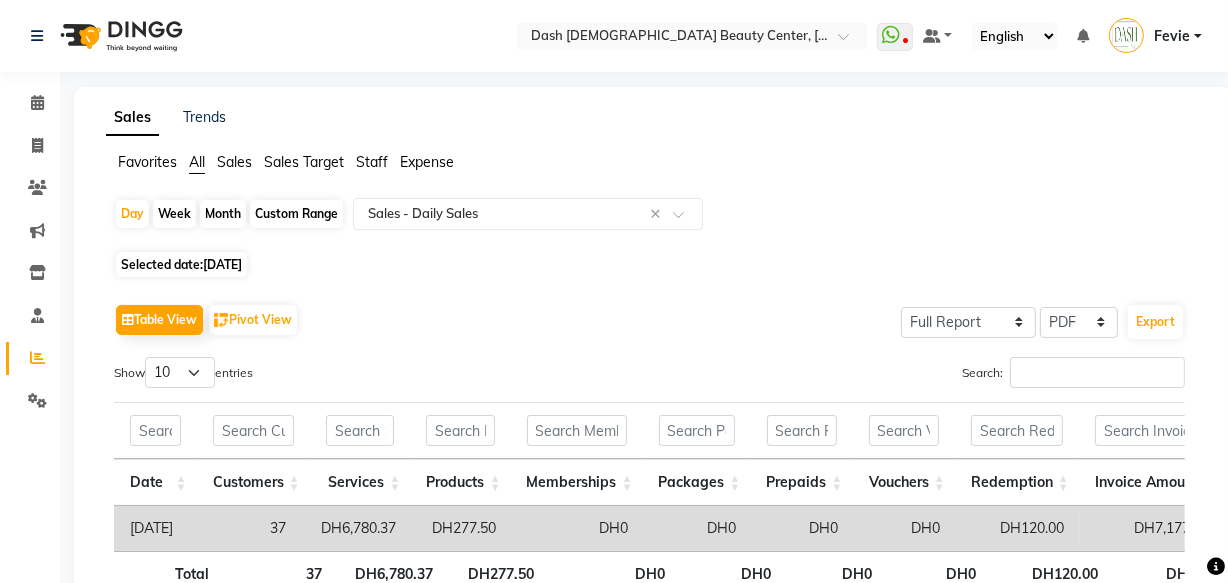 click on "[DATE]" 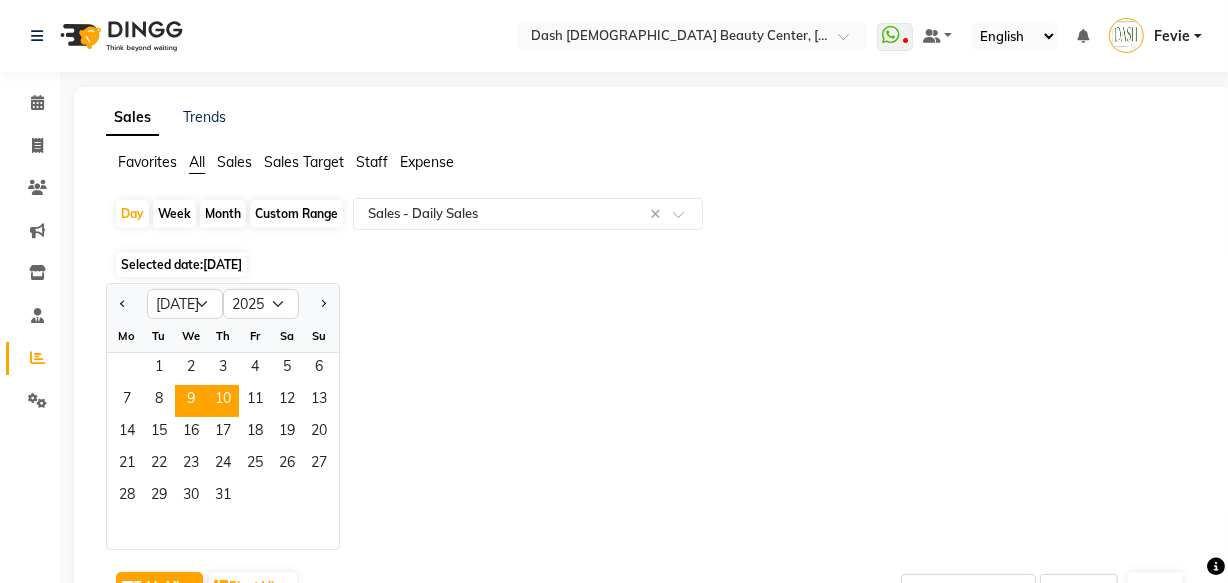 click on "10" 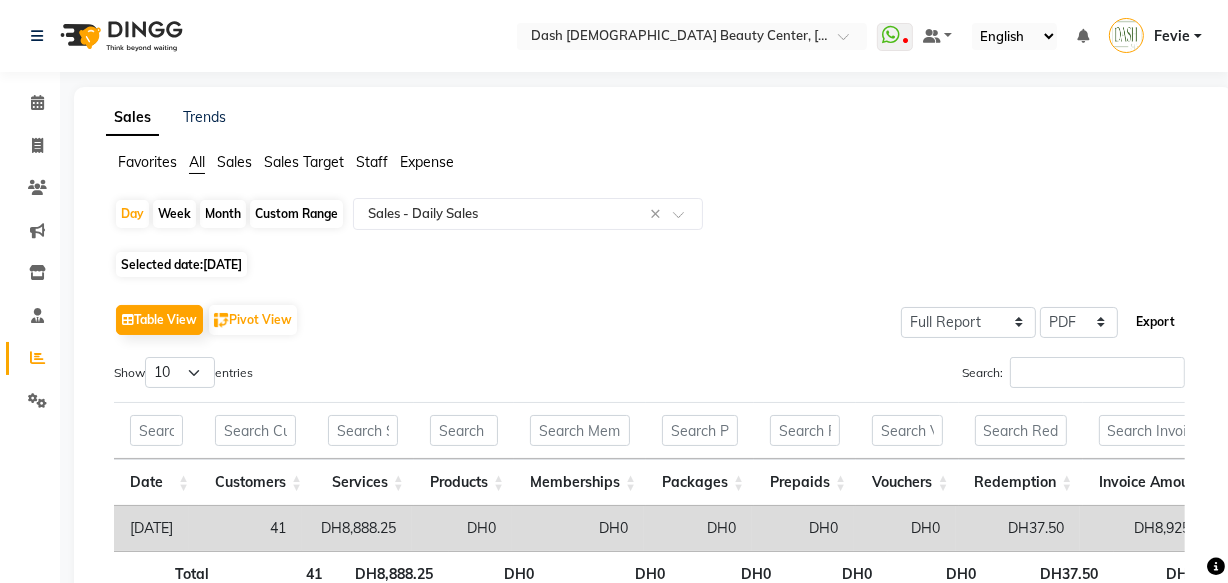 click on "Export" 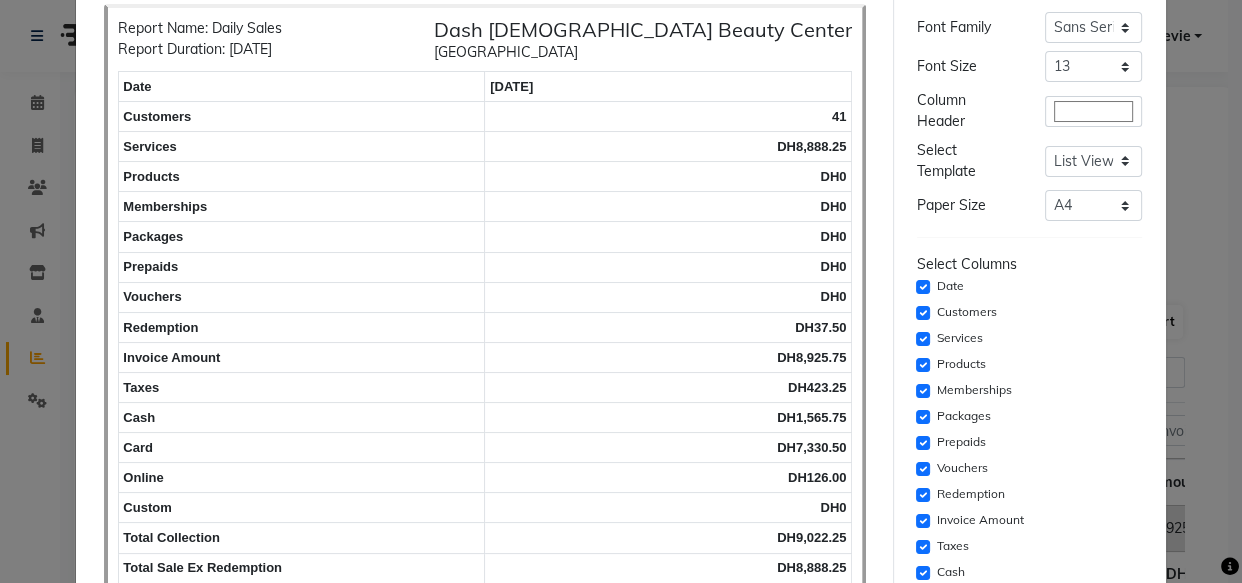 scroll, scrollTop: 140, scrollLeft: 0, axis: vertical 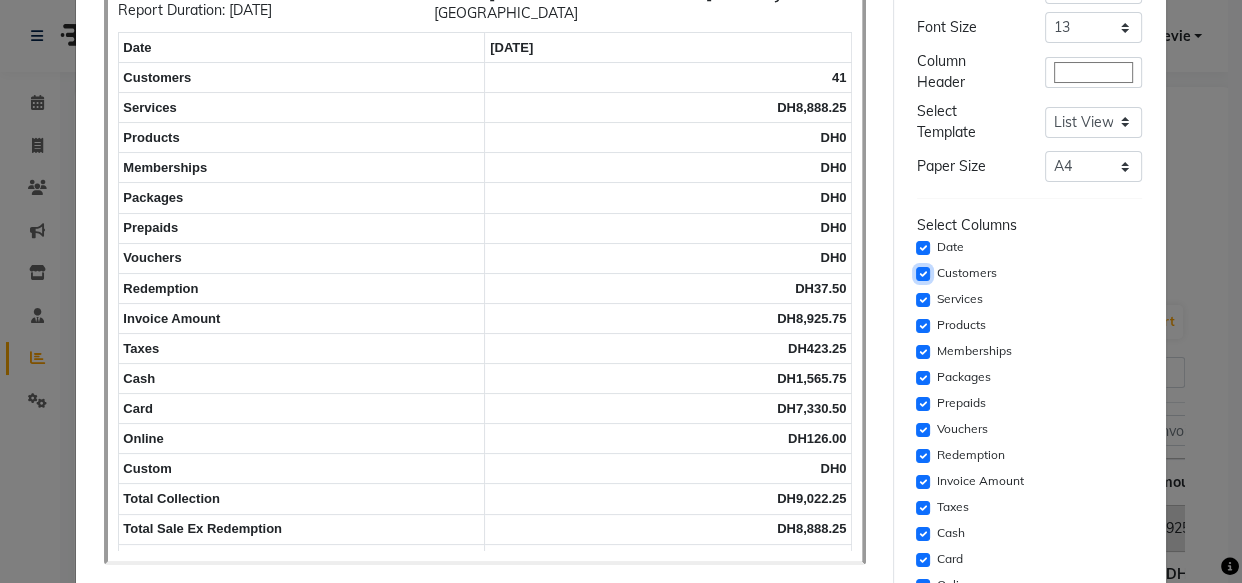 click 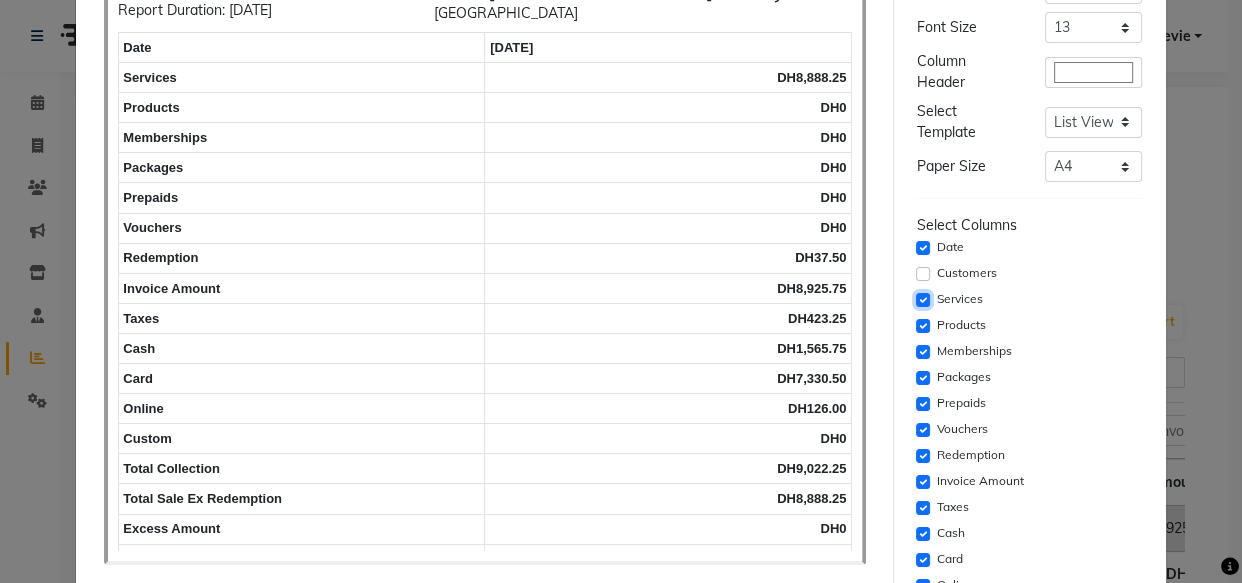 click 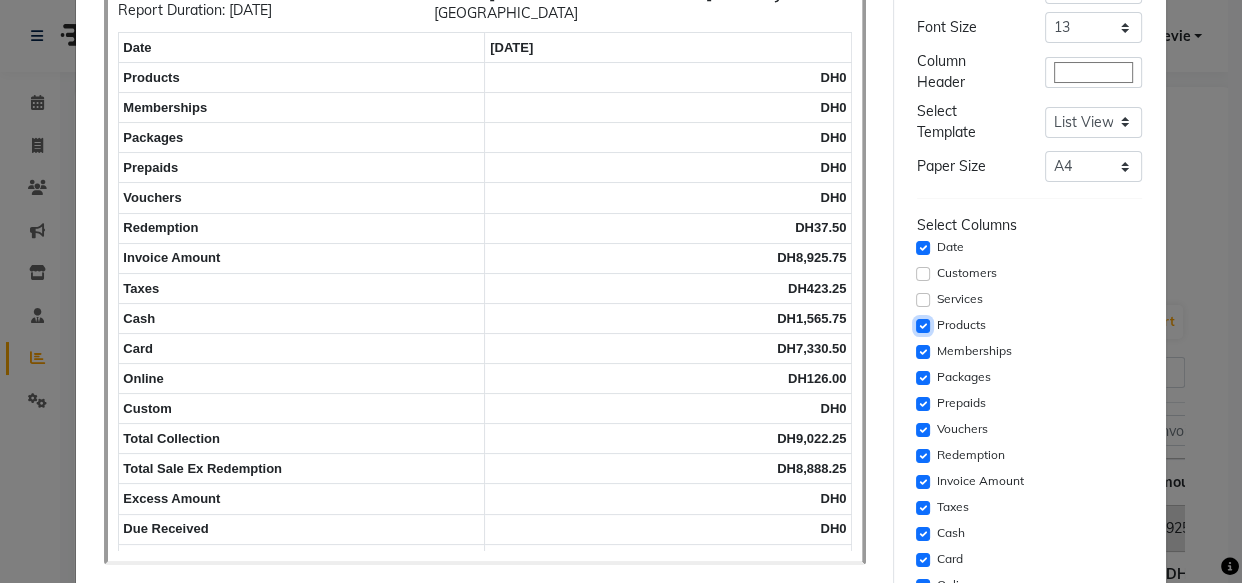 click 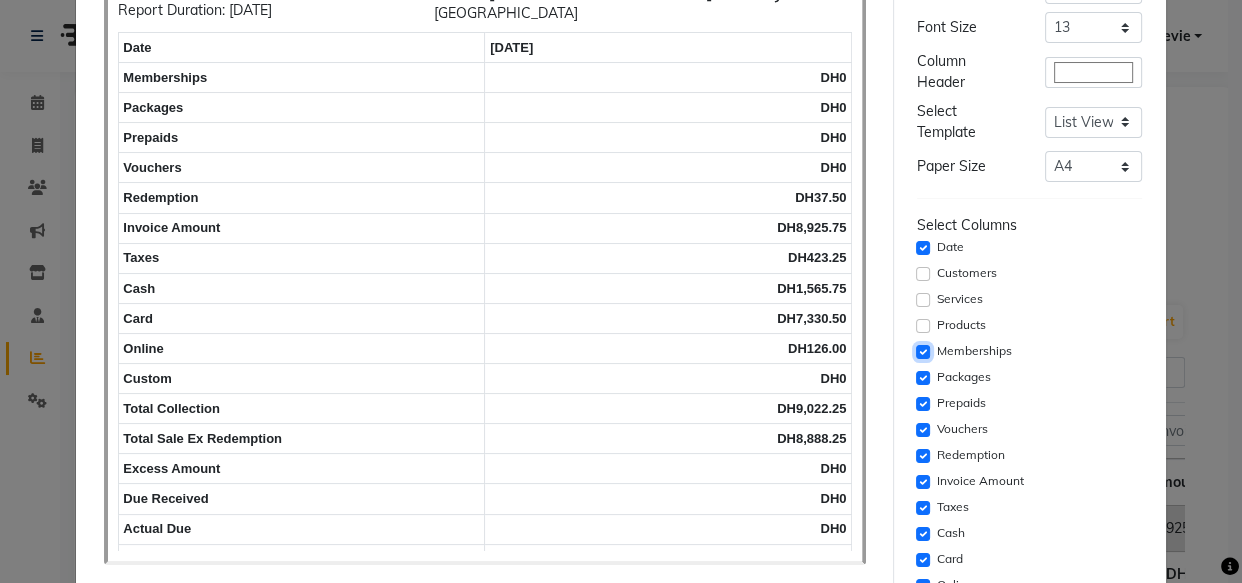 click 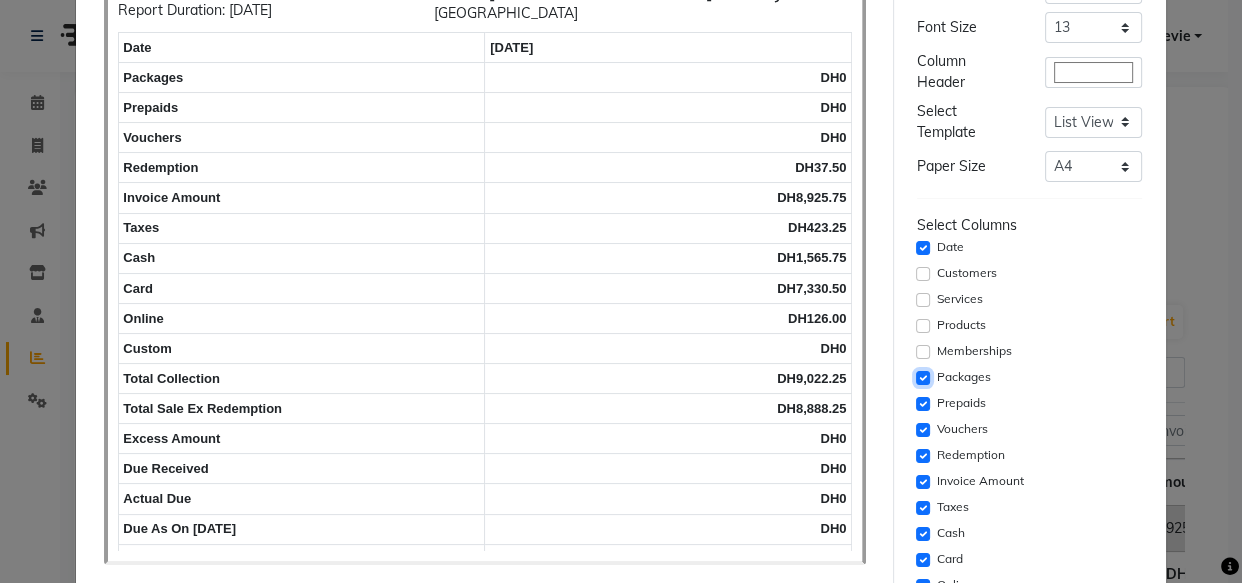 click 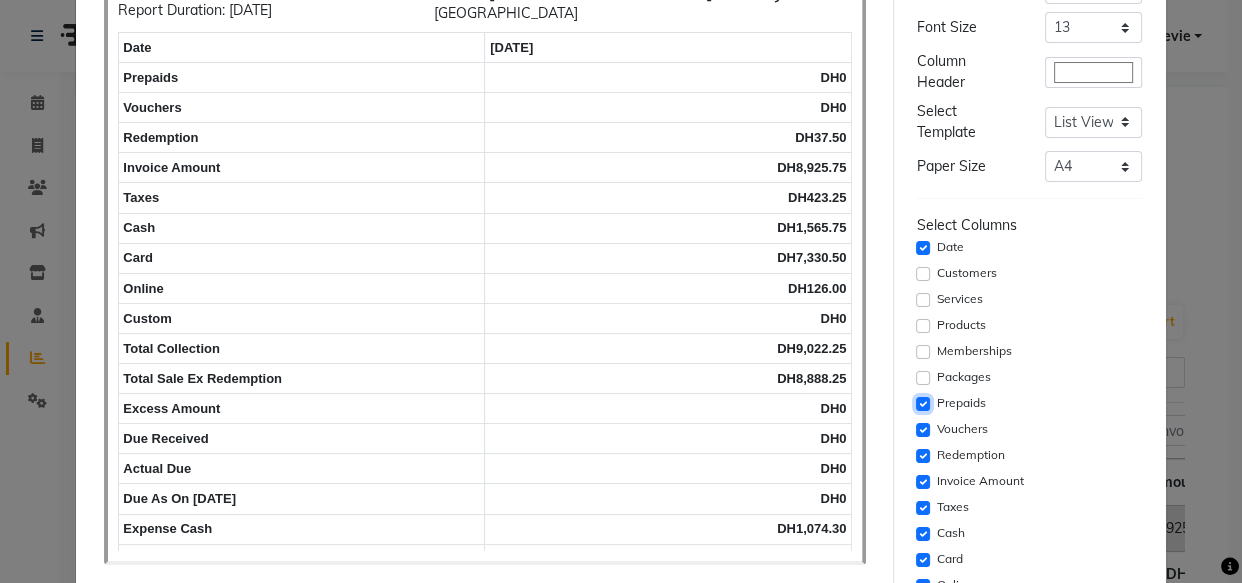 click 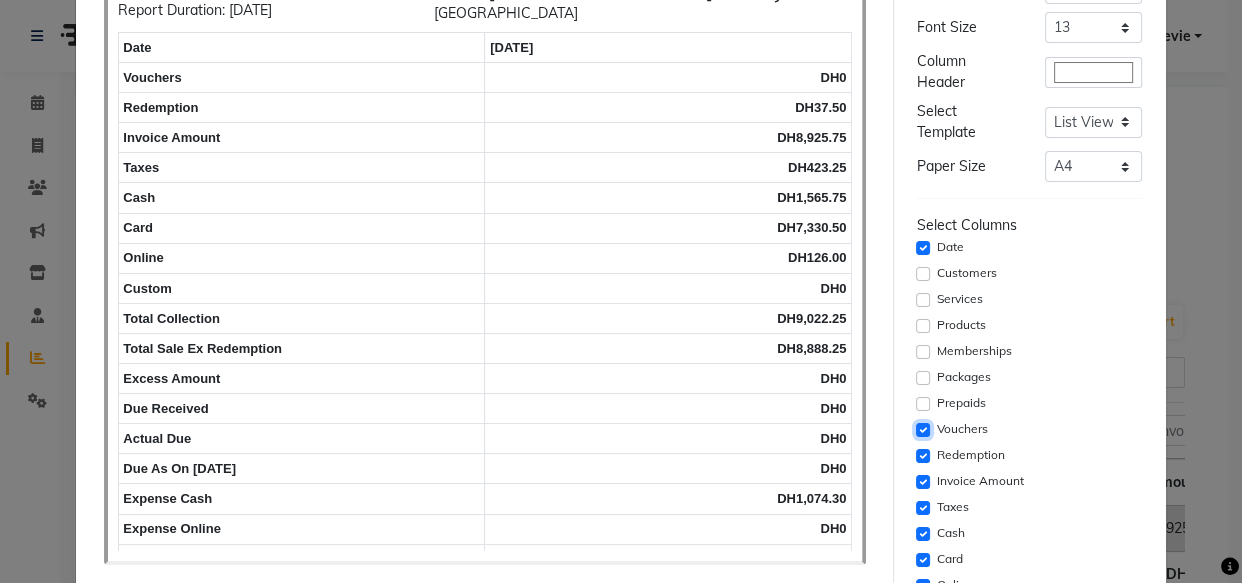 click 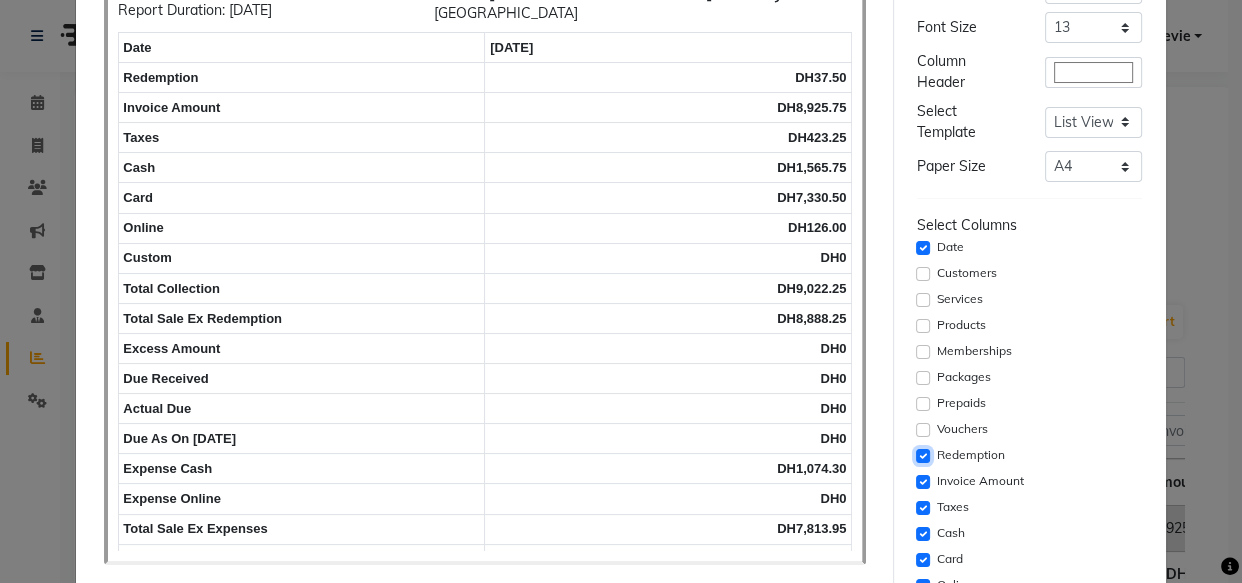 click 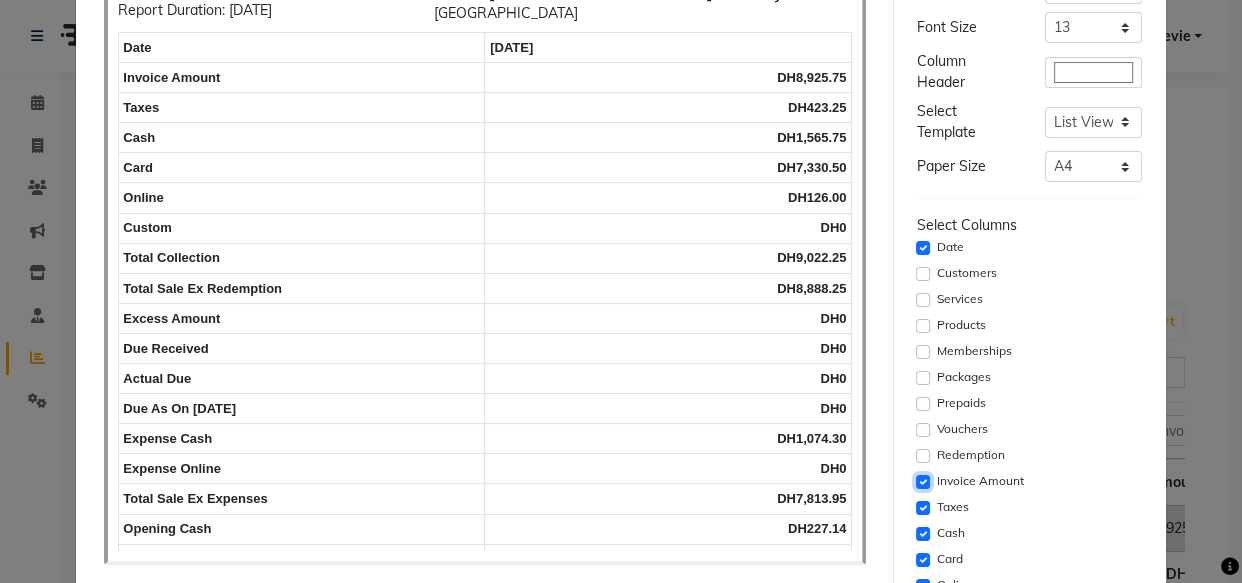 click 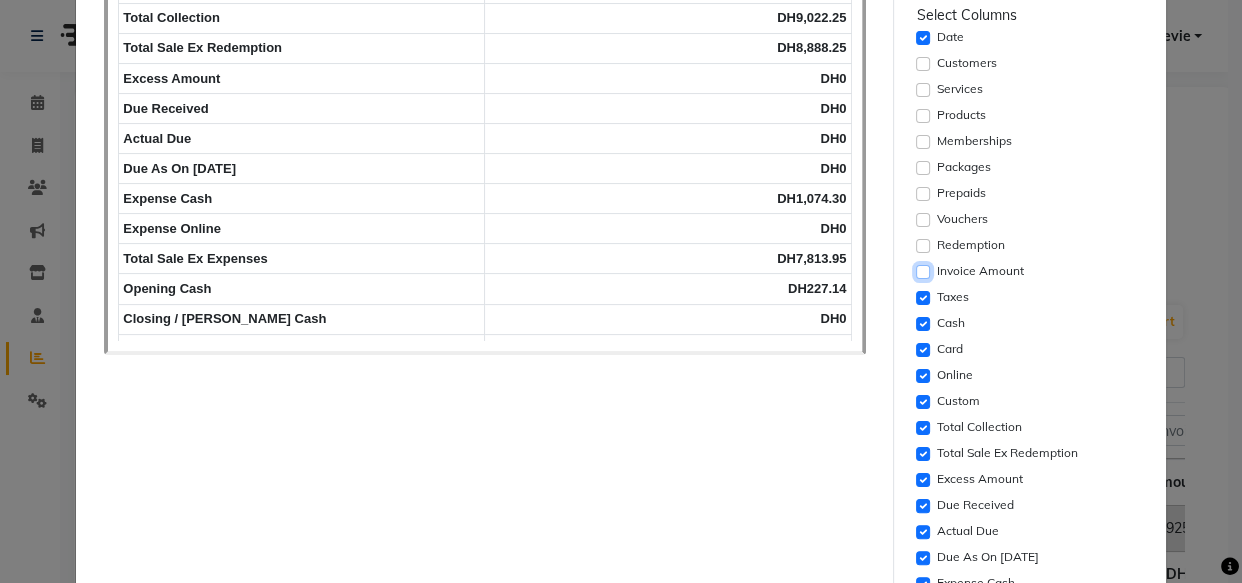 scroll, scrollTop: 350, scrollLeft: 0, axis: vertical 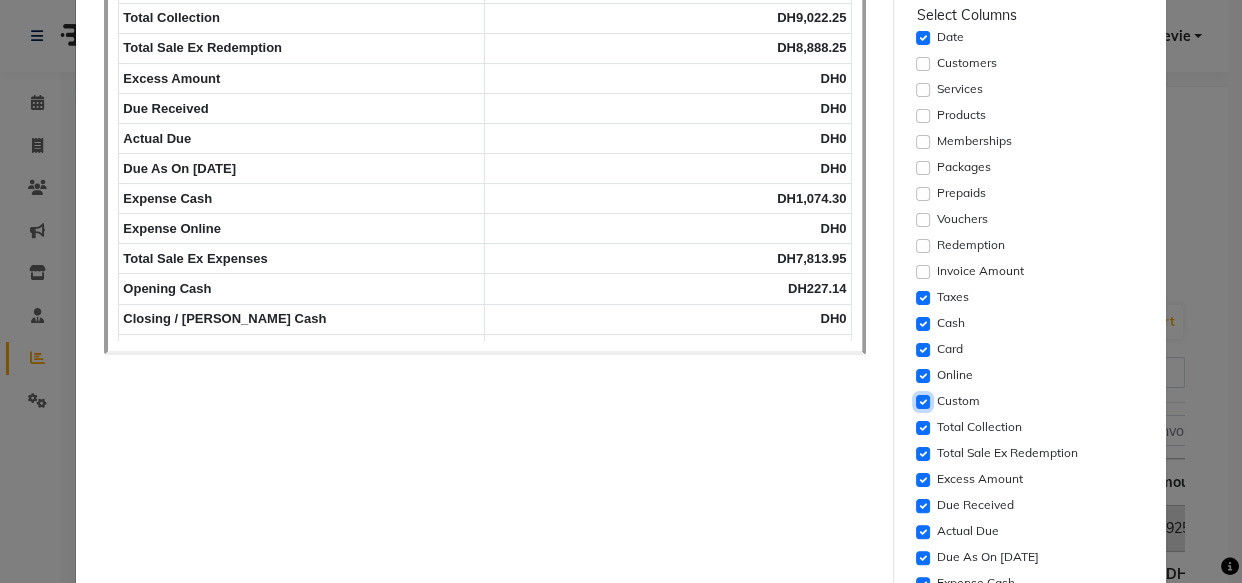 click 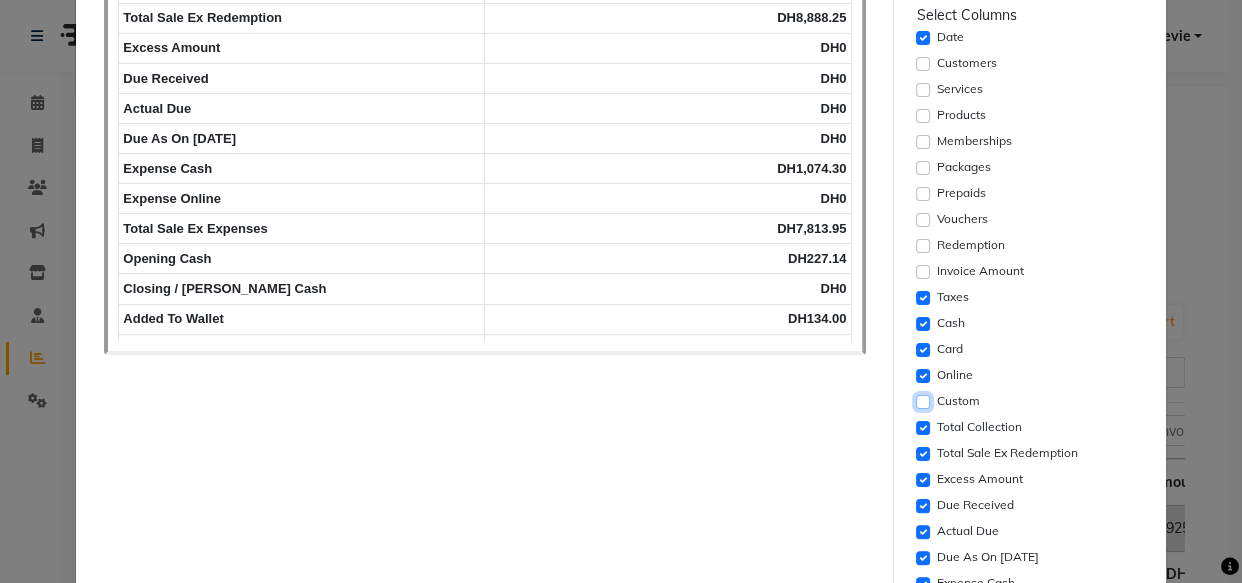 click 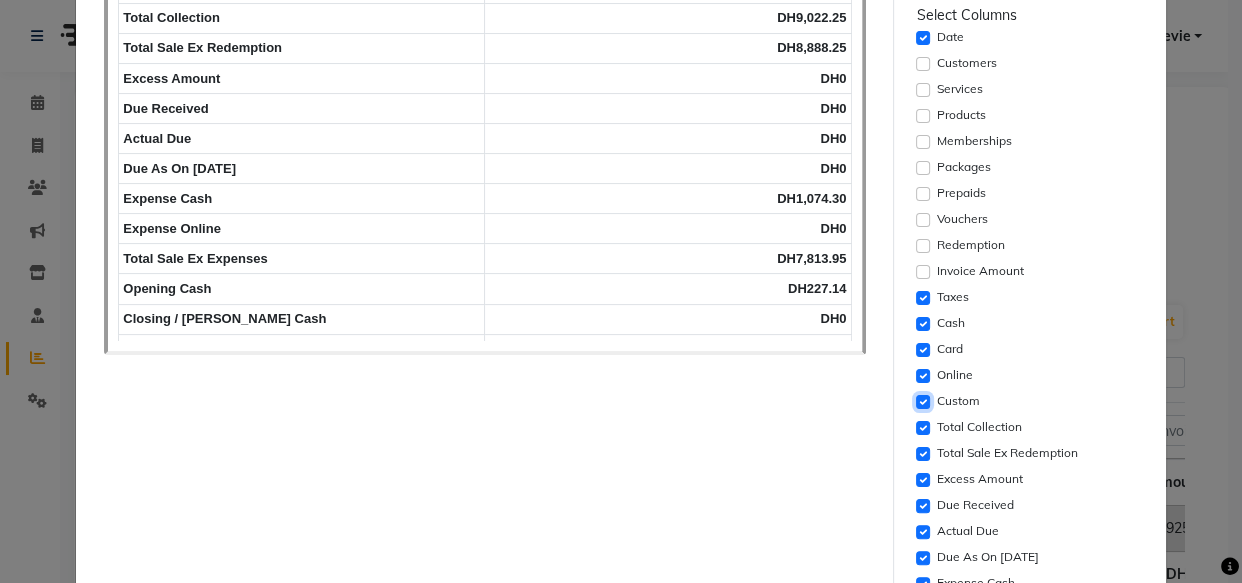 click 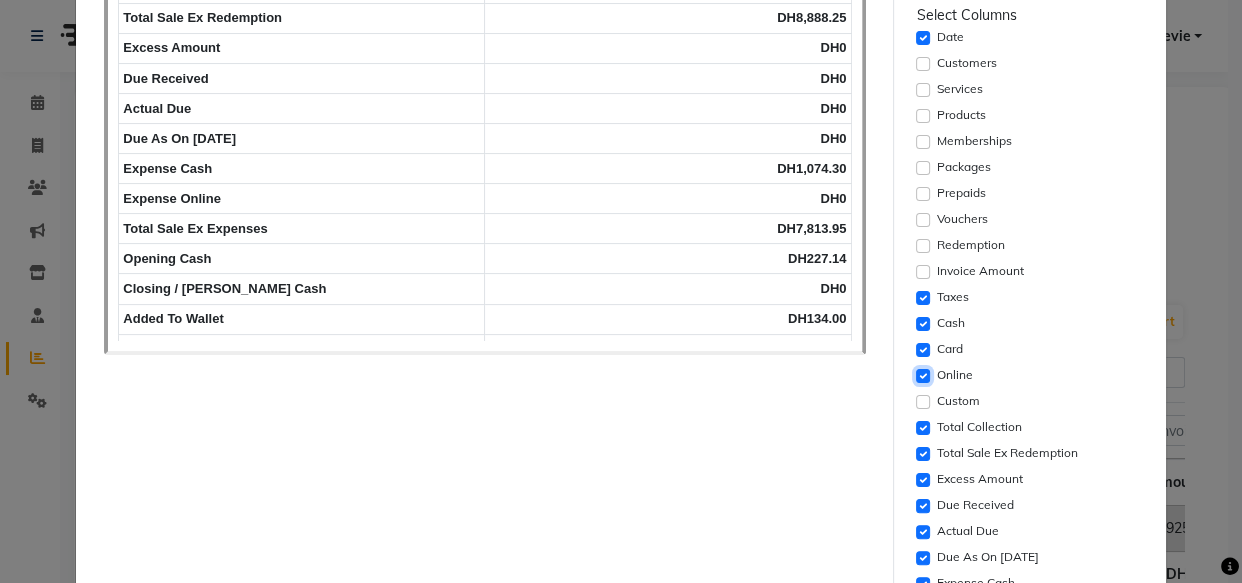 click 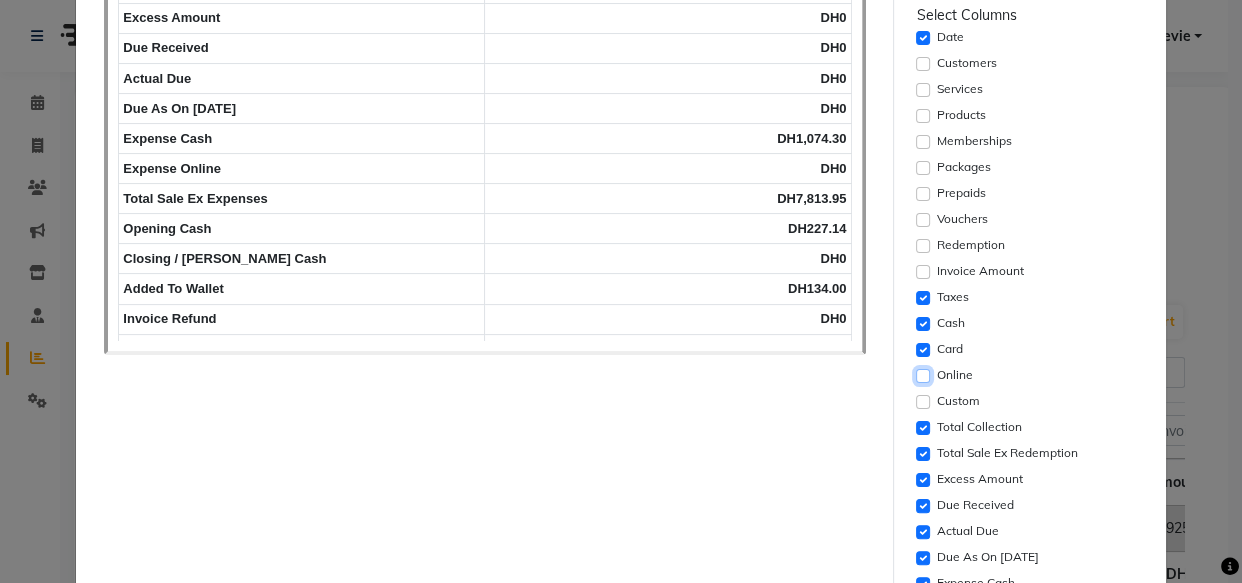 click 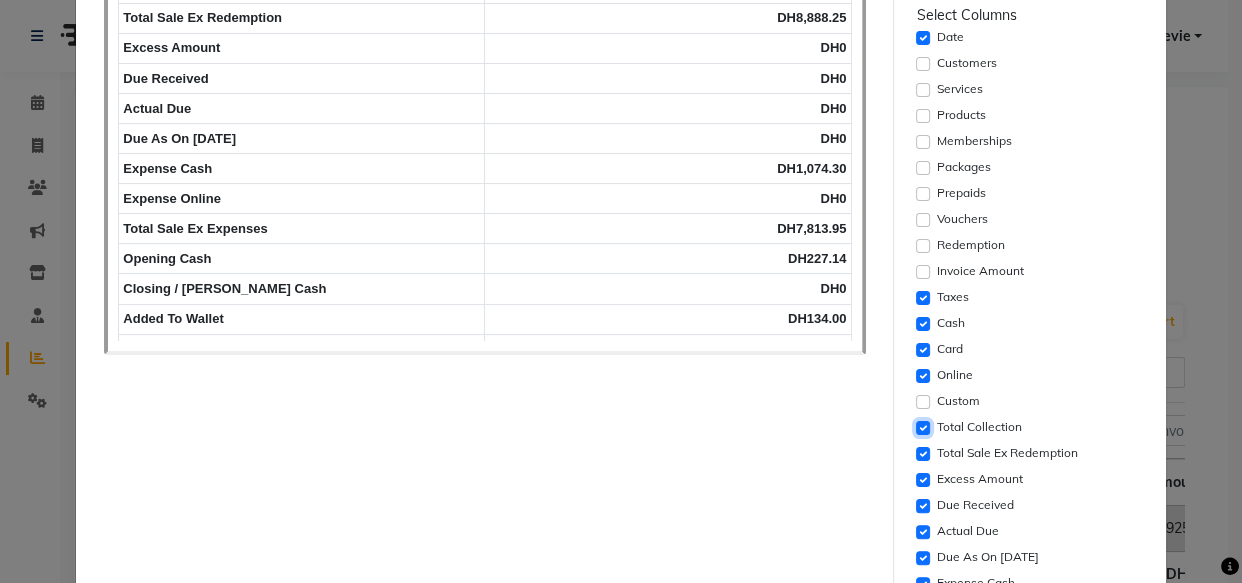 click 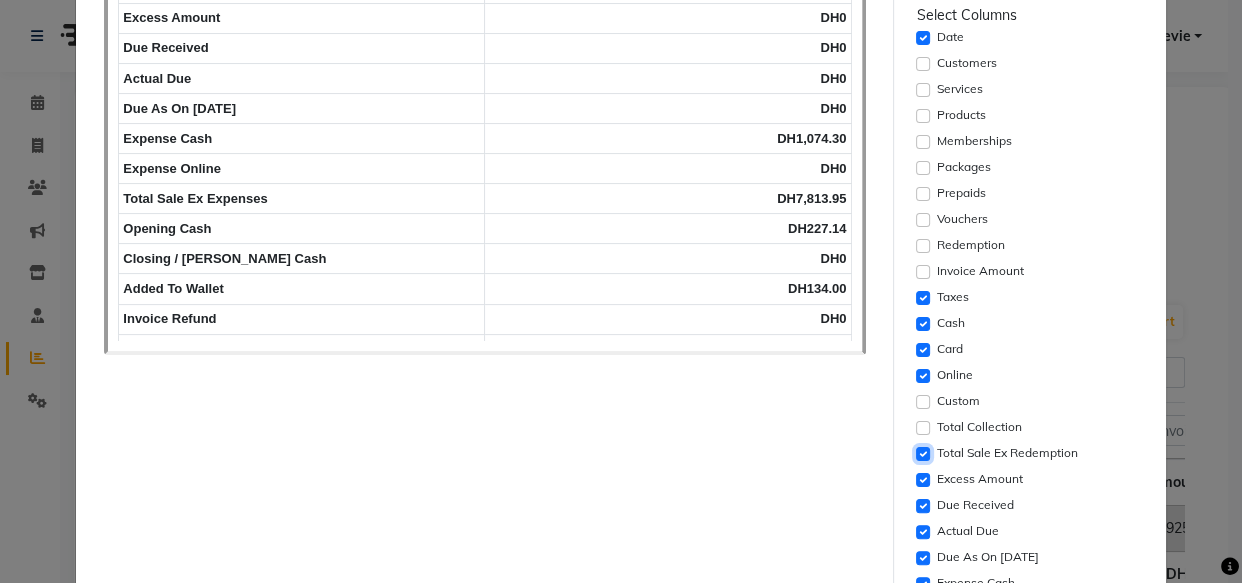 click 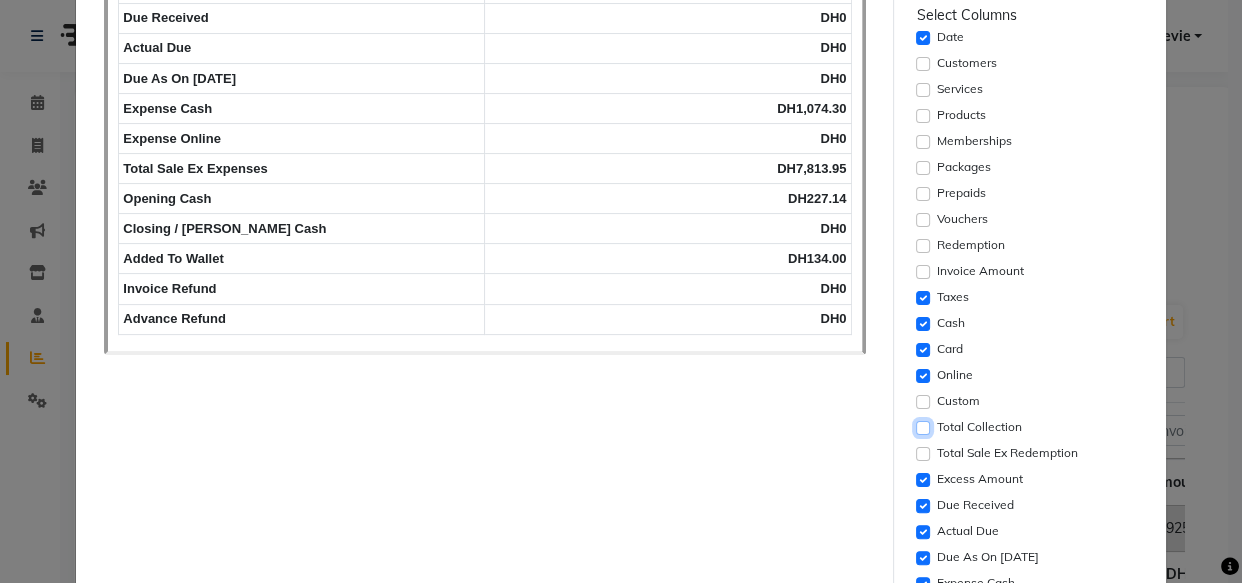 click 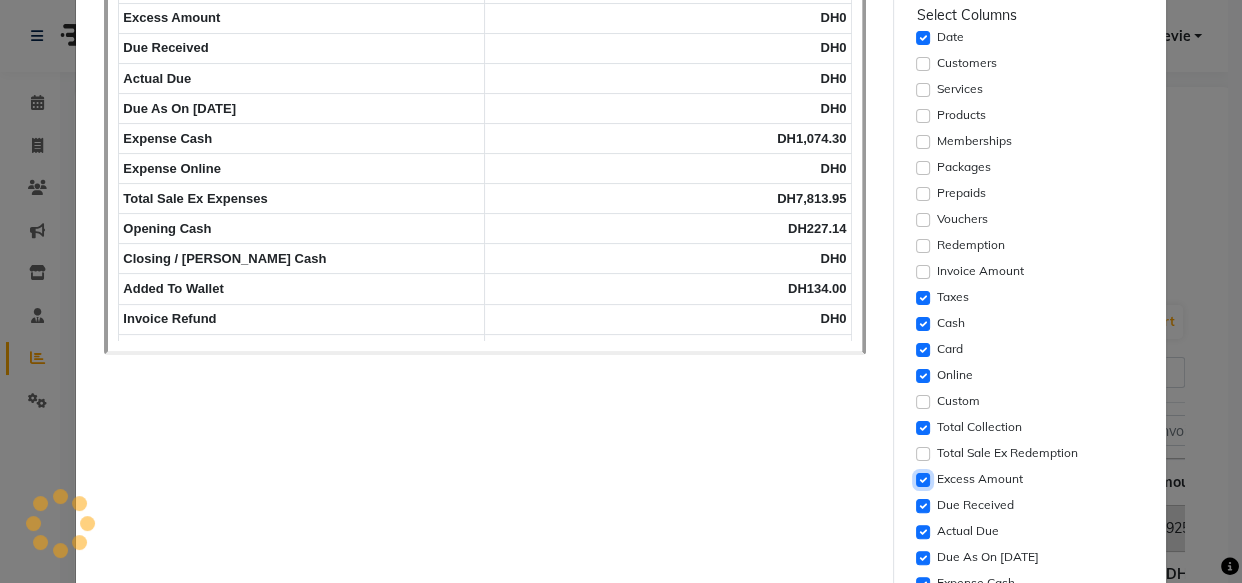 click 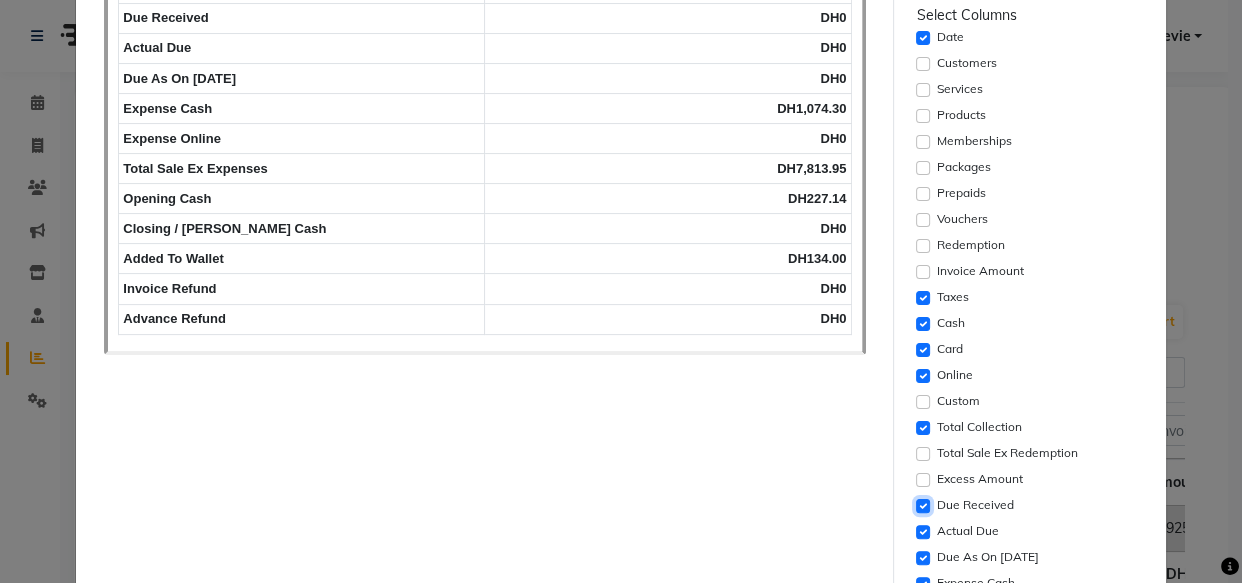 click 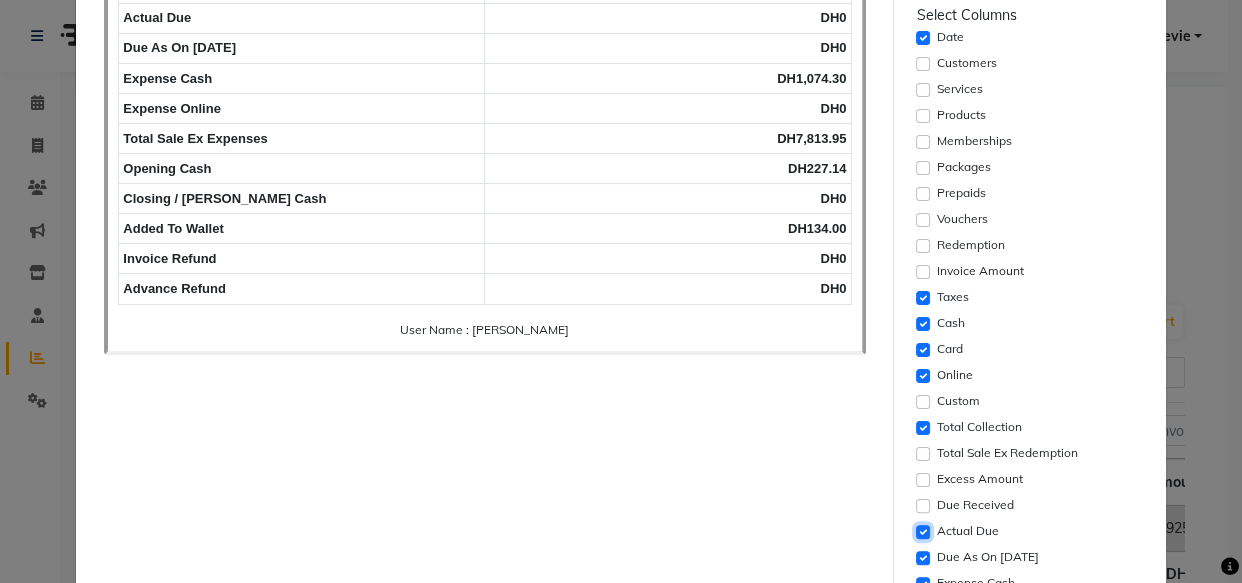 click 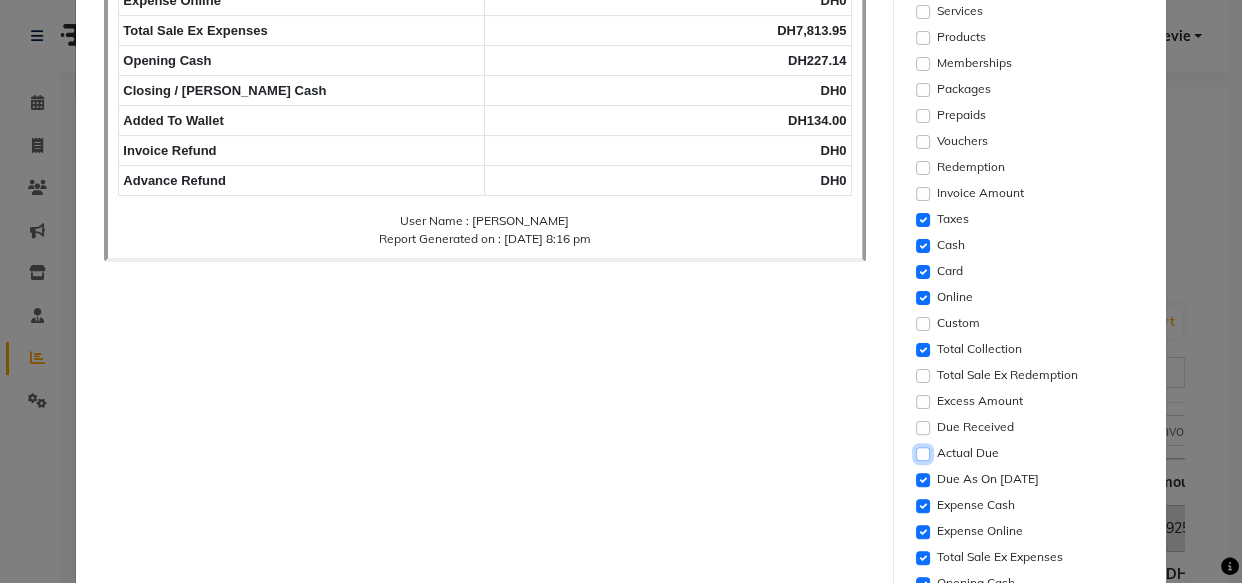 scroll, scrollTop: 464, scrollLeft: 0, axis: vertical 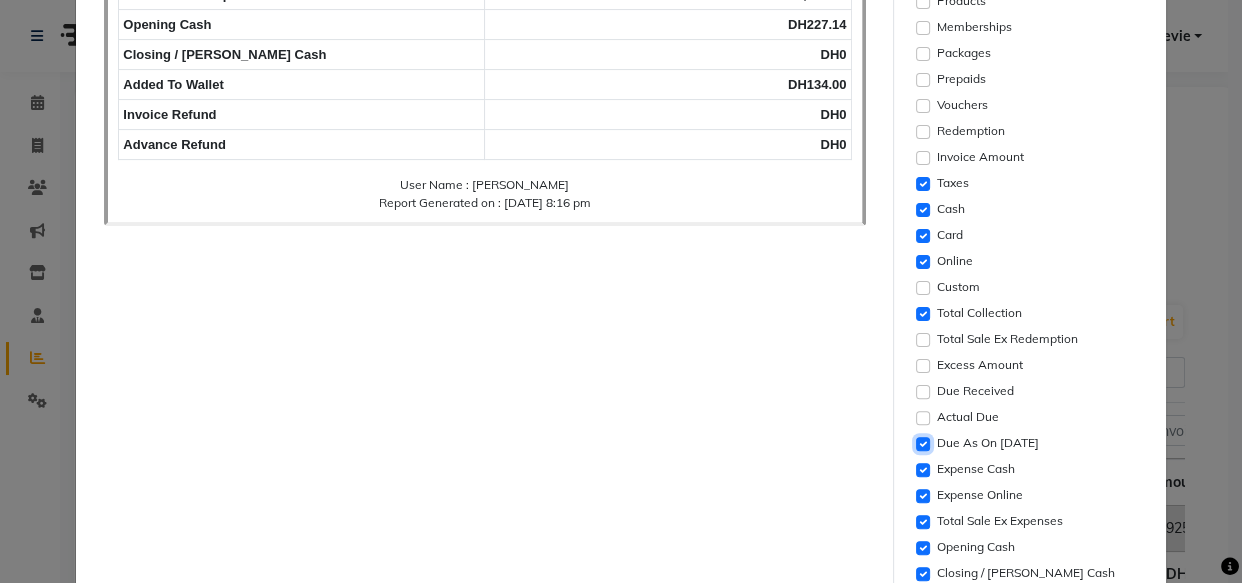 click 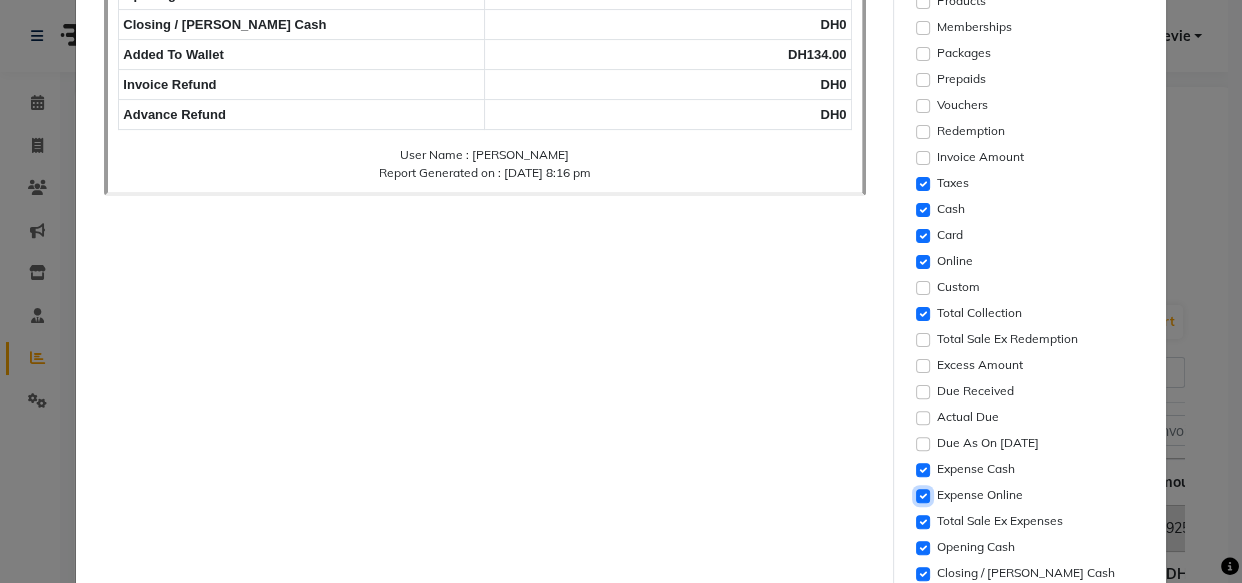 click 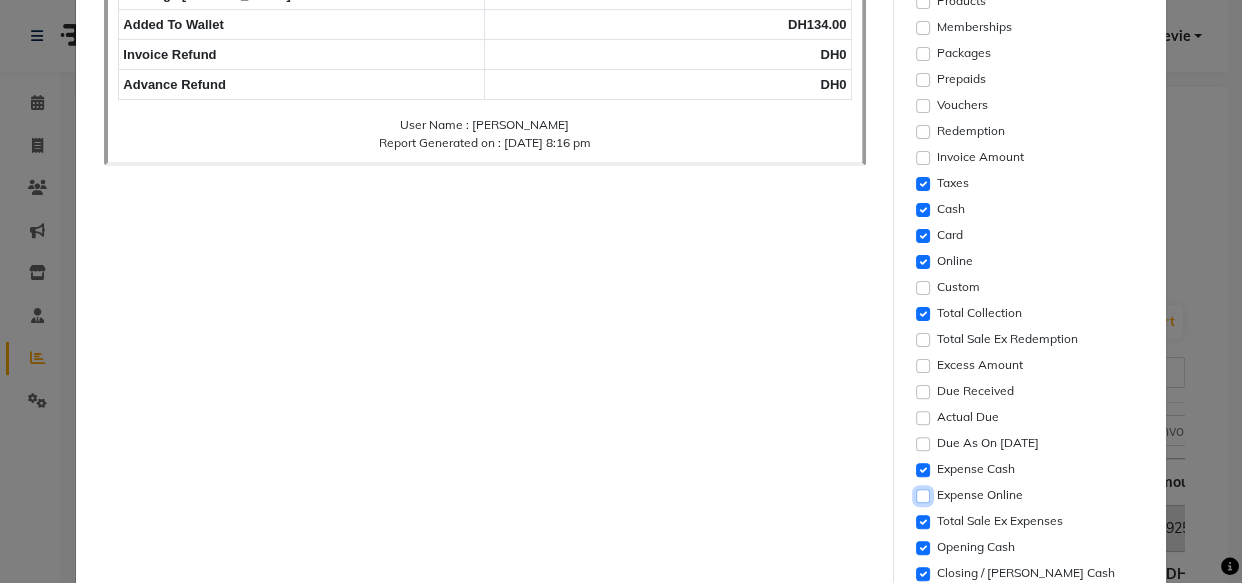 click 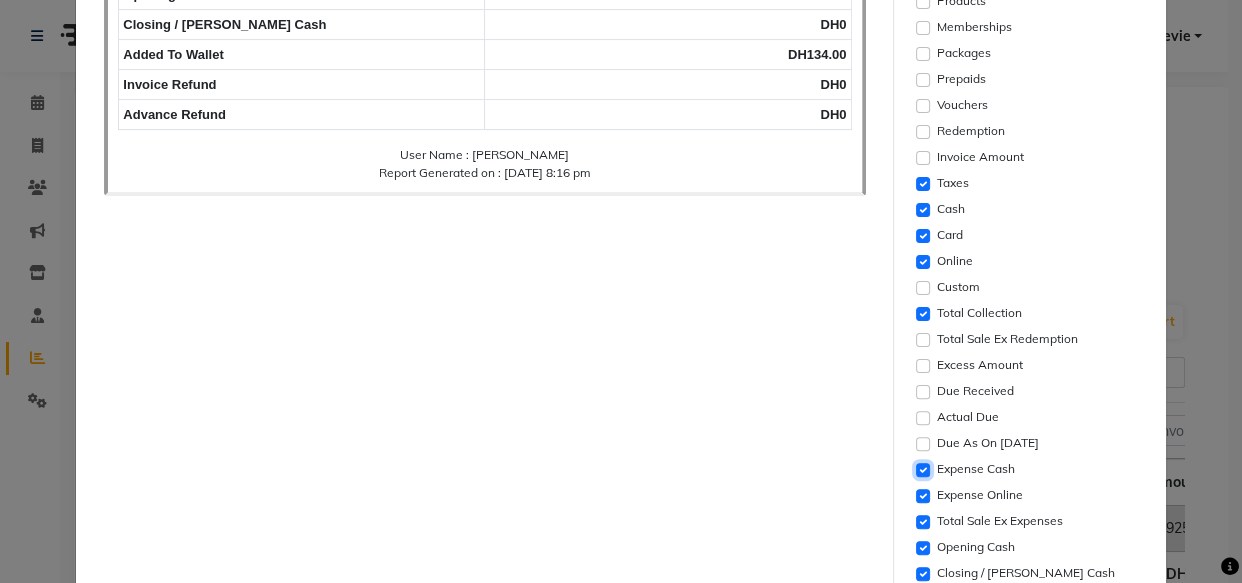 click 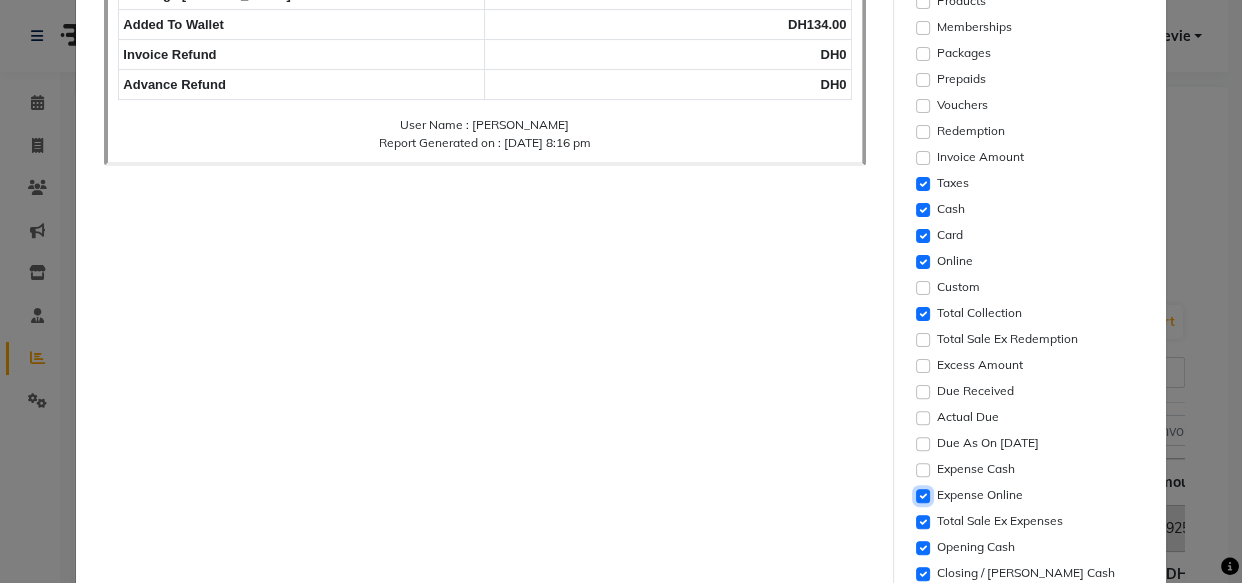 click 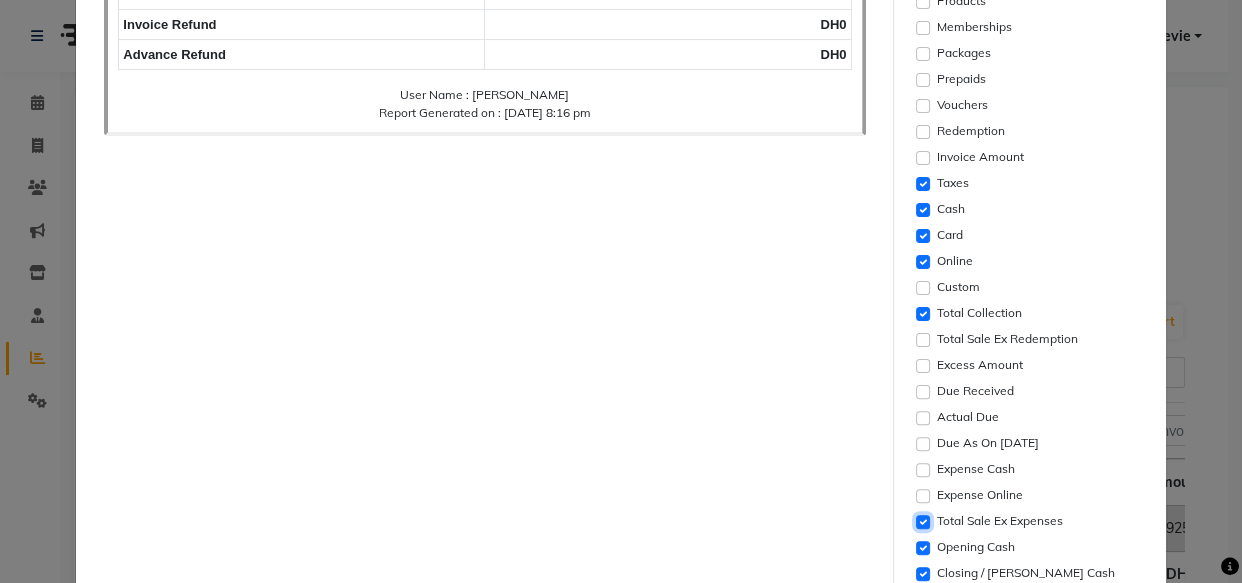 click 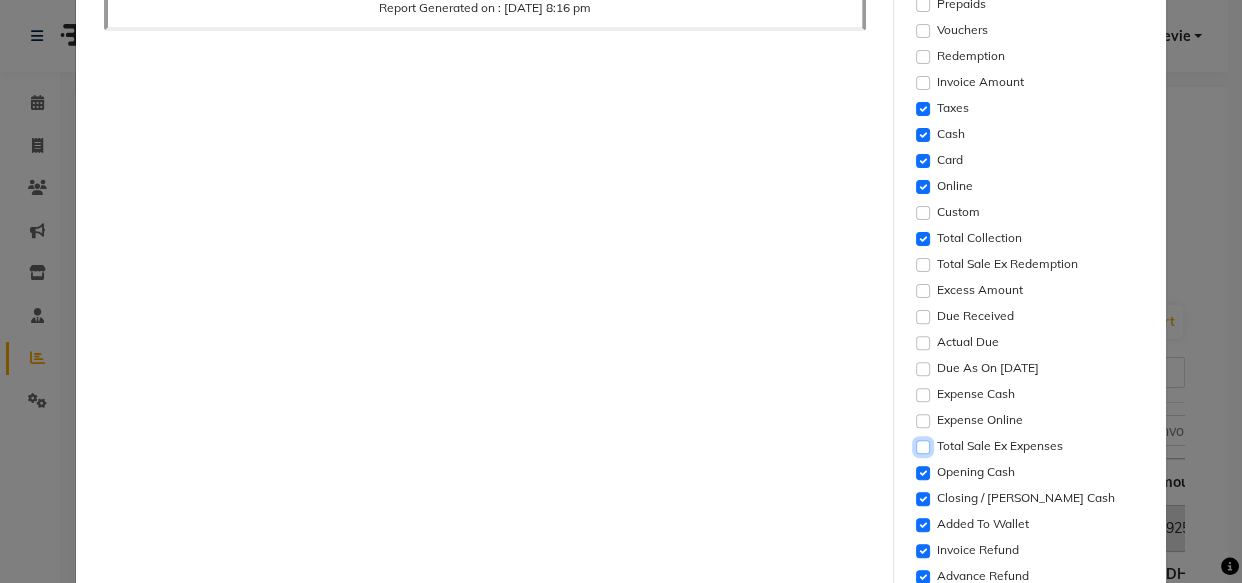scroll, scrollTop: 541, scrollLeft: 0, axis: vertical 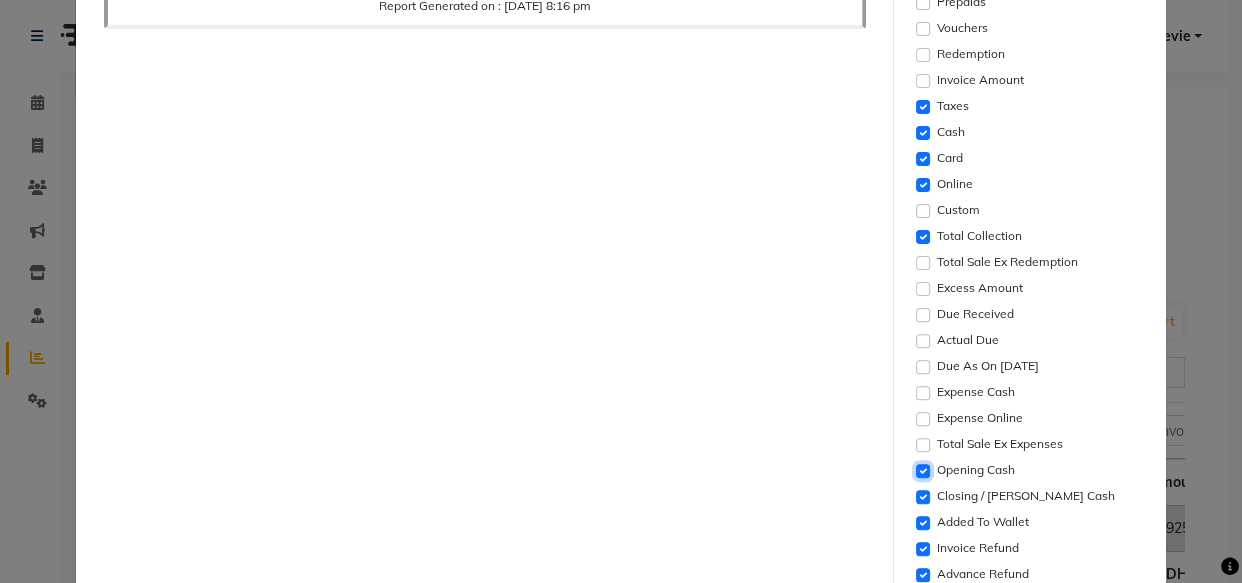 click 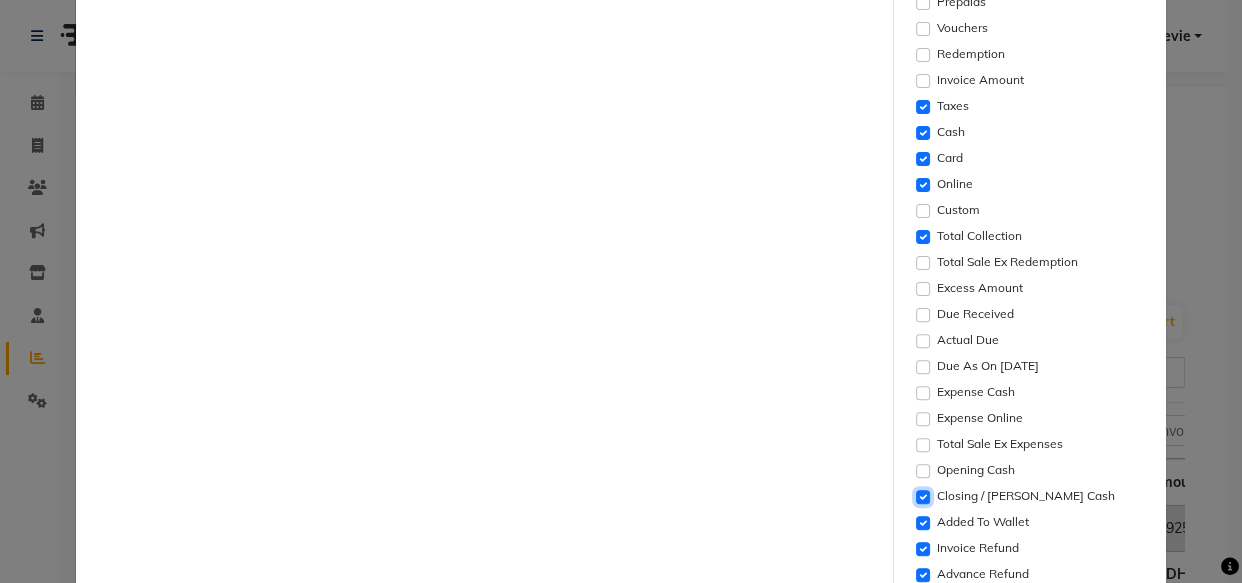 click 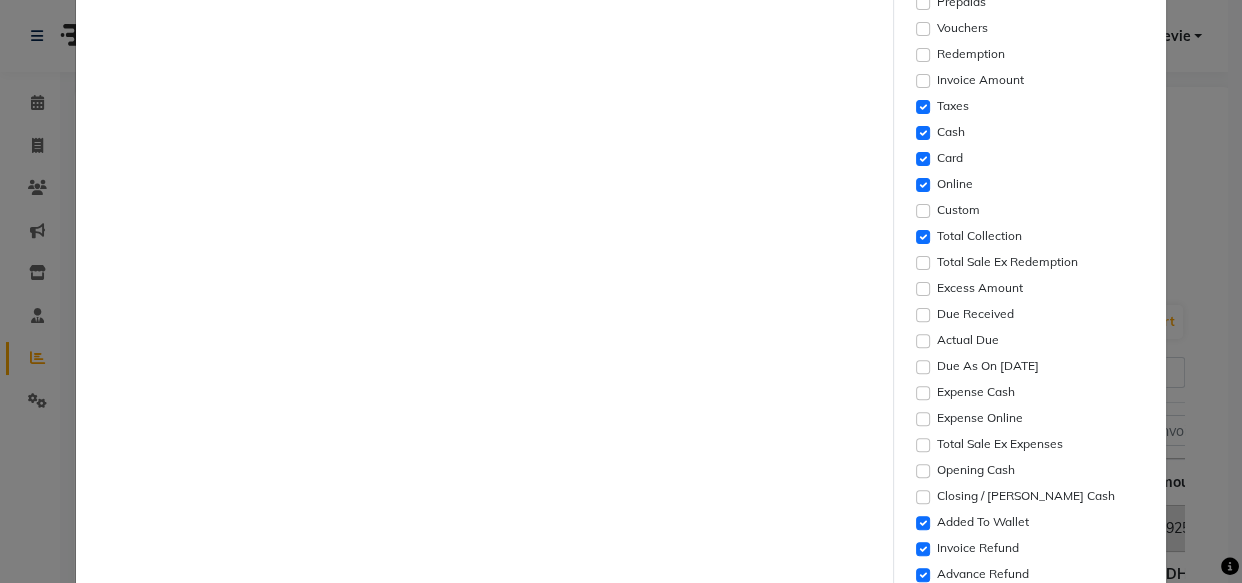 click on "Added To Wallet" 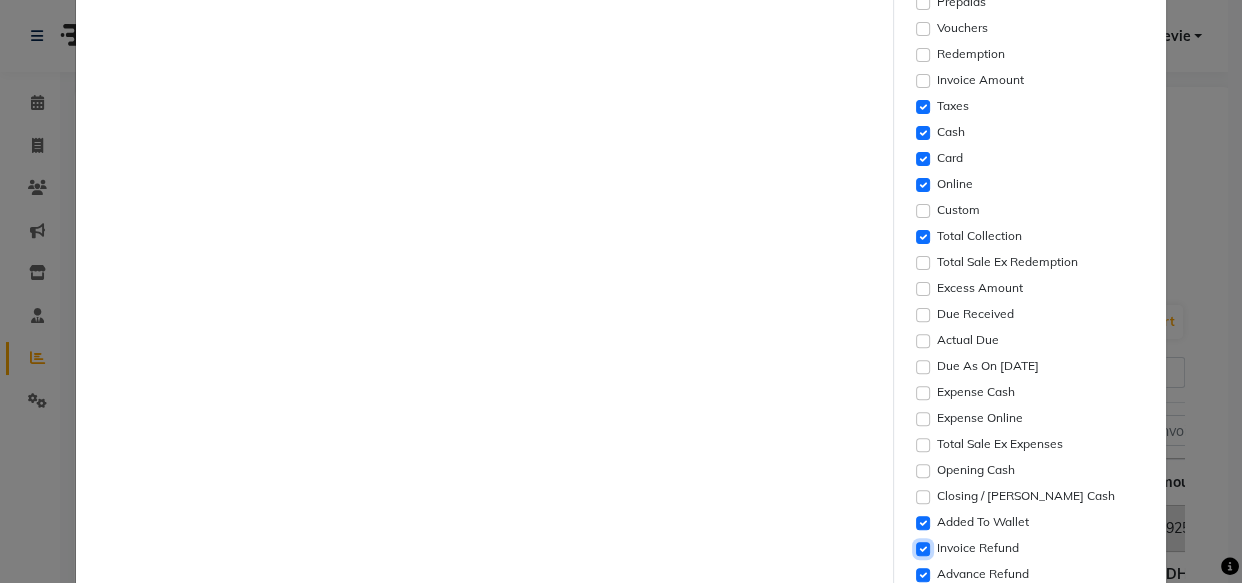 click 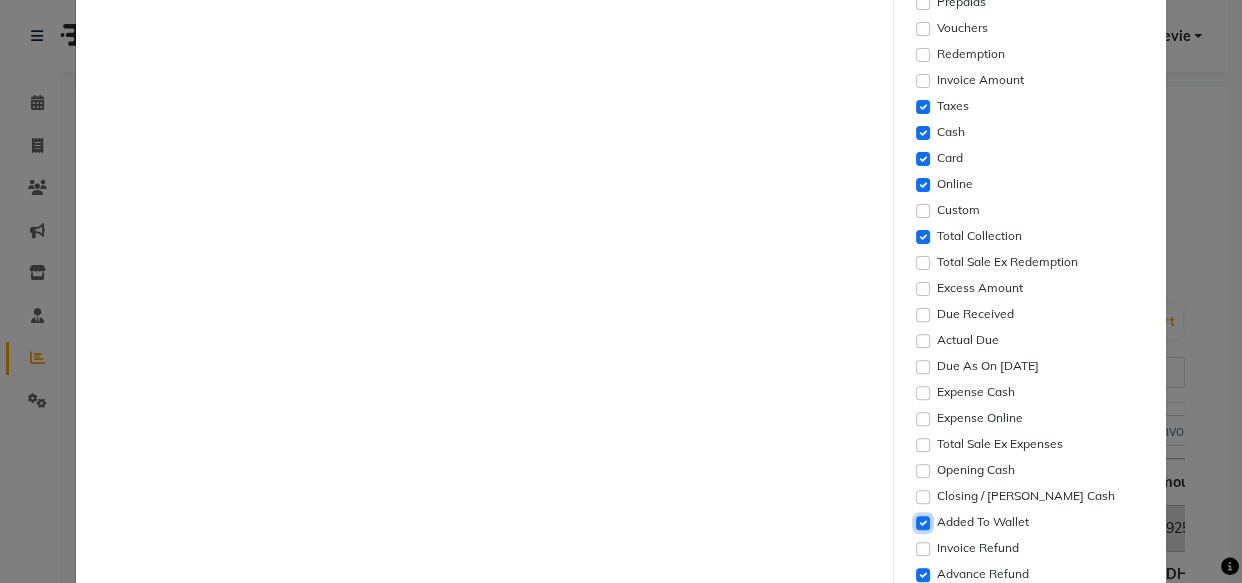 click 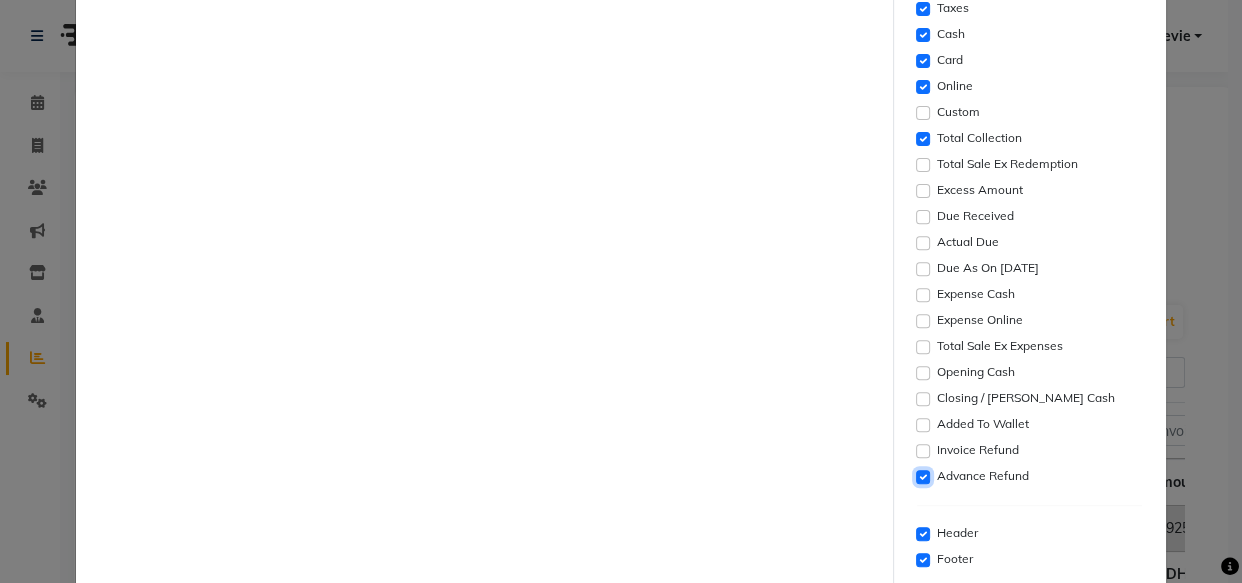 click 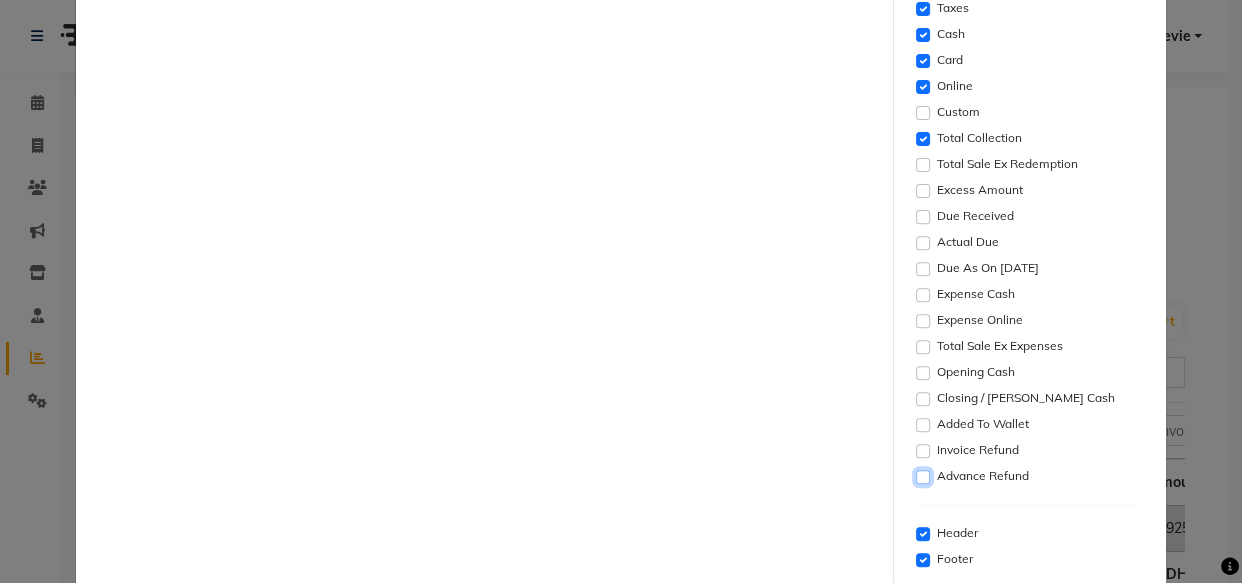 scroll, scrollTop: 736, scrollLeft: 0, axis: vertical 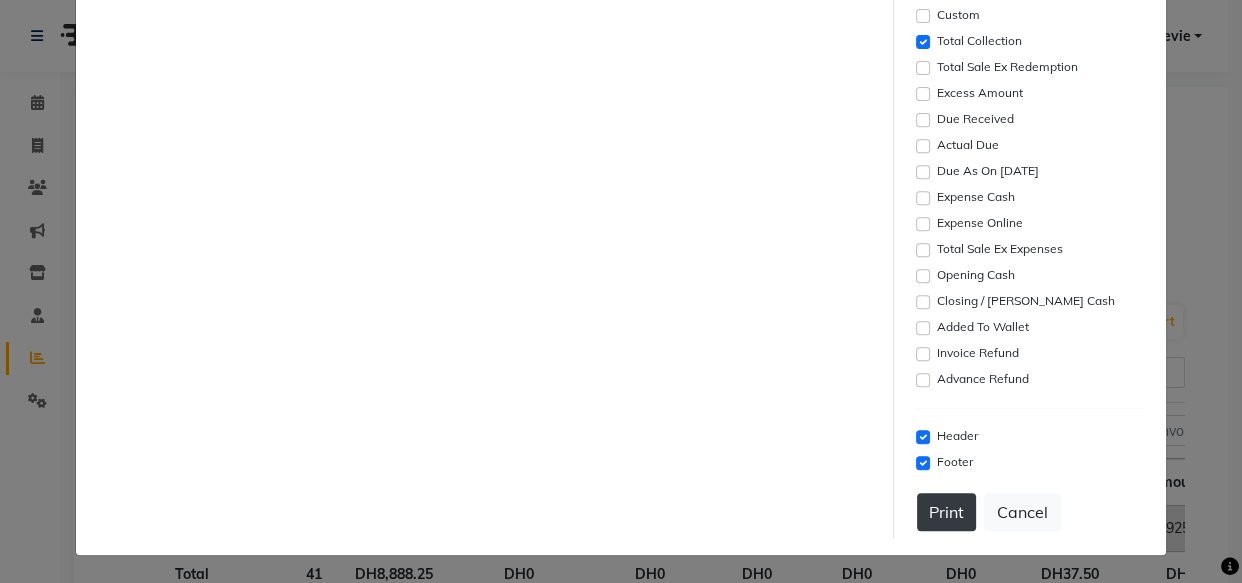 click on "Print" 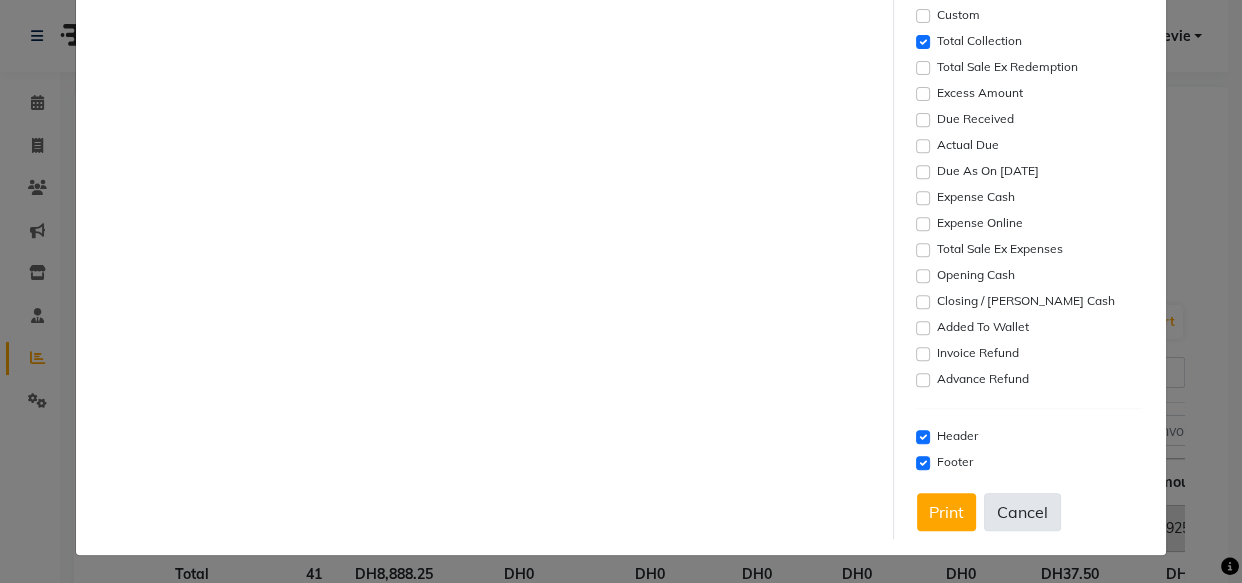 click on "Cancel" 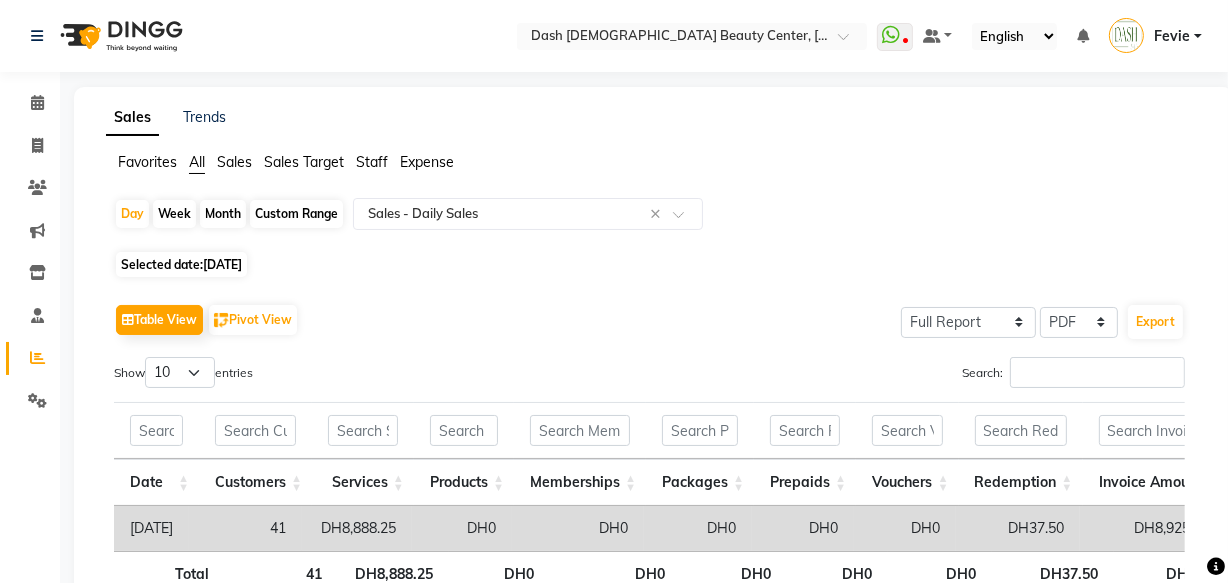 click on "[DATE]" 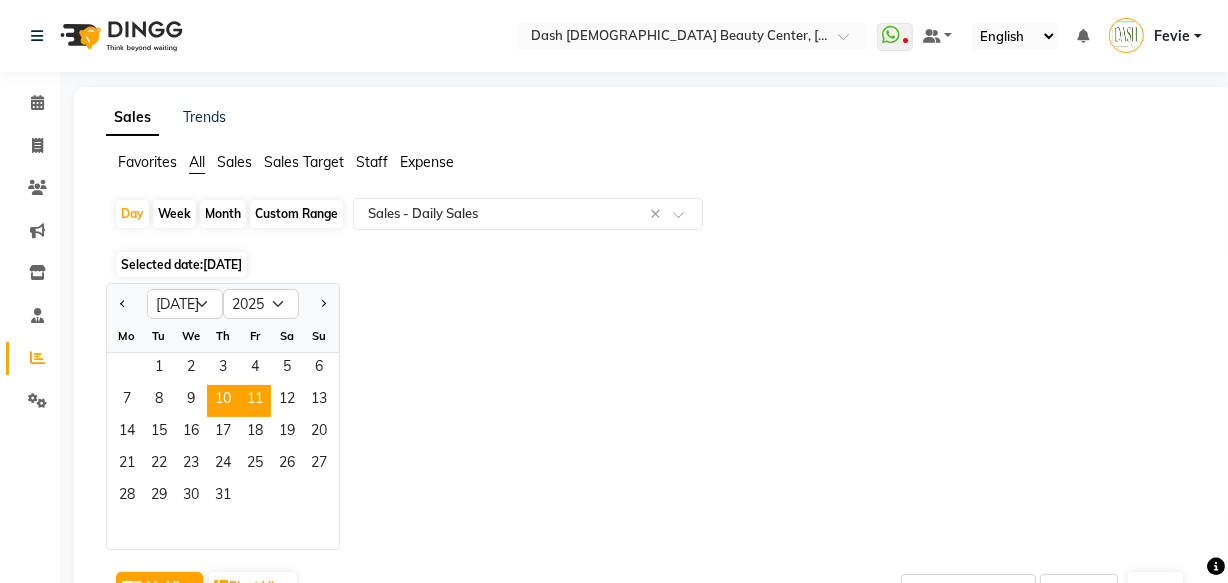 click on "11" 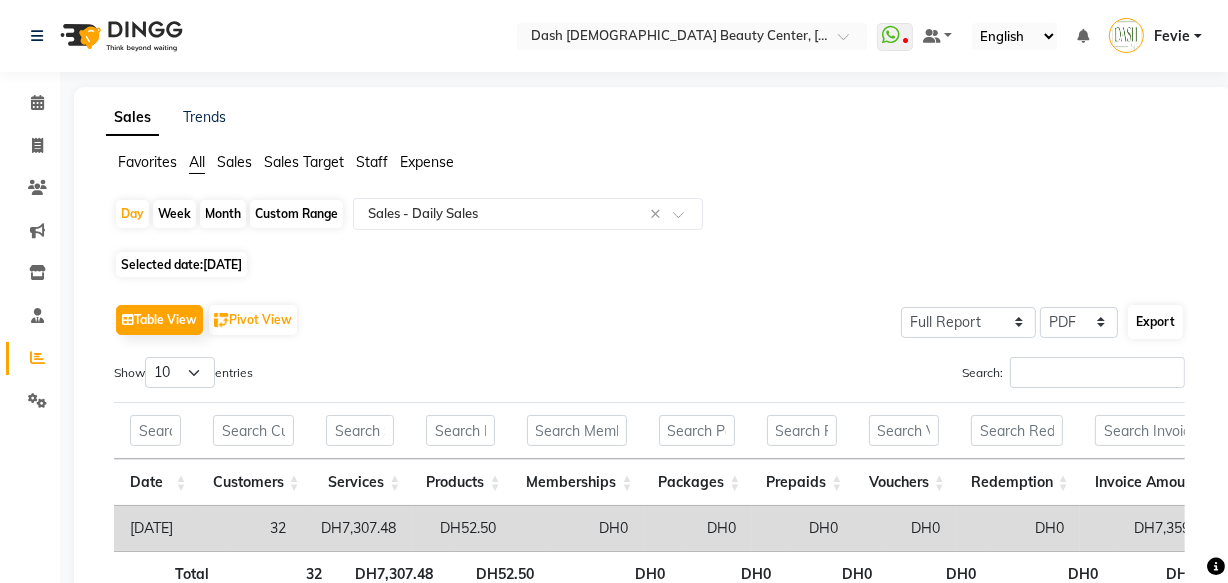 click on "Export" 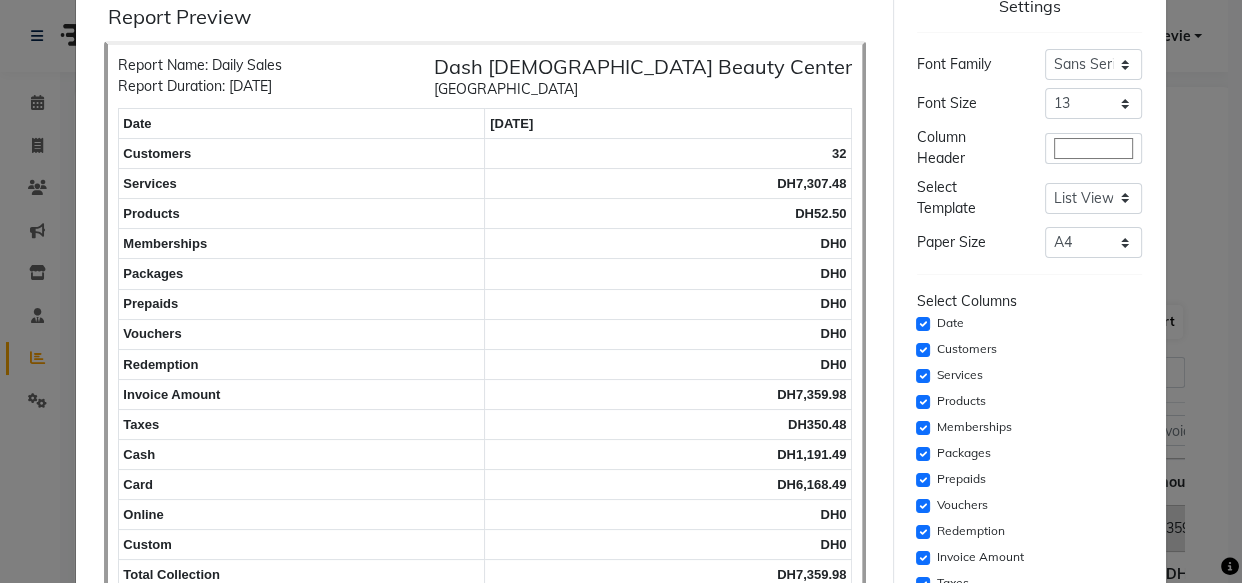 scroll, scrollTop: 144, scrollLeft: 0, axis: vertical 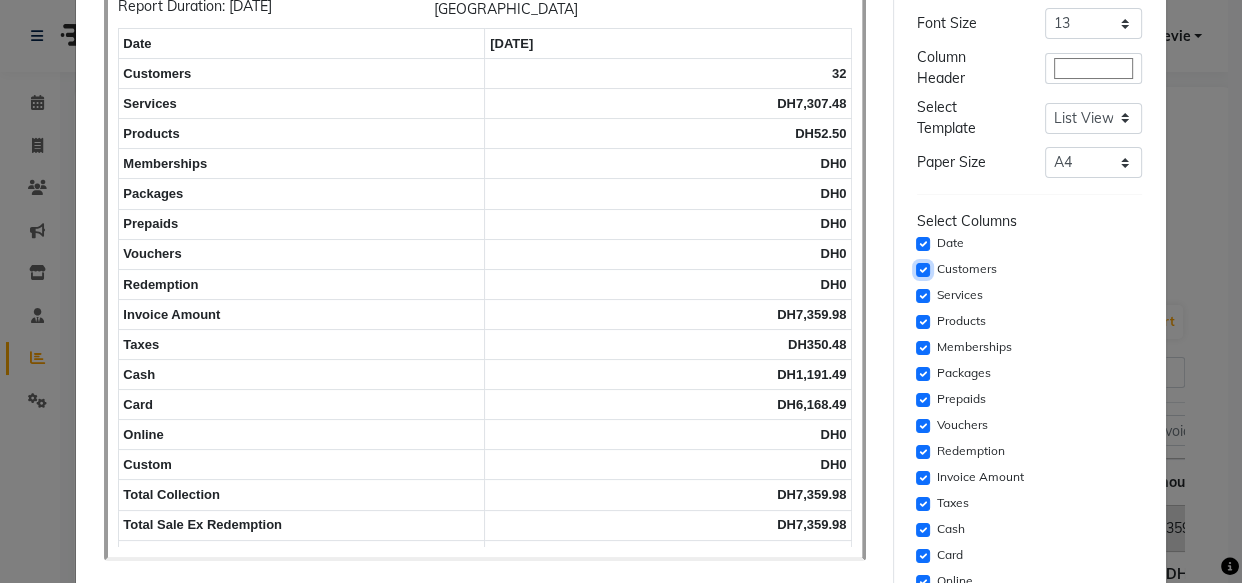 click 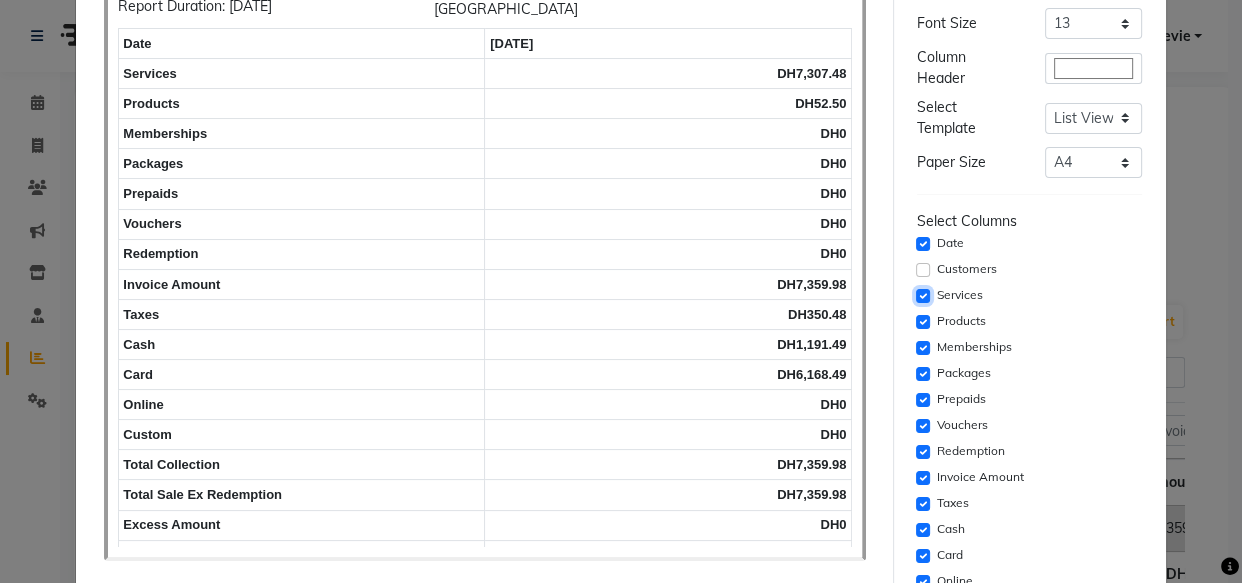 click 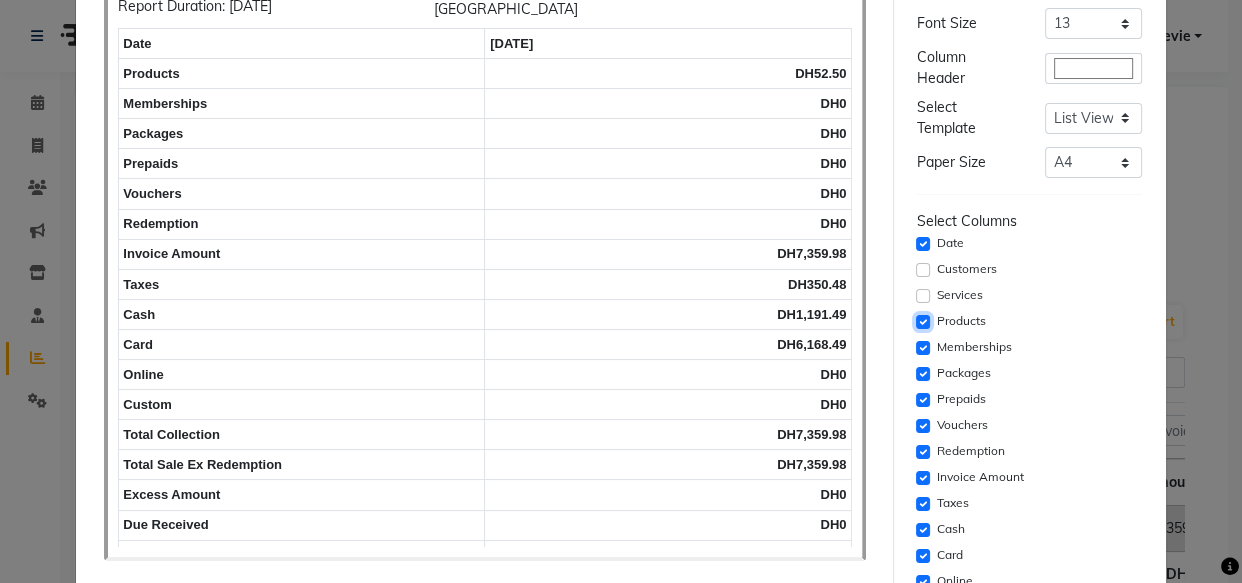 click 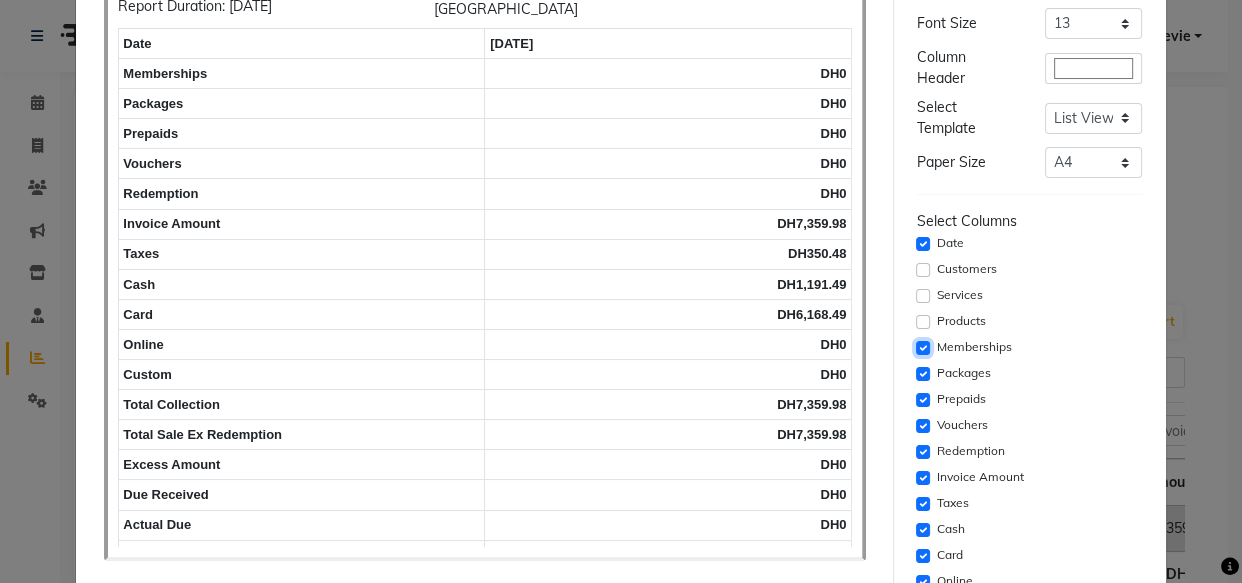 click 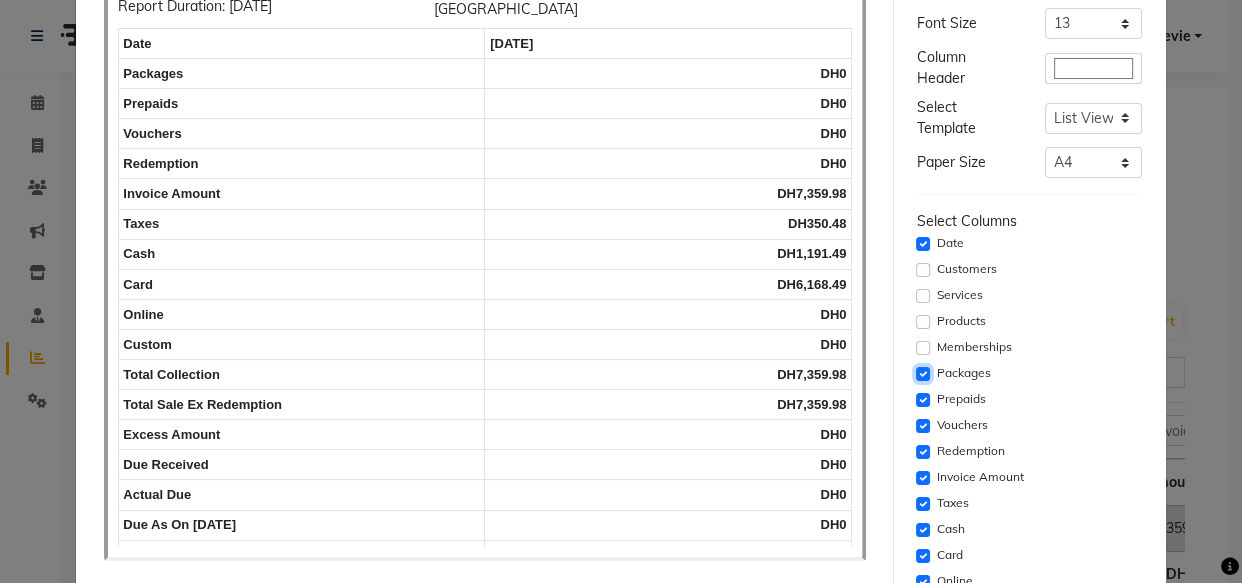 click 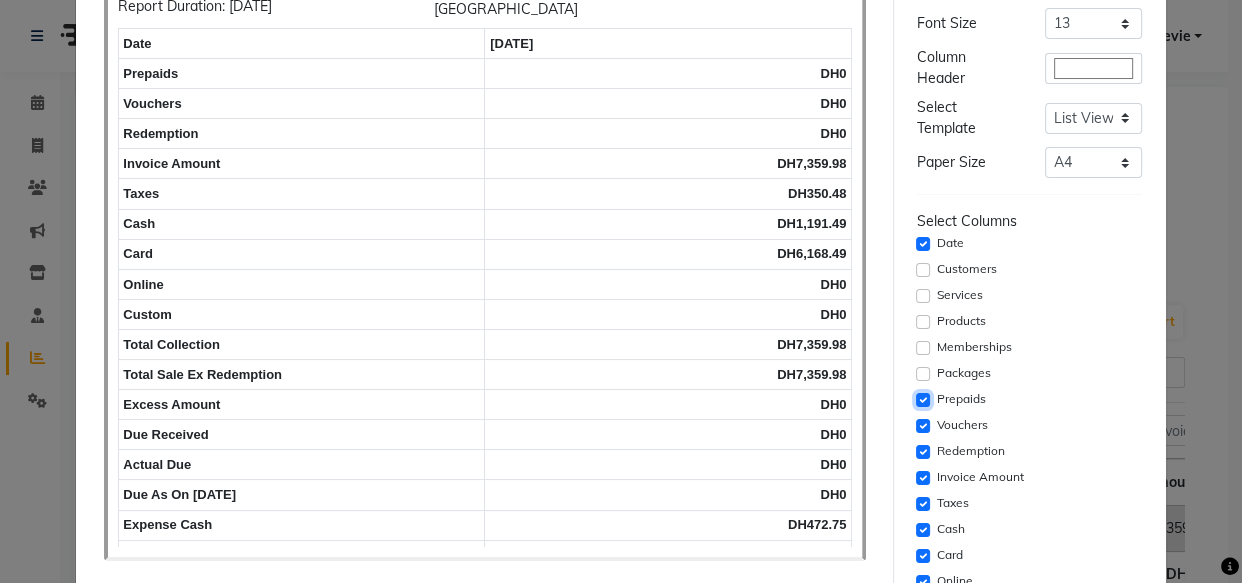 click 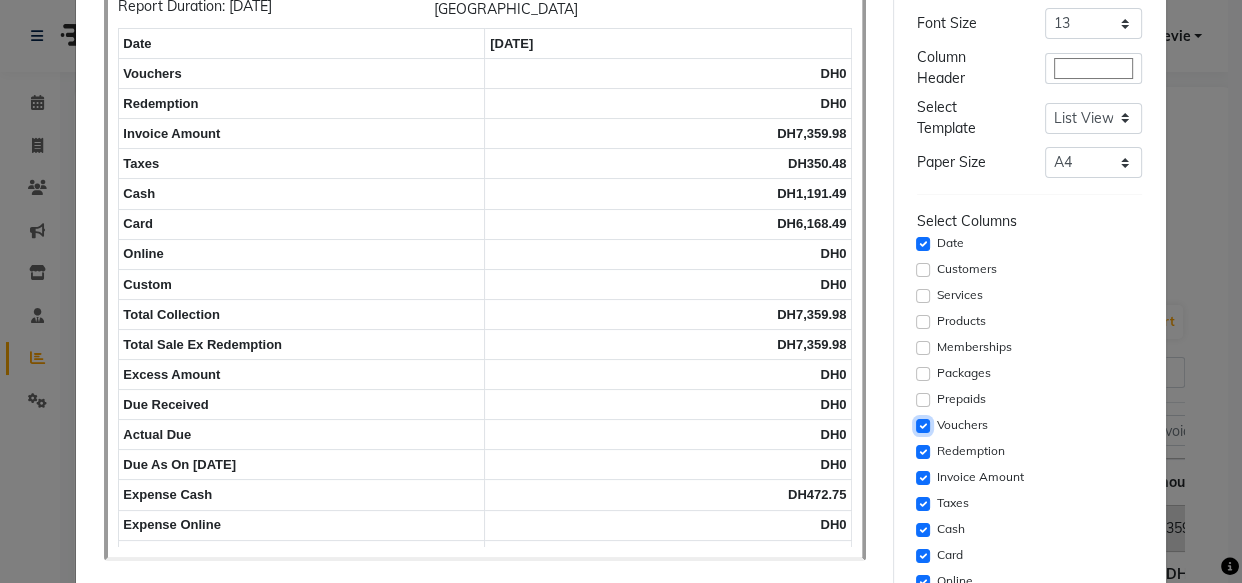 click 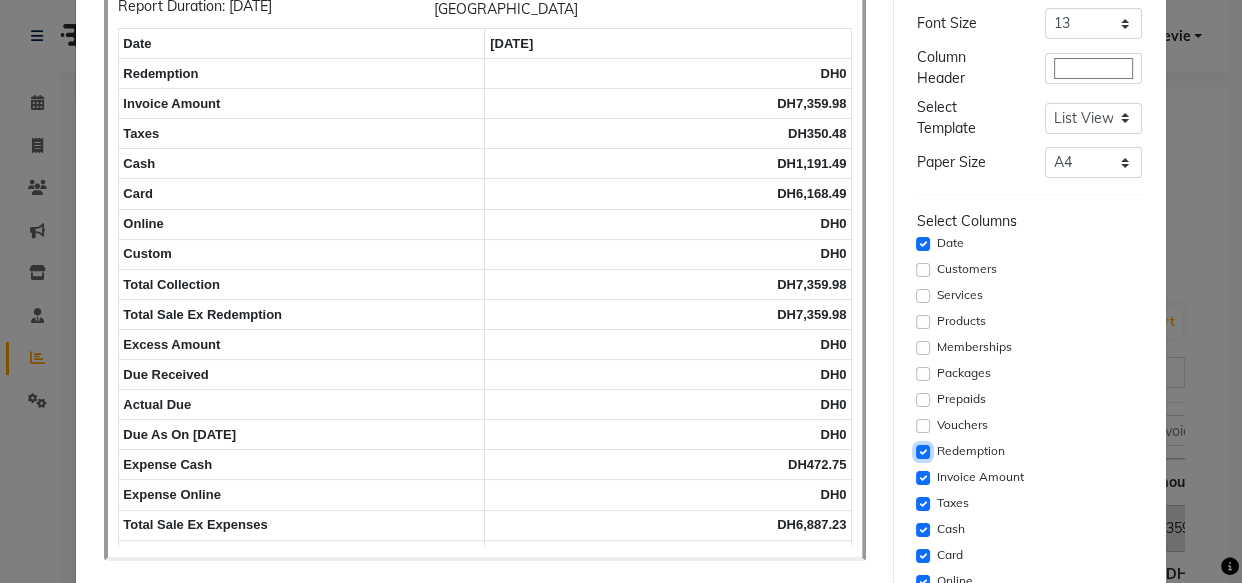 click 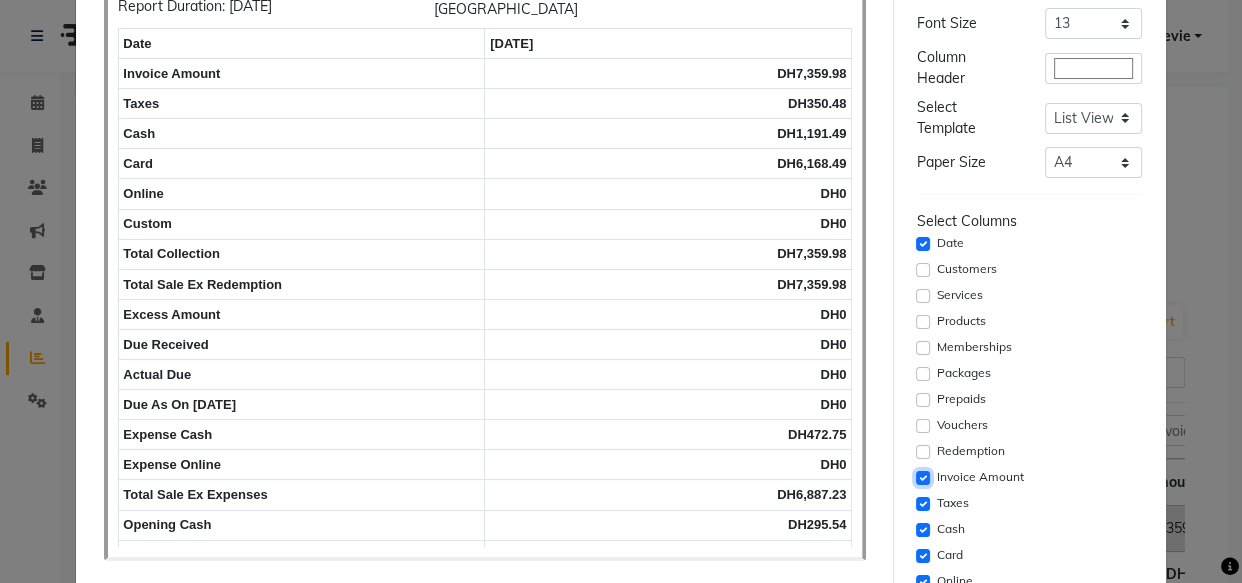 click 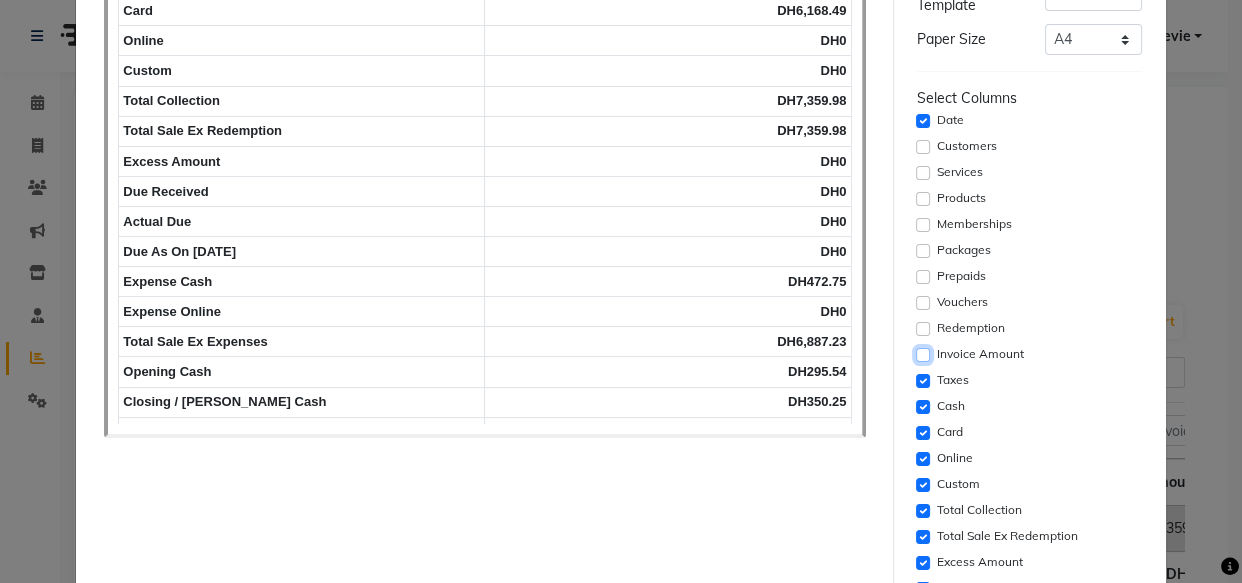 scroll, scrollTop: 350, scrollLeft: 0, axis: vertical 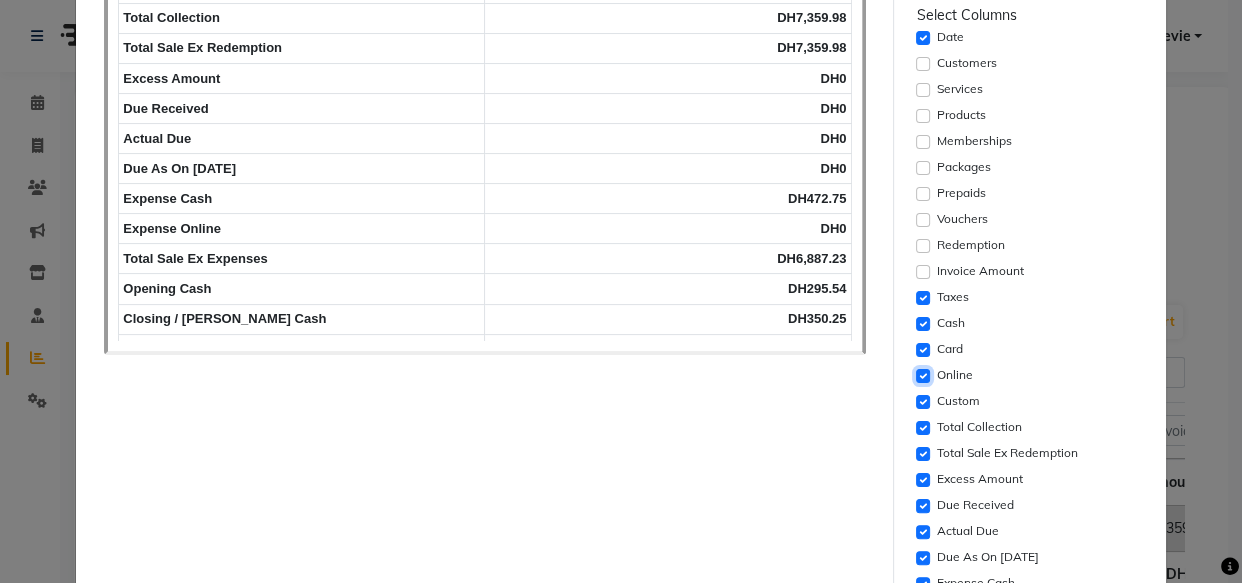 click 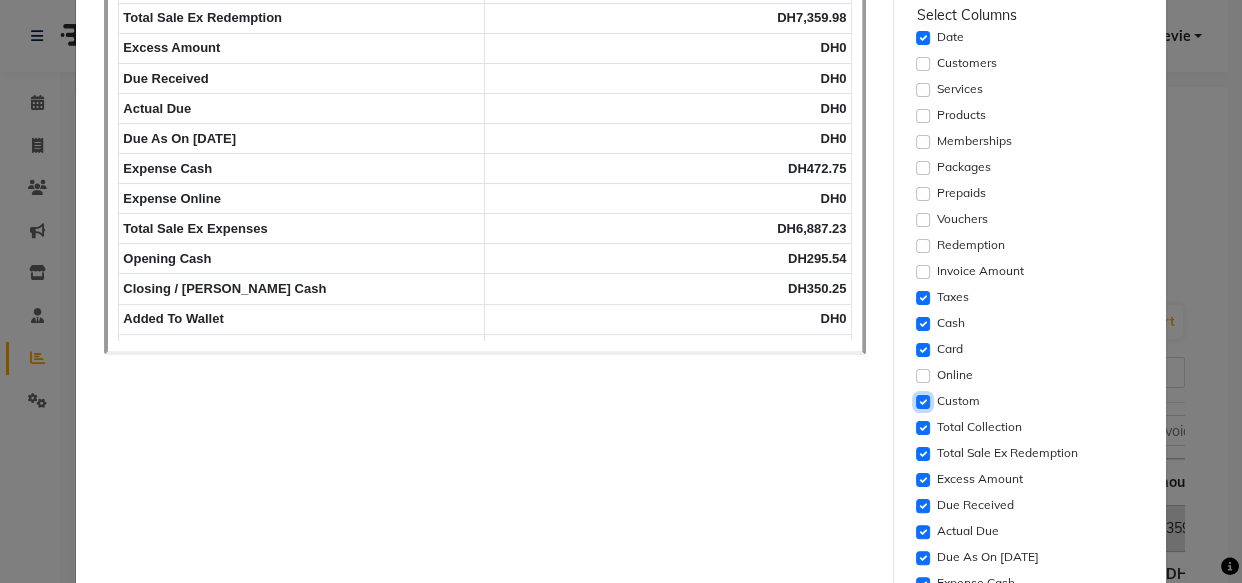 click 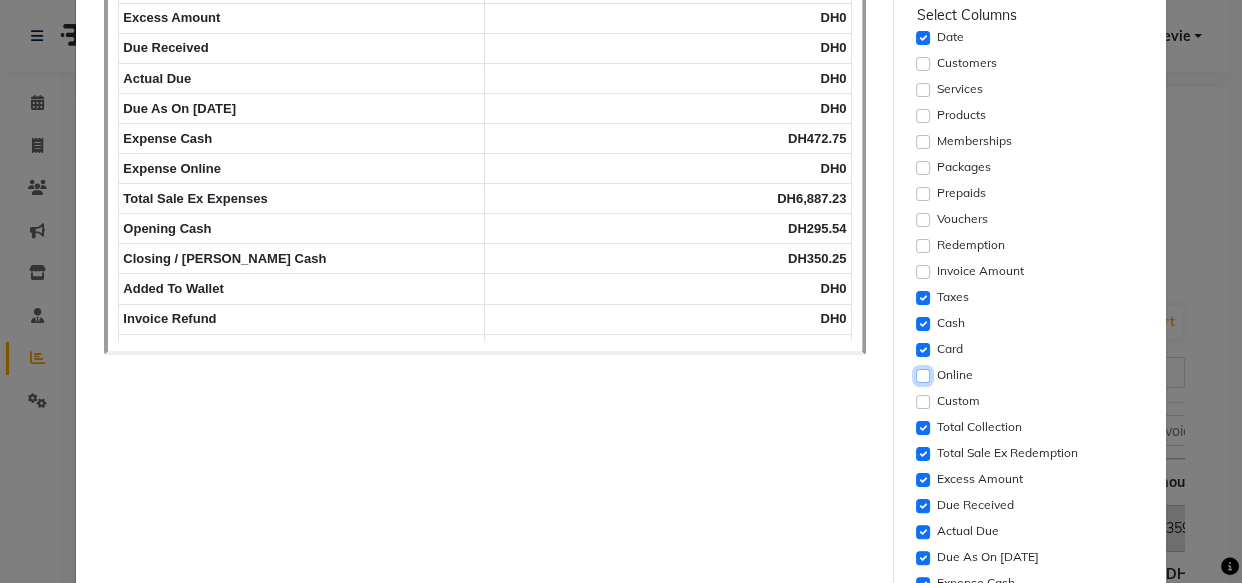 click 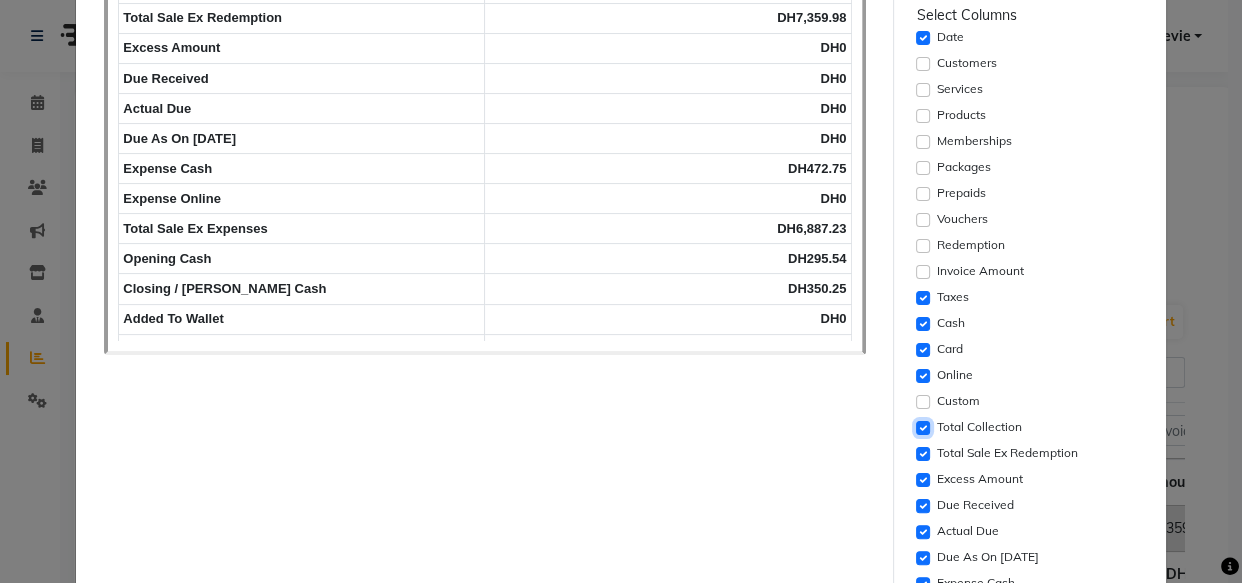 click 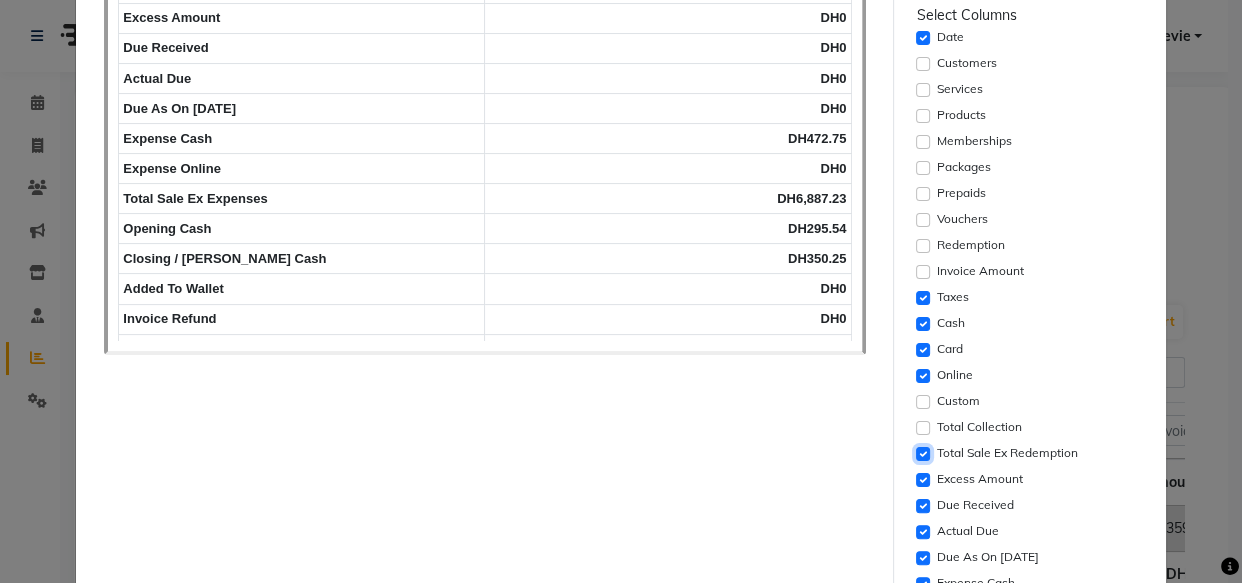 click 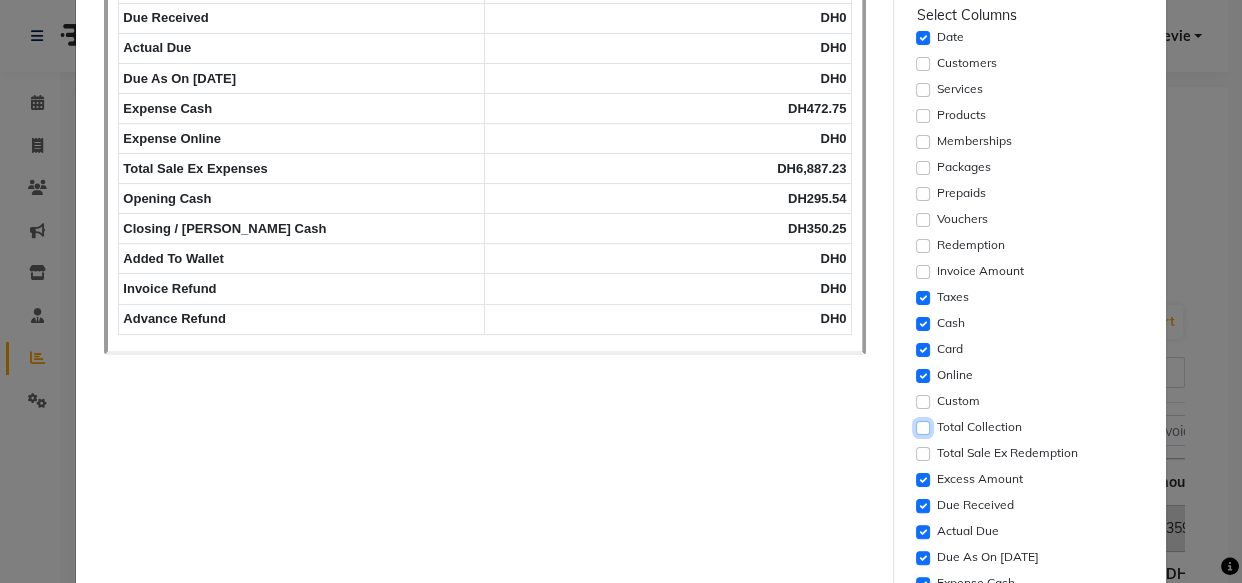 click 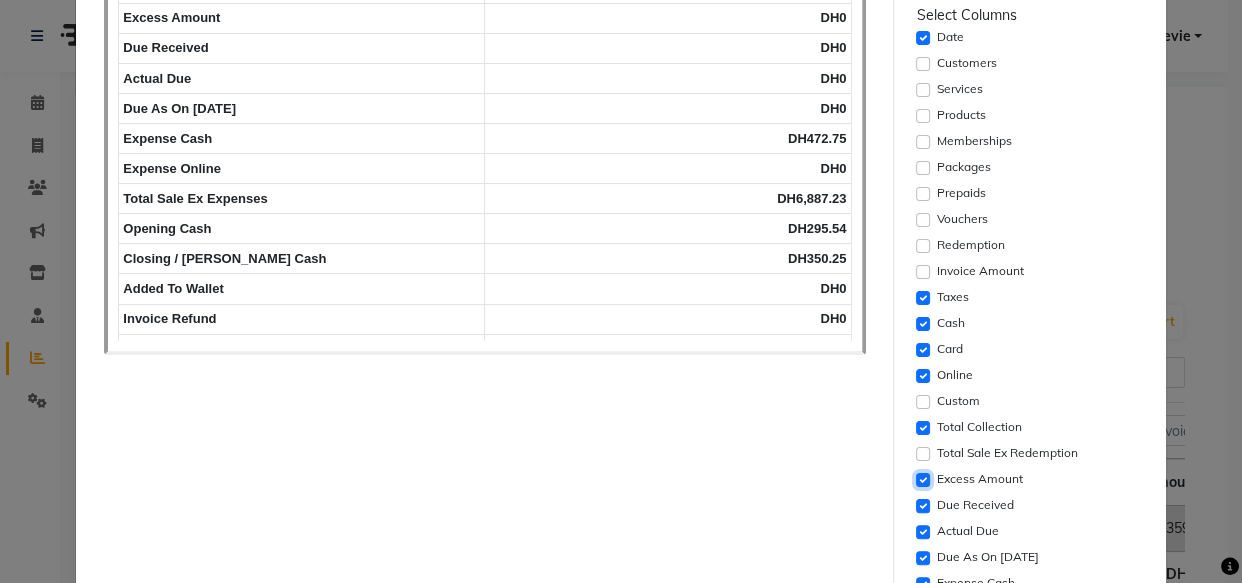 click 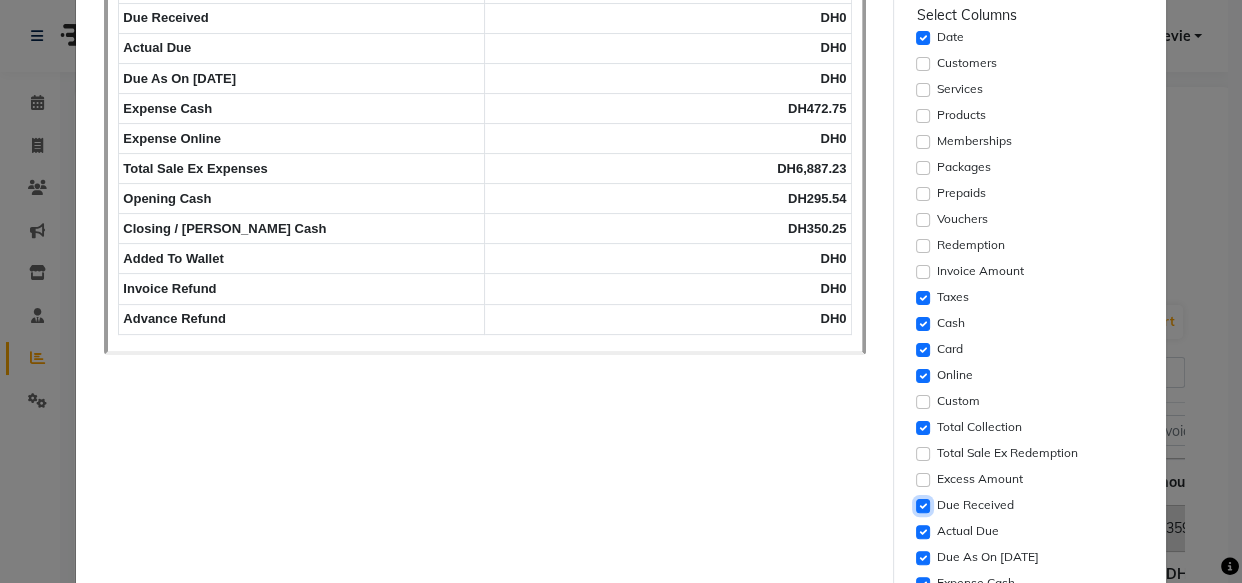 click 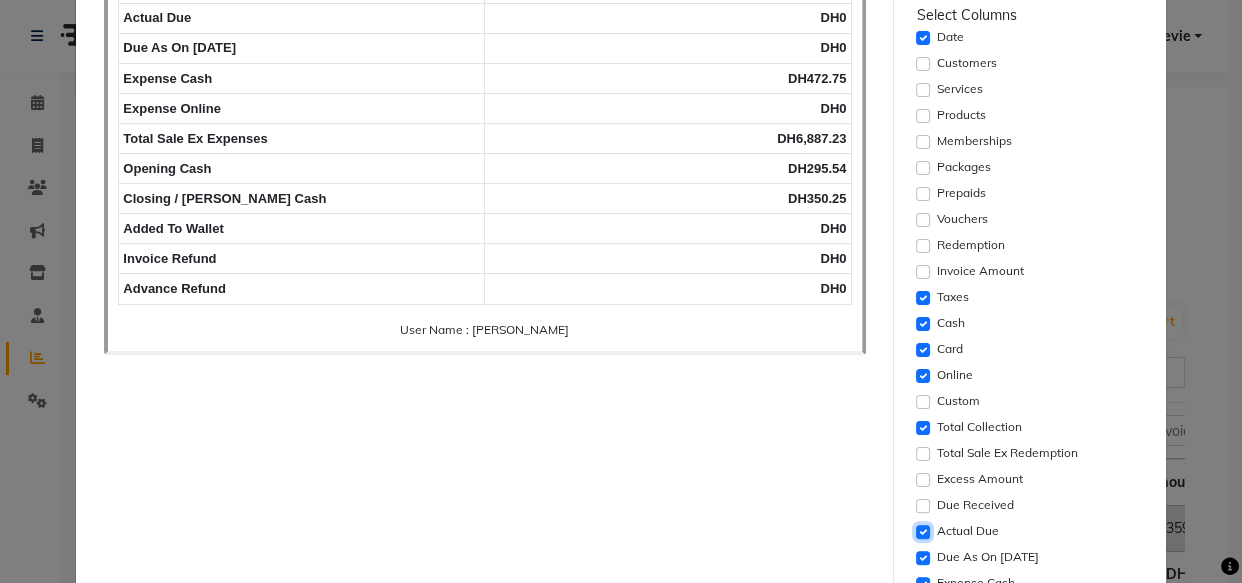 click 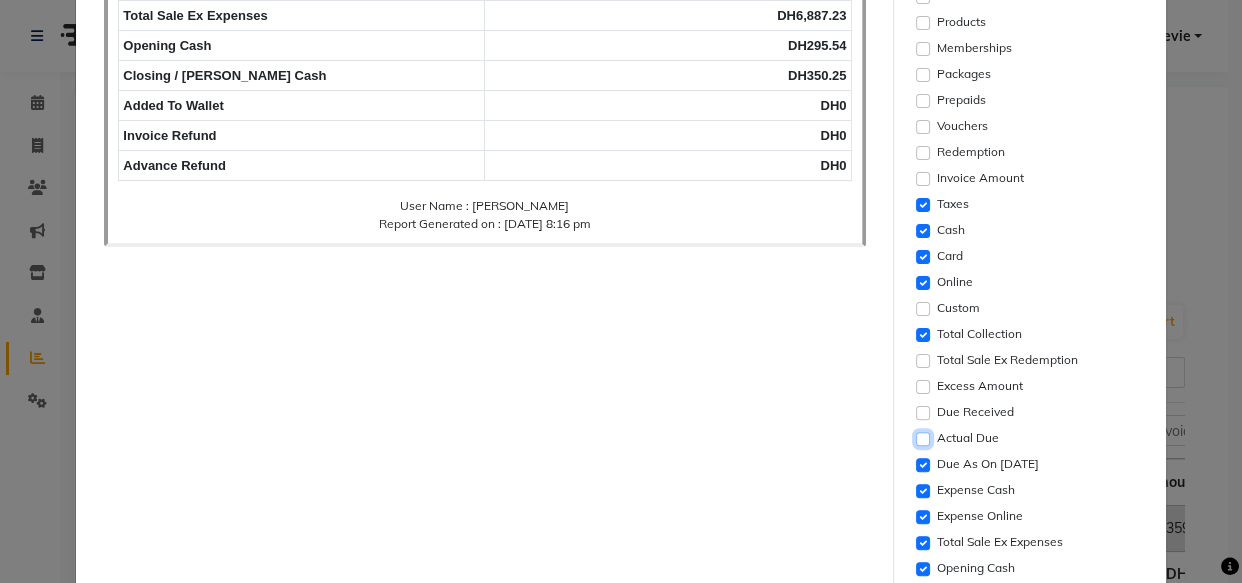scroll, scrollTop: 474, scrollLeft: 0, axis: vertical 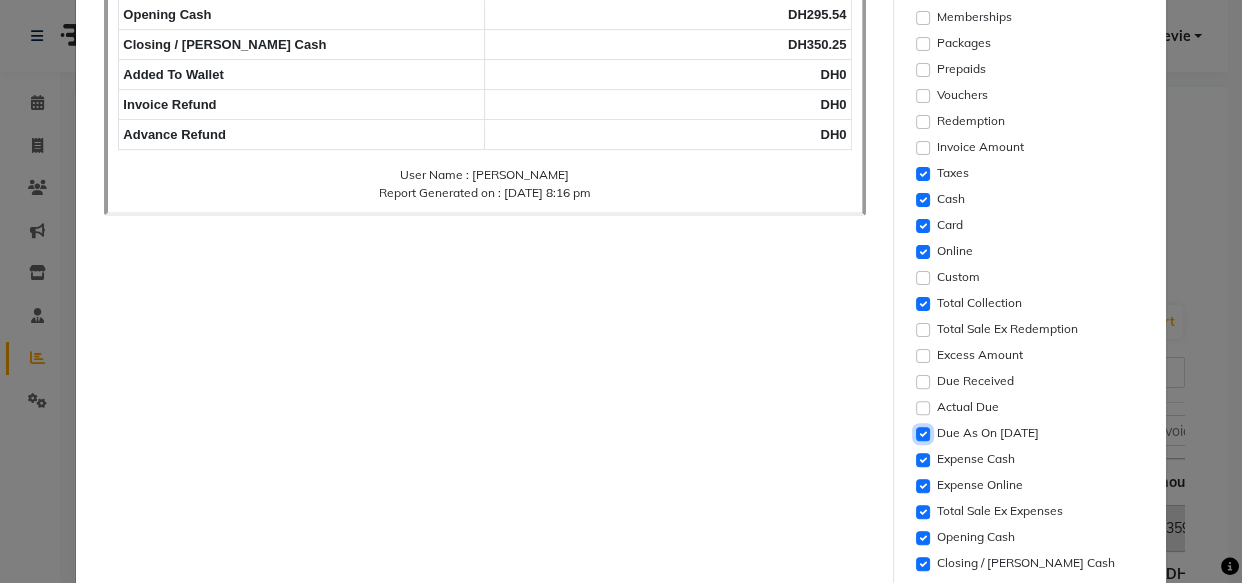 click 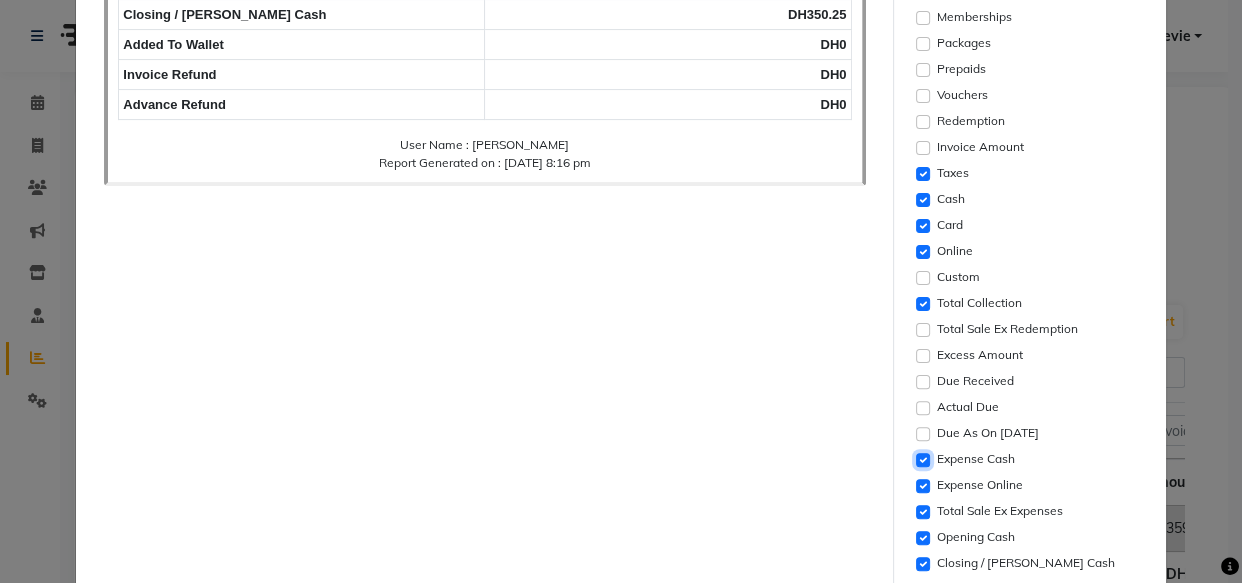 click 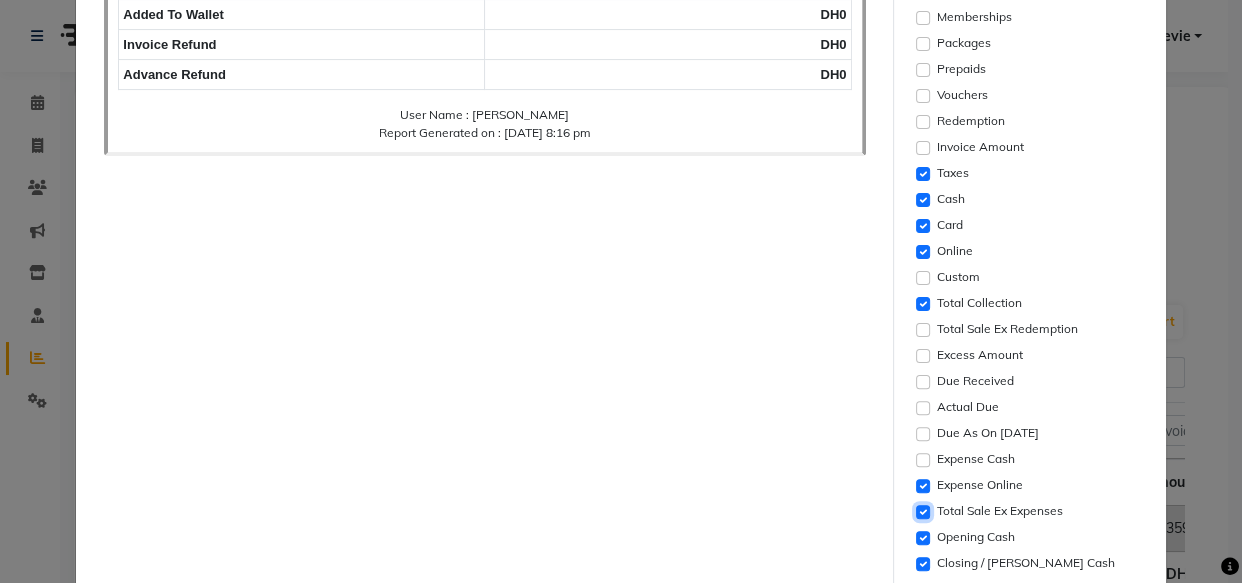 click 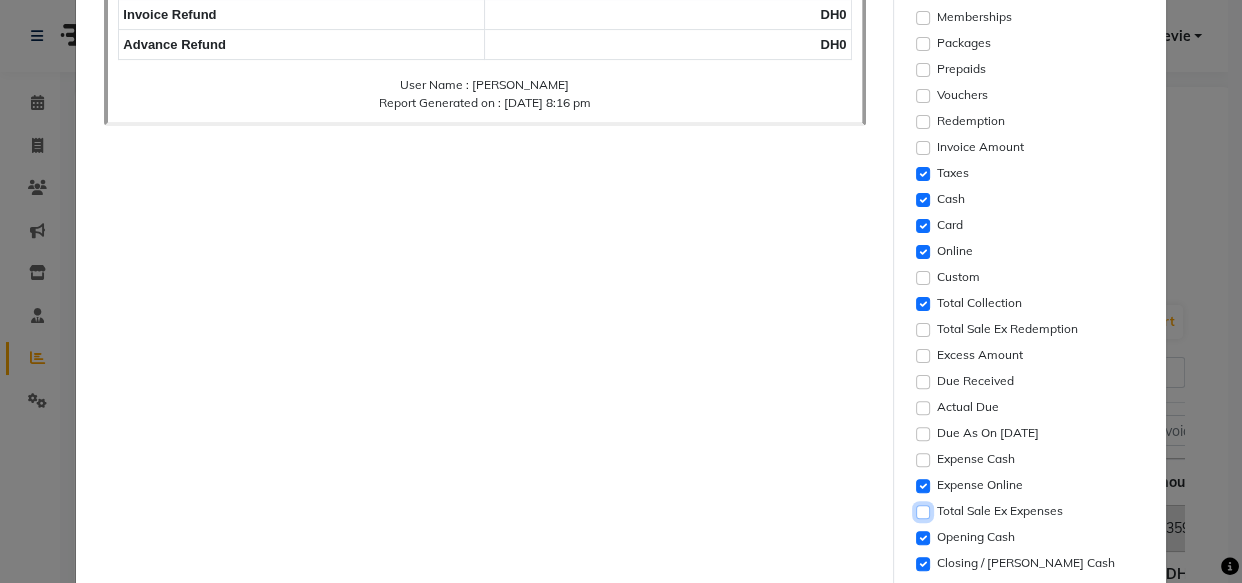 click 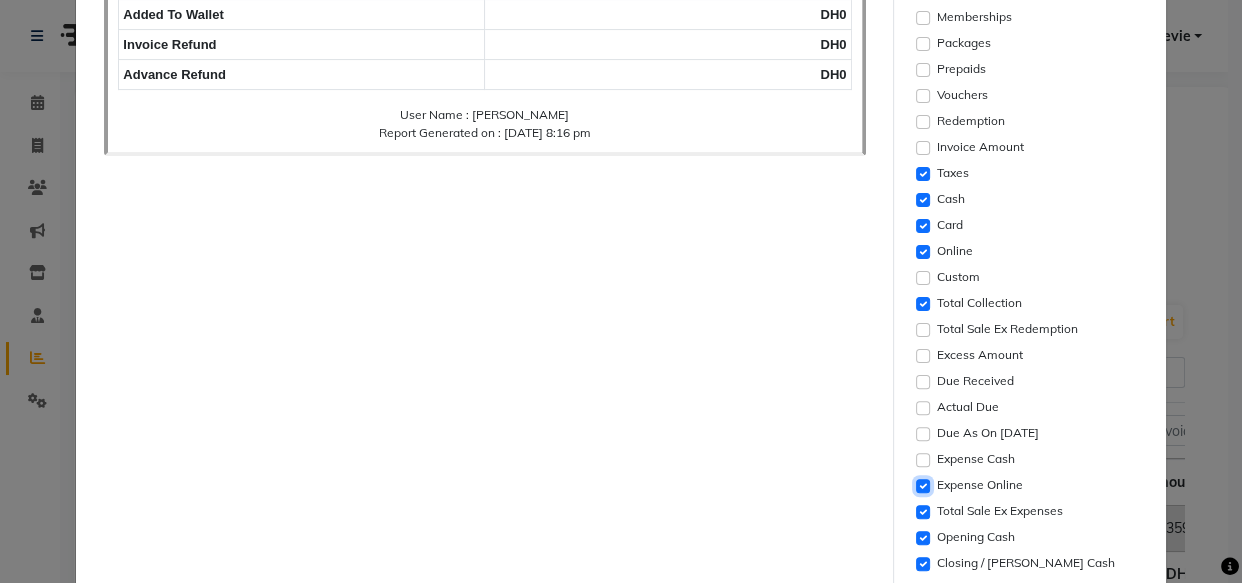 click 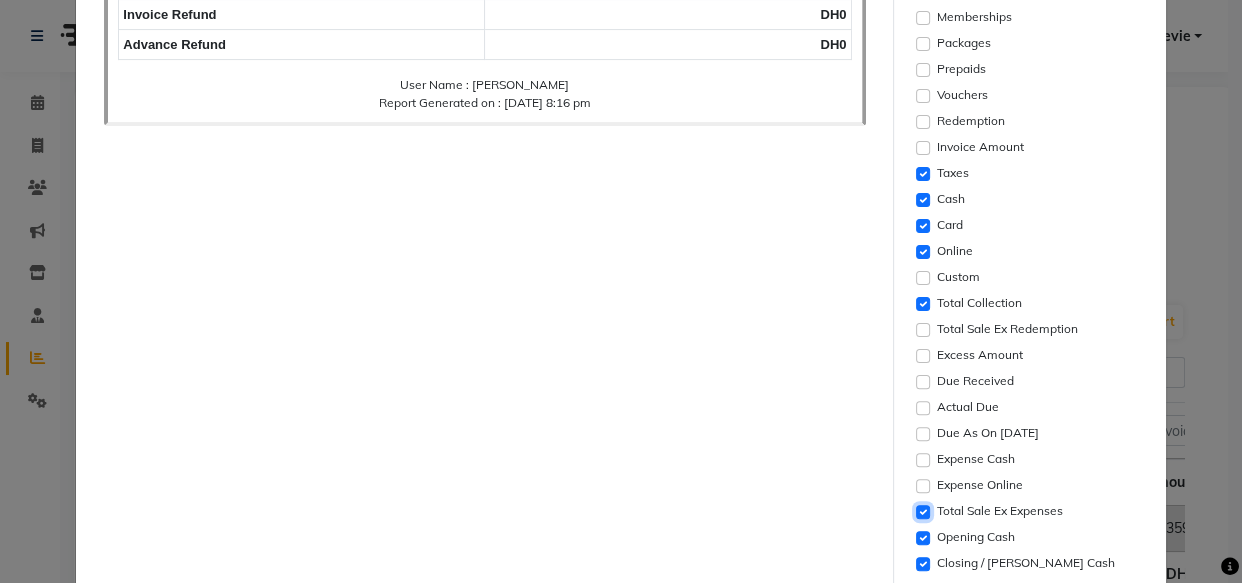 click 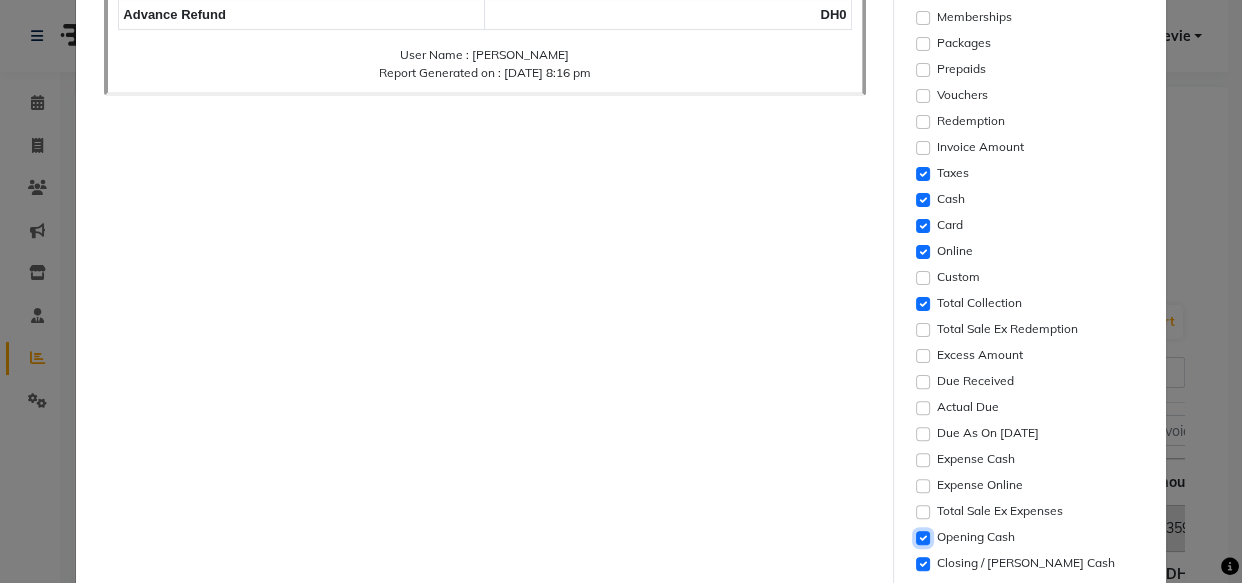 click 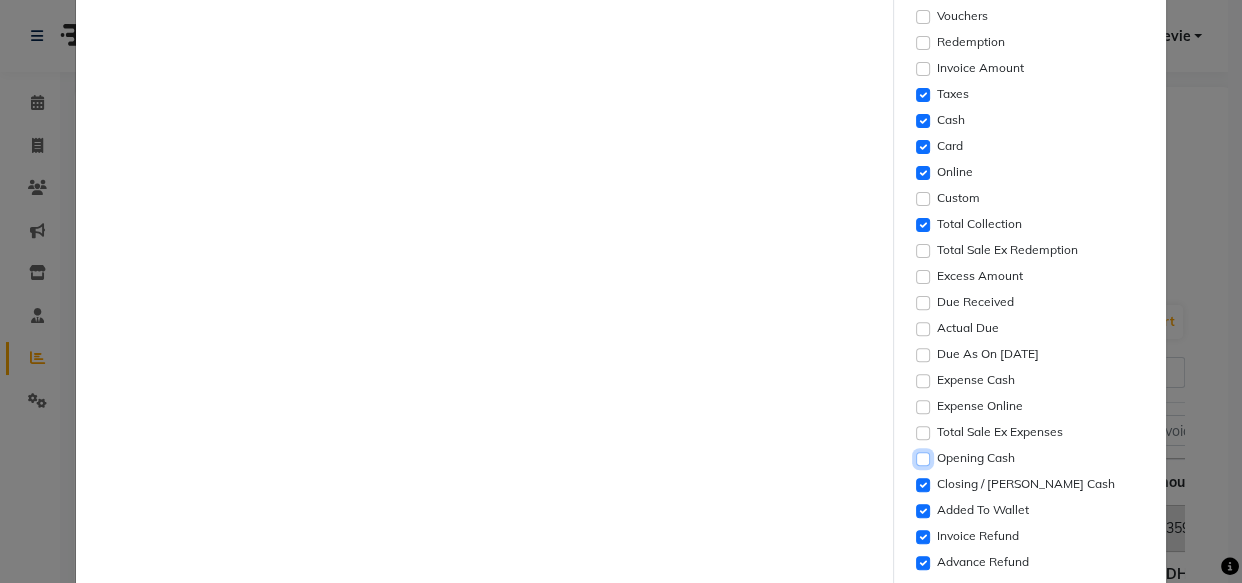 scroll, scrollTop: 586, scrollLeft: 0, axis: vertical 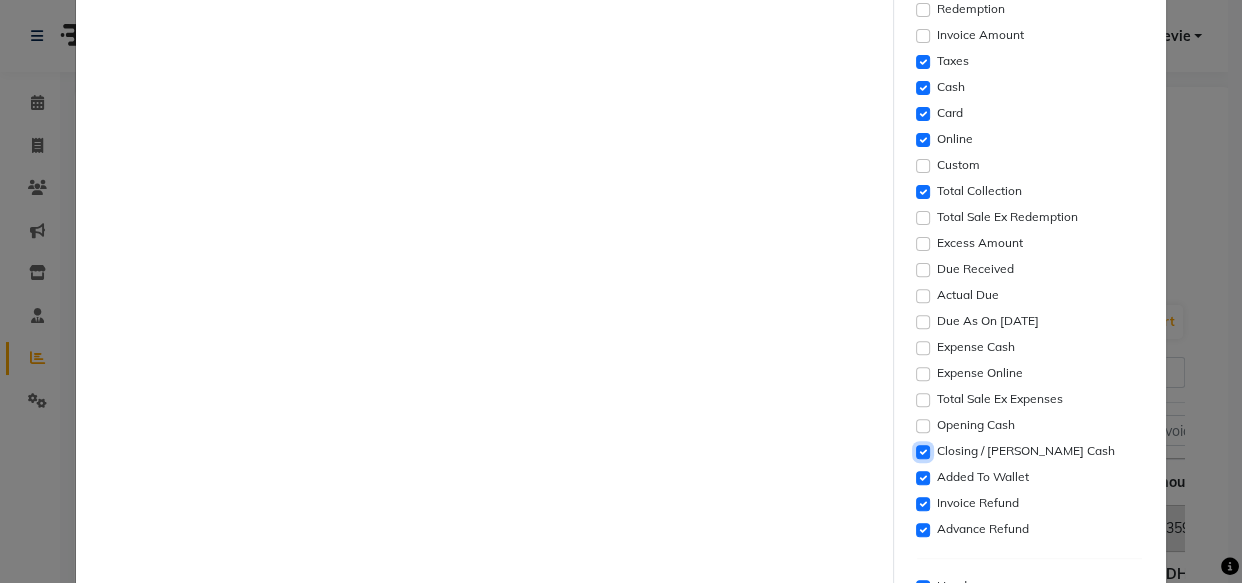 click 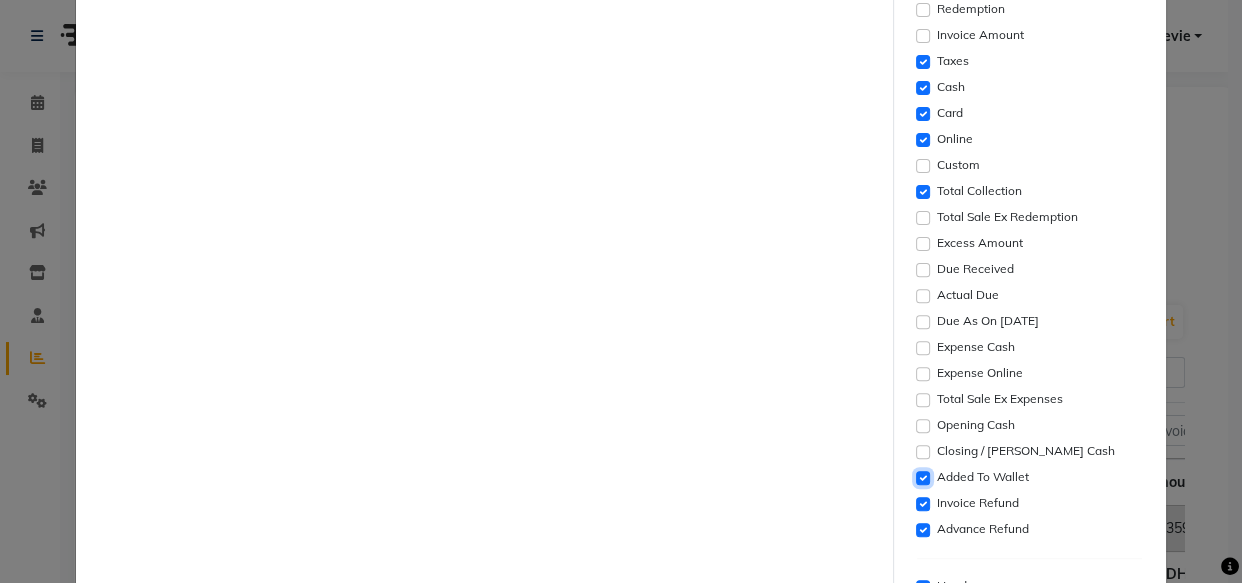 click 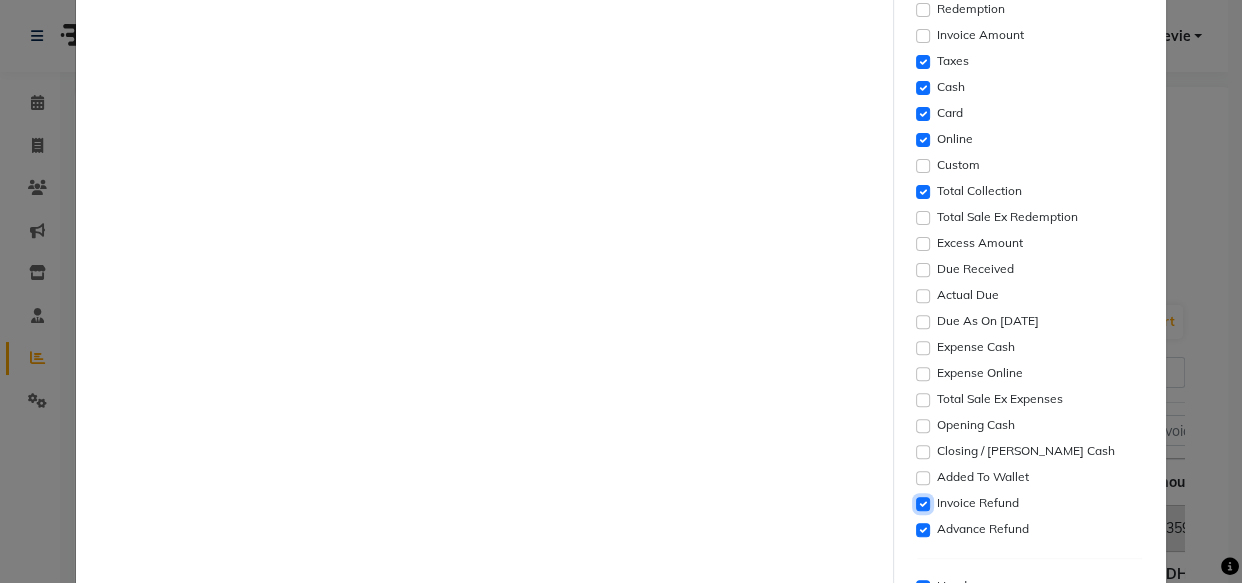 click 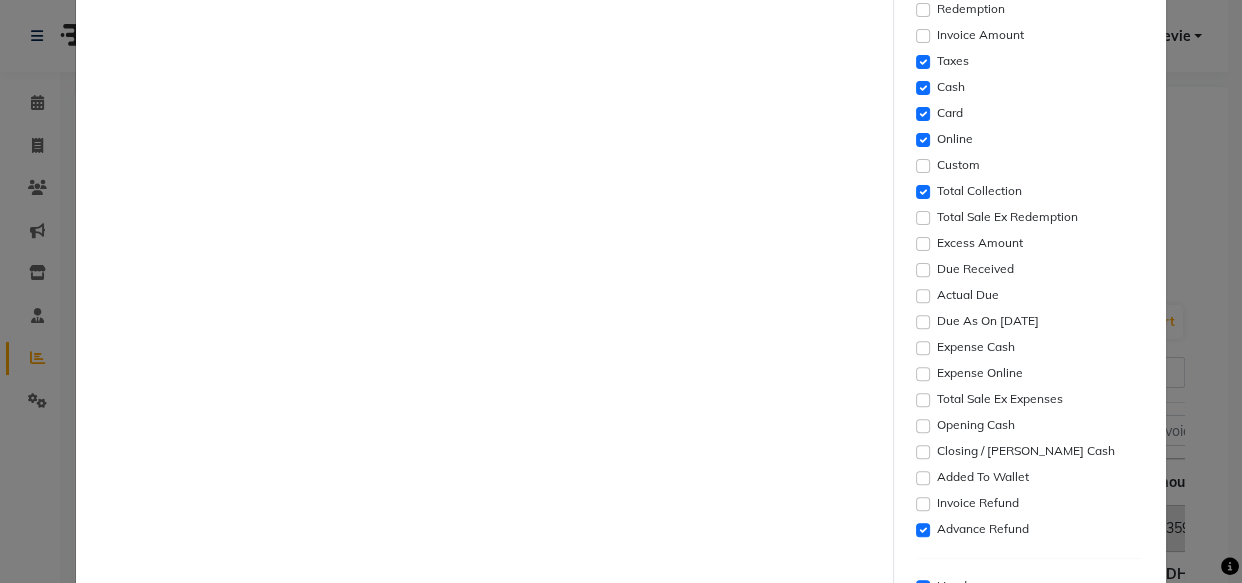 click on "Advance Refund" 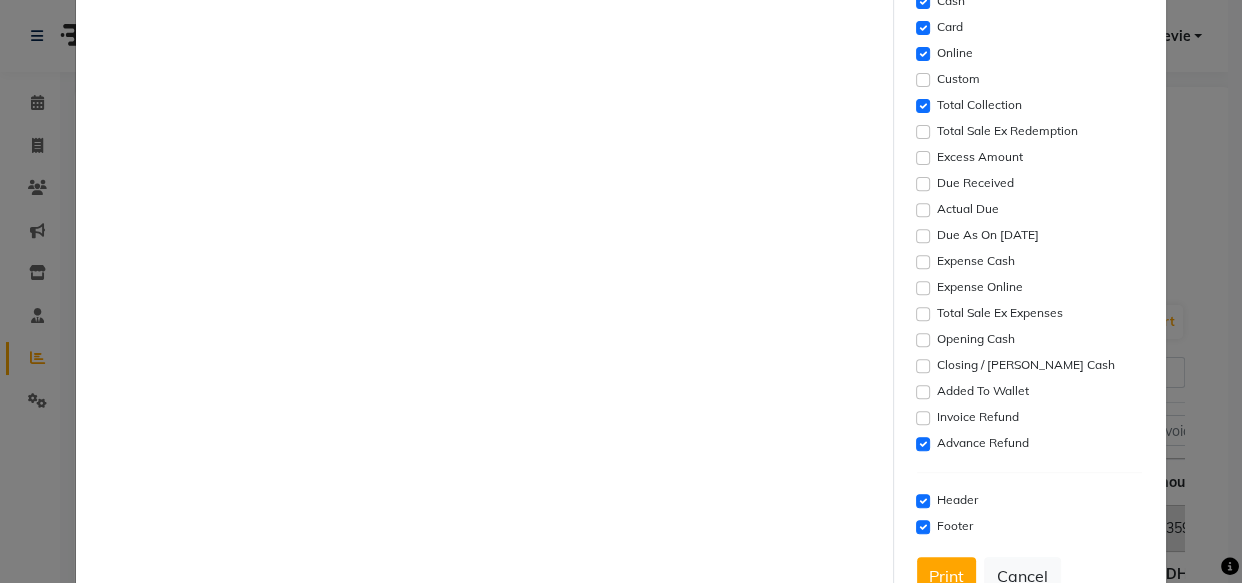 scroll, scrollTop: 698, scrollLeft: 0, axis: vertical 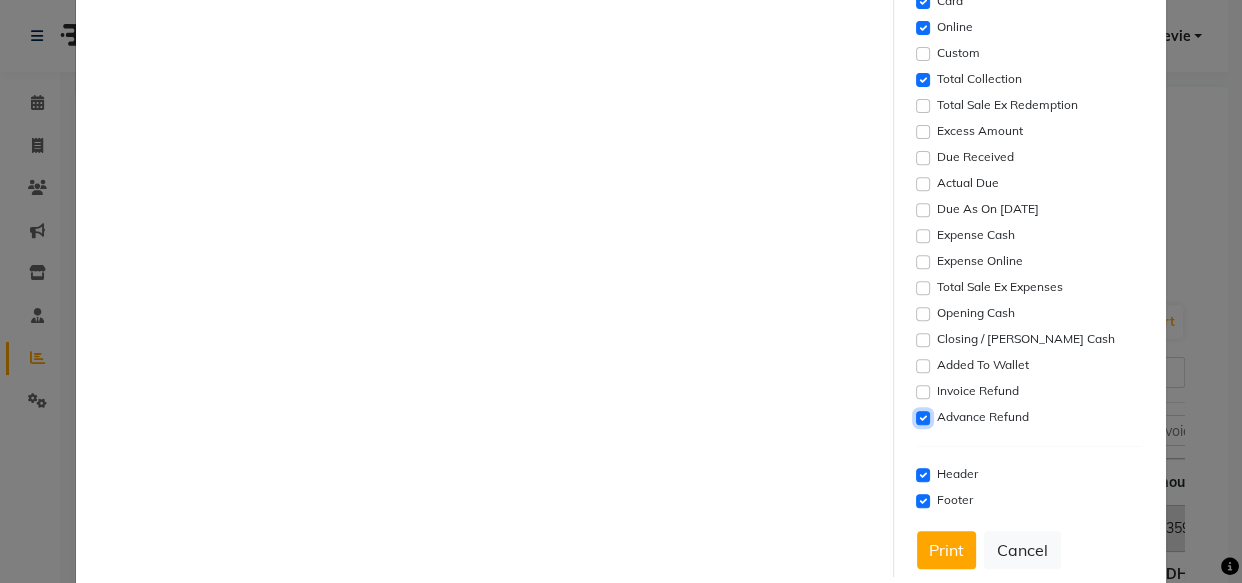 click 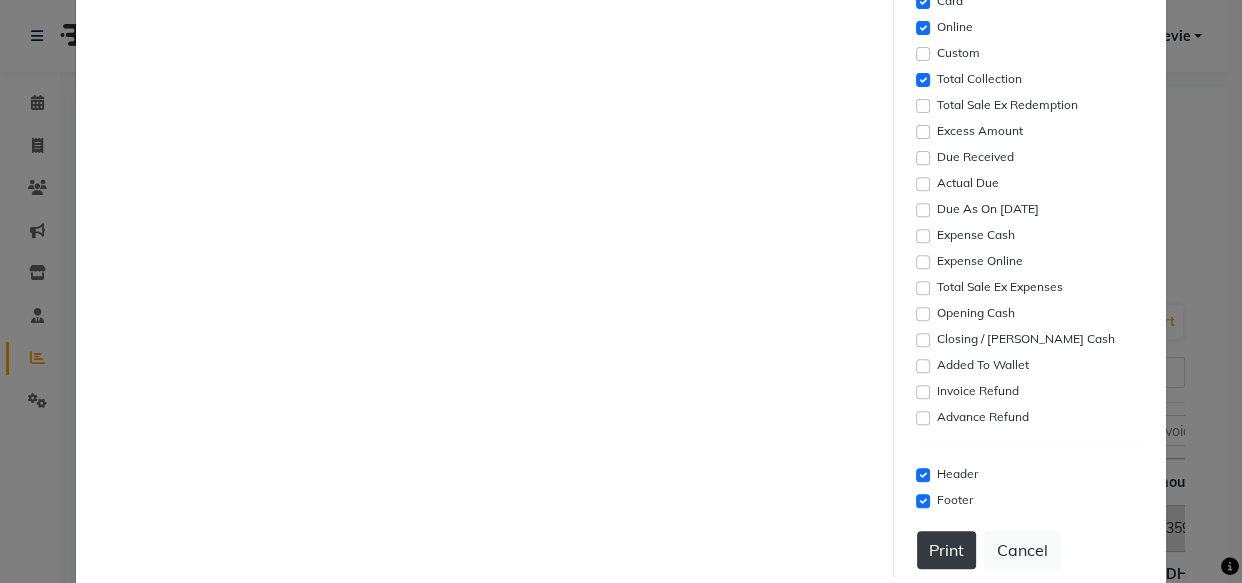 click on "Print" 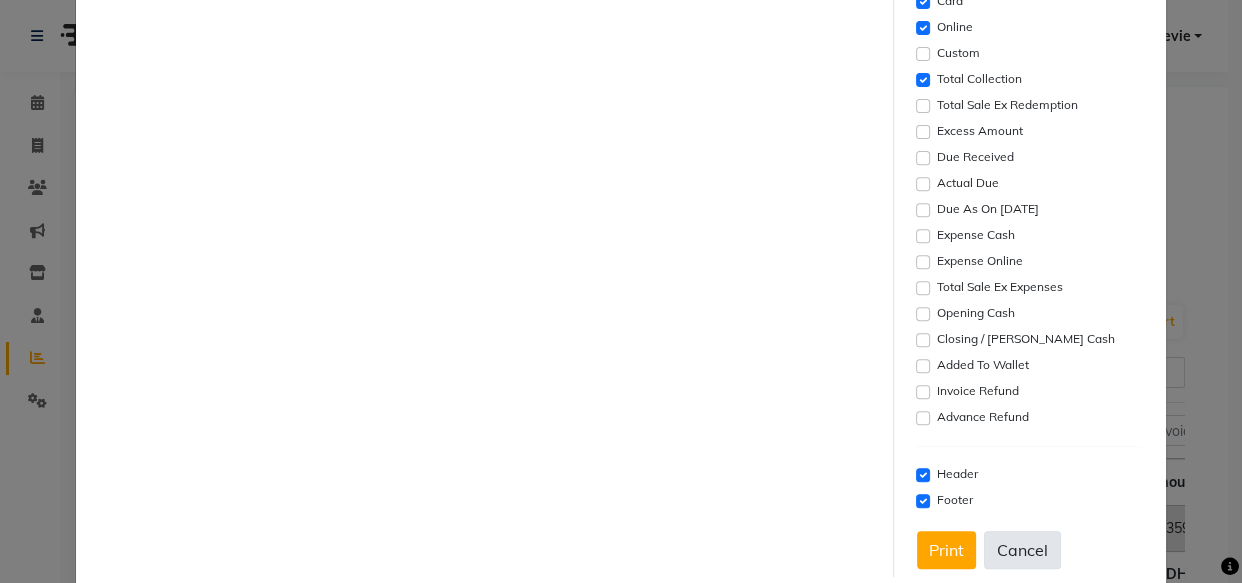 click on "Cancel" 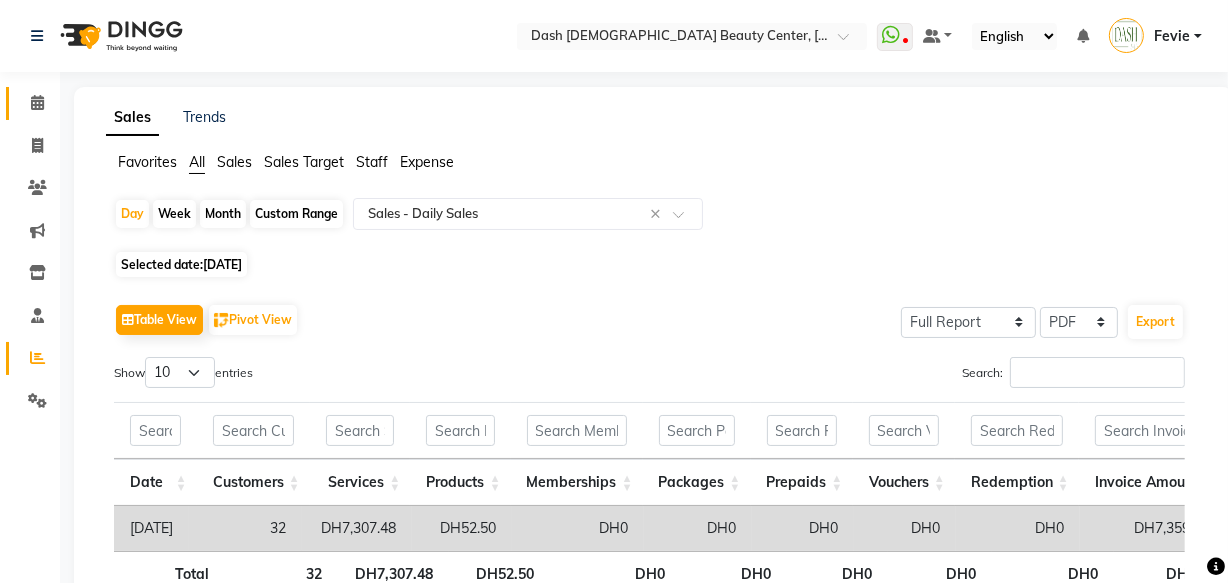 click on "Calendar" 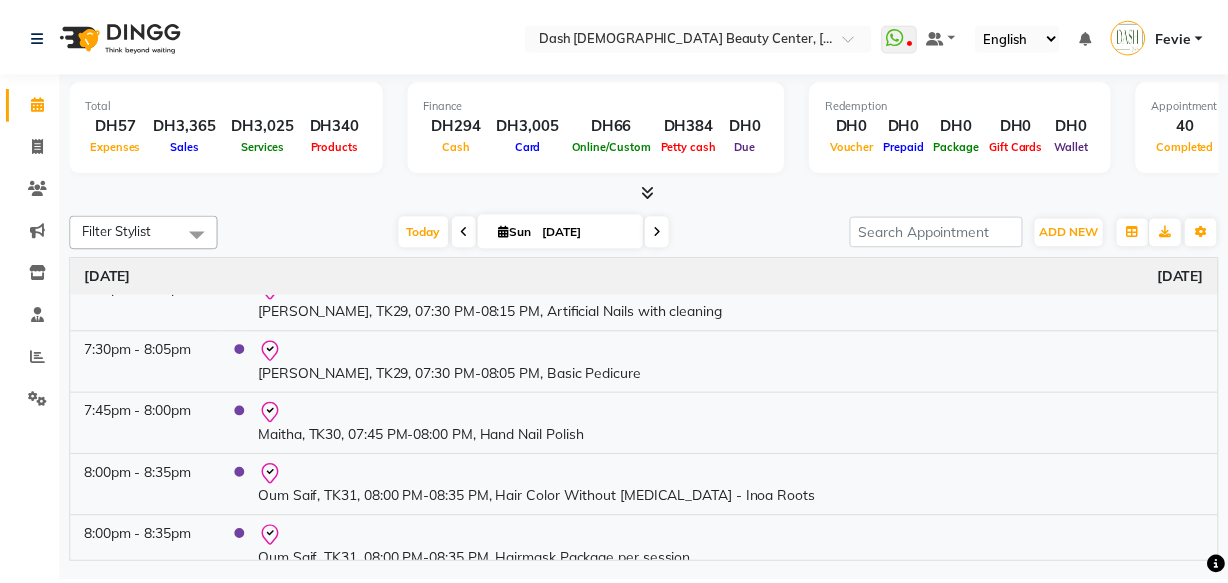 scroll, scrollTop: 2663, scrollLeft: 0, axis: vertical 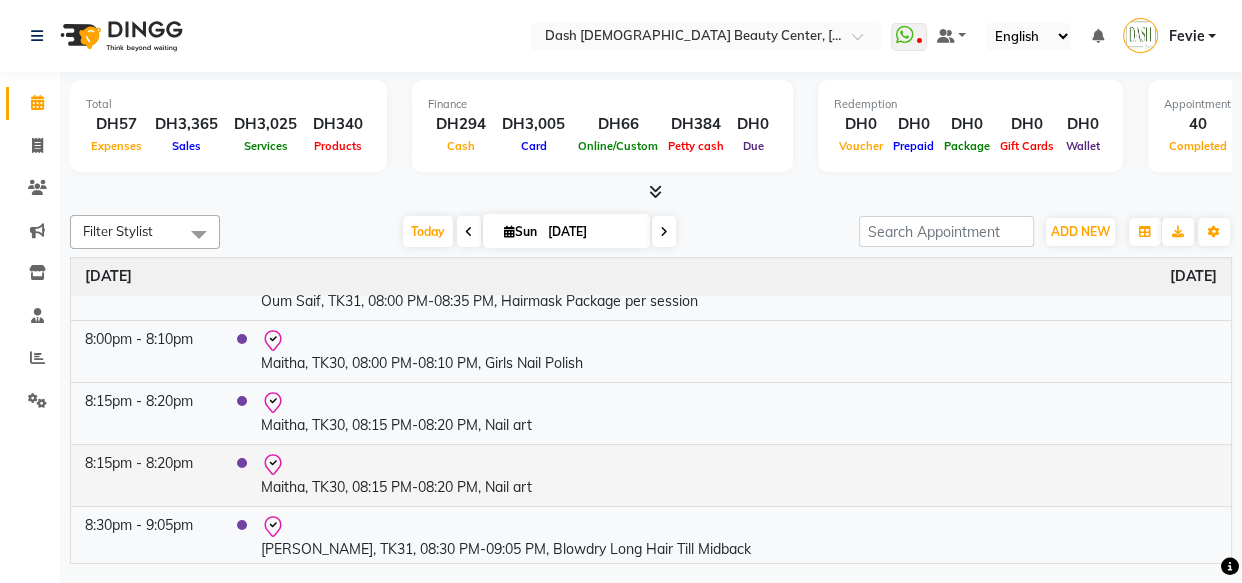 click on "Maitha, TK30, 08:15 PM-08:20 PM, Nail art" at bounding box center [739, 475] 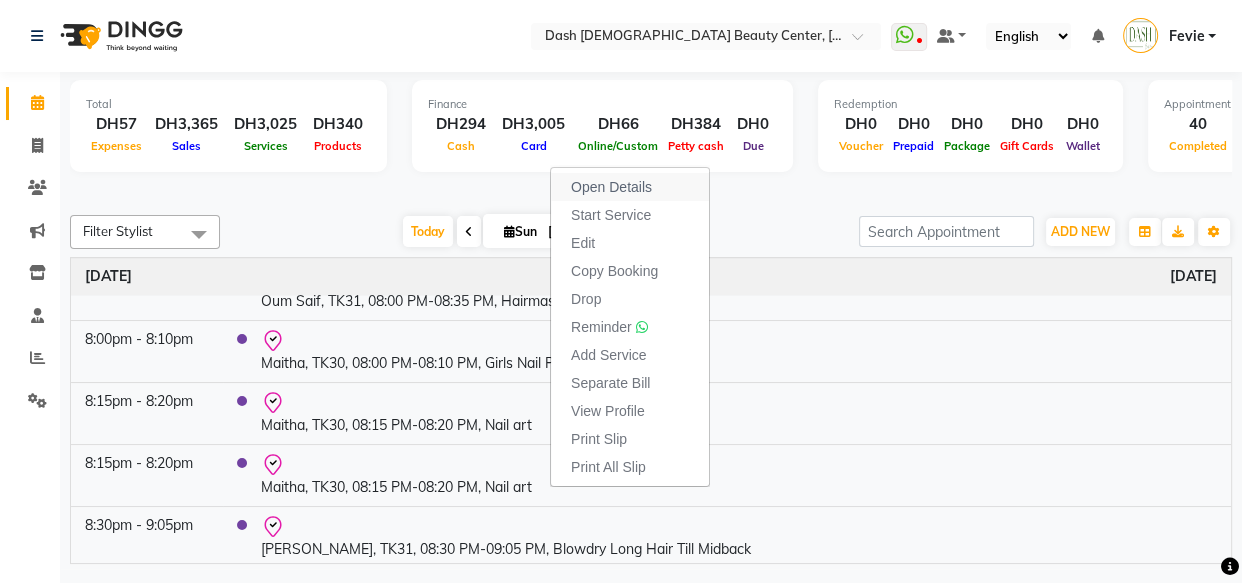 click on "Open Details" at bounding box center [611, 187] 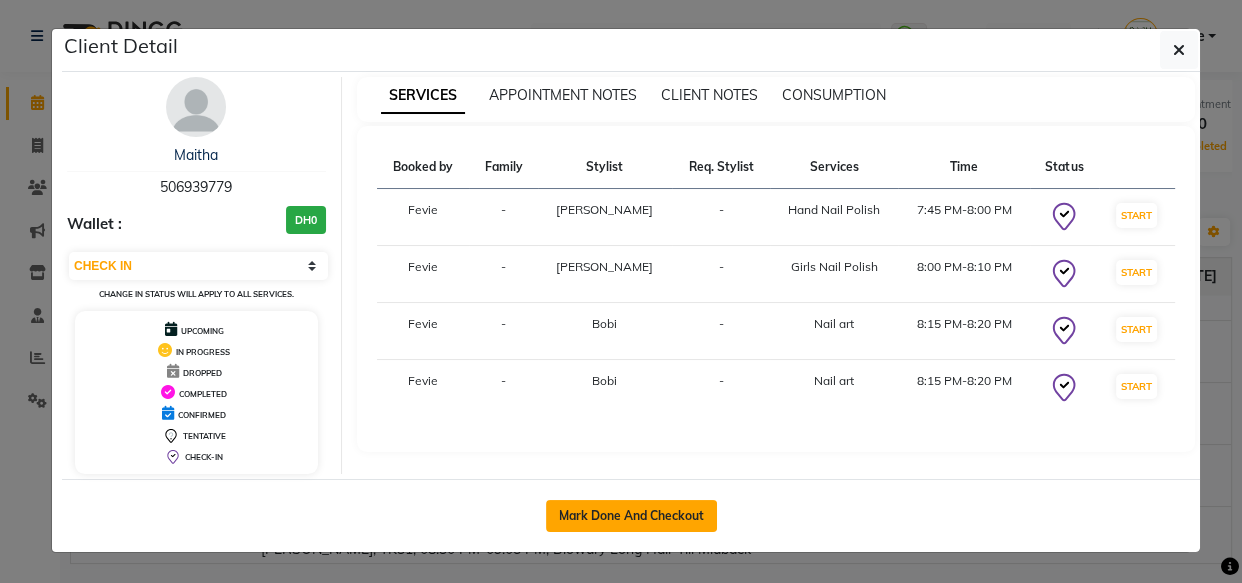 click on "Mark Done And Checkout" 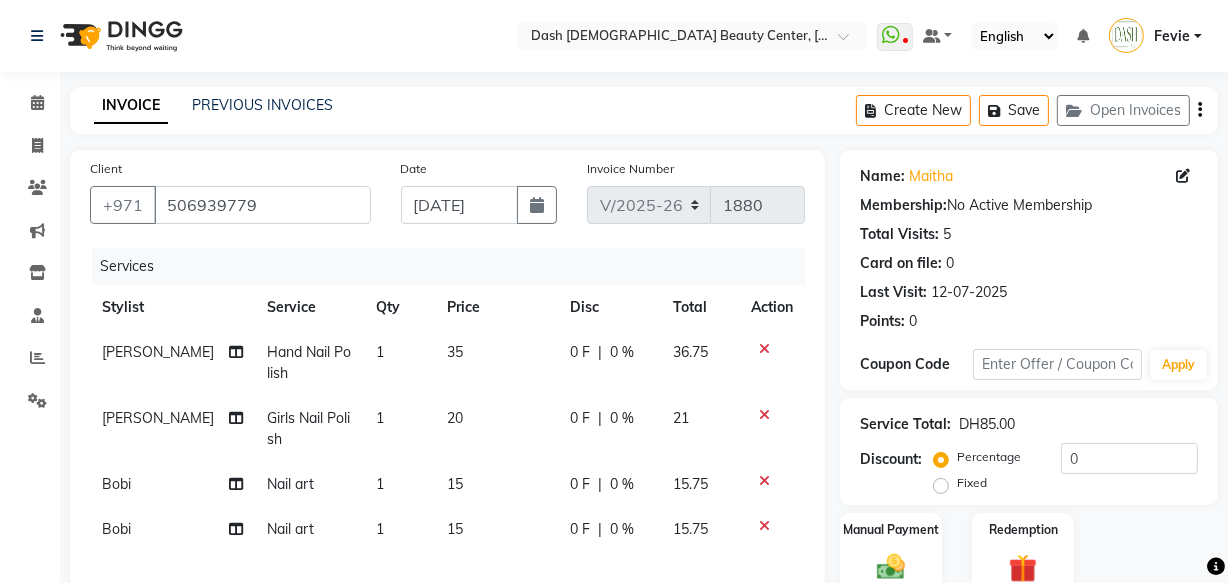 click on "0 %" 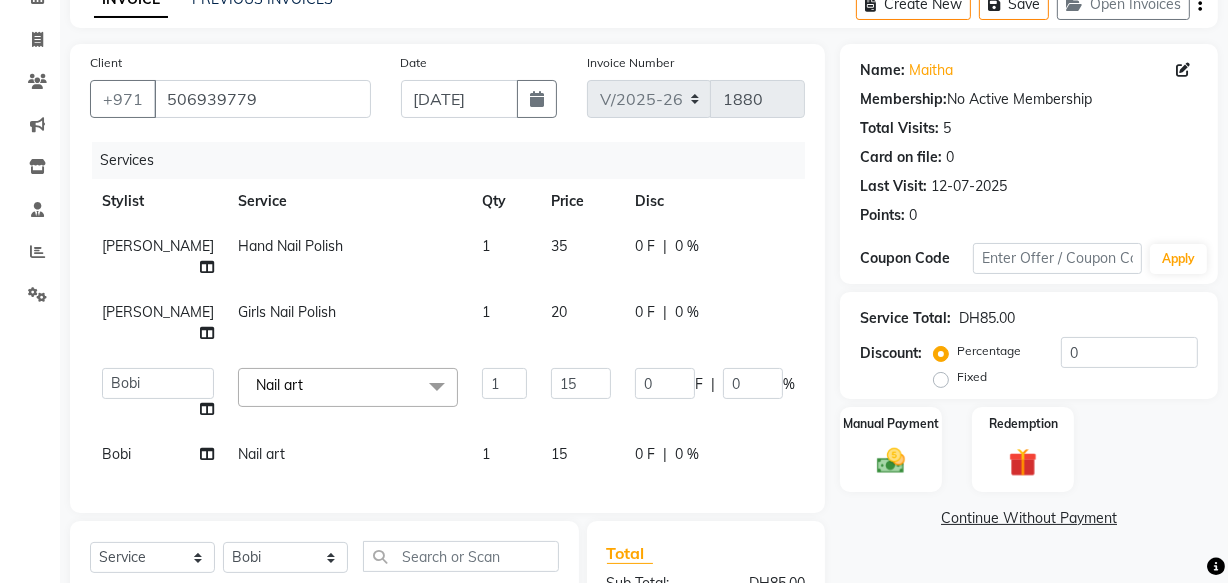 scroll, scrollTop: 105, scrollLeft: 0, axis: vertical 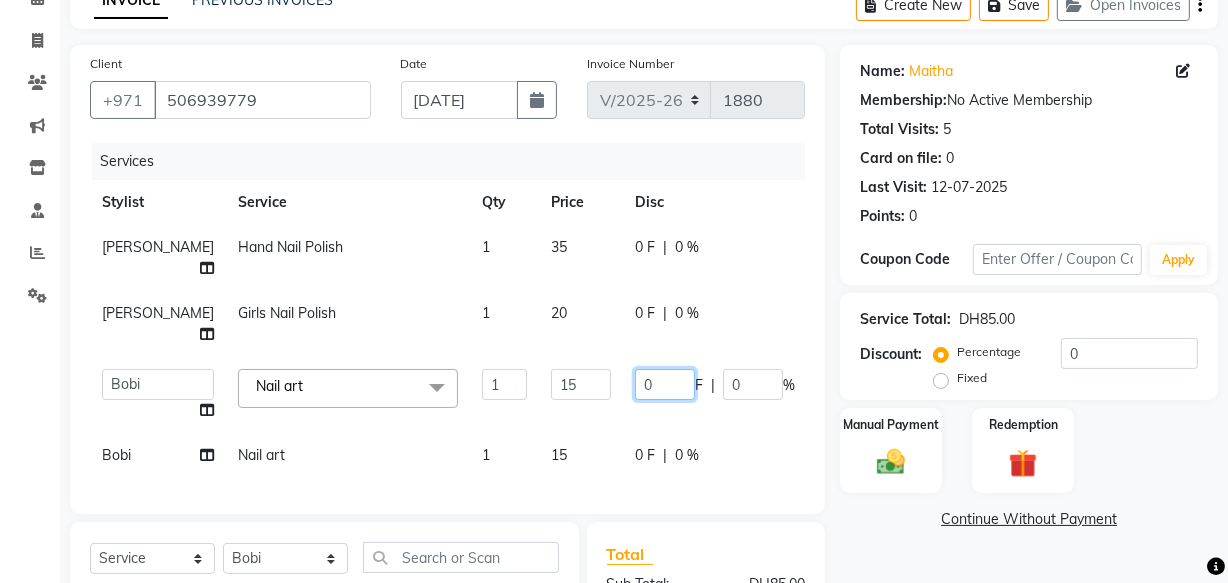 click on "0" 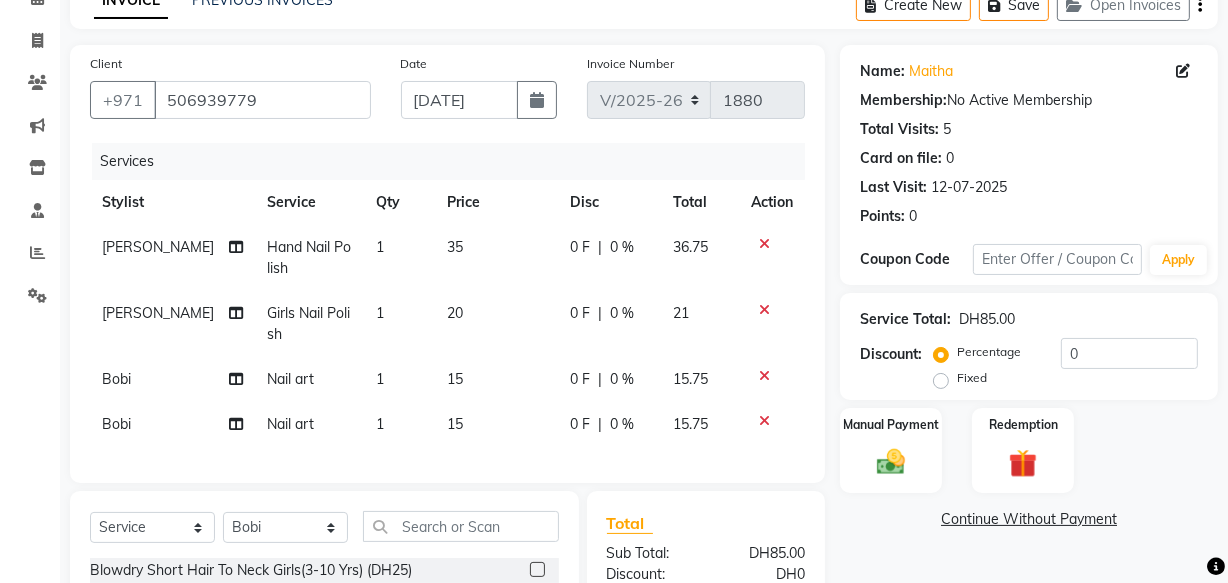 click on "0 %" 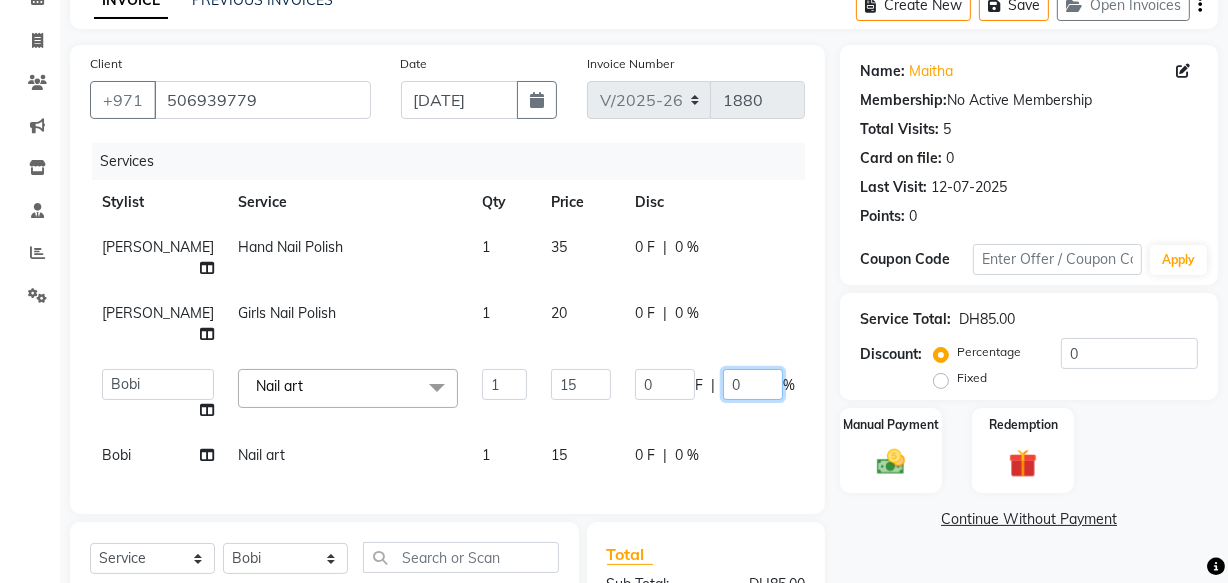 click on "0" 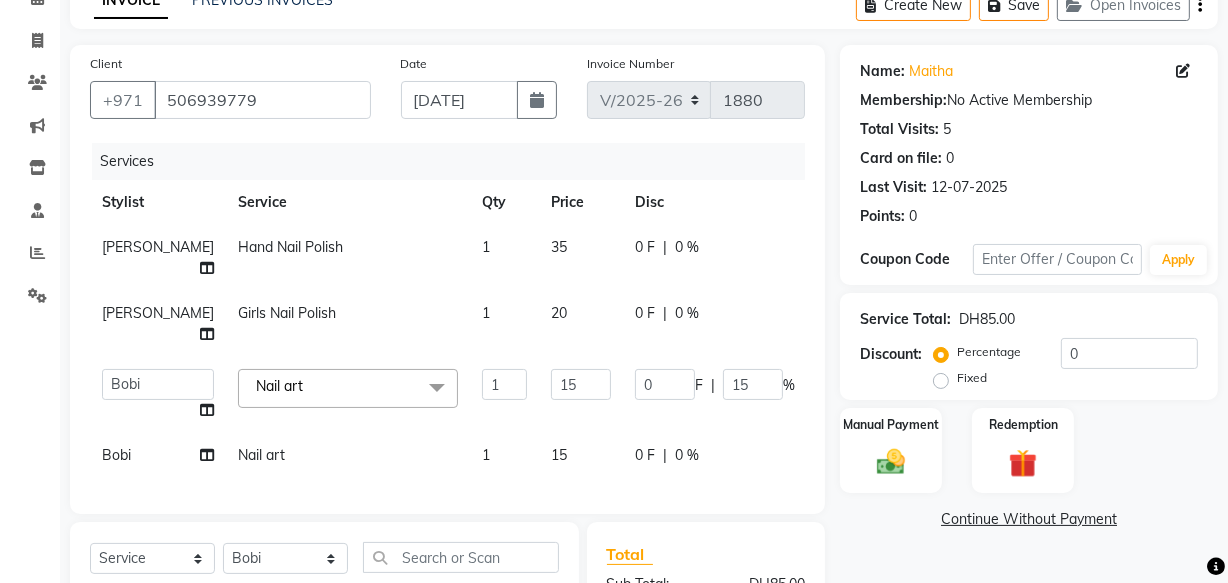 click on "Services Stylist Service Qty Price Disc Total Action [PERSON_NAME] Hand Nail Polish  1 35 0 F | 0 % 36.75 [PERSON_NAME] Girls Nail Polish 1 20 0 F | 0 % 21  [PERSON_NAME]   [PERSON_NAME]   [PERSON_NAME]   [PERSON_NAME]   [PERSON_NAME]   [PERSON_NAME]   [PERSON_NAME]   [PERSON_NAME]   May [PERSON_NAME] (Cafe)   Nabasirye (Cafe)   [PERSON_NAME]   [PERSON_NAME]   Owner   Peace   Rechiel   [PERSON_NAME]   [PERSON_NAME]  Nail art  x Blowdry Short Hair To Neck Girls(3-10 Yrs) (DH25) Blowdry Short Hair To Shoulder Girls(3-10 Yrs) (DH45) Blowdry Short Hair Under Shoulder Girls(3-10 Yrs) (DH65) Blowdry Long Hair Before Mid Back Girls(3-10 Yrs) (DH85) Blowdry Long Hair Till Midback Girls(3-10 Yrs) (DH105) Blowdry Long Hair Under Midback Girls(3-10 Yrs) (DH125) Blowdry Long Hair Till Back End Girls(3-10 Yrs) (DH145) Blowdry Long Hair Under Back End Girls(3-10 Yrs) (DH165) Blowdry Very Long Hair Girls(3-10 Yrs) (DH185) Blowdry Short Hair To Neck (DH50) Blowdry Short Hair To Shoulder (DH70) Blowdry Short Hair Under Shoulder (DH90) Blowdry Long Hair Before Mid Back (DH110) 1 0" 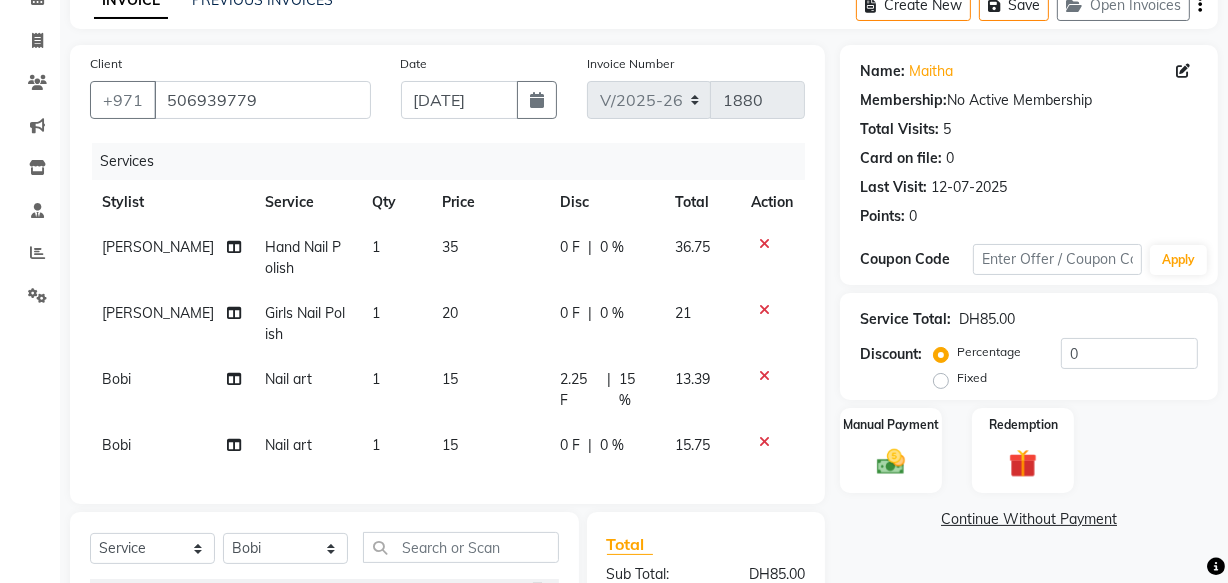 click on "0 F | 0 %" 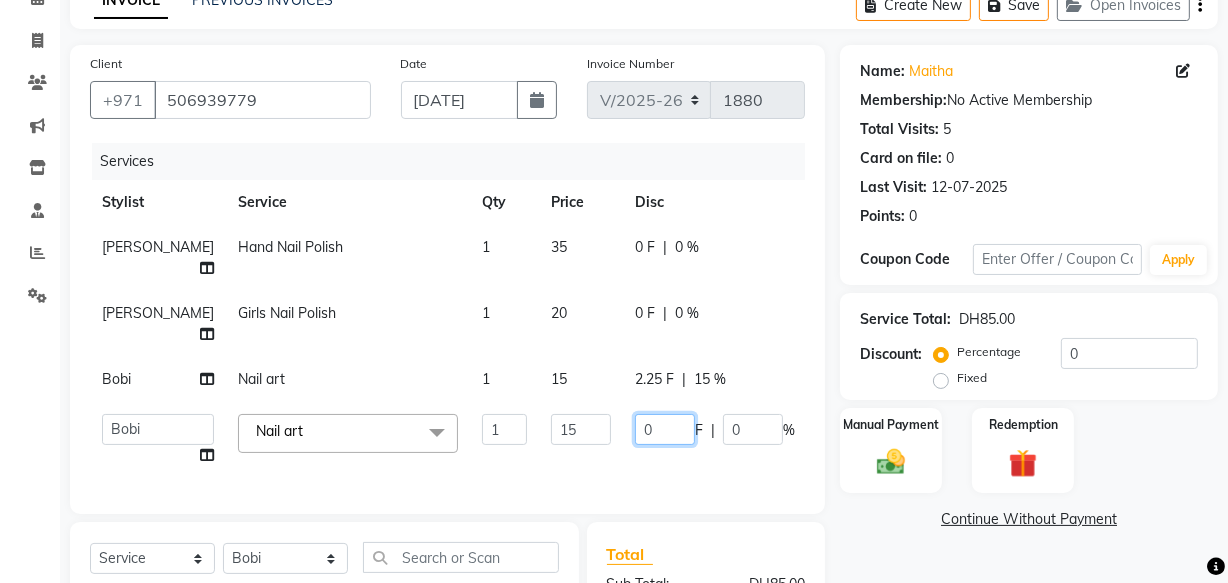 click on "0" 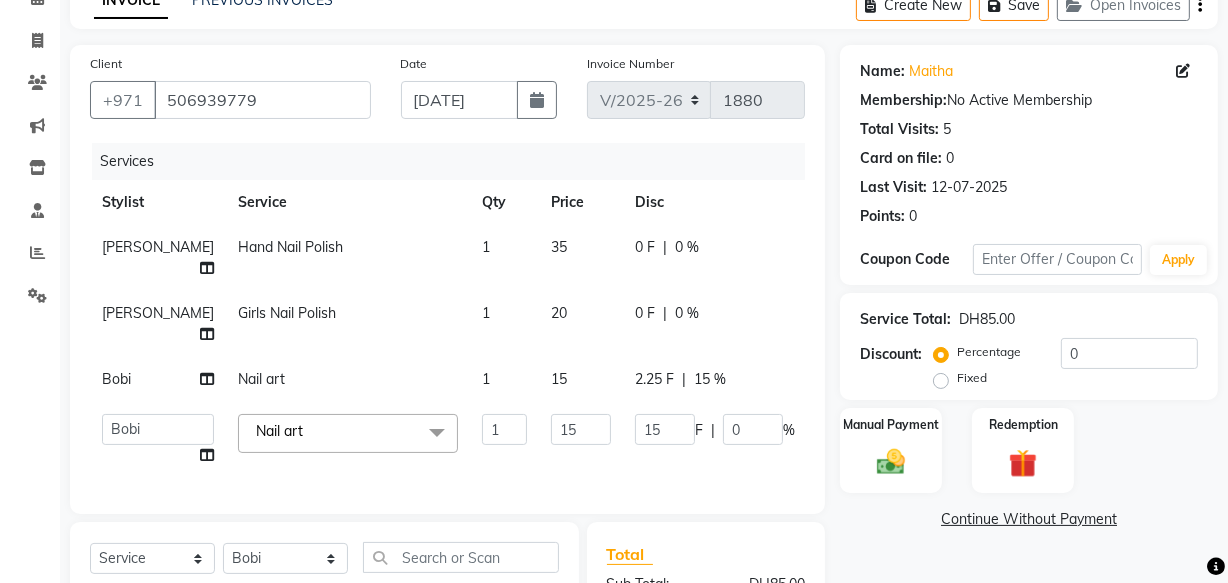 click on "Name: [PERSON_NAME]  Membership:  No Active Membership  Total Visits:  5 Card on file:  0 Last Visit:   [DATE] Points:   0  Coupon Code Apply Service Total:  DH85.00  Discount:  Percentage   Fixed  0 Manual Payment Redemption  Continue Without Payment" 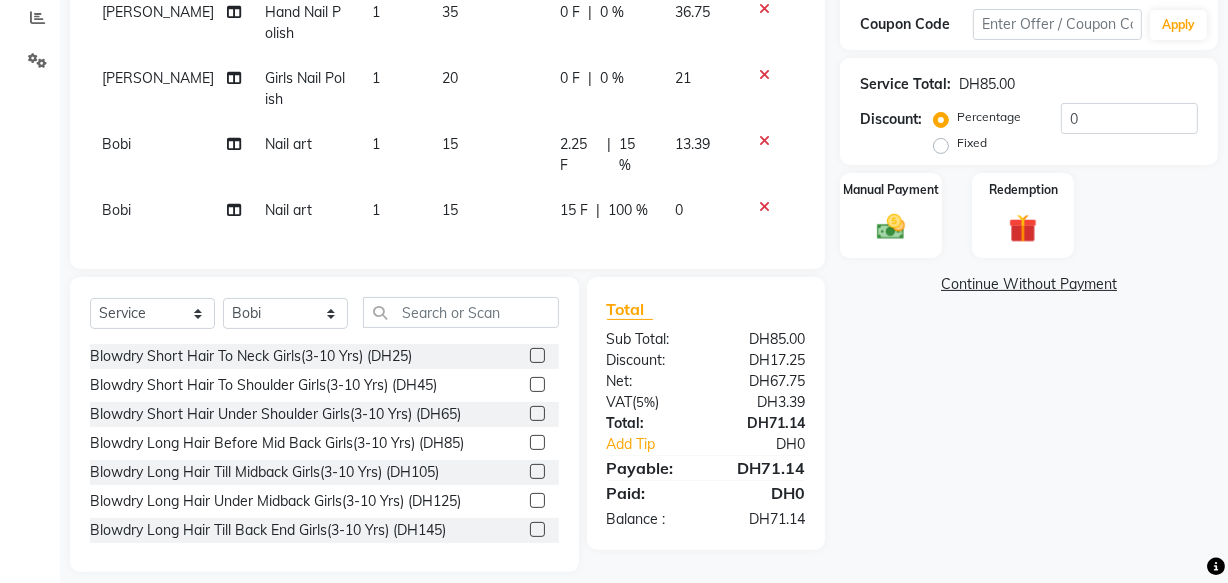 scroll, scrollTop: 352, scrollLeft: 0, axis: vertical 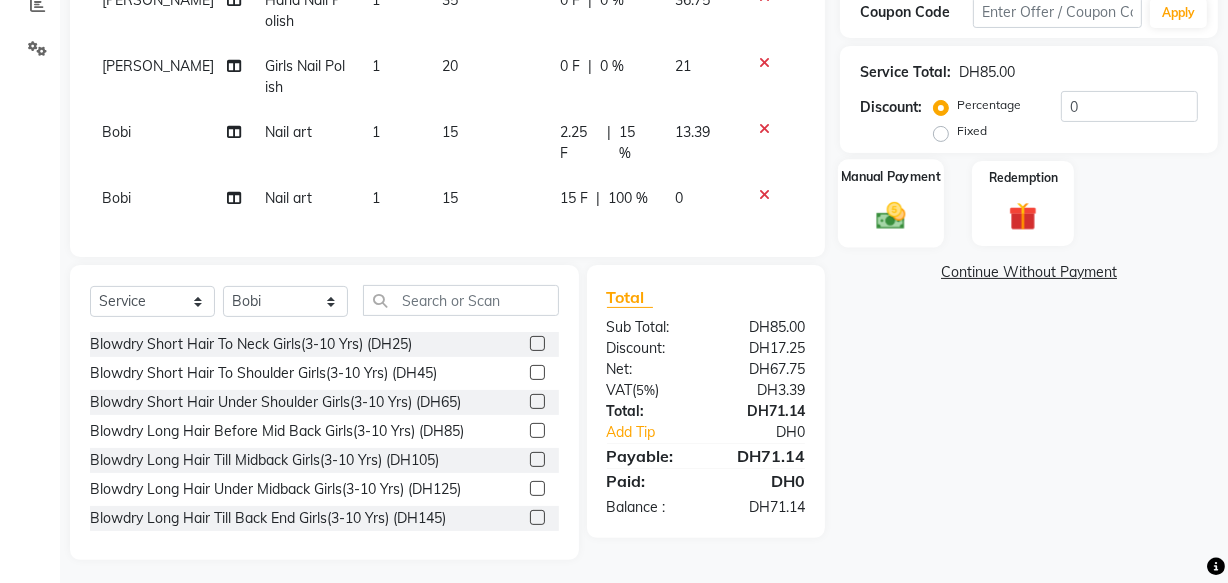 click 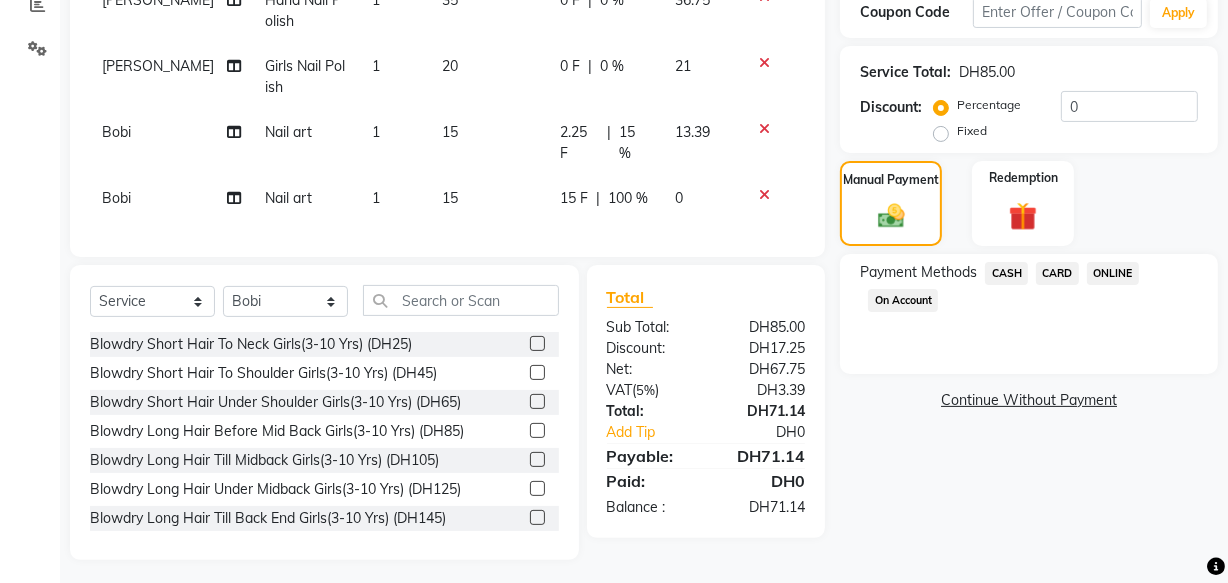 click on "CARD" 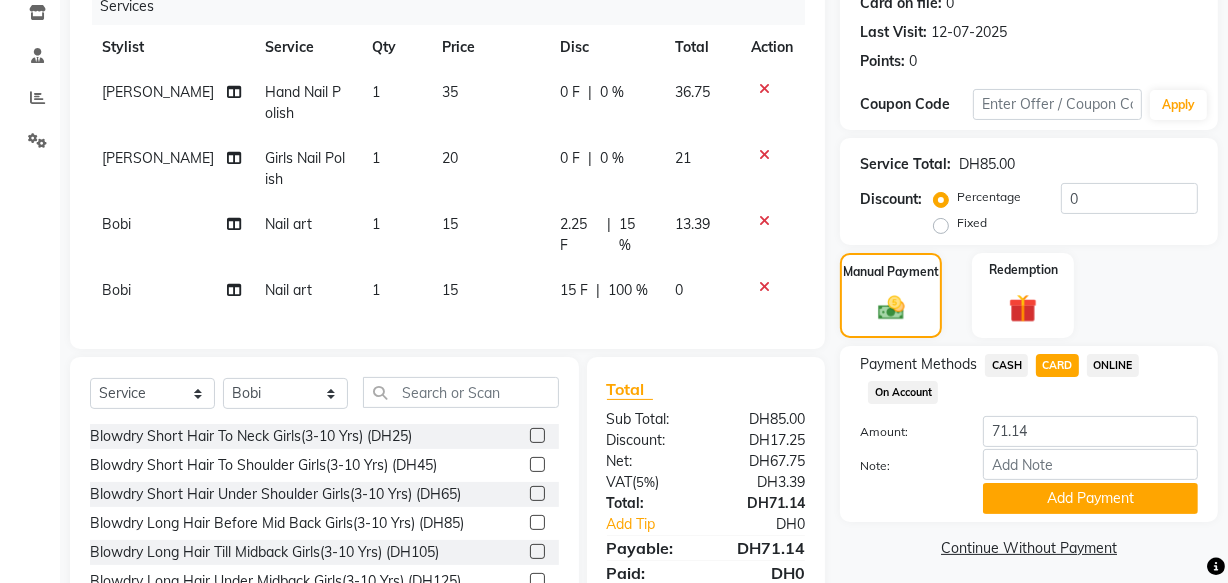 scroll, scrollTop: 224, scrollLeft: 0, axis: vertical 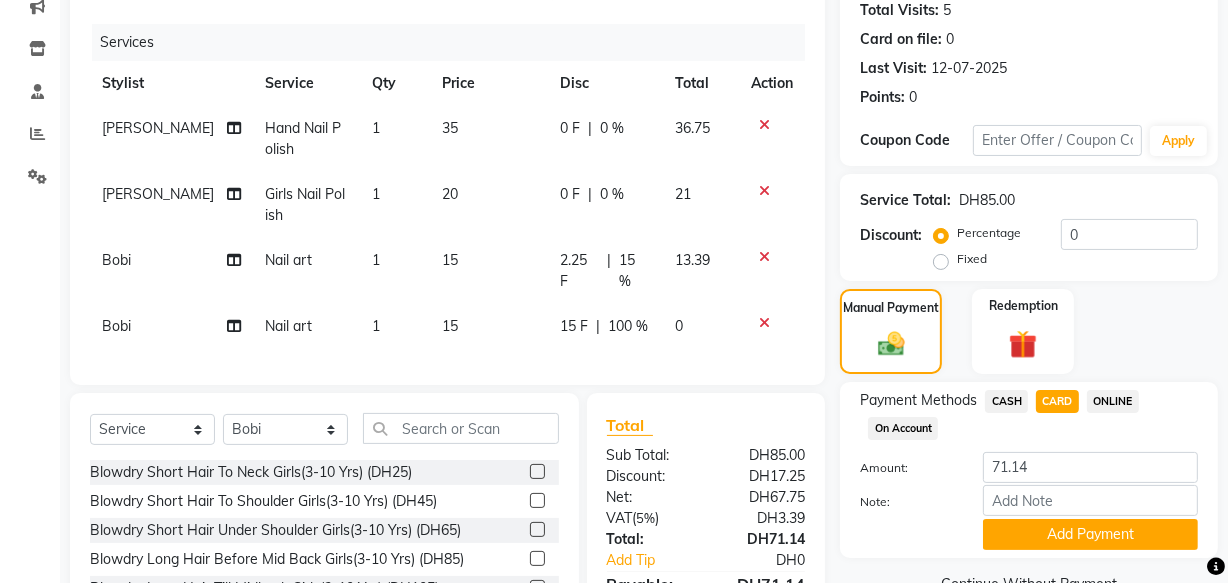 click on "100 %" 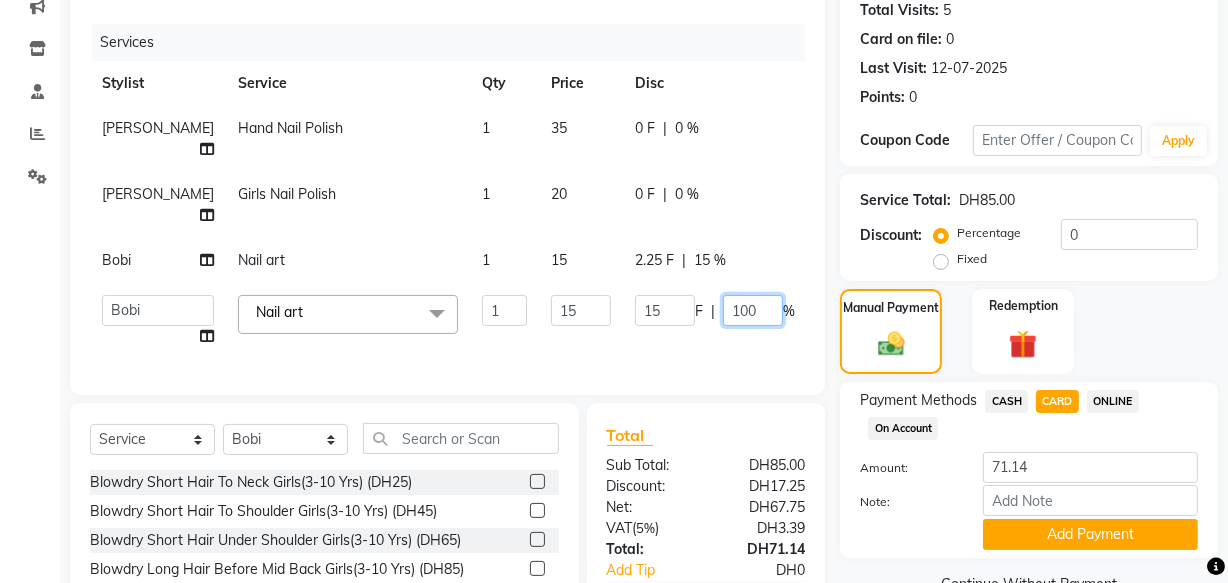 click on "100" 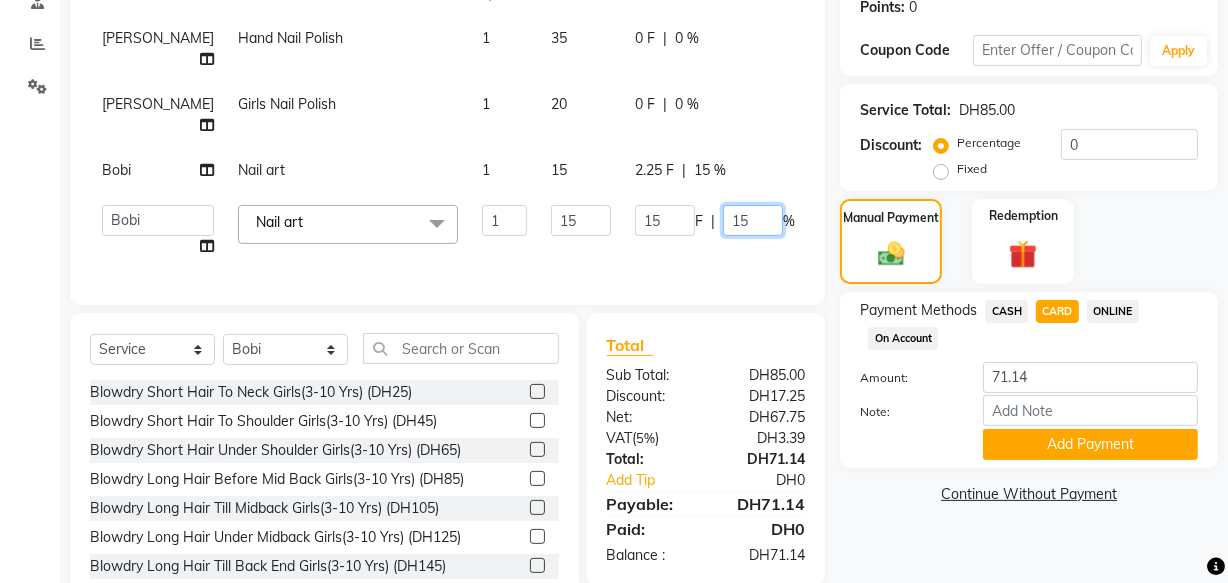 scroll, scrollTop: 316, scrollLeft: 0, axis: vertical 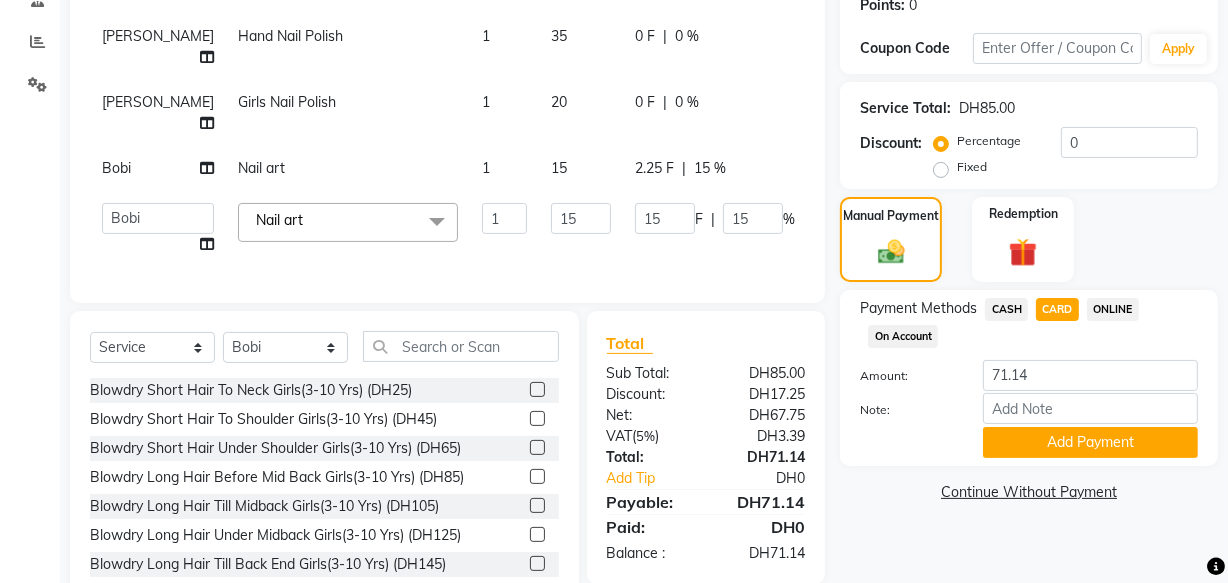 click on "Name: [PERSON_NAME]  Membership:  No Active Membership  Total Visits:  5 Card on file:  0 Last Visit:   [DATE] Points:   0  Coupon Code Apply Service Total:  DH85.00  Discount:  Percentage   Fixed  0 Manual Payment Redemption Payment Methods  CASH   CARD   ONLINE   On Account  Amount: 71.14 Note: Add Payment  Continue Without Payment" 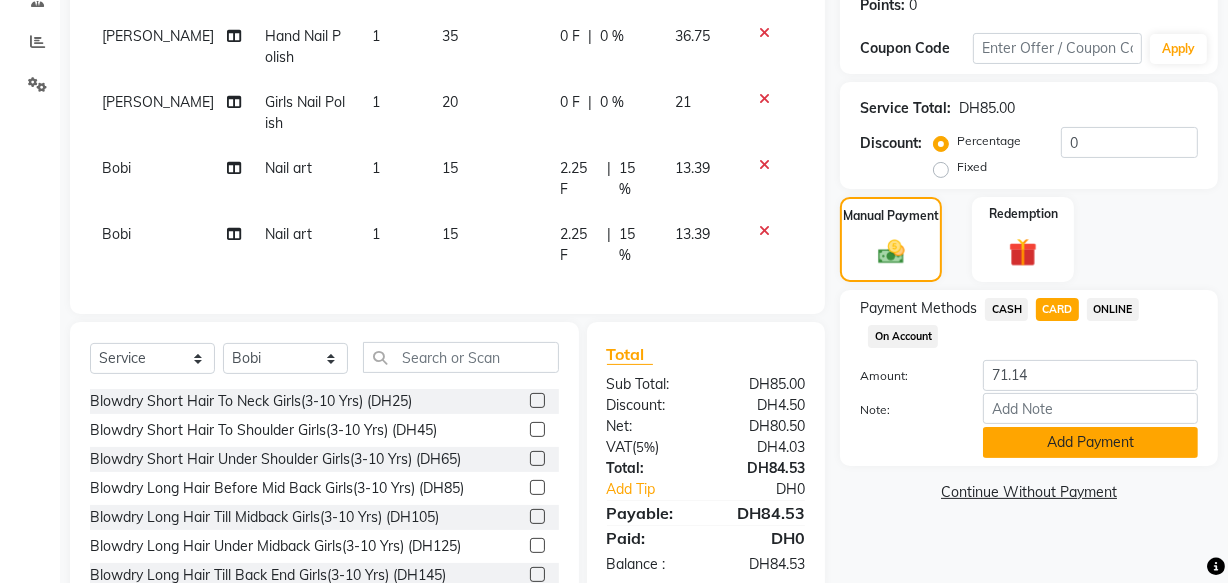 click on "Add Payment" 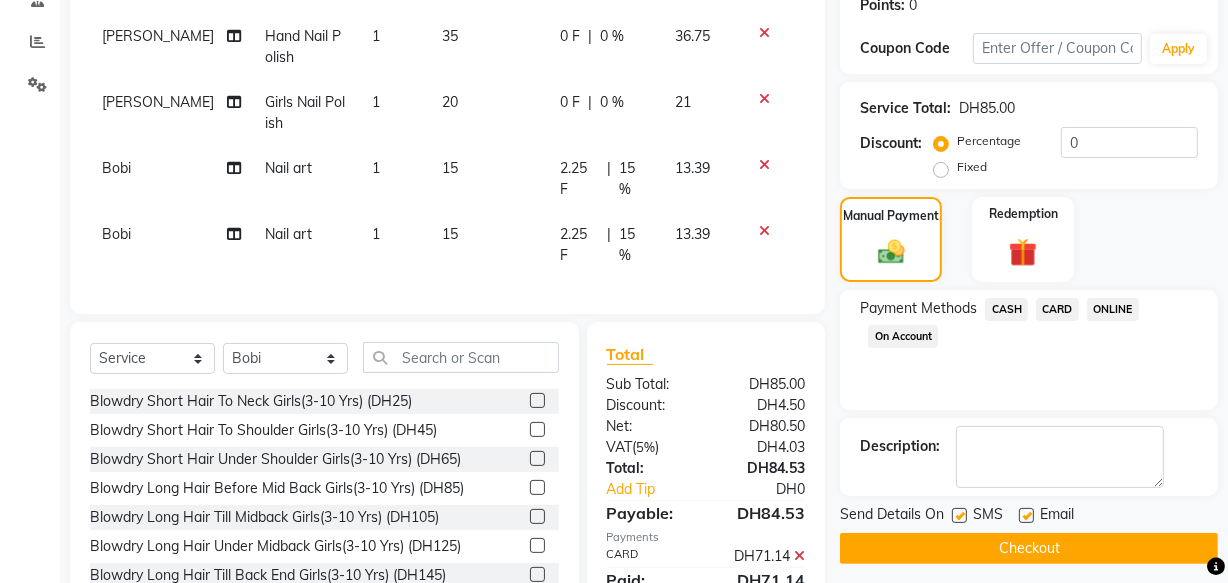 click 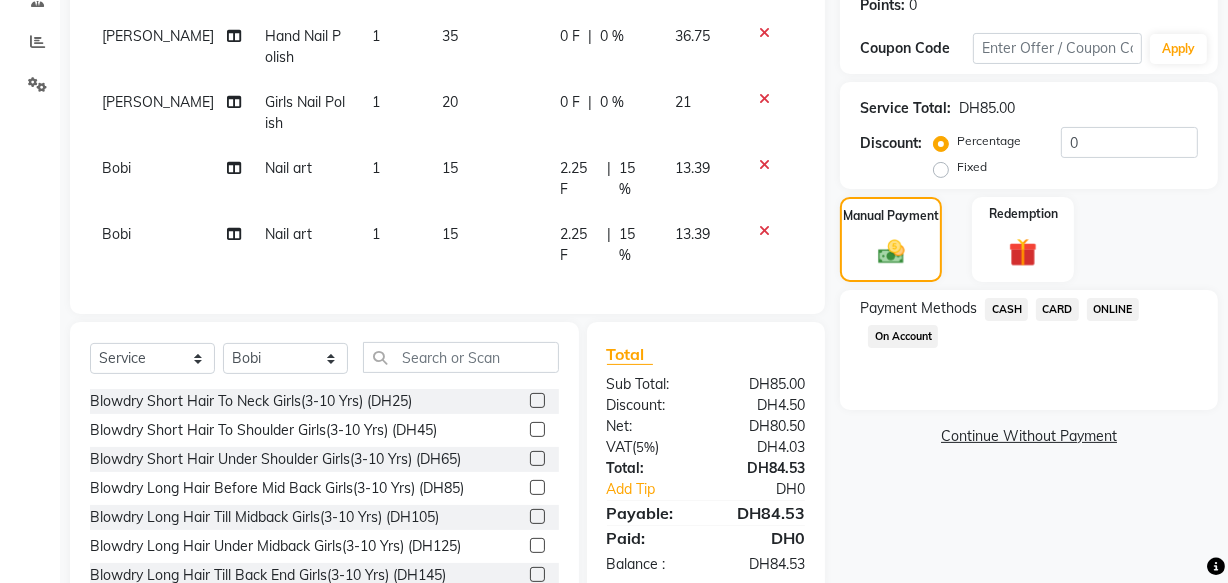 click on "CARD" 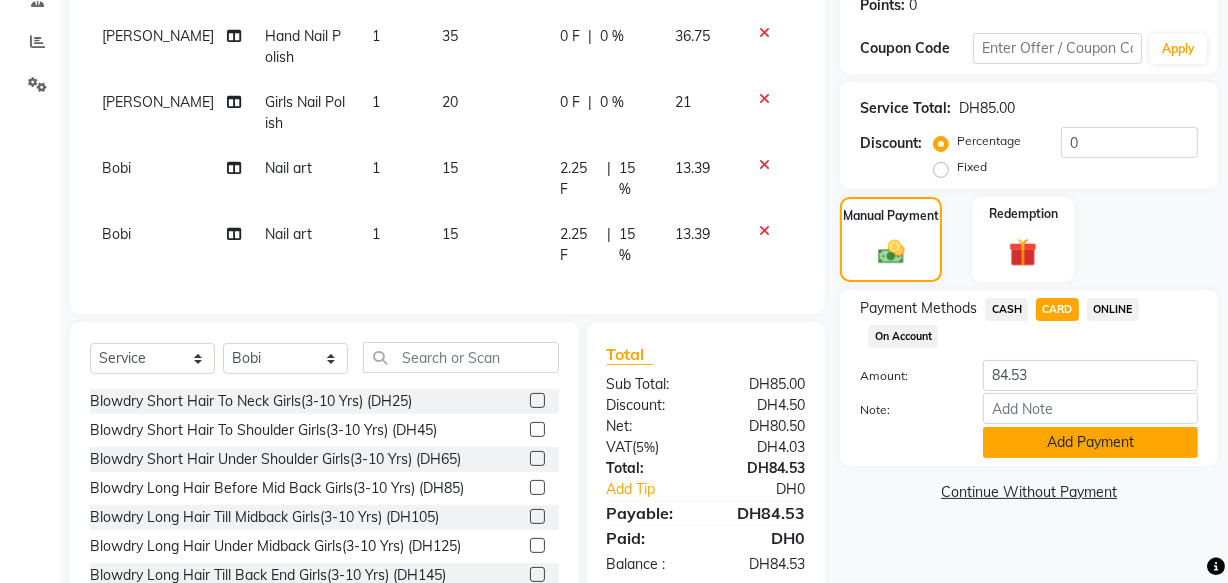 click on "Add Payment" 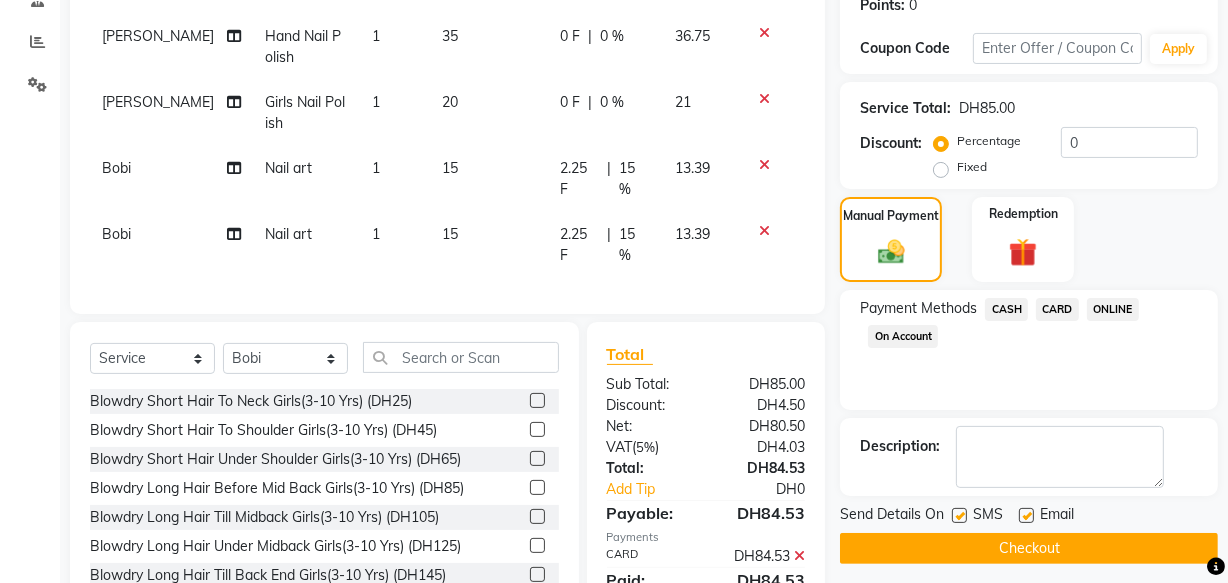 click on "Checkout" 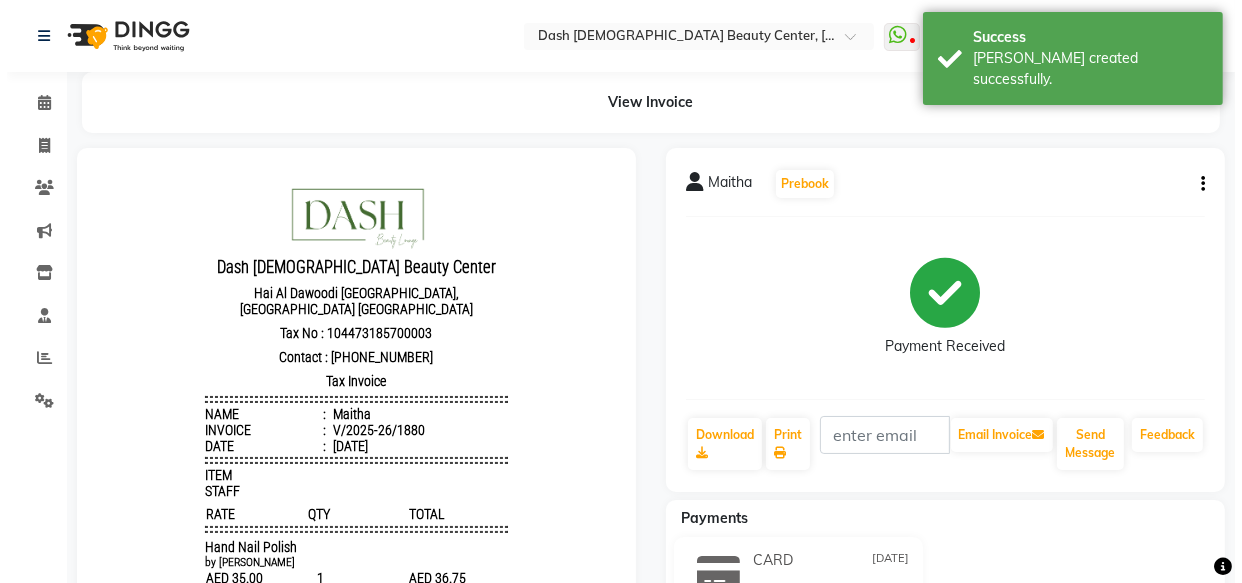 scroll, scrollTop: 0, scrollLeft: 0, axis: both 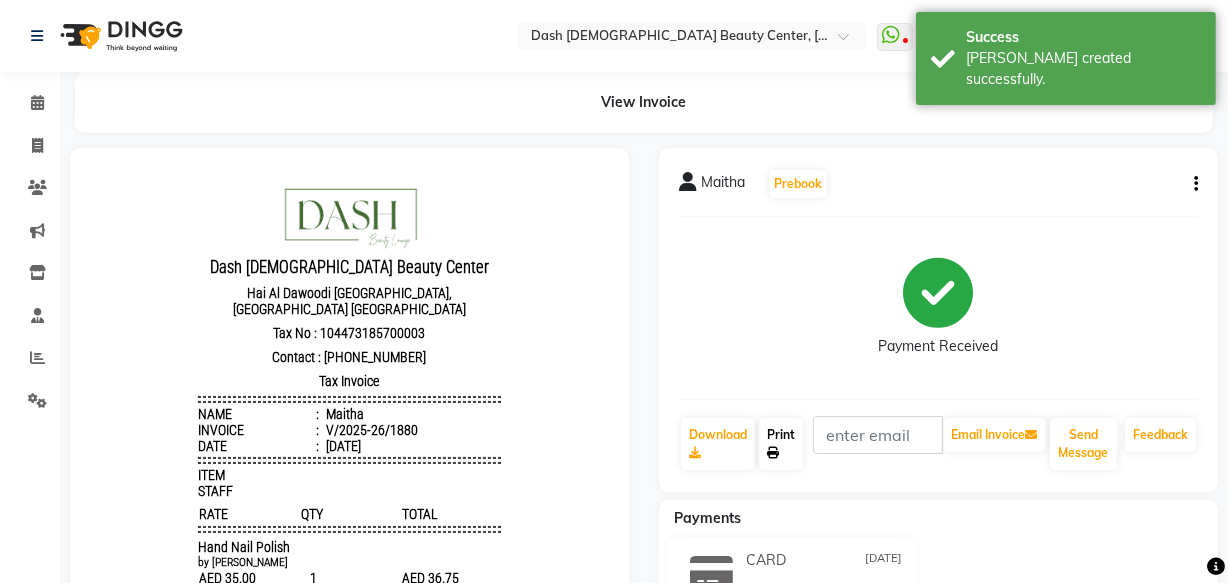 click on "Print" 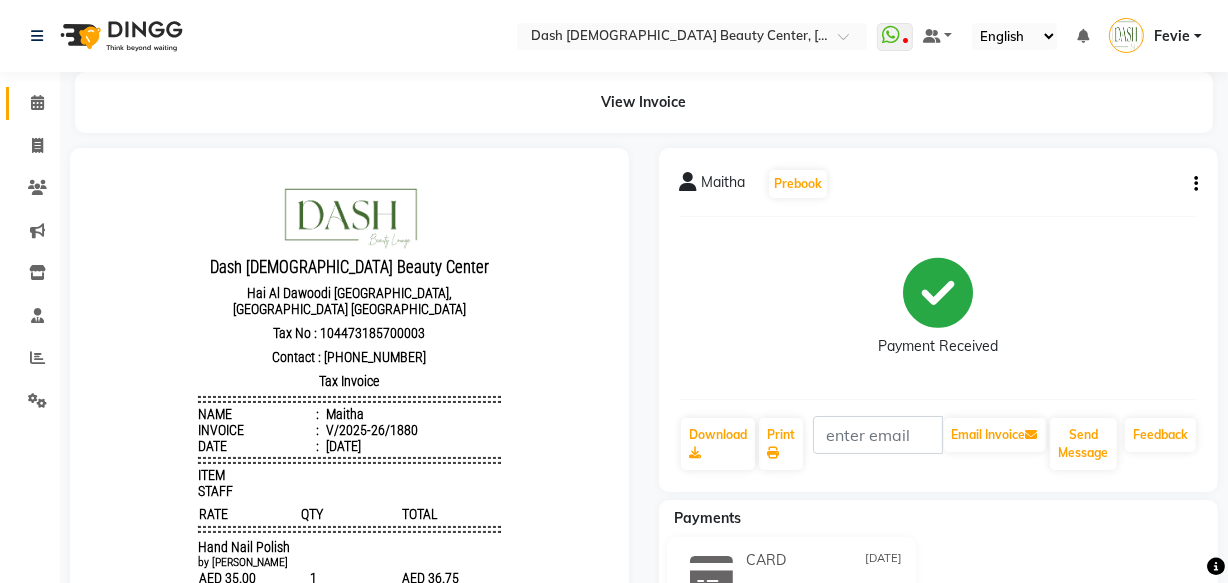 click 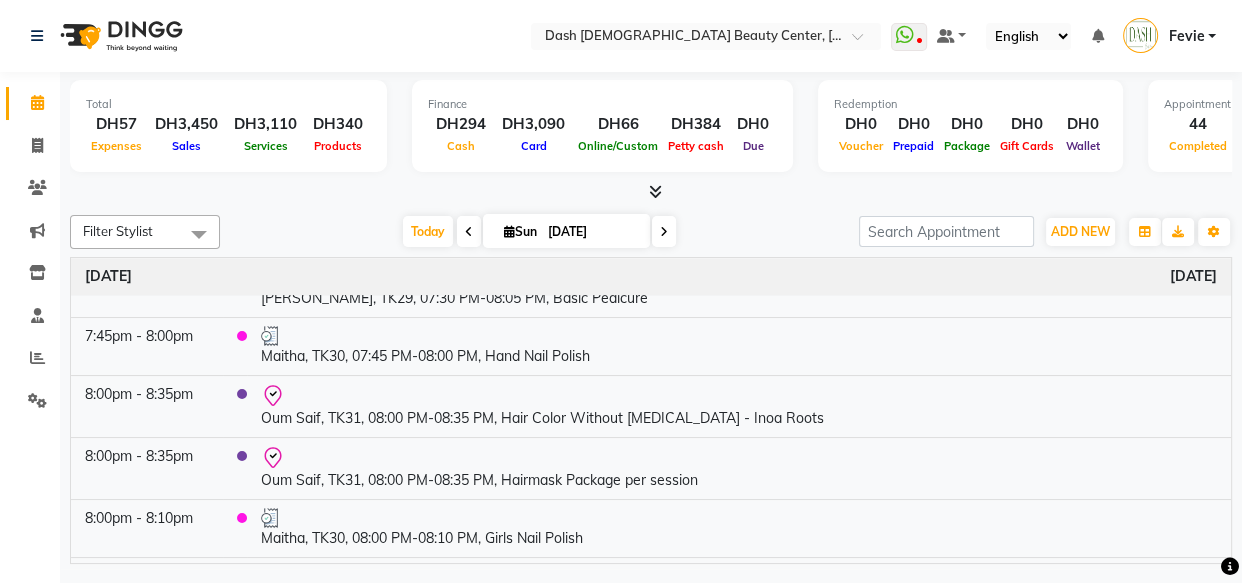 scroll, scrollTop: 2478, scrollLeft: 0, axis: vertical 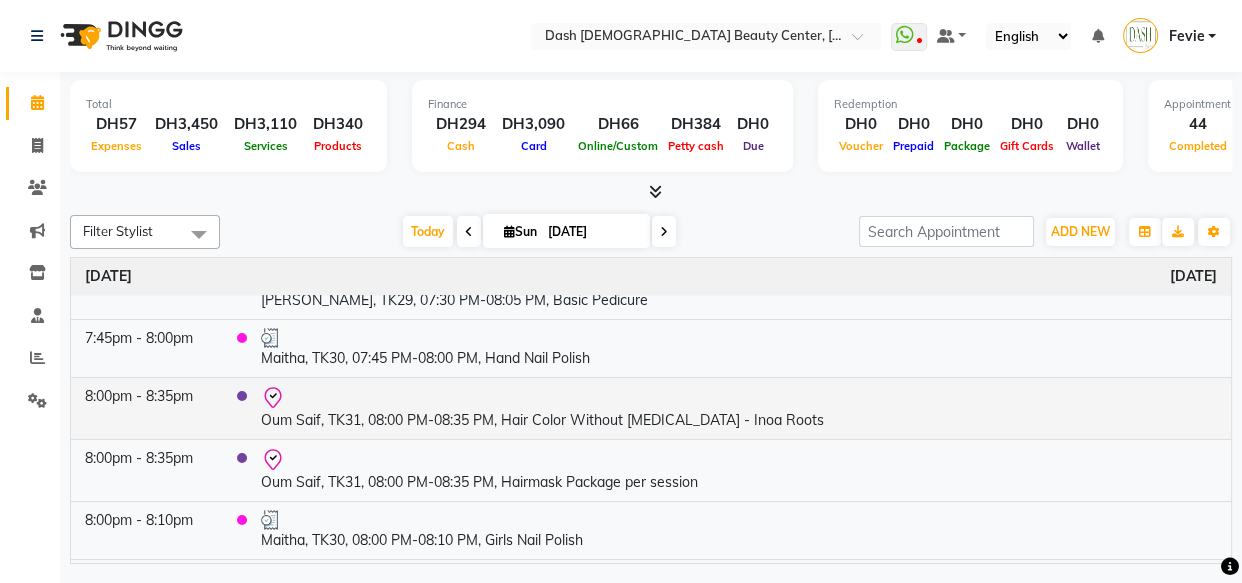 click on "Oum Saif, TK31, 08:00 PM-08:35 PM, Hair Color Without [MEDICAL_DATA] - Inoa Roots" at bounding box center [739, 408] 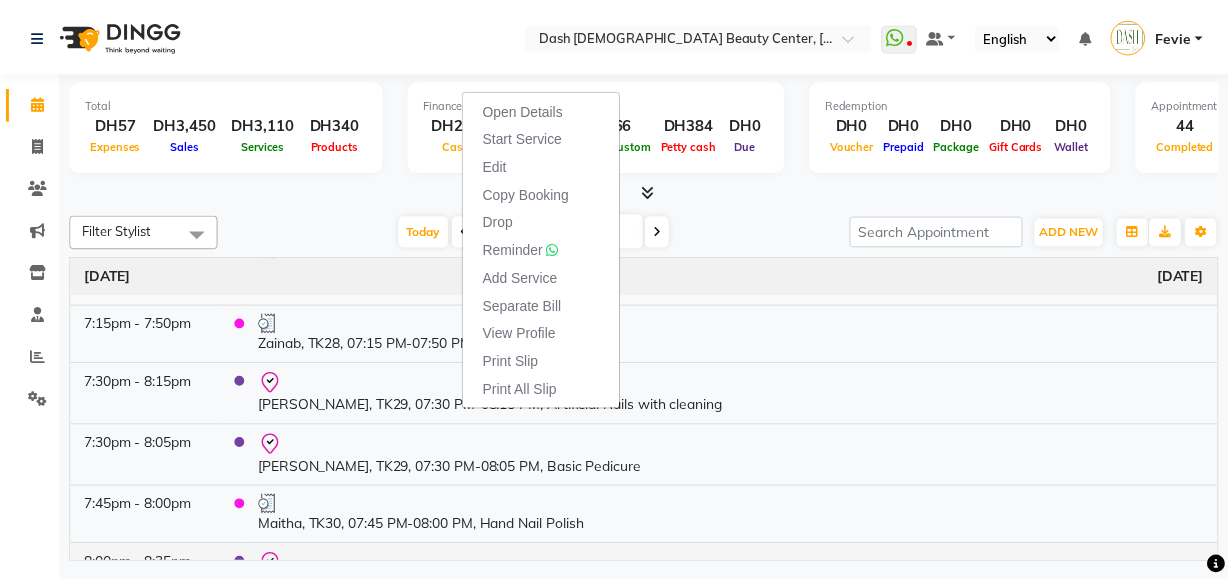 scroll, scrollTop: 2290, scrollLeft: 0, axis: vertical 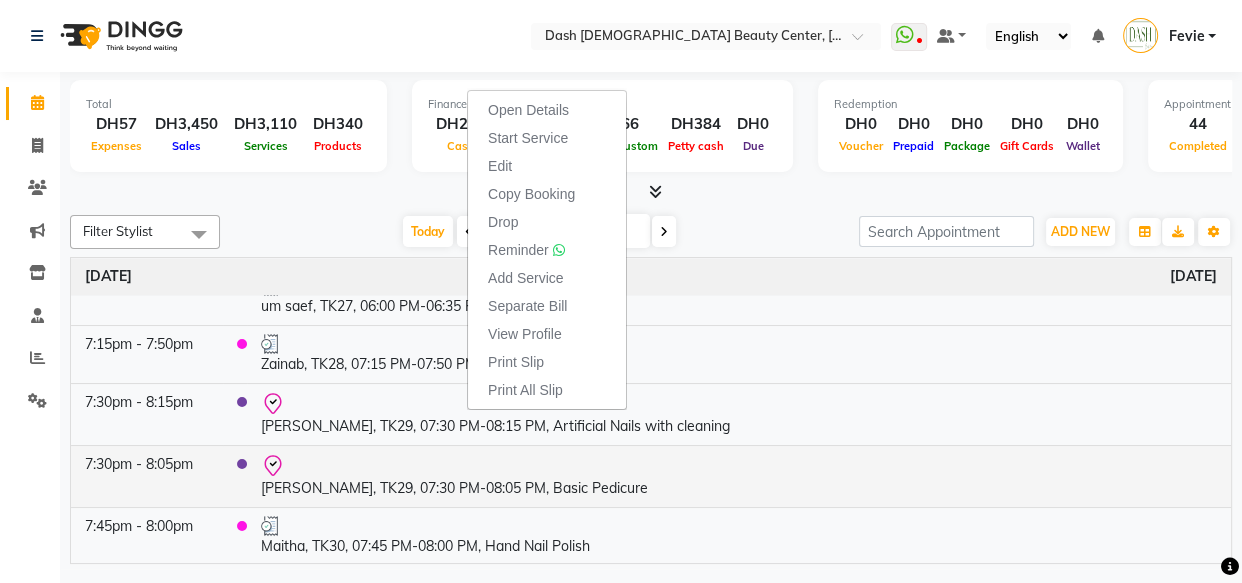 click at bounding box center (739, 466) 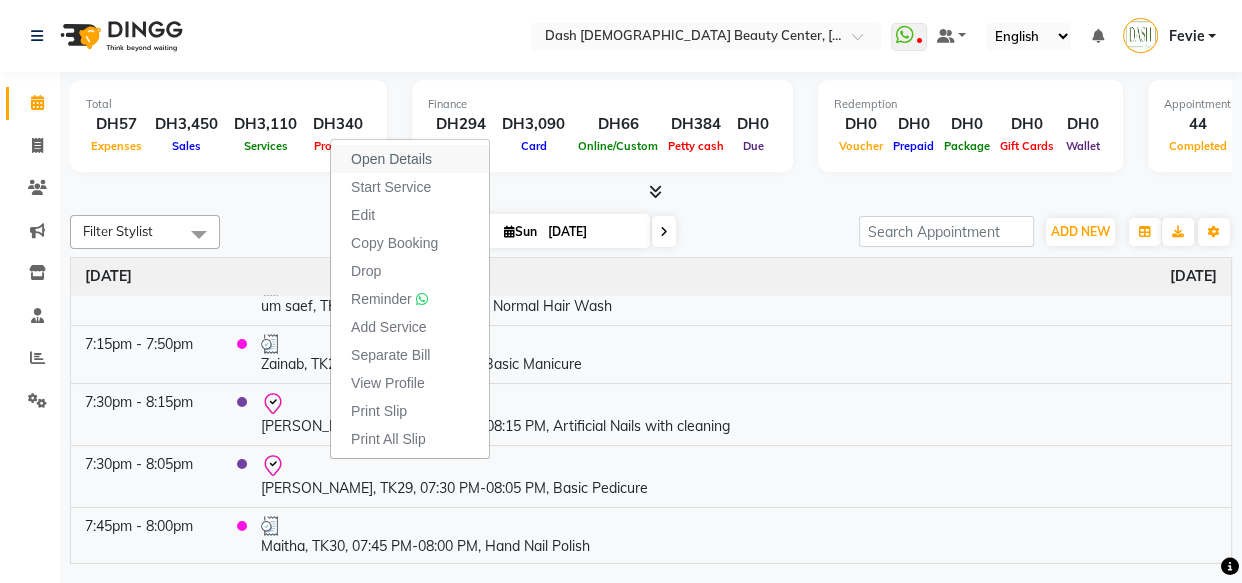 click on "Open Details" at bounding box center [391, 159] 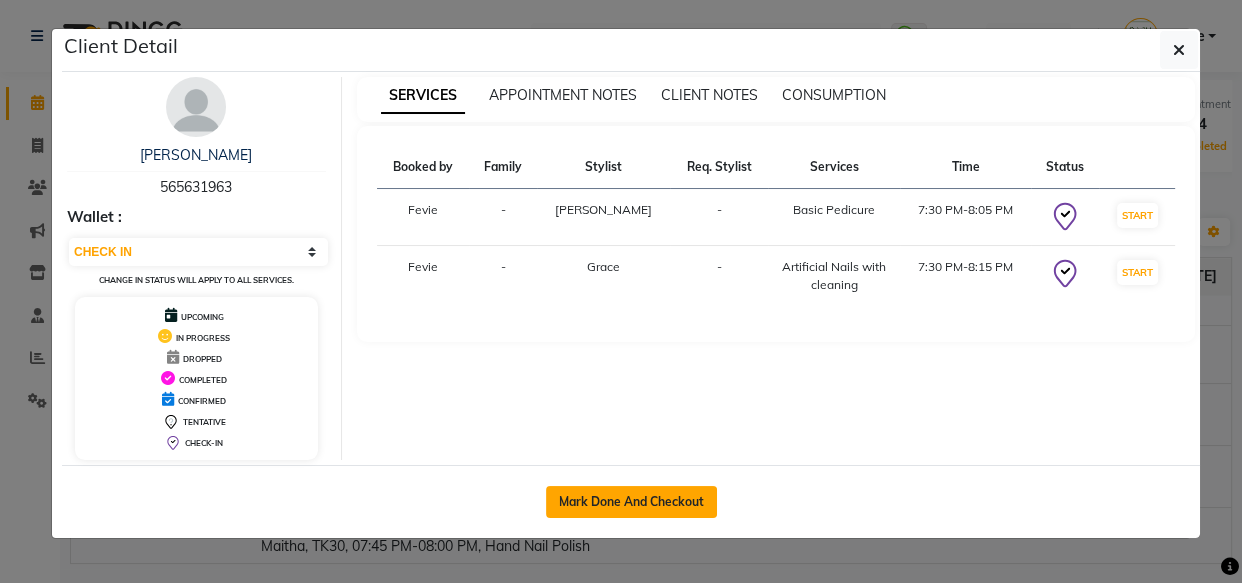 click on "Mark Done And Checkout" 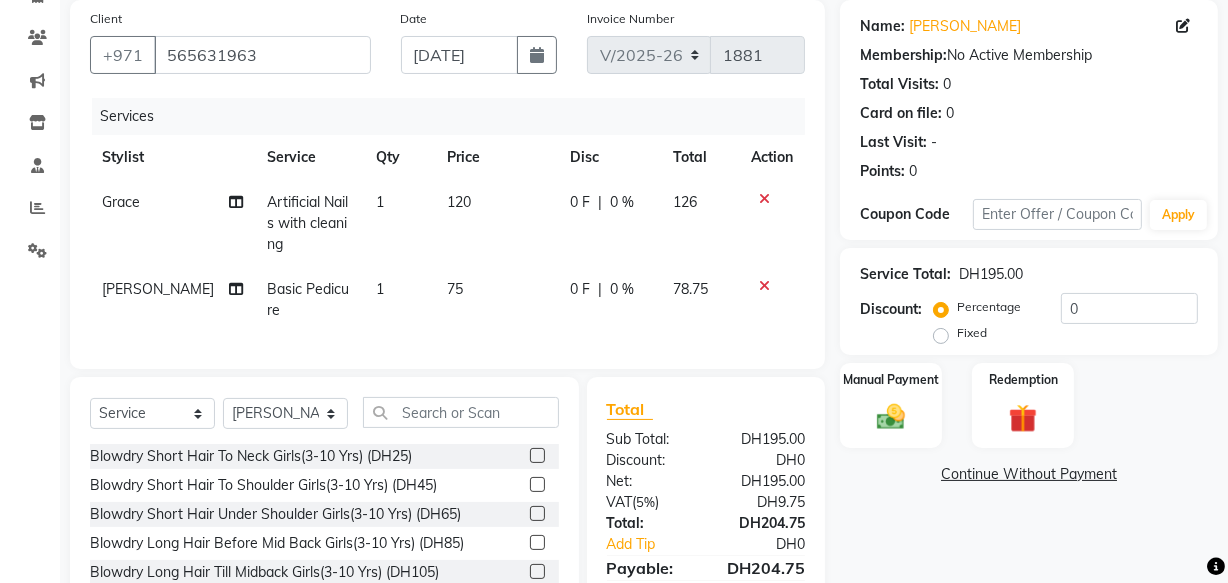 scroll, scrollTop: 149, scrollLeft: 0, axis: vertical 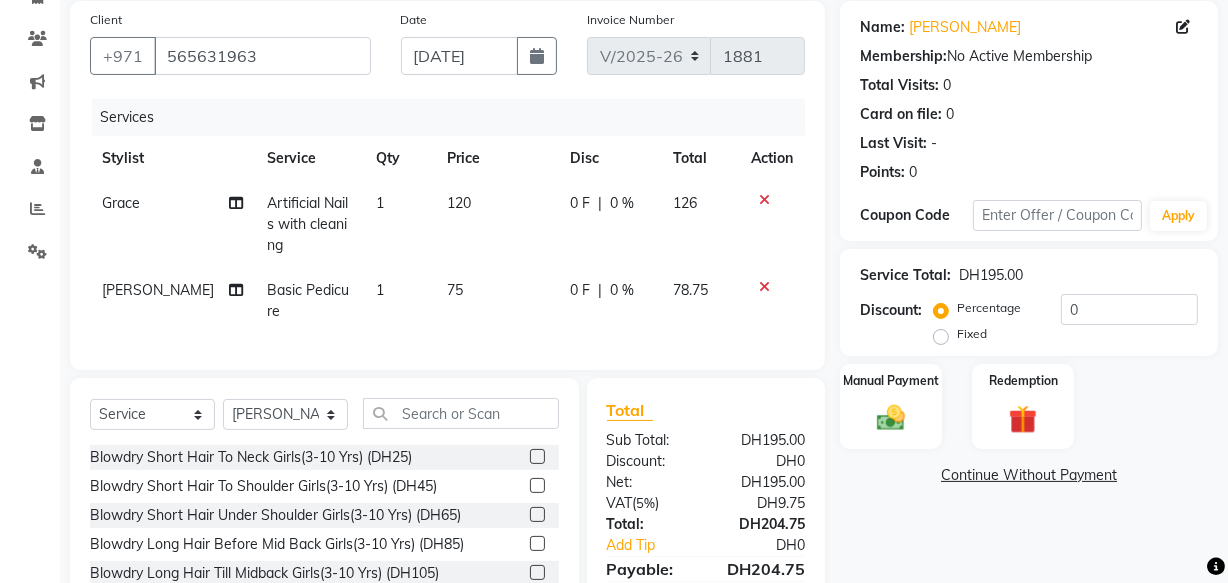 click on "Basic Pedicure" 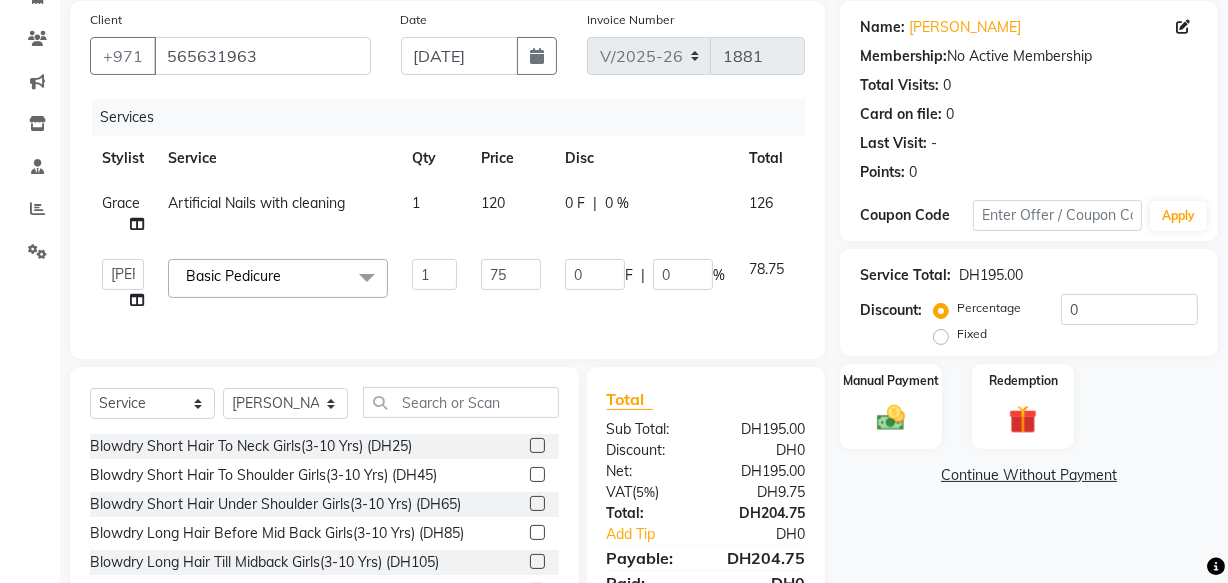 click on "Basic Pedicure" 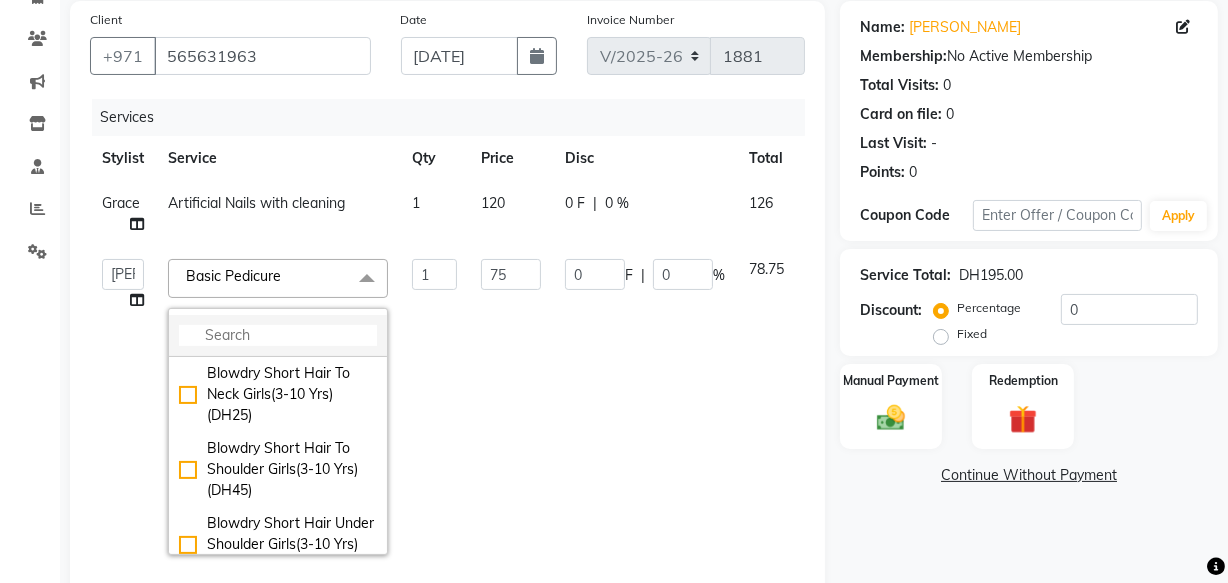 click 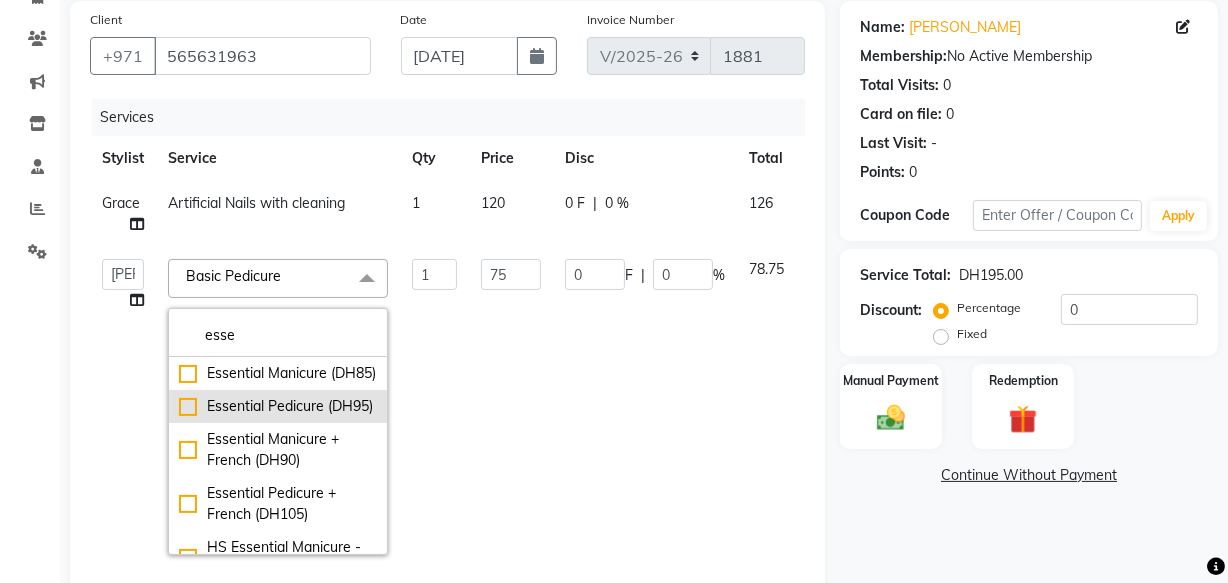 click on "Essential Pedicure (DH95)" 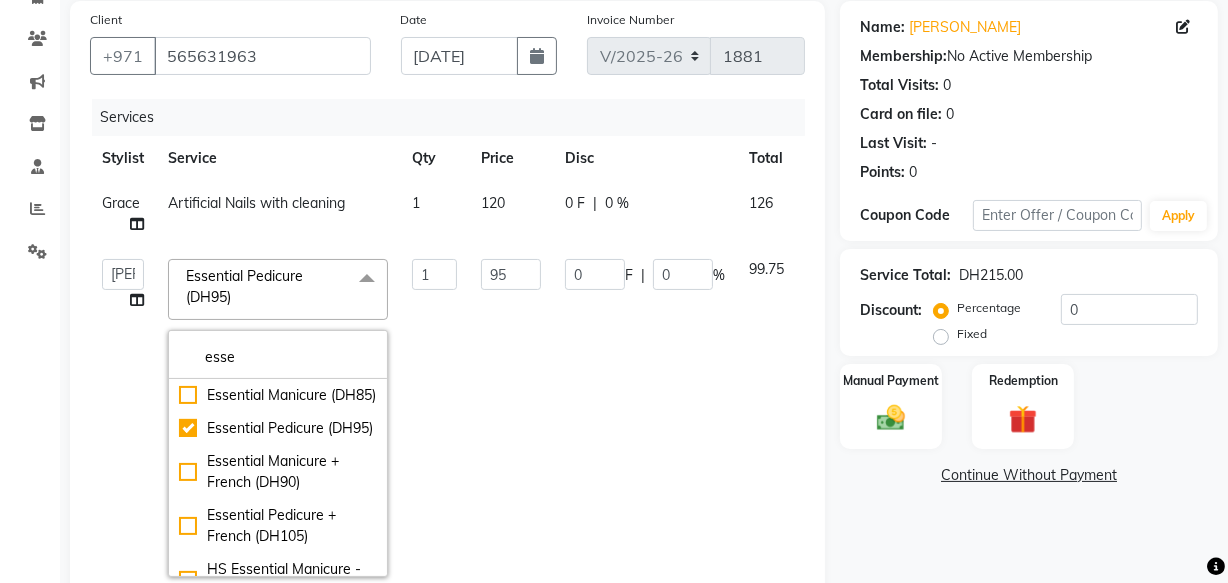 click on "0 F | 0 %" 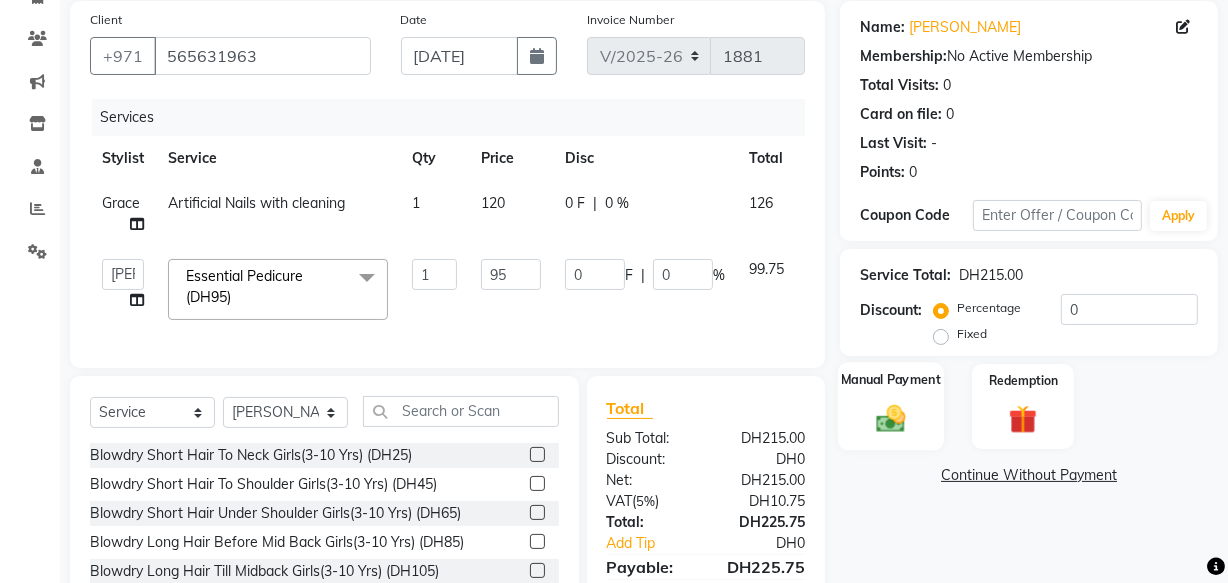 click 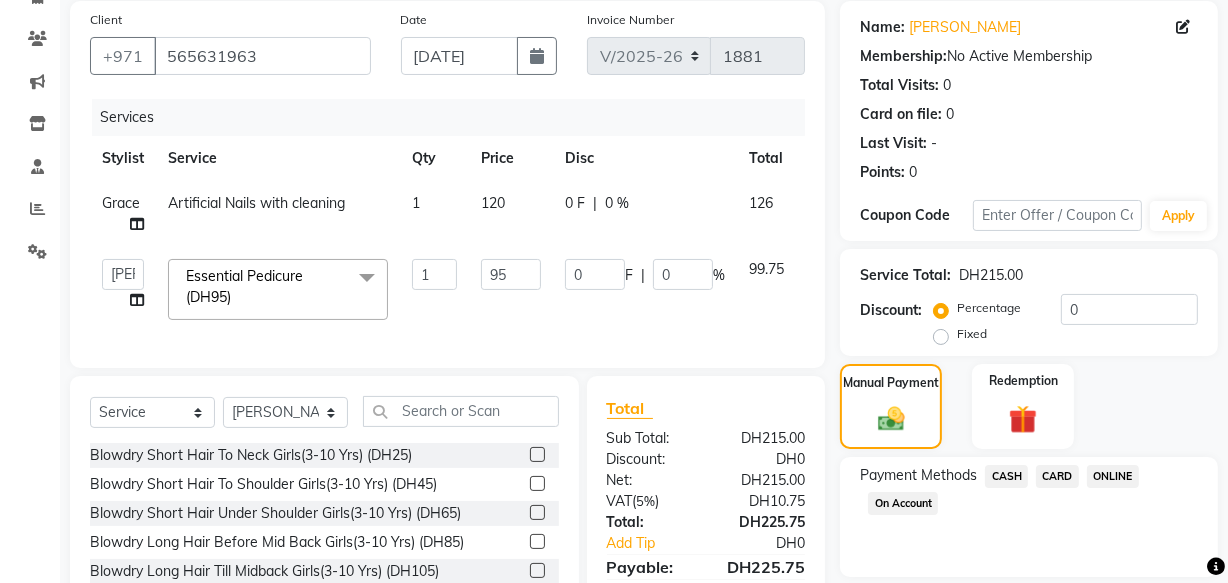 click on "CARD" 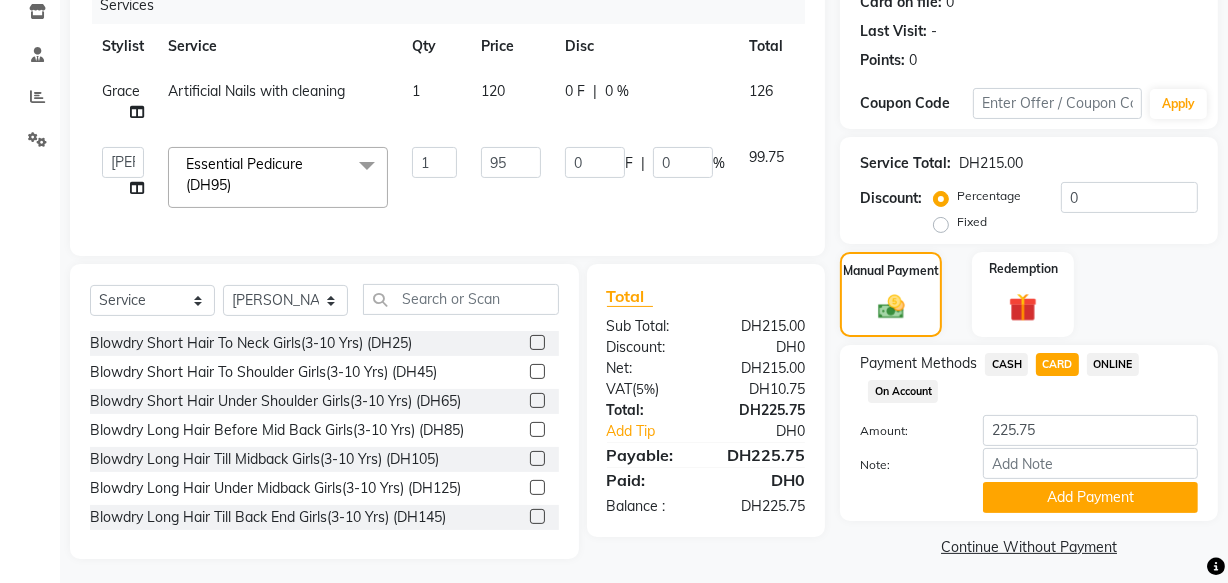 scroll, scrollTop: 280, scrollLeft: 0, axis: vertical 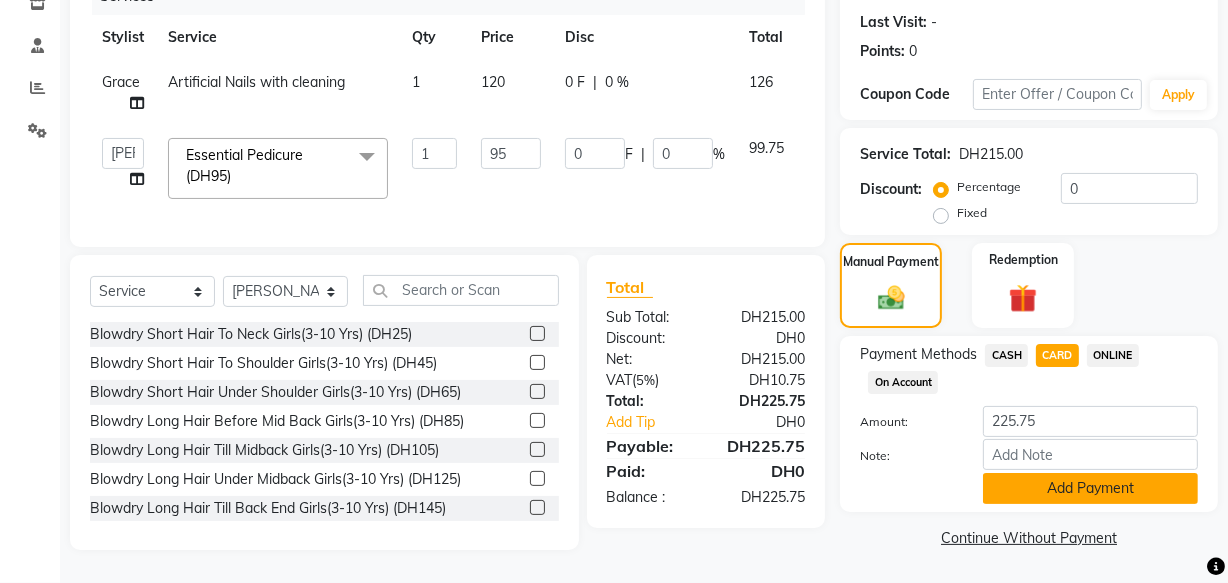 click on "Add Payment" 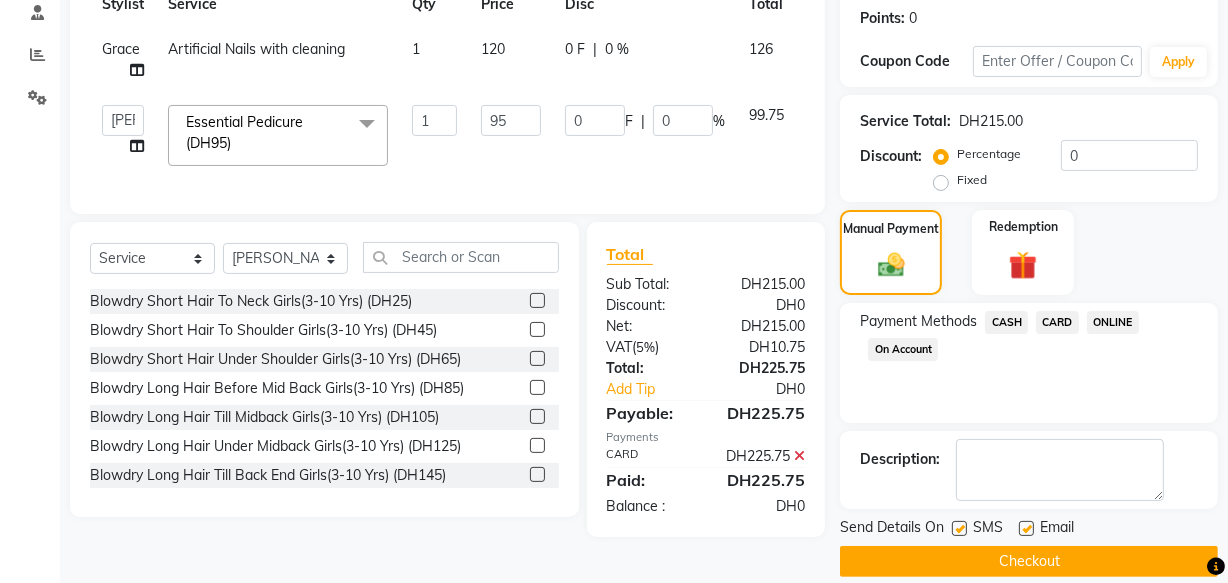 scroll, scrollTop: 326, scrollLeft: 0, axis: vertical 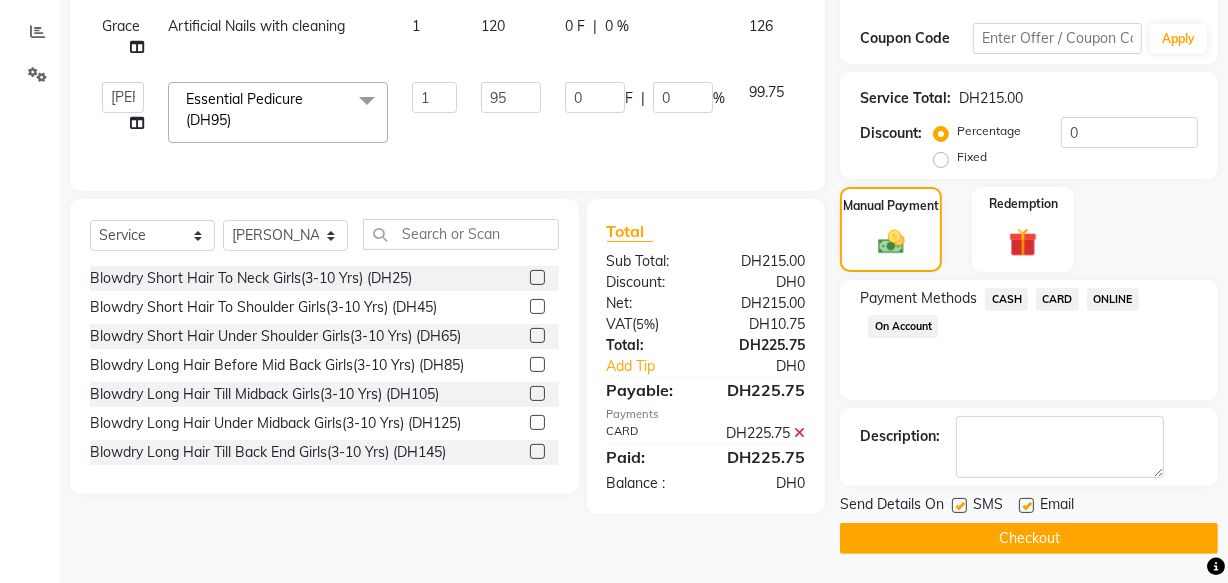 click on "Checkout" 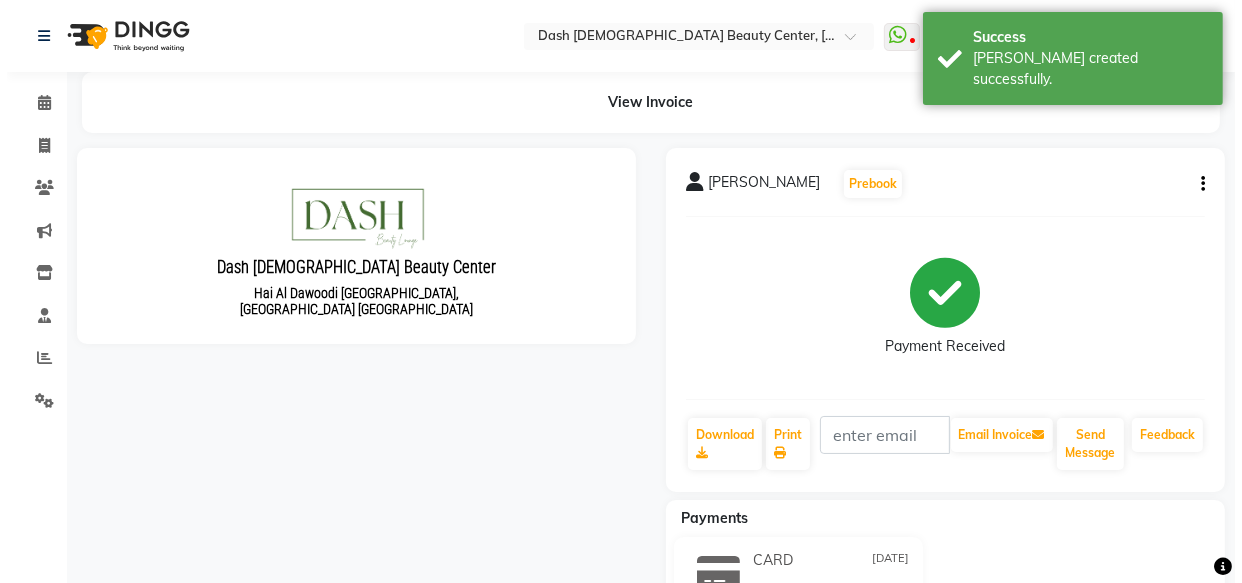 scroll, scrollTop: 0, scrollLeft: 0, axis: both 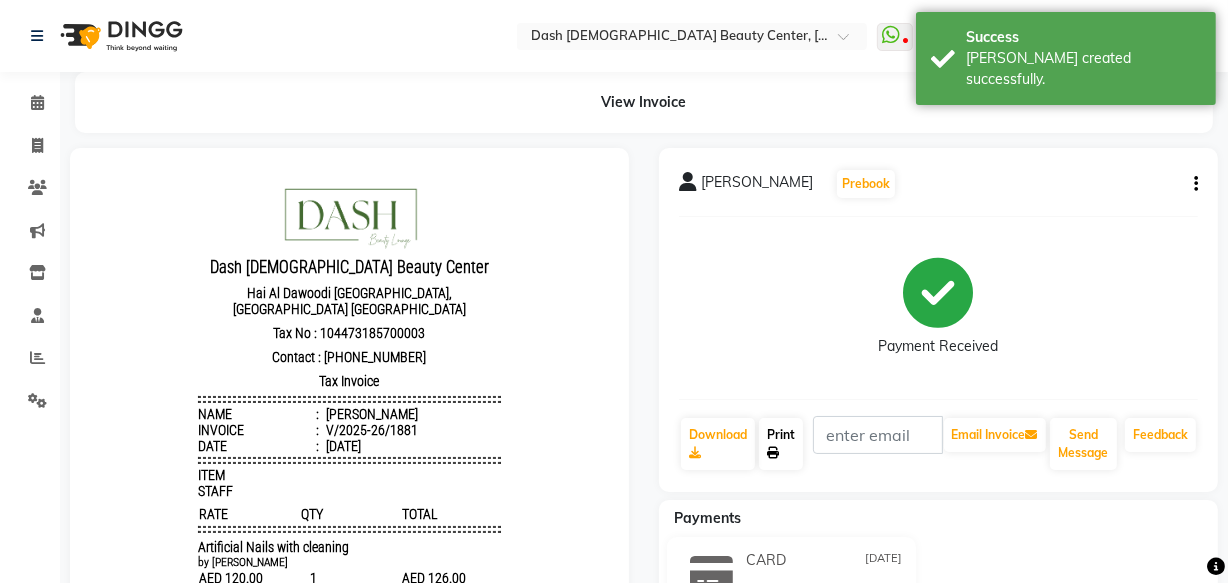 click 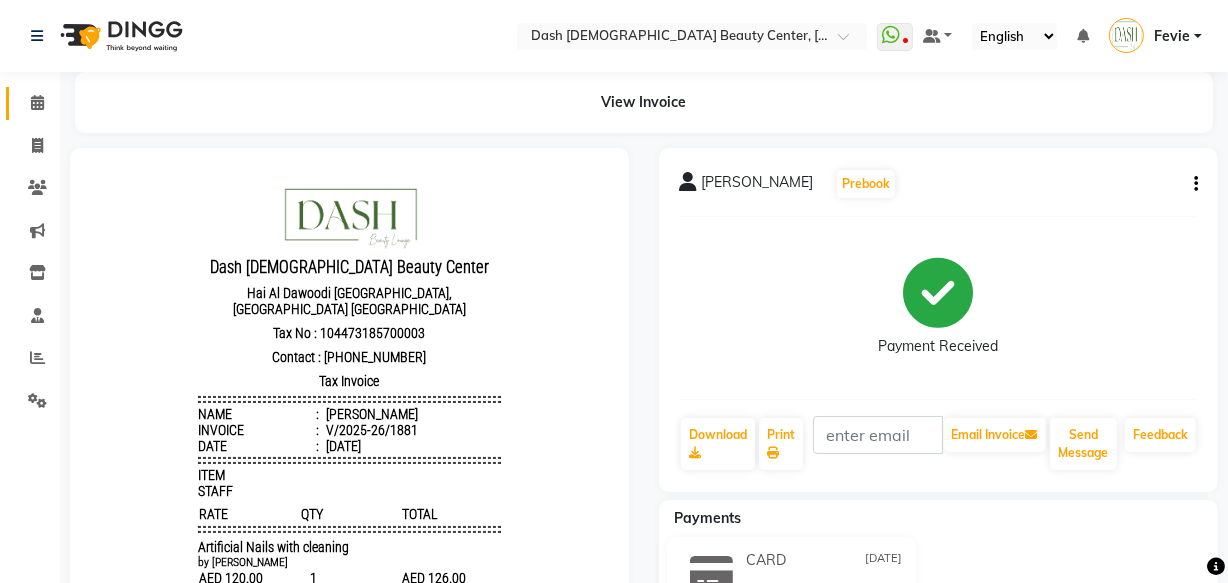 click 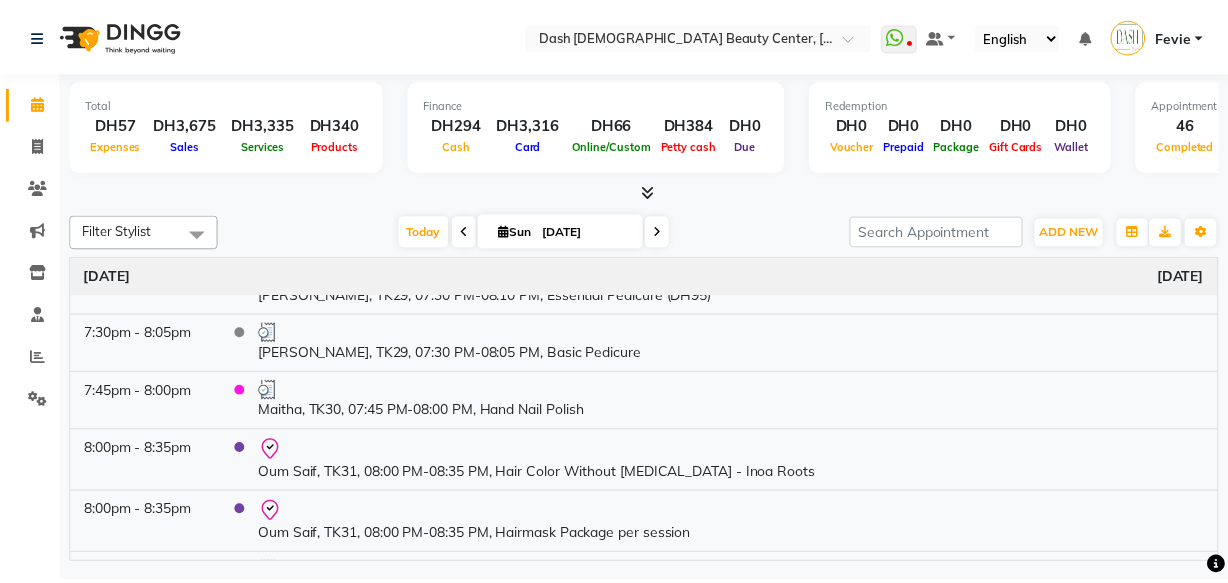 scroll, scrollTop: 2468, scrollLeft: 0, axis: vertical 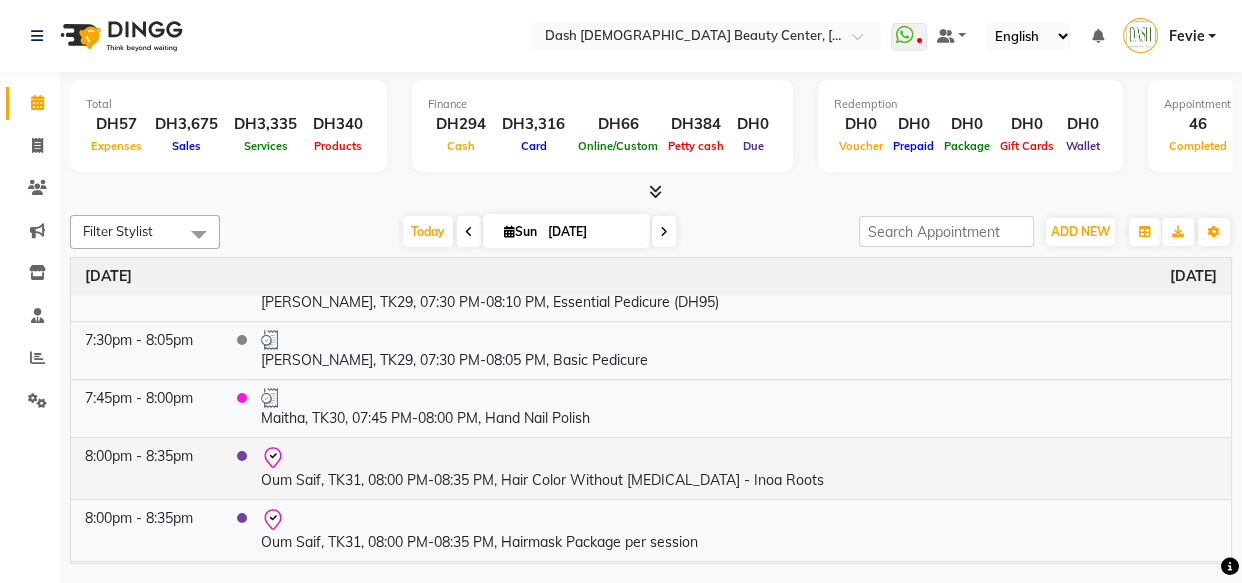 click at bounding box center [739, 458] 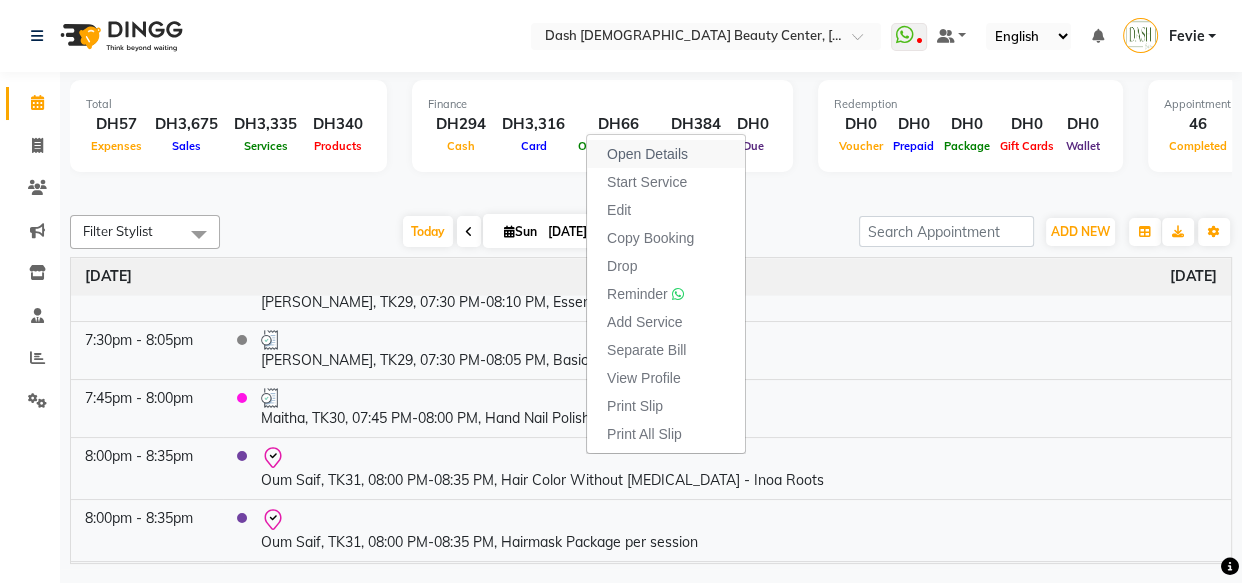 click on "Open Details" at bounding box center [647, 154] 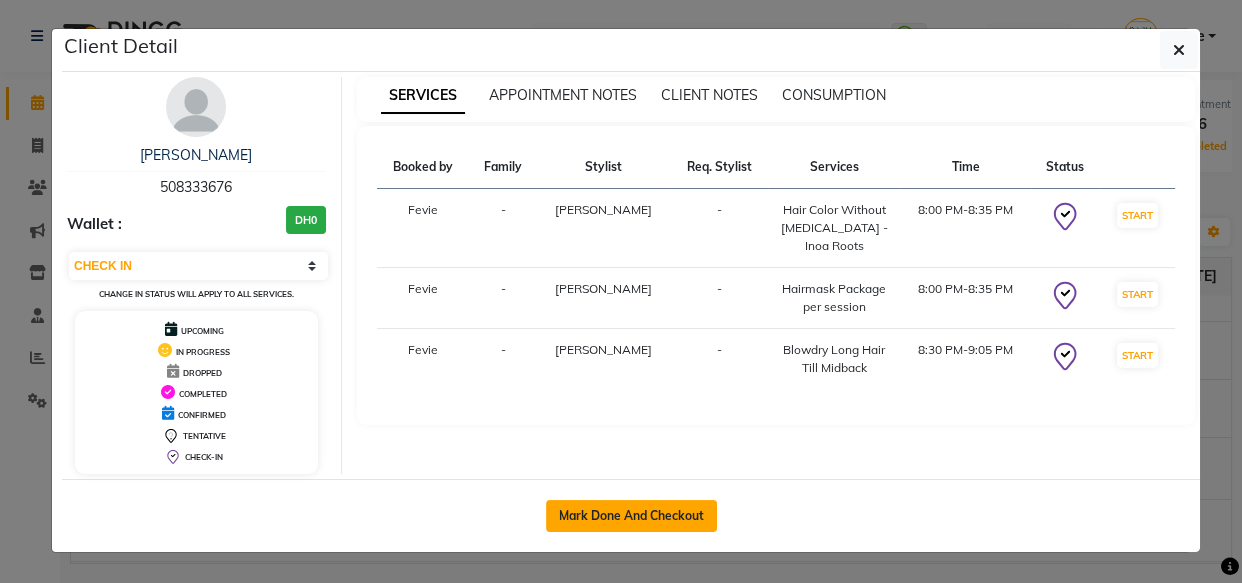 click on "Mark Done And Checkout" 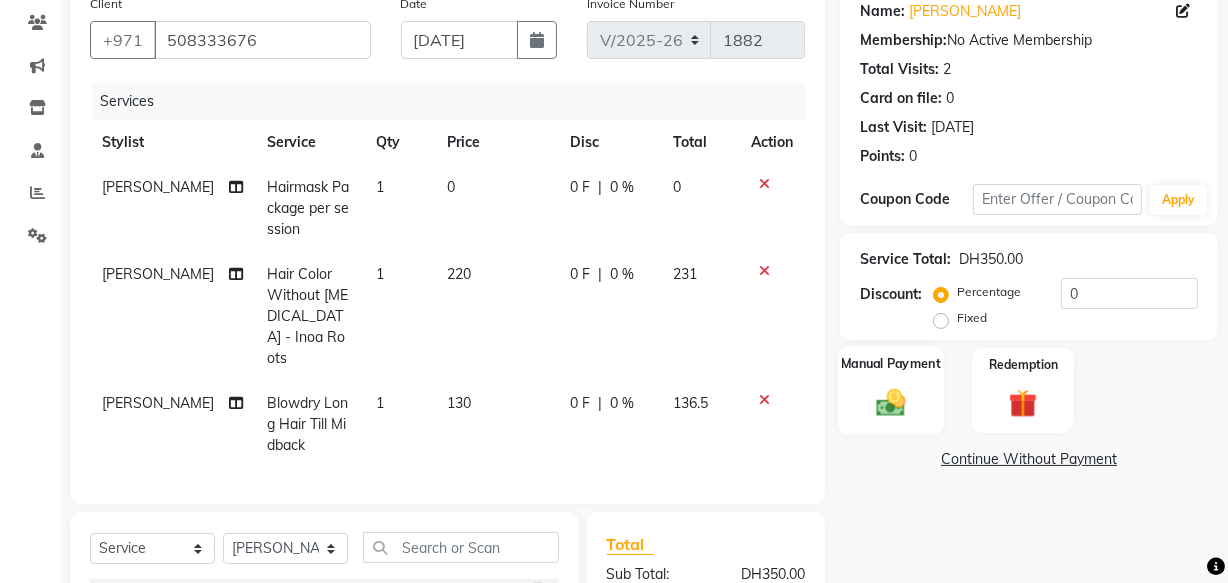 click 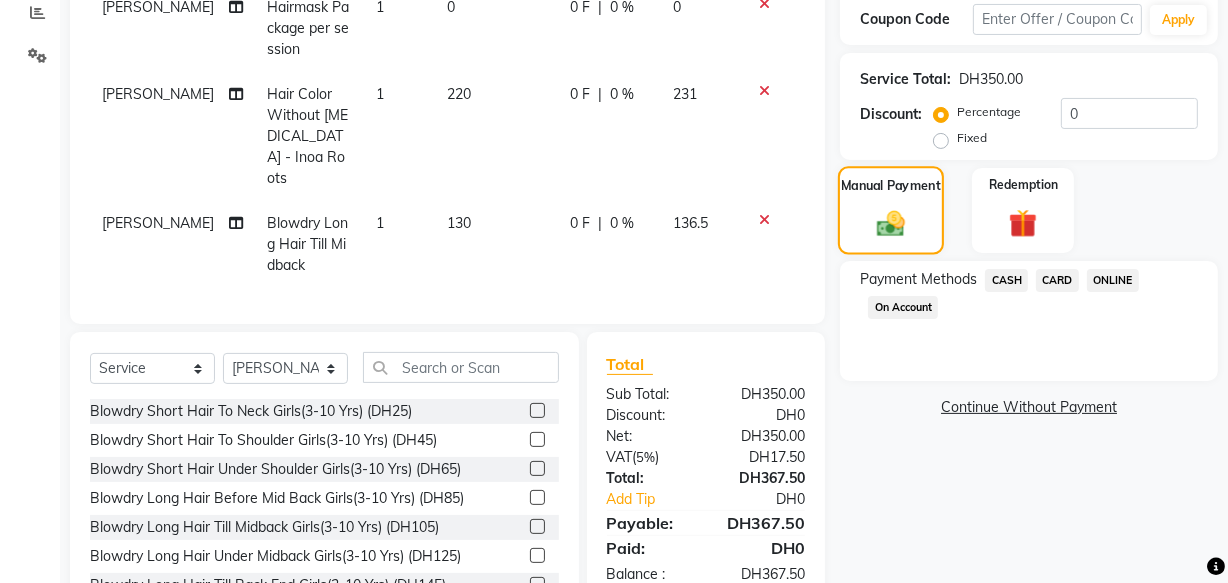 scroll, scrollTop: 346, scrollLeft: 0, axis: vertical 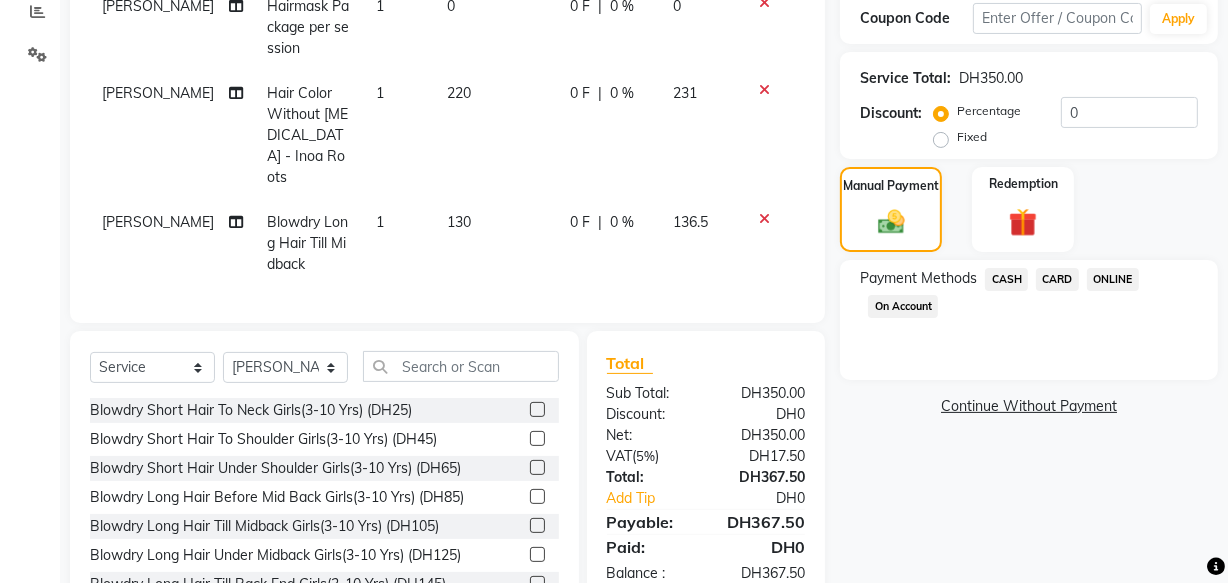 click on "CARD" 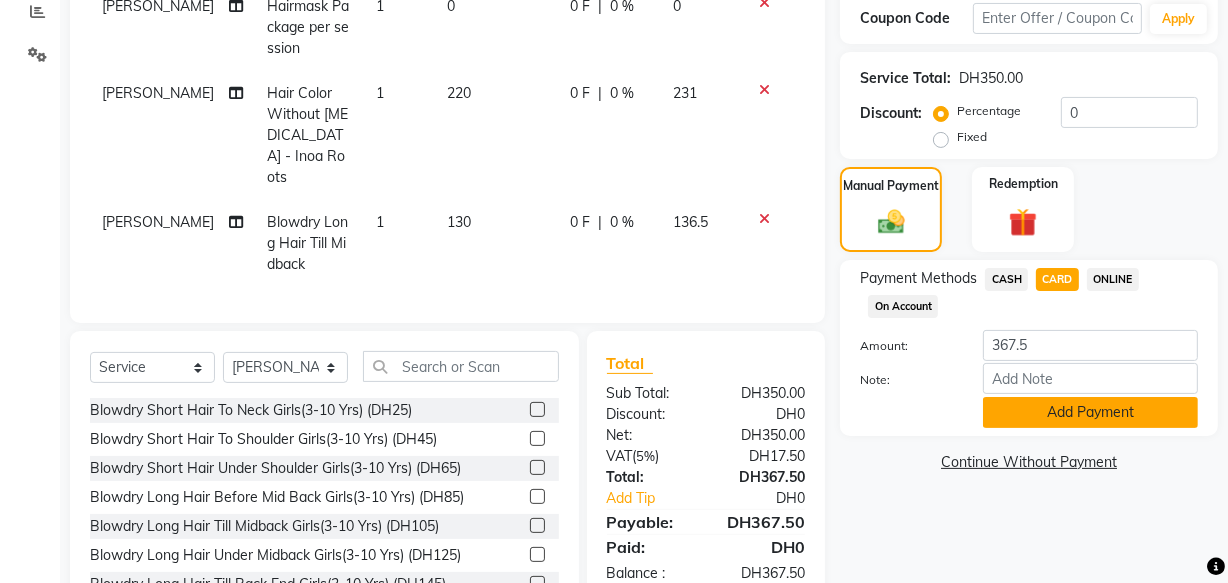 click on "Add Payment" 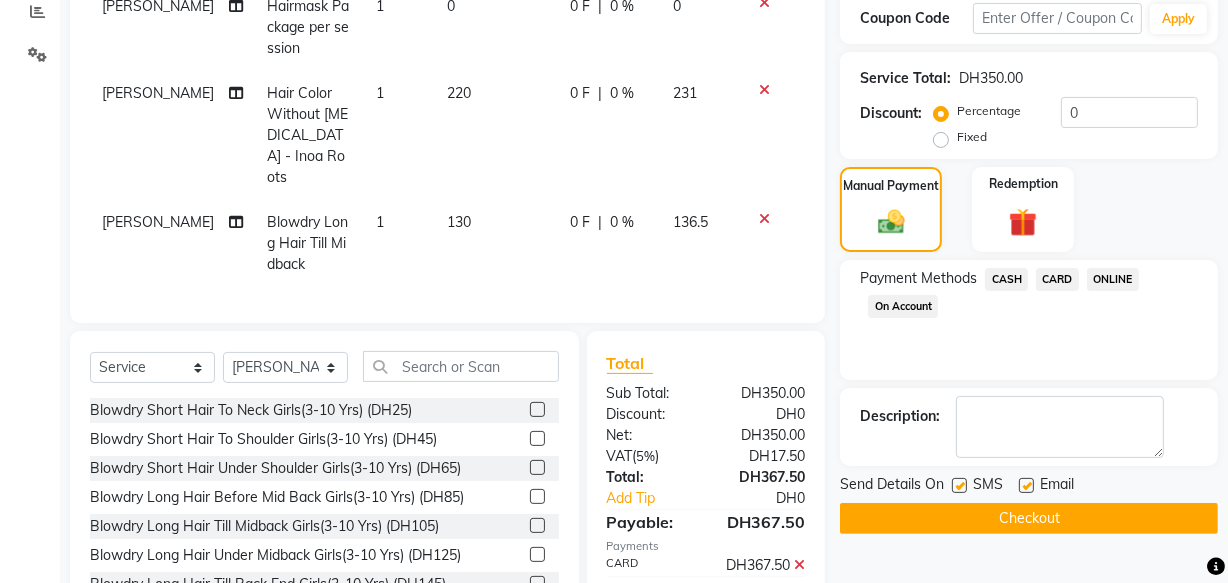 scroll, scrollTop: 453, scrollLeft: 0, axis: vertical 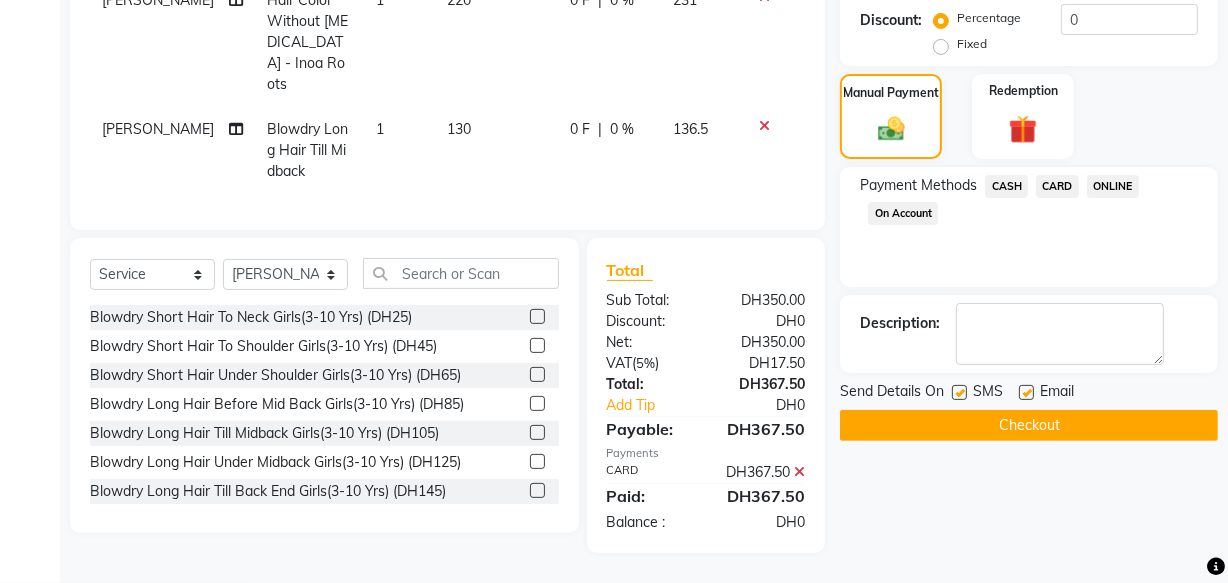 click on "Checkout" 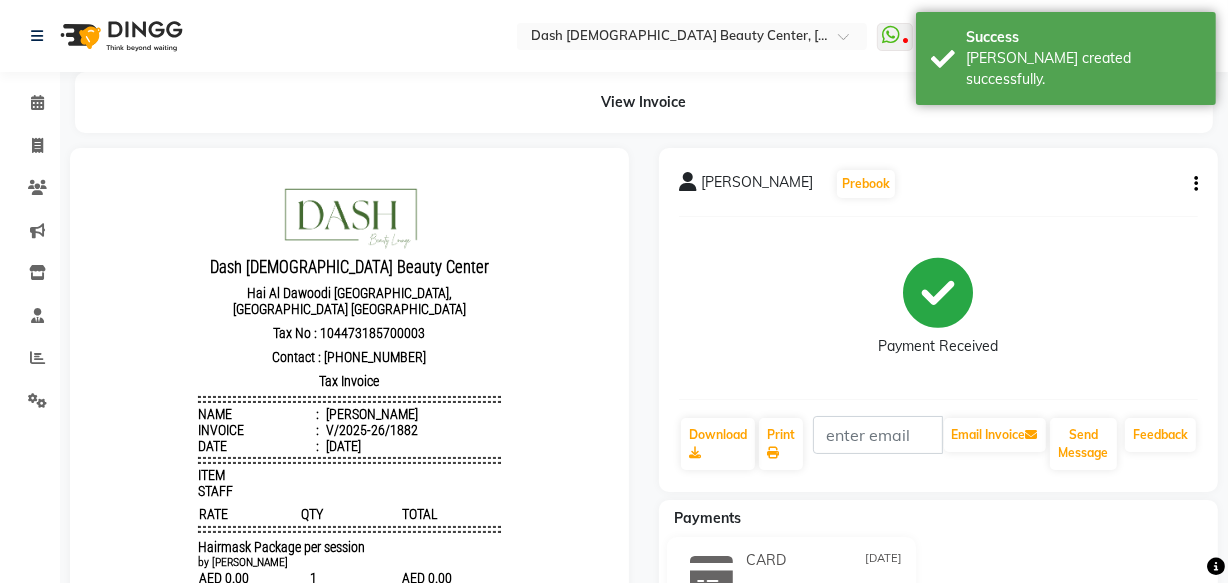 scroll, scrollTop: 0, scrollLeft: 0, axis: both 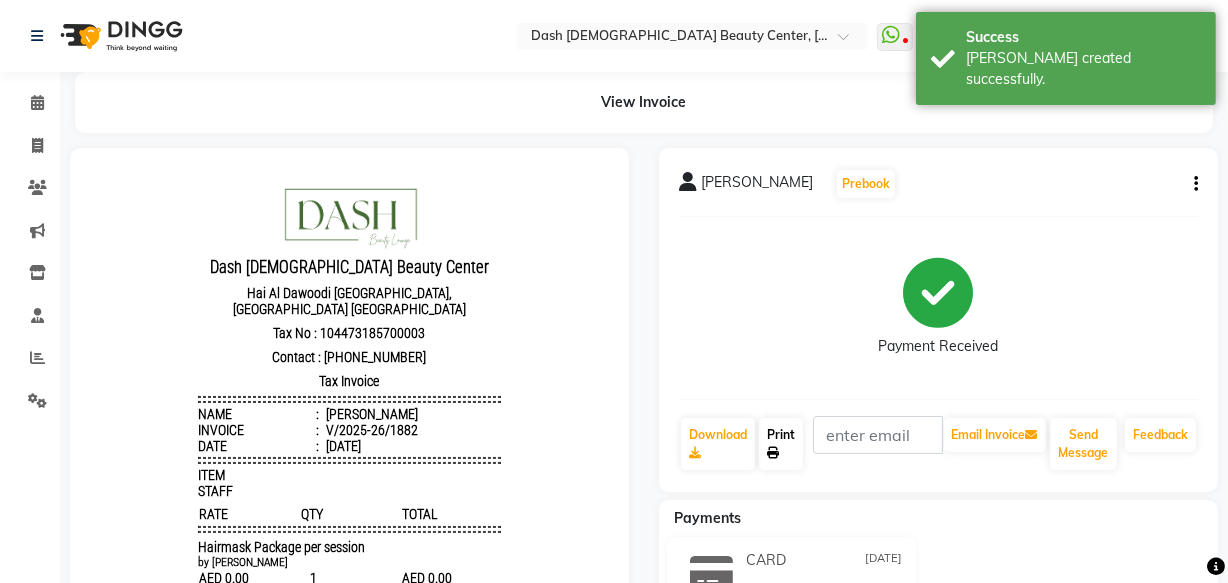 click on "Print" 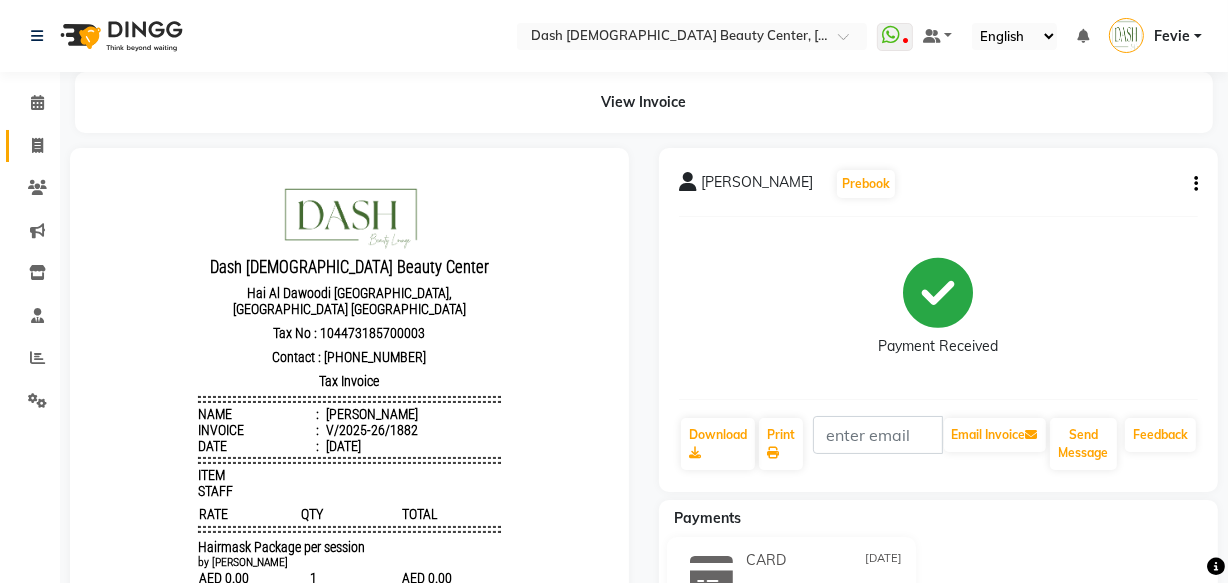 click 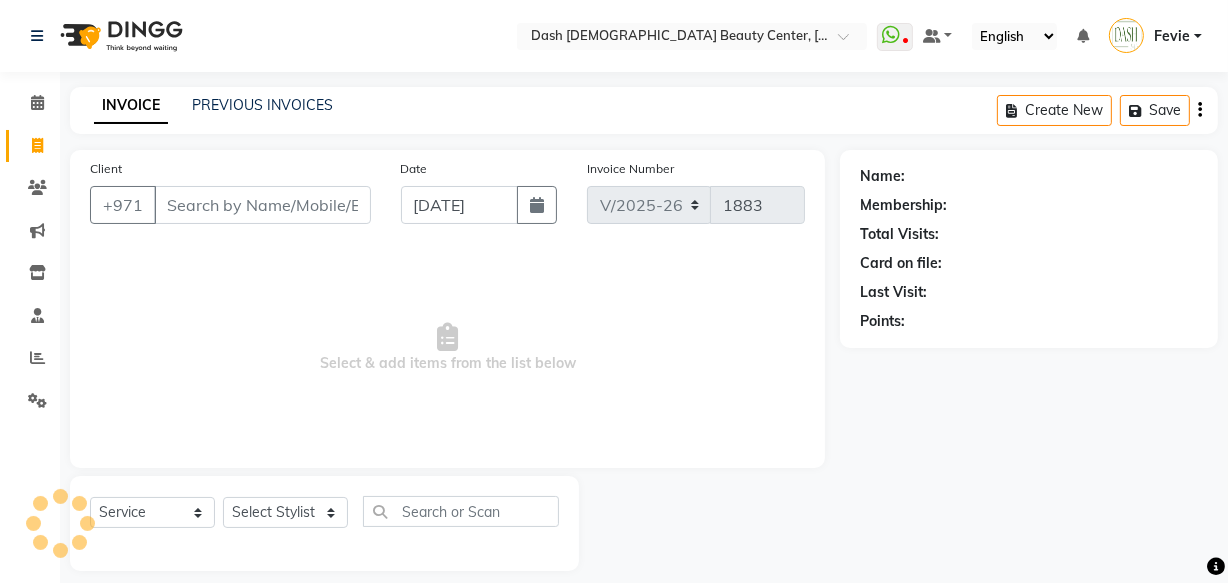 scroll, scrollTop: 19, scrollLeft: 0, axis: vertical 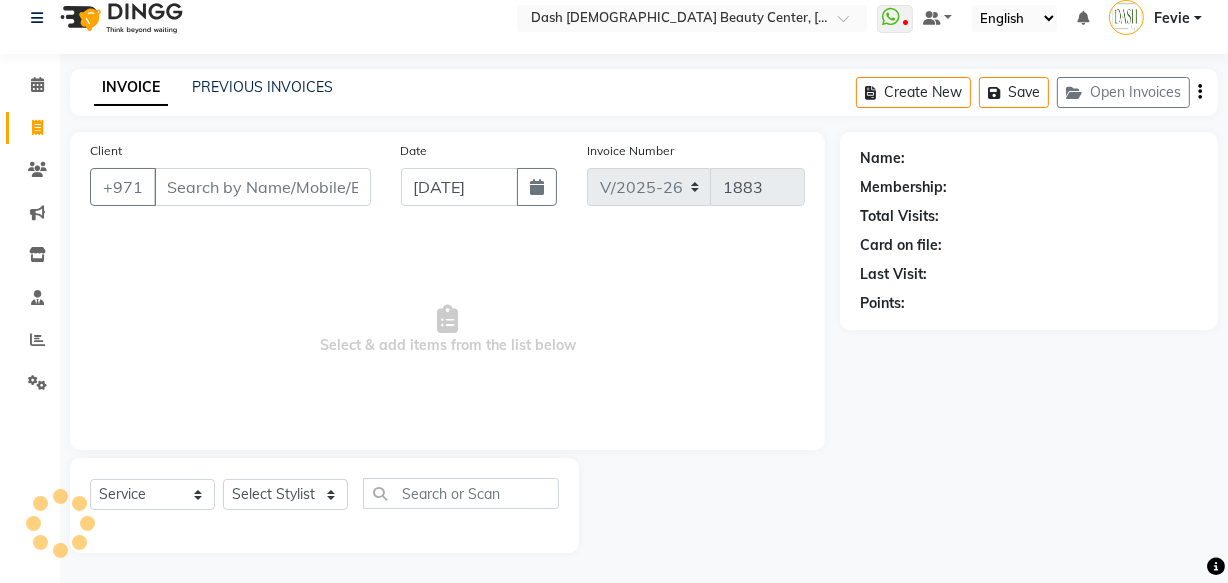 click on "Client" at bounding box center [262, 187] 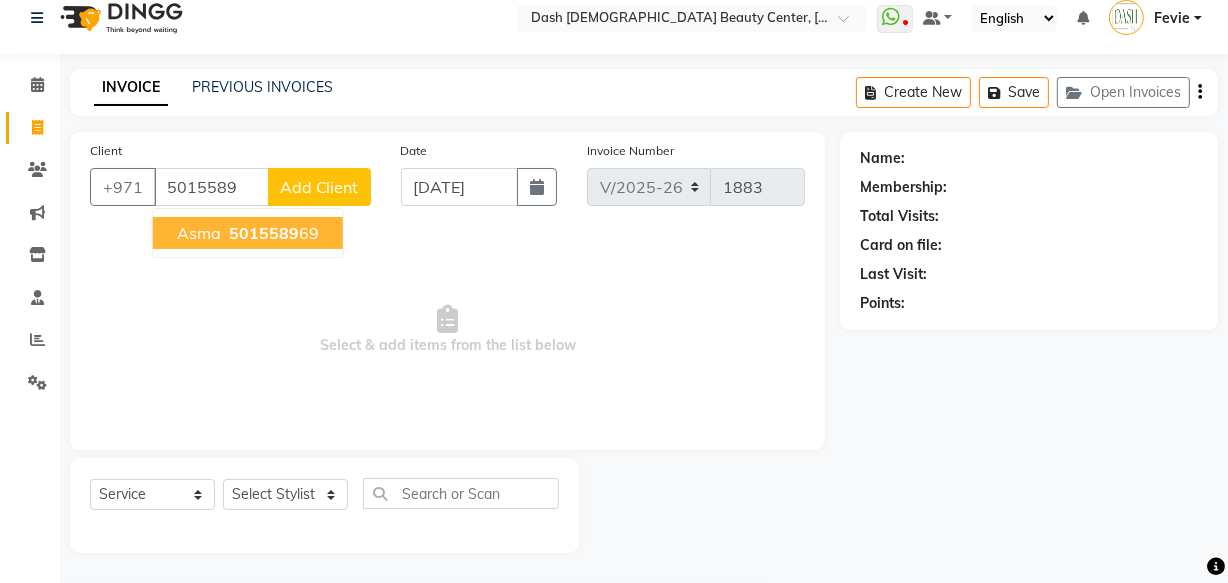 click on "5015589" at bounding box center (264, 233) 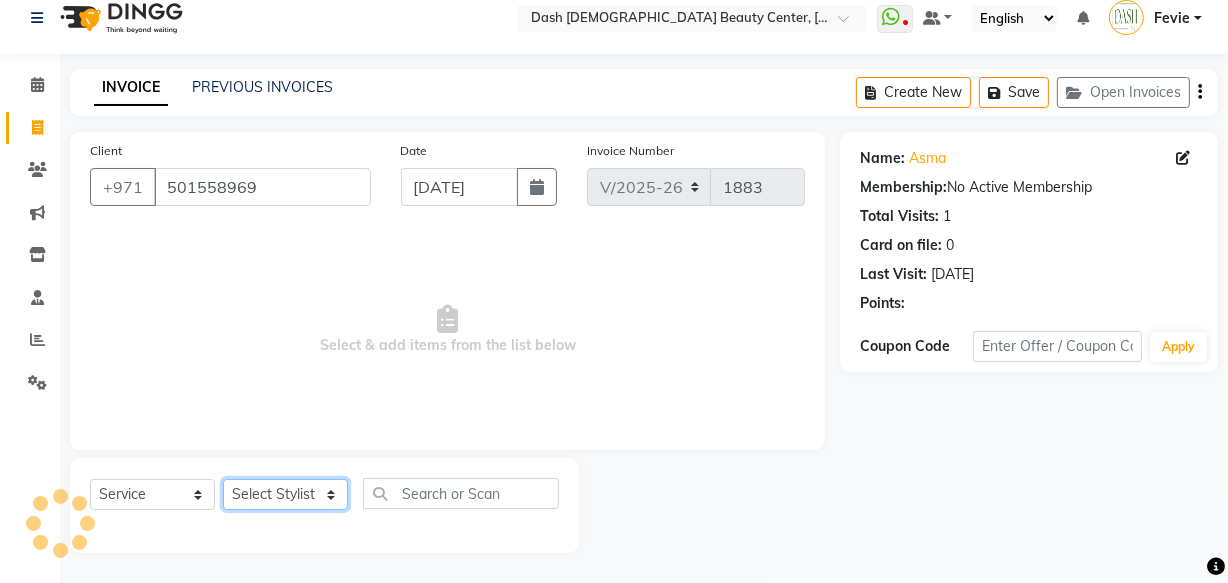 click on "Select Stylist [PERSON_NAME] [PERSON_NAME] [PERSON_NAME] [PERSON_NAME] [PERSON_NAME] [PERSON_NAME] [PERSON_NAME] [PERSON_NAME] May [PERSON_NAME] (Cafe) Nabasirye (Cafe) [PERSON_NAME] [PERSON_NAME] Owner Peace Rechiel [PERSON_NAME] [PERSON_NAME]" 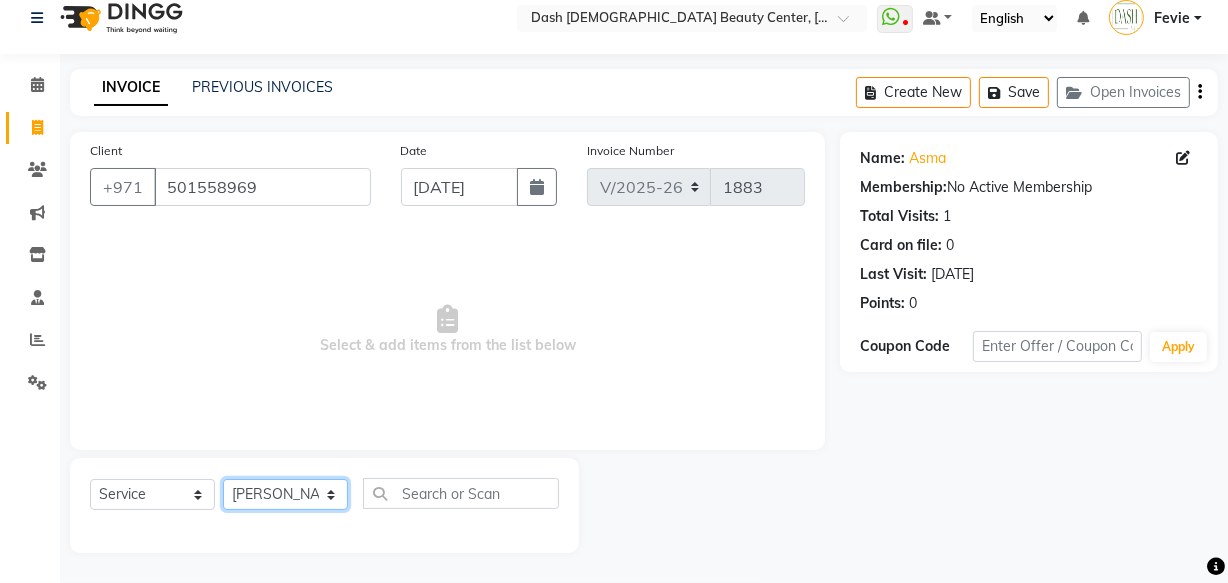 click on "Select Stylist [PERSON_NAME] [PERSON_NAME] [PERSON_NAME] [PERSON_NAME] [PERSON_NAME] [PERSON_NAME] [PERSON_NAME] [PERSON_NAME] May [PERSON_NAME] (Cafe) Nabasirye (Cafe) [PERSON_NAME] [PERSON_NAME] Owner Peace Rechiel [PERSON_NAME] [PERSON_NAME]" 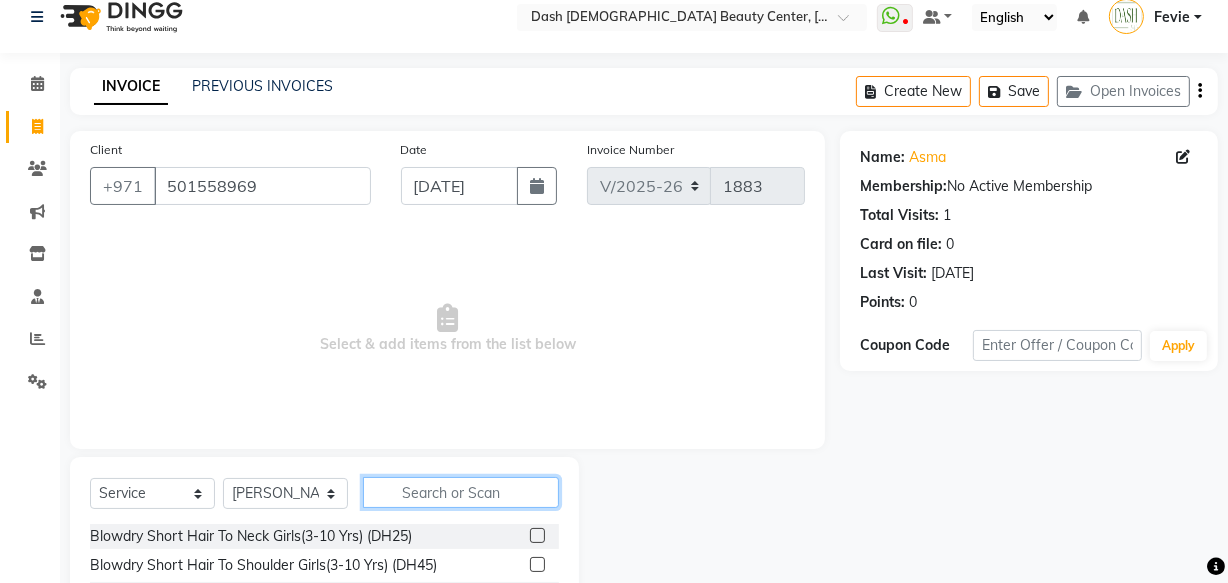 click 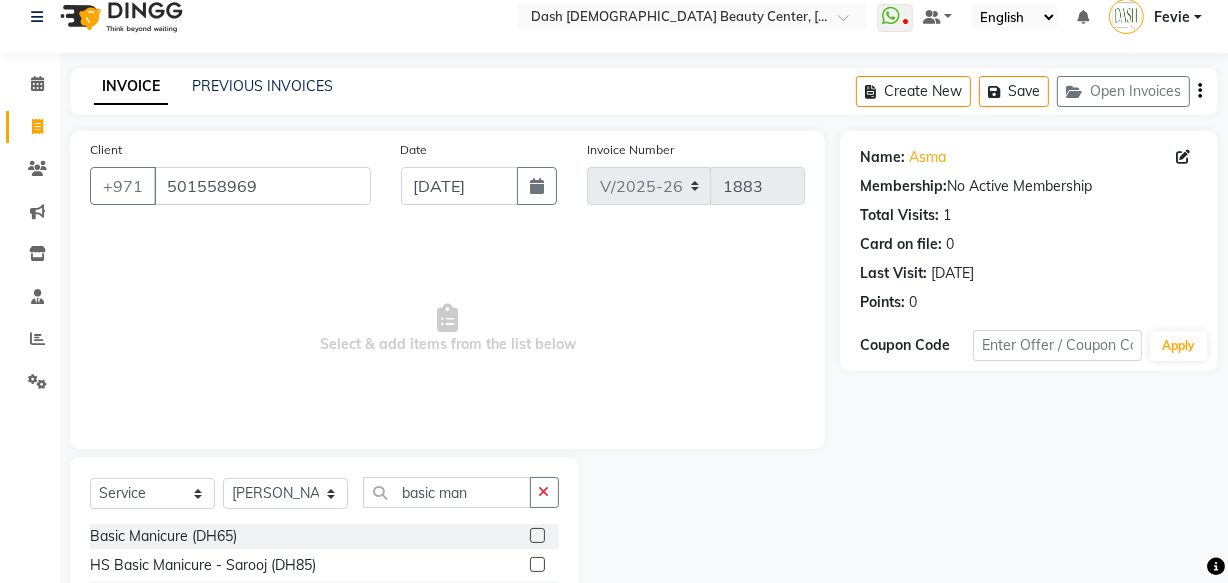 click 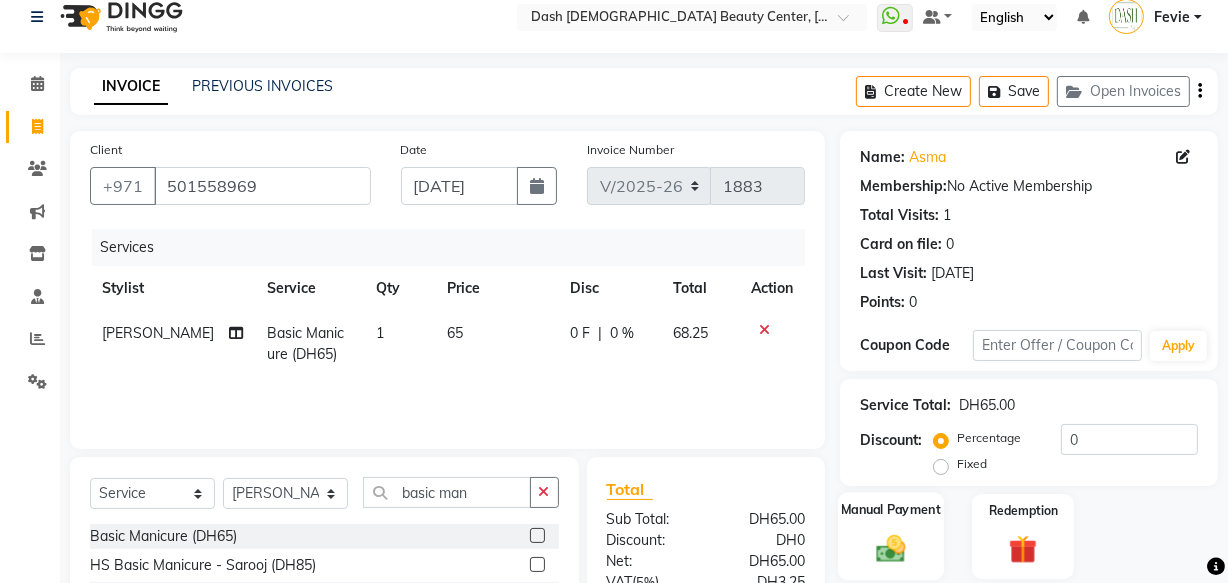 click on "Manual Payment" 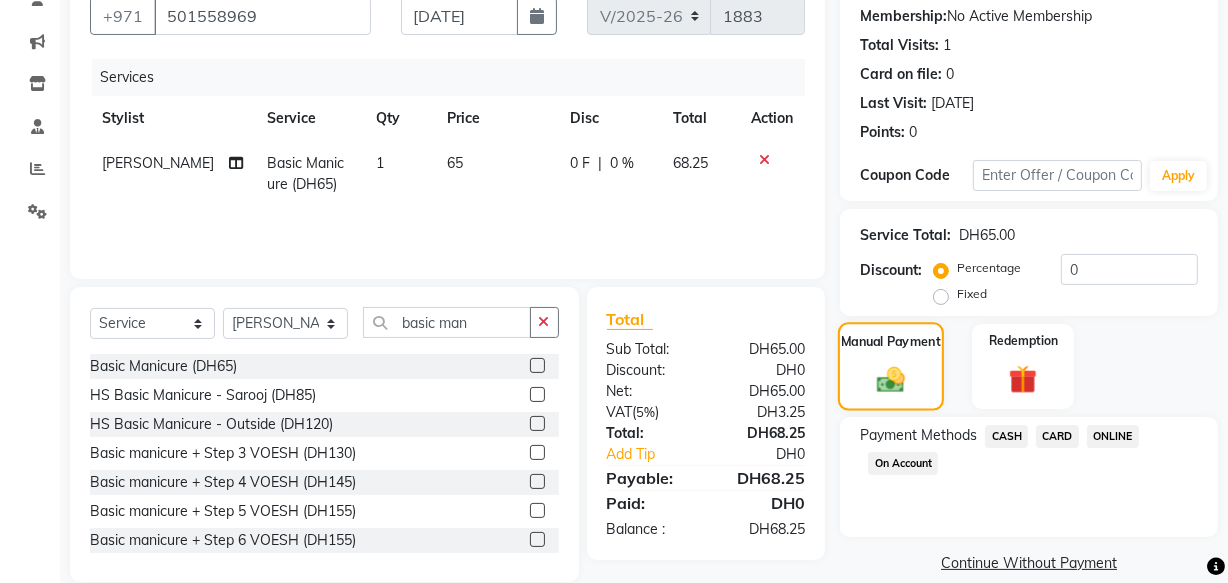 scroll, scrollTop: 219, scrollLeft: 0, axis: vertical 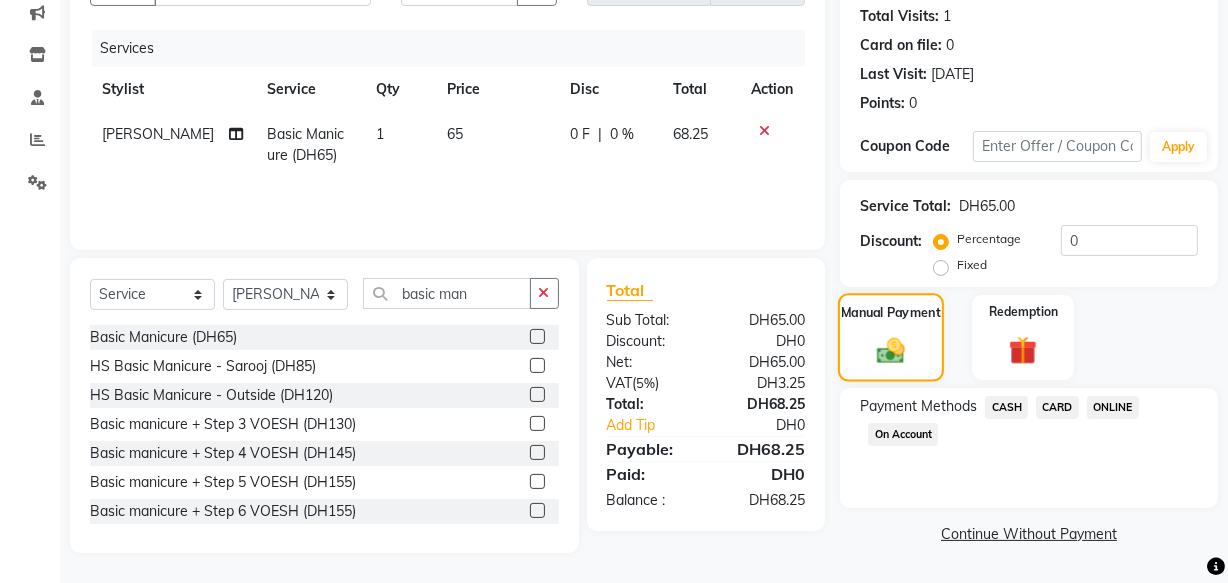 click on "CASH" 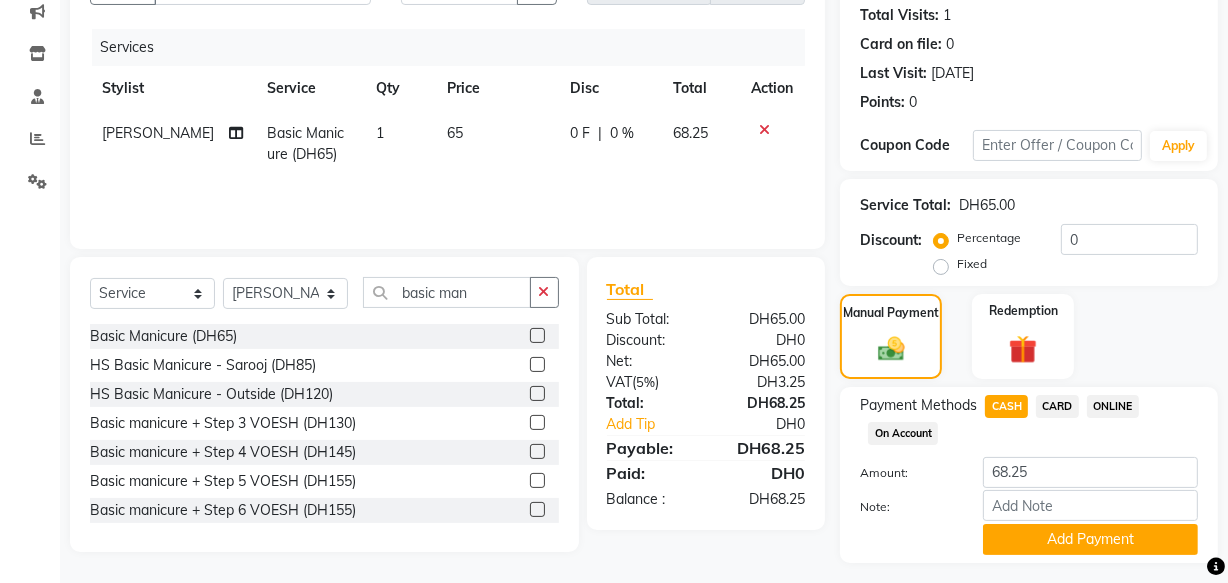 click on "CARD" 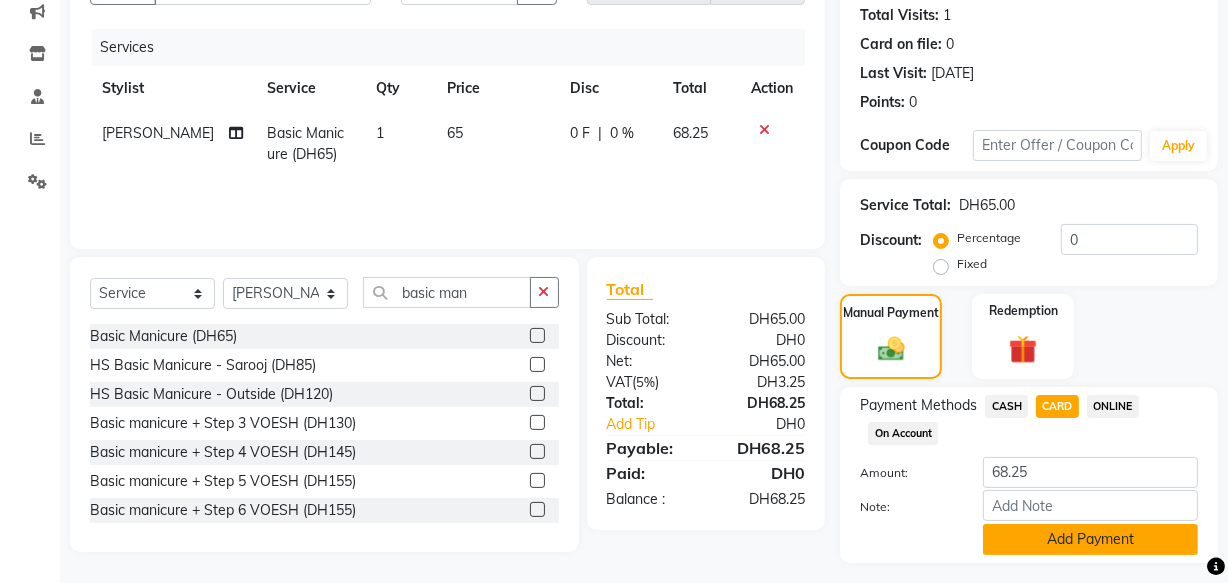 click on "Add Payment" 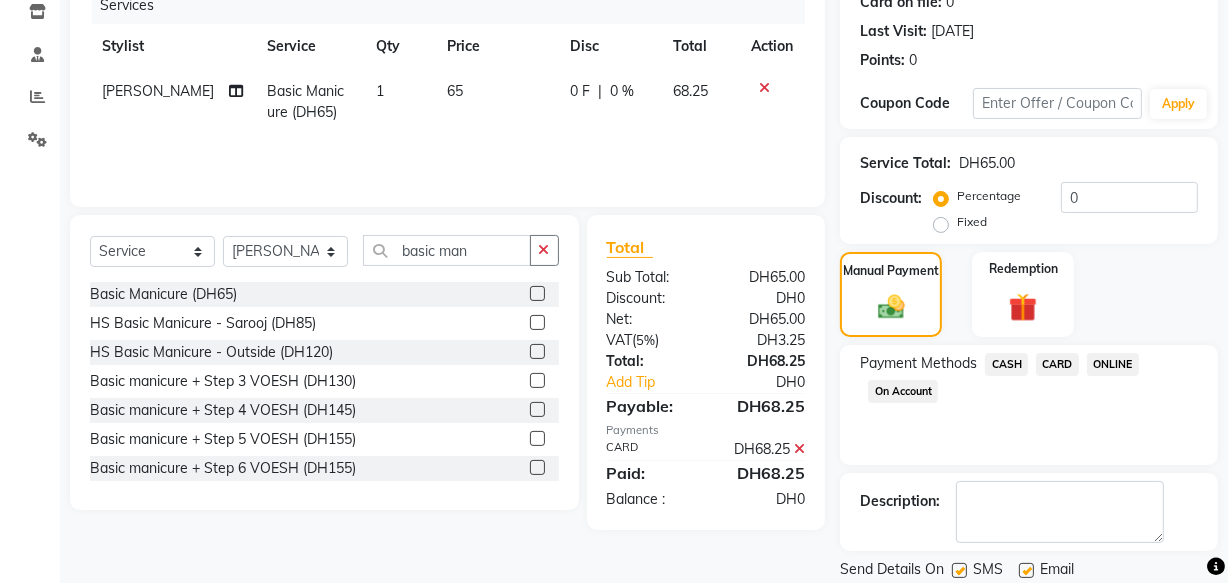 scroll, scrollTop: 326, scrollLeft: 0, axis: vertical 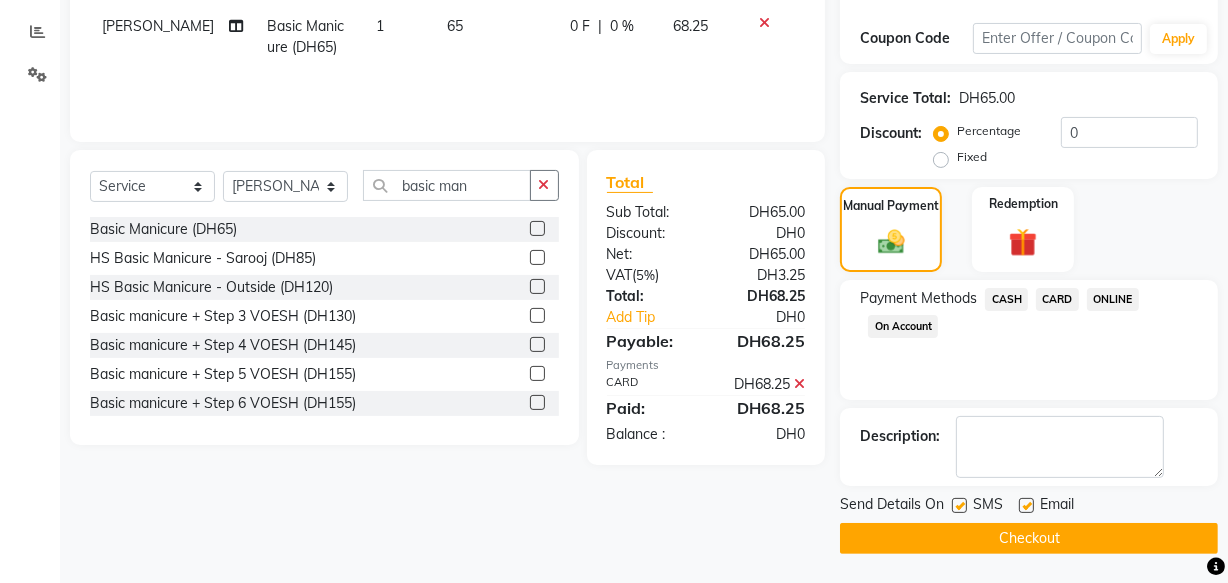 click on "Checkout" 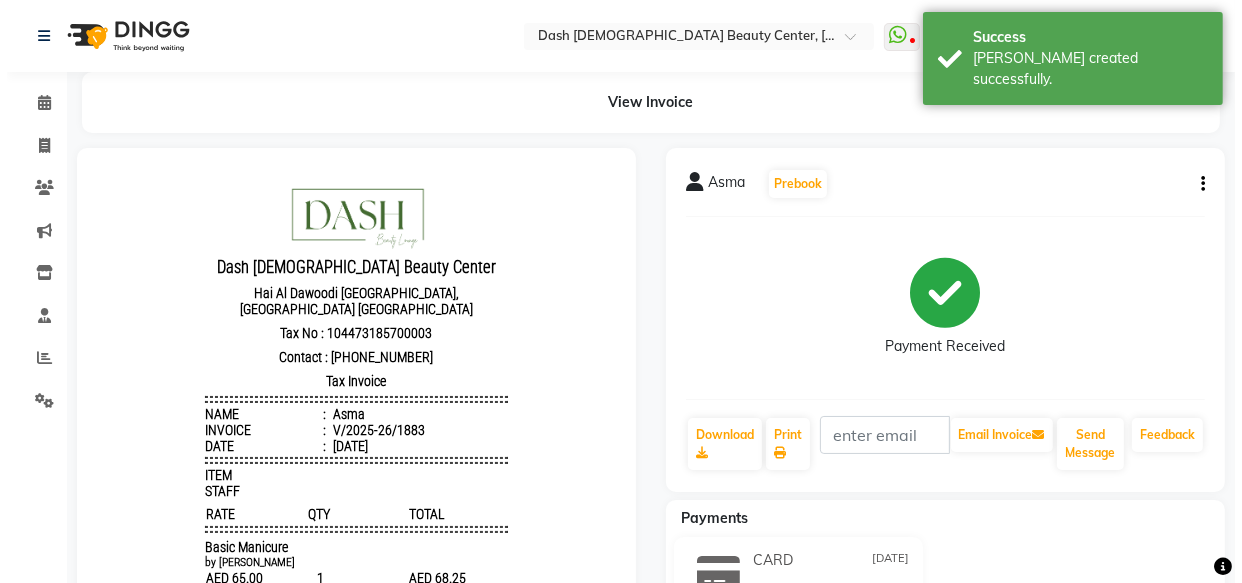 scroll, scrollTop: 0, scrollLeft: 0, axis: both 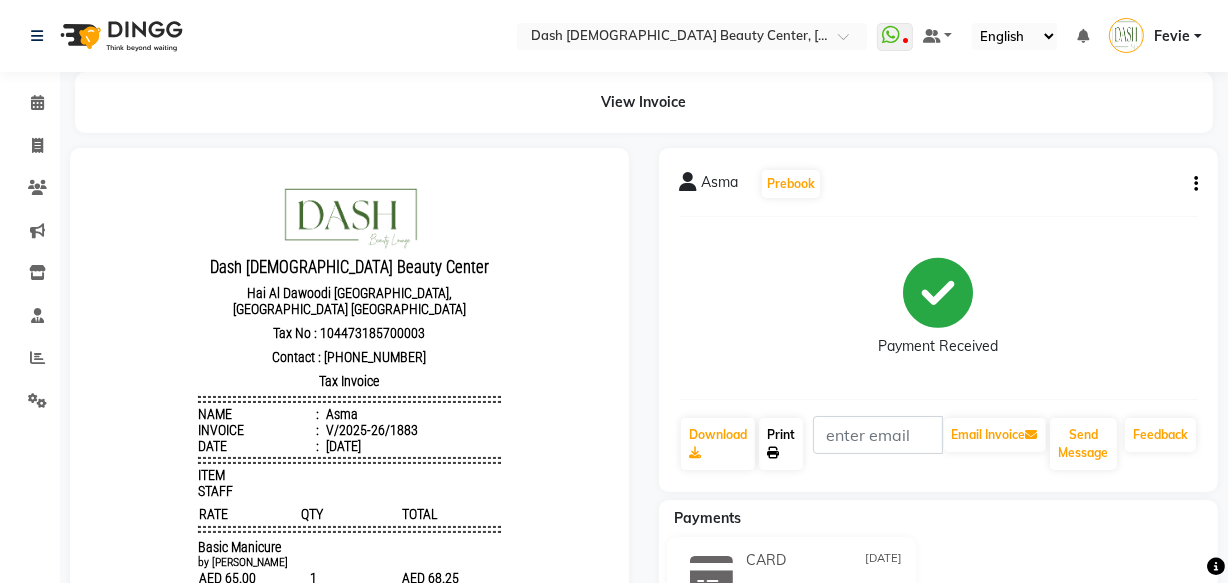 click 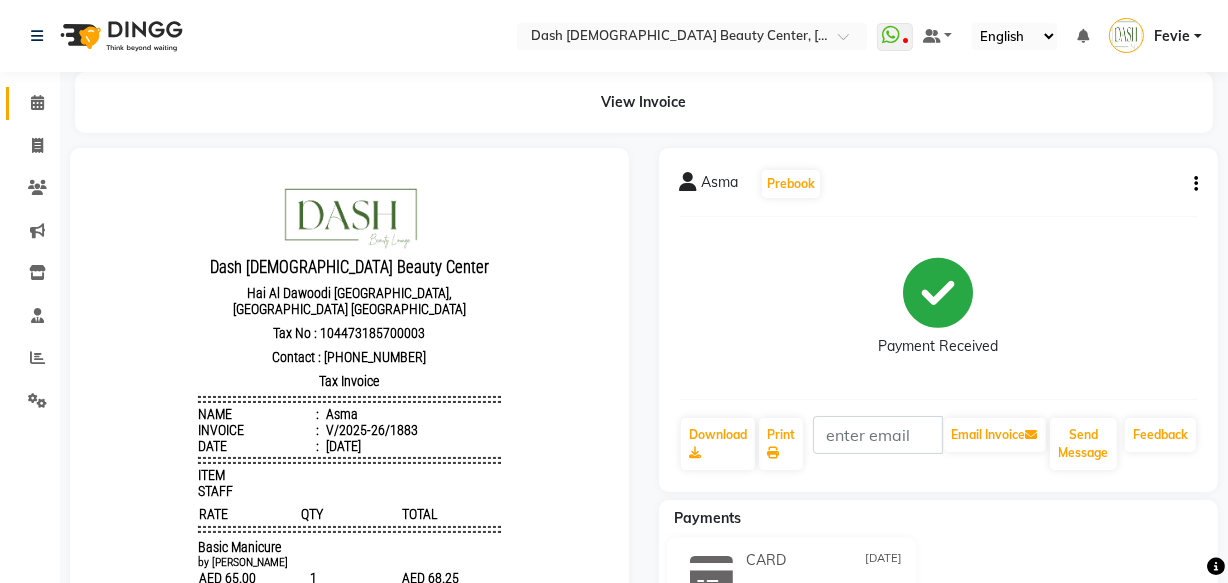 click 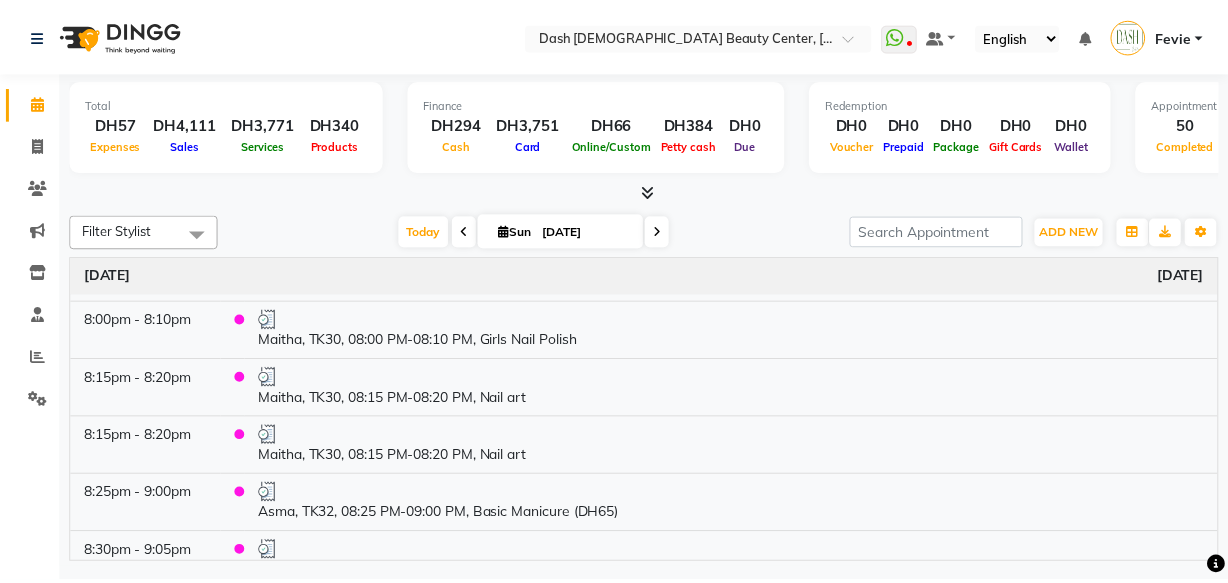 scroll, scrollTop: 2743, scrollLeft: 0, axis: vertical 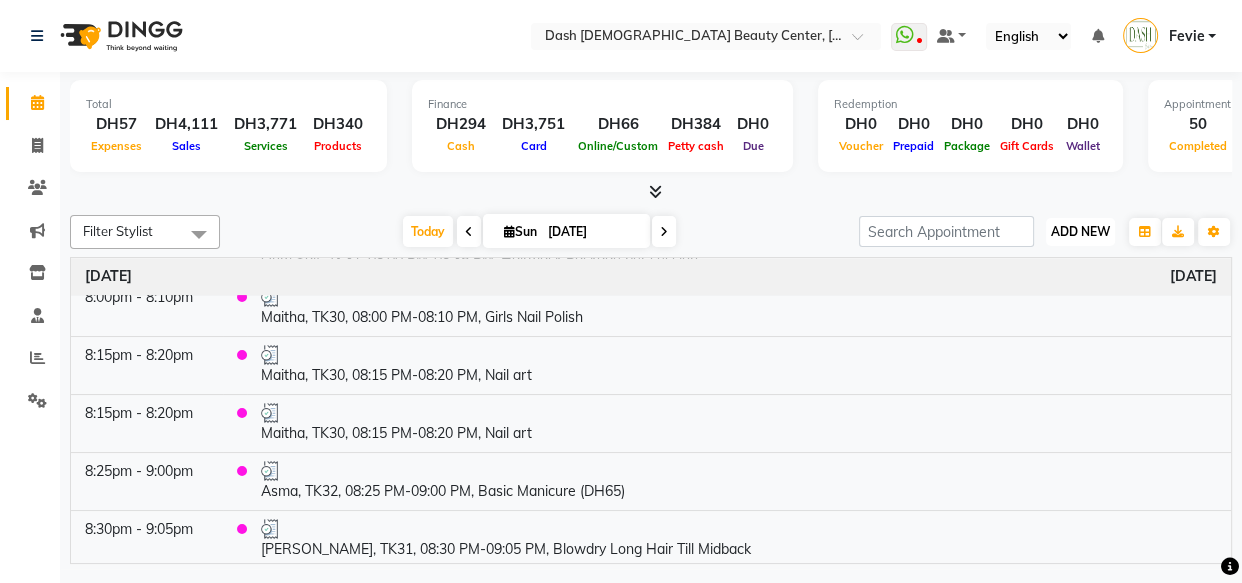 click on "ADD NEW" at bounding box center [1080, 231] 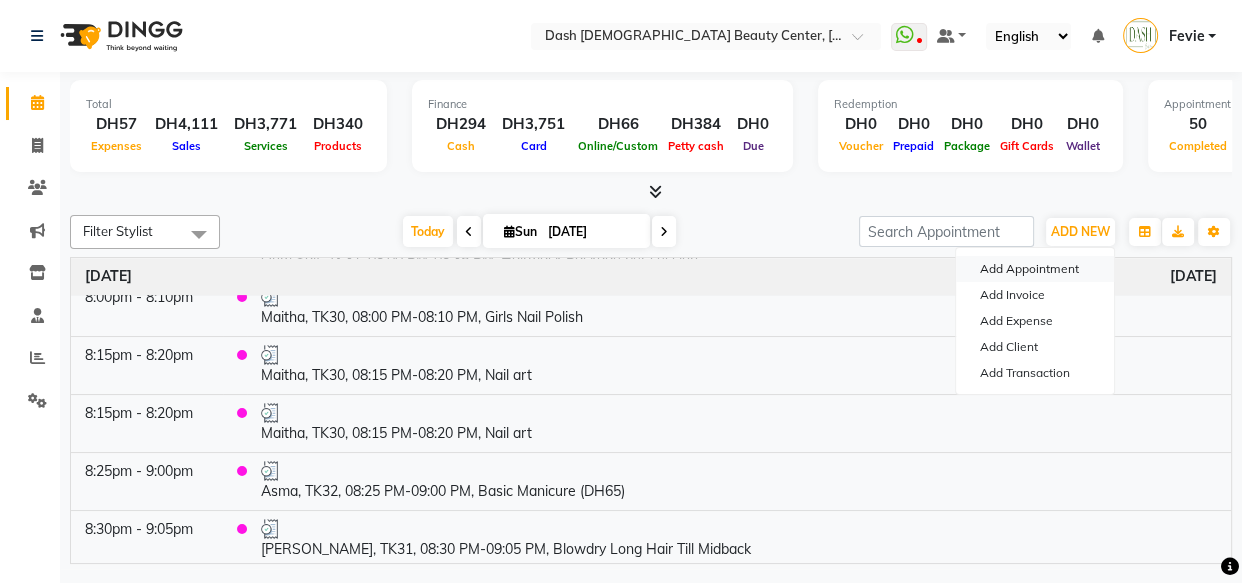 click on "Add Appointment" at bounding box center [1035, 269] 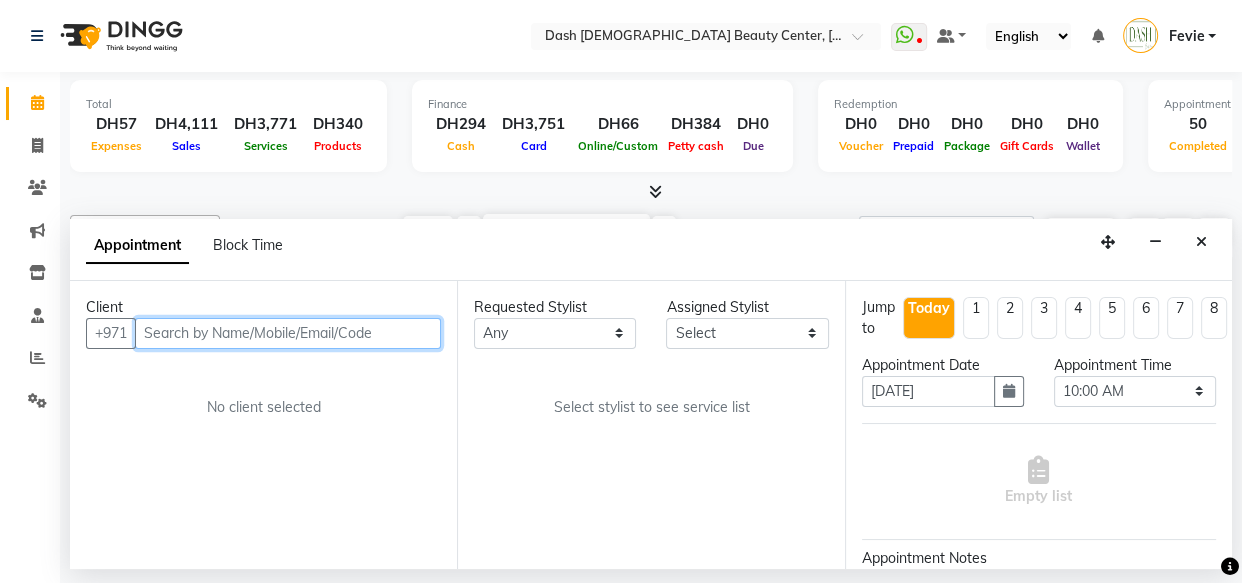 click at bounding box center [288, 333] 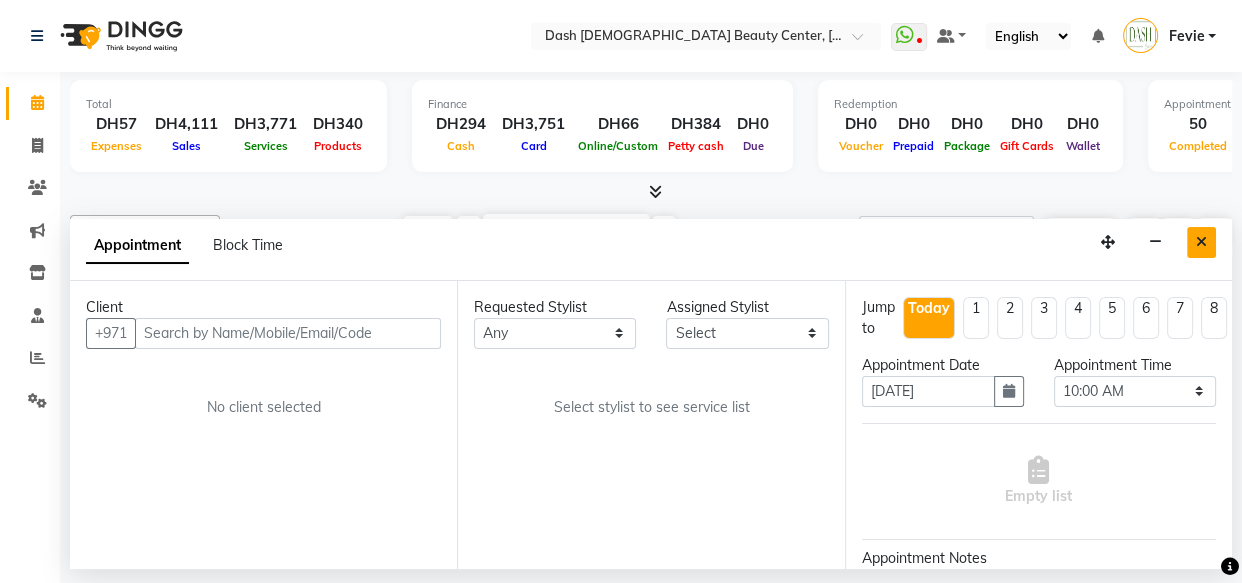click at bounding box center [1201, 242] 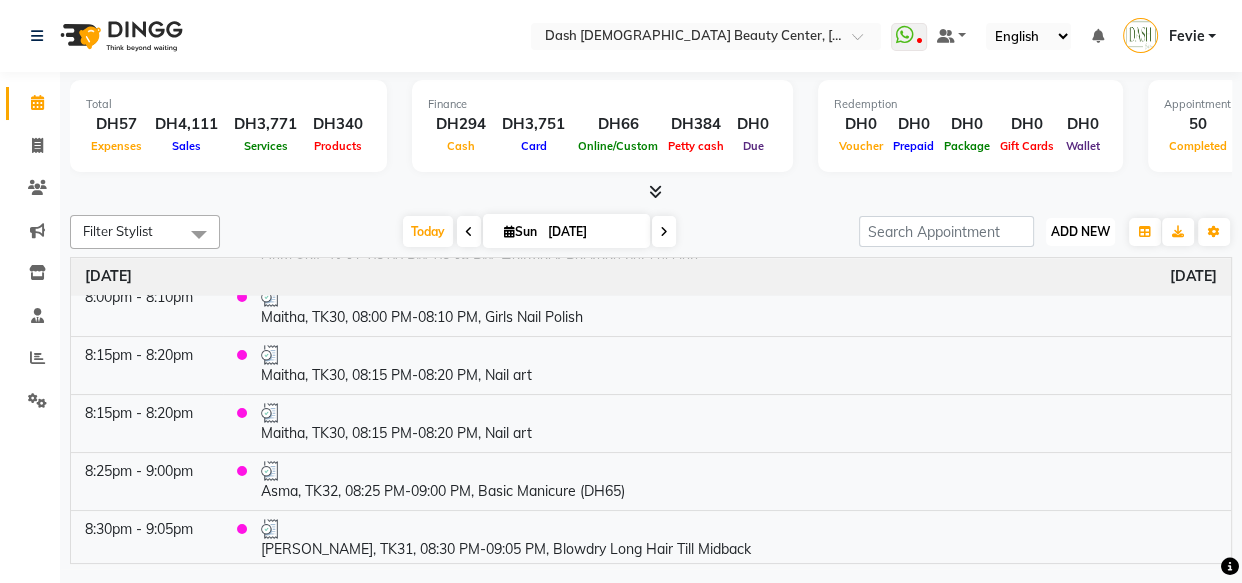click on "ADD NEW" at bounding box center (1080, 231) 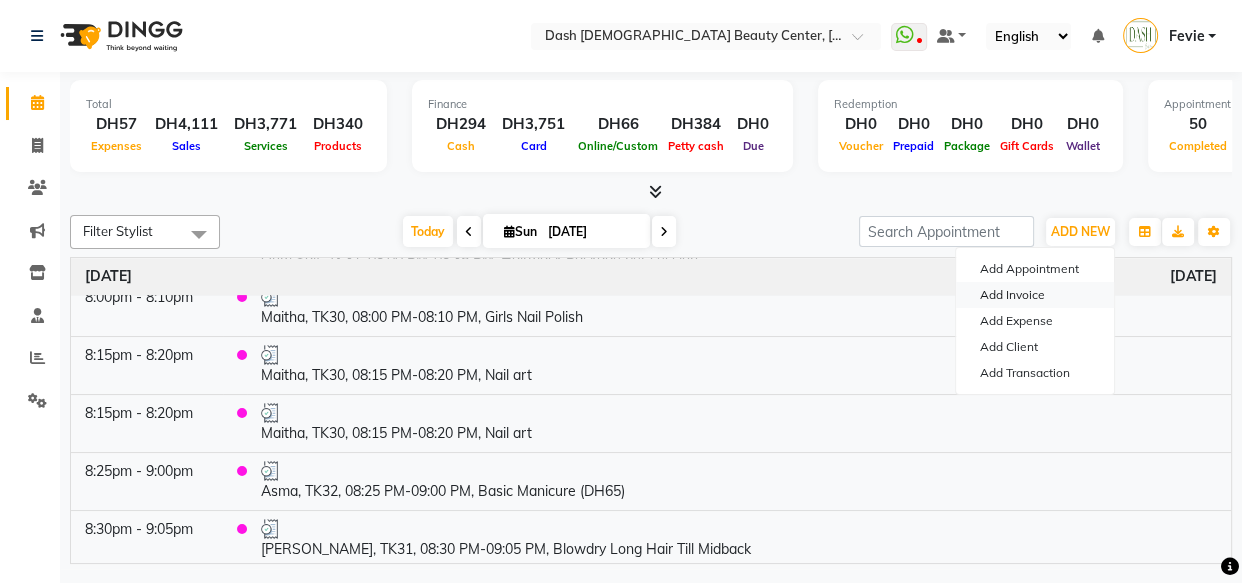 click on "Add Invoice" at bounding box center (1035, 295) 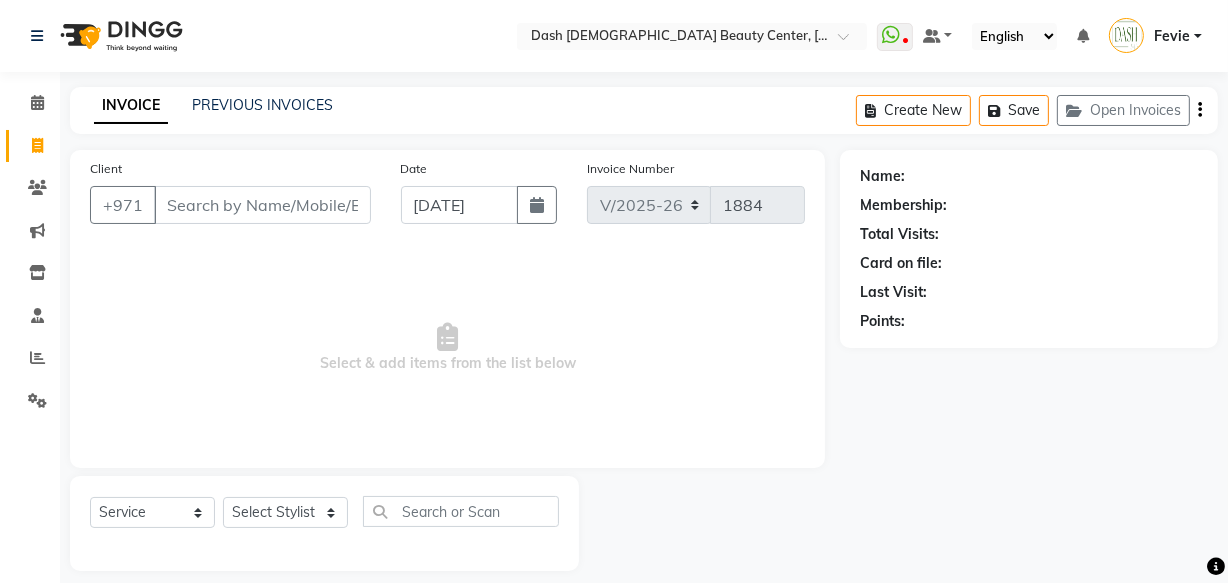 click on "Client" at bounding box center (262, 205) 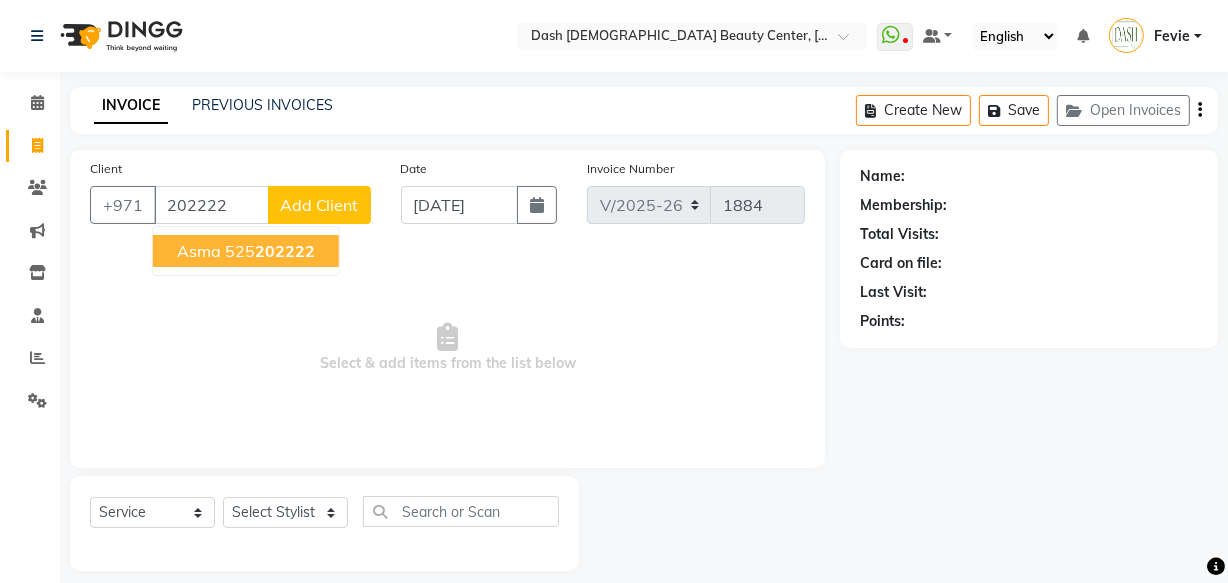 click on "525 202222" at bounding box center [270, 251] 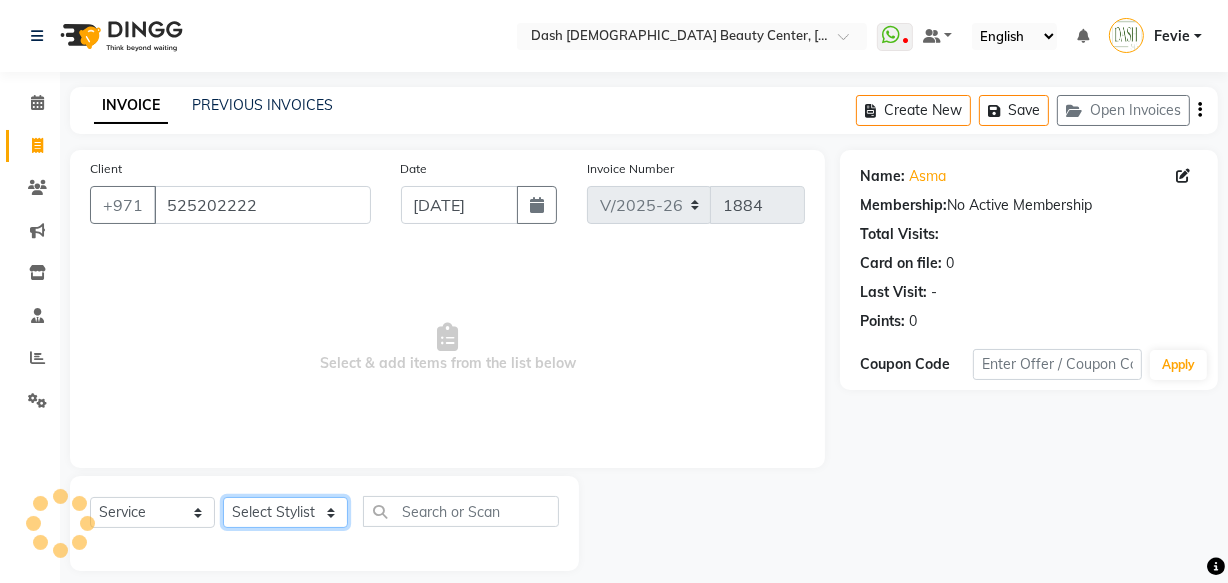 click on "Select Stylist [PERSON_NAME] [PERSON_NAME] [PERSON_NAME] [PERSON_NAME] [PERSON_NAME] [PERSON_NAME] [PERSON_NAME] [PERSON_NAME] May [PERSON_NAME] (Cafe) Nabasirye (Cafe) [PERSON_NAME] [PERSON_NAME] Owner Peace Rechiel [PERSON_NAME] [PERSON_NAME]" 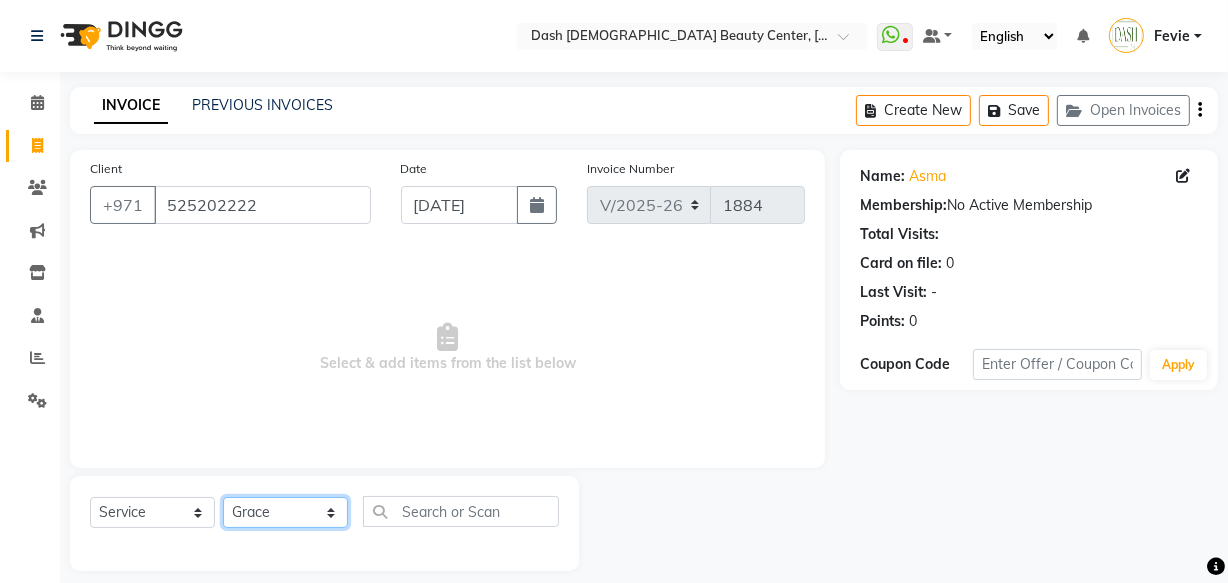 click on "Select Stylist [PERSON_NAME] [PERSON_NAME] [PERSON_NAME] [PERSON_NAME] [PERSON_NAME] [PERSON_NAME] [PERSON_NAME] [PERSON_NAME] May [PERSON_NAME] (Cafe) Nabasirye (Cafe) [PERSON_NAME] [PERSON_NAME] Owner Peace Rechiel [PERSON_NAME] [PERSON_NAME]" 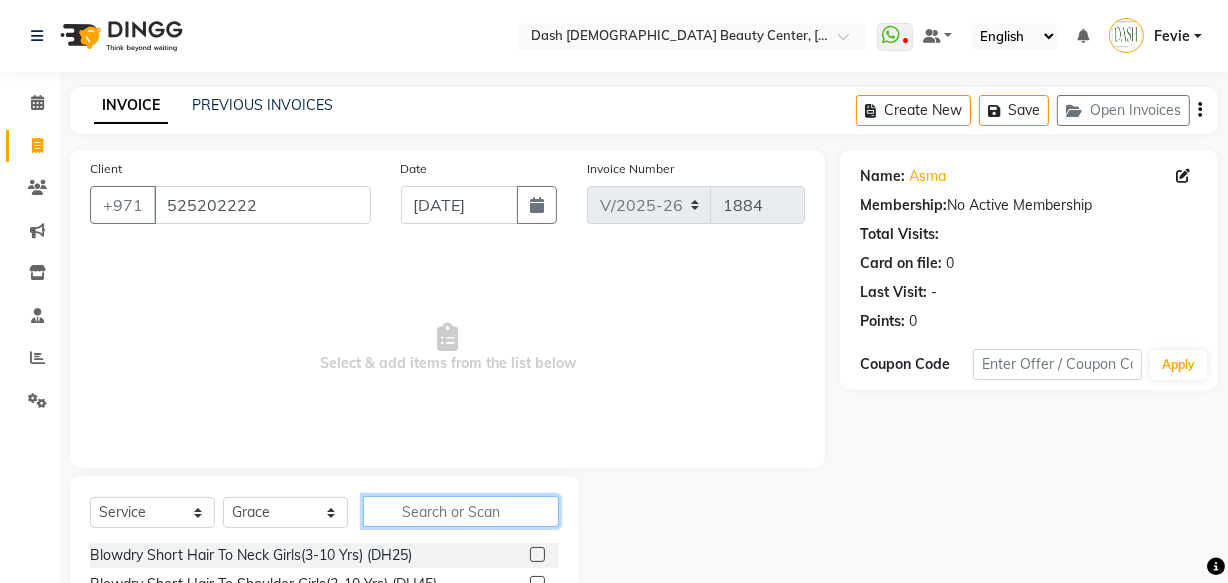 click 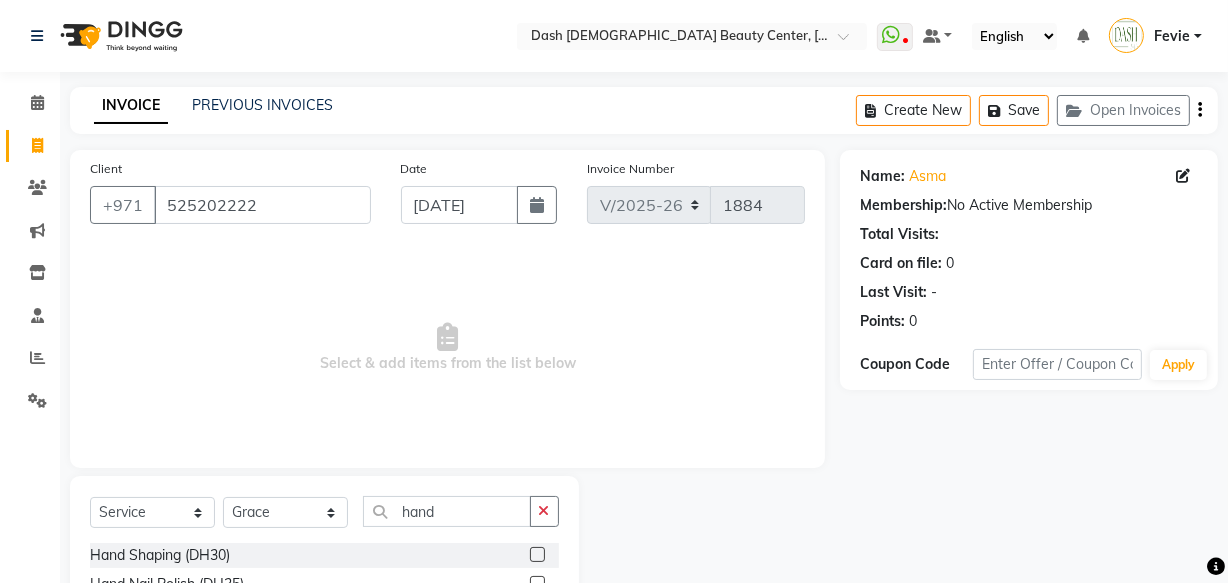 click 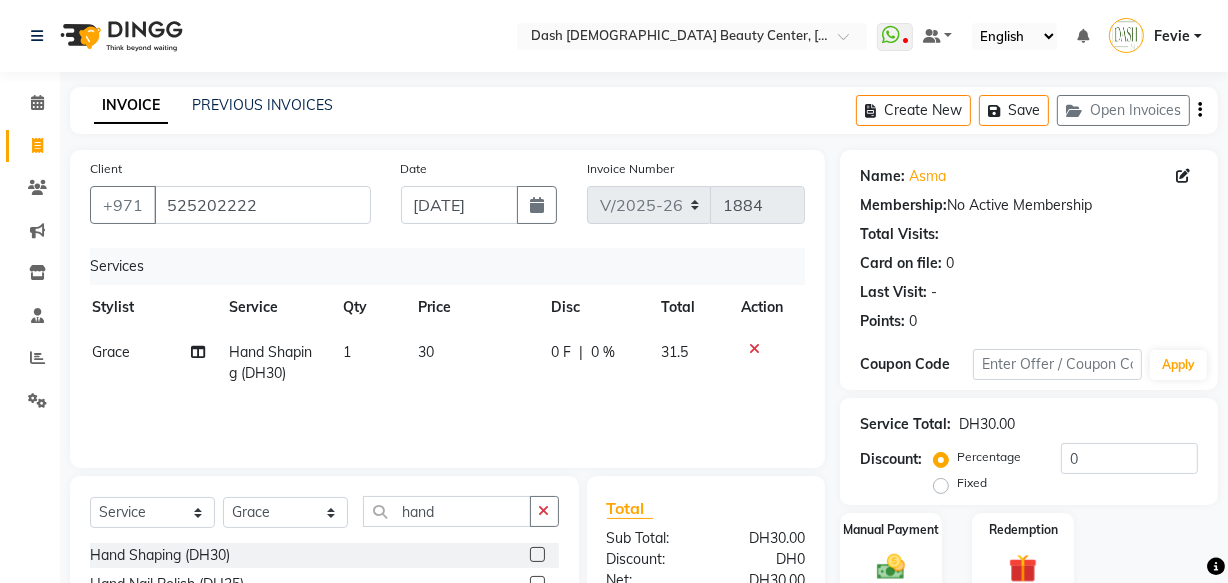 scroll, scrollTop: 0, scrollLeft: 10, axis: horizontal 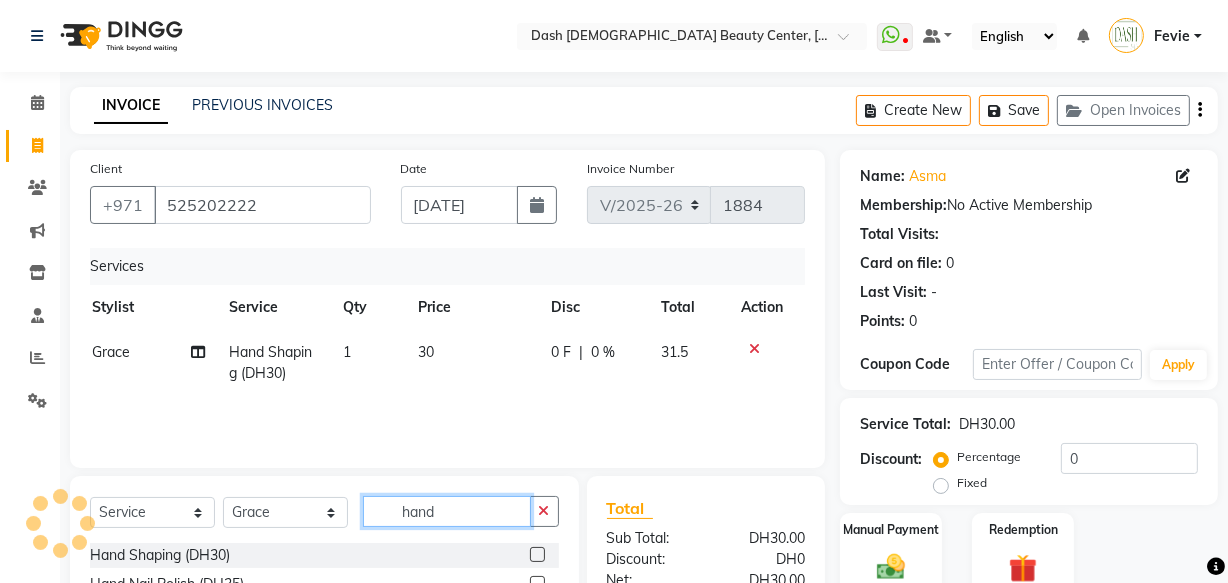 click on "hand" 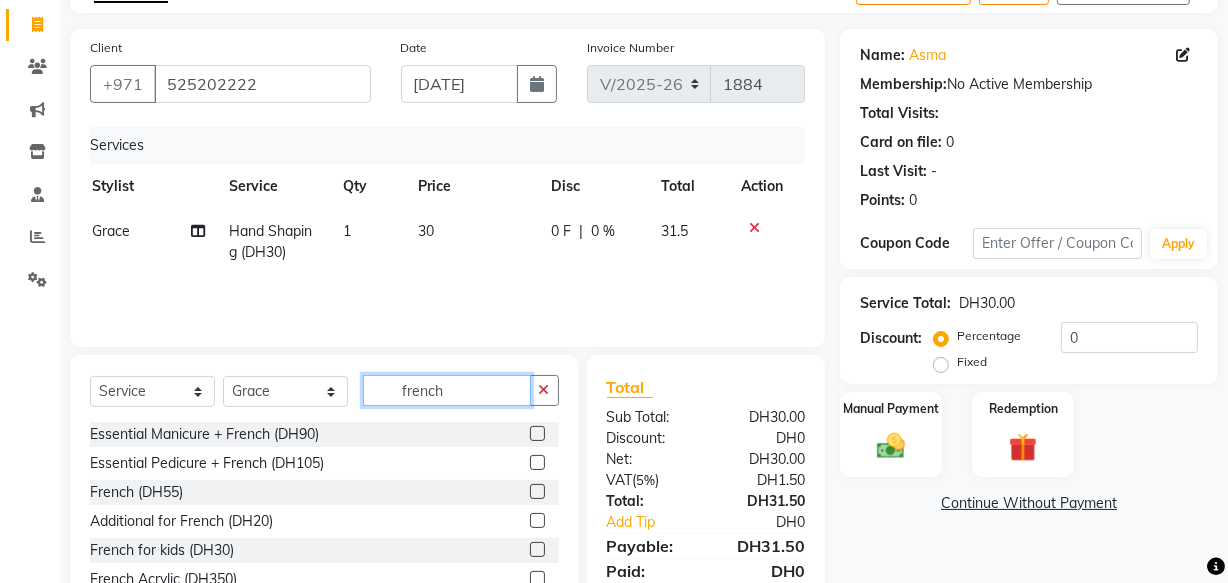 scroll, scrollTop: 160, scrollLeft: 0, axis: vertical 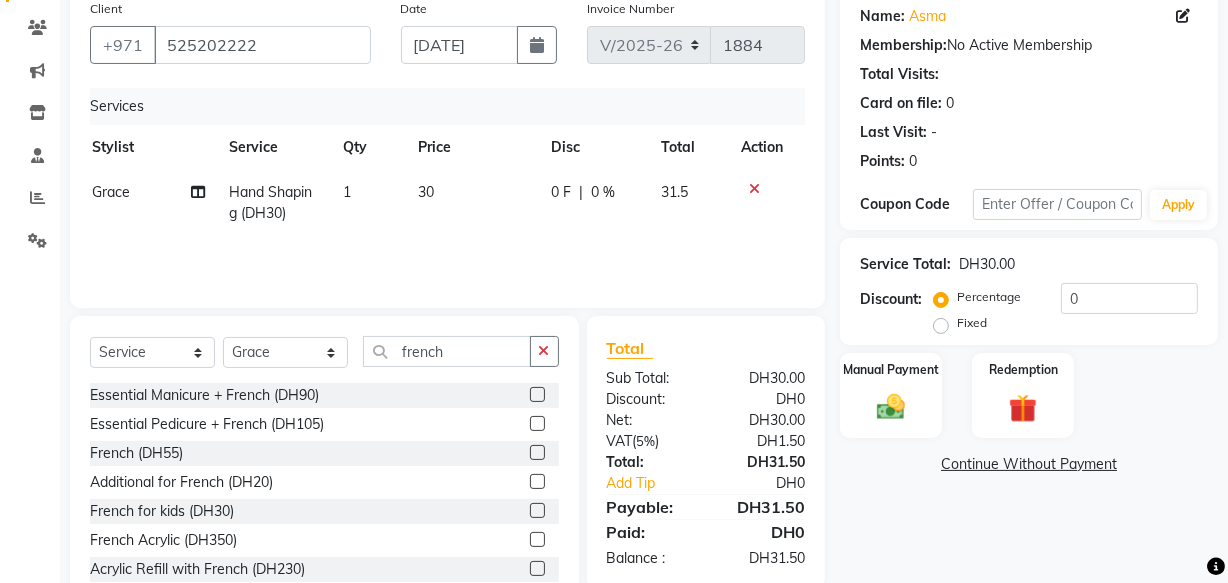click 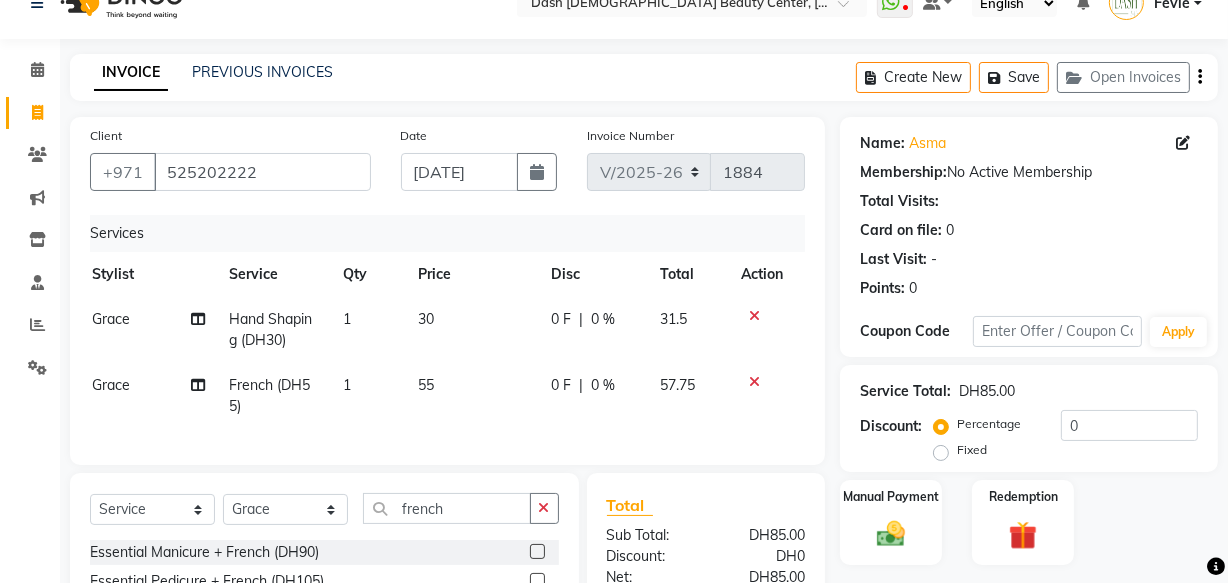 scroll, scrollTop: 16, scrollLeft: 0, axis: vertical 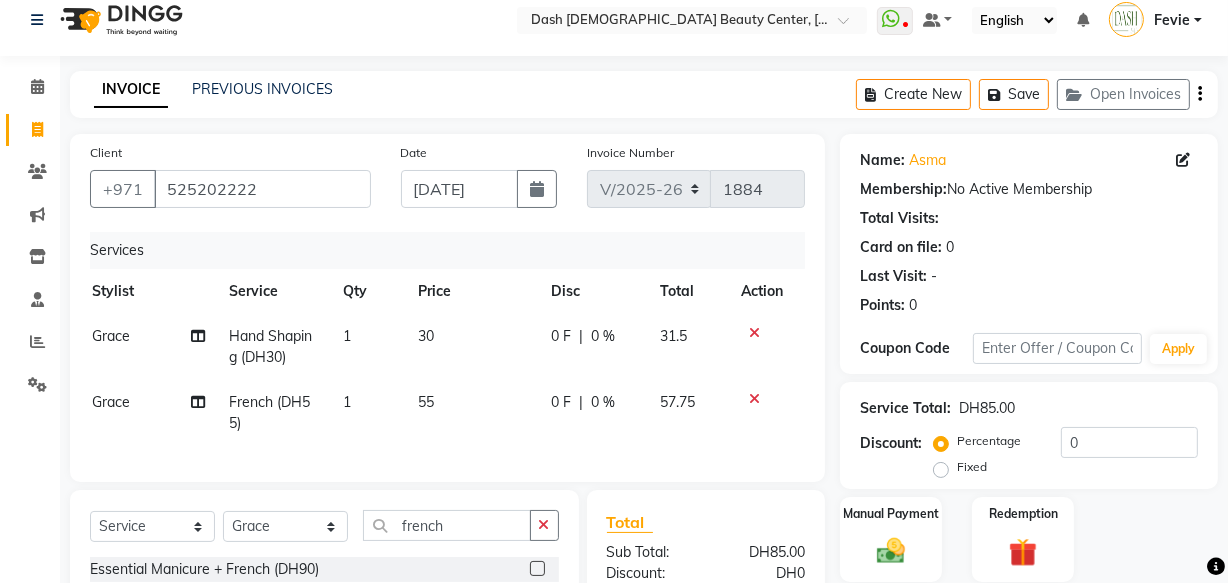 click on "55" 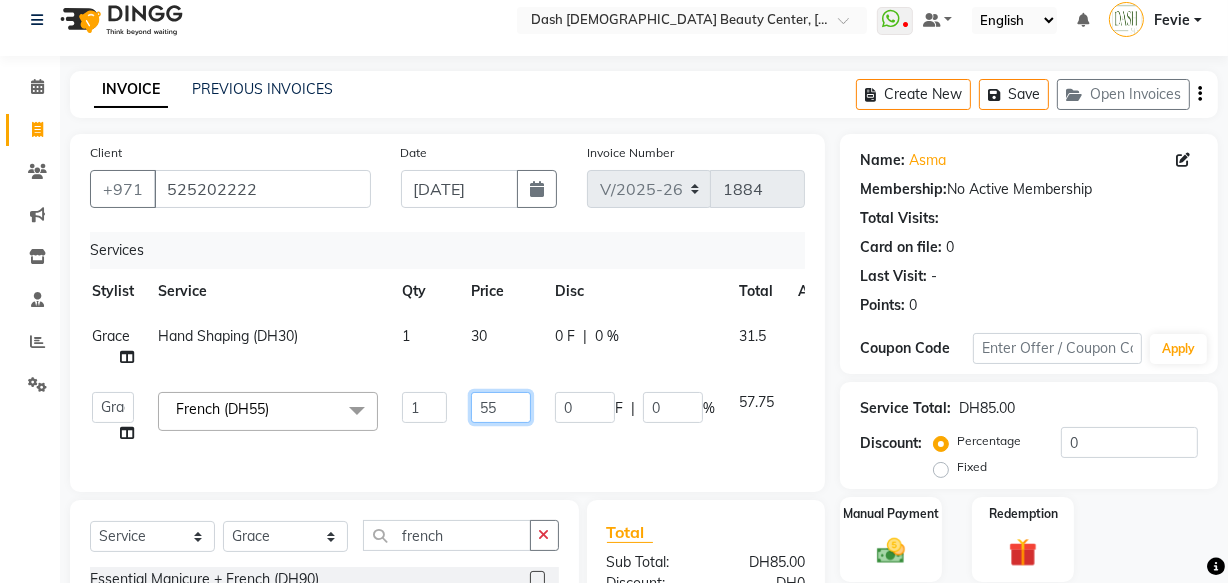 click on "55" 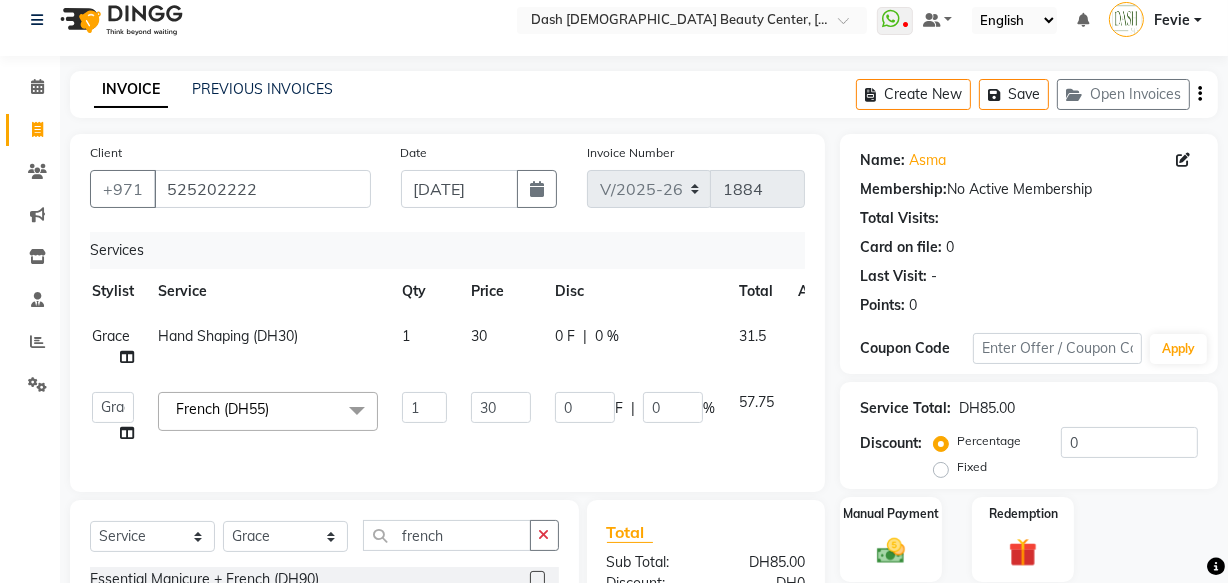 click on "Services Stylist Service Qty Price Disc Total Action Grace Hand Shaping (DH30) 1 30 0 F | 0 % 31.5  [PERSON_NAME]   [PERSON_NAME]   [PERSON_NAME]   [PERSON_NAME]   [PERSON_NAME]   [PERSON_NAME]   [PERSON_NAME]   [PERSON_NAME]   May [PERSON_NAME] (Cafe)   Nabasirye (Cafe)   [PERSON_NAME]   [PERSON_NAME]   Owner   Peace   [PERSON_NAME] [PERSON_NAME]   [PERSON_NAME] (DH55)  x Blowdry Short Hair To Neck Girls(3-10 Yrs) (DH25) Blowdry Short Hair To Shoulder Girls(3-10 Yrs) (DH45) Blowdry Short Hair Under Shoulder Girls(3-10 Yrs) (DH65) Blowdry Long Hair Before Mid Back Girls(3-10 Yrs) (DH85) Blowdry Long Hair Till Midback Girls(3-10 Yrs) (DH105) Blowdry Long Hair Under Midback Girls(3-10 Yrs) (DH125) Blowdry Long Hair Till Back End Girls(3-10 Yrs) (DH145) Blowdry Long Hair Under Back End Girls(3-10 Yrs) (DH165) Blowdry Very Long Hair Girls(3-10 Yrs) (DH185) Blowdry Short Hair To Neck (DH50) Blowdry Short Hair To Shoulder (DH70) Blowdry Short Hair Under Shoulder (DH90) Blowdry Long Hair Before Mid Back (DH110) Blowdry Long Hair Till Midback (DH130)" 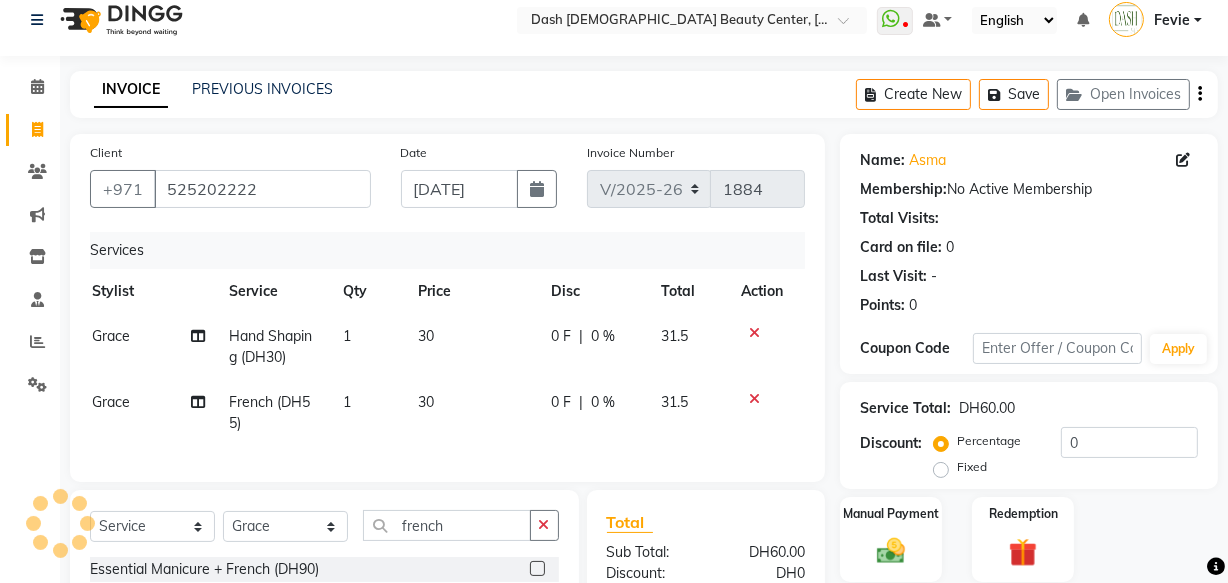 click on "0 %" 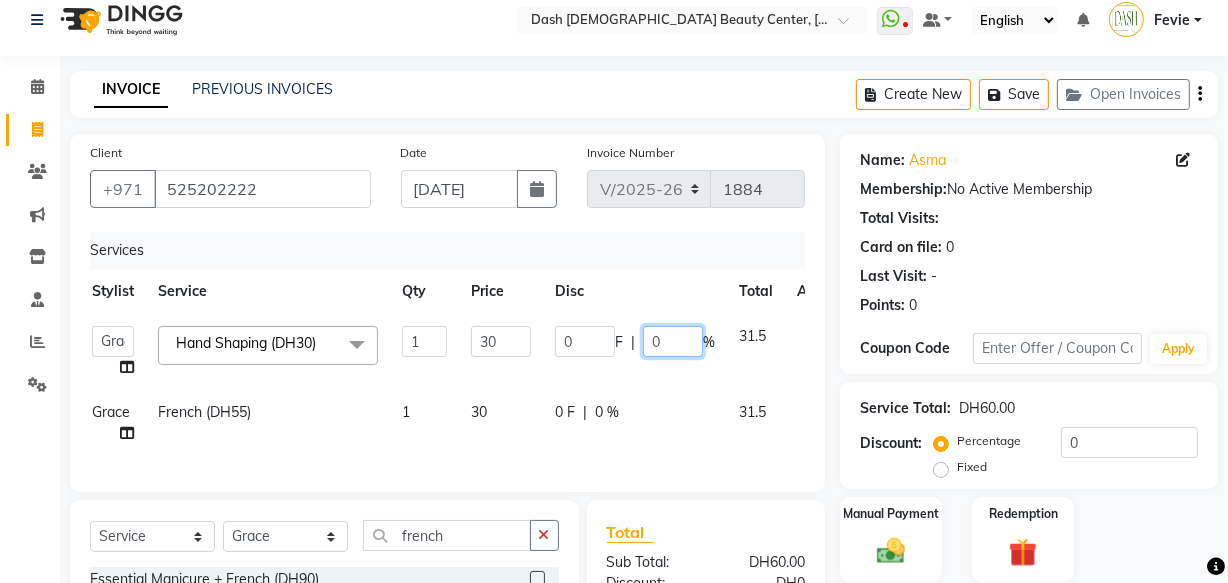 click on "0" 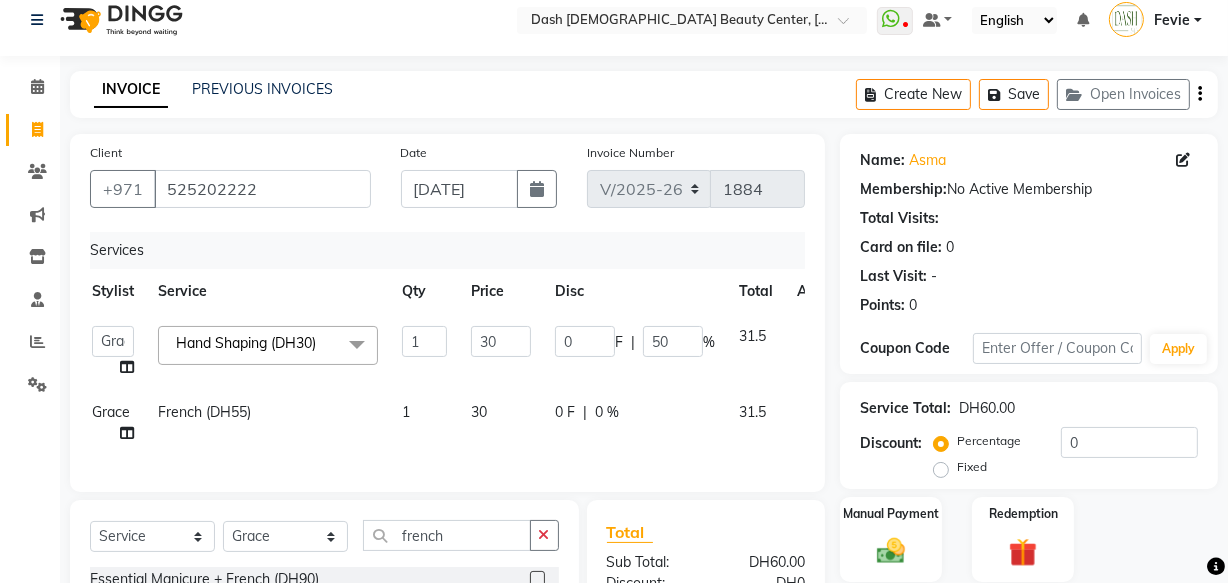 click on "0 F | 0 %" 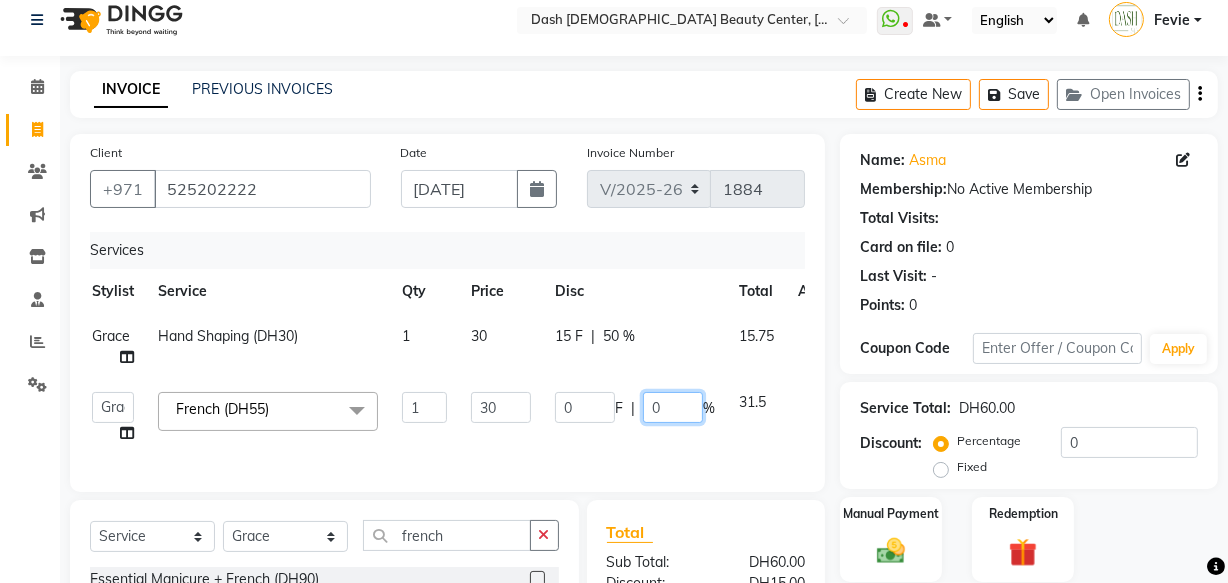 click on "0" 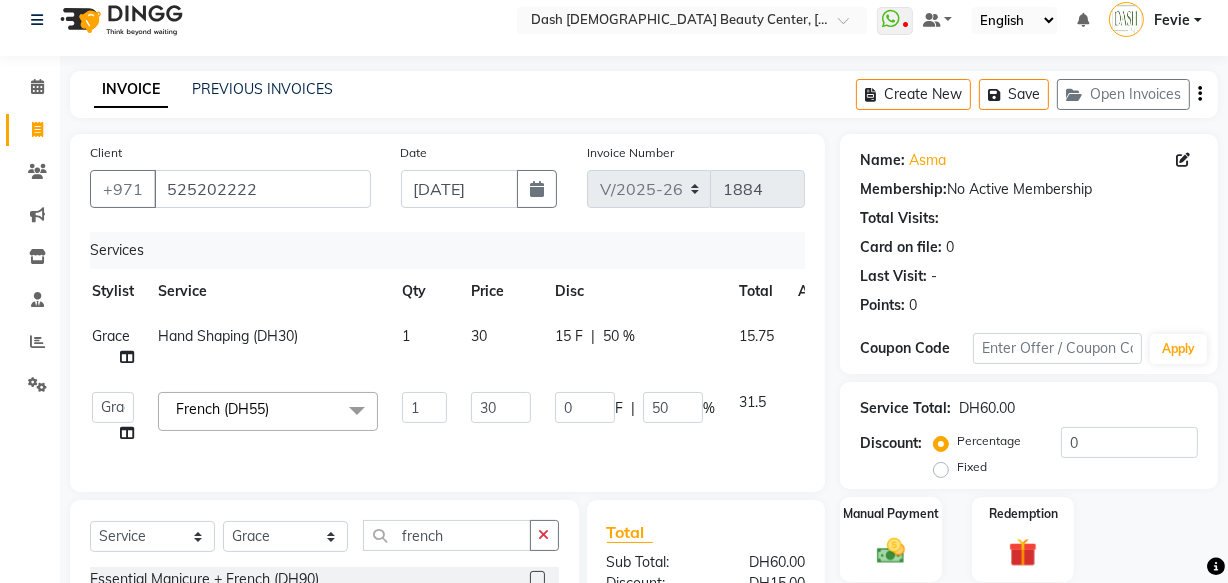 click on "Services Stylist Service Qty Price Disc Total Action Grace Hand Shaping (DH30) 1 30 15 F | 50 % 15.75  [PERSON_NAME]   [PERSON_NAME]   [PERSON_NAME]   [PERSON_NAME]   [PERSON_NAME]   [PERSON_NAME]   [PERSON_NAME]   [PERSON_NAME]   May [PERSON_NAME] (Cafe)   Nabasirye (Cafe)   [PERSON_NAME]   [PERSON_NAME]   Owner   Peace   [PERSON_NAME] [PERSON_NAME]   [PERSON_NAME] (DH55)  x Blowdry Short Hair To Neck Girls(3-10 Yrs) (DH25) Blowdry Short Hair To Shoulder Girls(3-10 Yrs) (DH45) Blowdry Short Hair Under Shoulder Girls(3-10 Yrs) (DH65) Blowdry Long Hair Before Mid Back Girls(3-10 Yrs) (DH85) Blowdry Long Hair Till Midback Girls(3-10 Yrs) (DH105) Blowdry Long Hair Under Midback Girls(3-10 Yrs) (DH125) Blowdry Long Hair Till Back End Girls(3-10 Yrs) (DH145) Blowdry Long Hair Under Back End Girls(3-10 Yrs) (DH165) Blowdry Very Long Hair Girls(3-10 Yrs) (DH185) Blowdry Short Hair To Neck (DH50) Blowdry Short Hair To Shoulder (DH70) Blowdry Short Hair Under Shoulder (DH90) Blowdry Long Hair Before Mid Back (DH110) Blowdry Very Long Hair (DH210) 1 30" 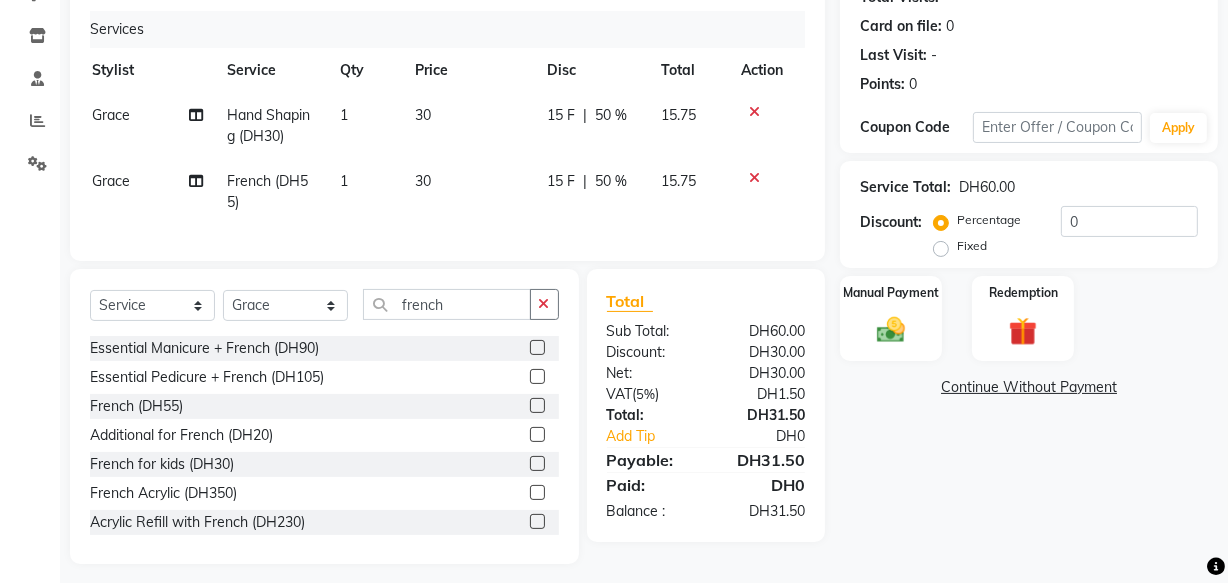 scroll, scrollTop: 245, scrollLeft: 0, axis: vertical 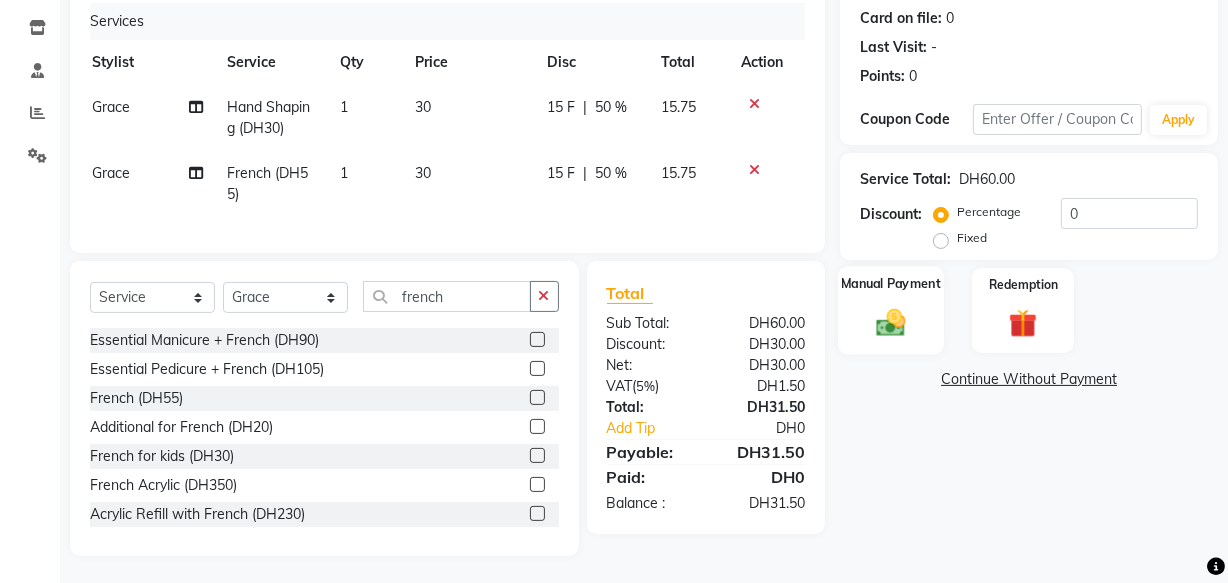 click 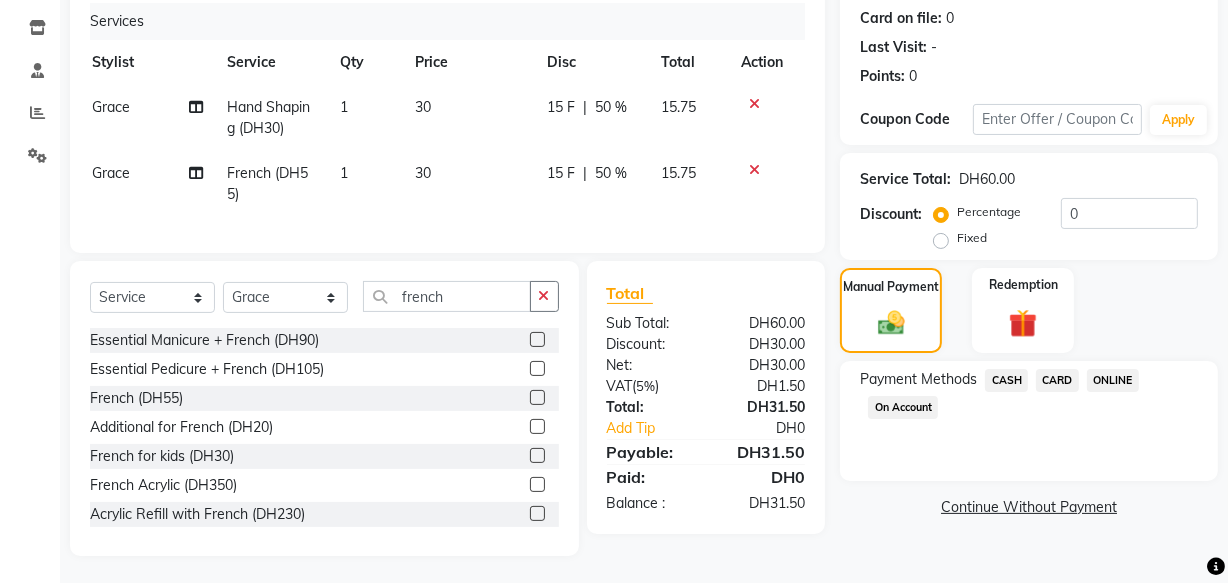 click on "CARD" 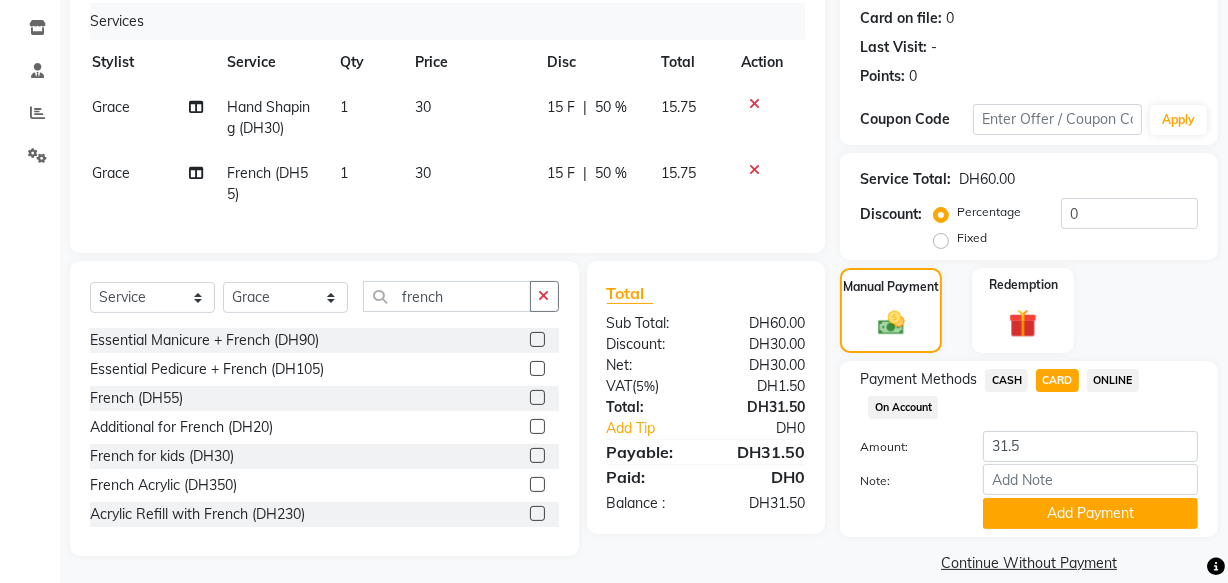 scroll, scrollTop: 270, scrollLeft: 0, axis: vertical 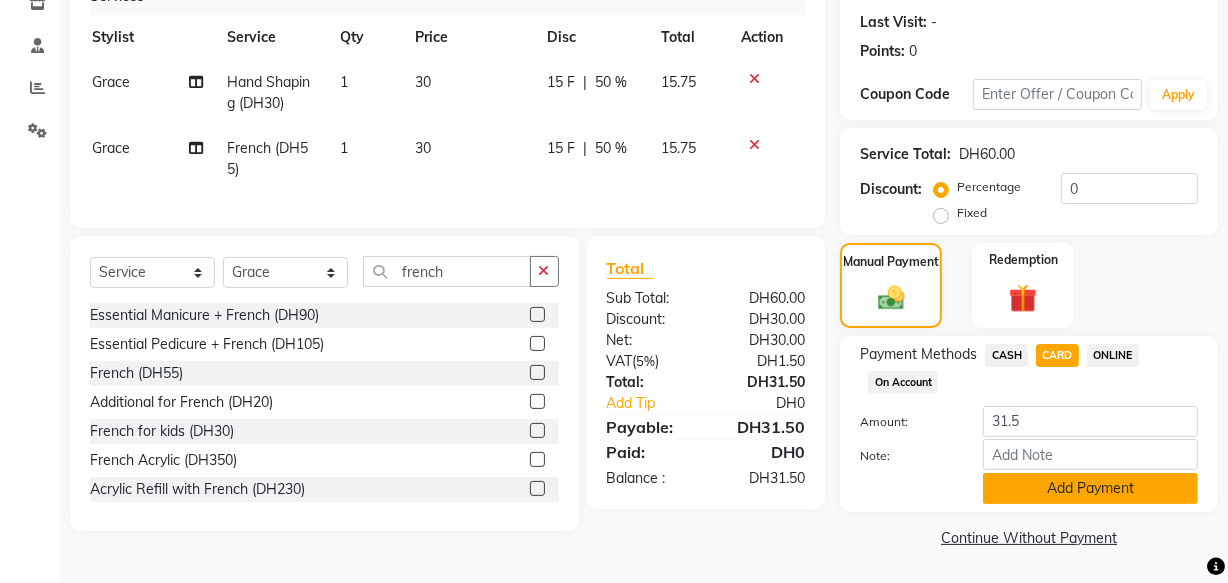click on "Add Payment" 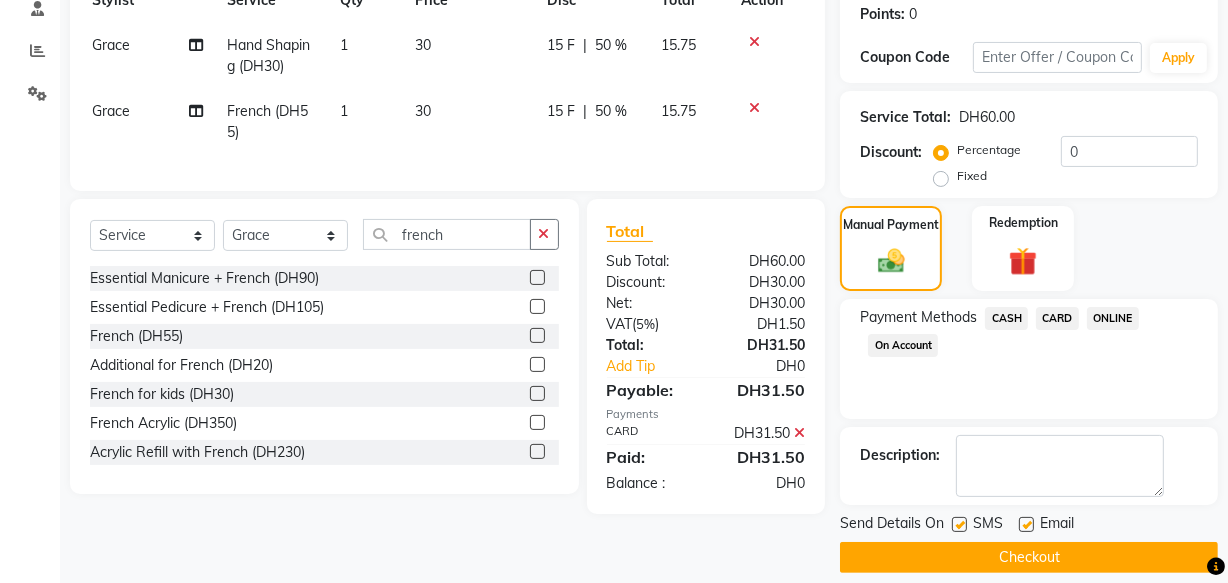 scroll, scrollTop: 326, scrollLeft: 0, axis: vertical 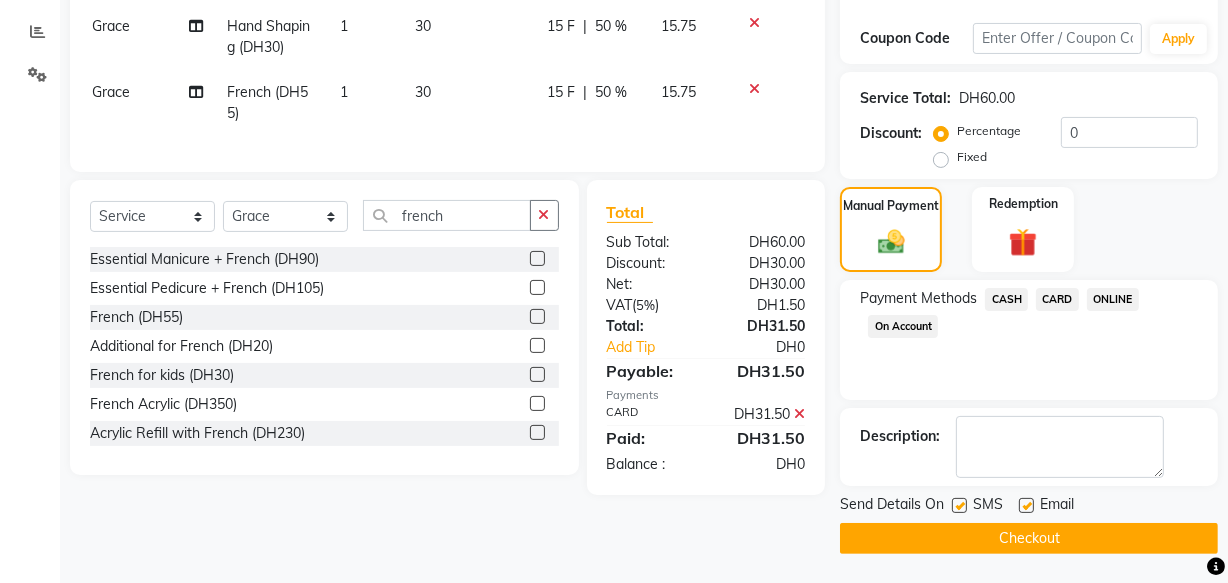 click on "Checkout" 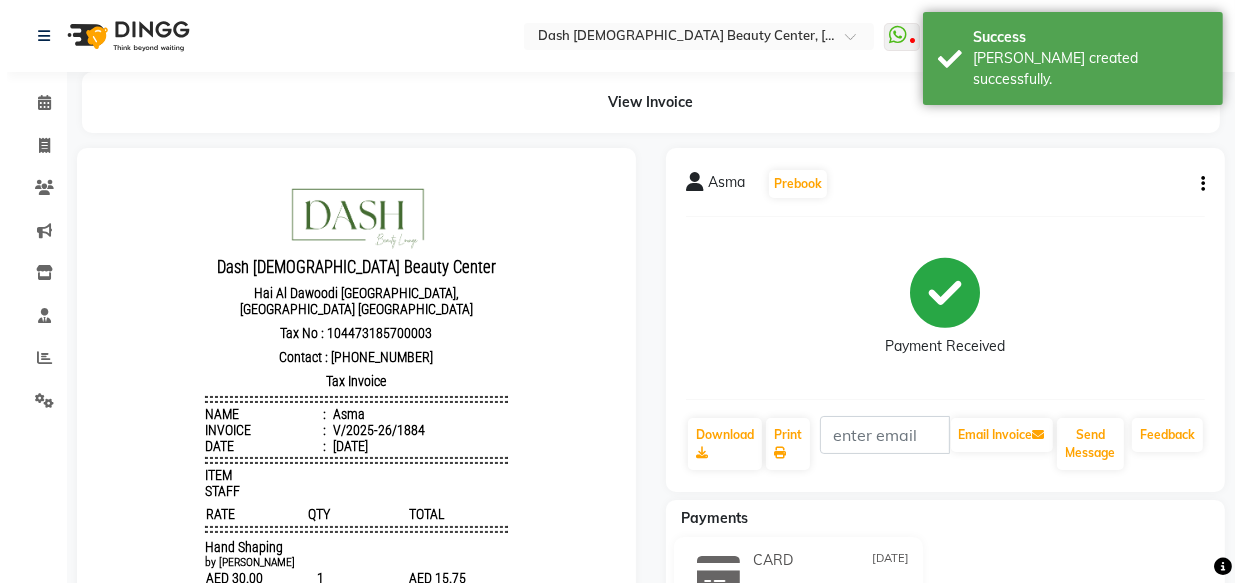scroll, scrollTop: 0, scrollLeft: 0, axis: both 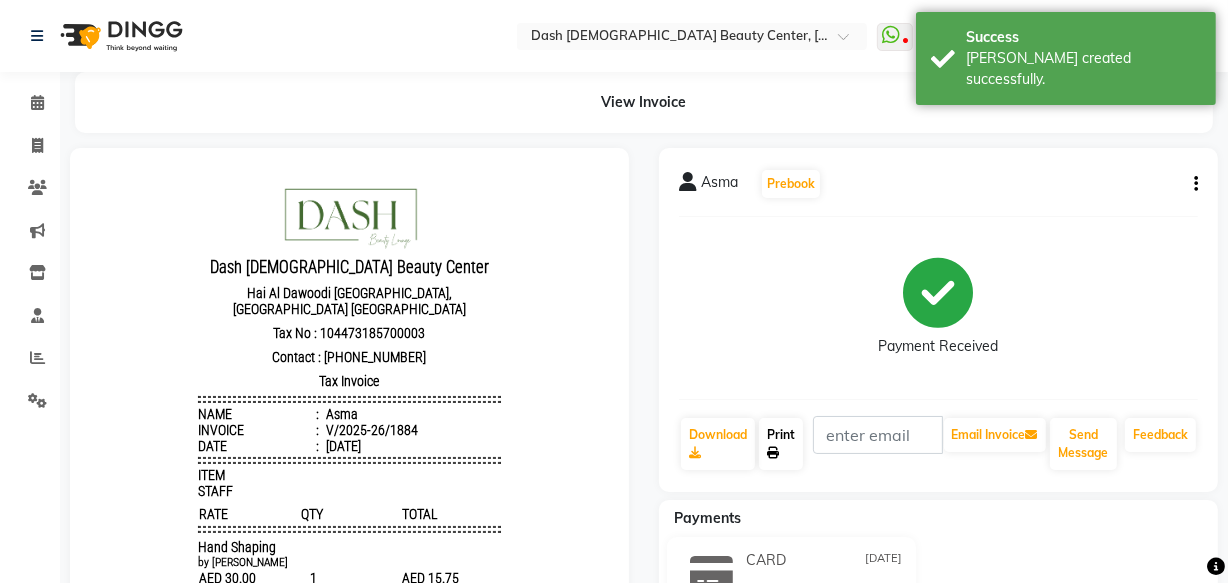 click 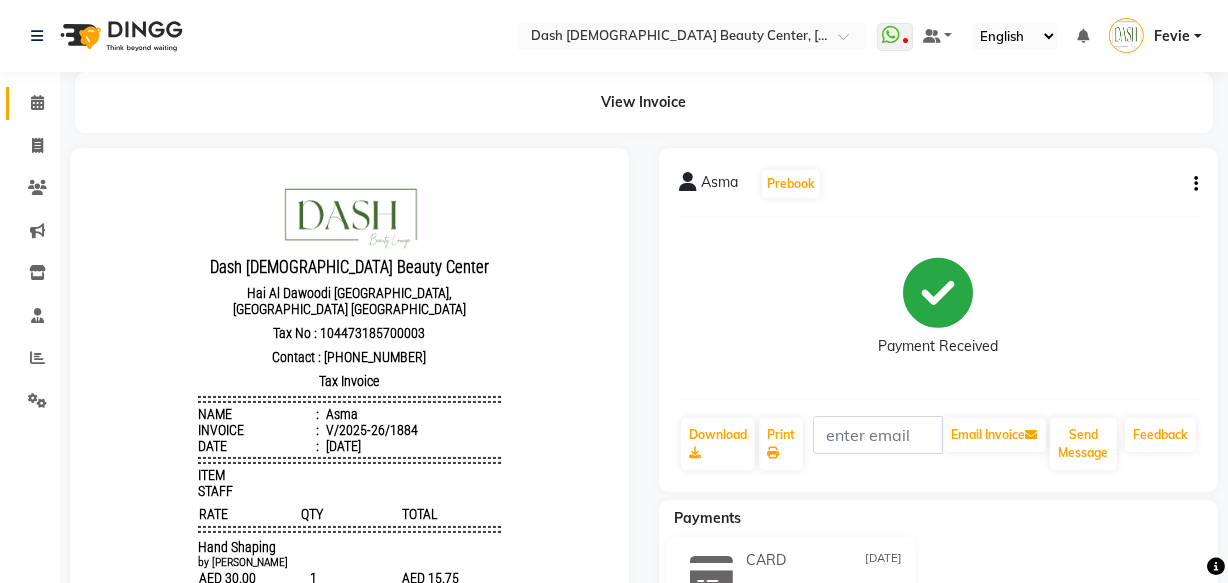 click 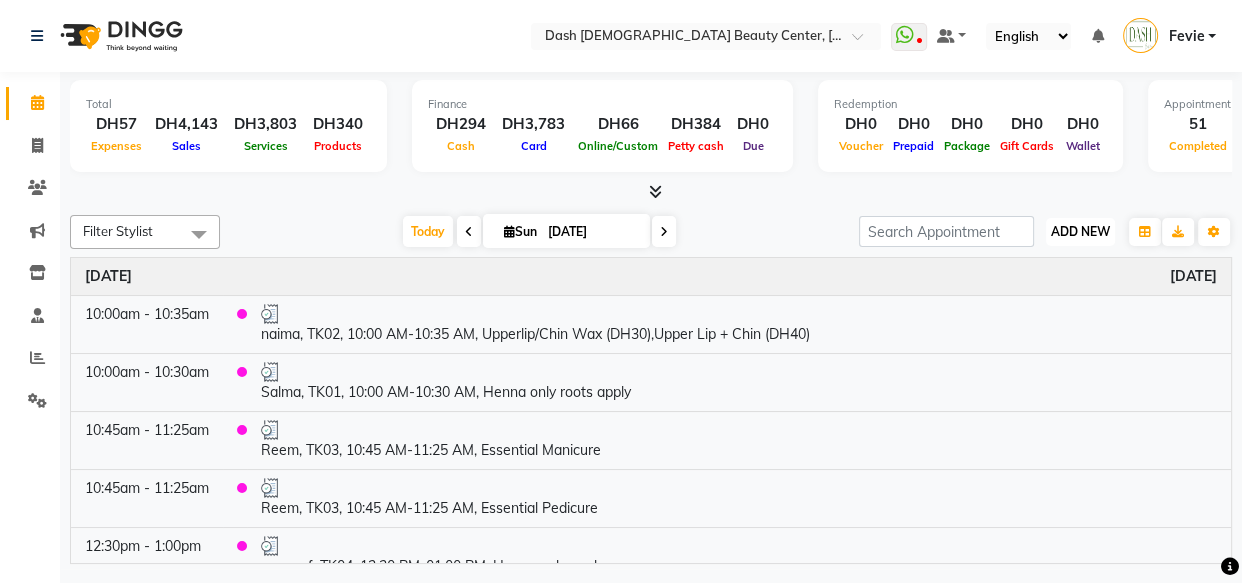 click on "ADD NEW" at bounding box center (1080, 231) 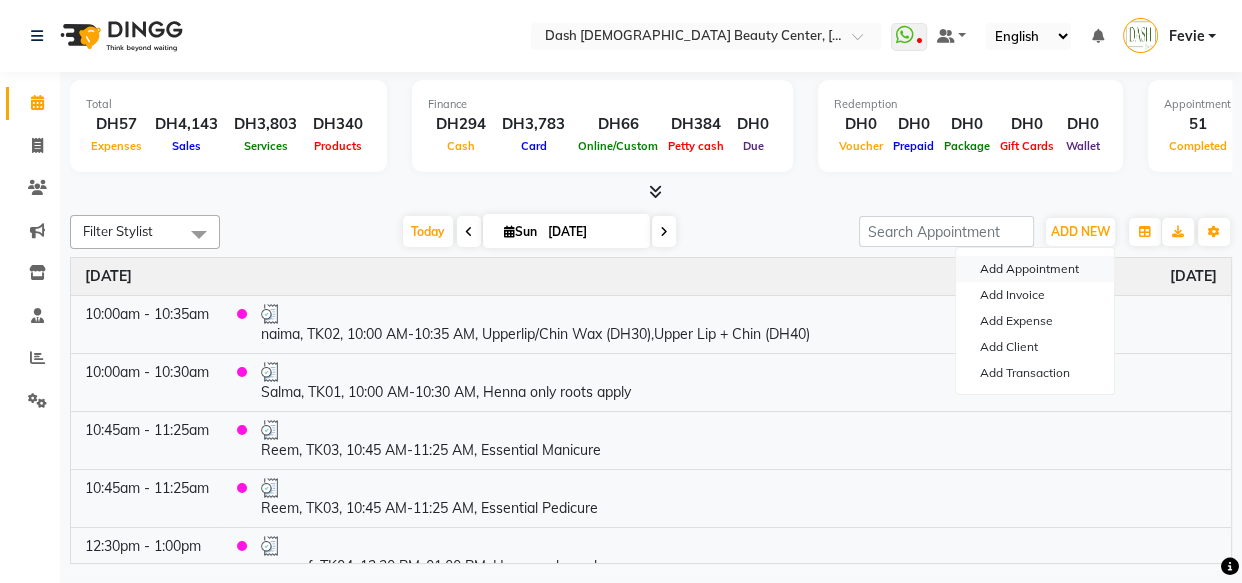 click on "Add Appointment" at bounding box center [1035, 269] 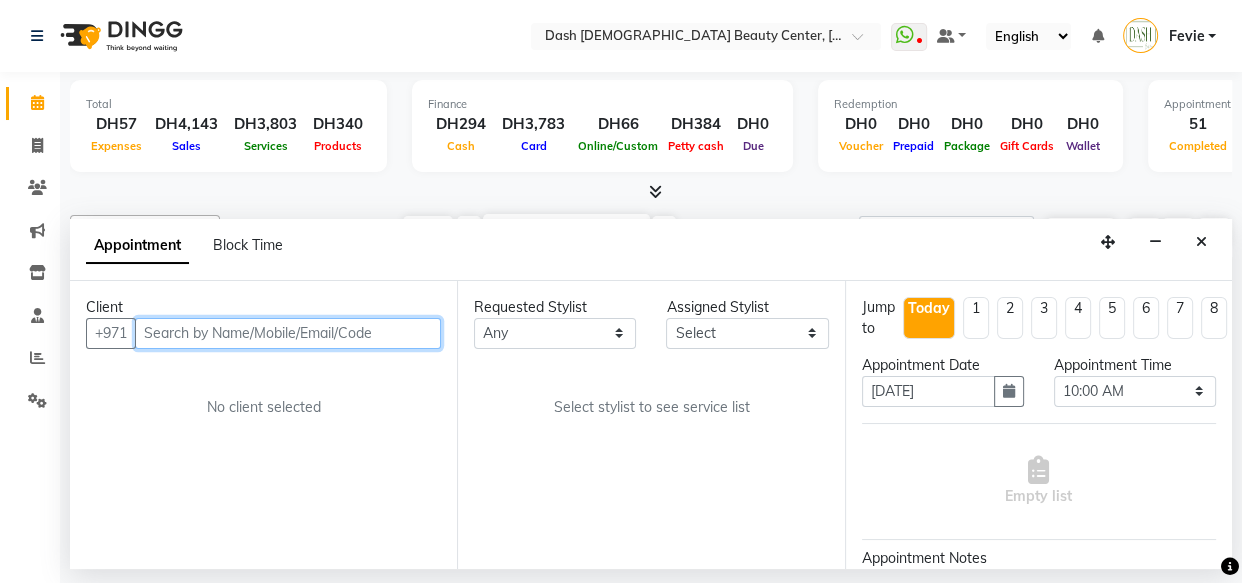 click at bounding box center [288, 333] 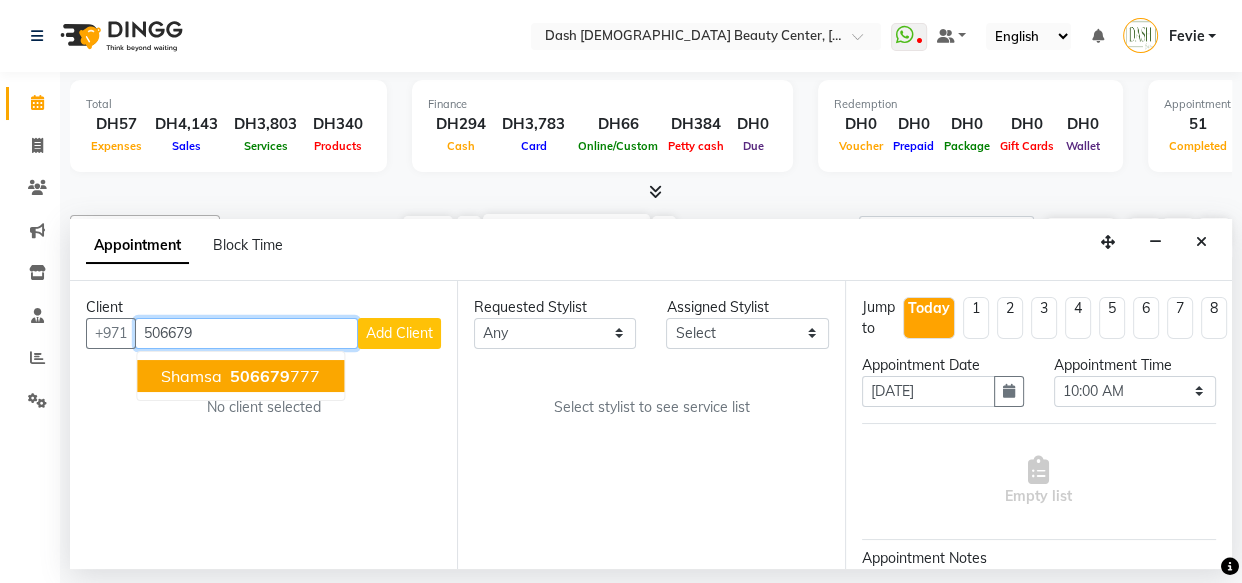 click on "506679 777" at bounding box center [273, 376] 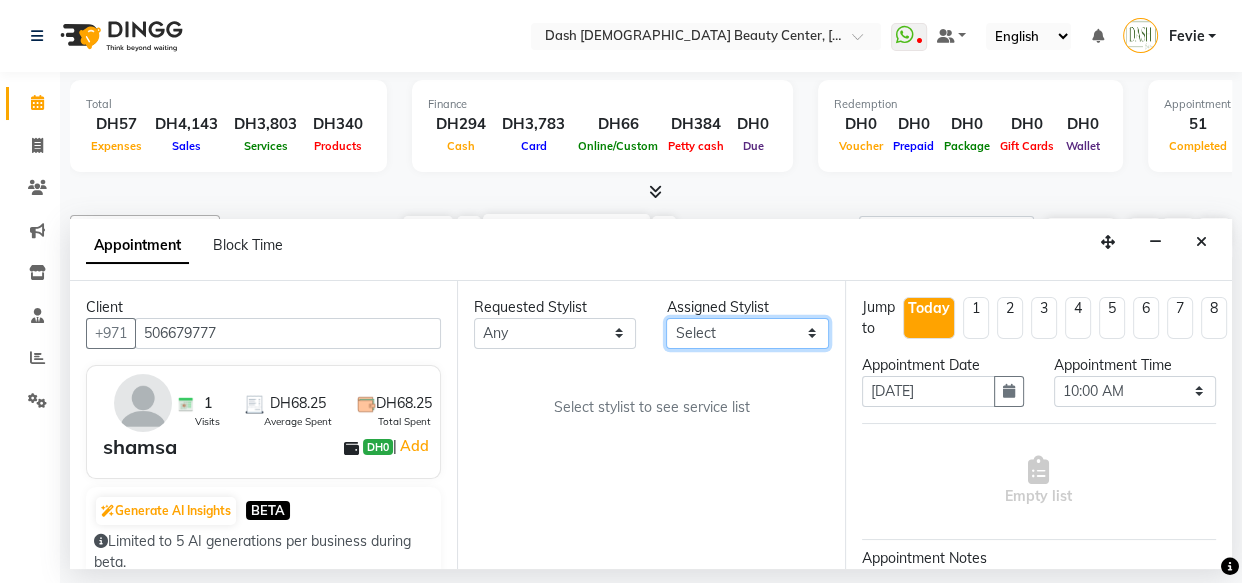 click on "Select [PERSON_NAME] [PERSON_NAME] [PERSON_NAME] [PERSON_NAME] [PERSON_NAME] [PERSON_NAME] [PERSON_NAME] [PERSON_NAME] [PERSON_NAME] Peace [PERSON_NAME] [PERSON_NAME]" at bounding box center (747, 333) 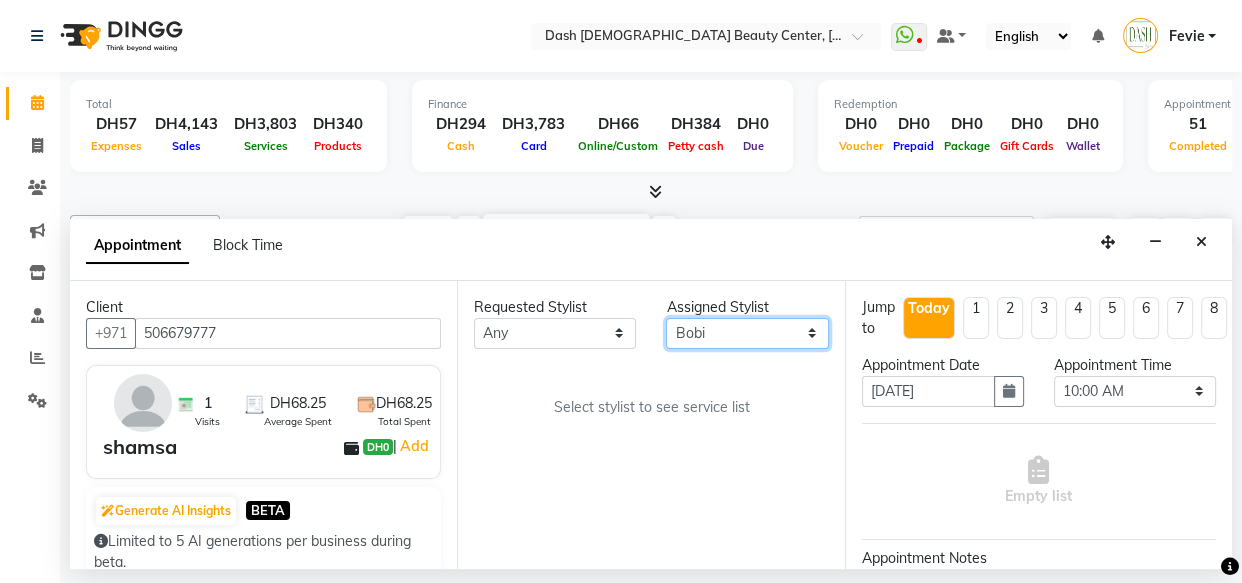 click on "Select [PERSON_NAME] [PERSON_NAME] [PERSON_NAME] [PERSON_NAME] [PERSON_NAME] [PERSON_NAME] [PERSON_NAME] [PERSON_NAME] [PERSON_NAME] Peace [PERSON_NAME] [PERSON_NAME]" at bounding box center (747, 333) 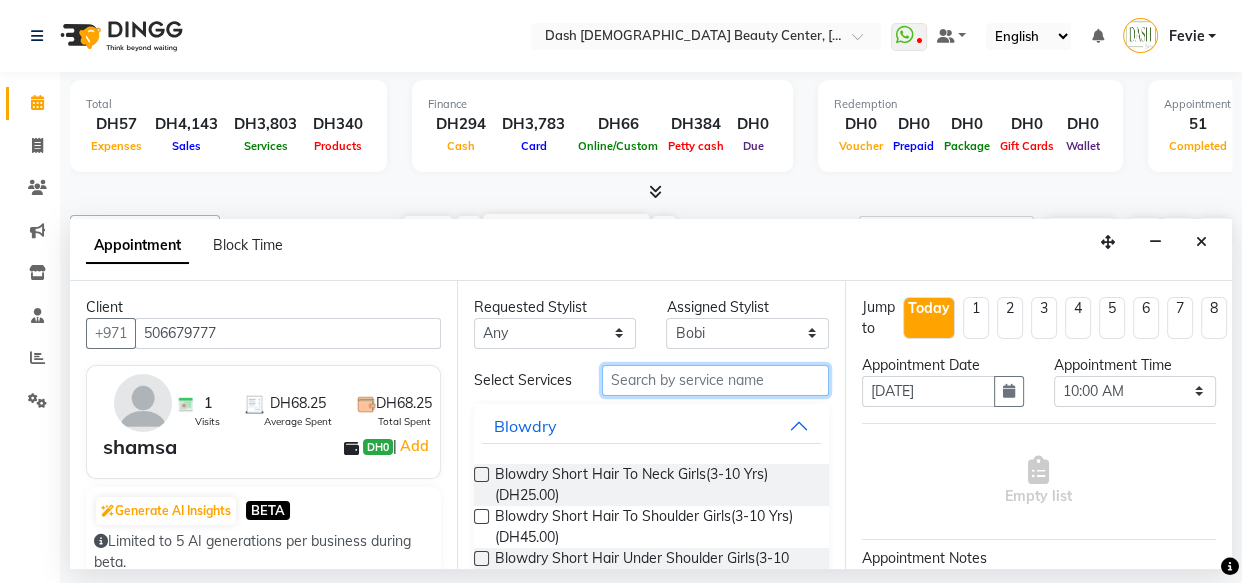 click at bounding box center [715, 380] 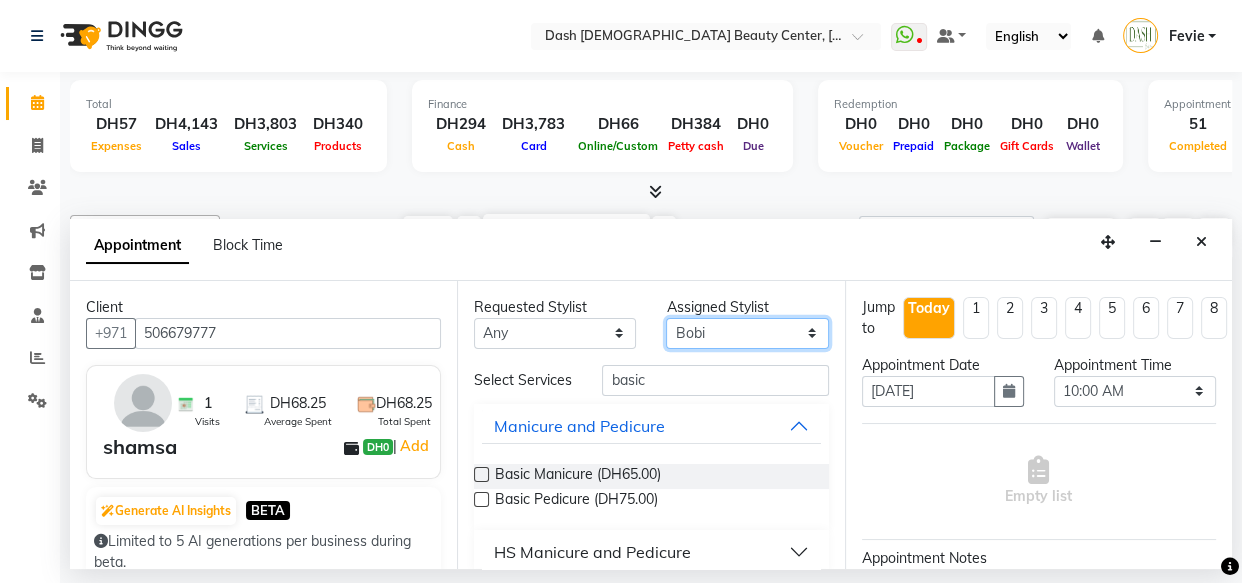 click on "Select [PERSON_NAME] [PERSON_NAME] [PERSON_NAME] [PERSON_NAME] [PERSON_NAME] [PERSON_NAME] [PERSON_NAME] [PERSON_NAME] [PERSON_NAME] Peace [PERSON_NAME] [PERSON_NAME]" at bounding box center [747, 333] 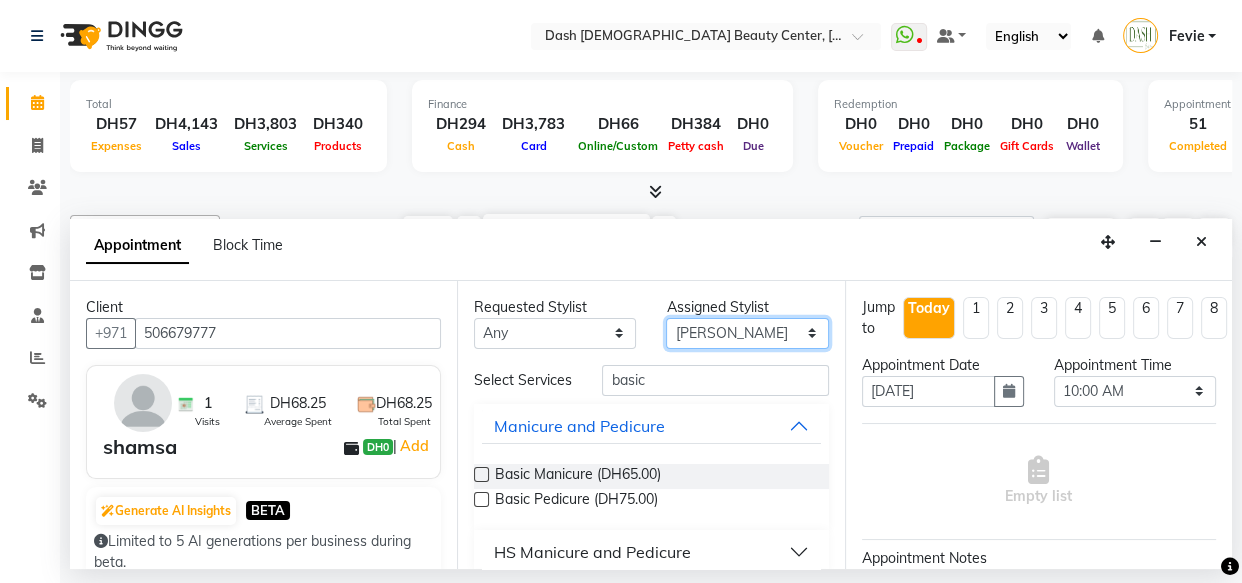 click on "Select [PERSON_NAME] [PERSON_NAME] [PERSON_NAME] [PERSON_NAME] [PERSON_NAME] [PERSON_NAME] [PERSON_NAME] [PERSON_NAME] [PERSON_NAME] Peace [PERSON_NAME] [PERSON_NAME]" at bounding box center (747, 333) 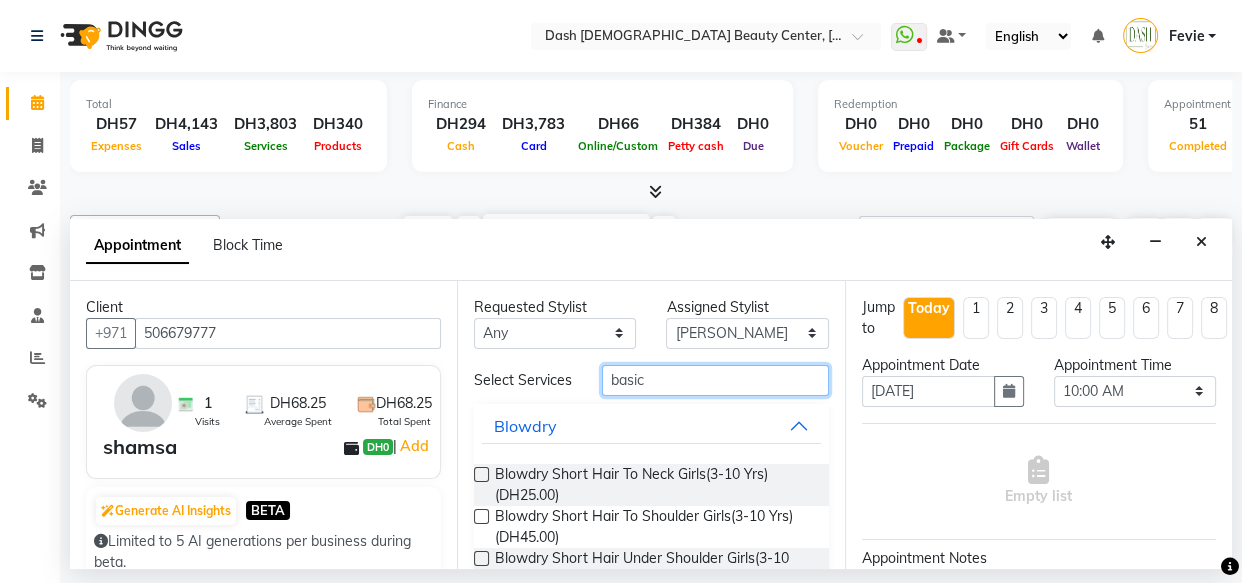 click on "basic" at bounding box center [715, 380] 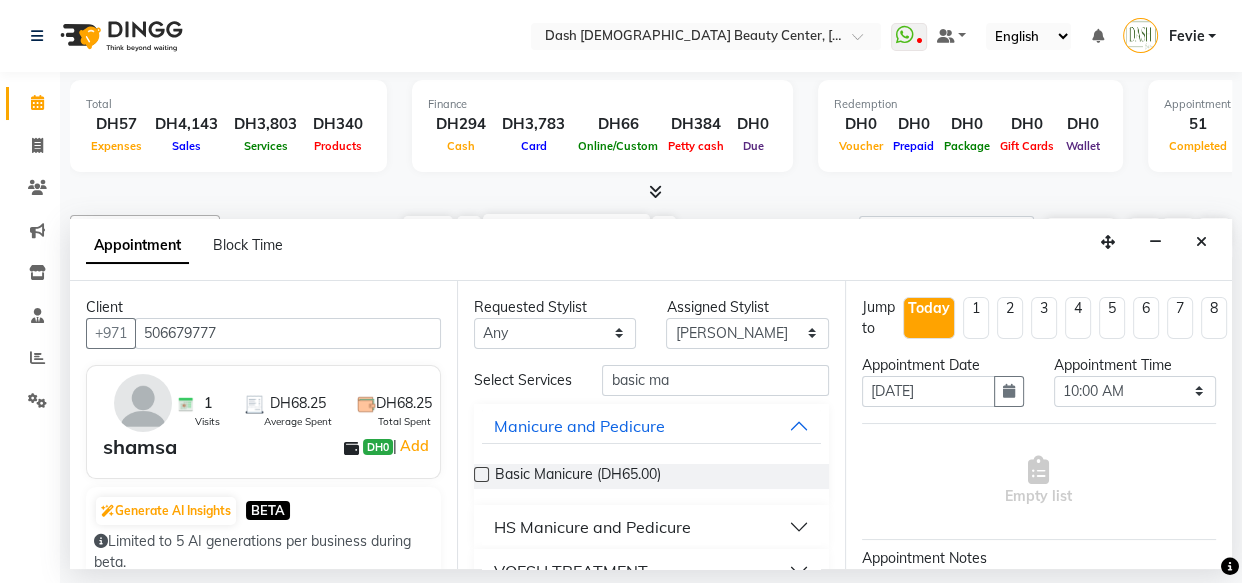 click at bounding box center [481, 474] 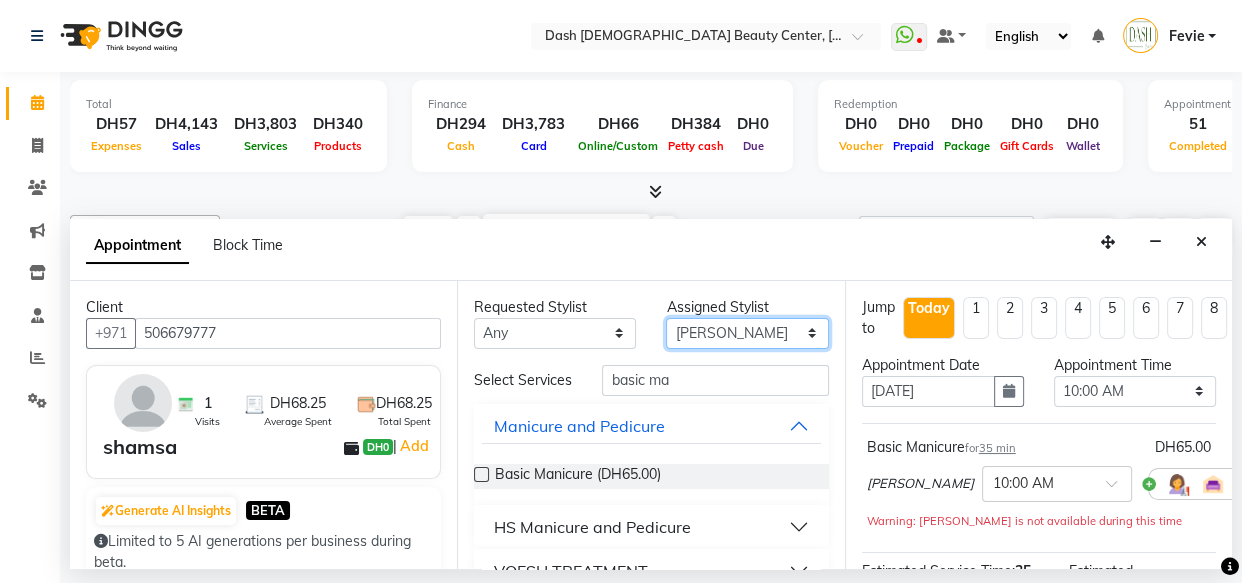 click on "Select [PERSON_NAME] [PERSON_NAME] [PERSON_NAME] [PERSON_NAME] [PERSON_NAME] [PERSON_NAME] [PERSON_NAME] [PERSON_NAME] [PERSON_NAME] Peace [PERSON_NAME] [PERSON_NAME]" at bounding box center (747, 333) 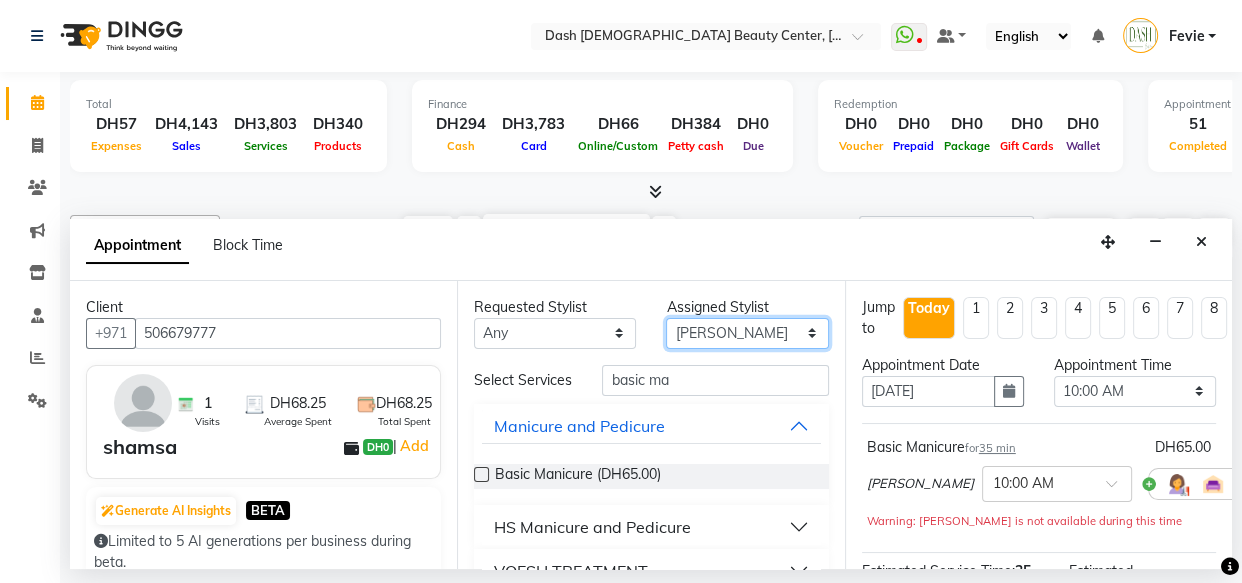 click on "Select [PERSON_NAME] [PERSON_NAME] [PERSON_NAME] [PERSON_NAME] [PERSON_NAME] [PERSON_NAME] [PERSON_NAME] [PERSON_NAME] [PERSON_NAME] Peace [PERSON_NAME] [PERSON_NAME]" at bounding box center (747, 333) 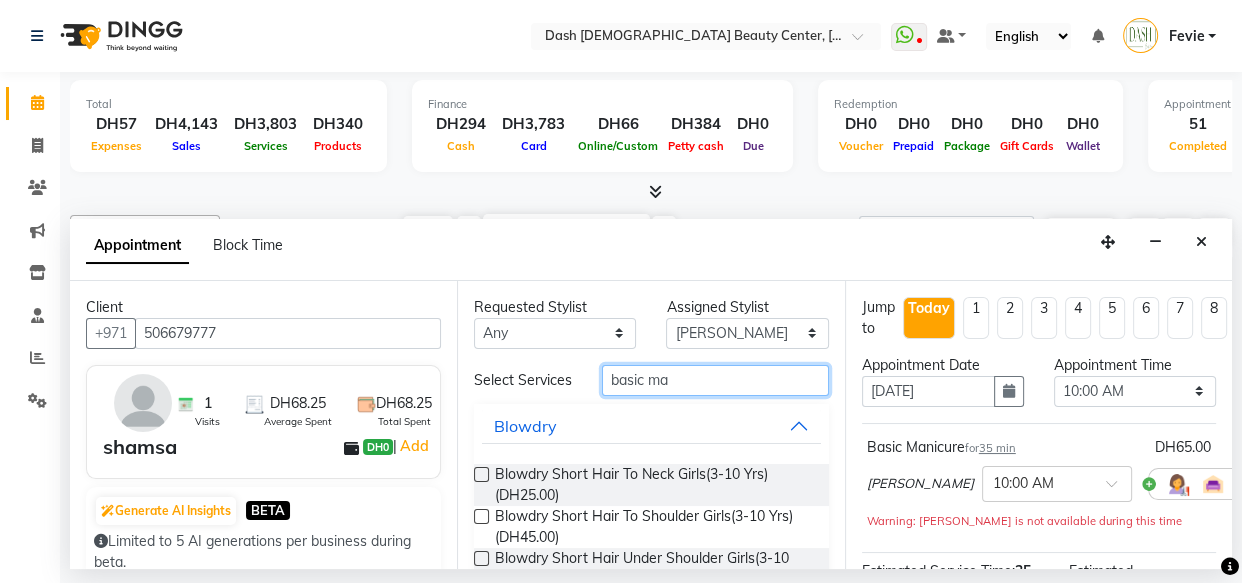 click on "basic ma" at bounding box center (715, 380) 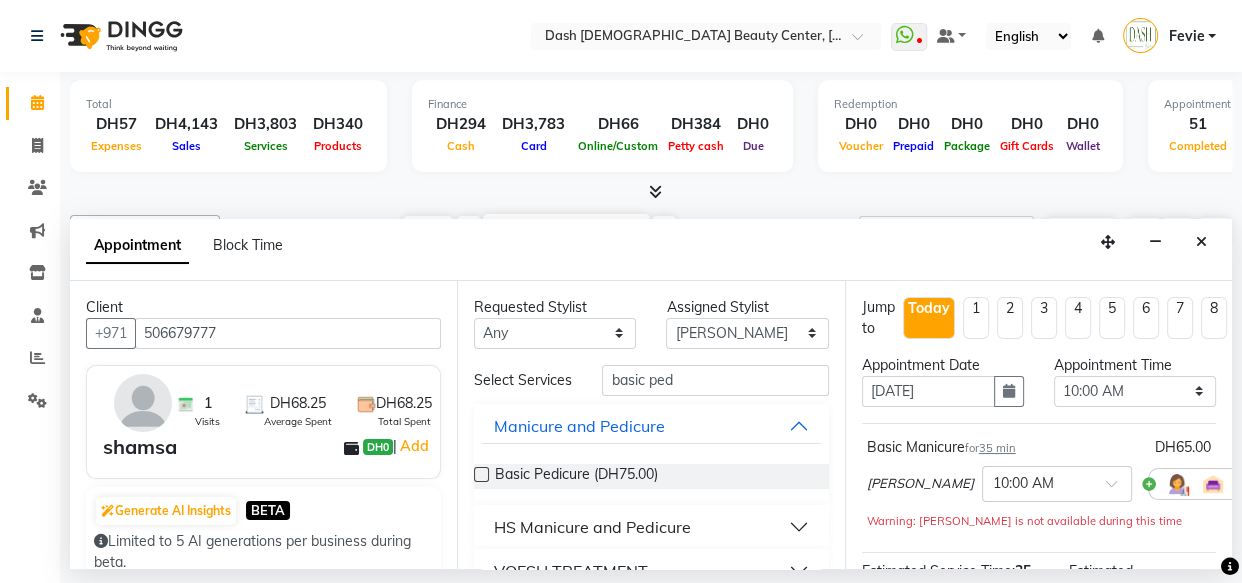 click at bounding box center (481, 474) 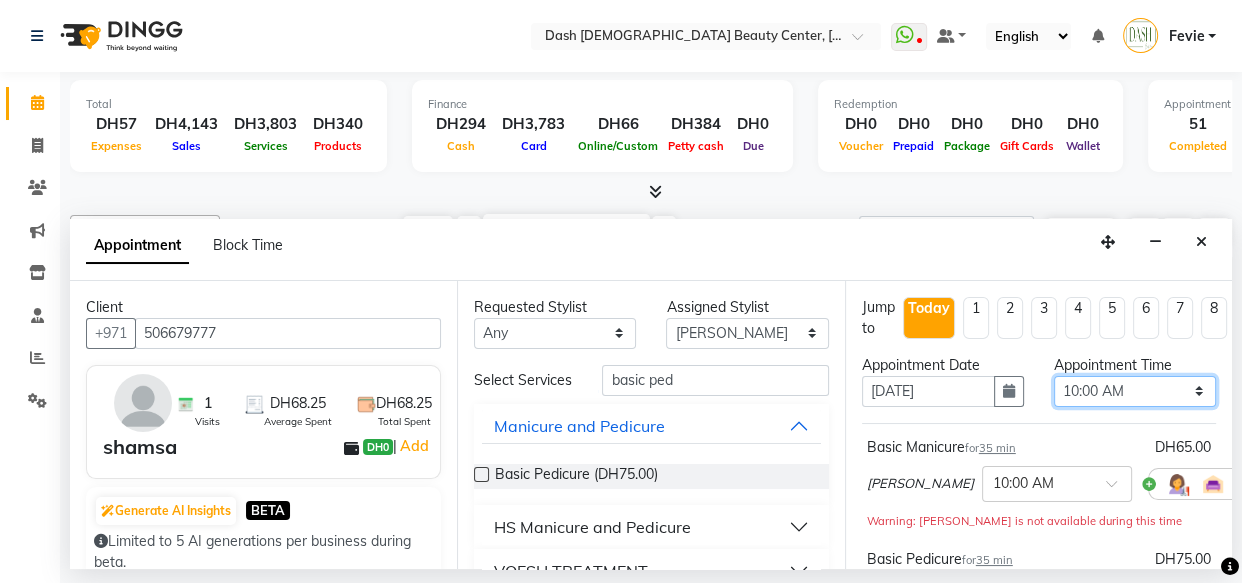 click on "Select 10:00 AM 10:15 AM 10:30 AM 10:45 AM 11:00 AM 11:15 AM 11:30 AM 11:45 AM 12:00 PM 12:15 PM 12:30 PM 12:45 PM 01:00 PM 01:15 PM 01:30 PM 01:45 PM 02:00 PM 02:15 PM 02:30 PM 02:45 PM 03:00 PM 03:15 PM 03:30 PM 03:45 PM 04:00 PM 04:15 PM 04:30 PM 04:45 PM 05:00 PM 05:15 PM 05:30 PM 05:45 PM 06:00 PM 06:15 PM 06:30 PM 06:45 PM 07:00 PM 07:15 PM 07:30 PM 07:45 PM 08:00 PM 08:15 PM 08:30 PM 08:45 PM 09:00 PM 09:15 PM 09:30 PM 09:45 PM 10:00 PM" at bounding box center [1135, 391] 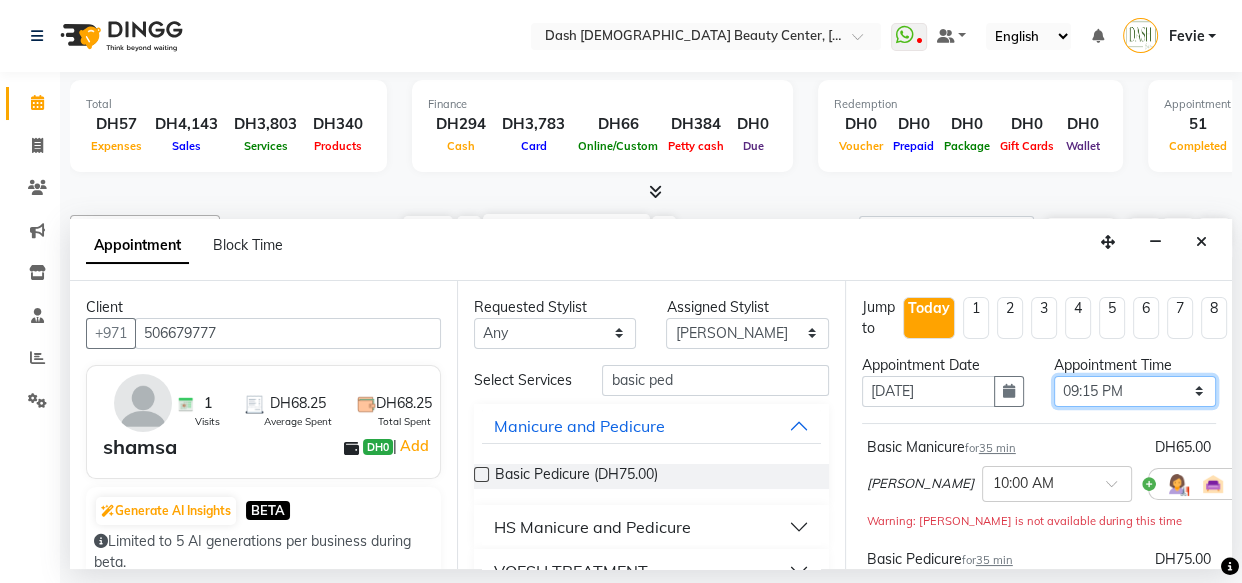 click on "Select 10:00 AM 10:15 AM 10:30 AM 10:45 AM 11:00 AM 11:15 AM 11:30 AM 11:45 AM 12:00 PM 12:15 PM 12:30 PM 12:45 PM 01:00 PM 01:15 PM 01:30 PM 01:45 PM 02:00 PM 02:15 PM 02:30 PM 02:45 PM 03:00 PM 03:15 PM 03:30 PM 03:45 PM 04:00 PM 04:15 PM 04:30 PM 04:45 PM 05:00 PM 05:15 PM 05:30 PM 05:45 PM 06:00 PM 06:15 PM 06:30 PM 06:45 PM 07:00 PM 07:15 PM 07:30 PM 07:45 PM 08:00 PM 08:15 PM 08:30 PM 08:45 PM 09:00 PM 09:15 PM 09:30 PM 09:45 PM 10:00 PM" at bounding box center (1135, 391) 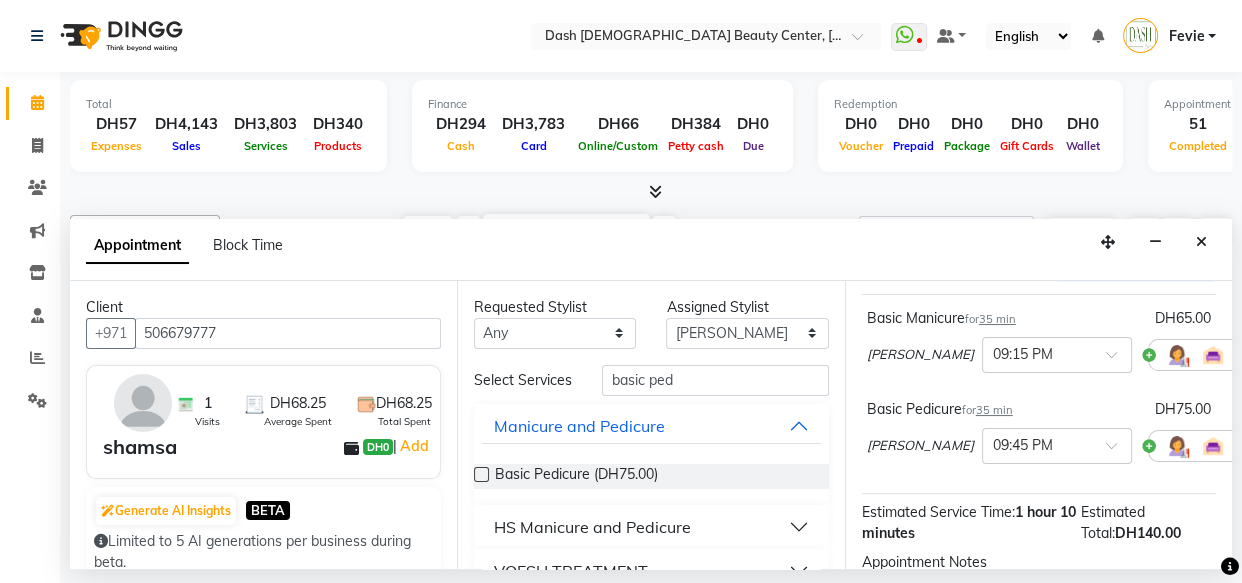 scroll, scrollTop: 142, scrollLeft: 0, axis: vertical 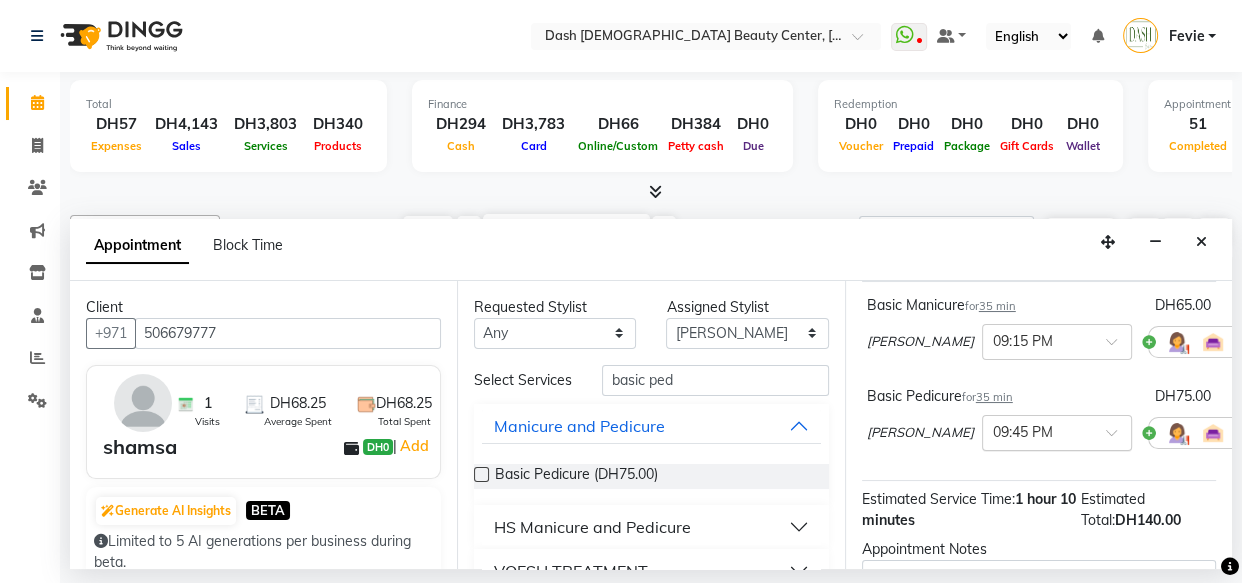click at bounding box center [1037, 431] 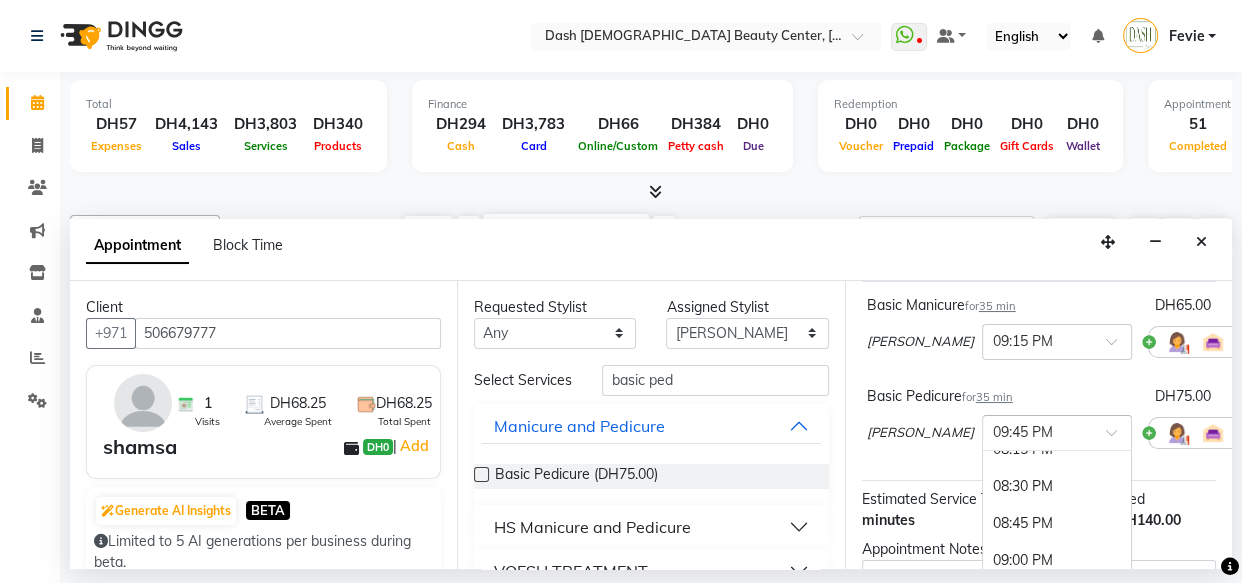 scroll, scrollTop: 1600, scrollLeft: 0, axis: vertical 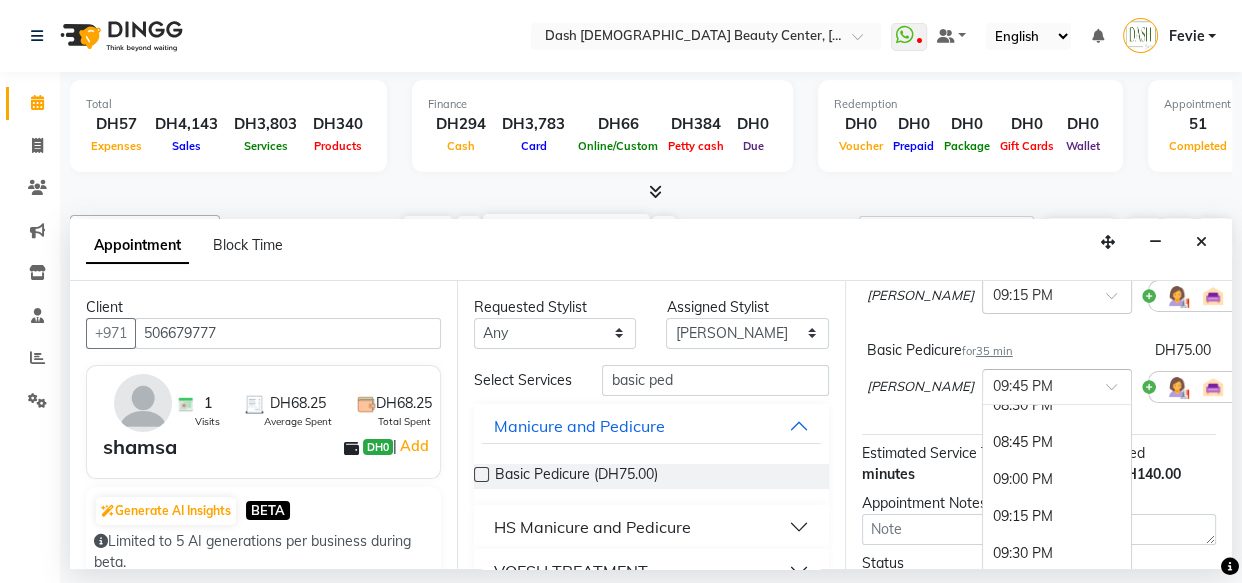 click on "09:15 PM" at bounding box center (1057, 516) 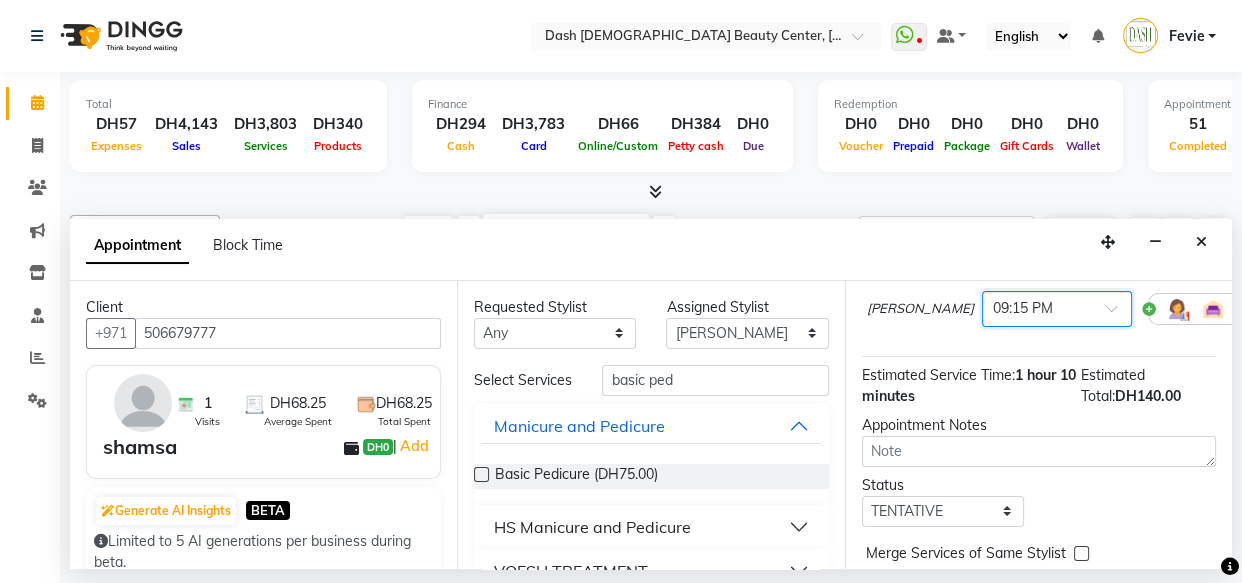scroll, scrollTop: 302, scrollLeft: 0, axis: vertical 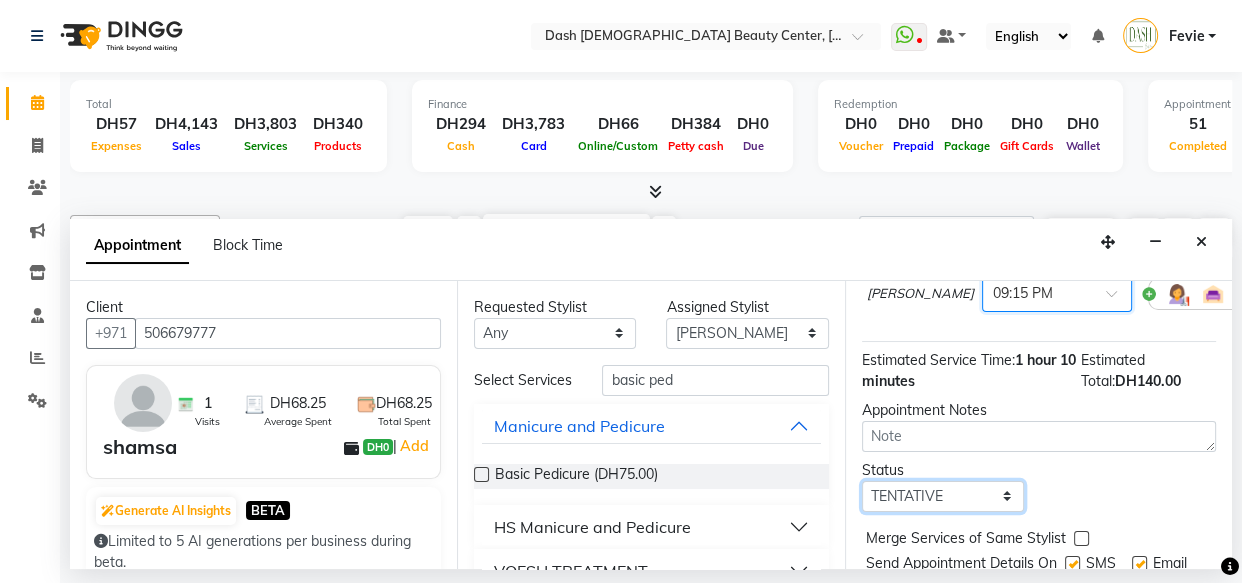 click on "Select TENTATIVE CONFIRM CHECK-IN UPCOMING" at bounding box center (943, 496) 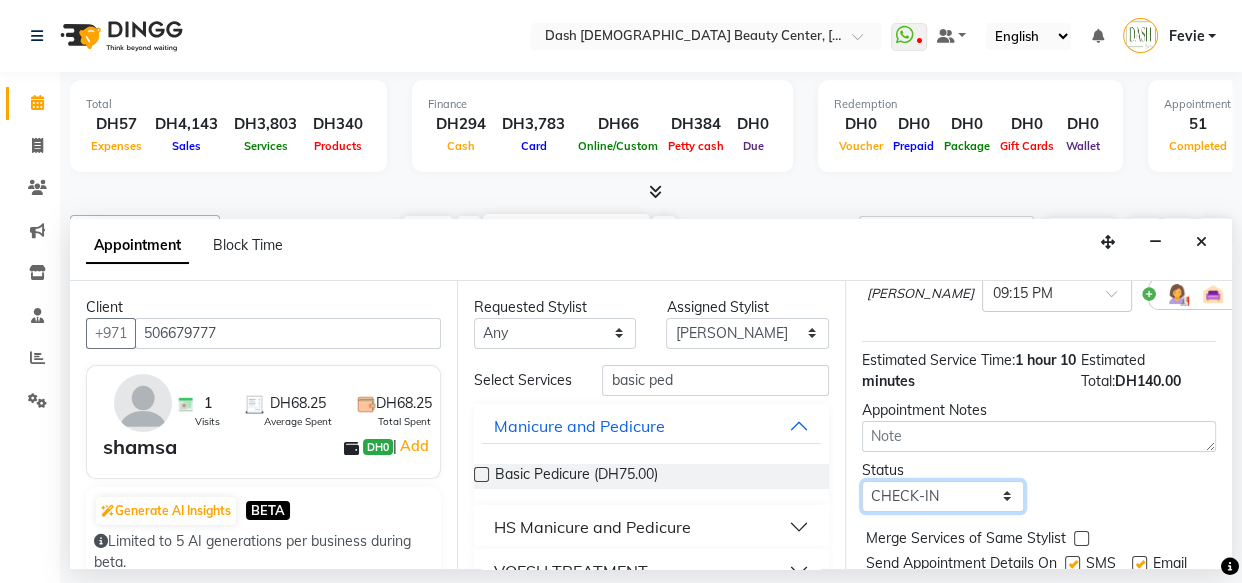 click on "Select TENTATIVE CONFIRM CHECK-IN UPCOMING" at bounding box center [943, 496] 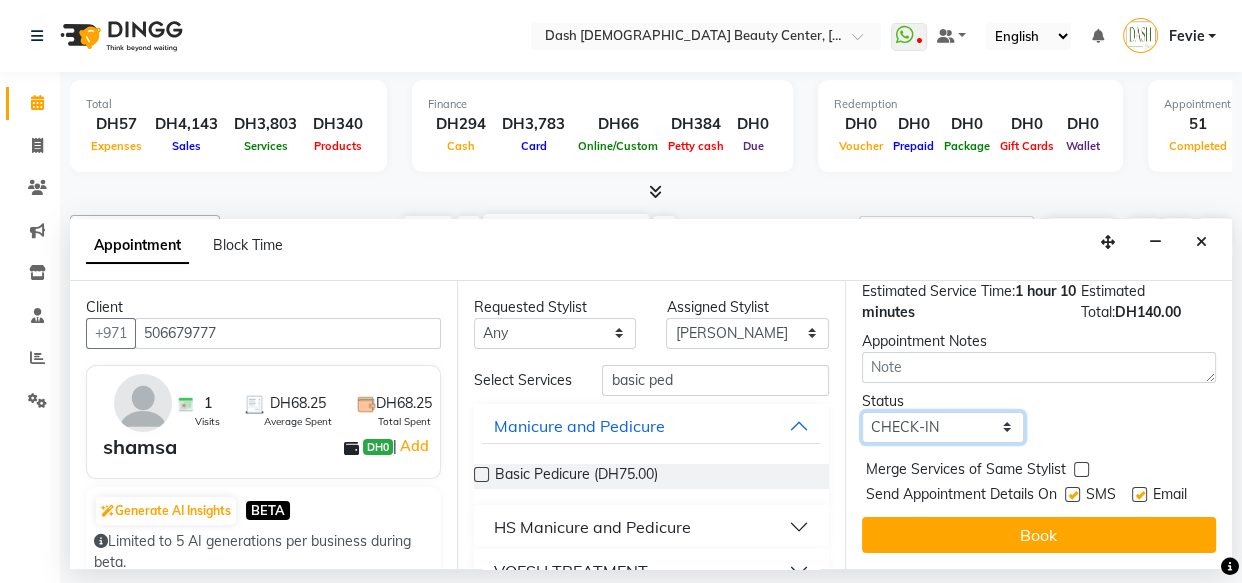 scroll, scrollTop: 400, scrollLeft: 0, axis: vertical 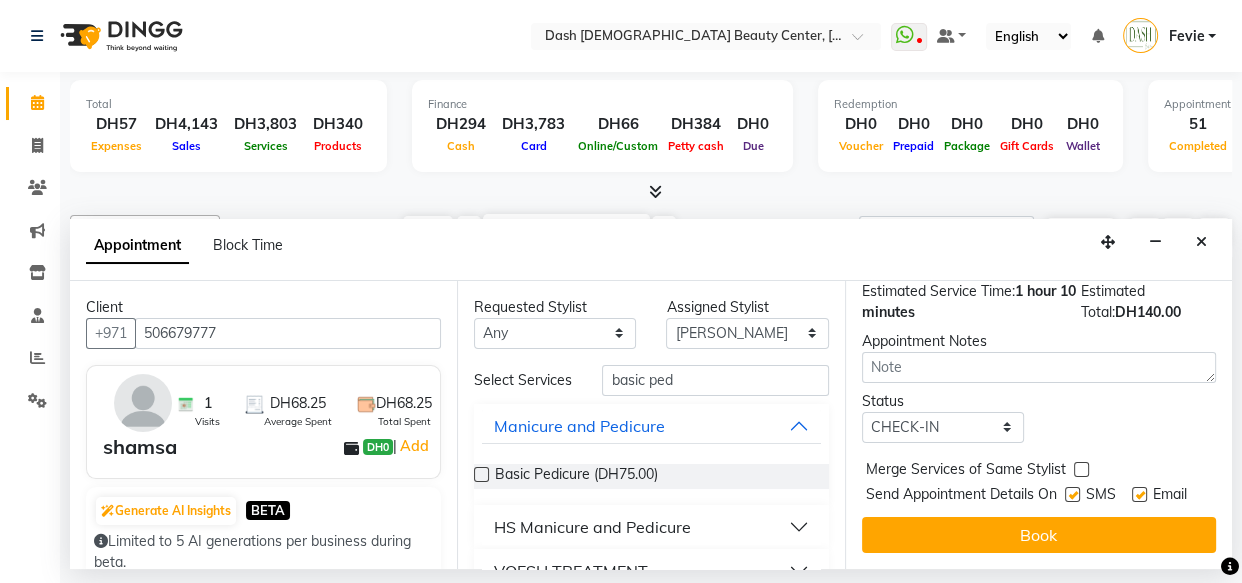 click at bounding box center [1081, 469] 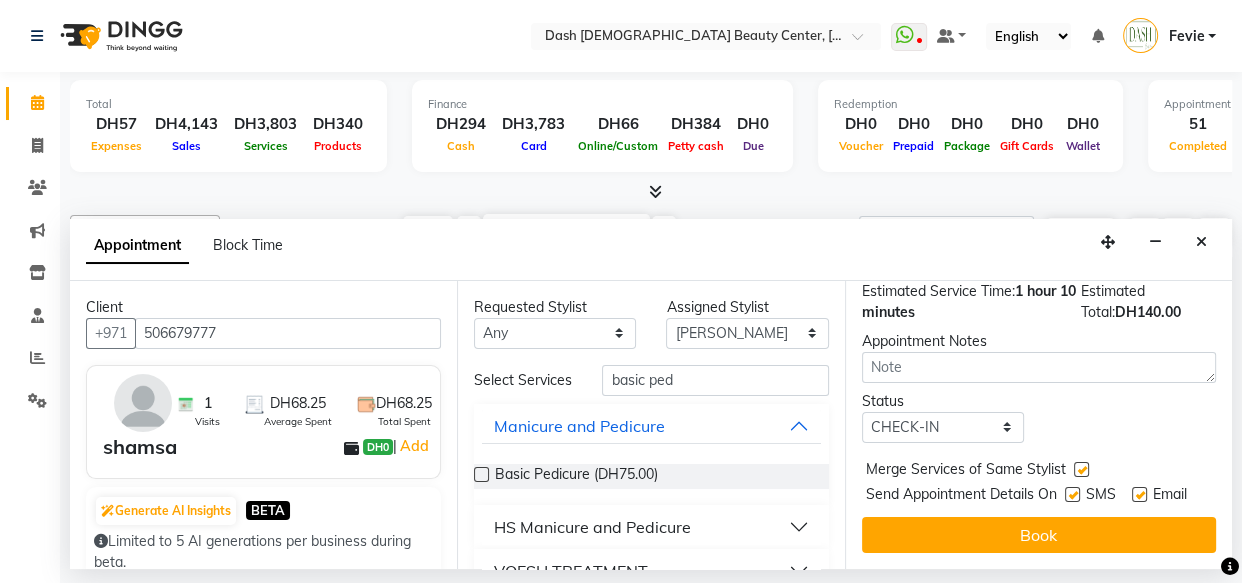 click at bounding box center (1072, 494) 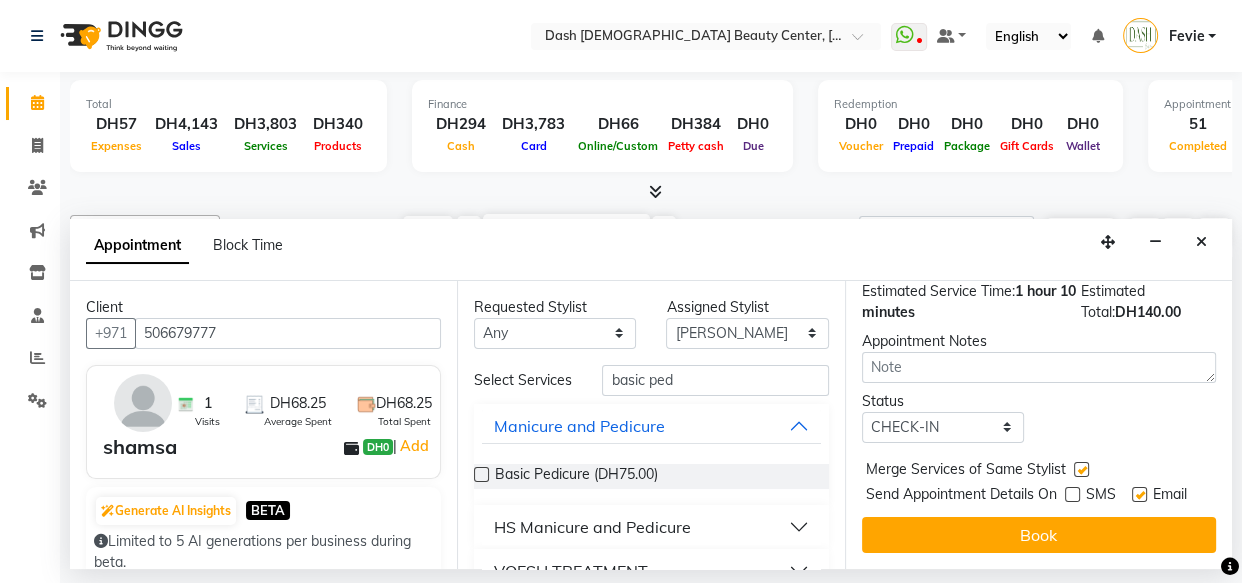 click at bounding box center (1139, 494) 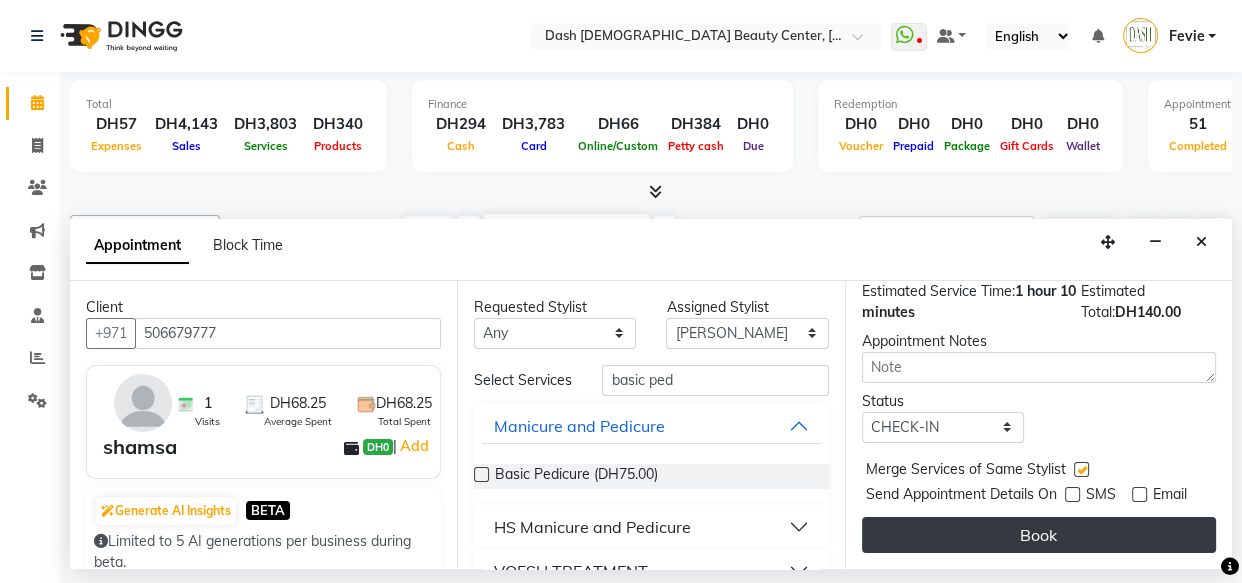 click on "Book" at bounding box center (1039, 535) 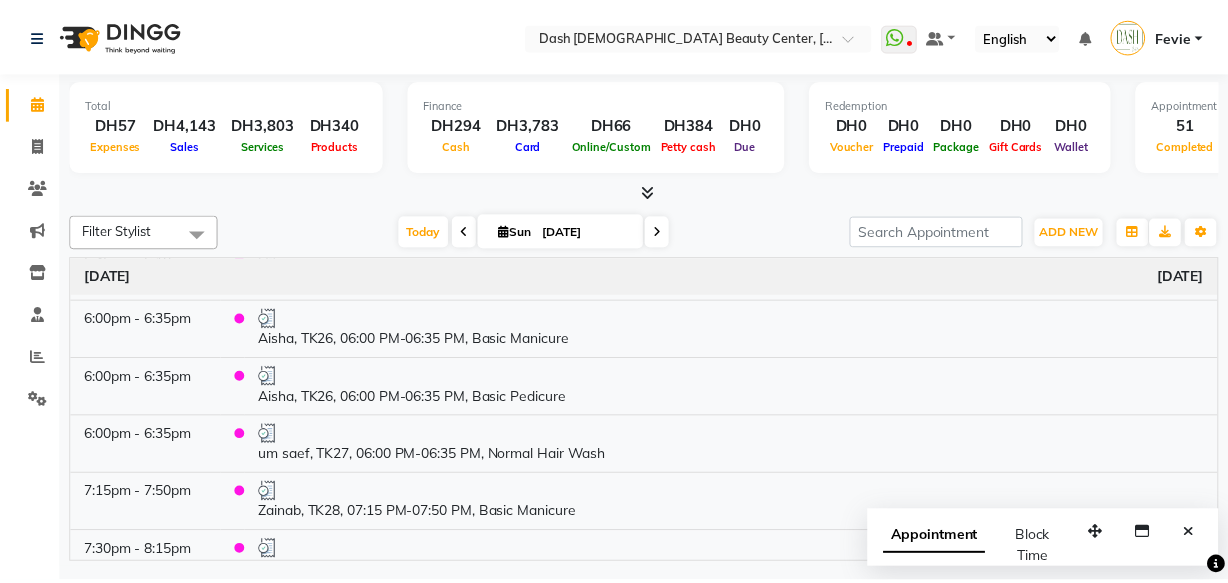 scroll, scrollTop: 2925, scrollLeft: 0, axis: vertical 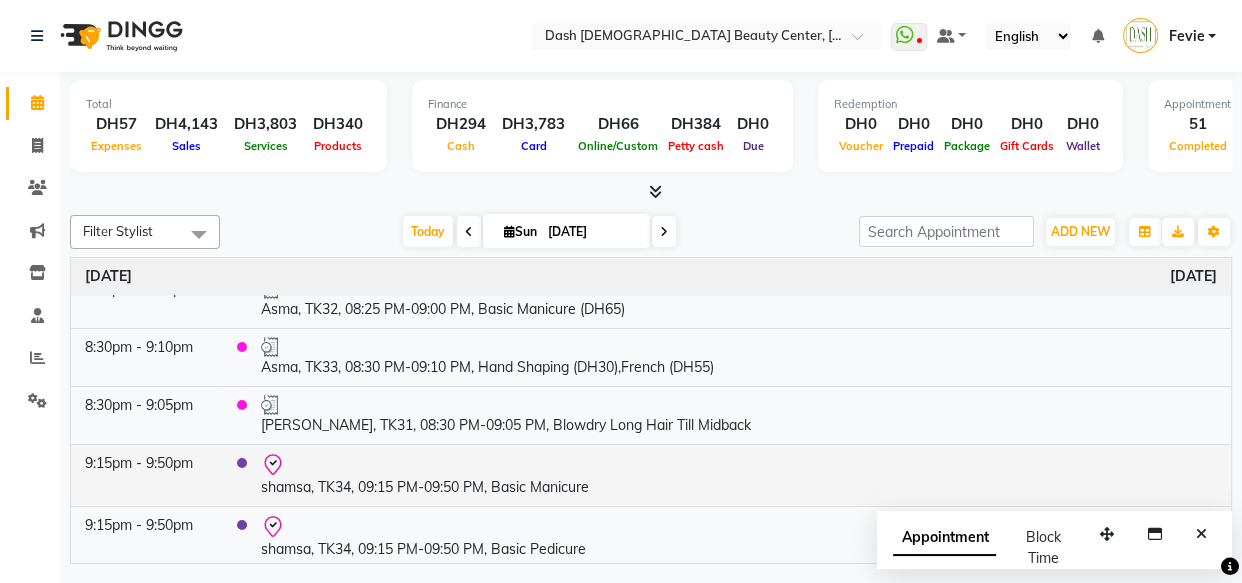 click on "shamsa, TK34, 09:15 PM-09:50 PM, Basic Manicure" at bounding box center [739, 475] 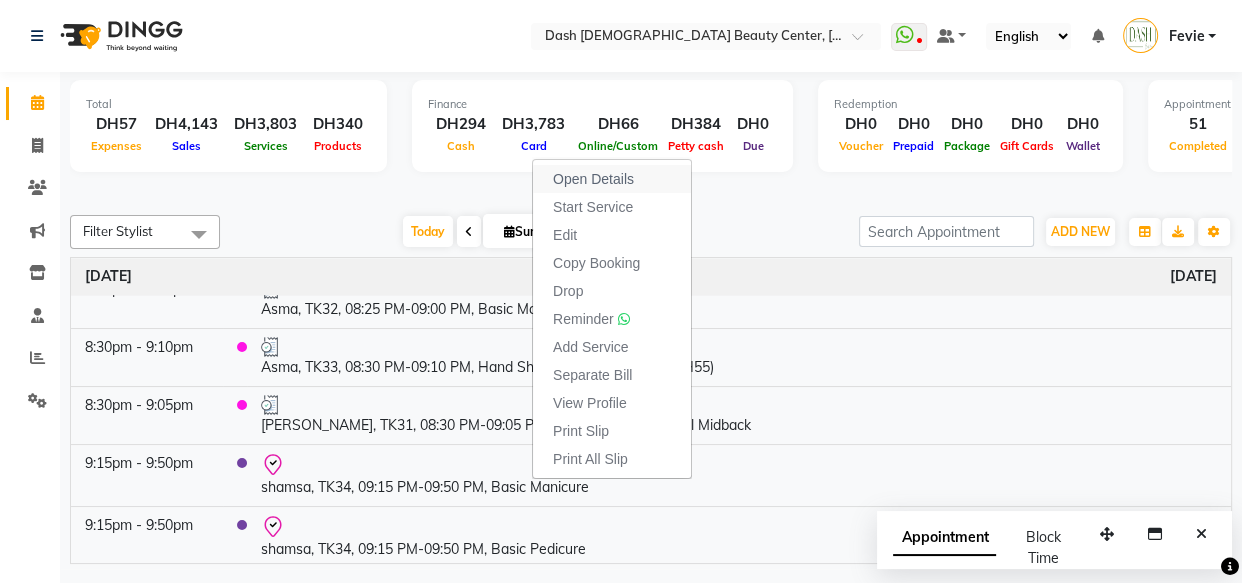 click on "Open Details" at bounding box center (593, 179) 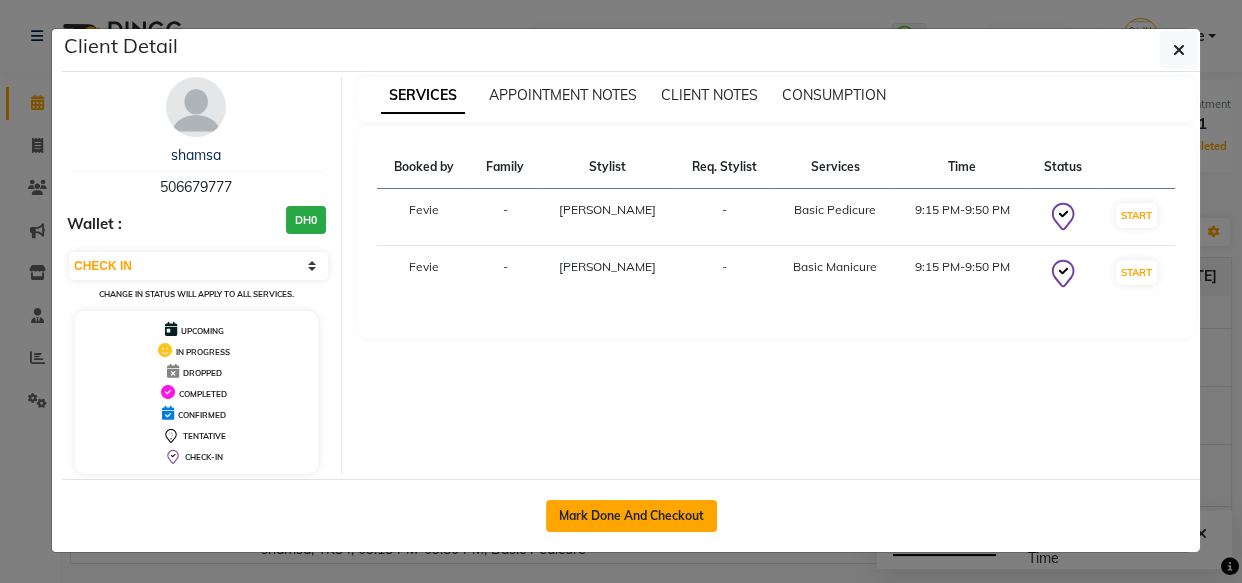 click on "Mark Done And Checkout" 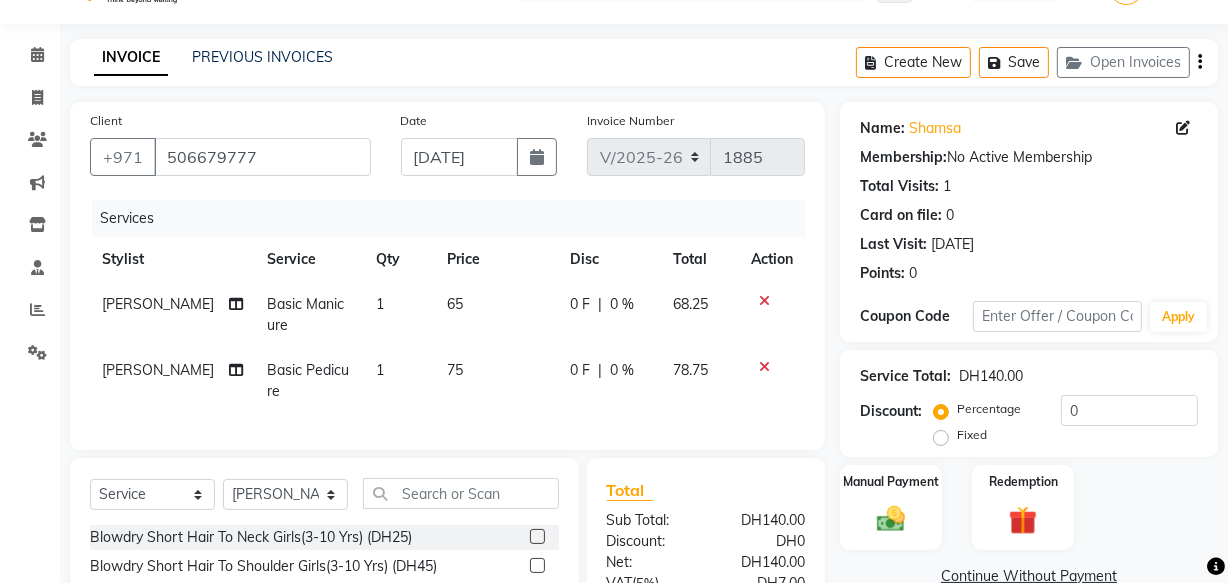 scroll, scrollTop: 262, scrollLeft: 0, axis: vertical 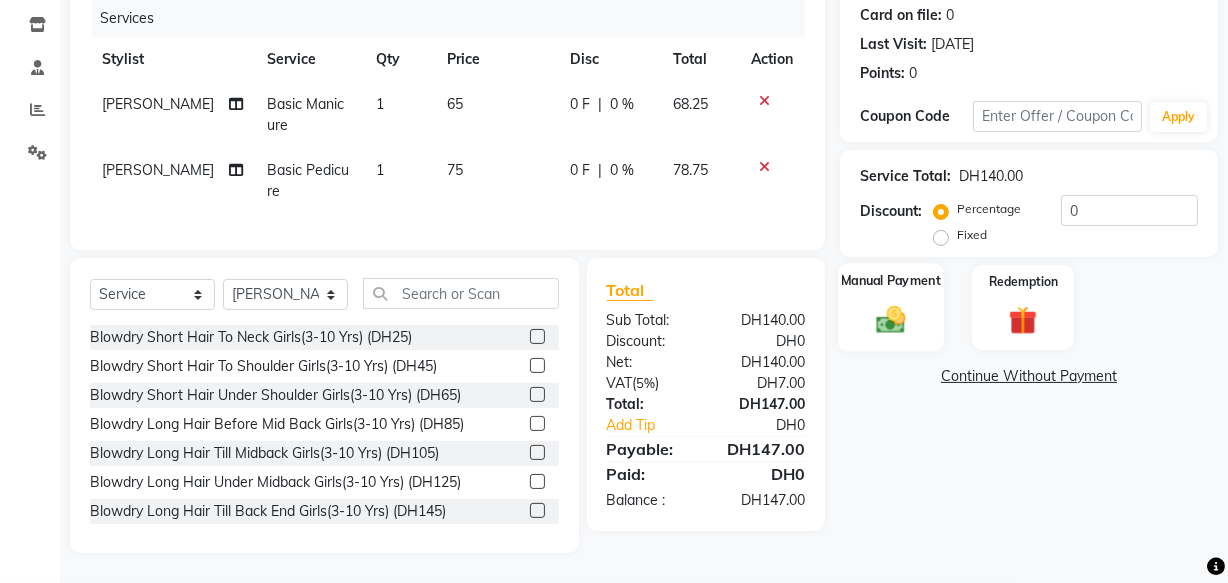 click 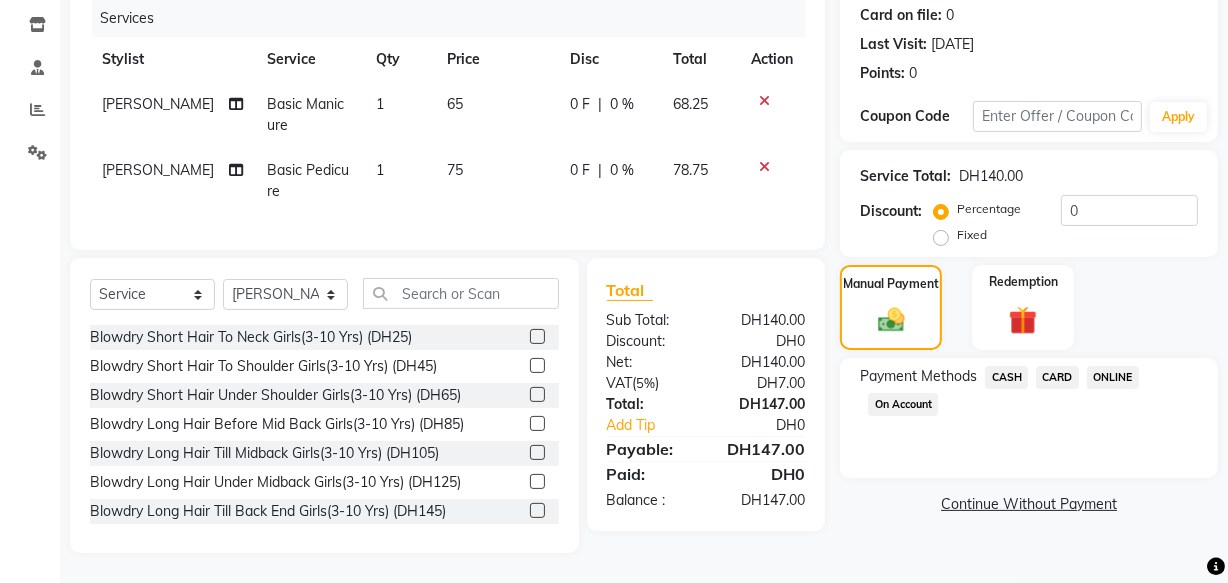 click on "CARD" 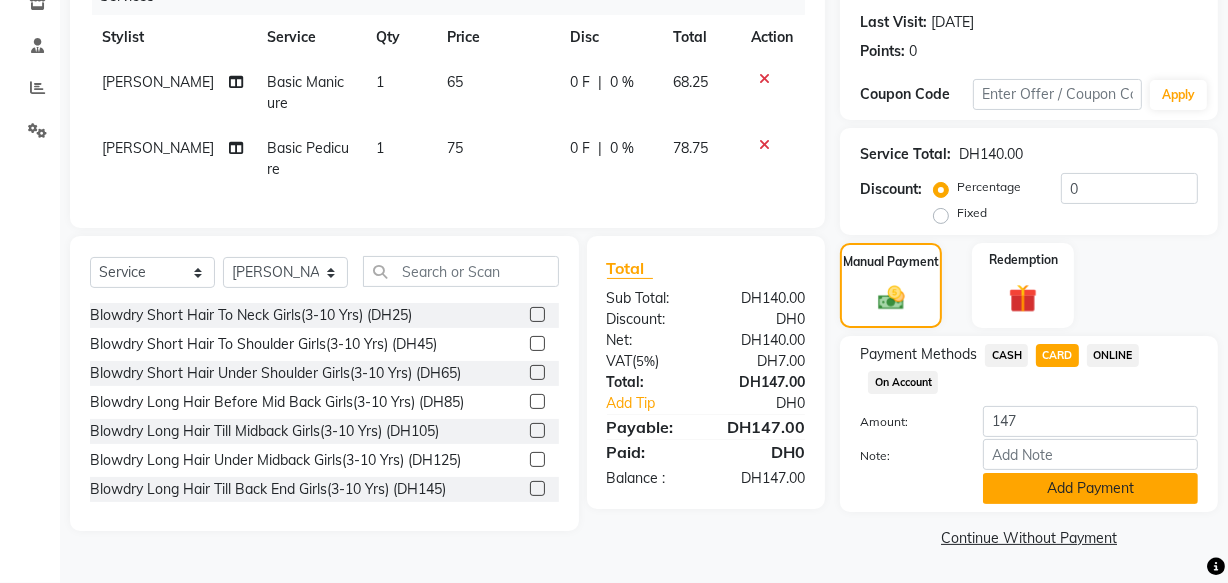 click on "Add Payment" 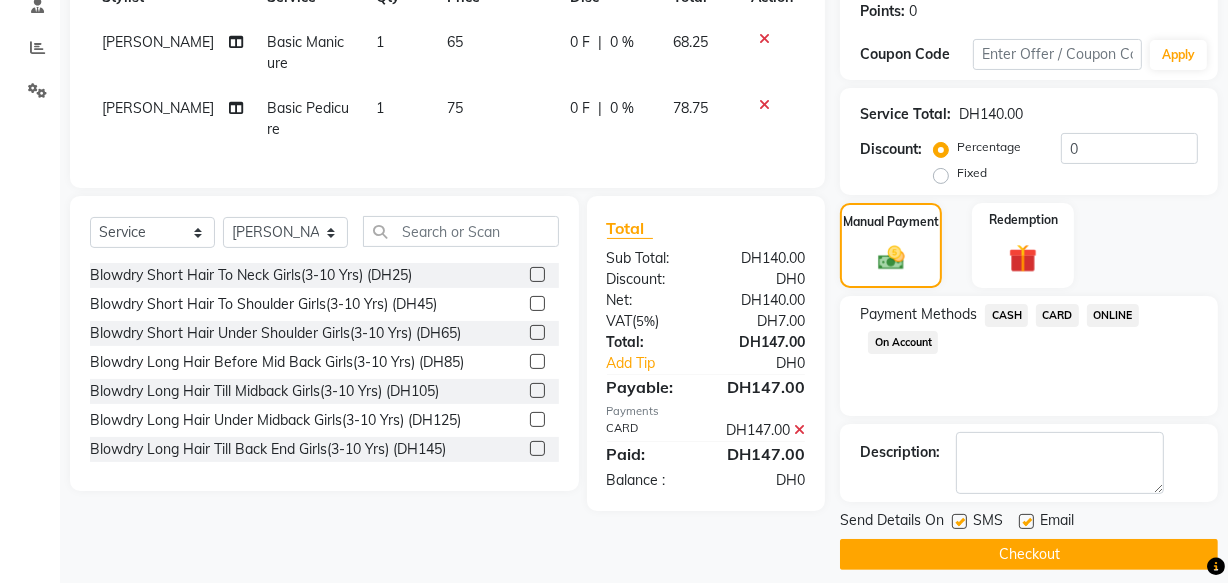 scroll, scrollTop: 326, scrollLeft: 0, axis: vertical 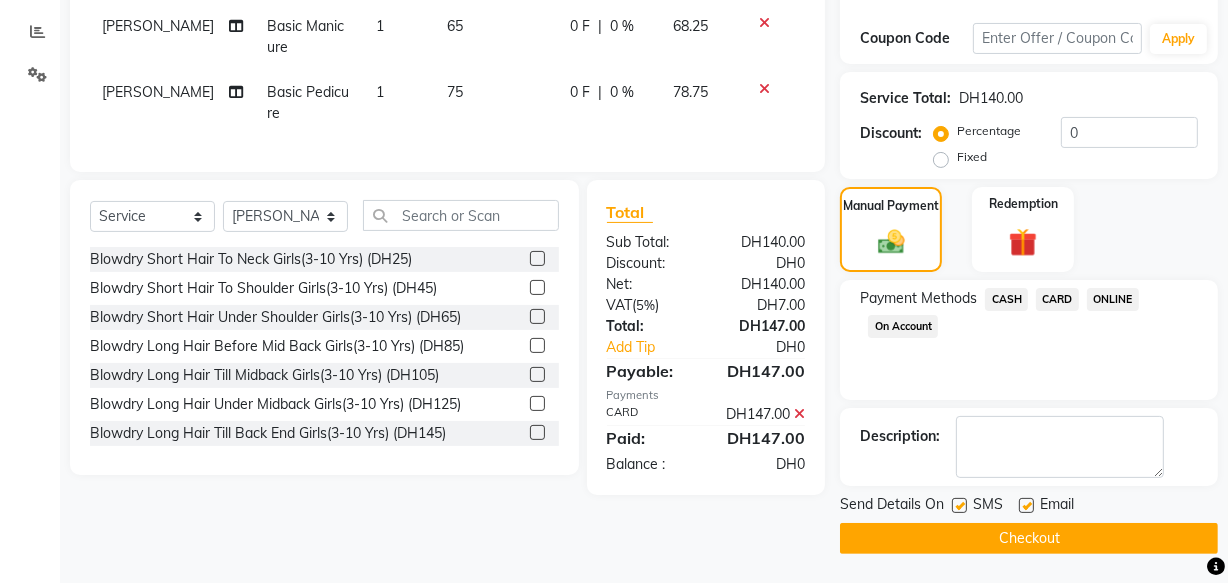 click on "Checkout" 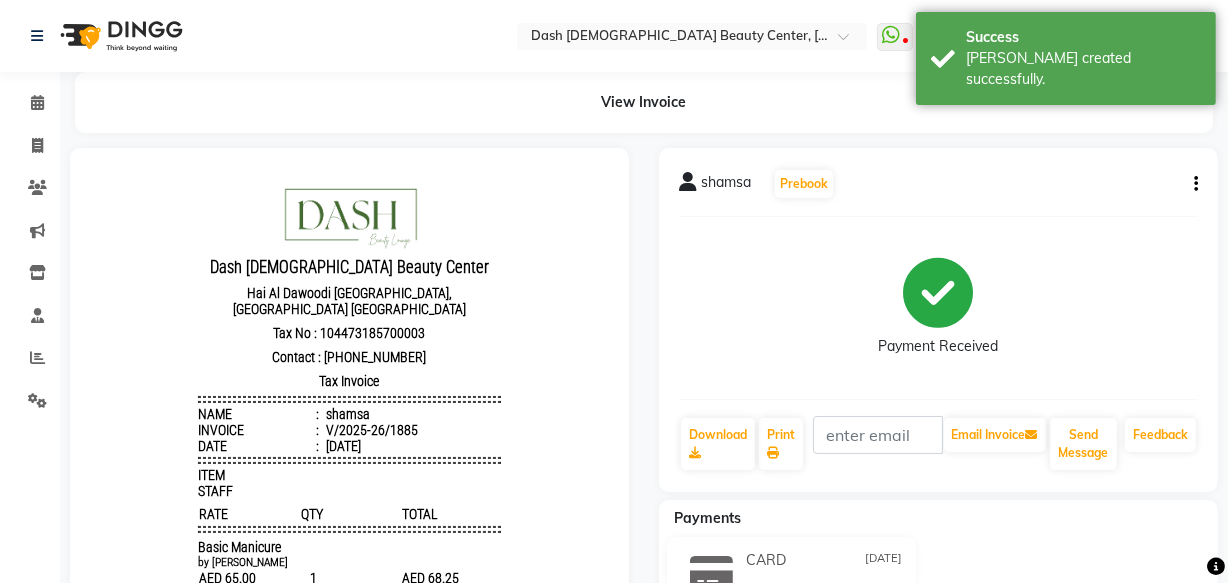 scroll, scrollTop: 0, scrollLeft: 0, axis: both 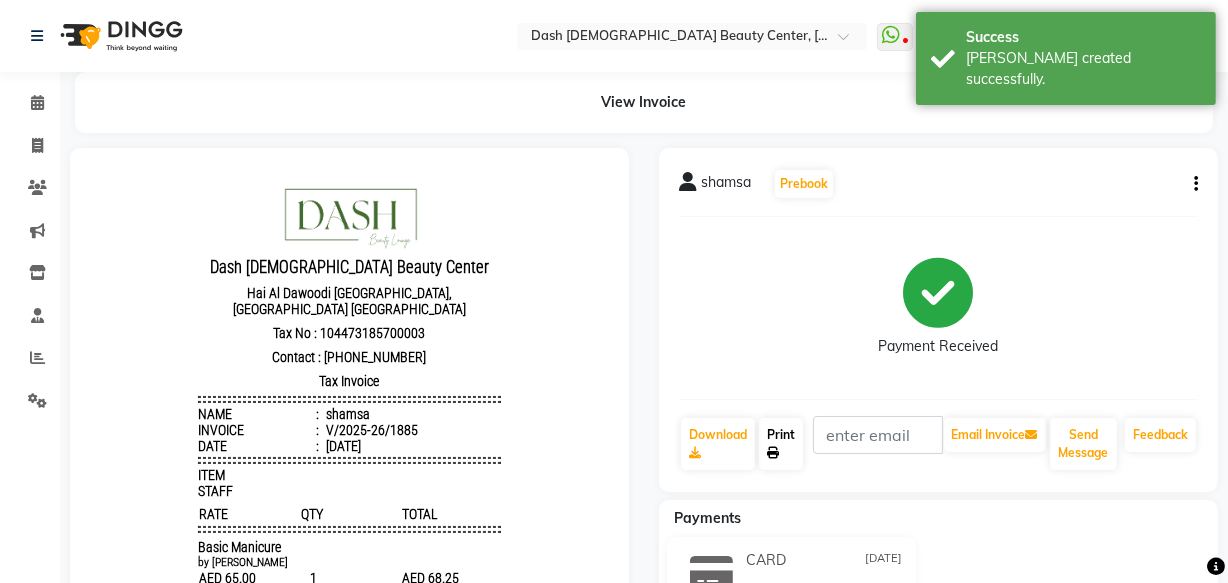 click on "Print" 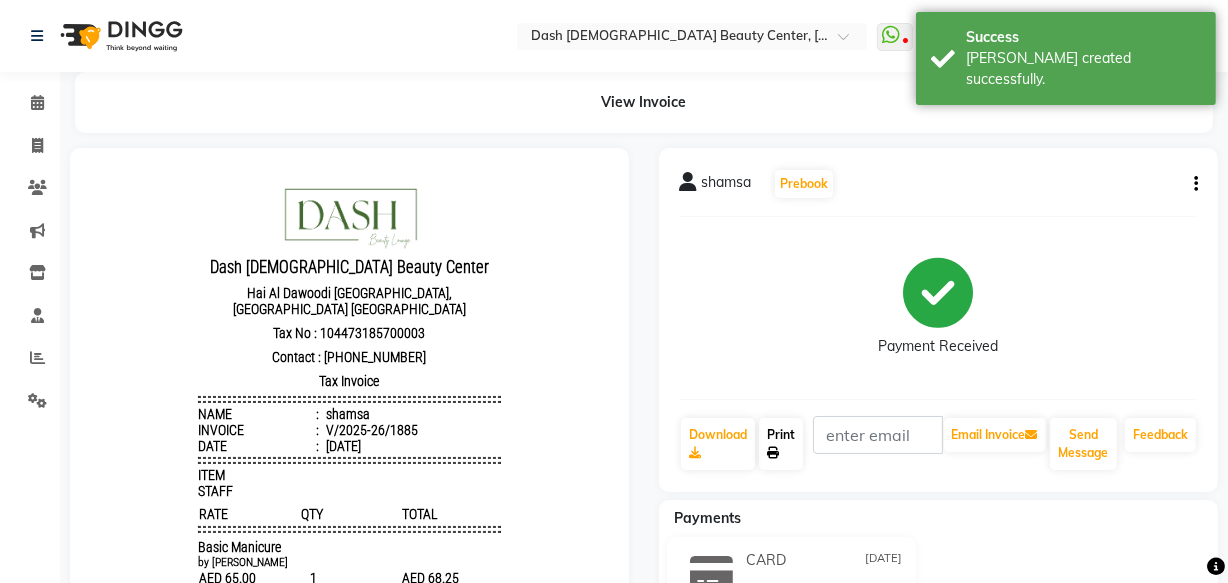 click on "Print" 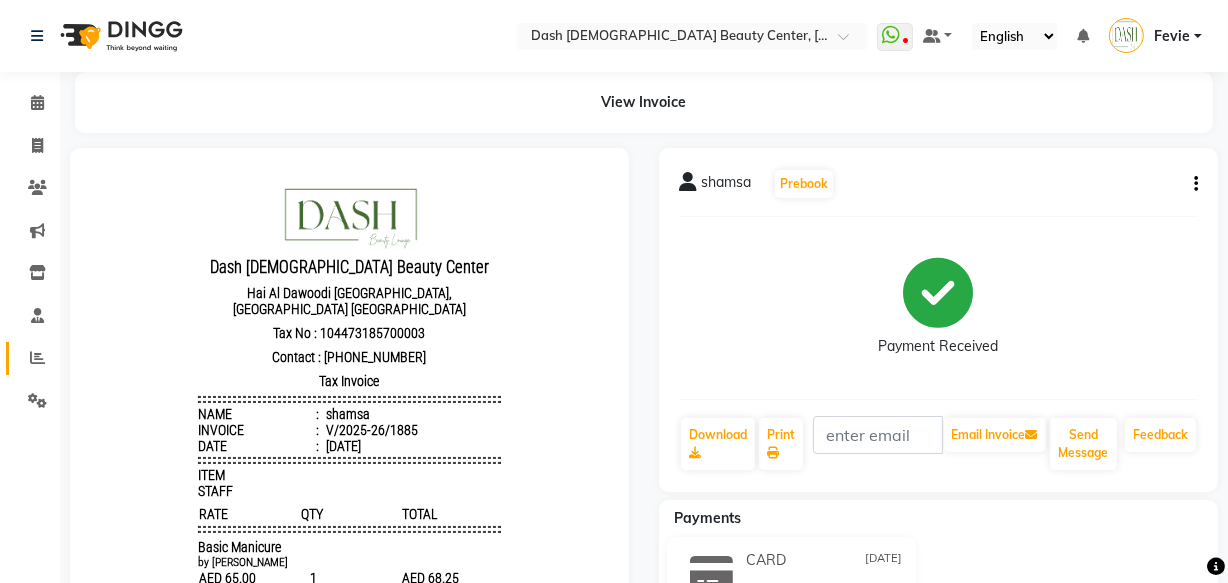 click 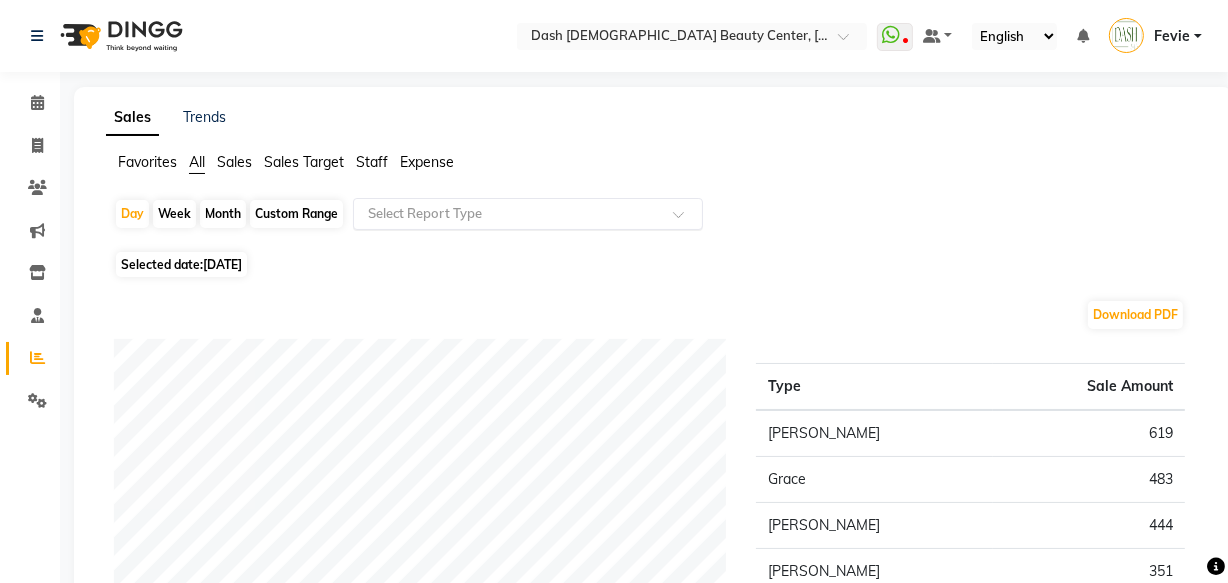 click 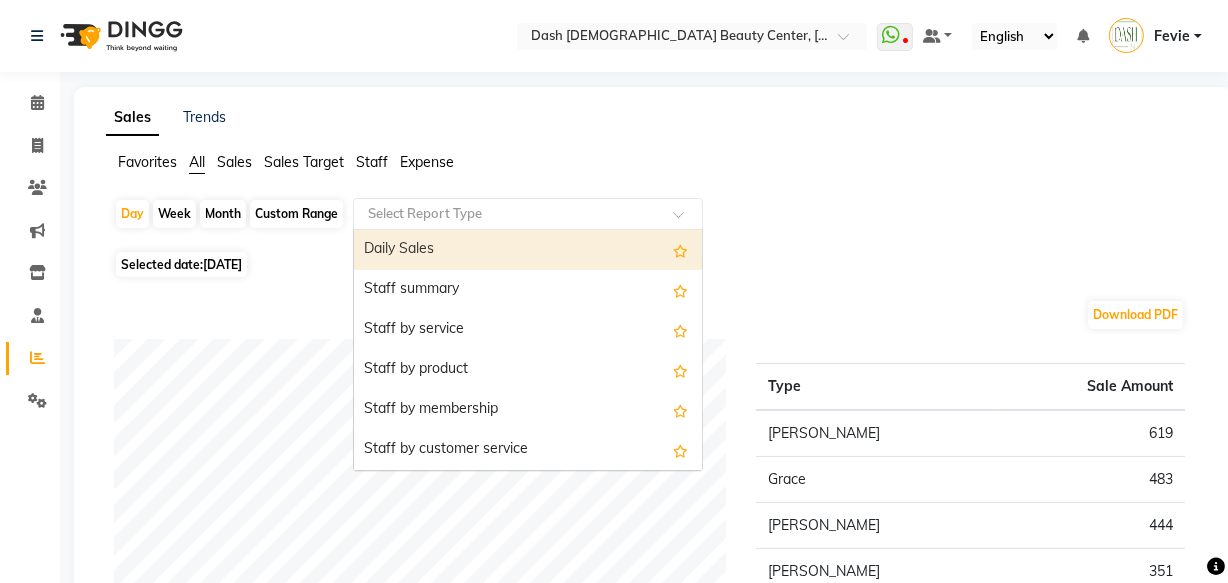 click on "Daily Sales" at bounding box center (528, 250) 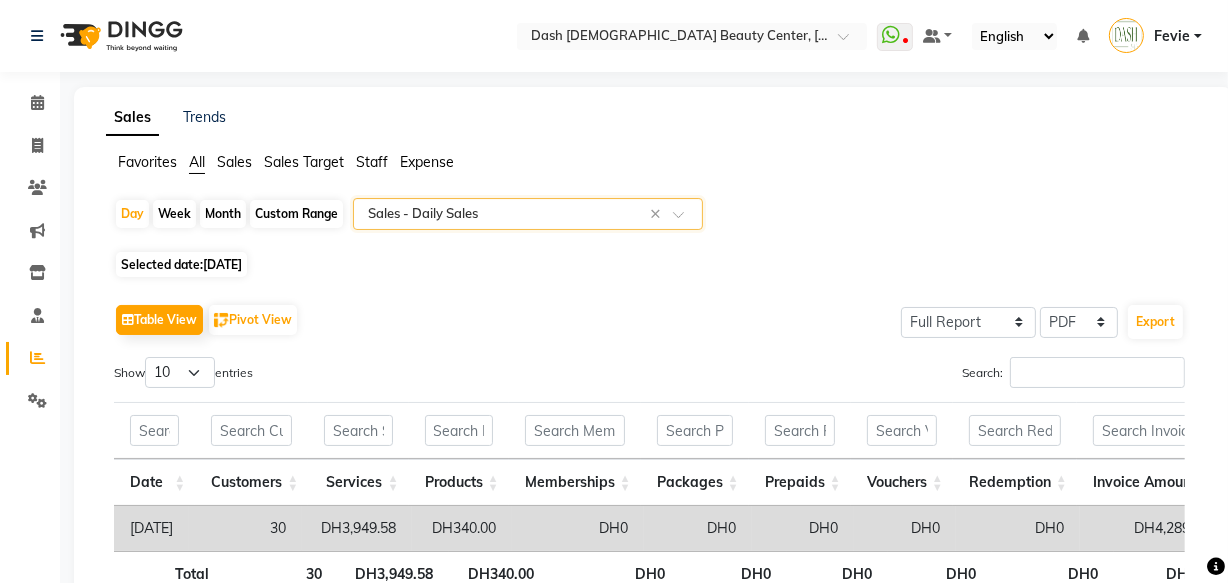scroll, scrollTop: 0, scrollLeft: 32, axis: horizontal 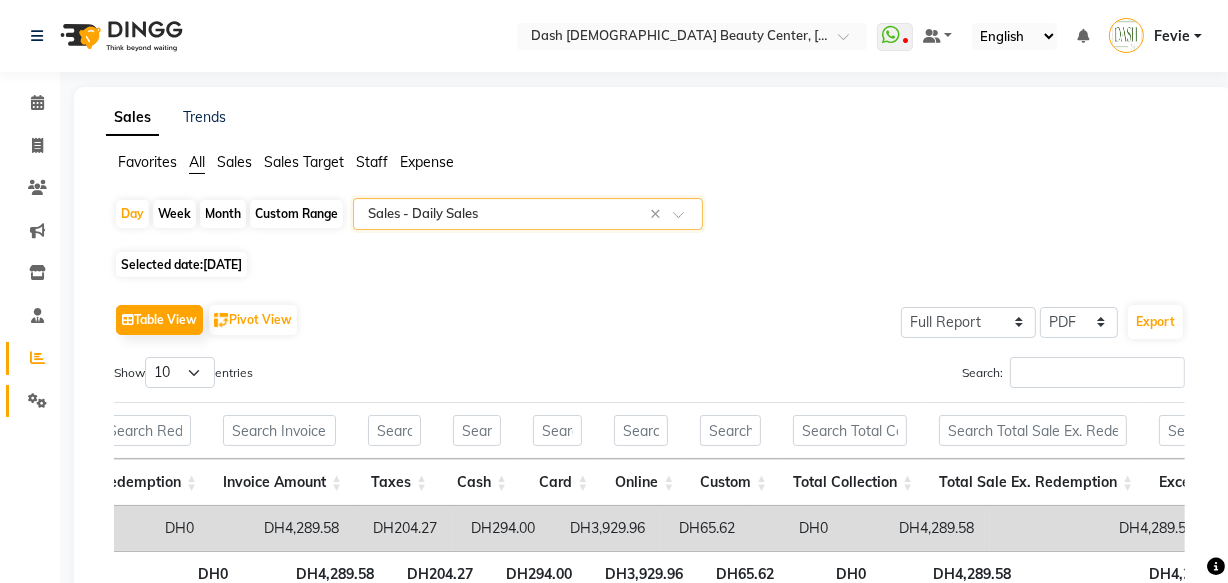 click 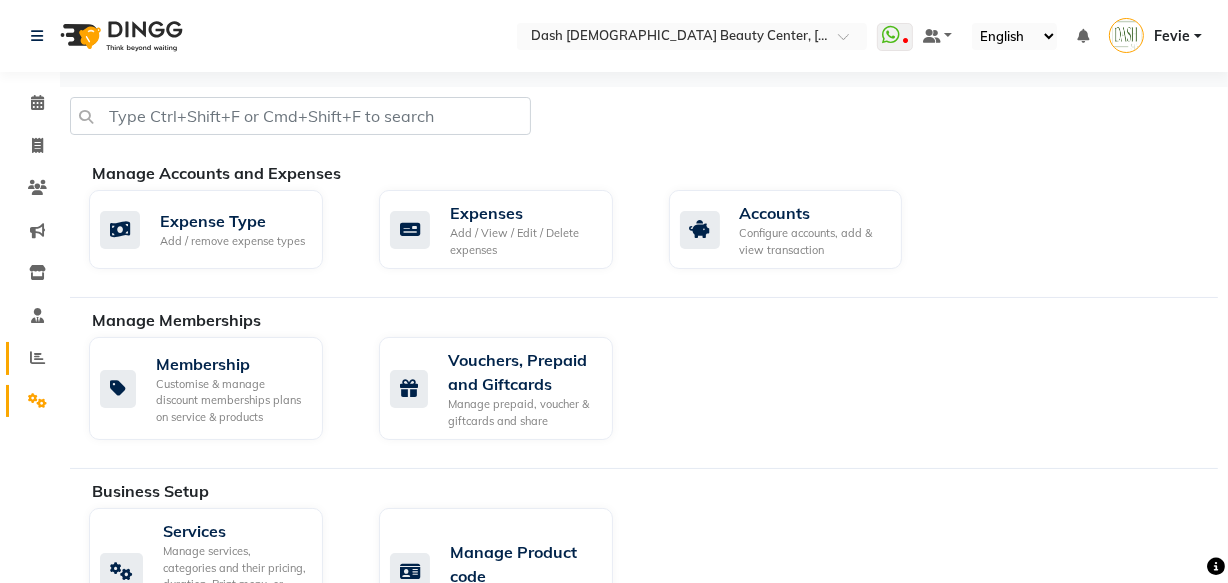 click 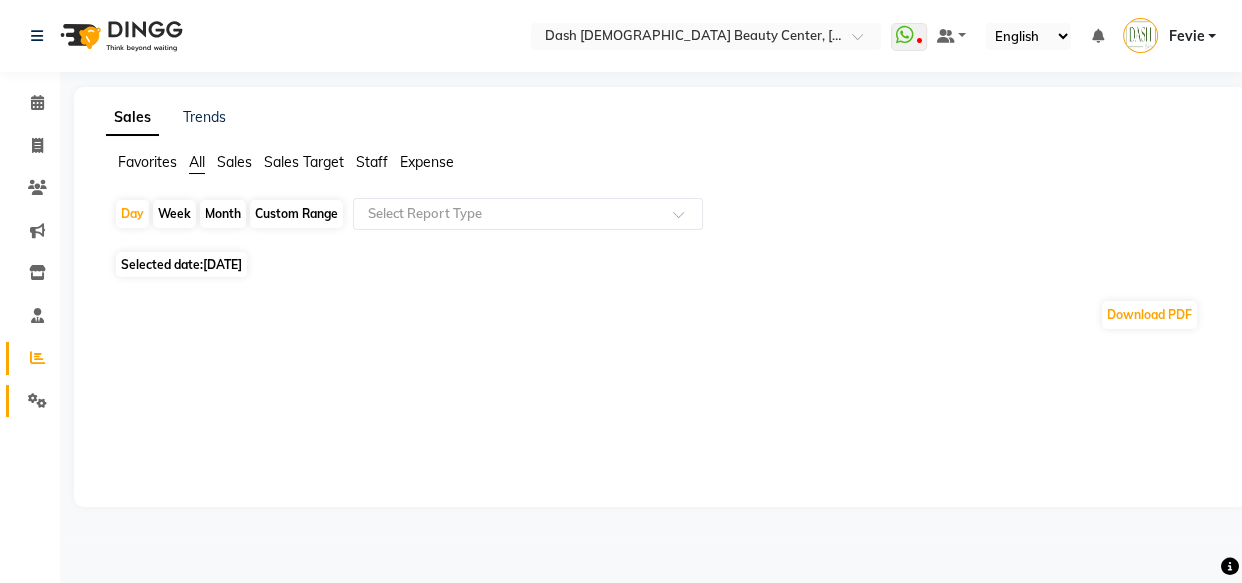 click on "Settings" 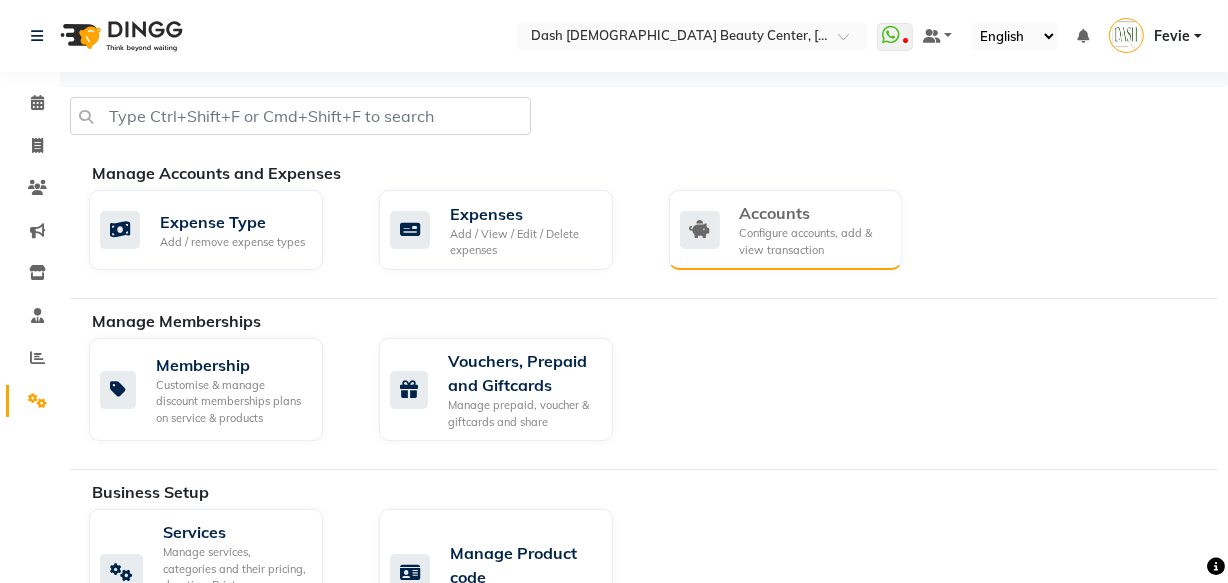 click on "Configure accounts, add & view transaction" 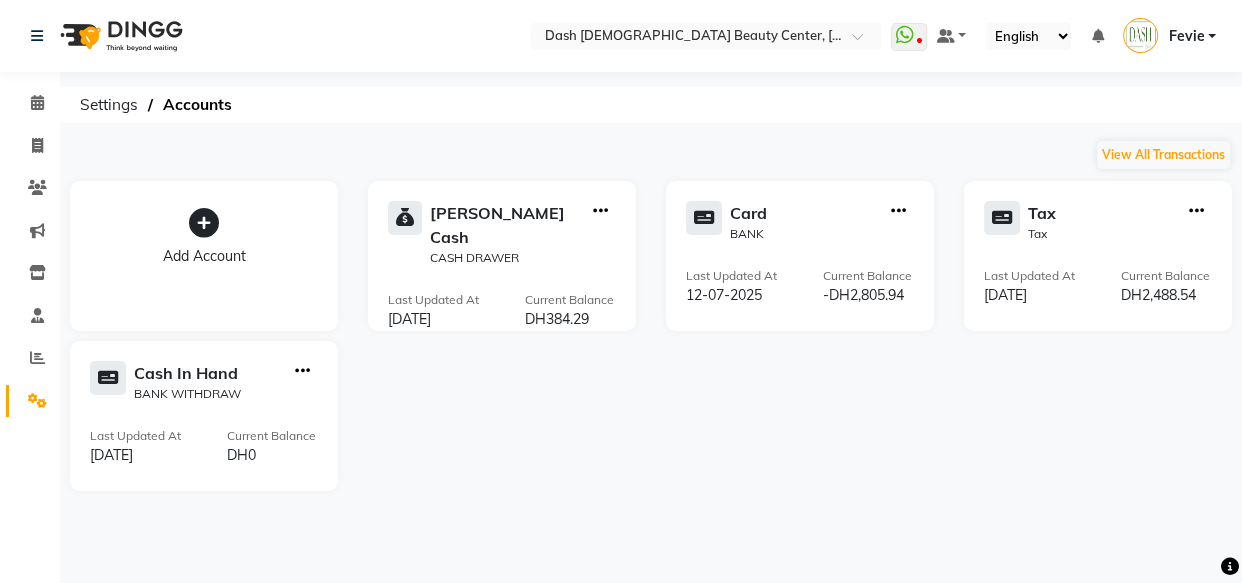 click 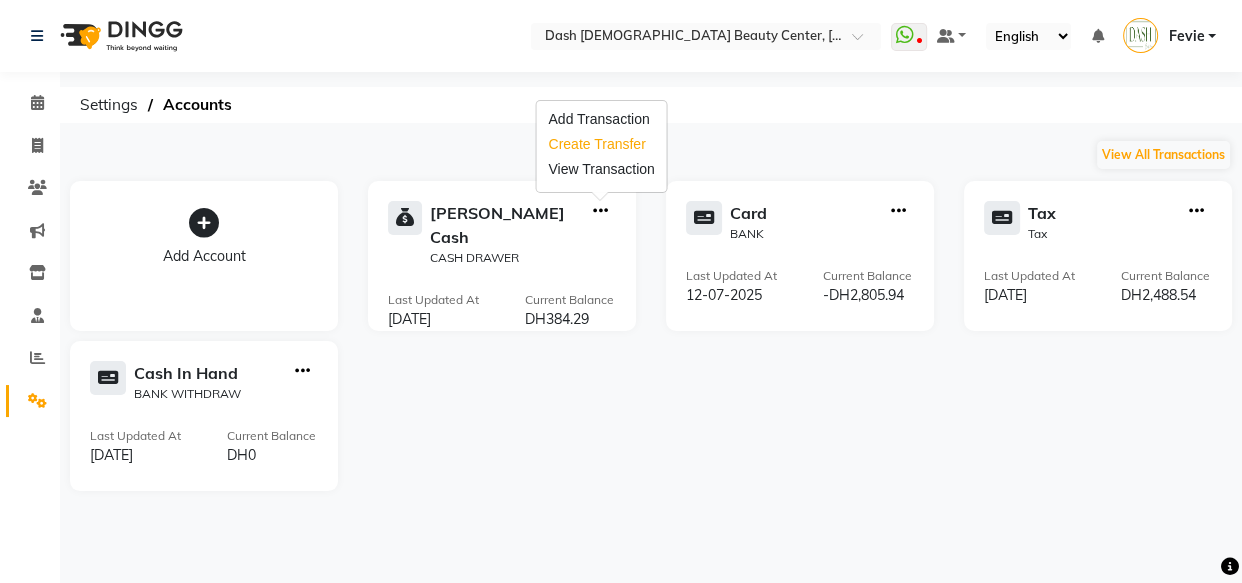 click on "Create Transfer" at bounding box center (601, 144) 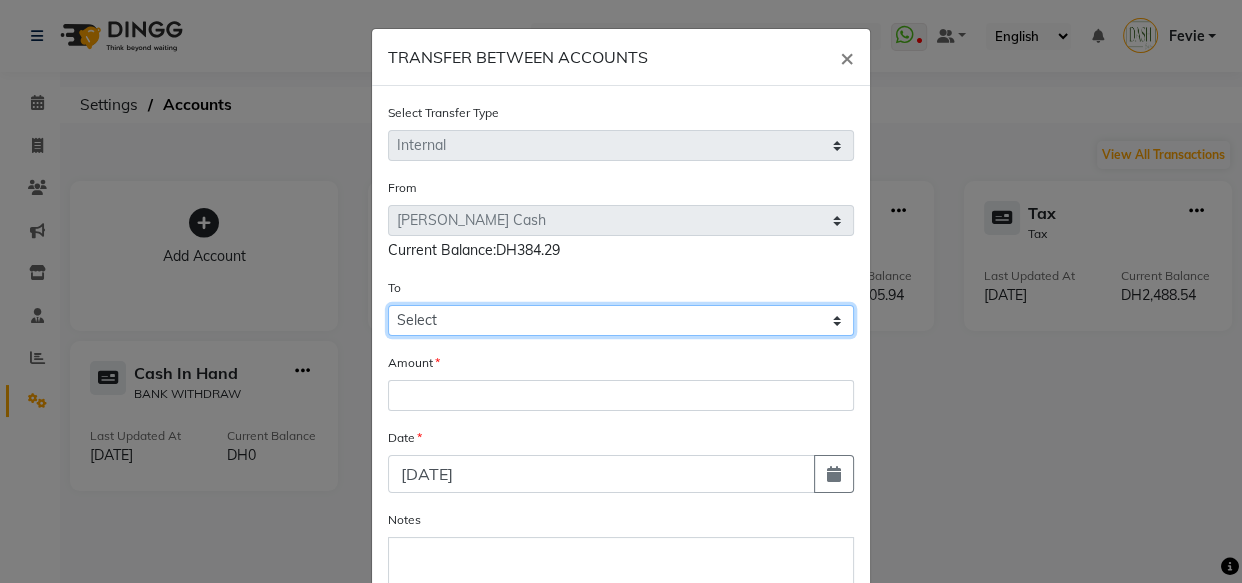 click on "Select [PERSON_NAME] Cash Card Tax Cash In Hand" 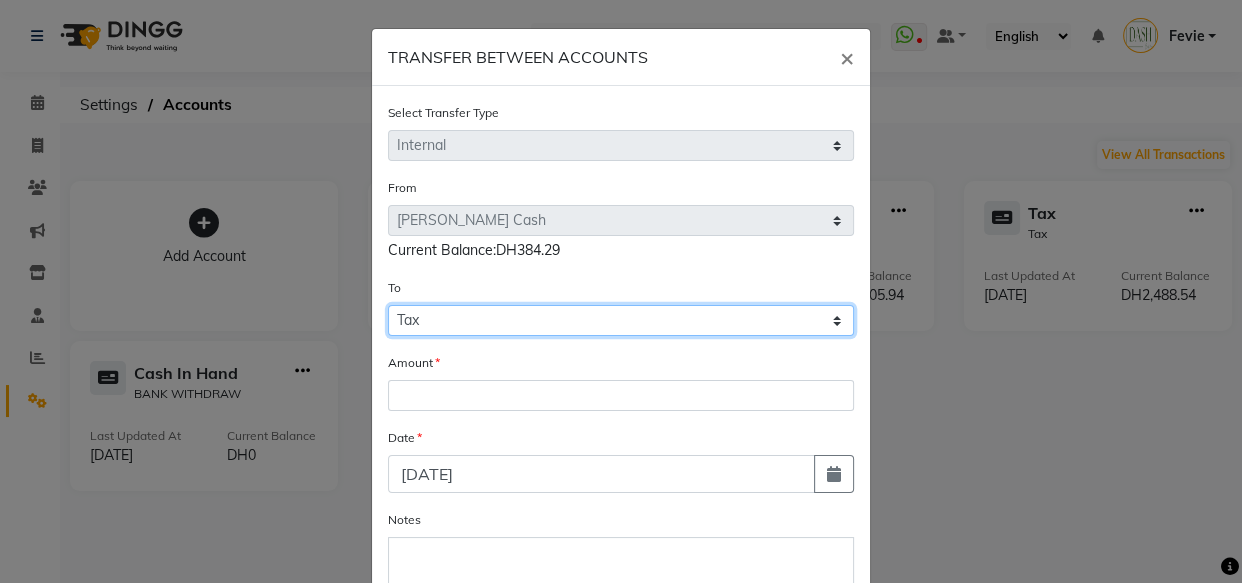 click on "Select [PERSON_NAME] Cash Card Tax Cash In Hand" 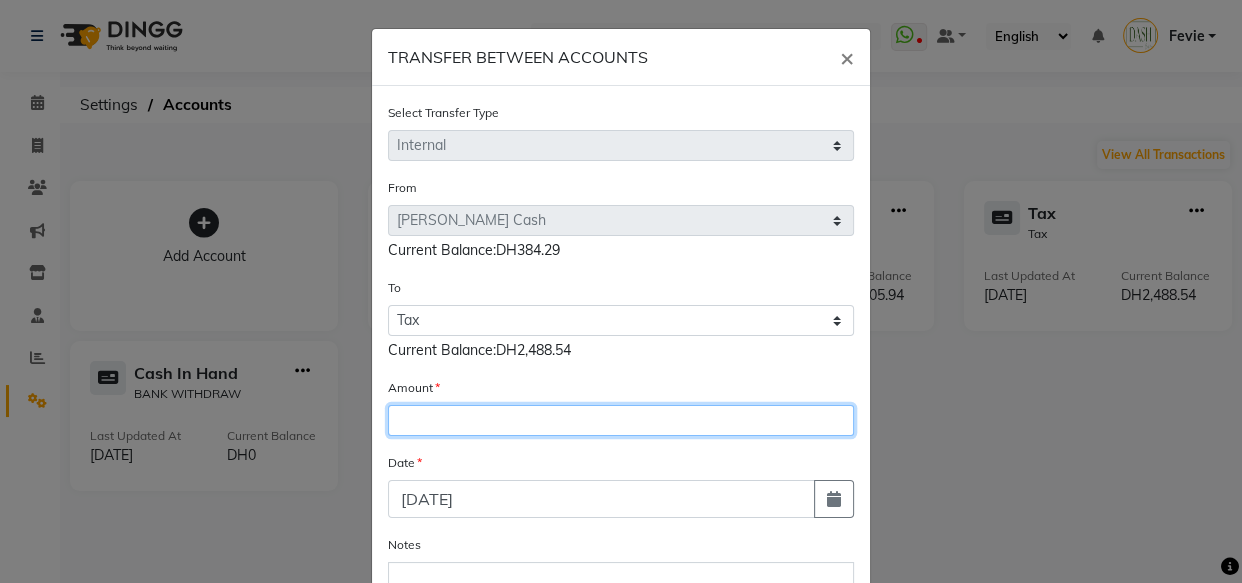 click 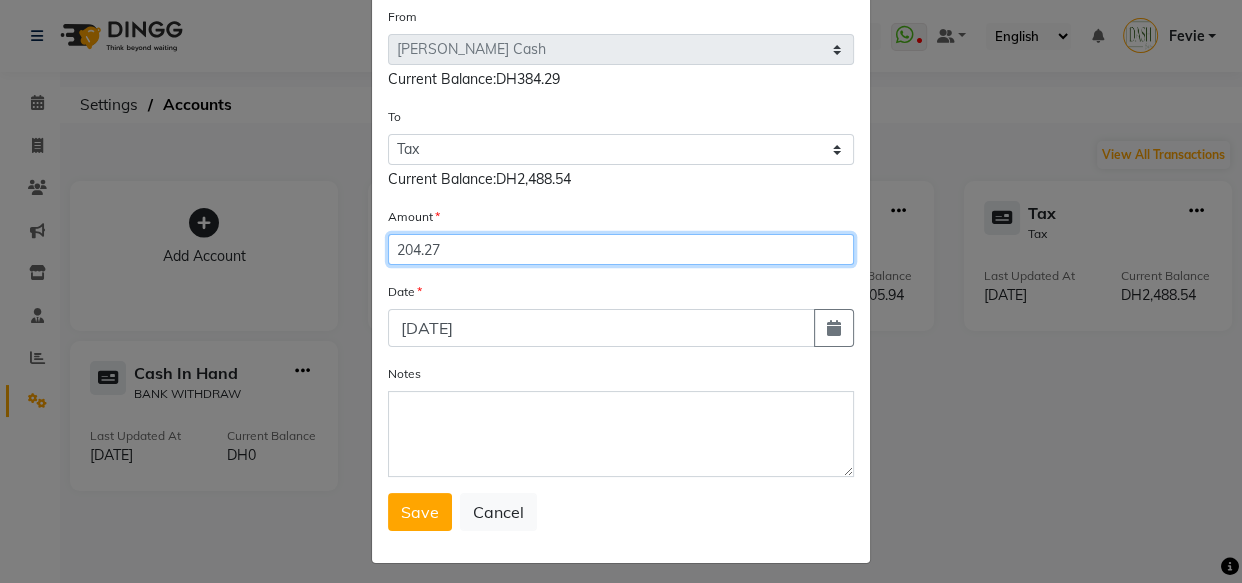 scroll, scrollTop: 183, scrollLeft: 0, axis: vertical 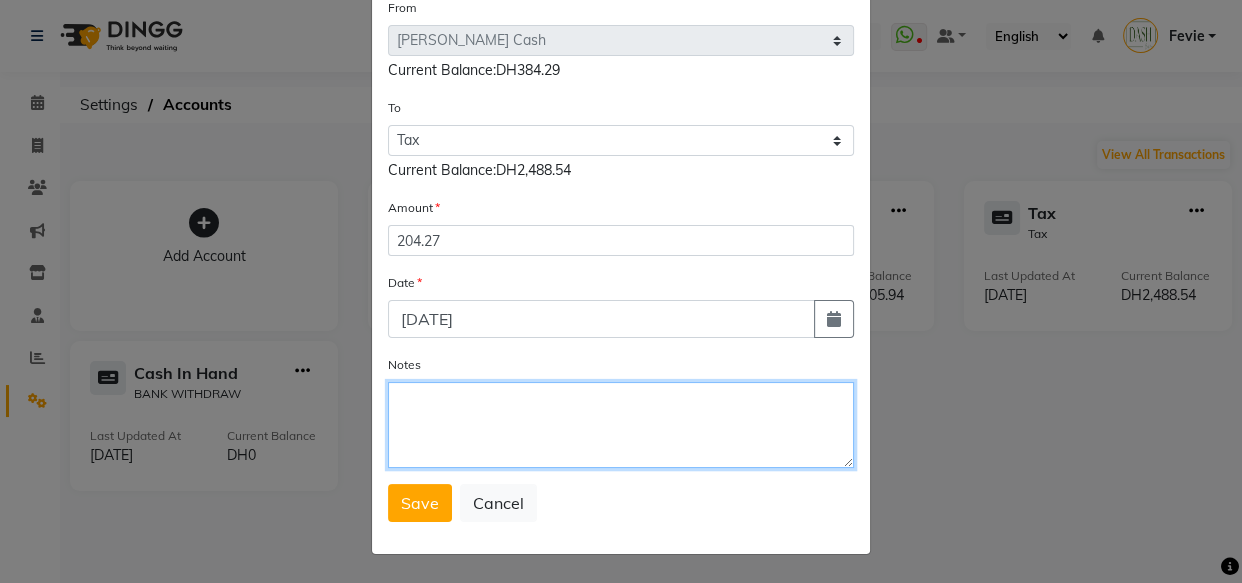 click on "Notes" at bounding box center (621, 425) 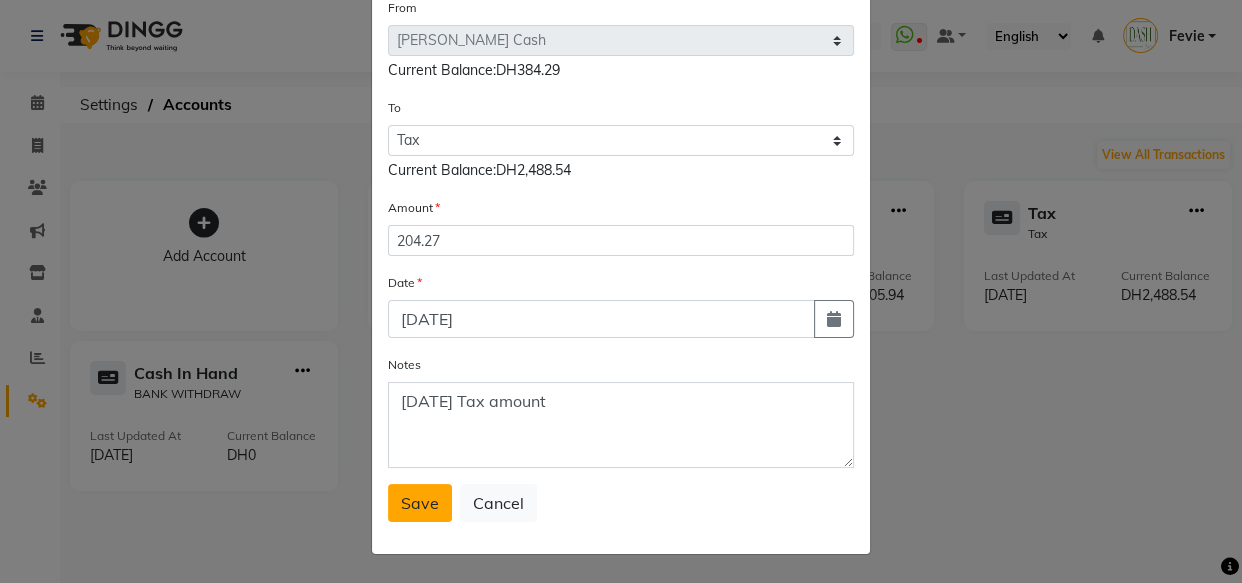 click on "Save" at bounding box center (420, 503) 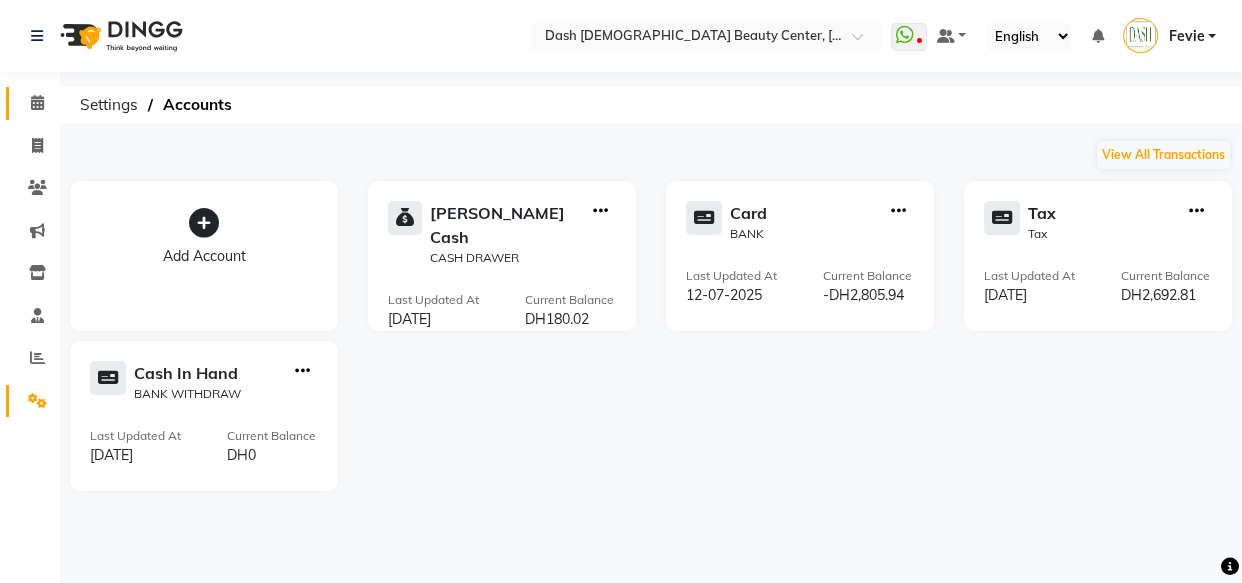 click 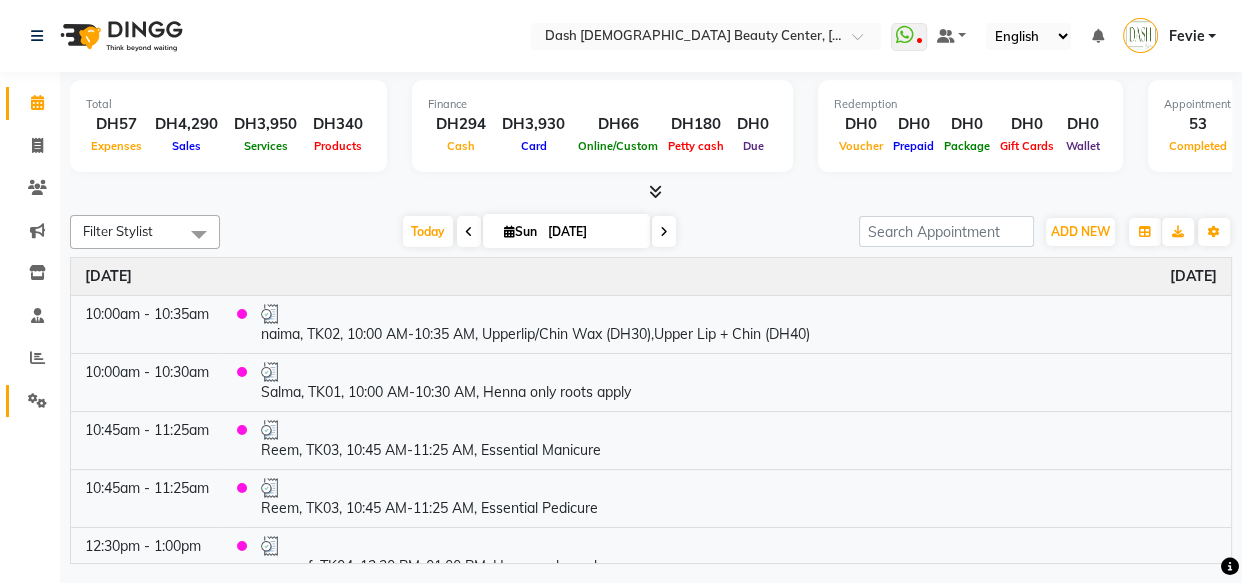 click on "Settings" 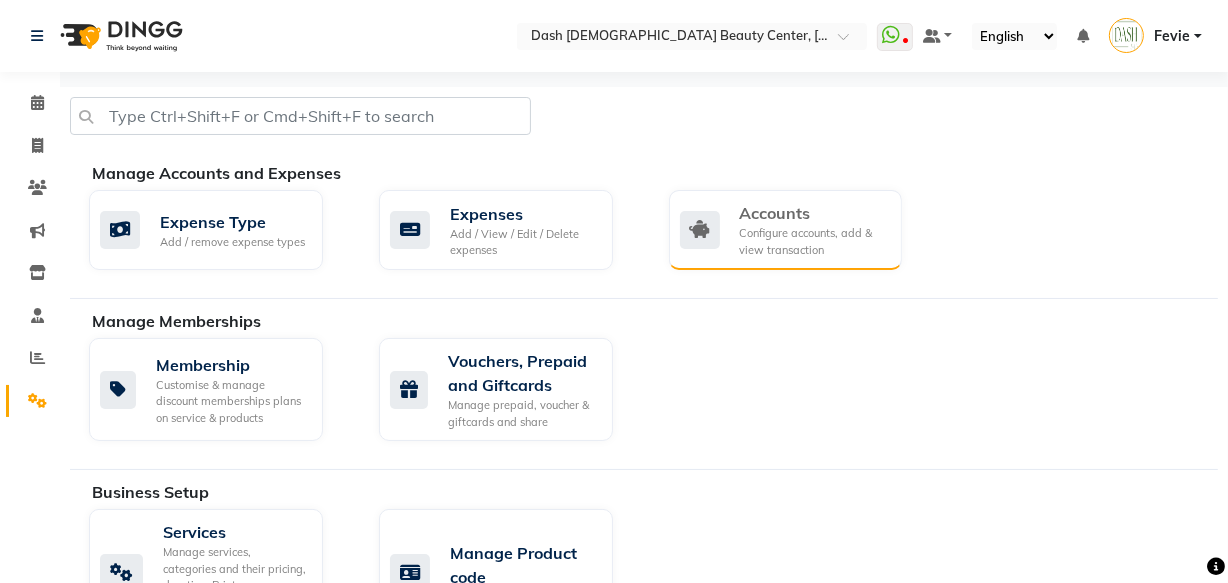 click on "Configure accounts, add & view transaction" 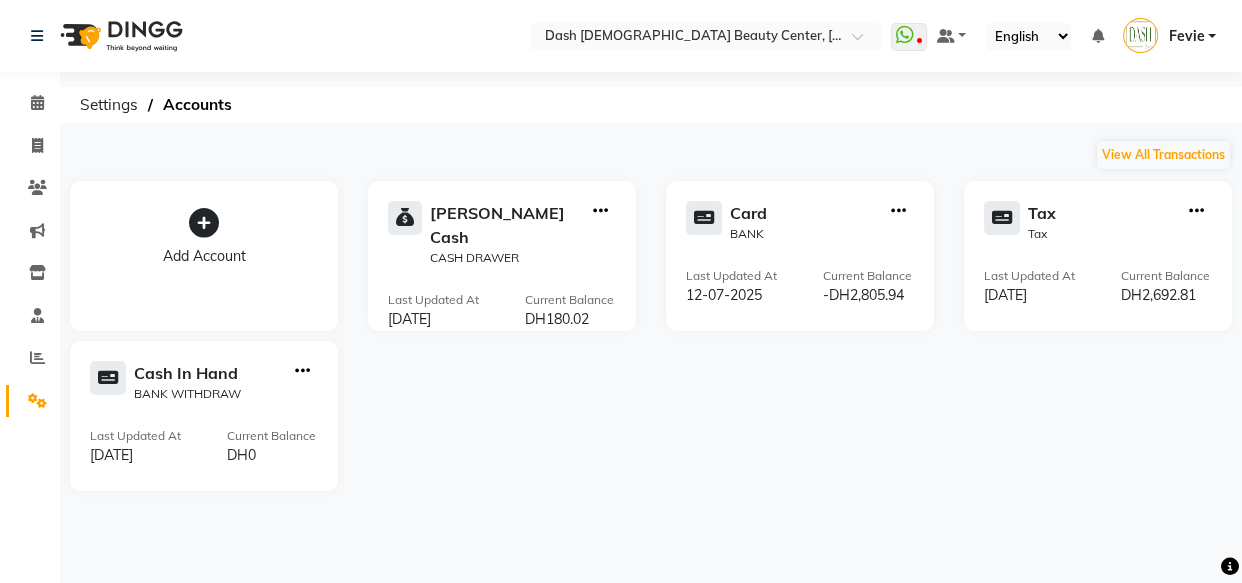 click 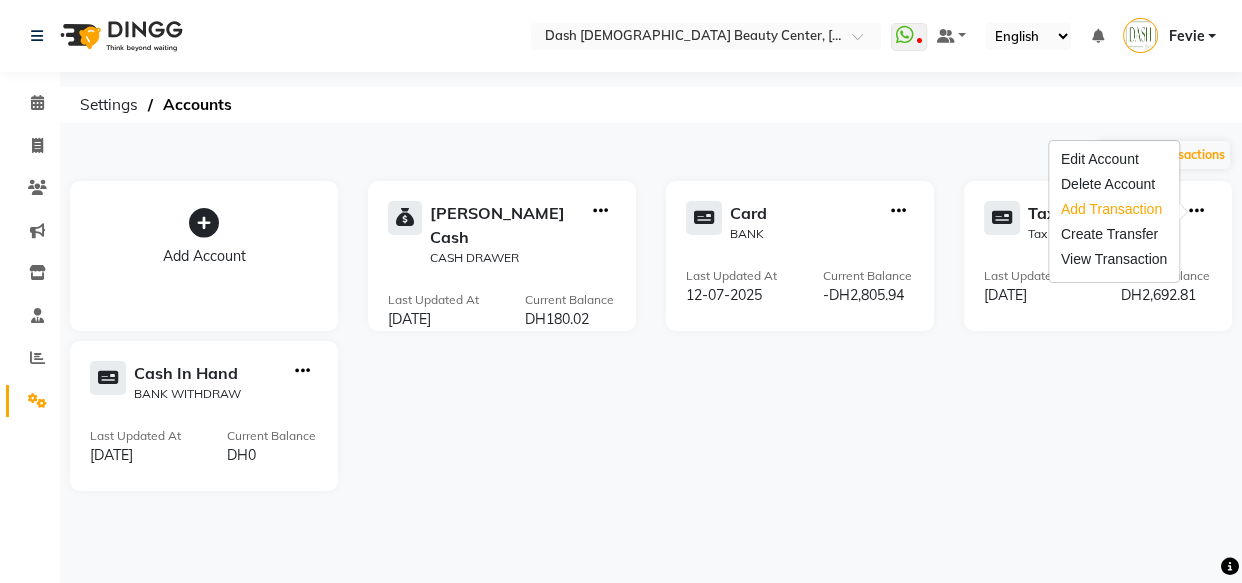 click on "Add Transaction" at bounding box center [1114, 209] 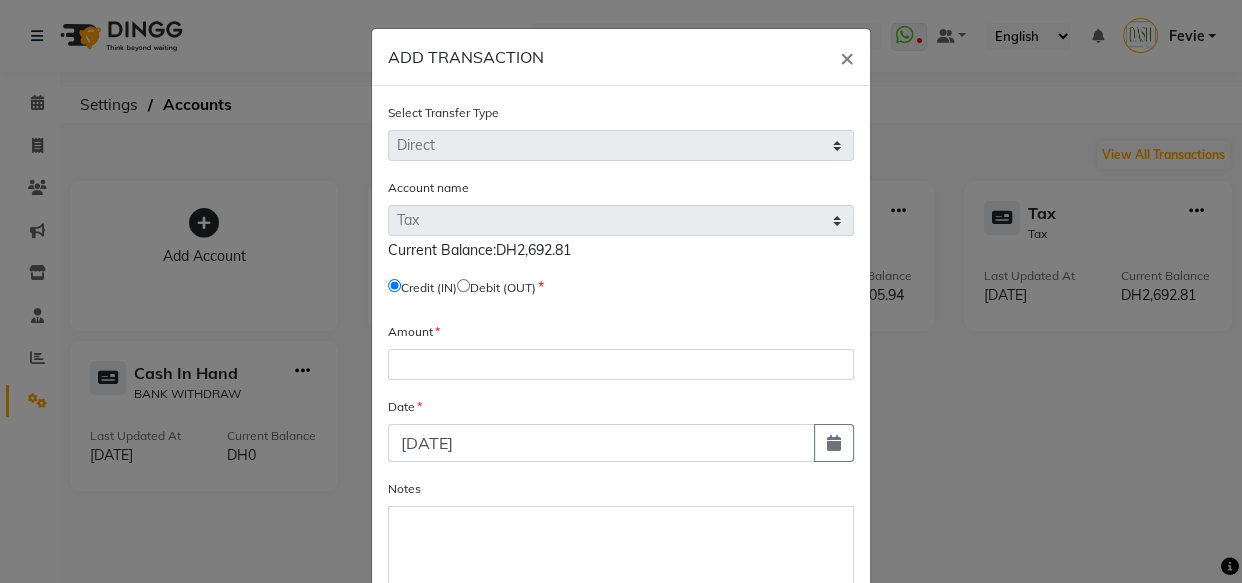 click 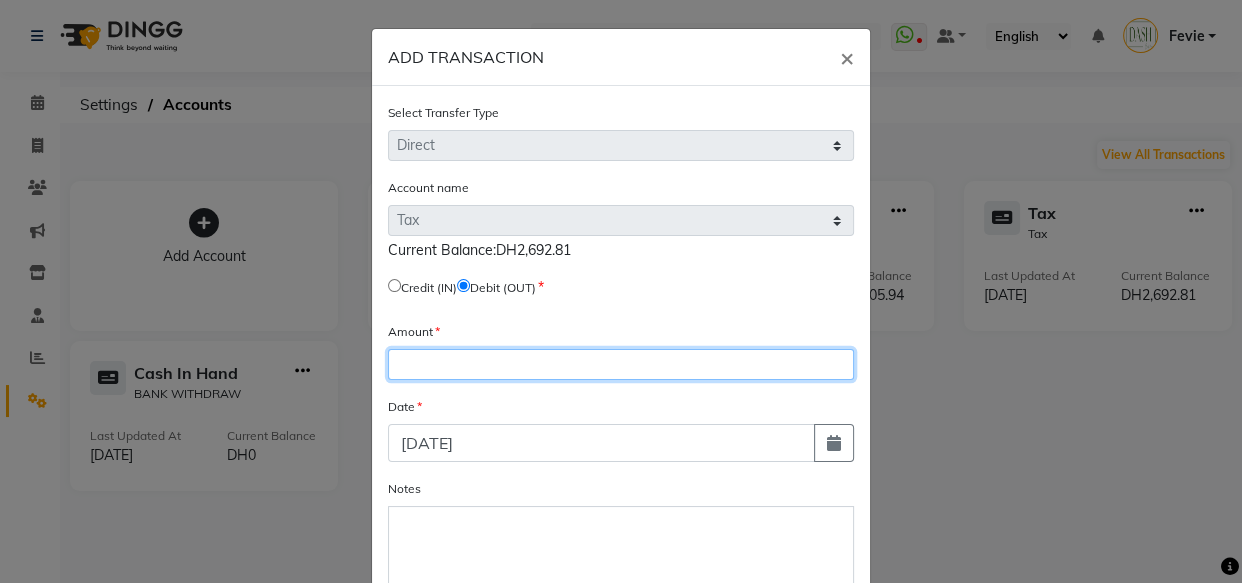 click 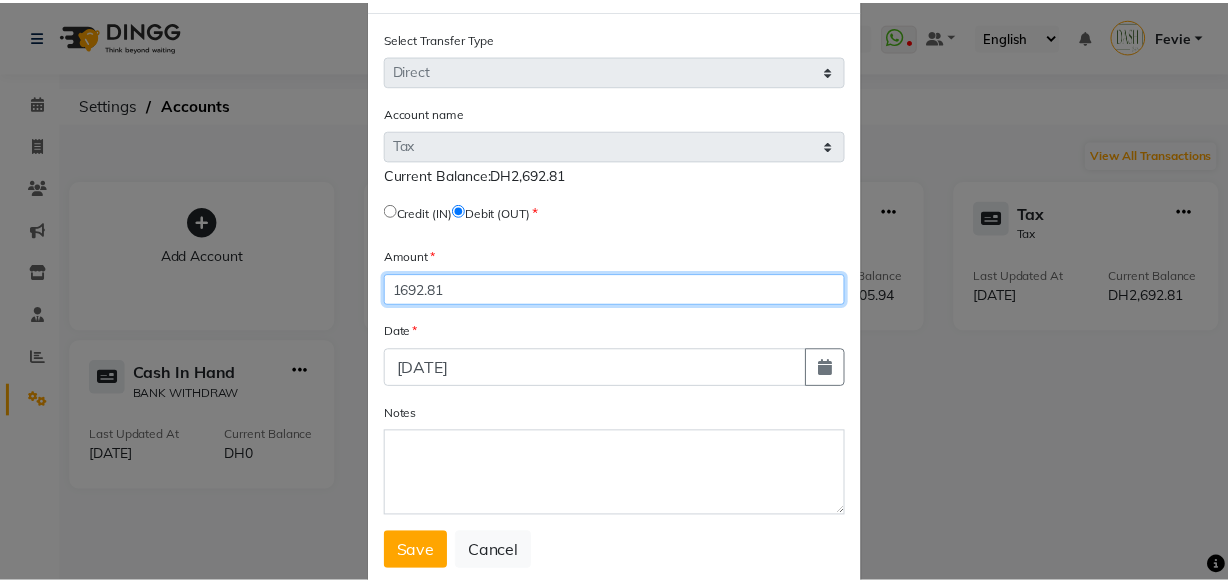 scroll, scrollTop: 77, scrollLeft: 0, axis: vertical 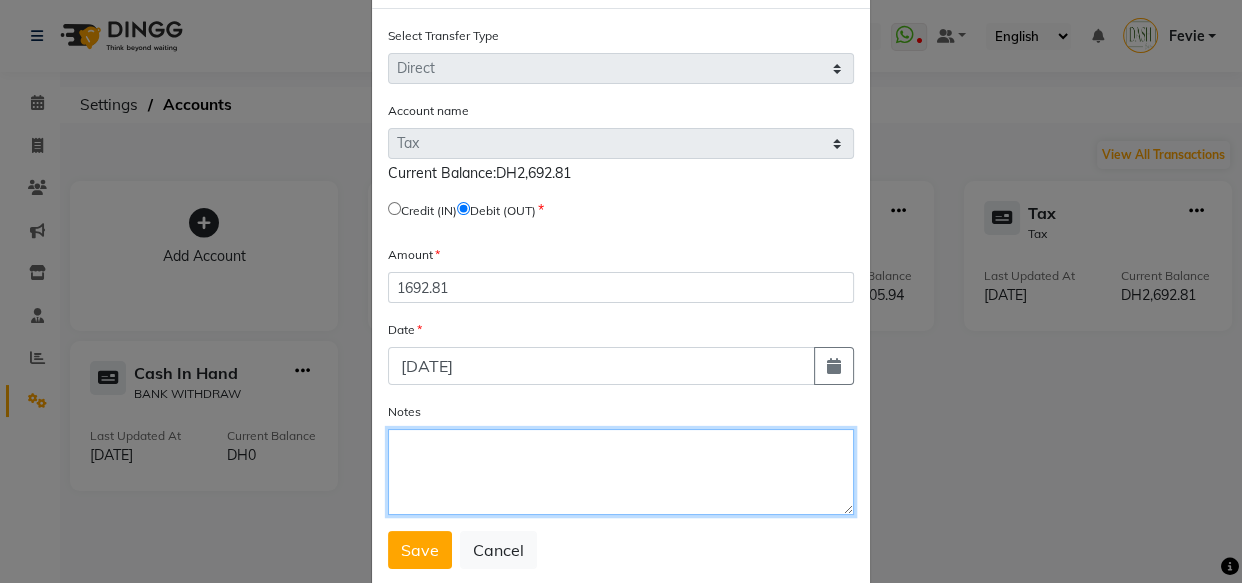 click on "Notes" at bounding box center [621, 472] 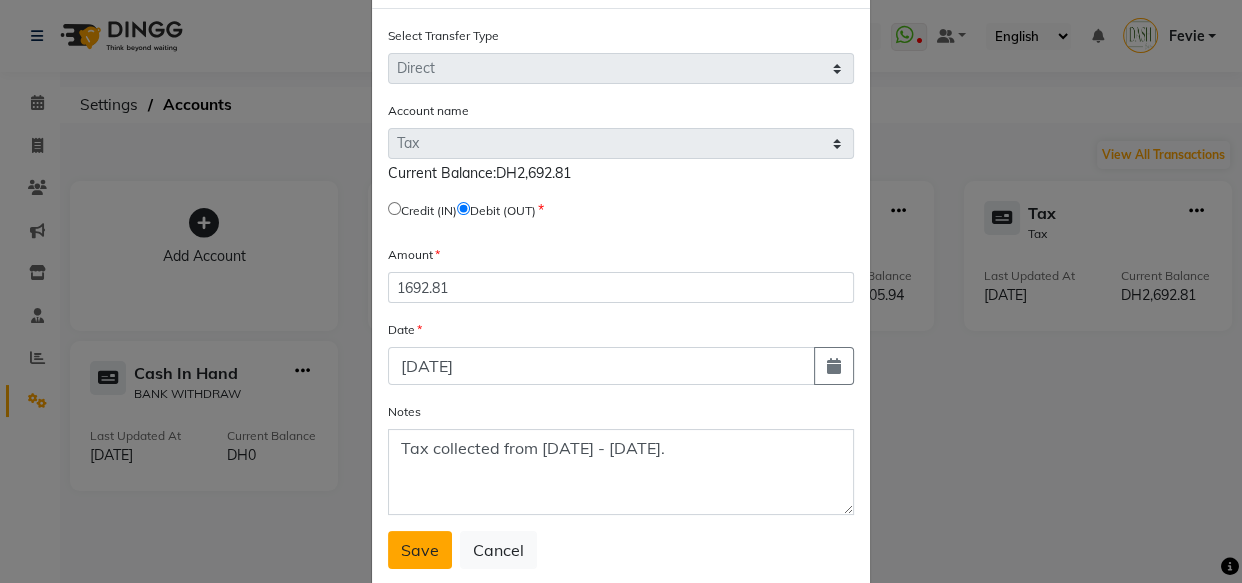 click on "Save" at bounding box center [420, 550] 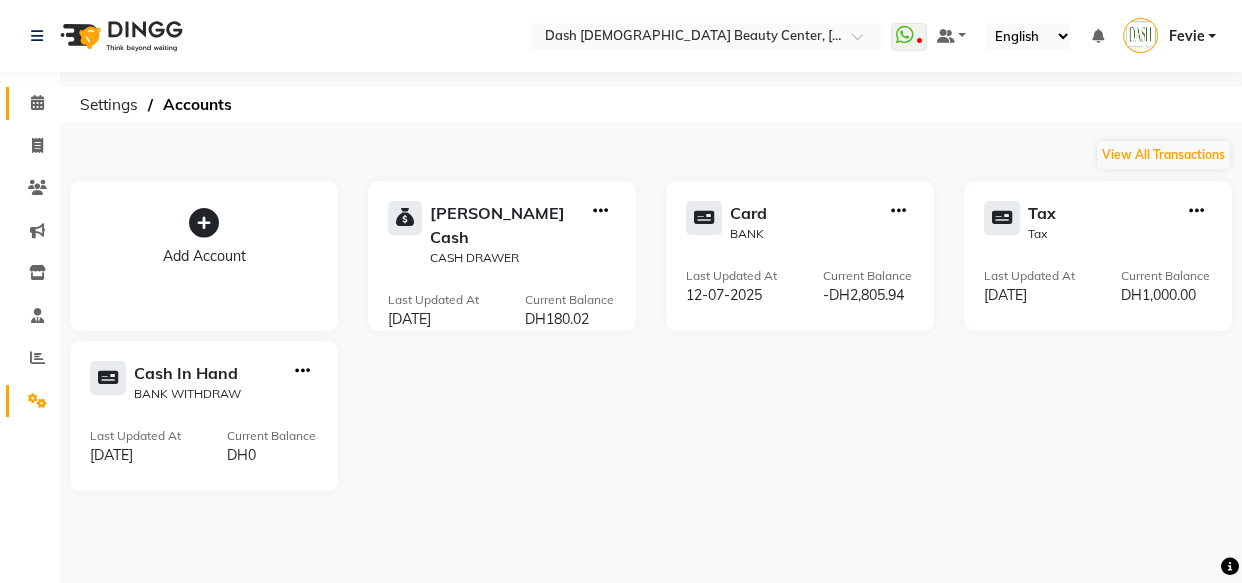 click 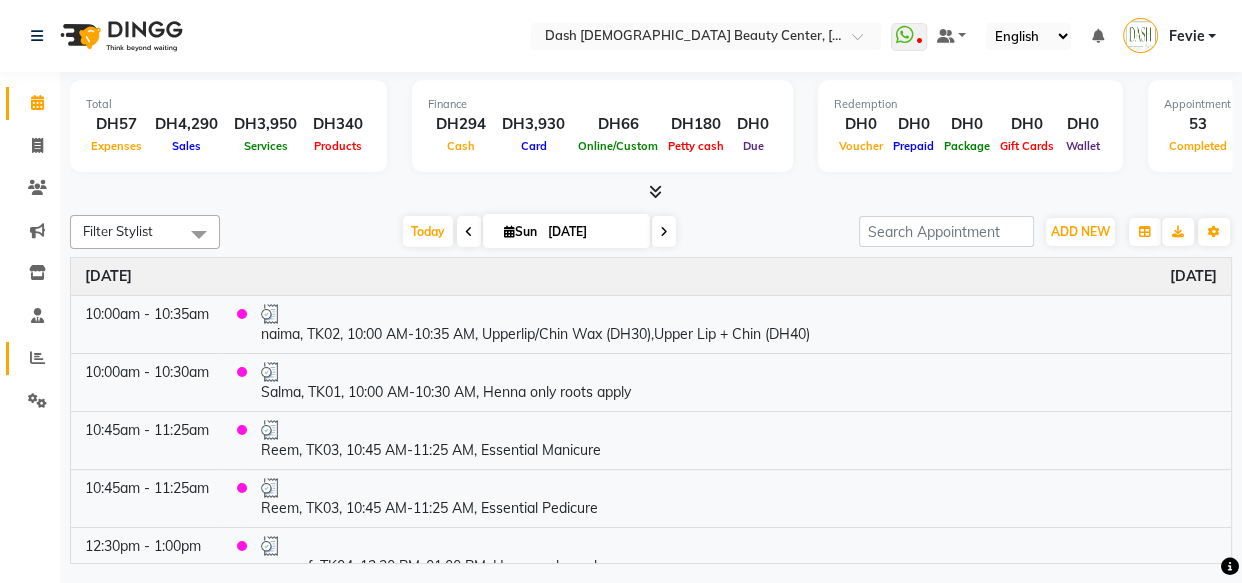 click 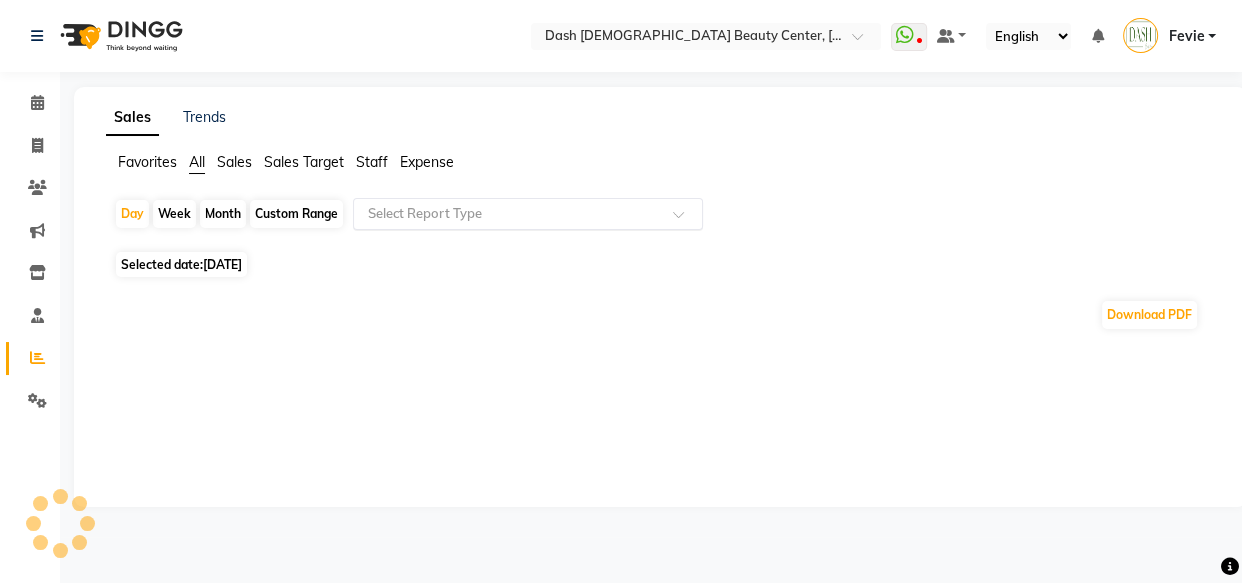 click 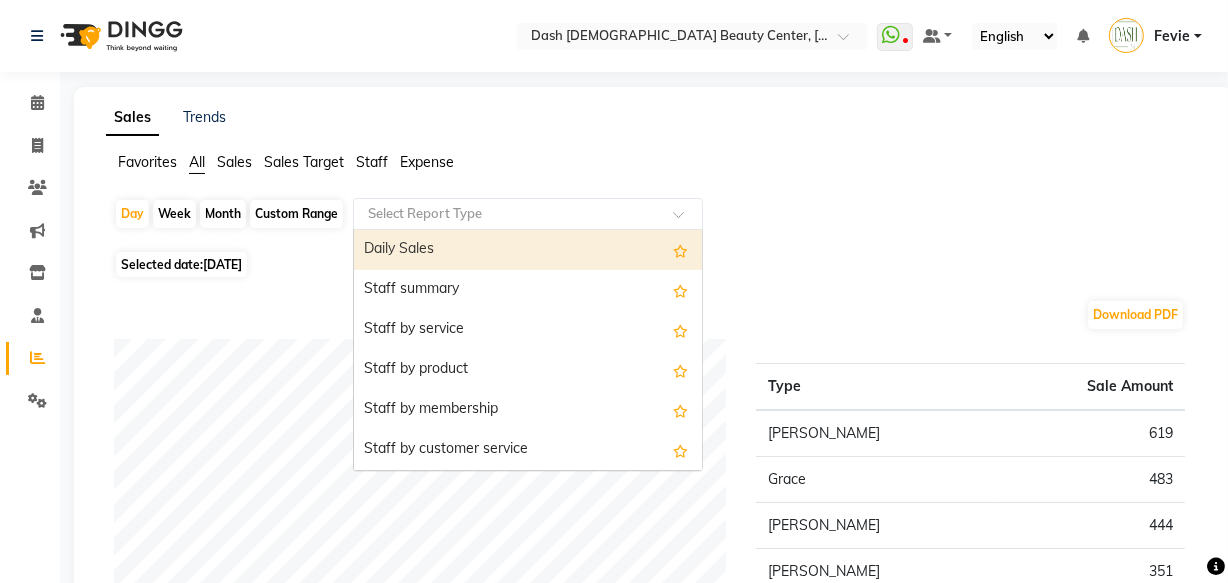 click on "Daily Sales" at bounding box center (528, 250) 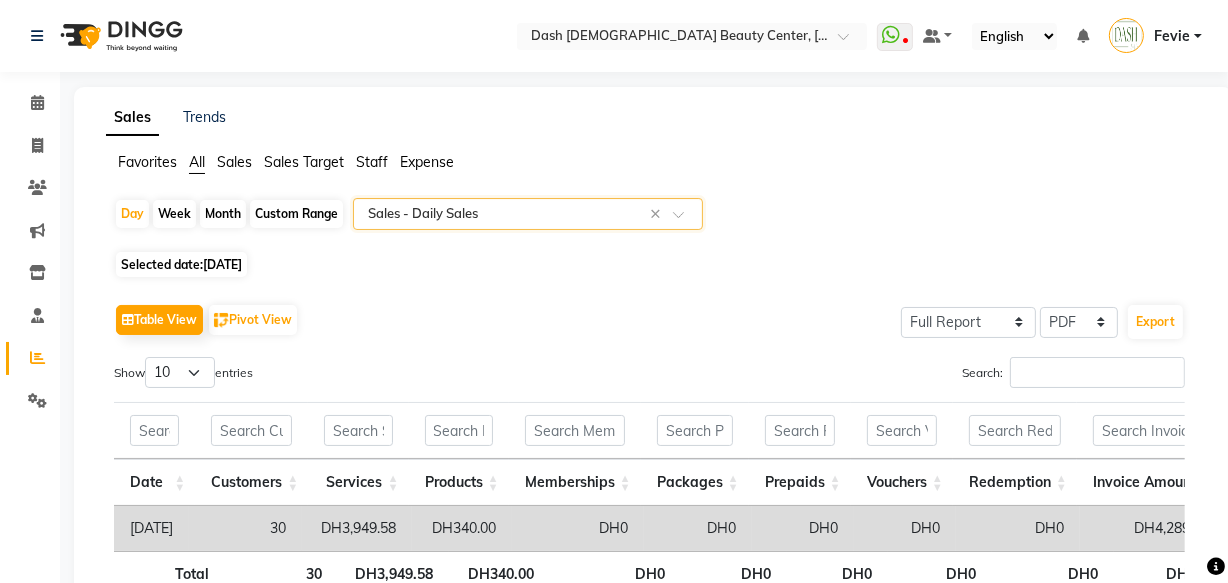 scroll, scrollTop: 0, scrollLeft: 100, axis: horizontal 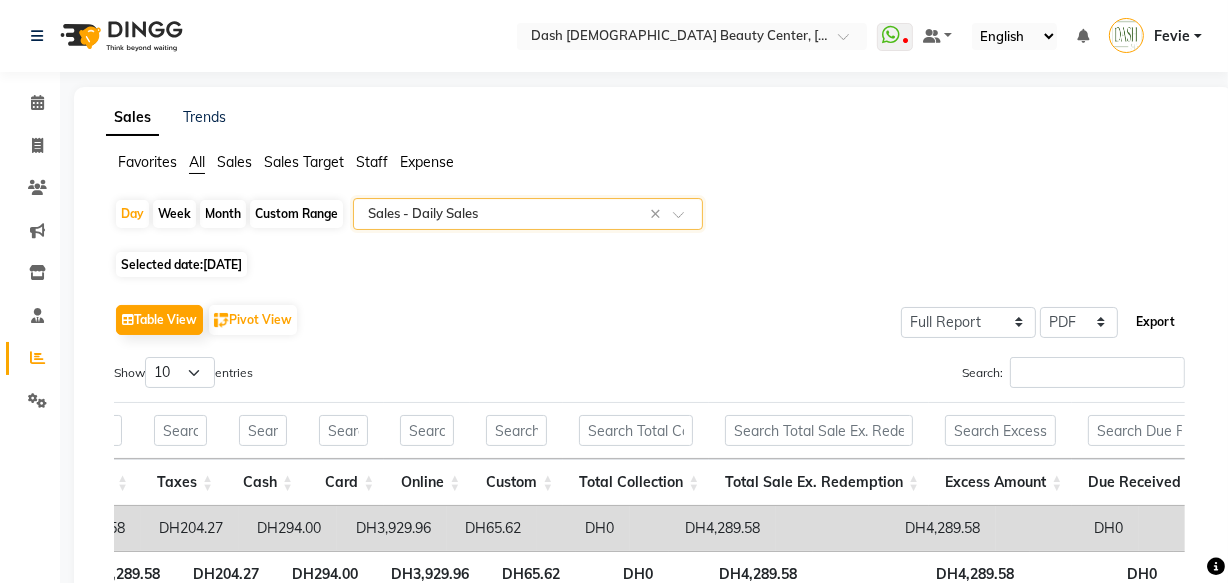 click on "Export" 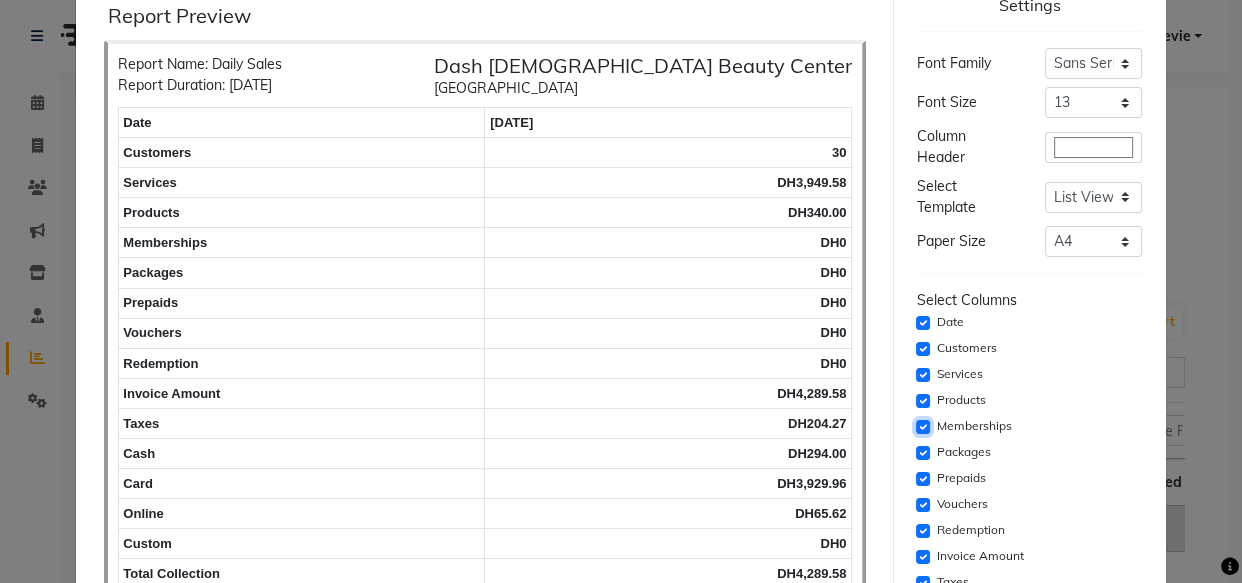 click 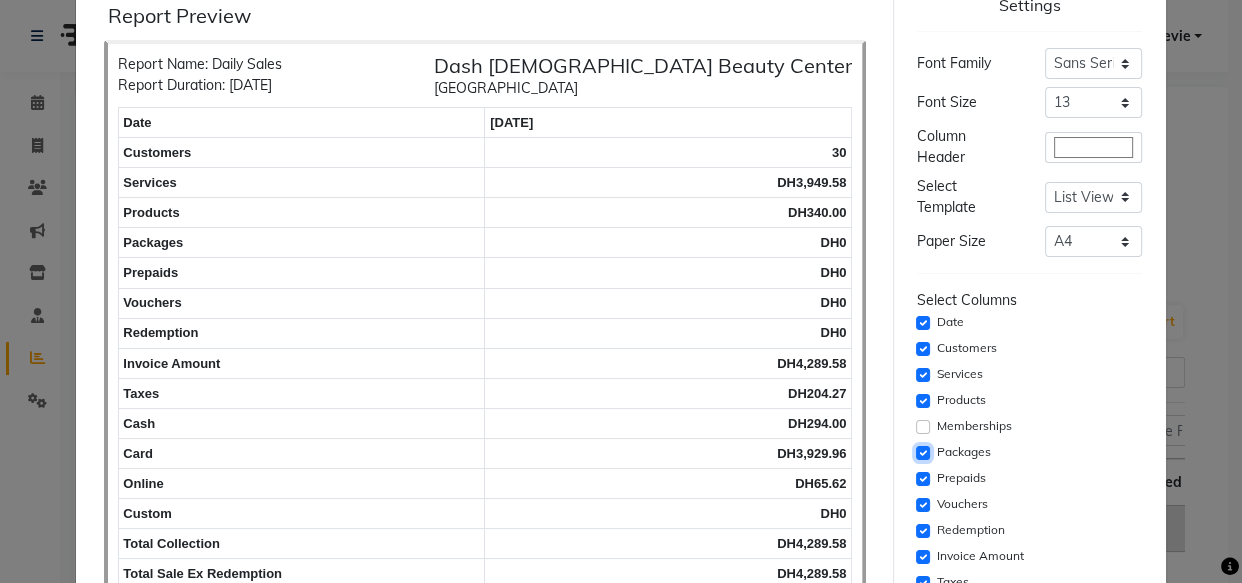 click 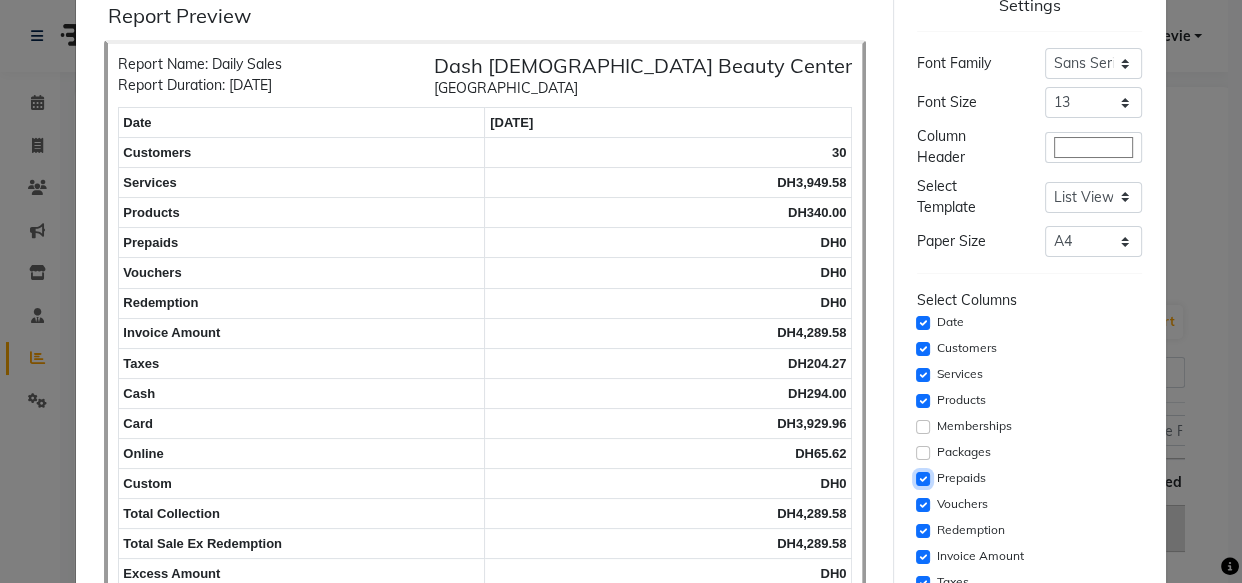 click 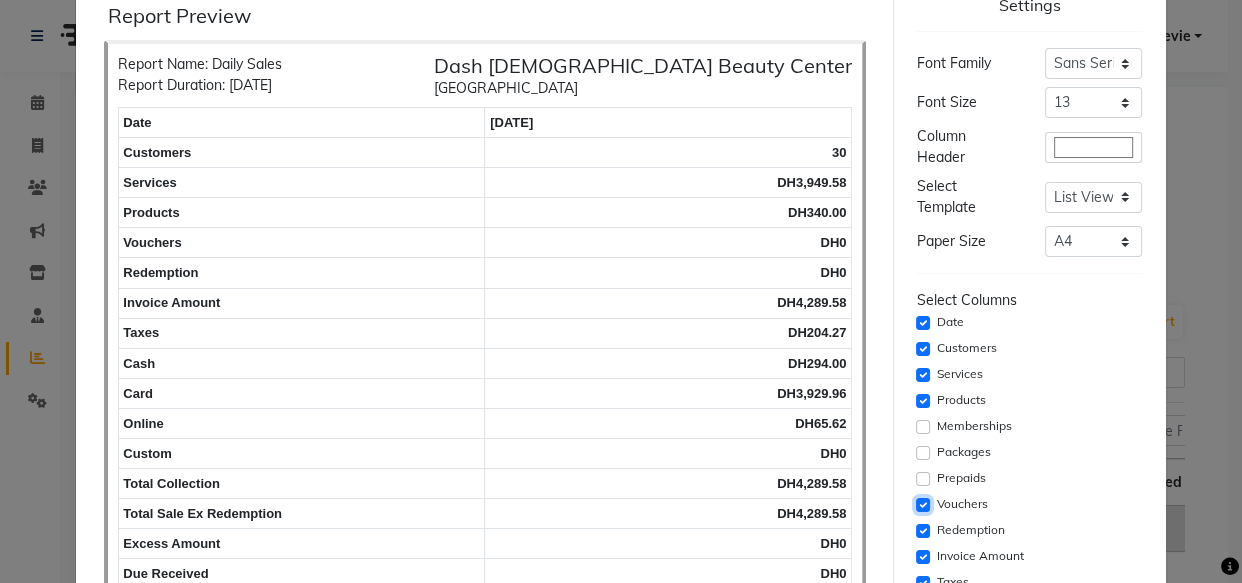 click 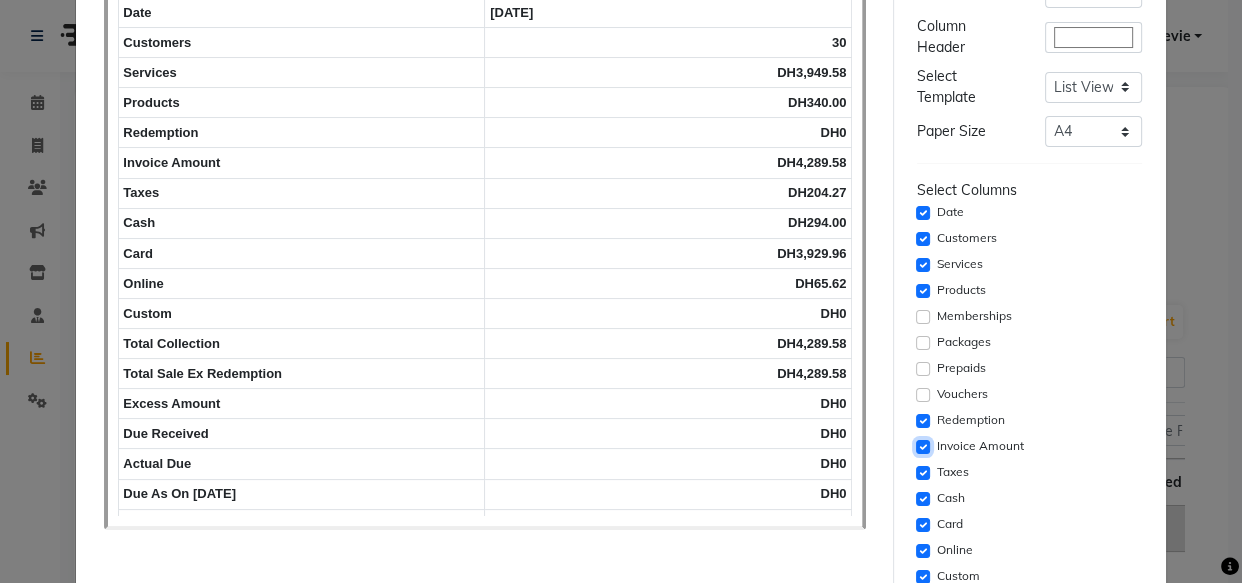 click 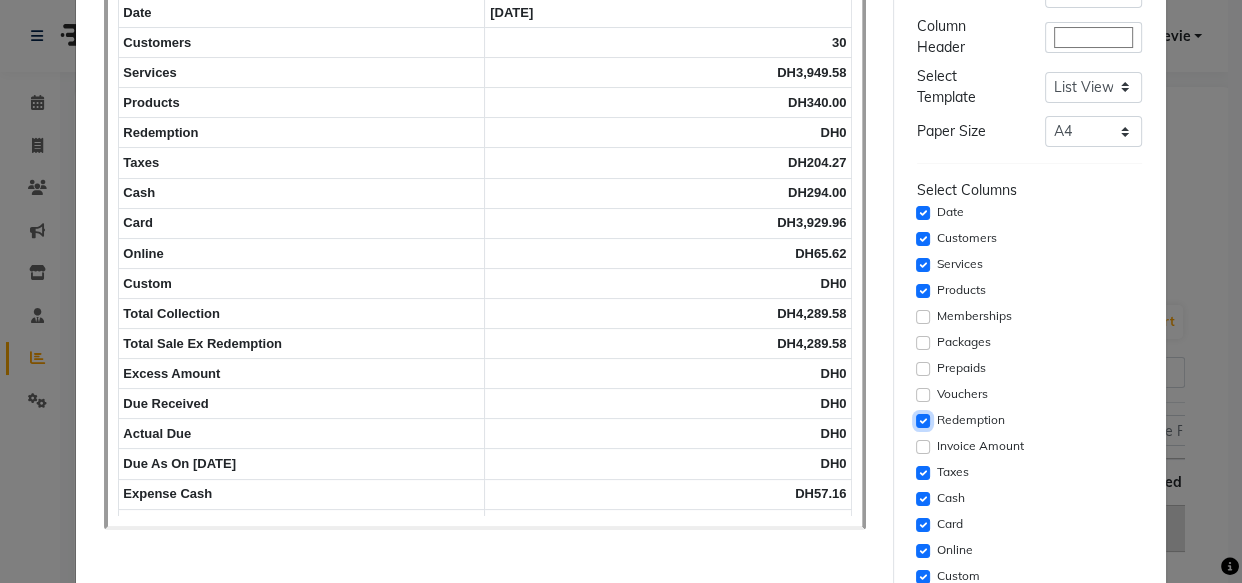 click 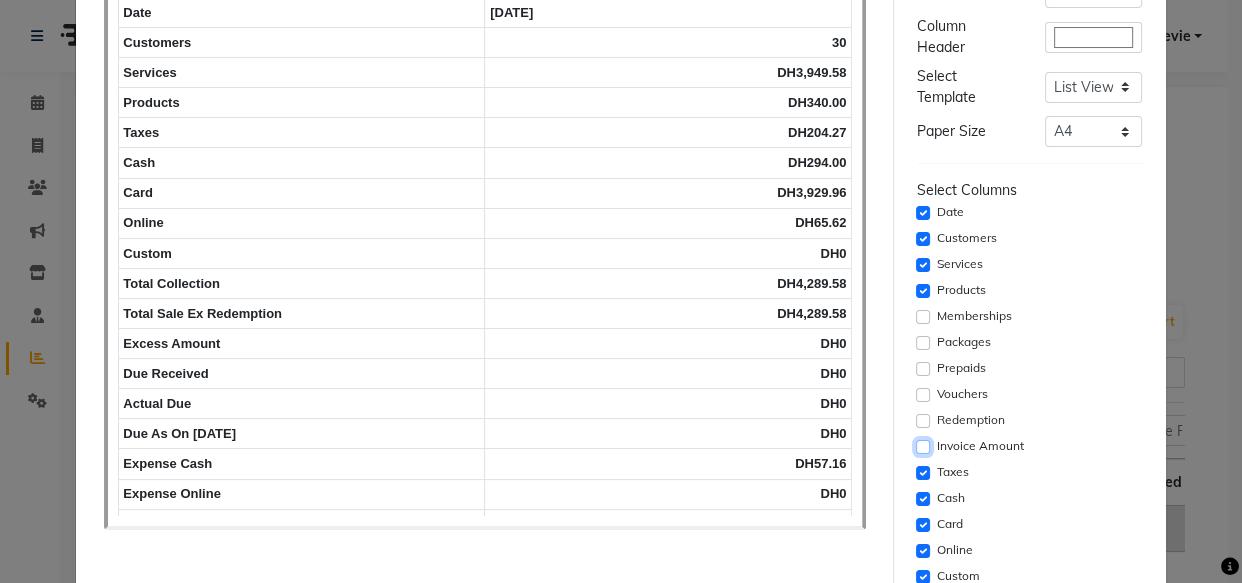 click 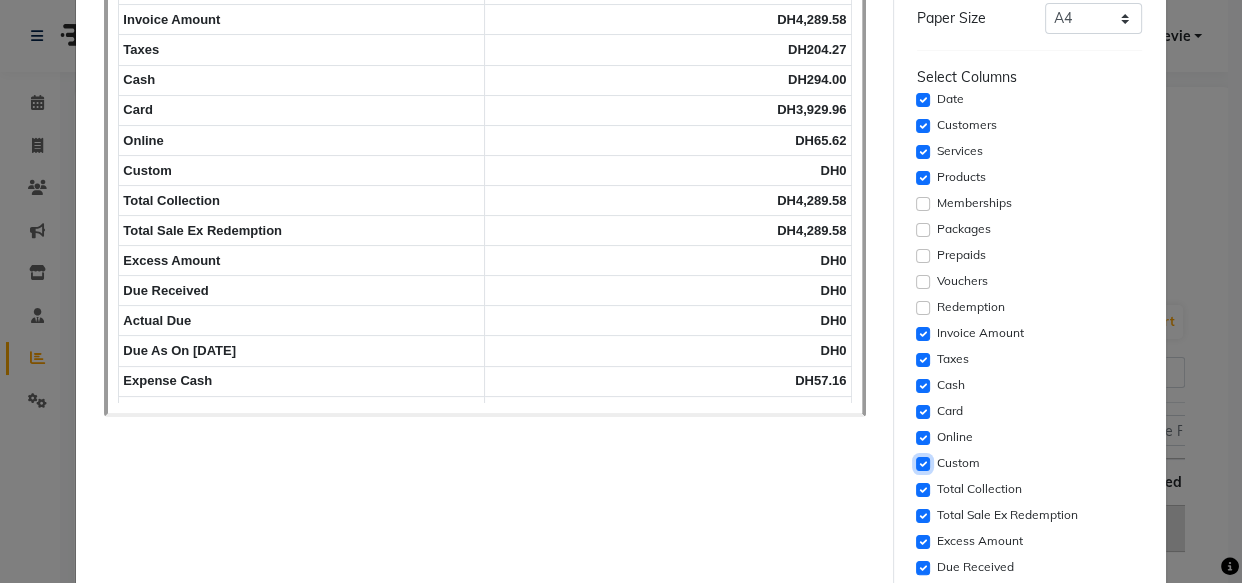 click 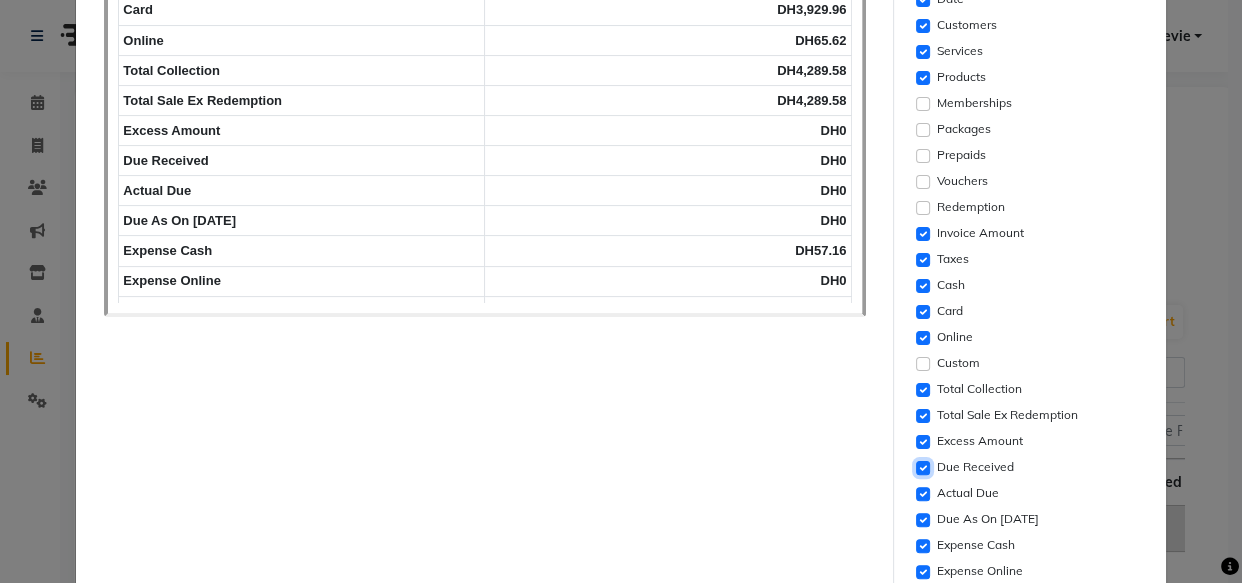 click 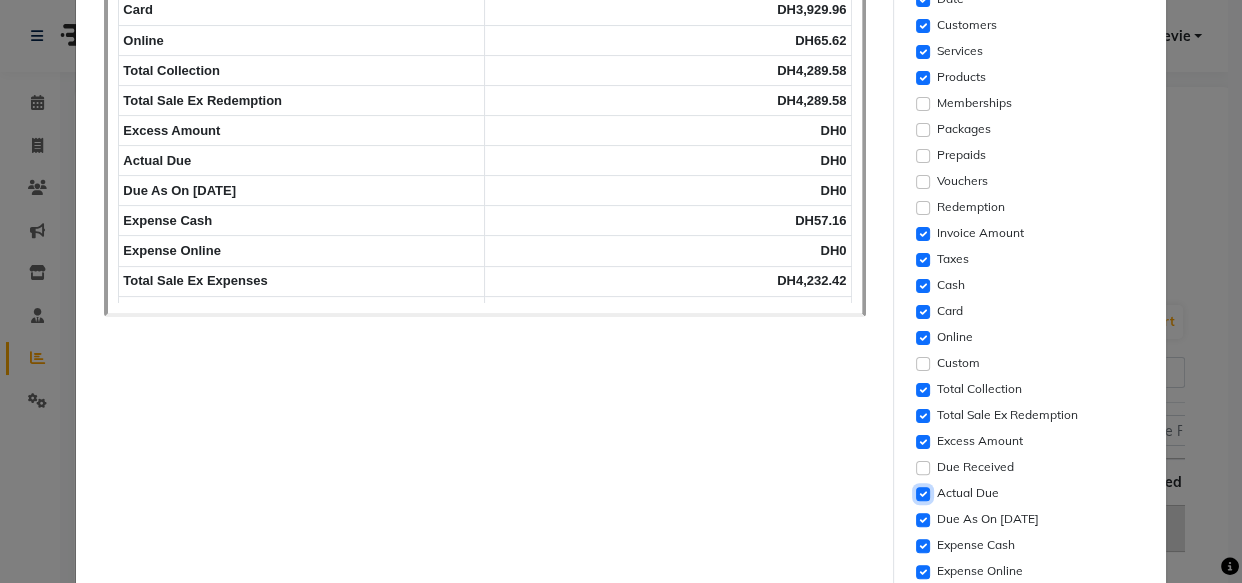 click 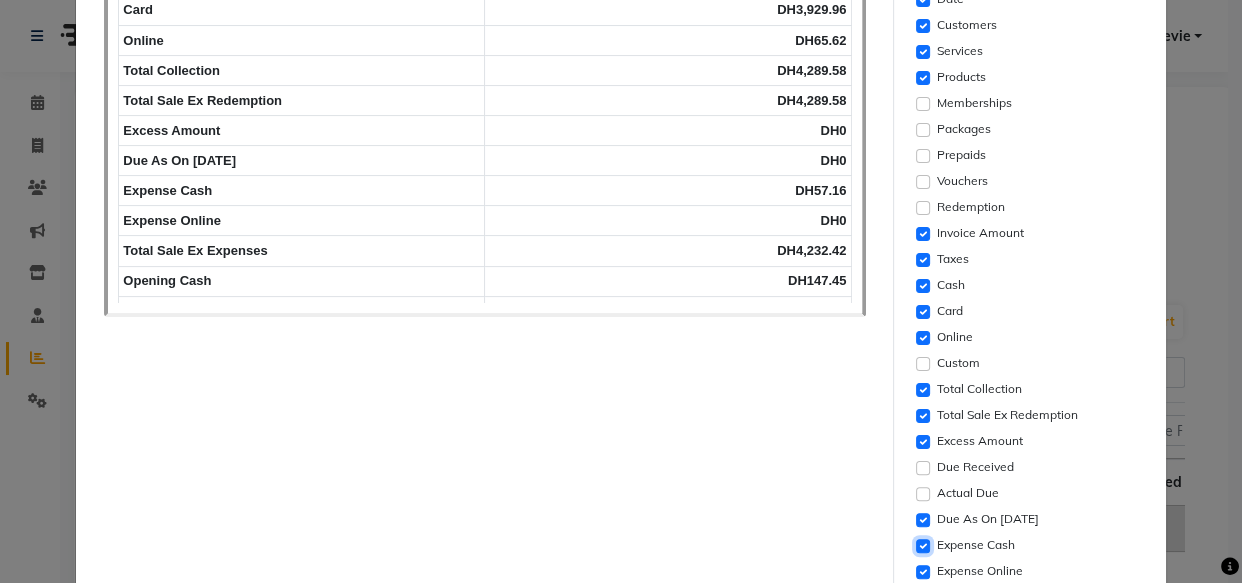 click 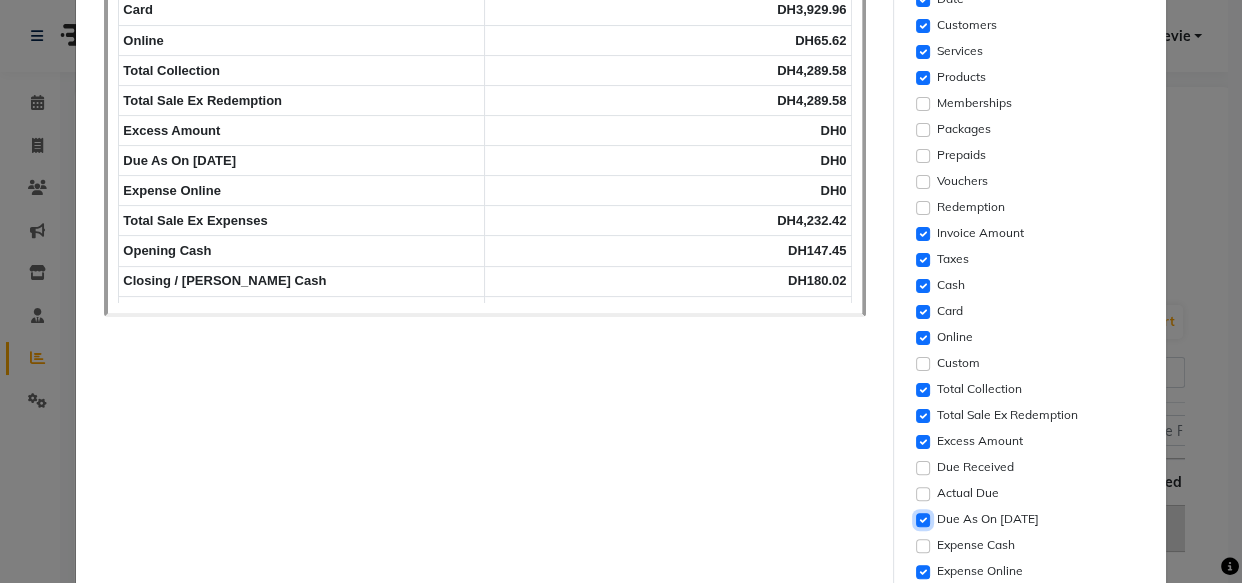 click 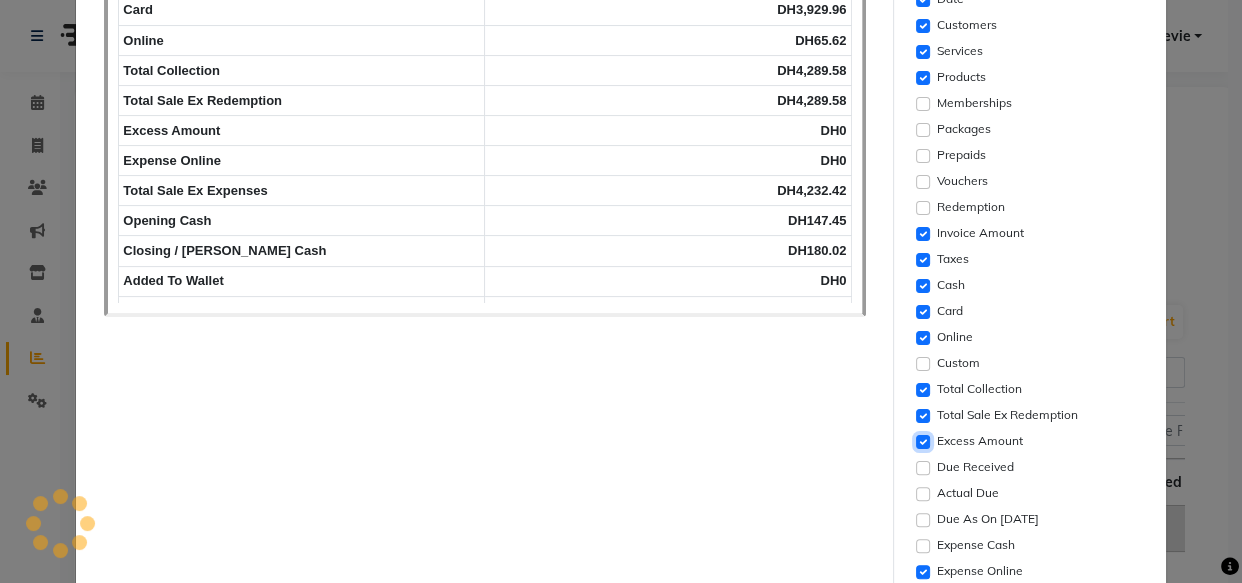 click 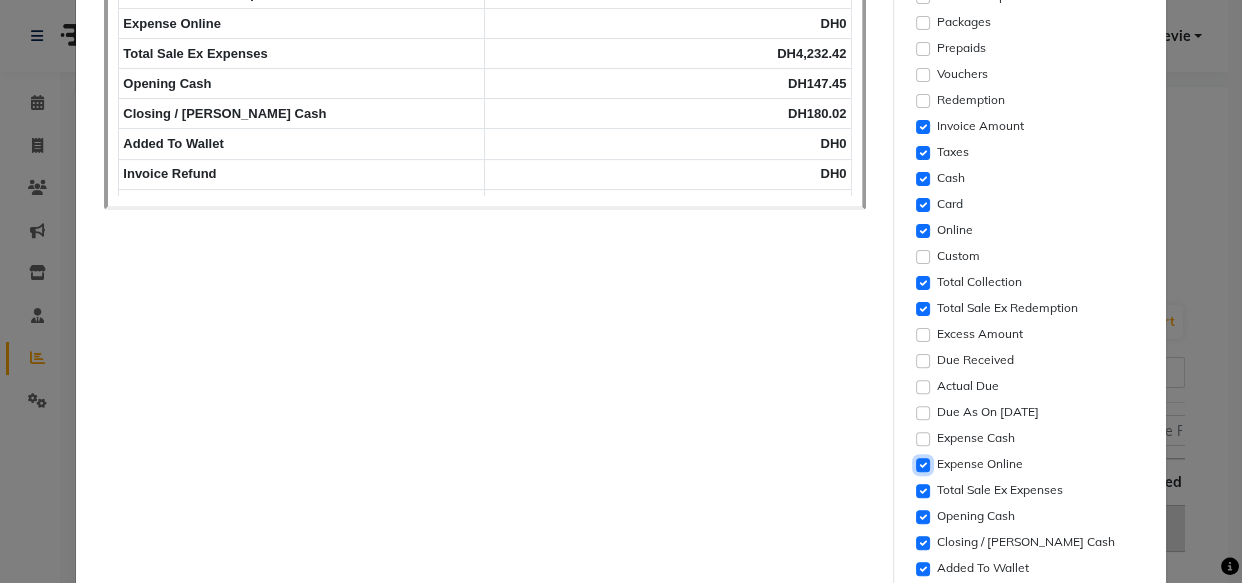 click 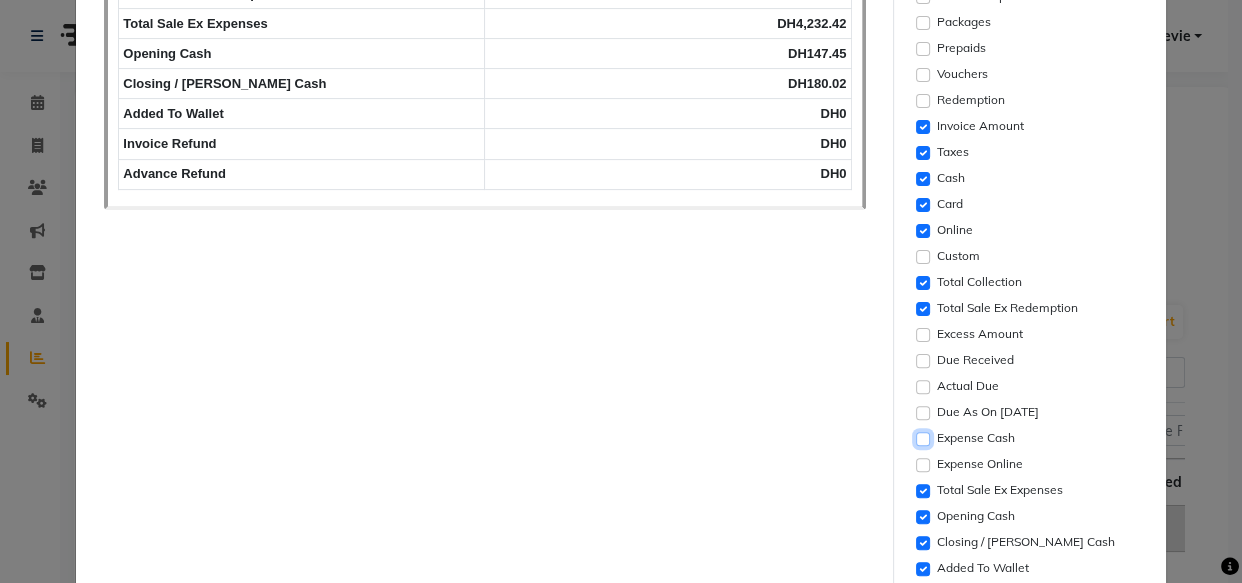 click 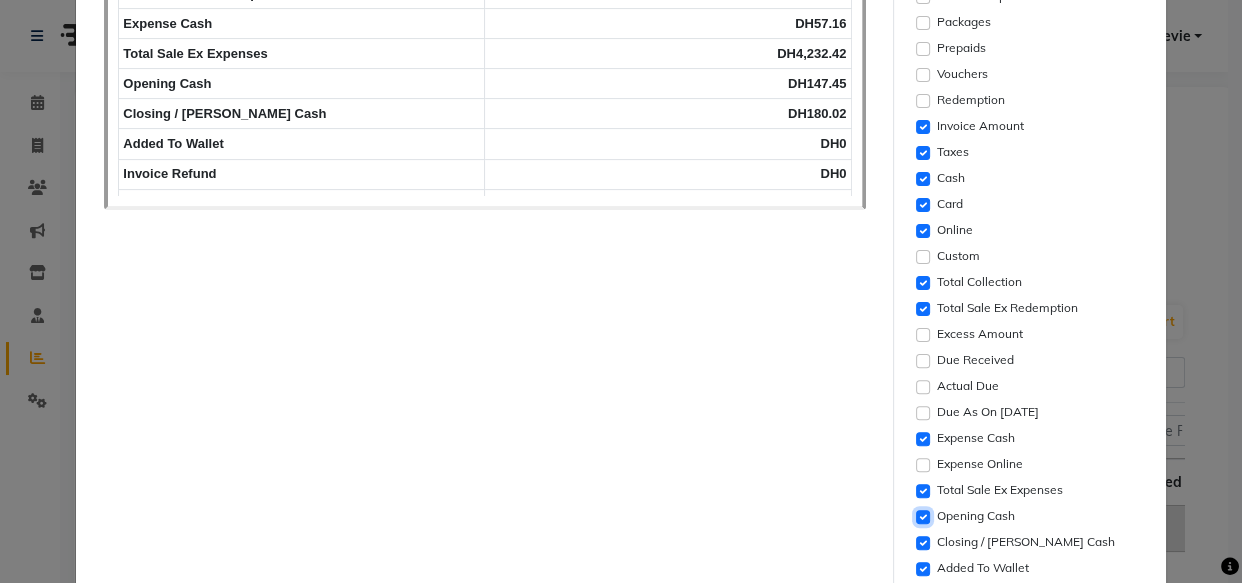 click 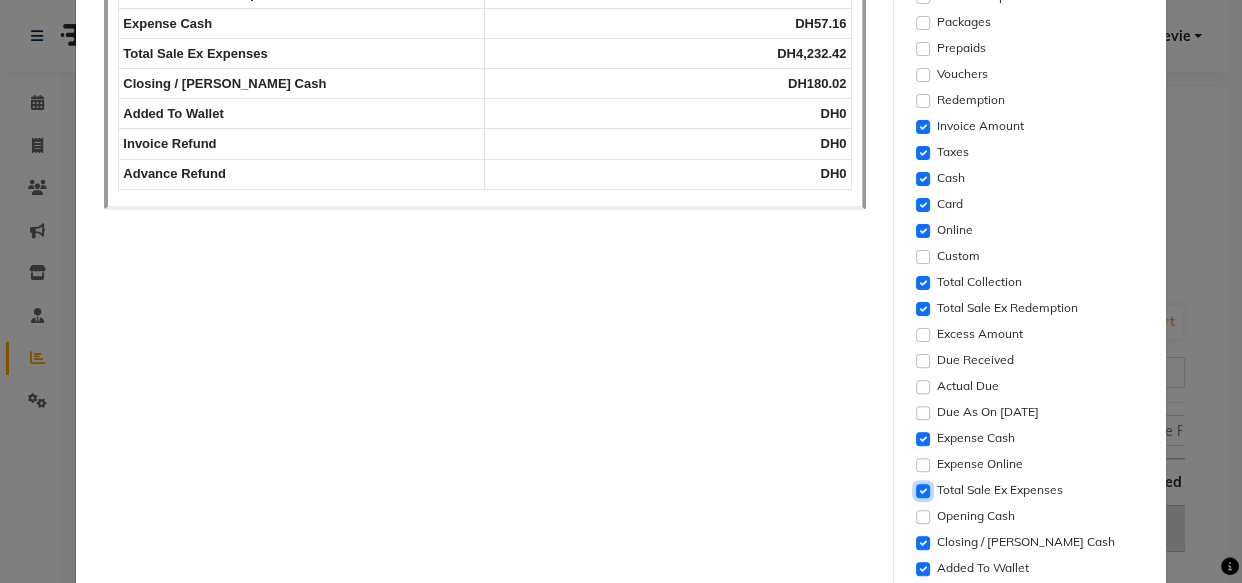 click 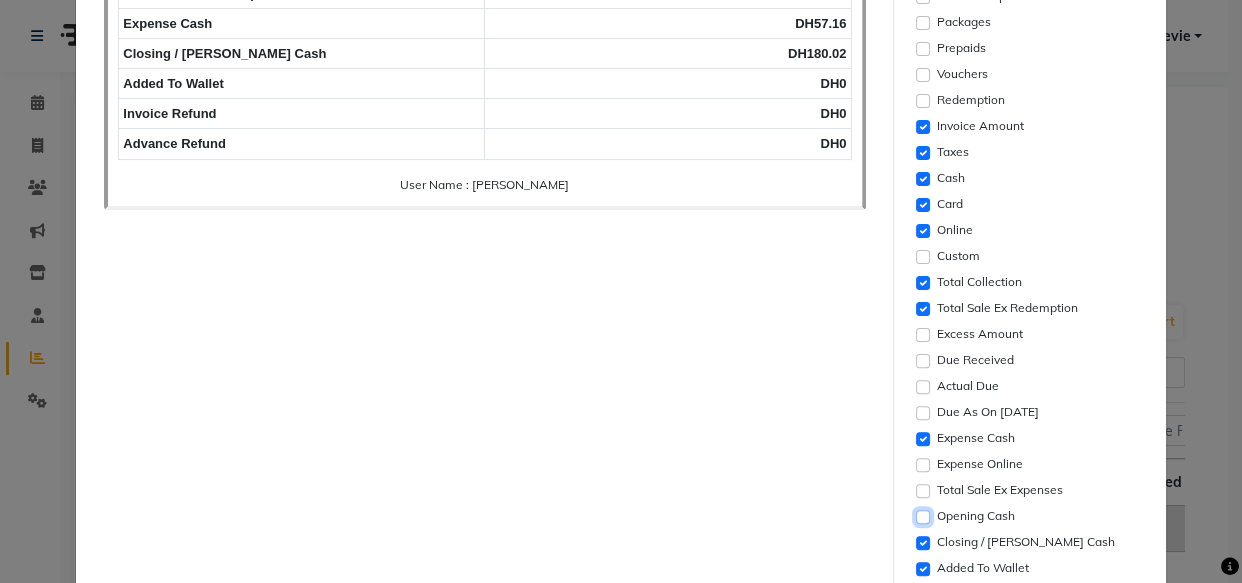 click 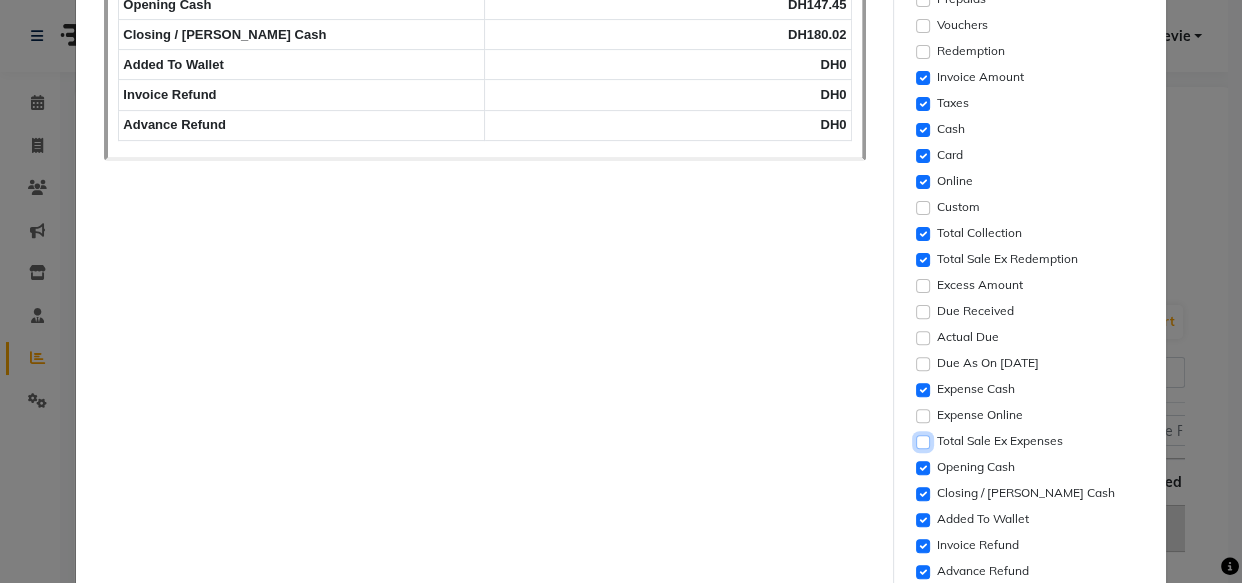 click 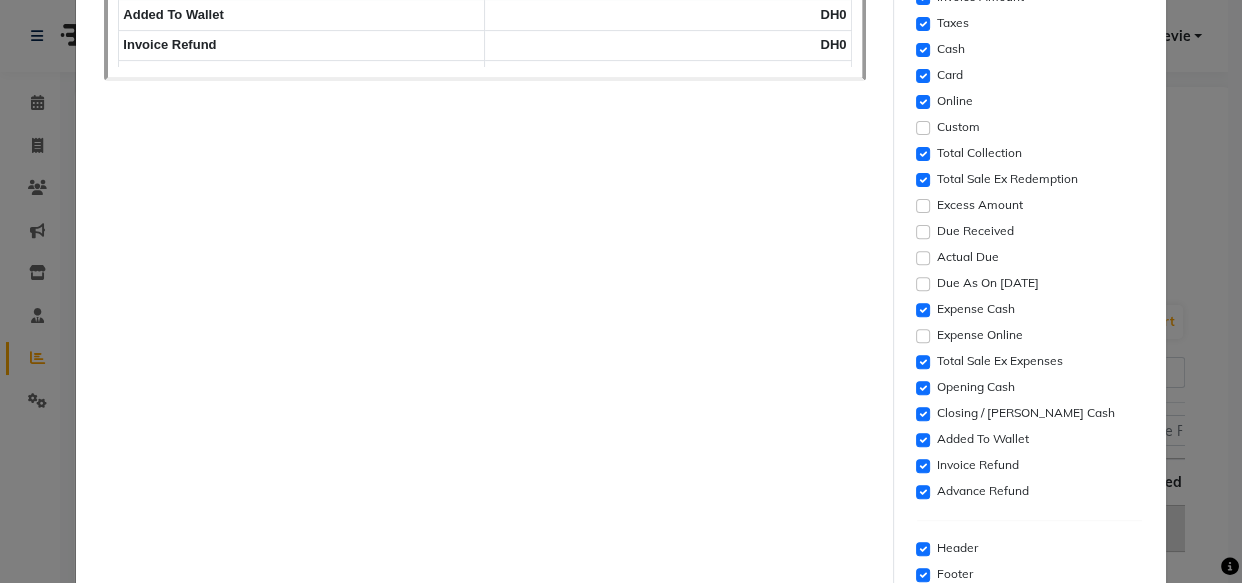 click on "Advance Refund" 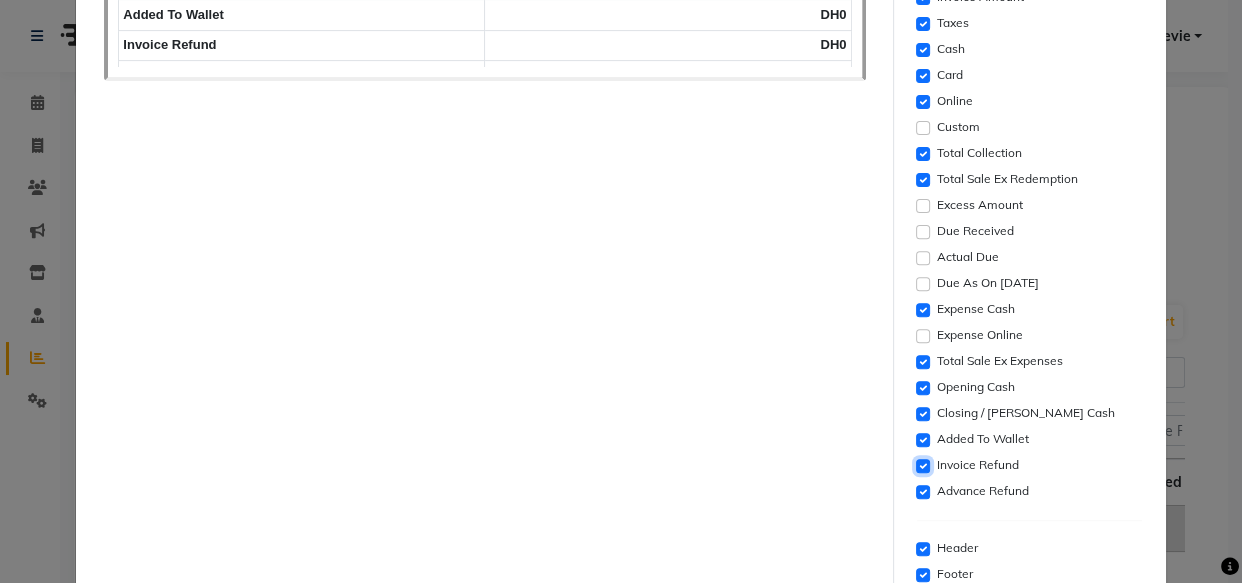 click 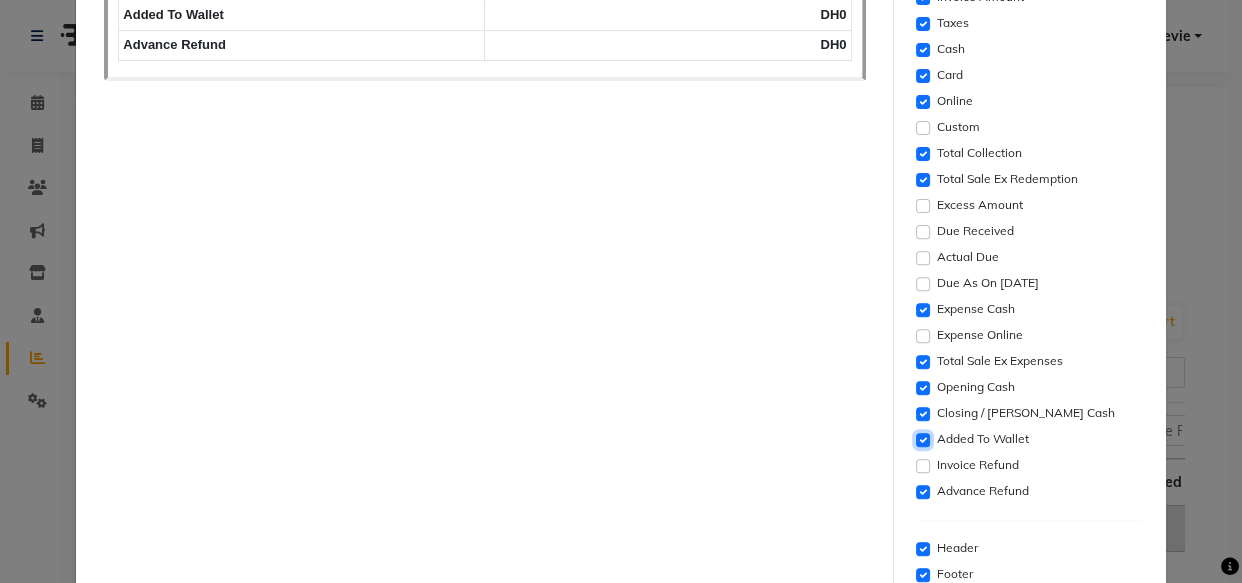 click 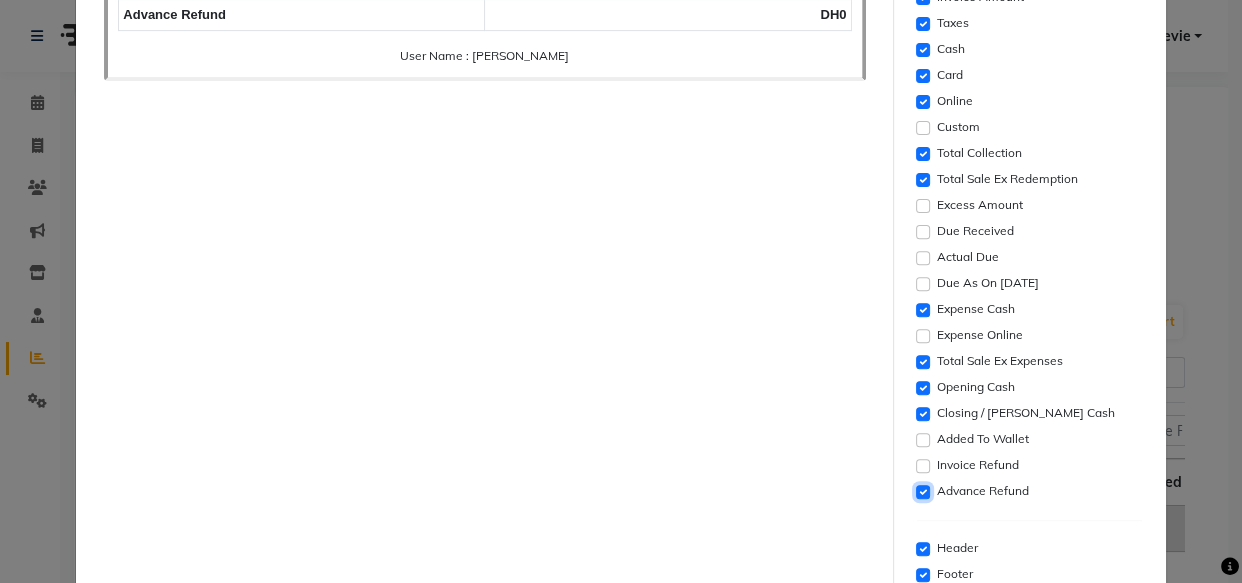 click 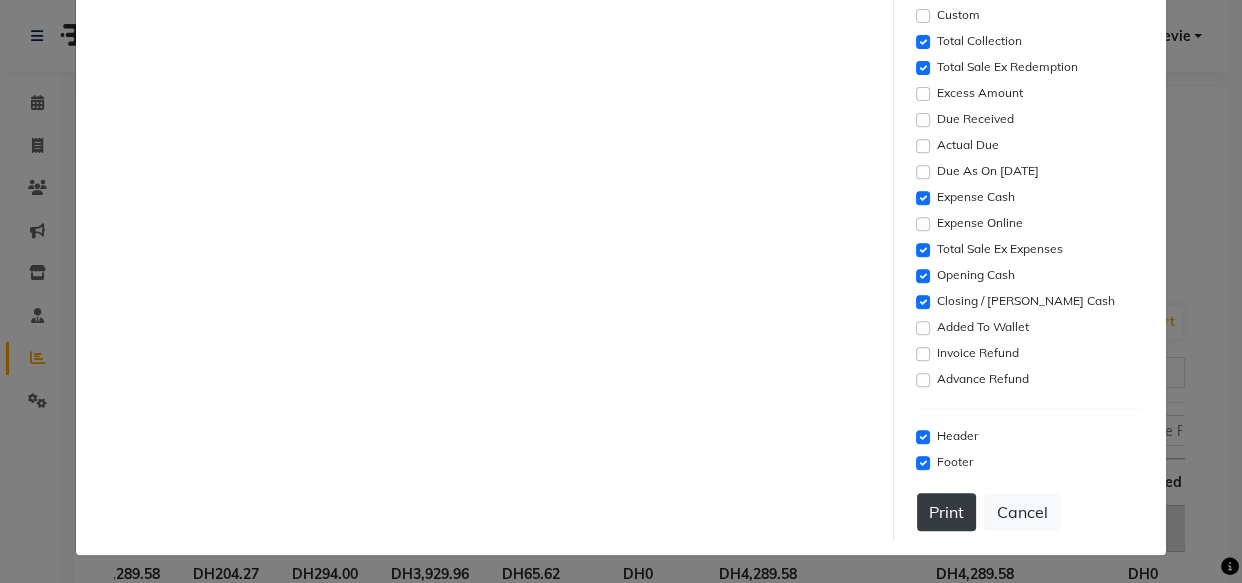 click on "Print" 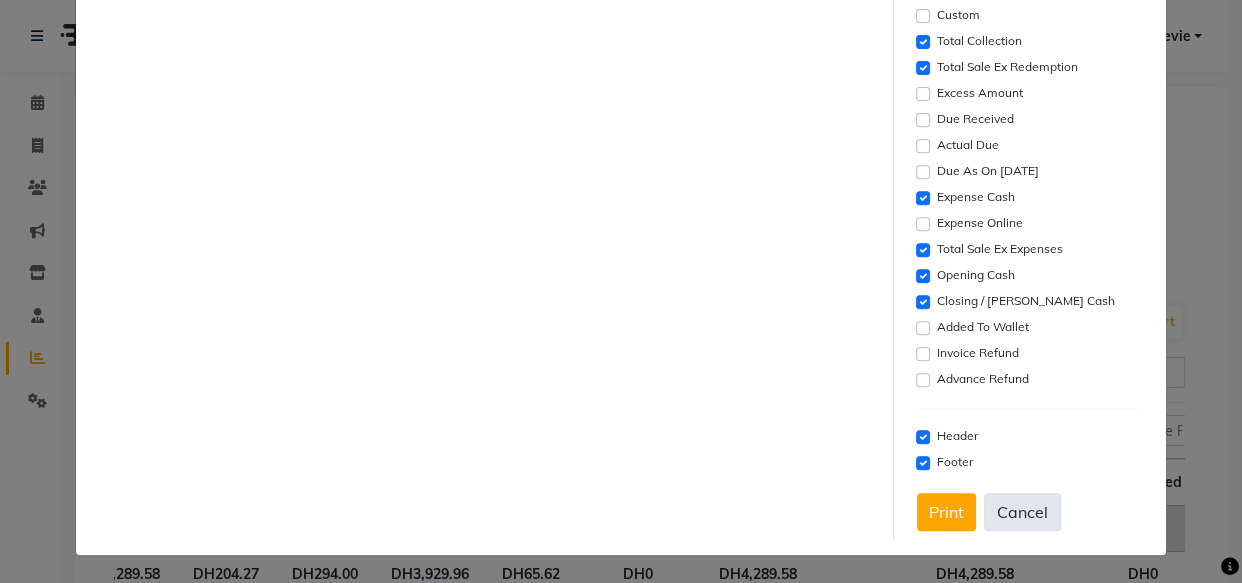 click on "Cancel" 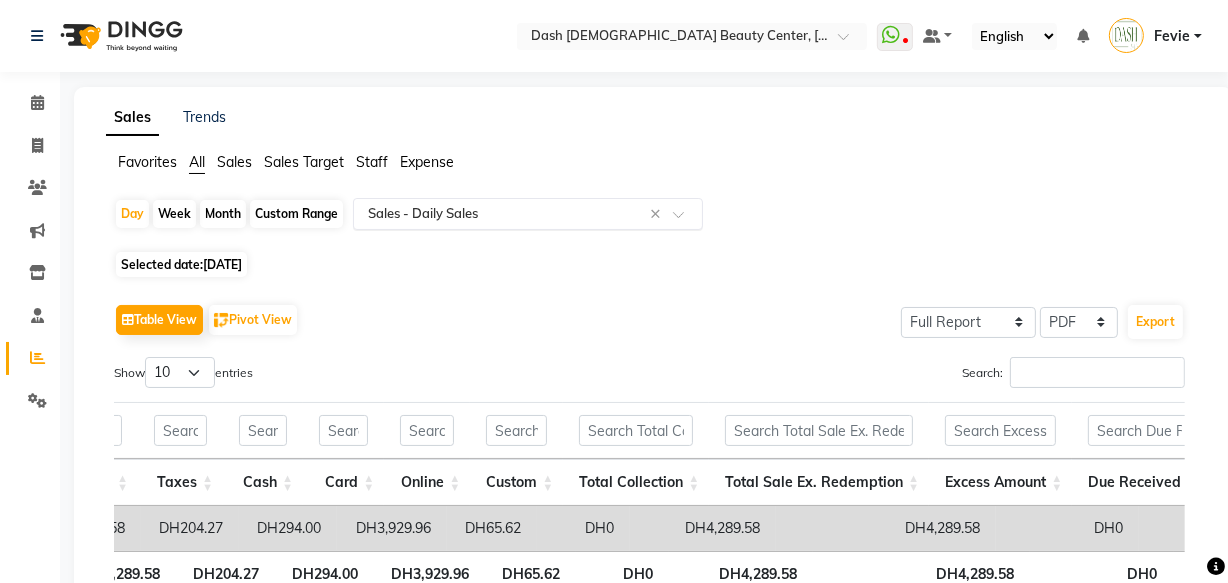 click 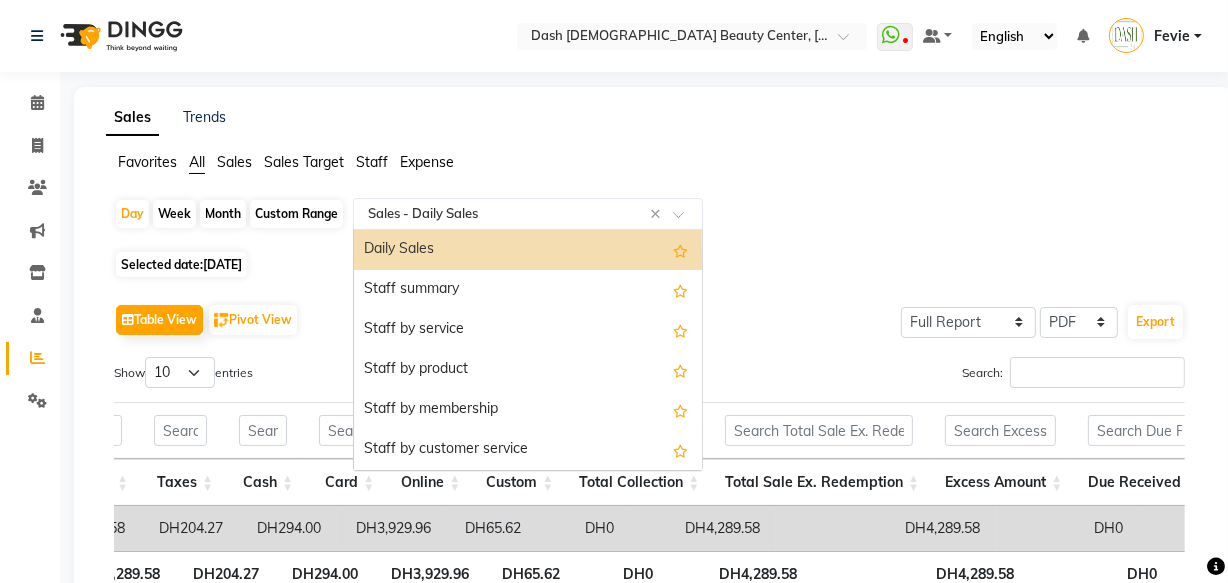 click on "Staff summary" at bounding box center (528, 290) 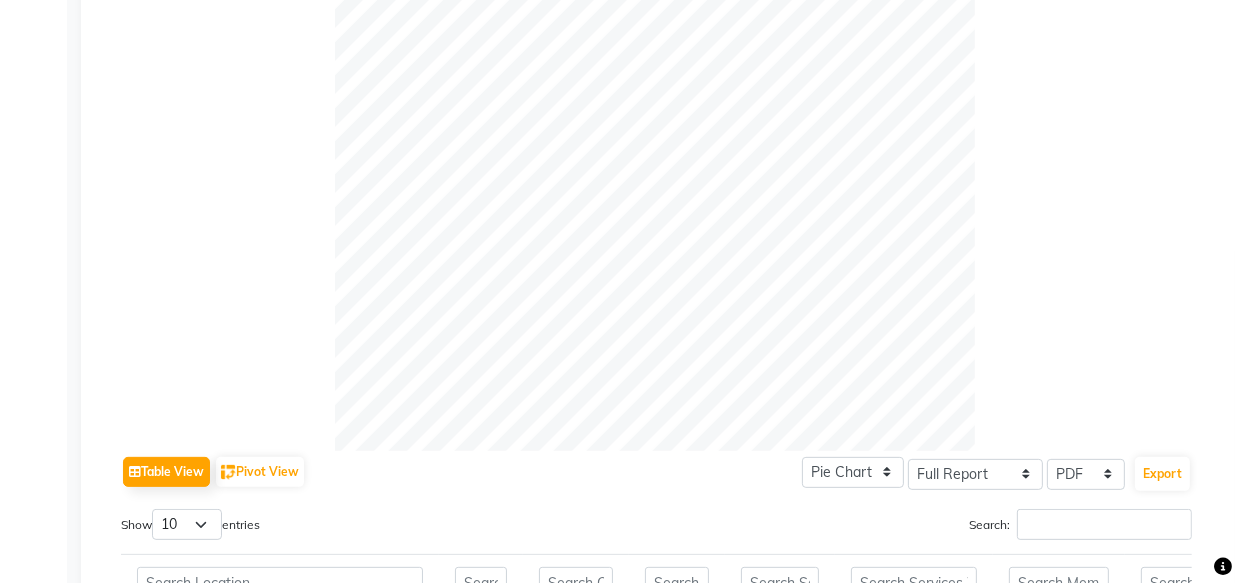 scroll, scrollTop: 532, scrollLeft: 0, axis: vertical 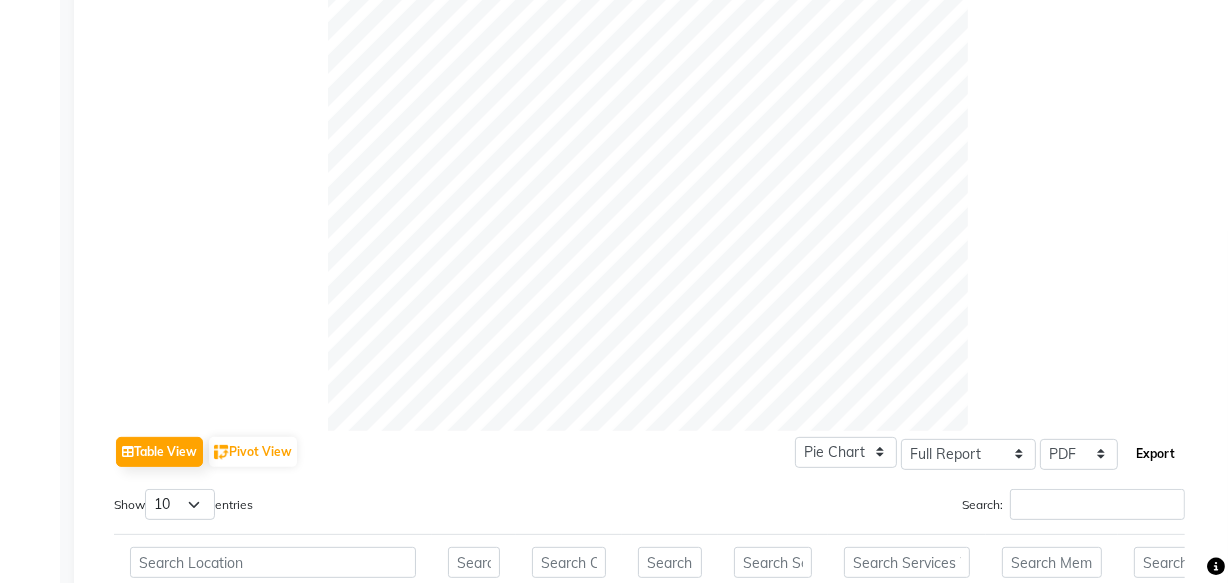 click on "Export" 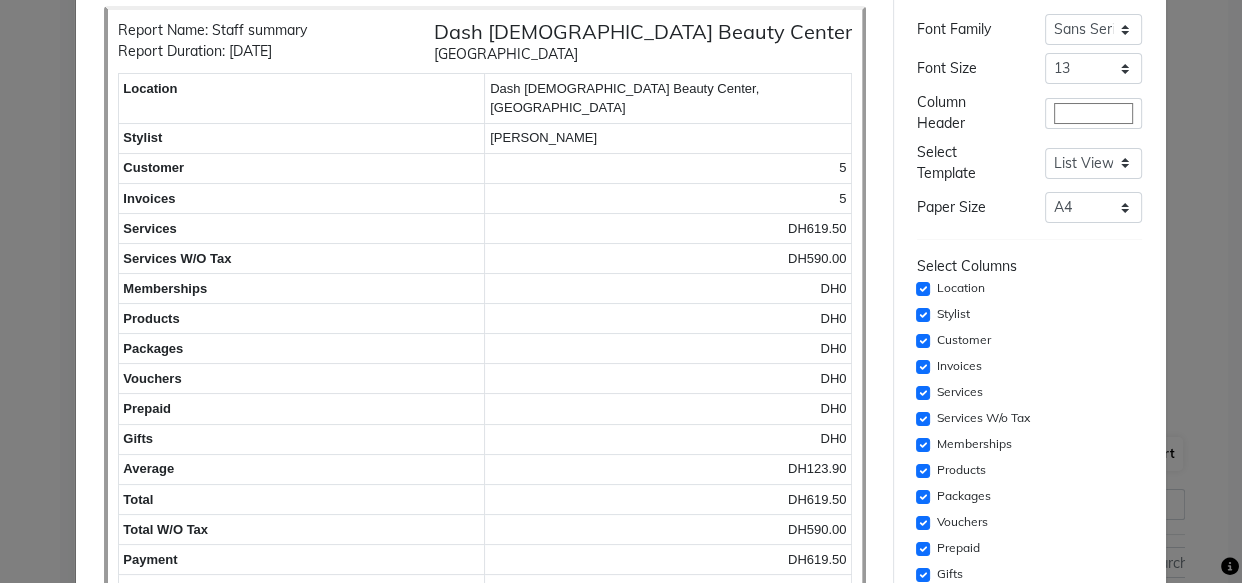 scroll, scrollTop: 181, scrollLeft: 0, axis: vertical 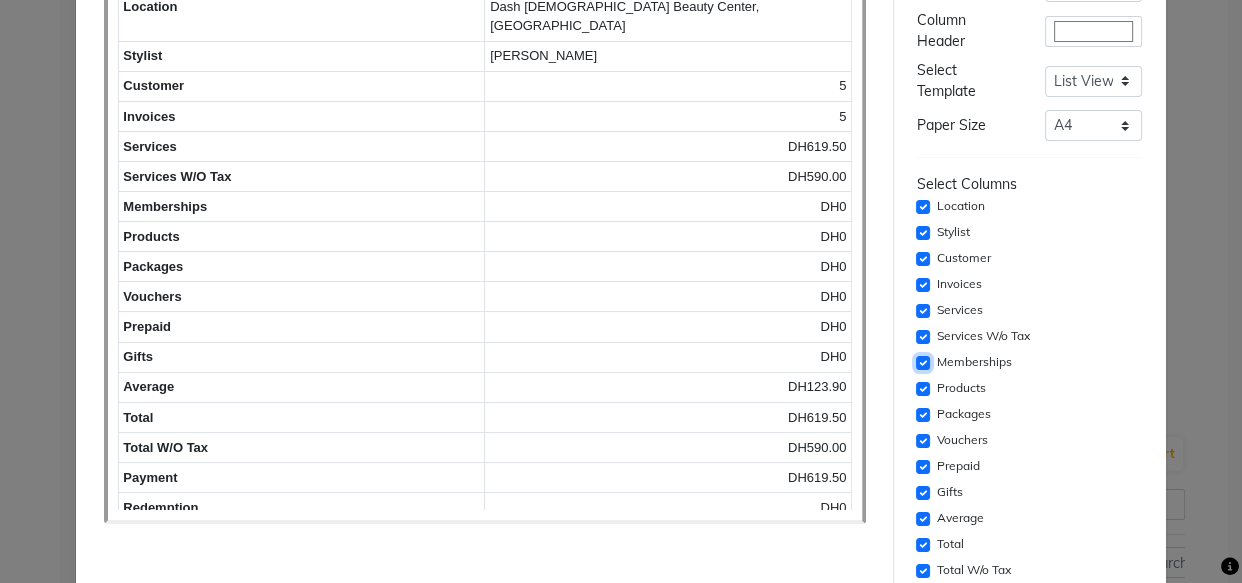 click 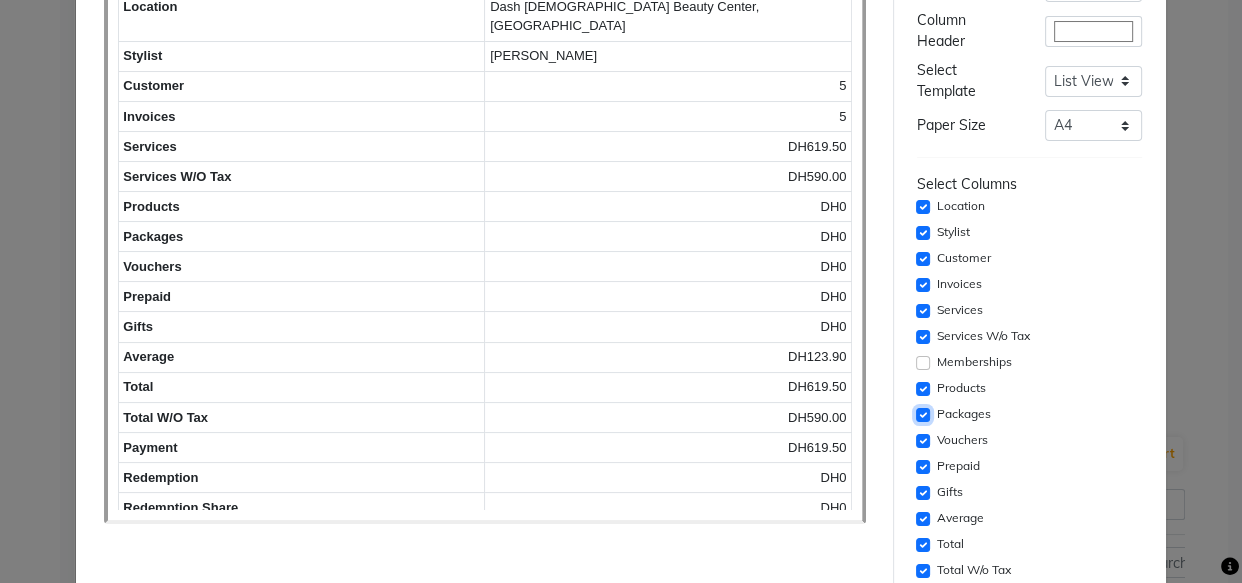 click 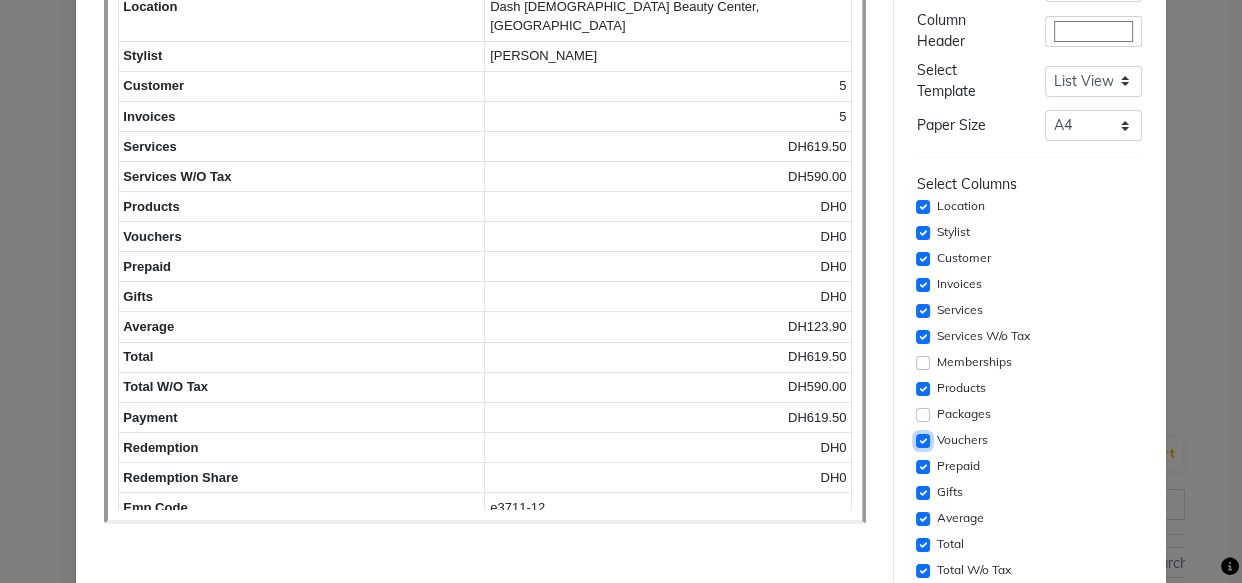 click 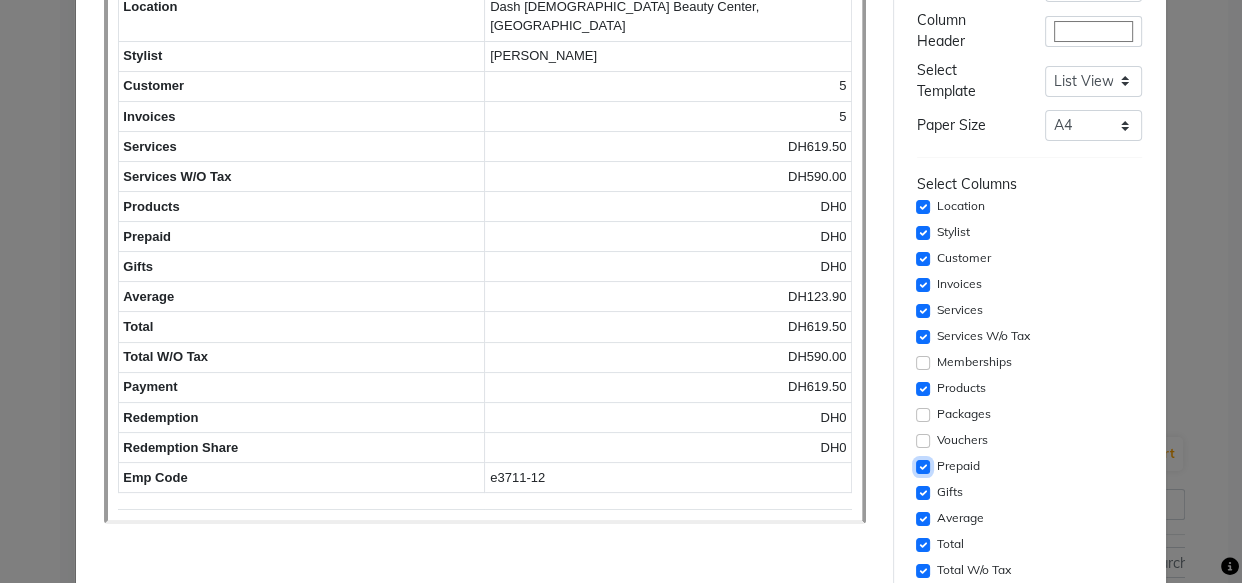 click 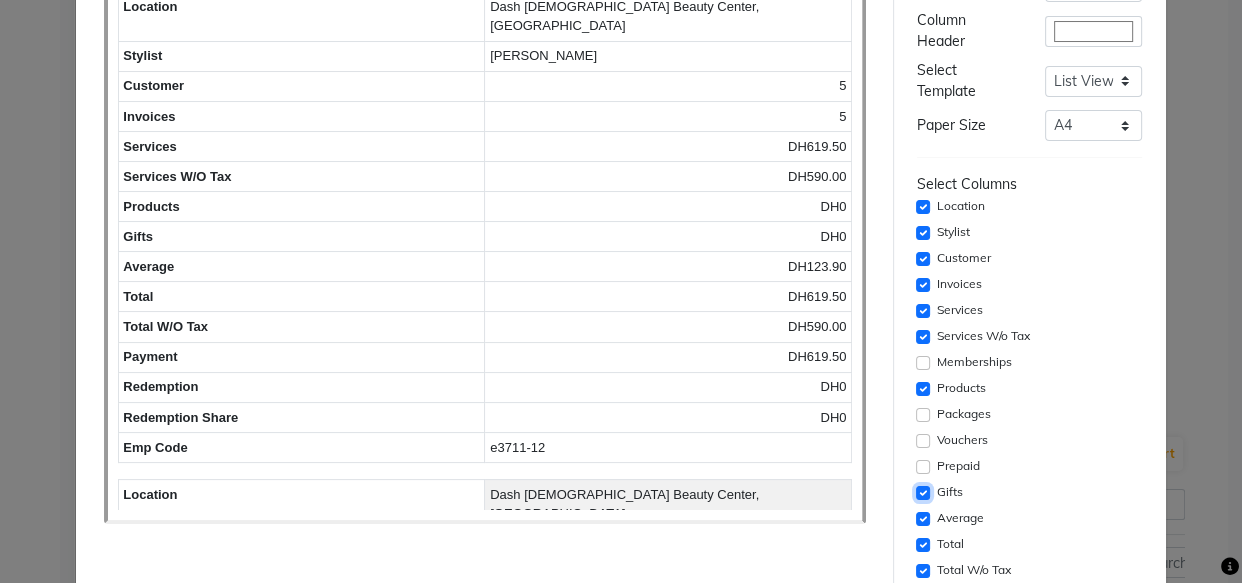 click 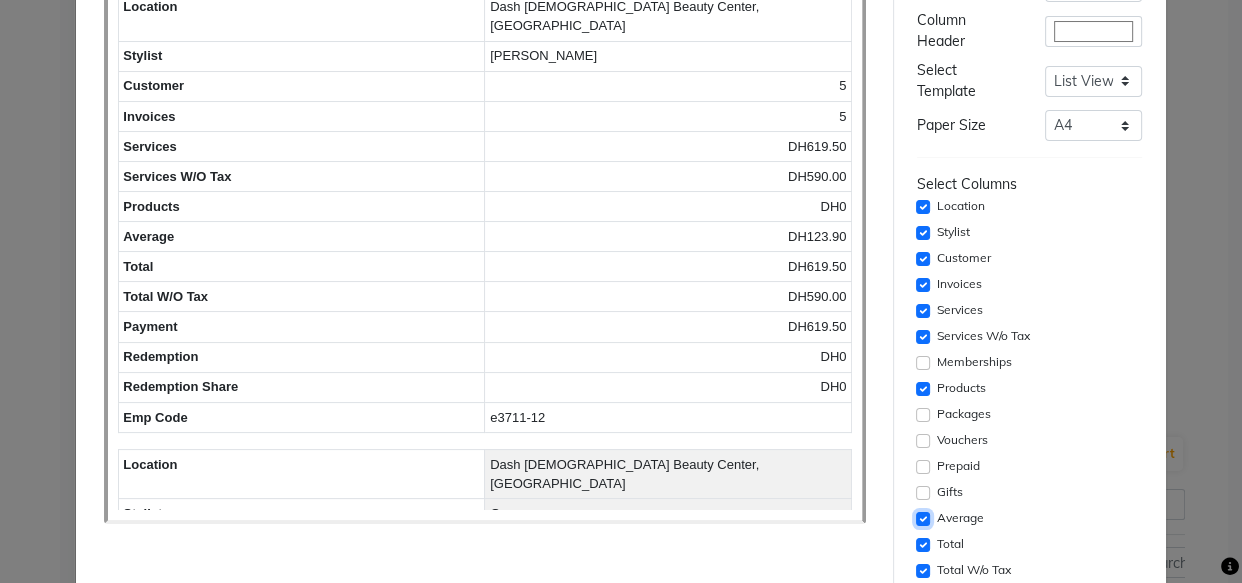 click 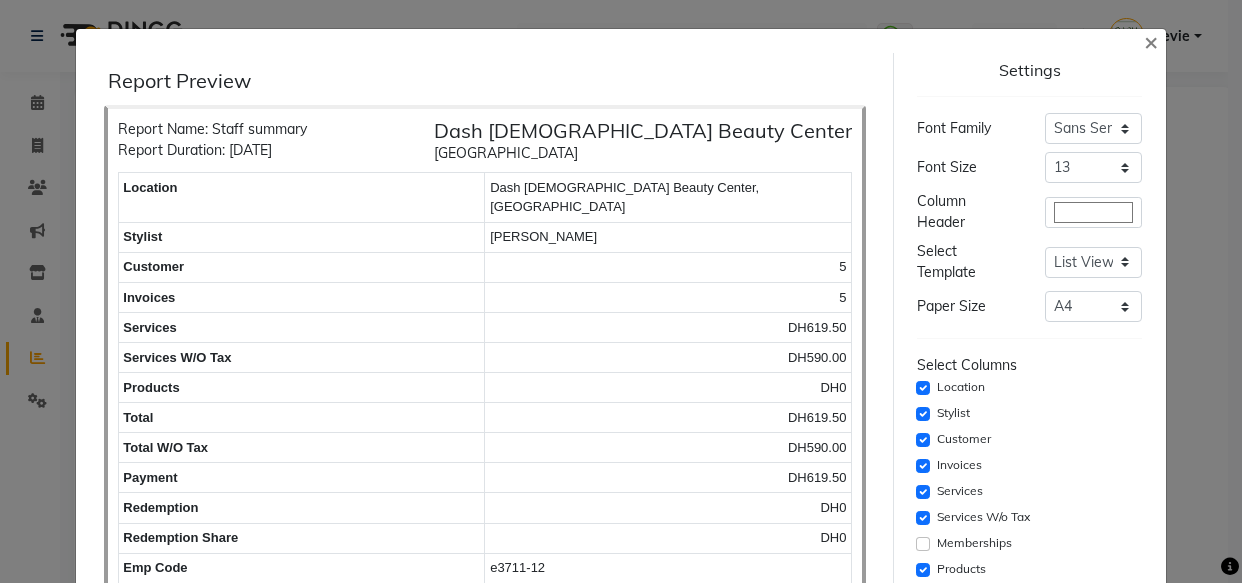 select on "full_report" 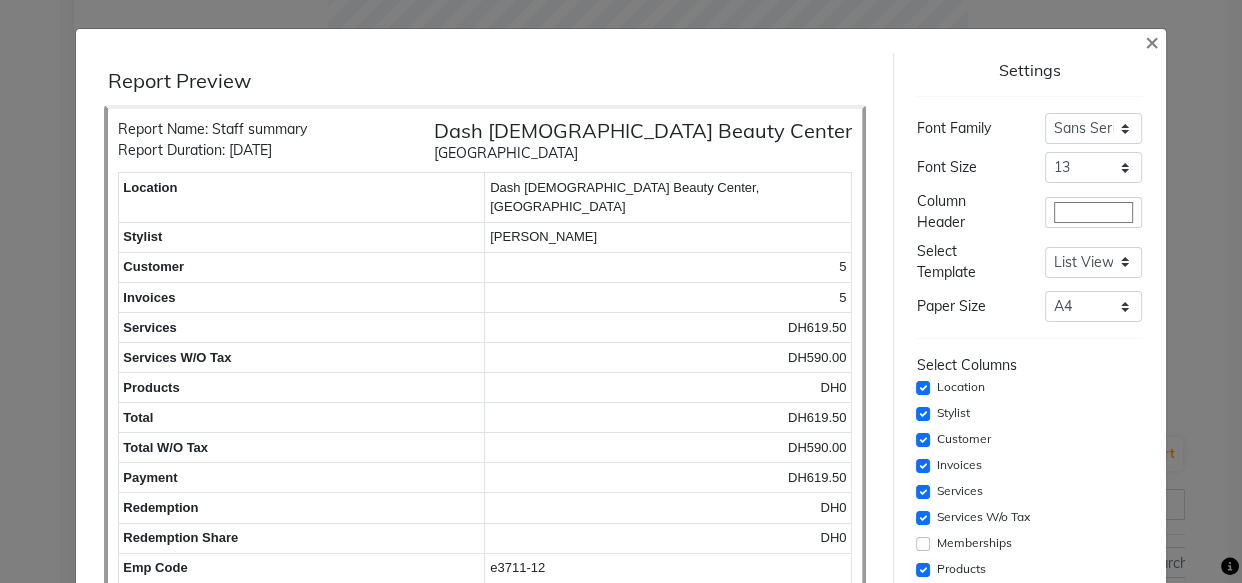scroll, scrollTop: 411, scrollLeft: 0, axis: vertical 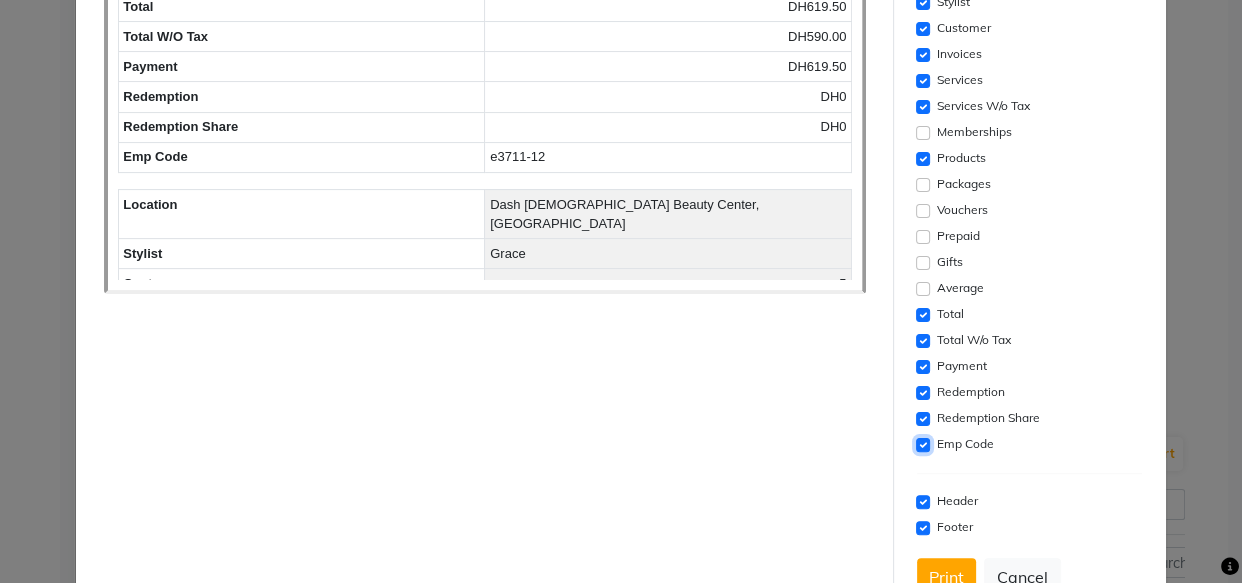 click 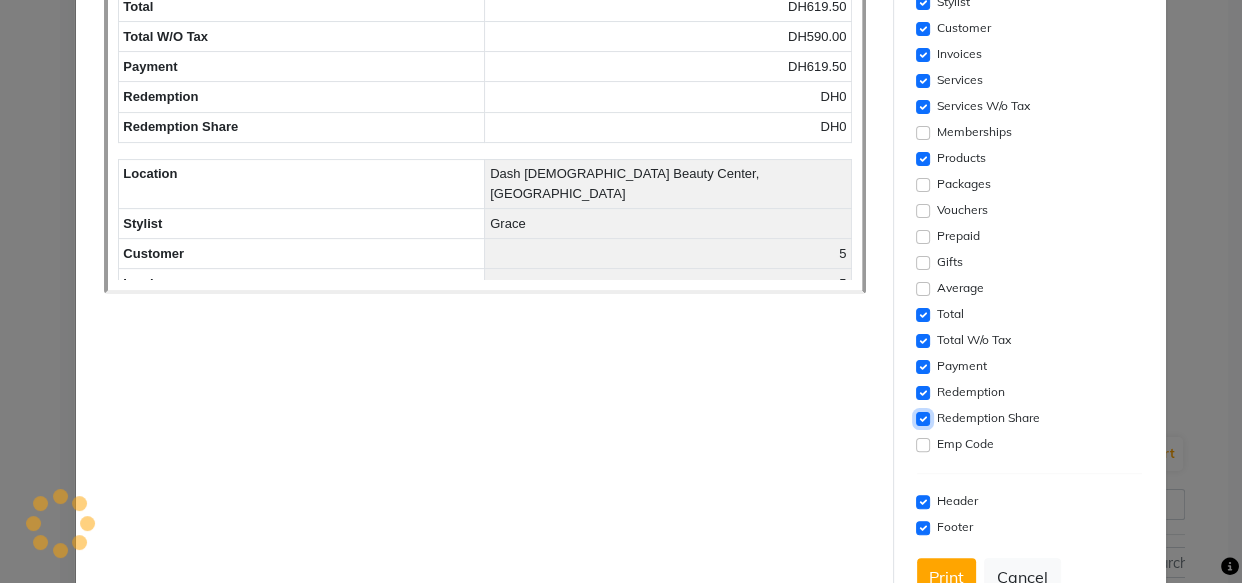 click 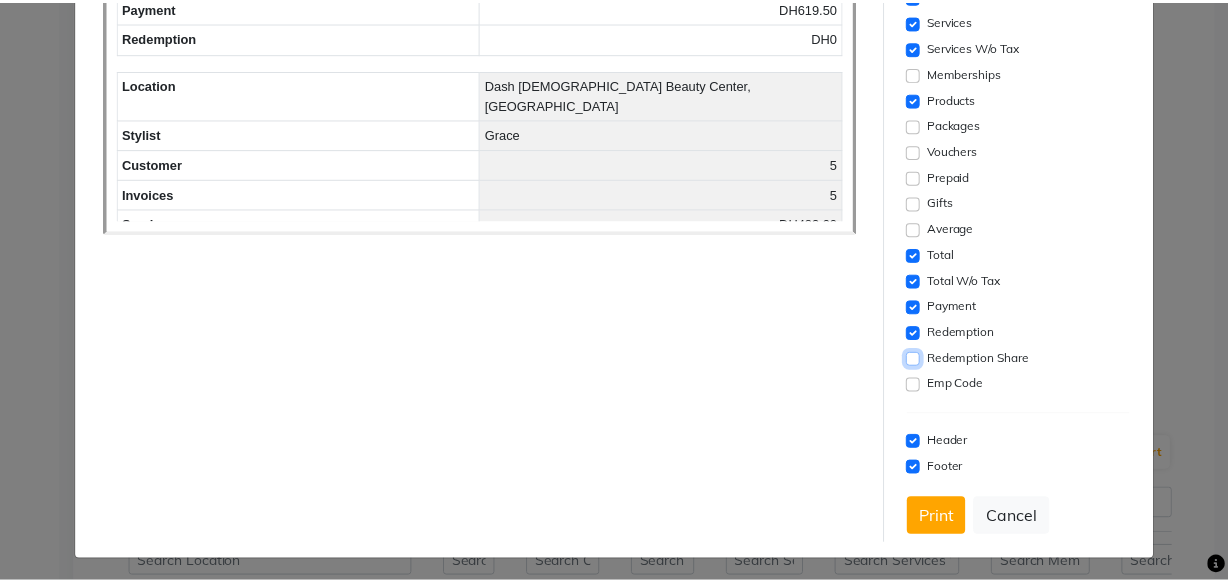 scroll, scrollTop: 476, scrollLeft: 0, axis: vertical 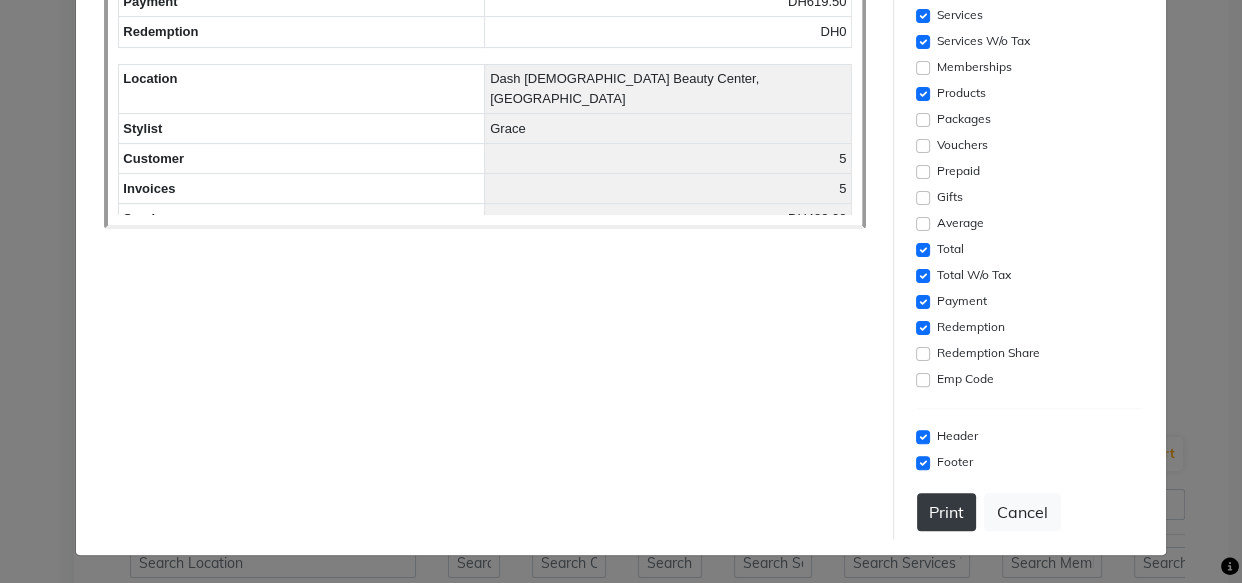 click on "Print" 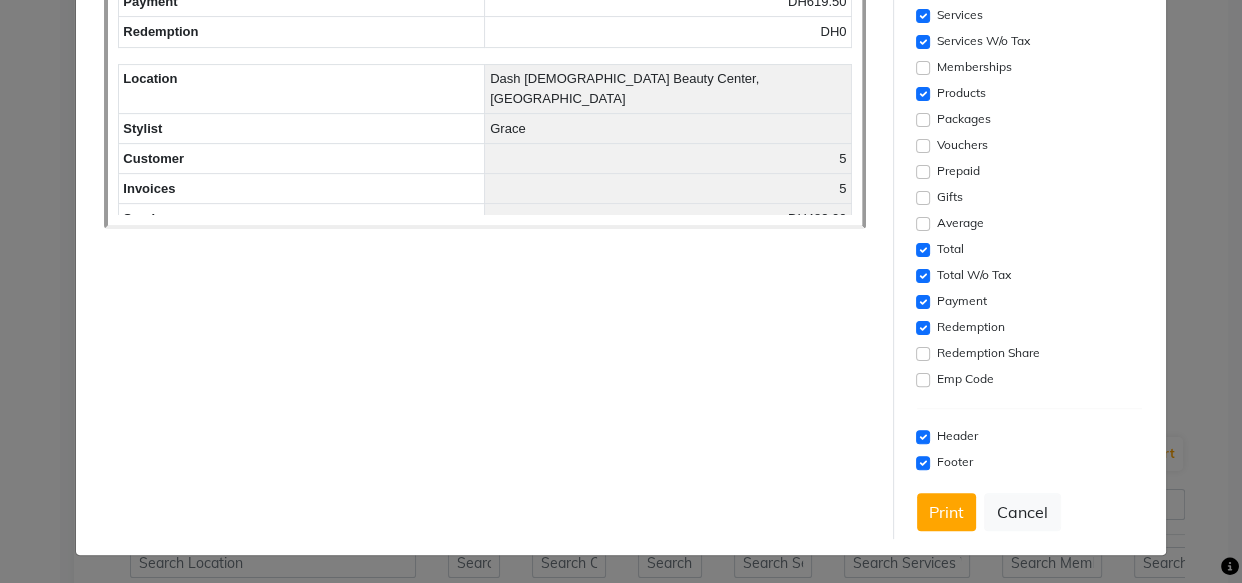 click on "Footer" 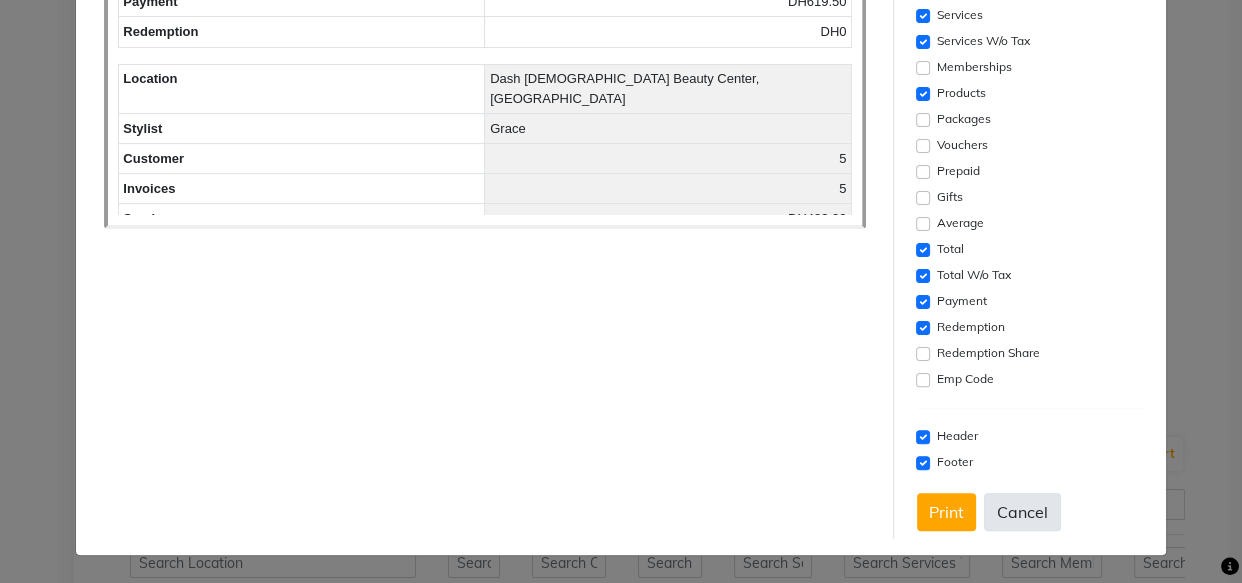 click on "Cancel" 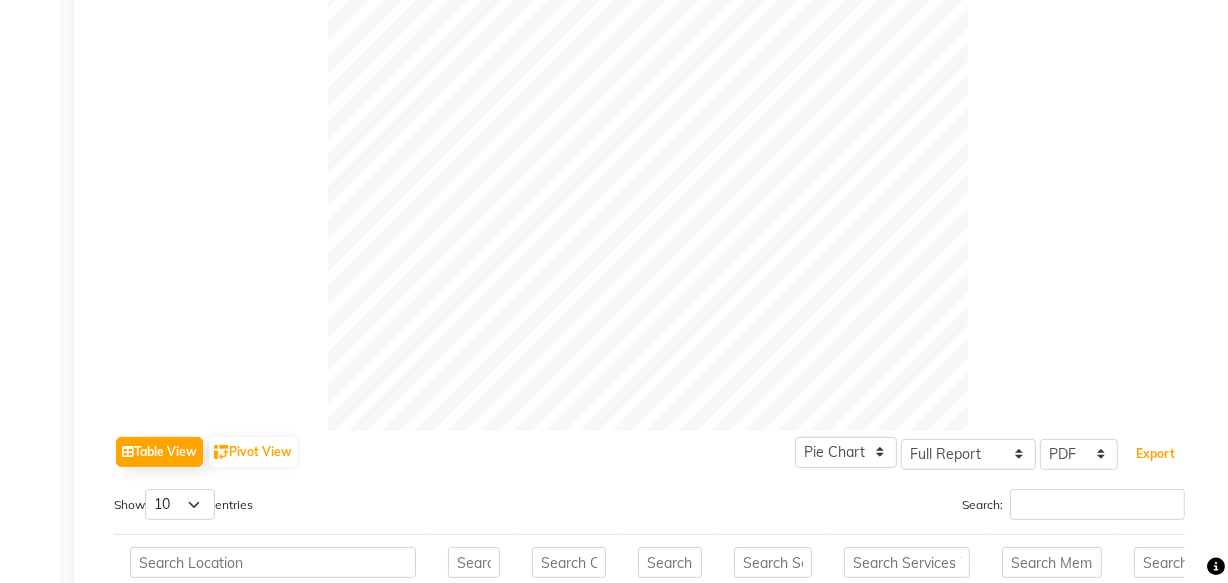 scroll, scrollTop: 0, scrollLeft: 0, axis: both 